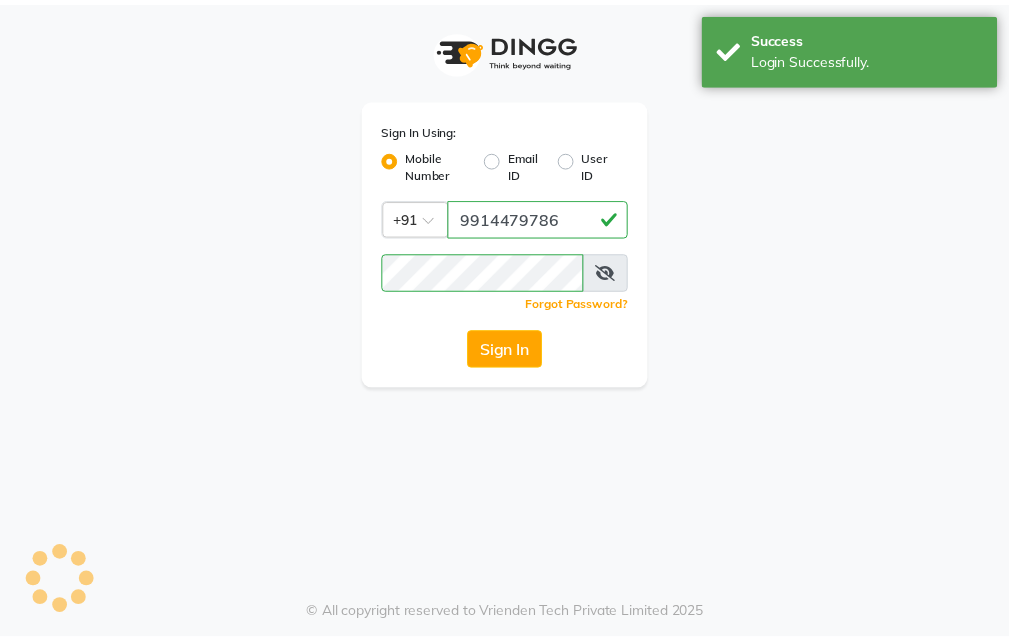 scroll, scrollTop: 0, scrollLeft: 0, axis: both 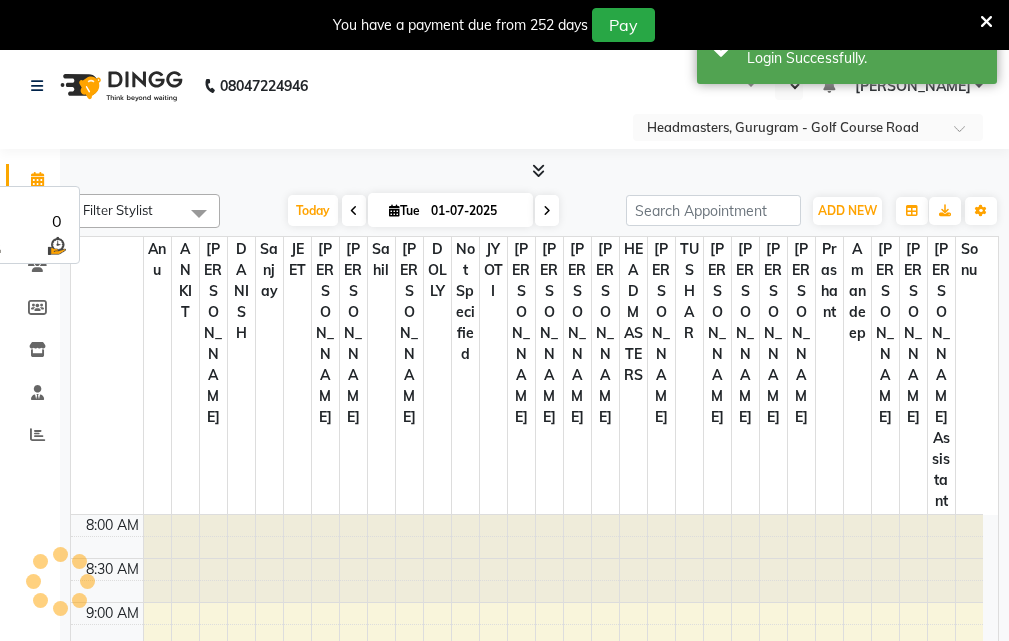 select on "en" 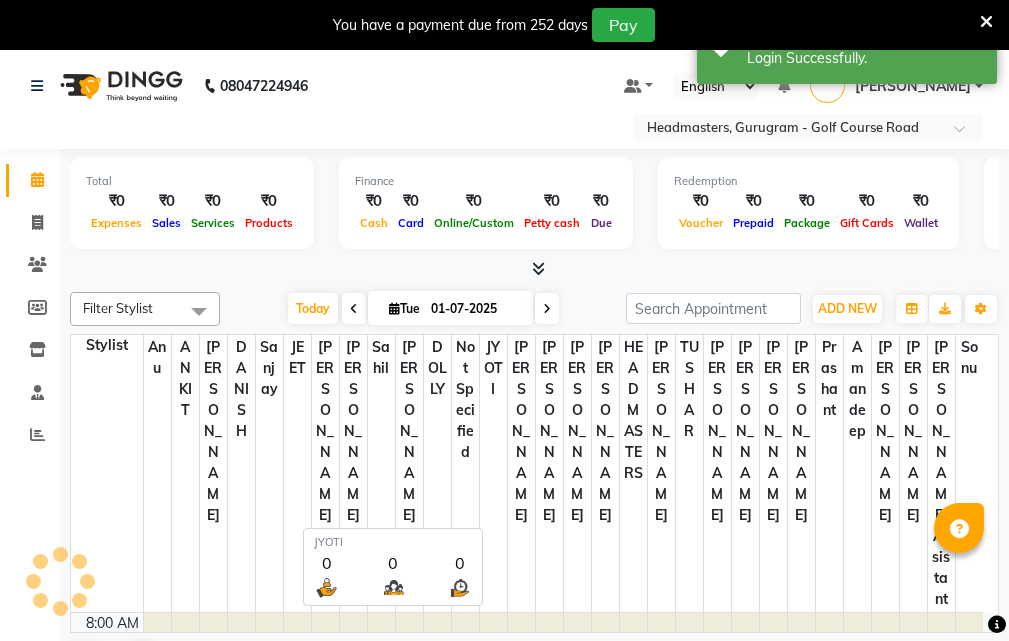 scroll, scrollTop: 177, scrollLeft: 0, axis: vertical 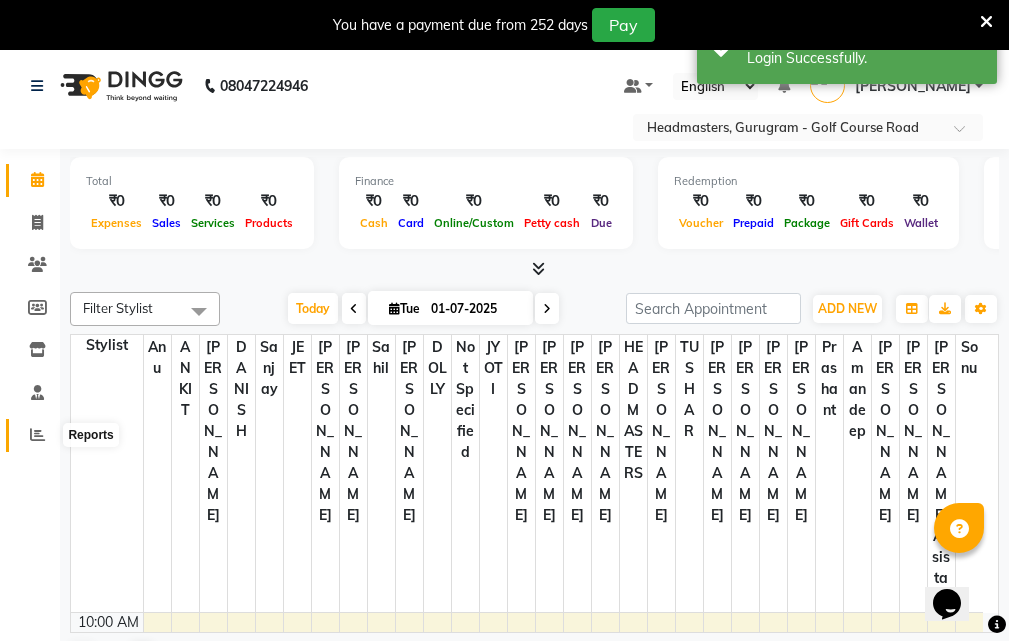 click 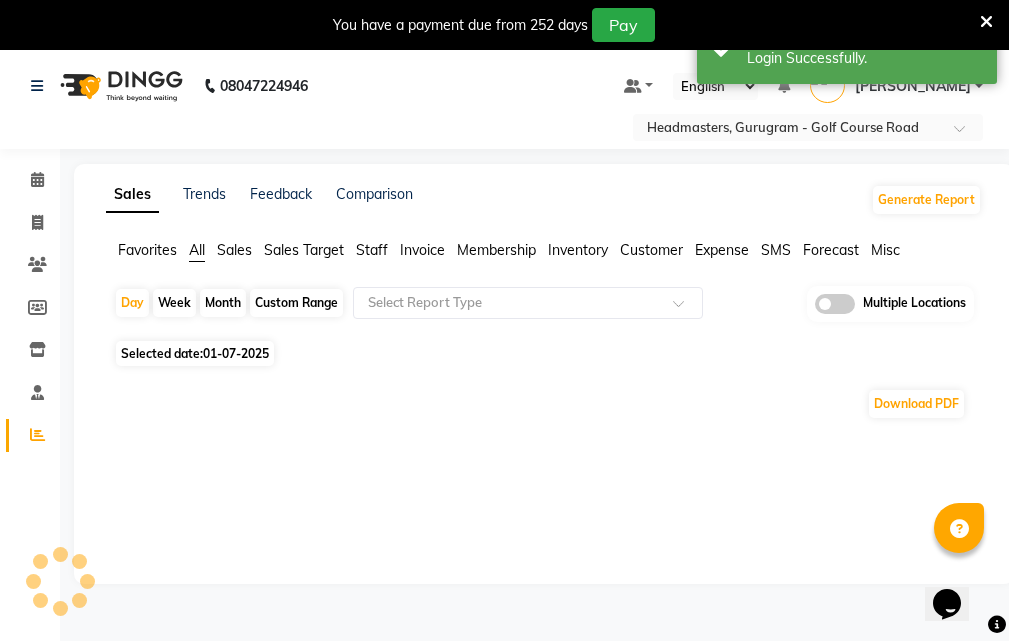 click on "Invoice" 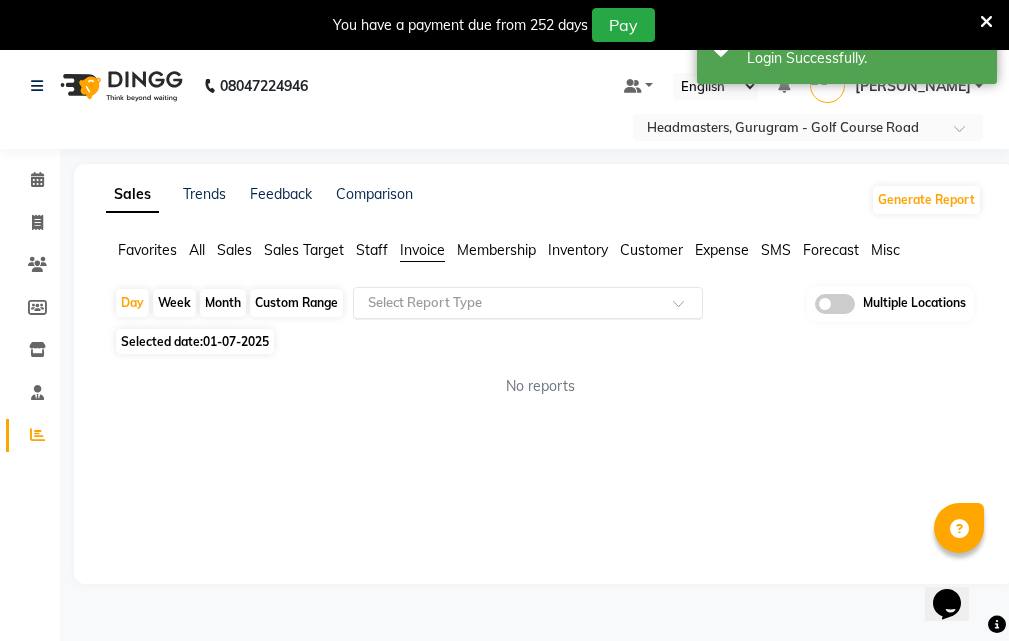 click 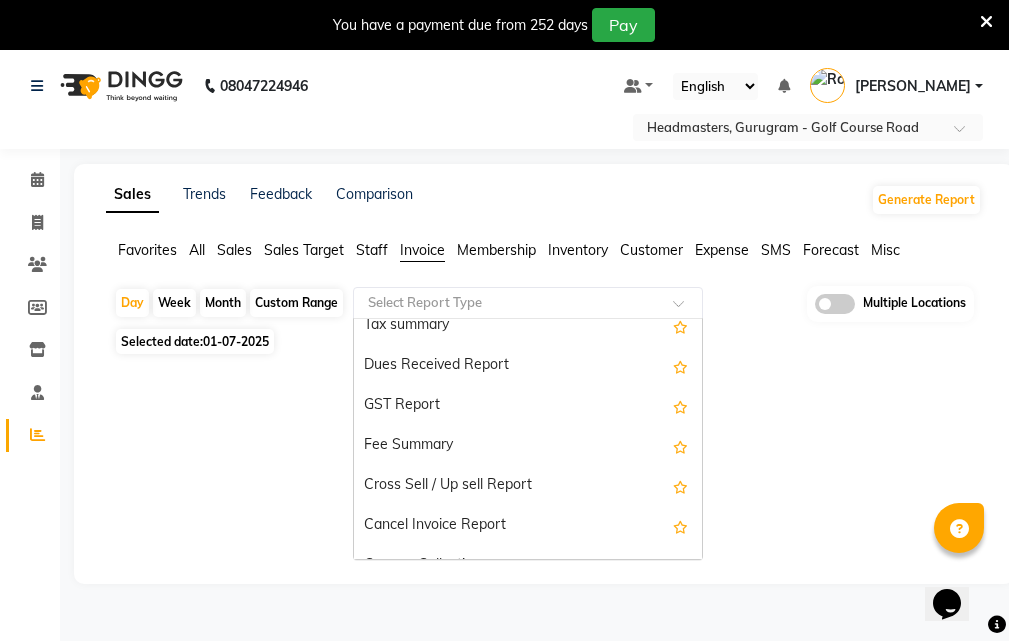 scroll, scrollTop: 360, scrollLeft: 0, axis: vertical 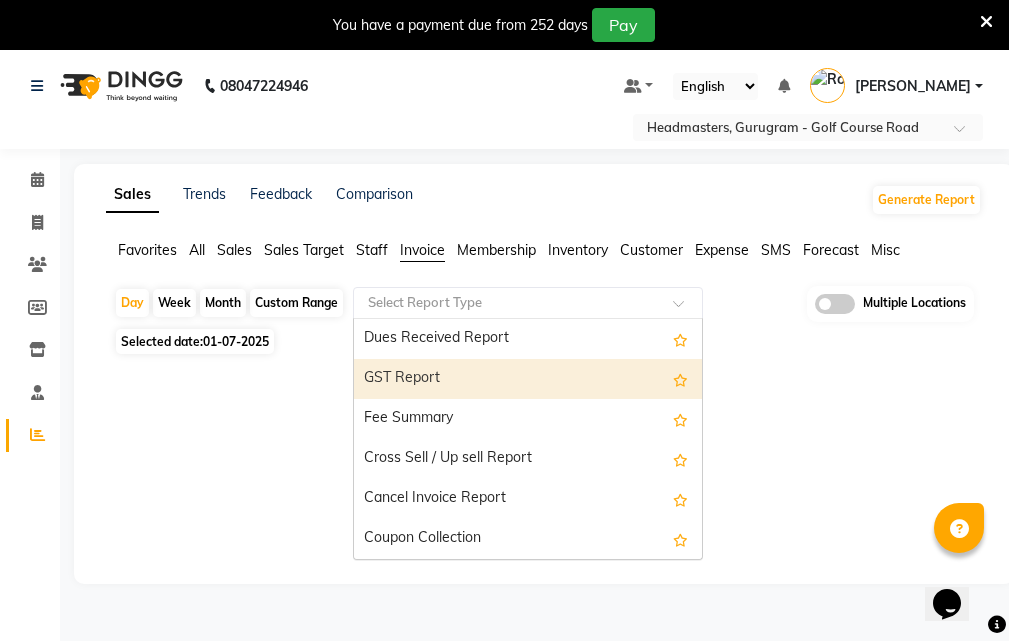click on "GST Report" at bounding box center (528, 379) 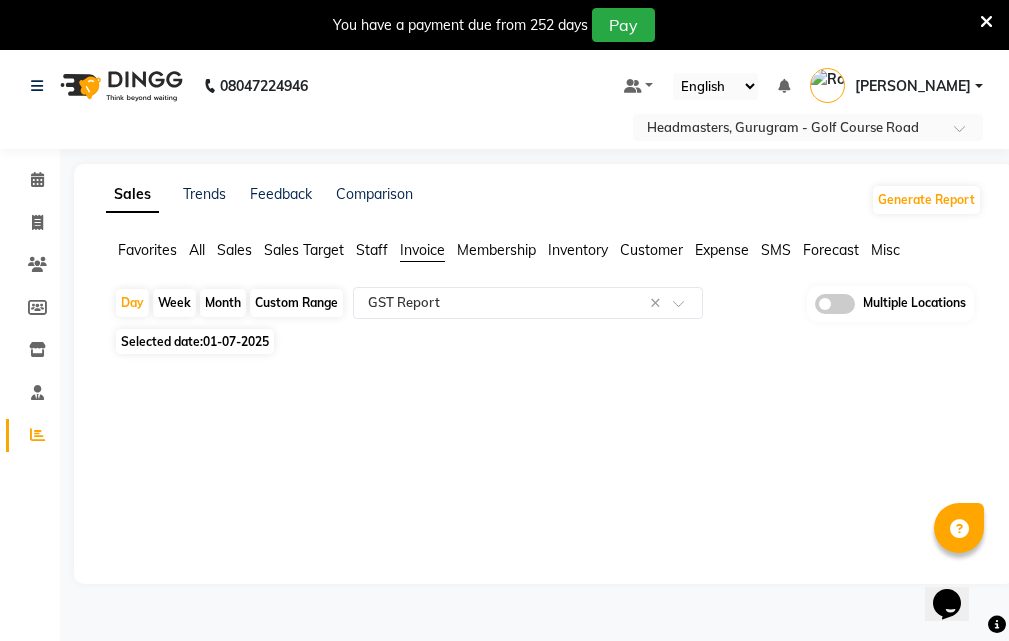 click on "Custom Range" 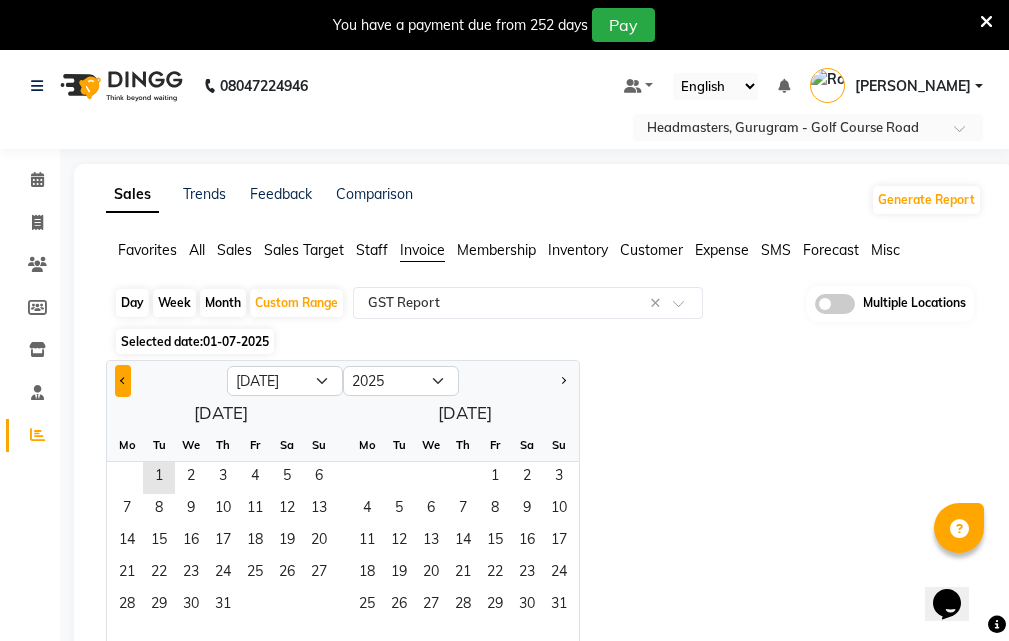 click 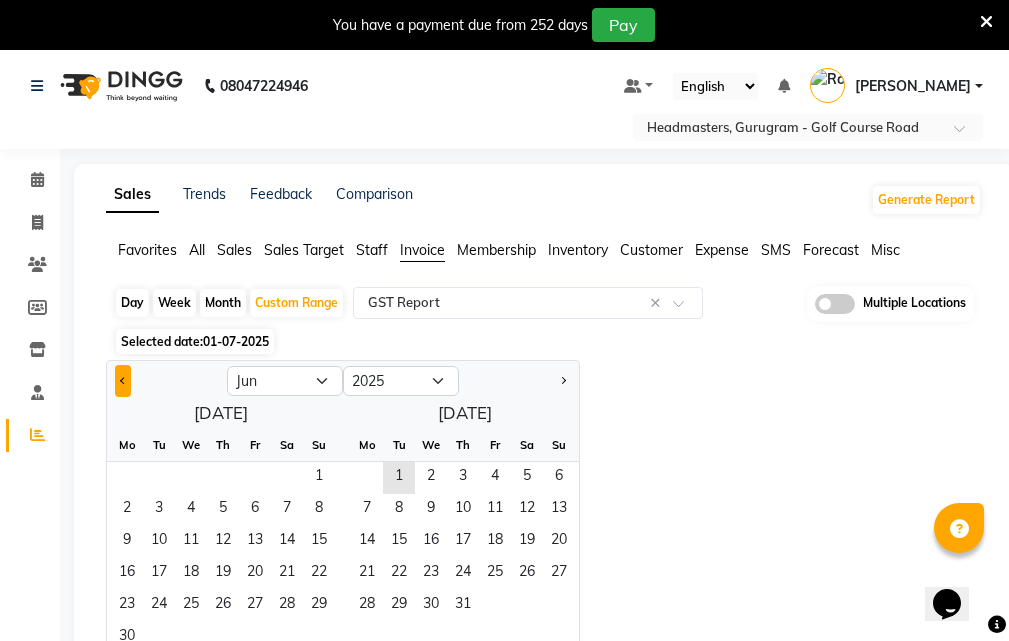 click 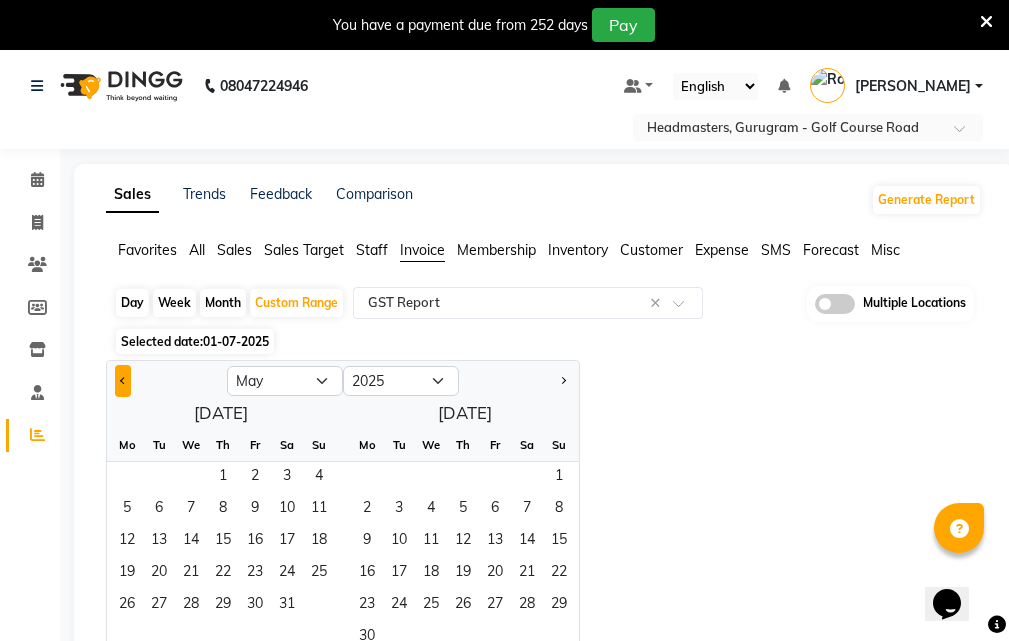 click 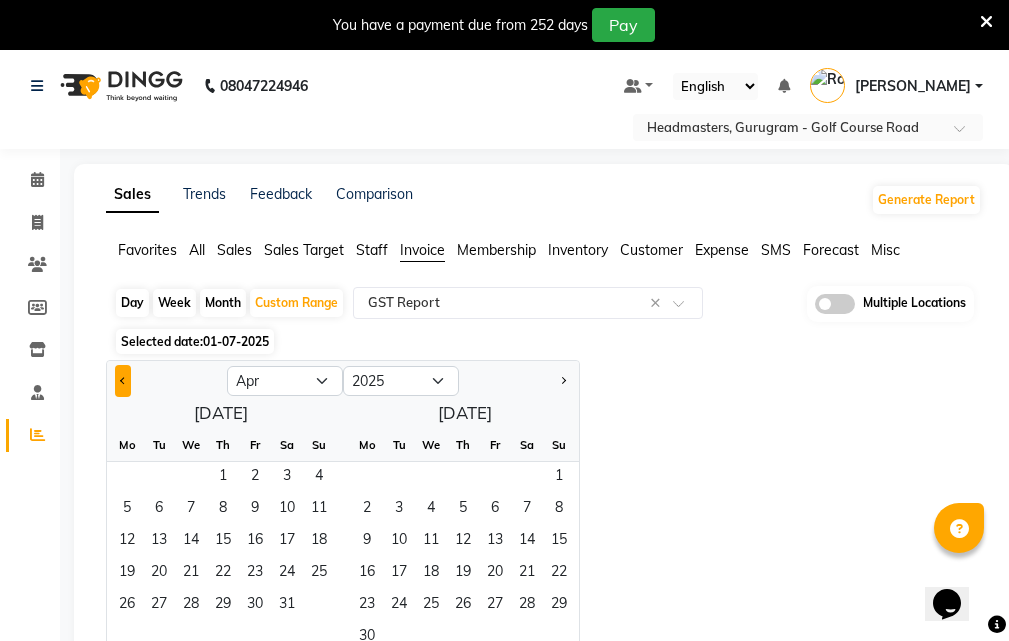 click 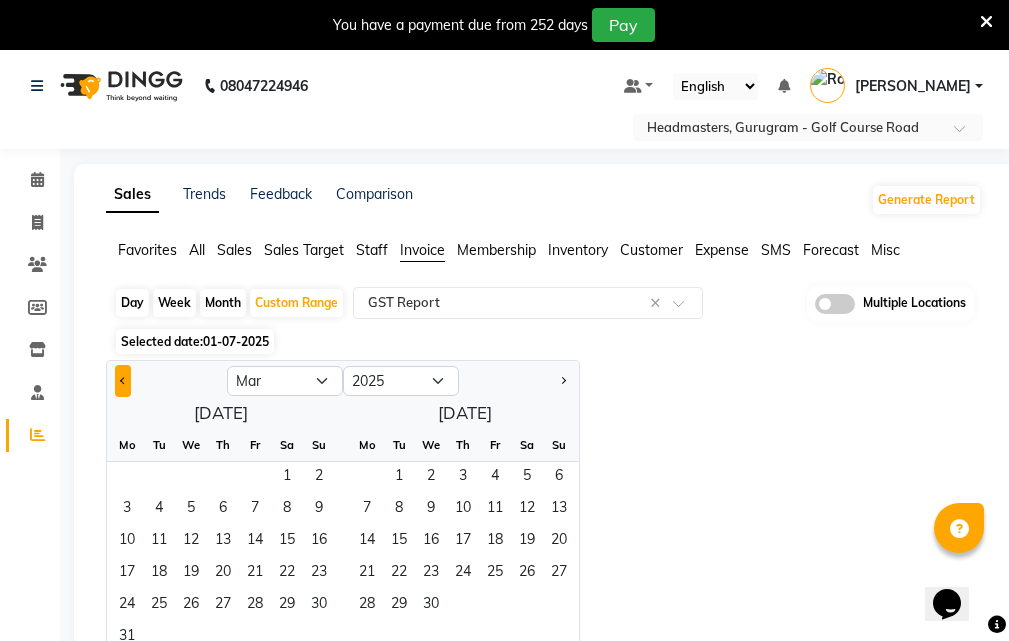 click 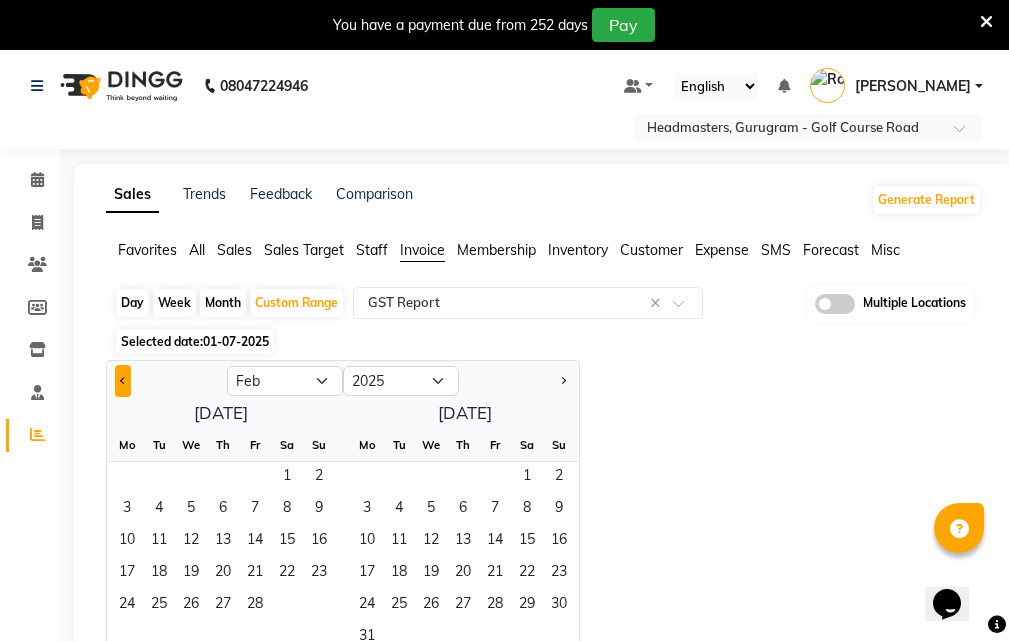 click 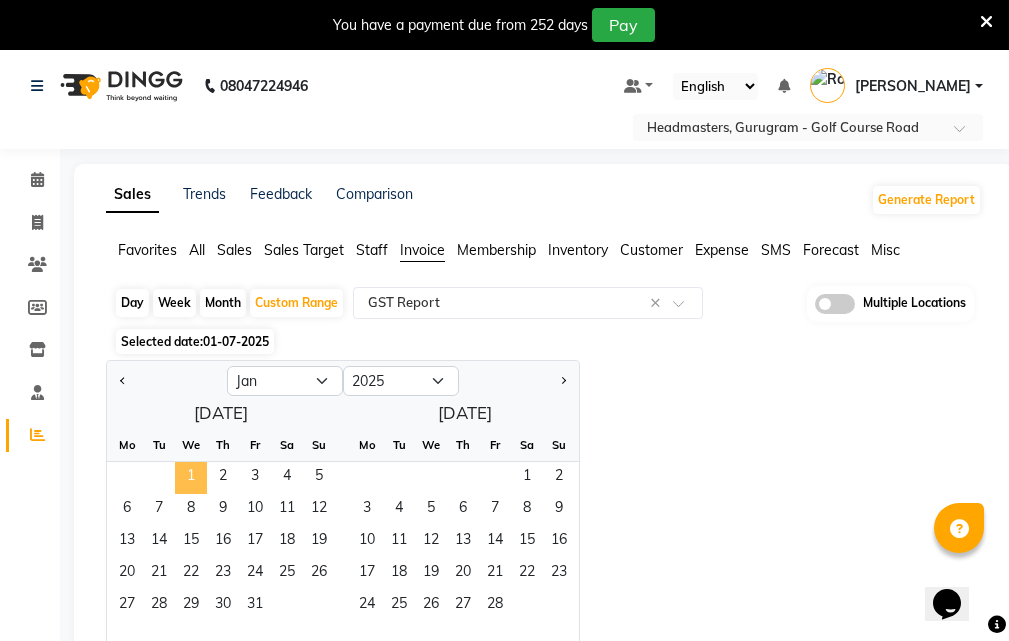 click on "1" 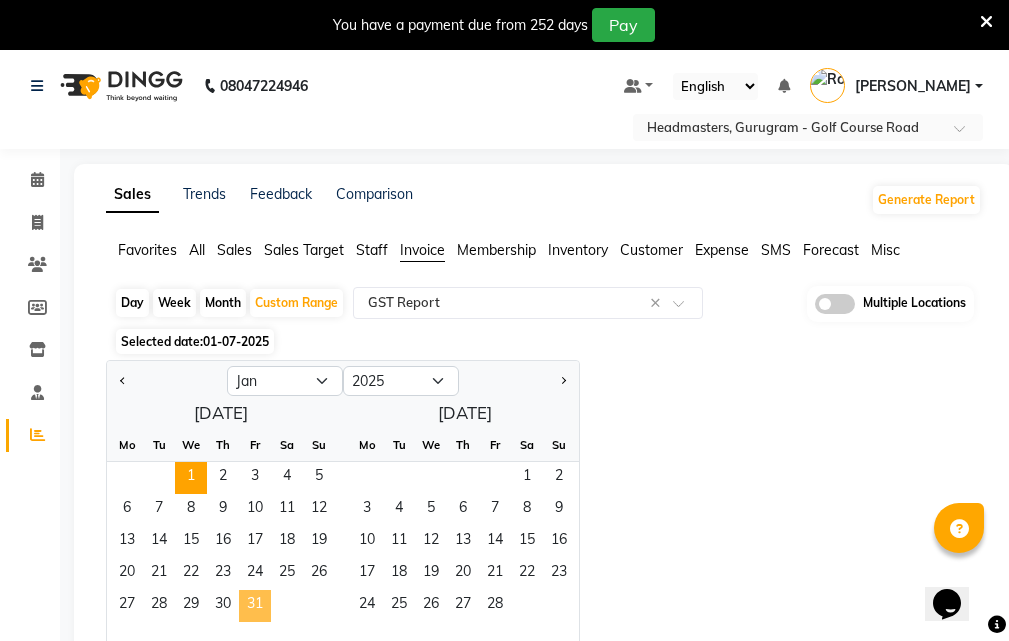 click on "31" 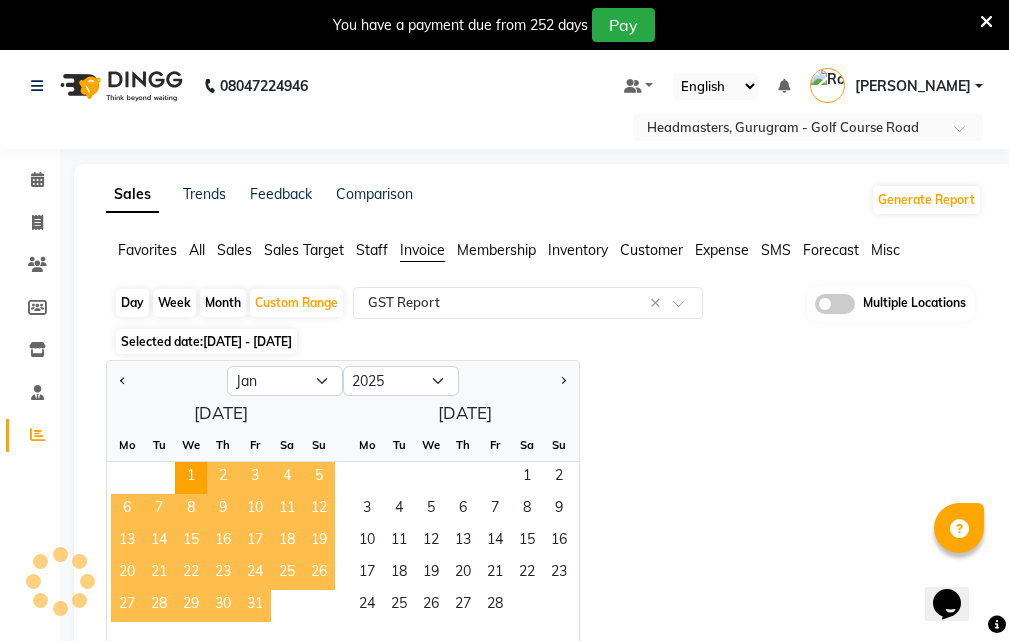 select on "full_report" 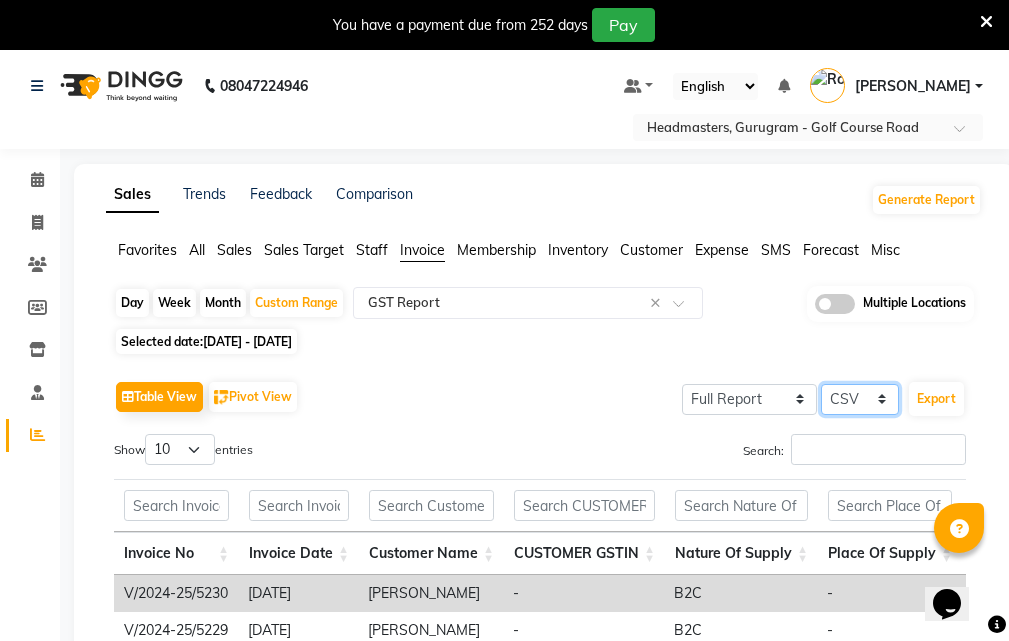 click on "Select CSV PDF" 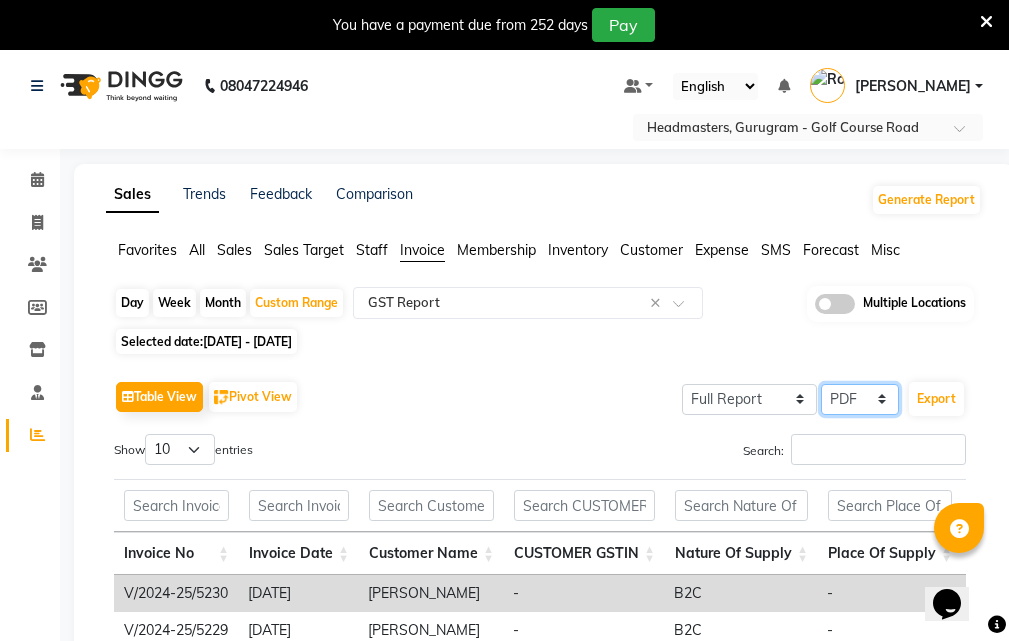 click on "Select CSV PDF" 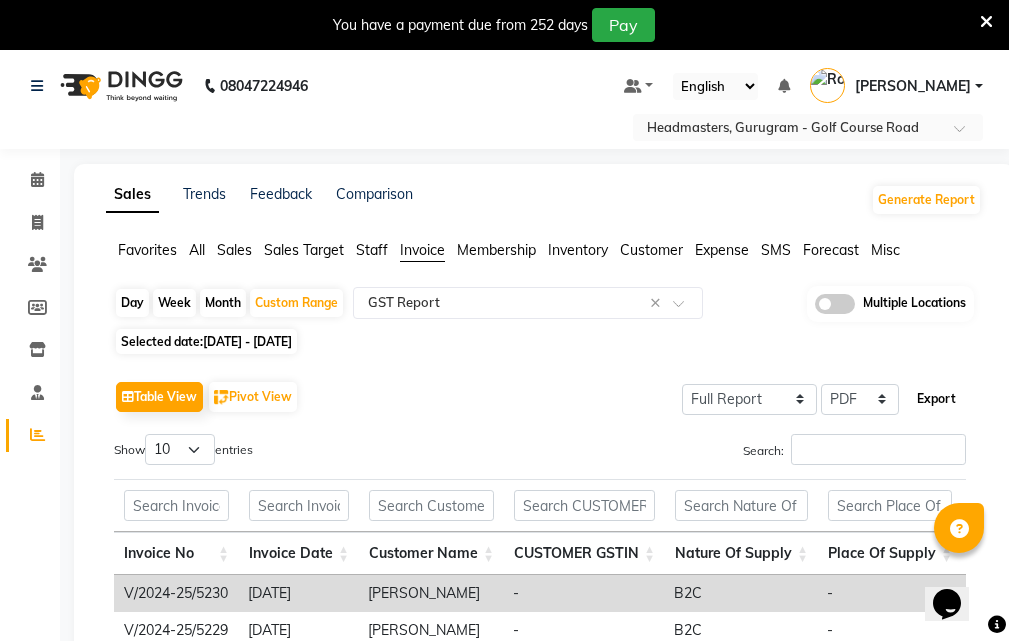 click on "Export" 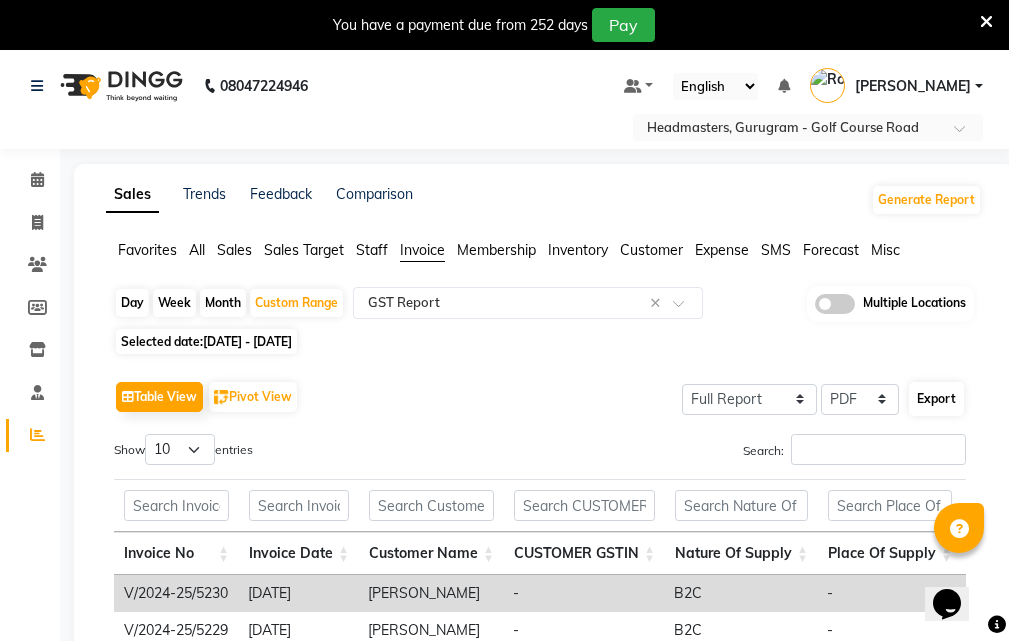 select on "sans-serif" 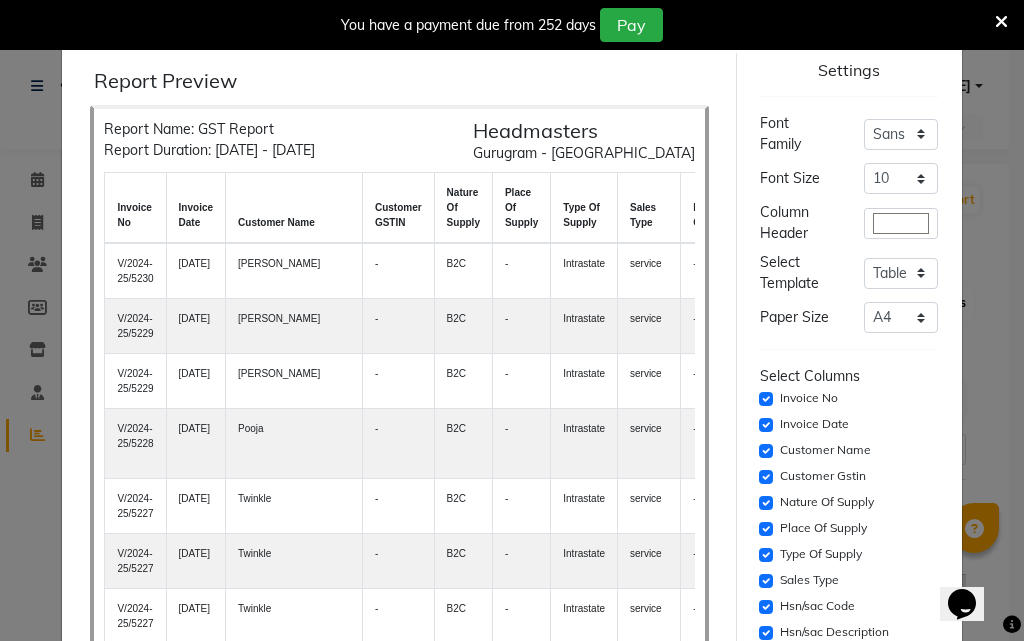click on "Print" 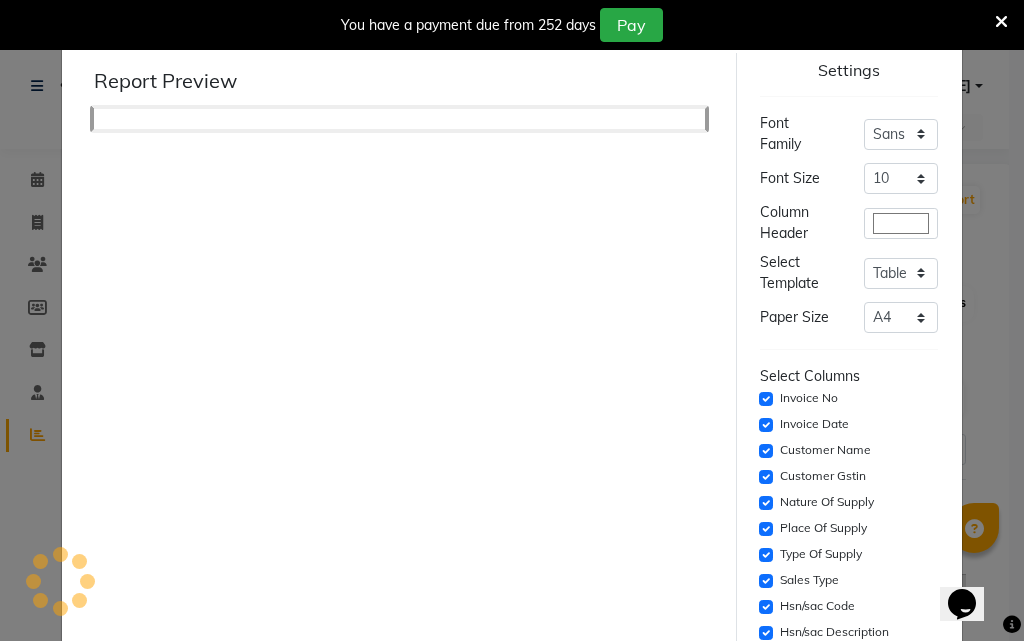 click on "Cancel" 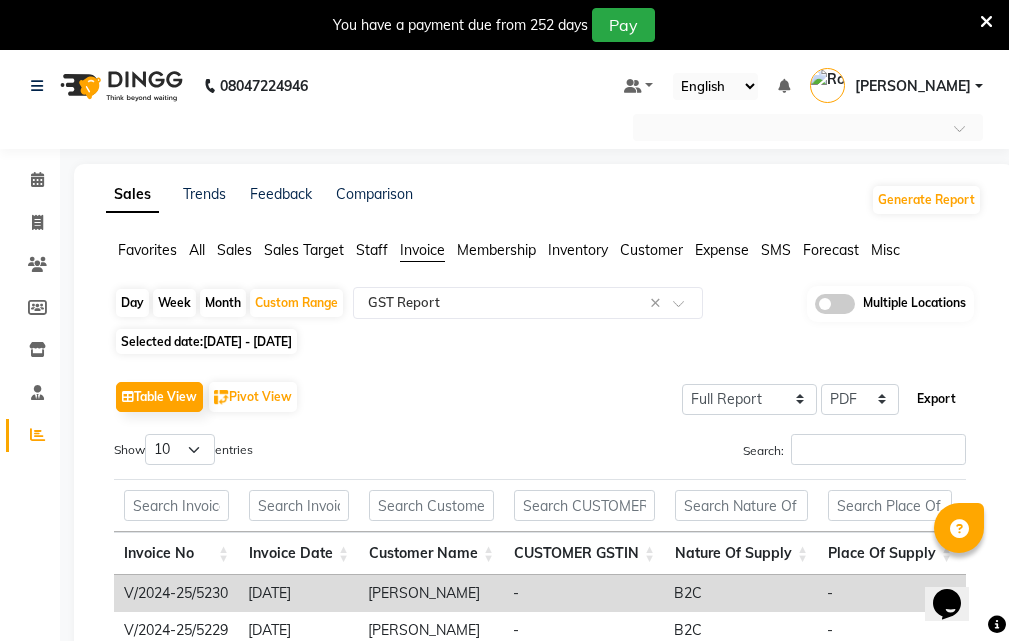 click on "Export" 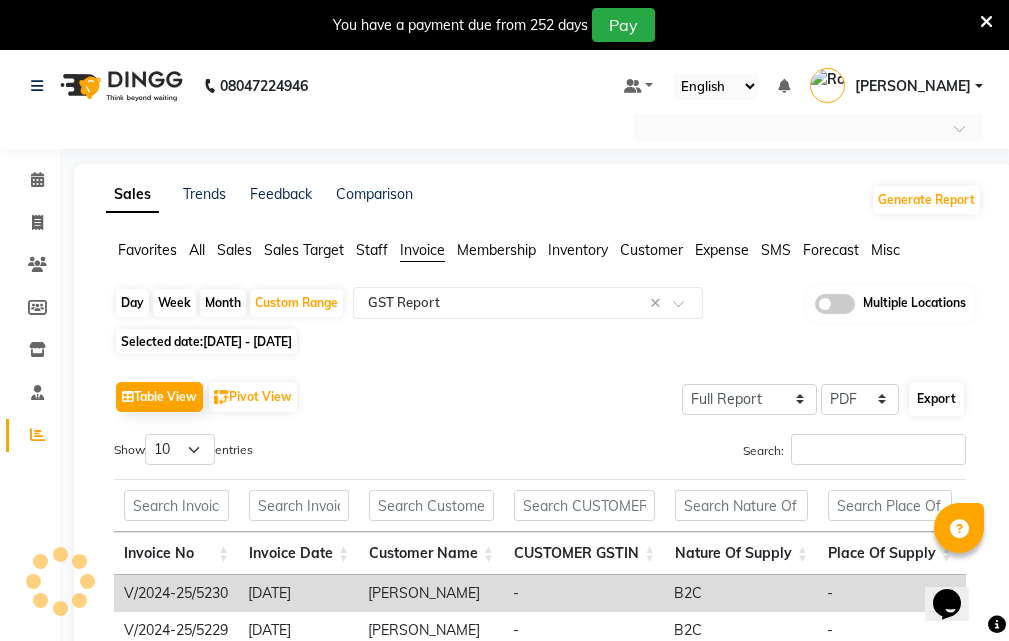 select on "sans-serif" 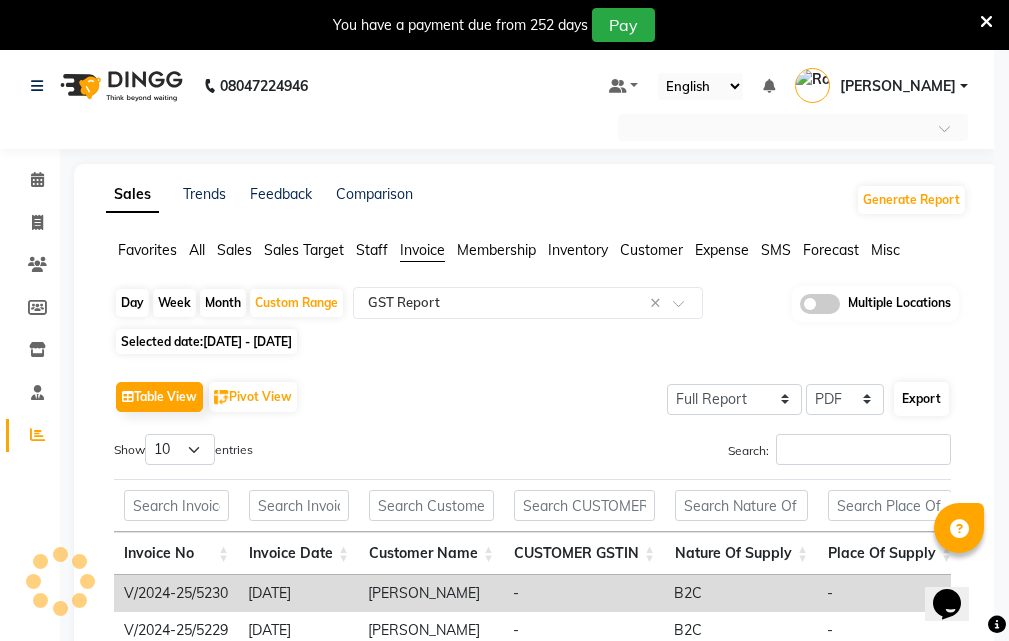 click on "Type Of Supply" 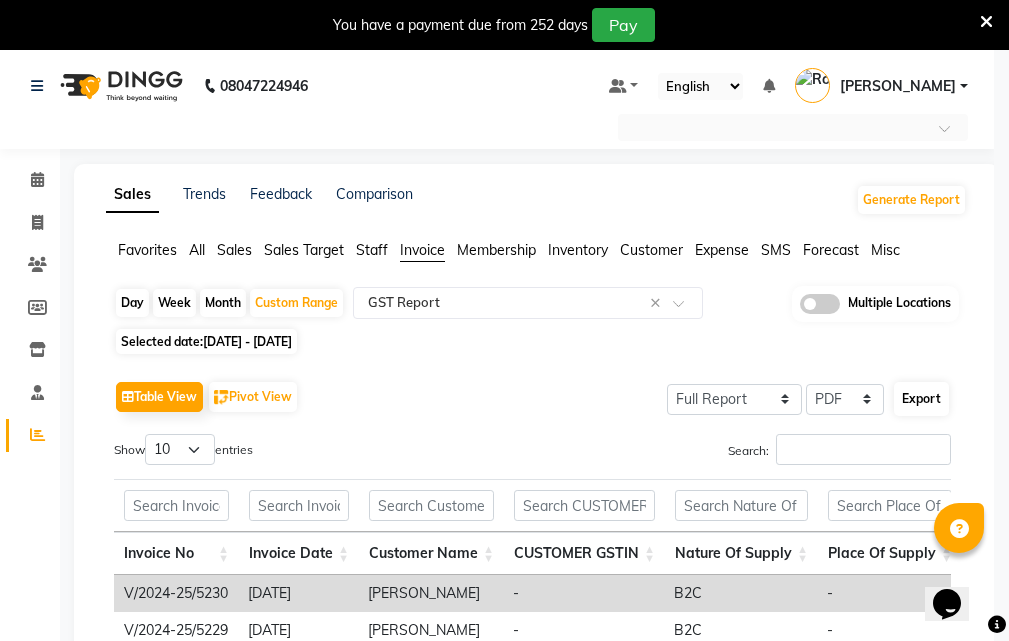 click on "Cancel" 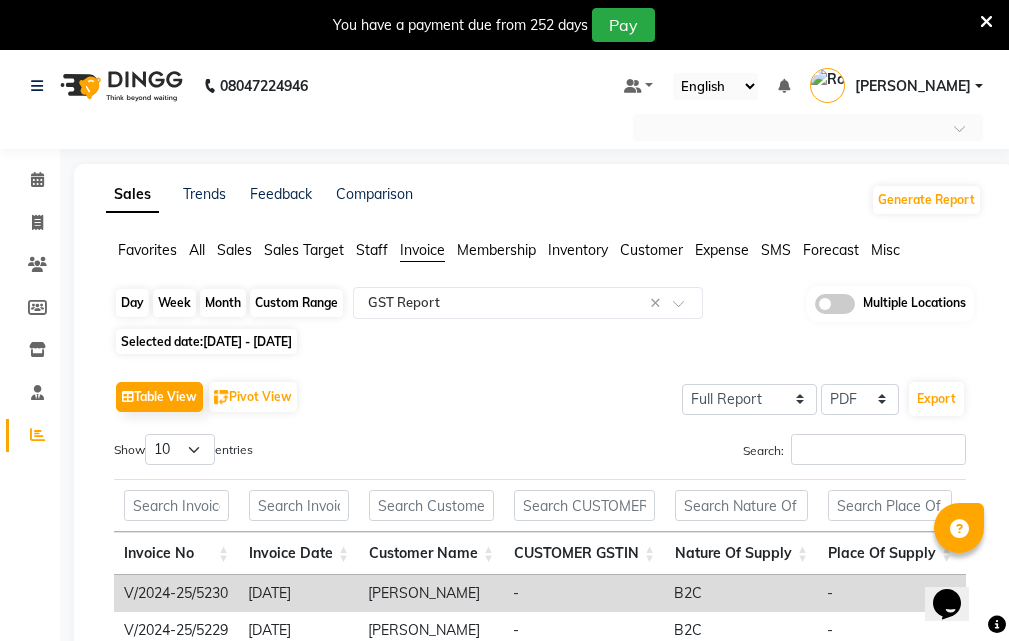 click on "Custom Range" 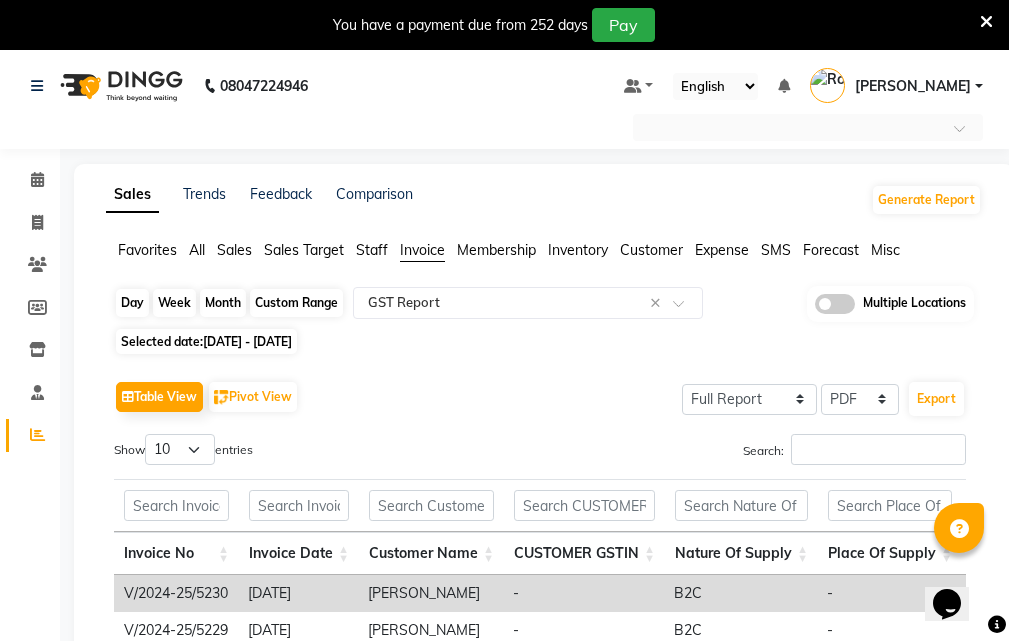 click 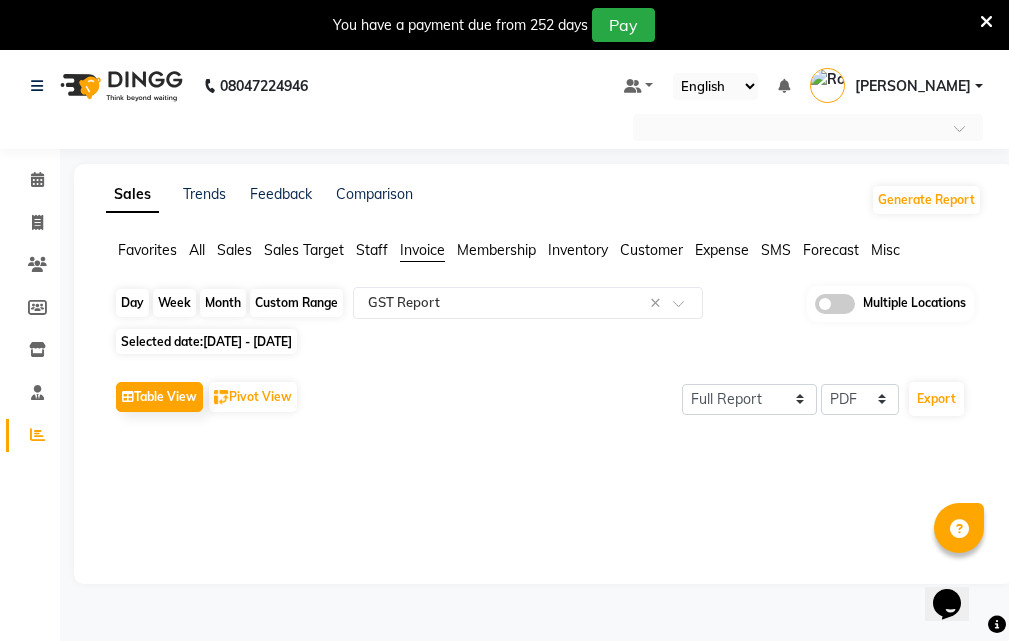 click on "31" 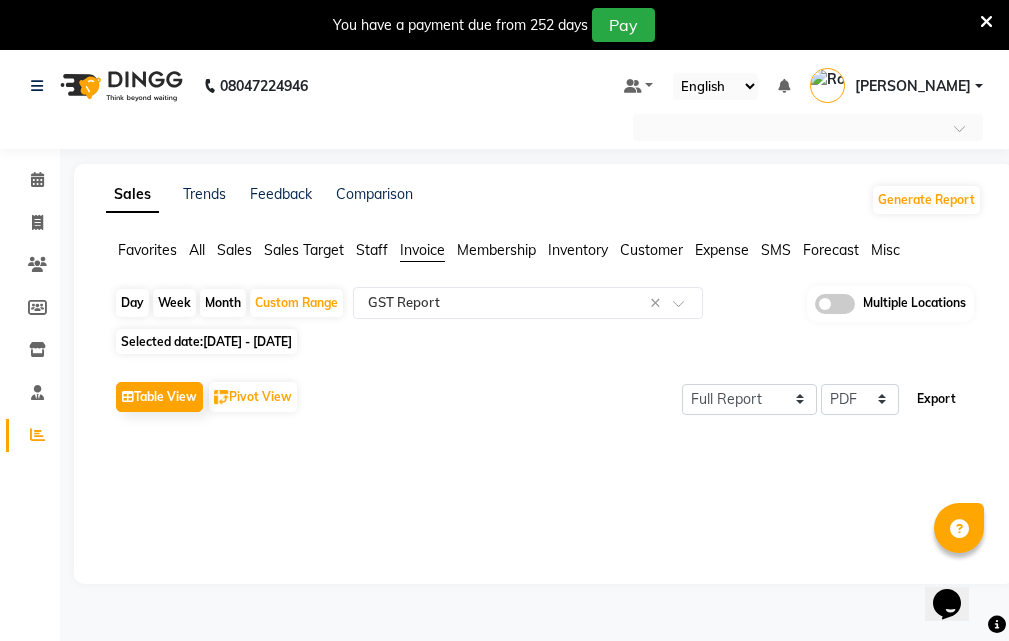 click on "Export" 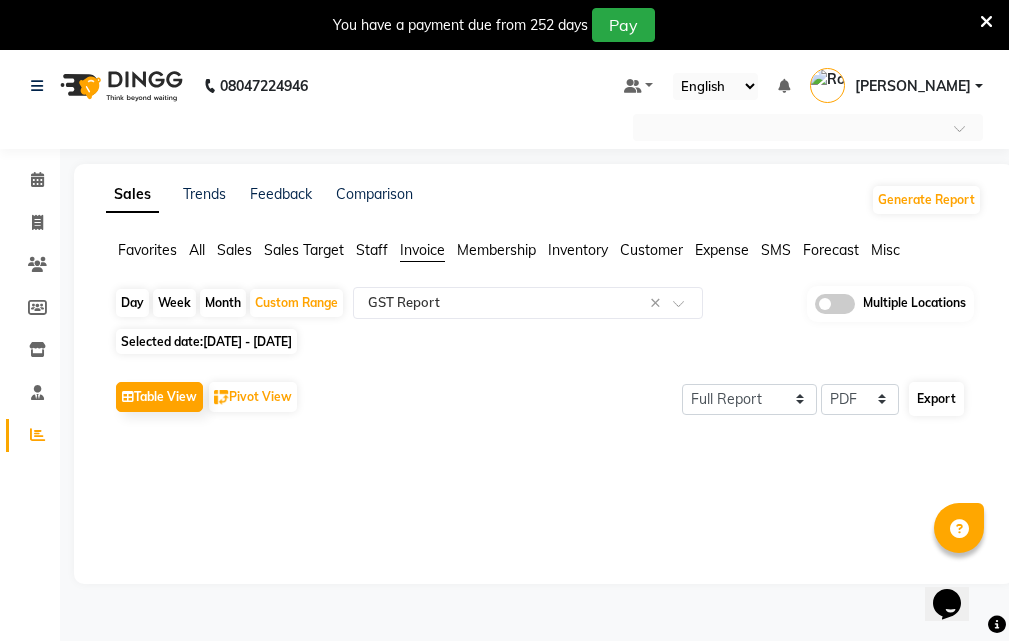 select on "sans-serif" 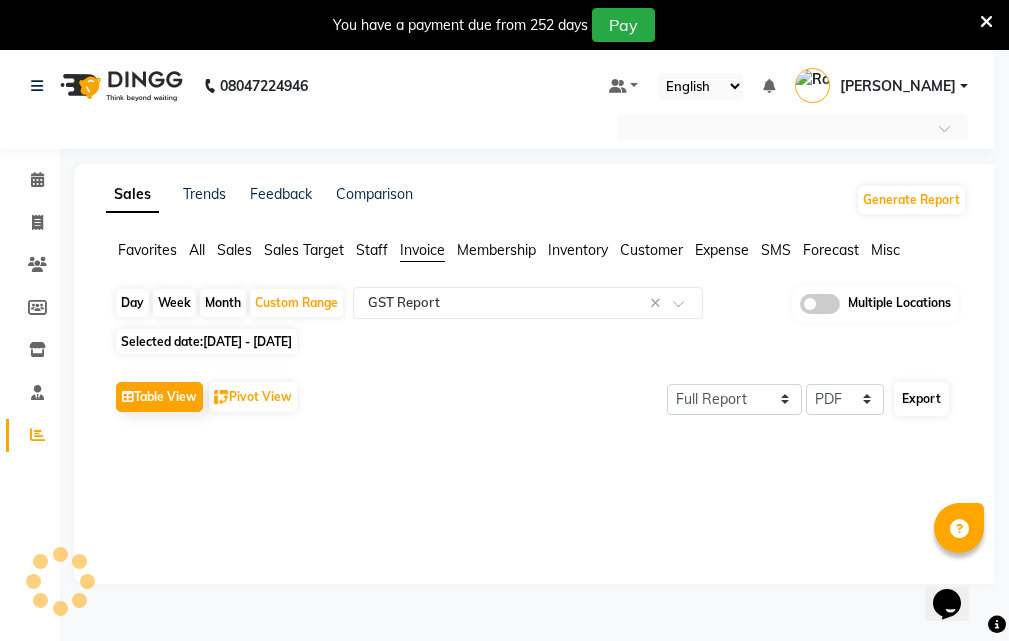 type 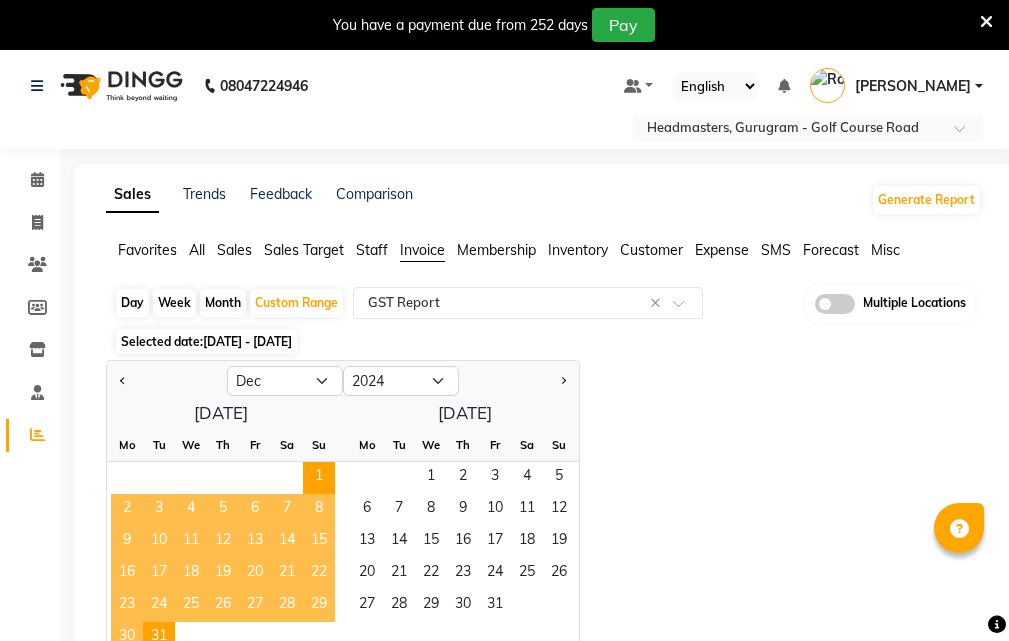 select on "12" 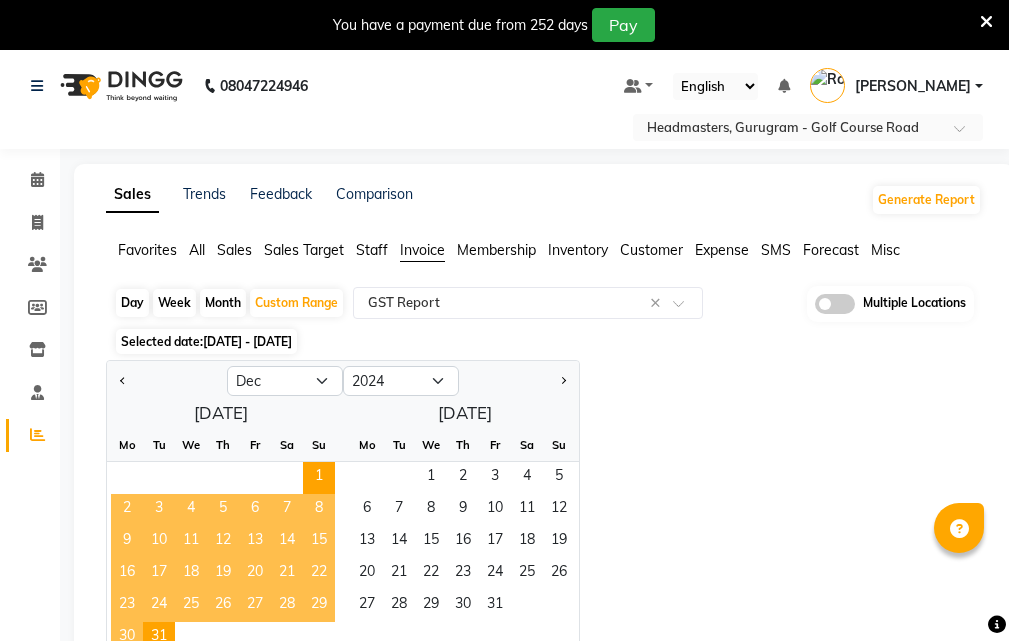 scroll, scrollTop: 0, scrollLeft: 0, axis: both 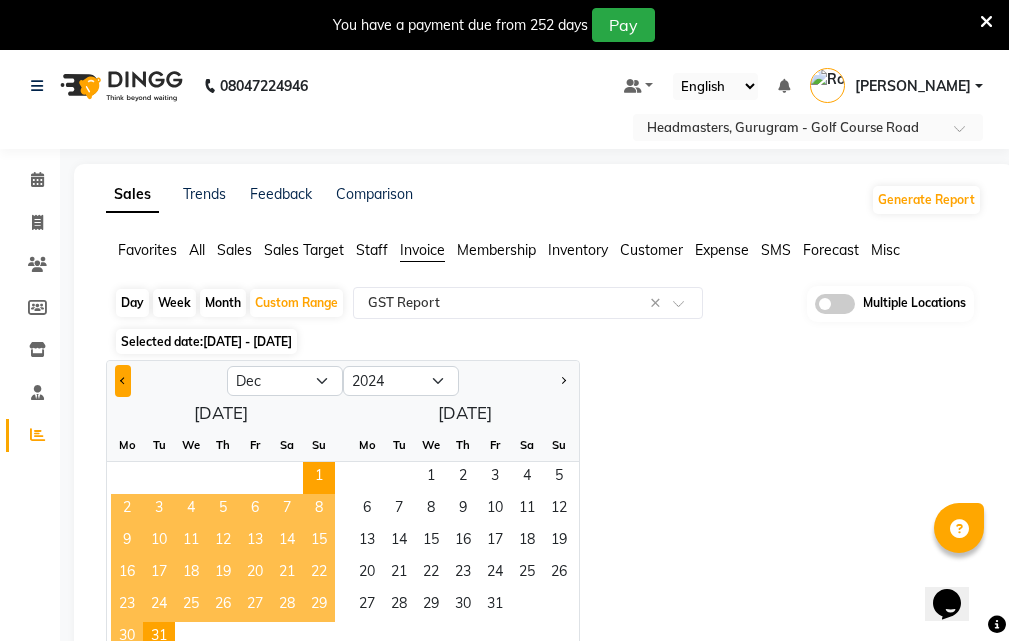 click 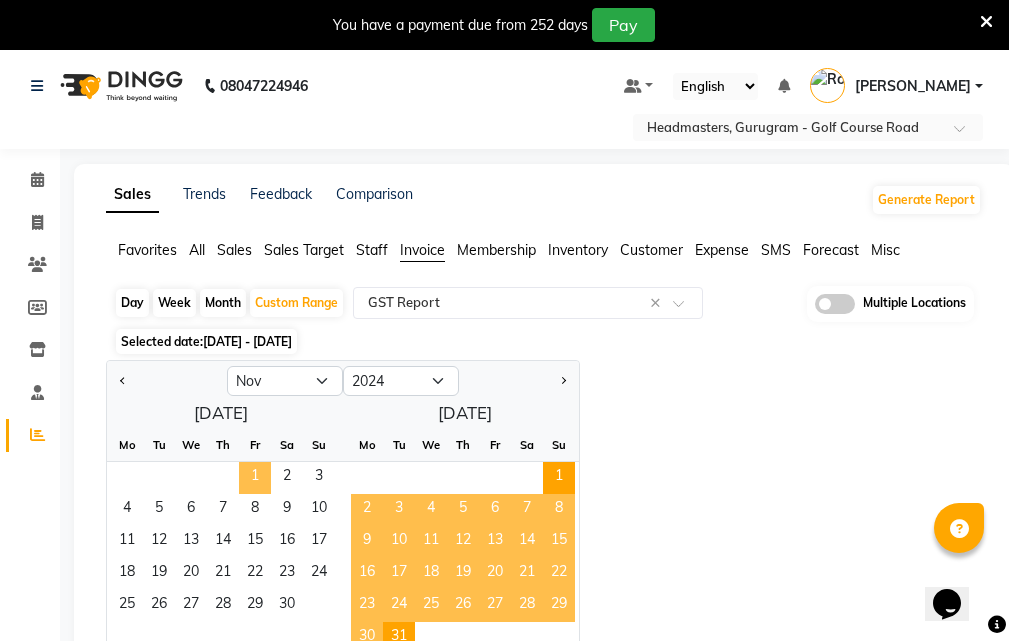 click on "1" 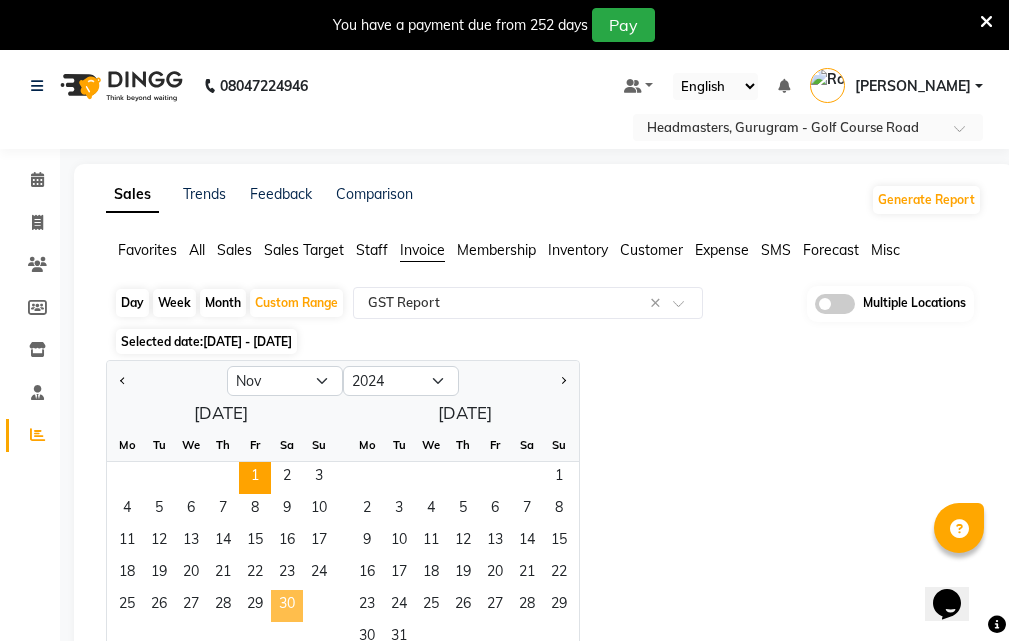 click on "30" 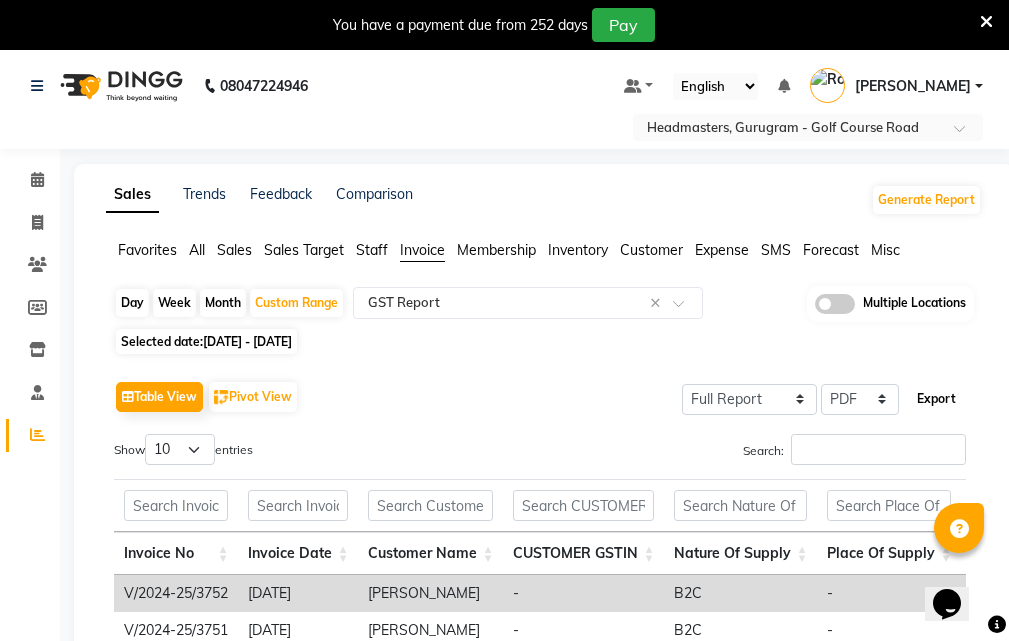 click on "Export" 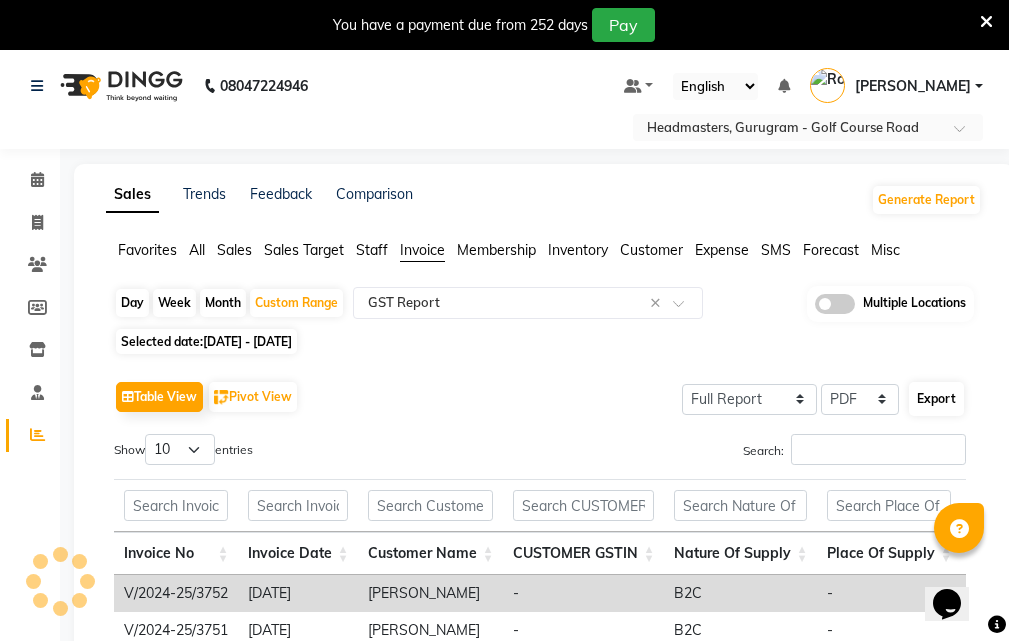 select on "sans-serif" 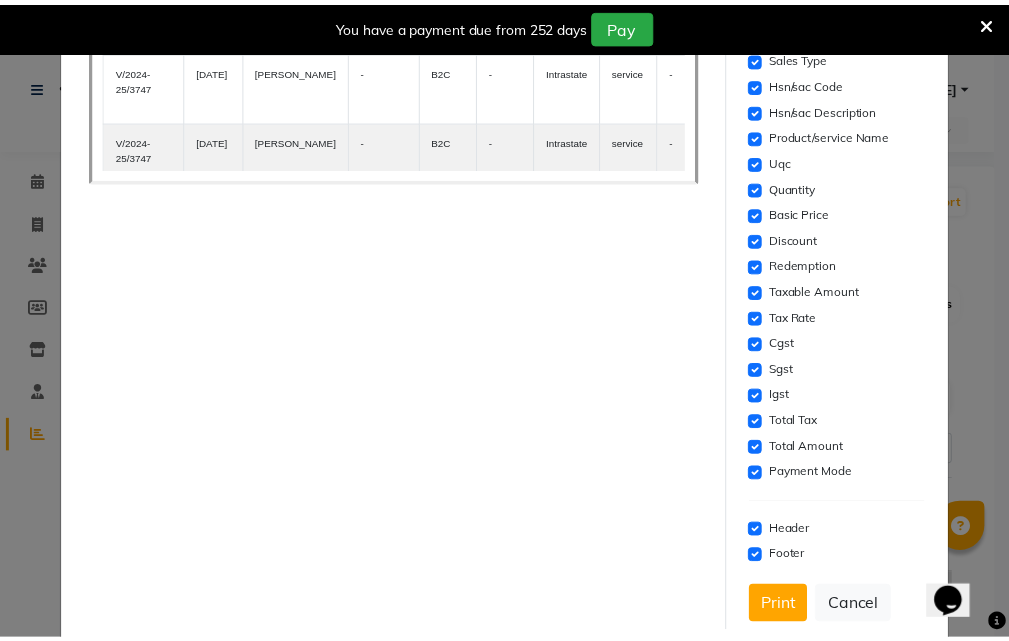 scroll, scrollTop: 560, scrollLeft: 0, axis: vertical 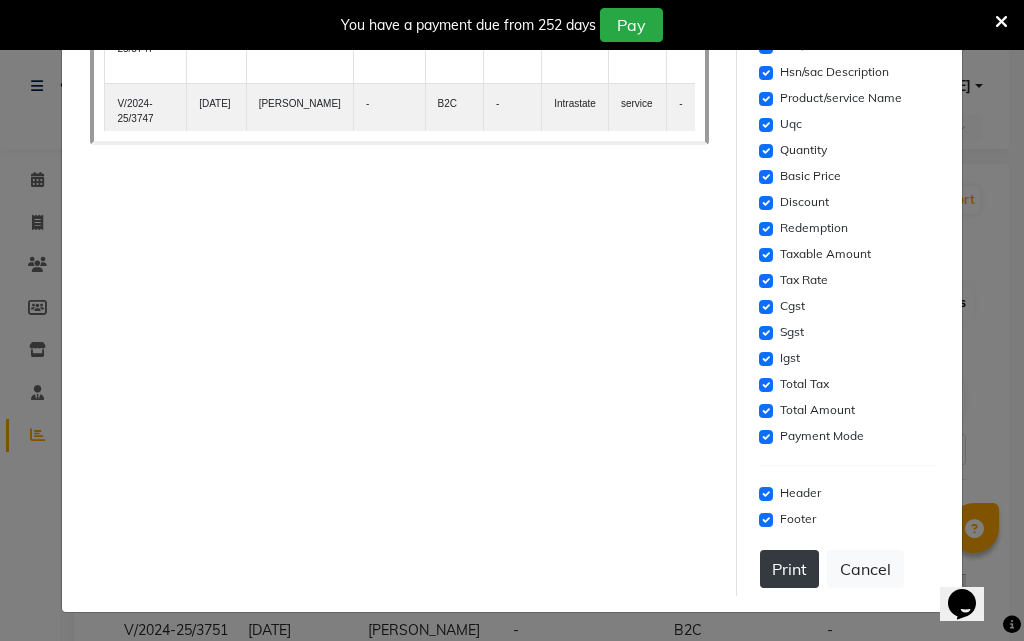 click on "Print" 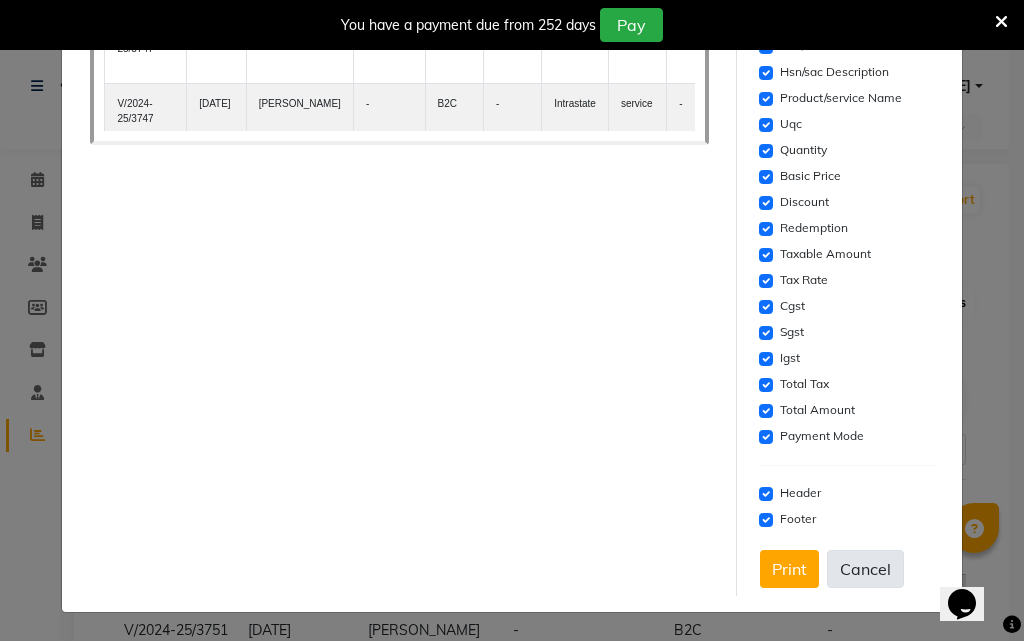 click on "Cancel" 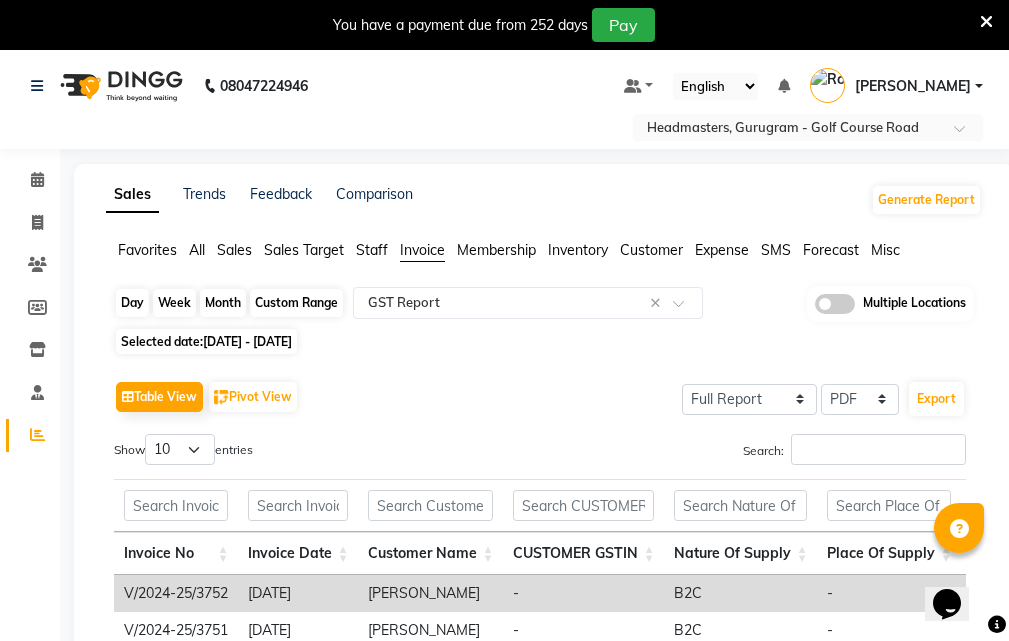 click on "Custom Range" 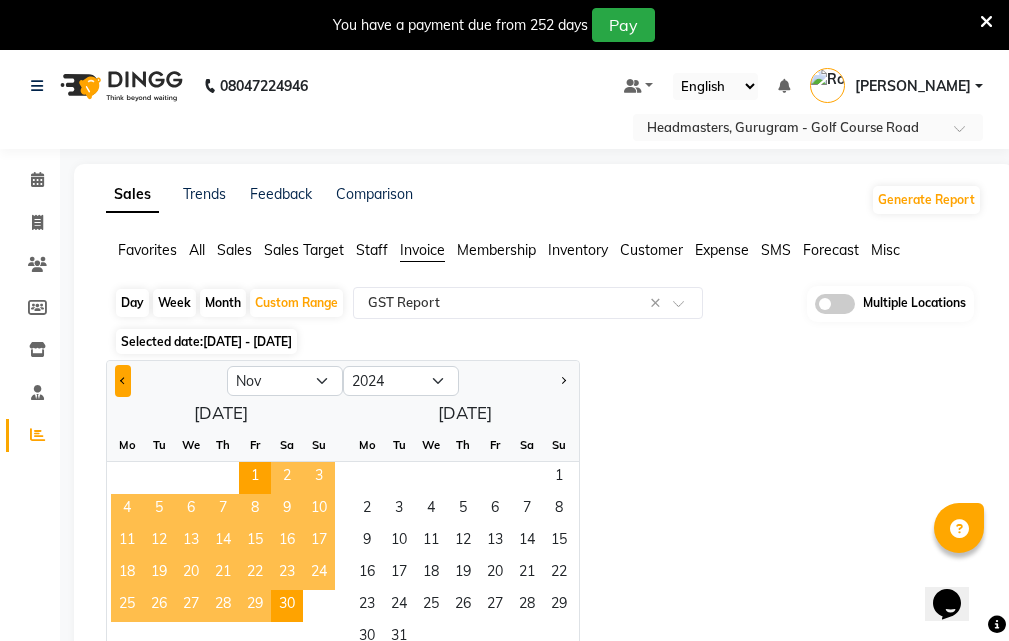 click 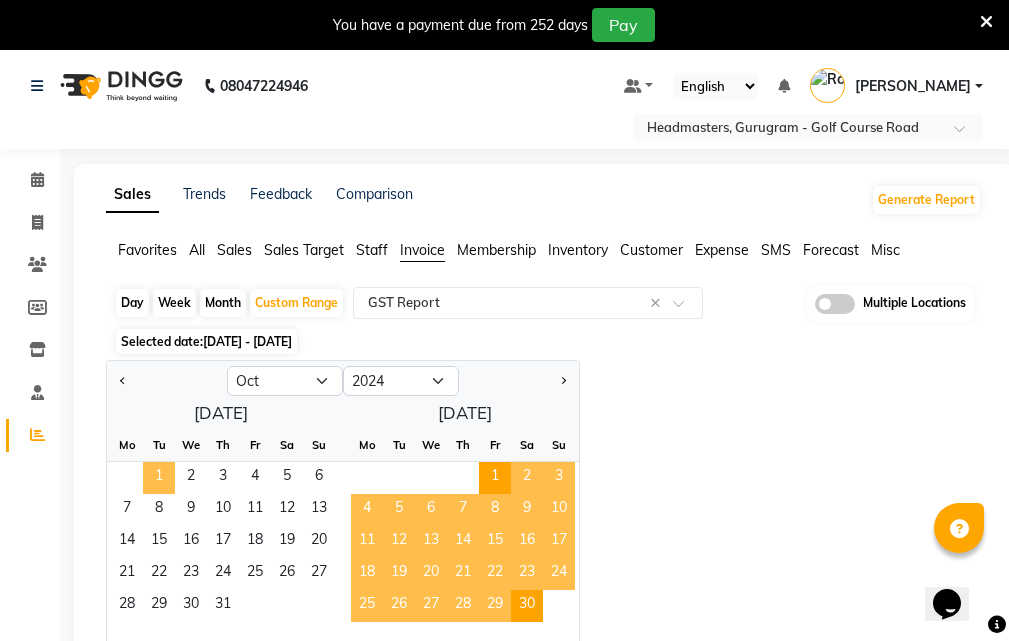 click on "1" 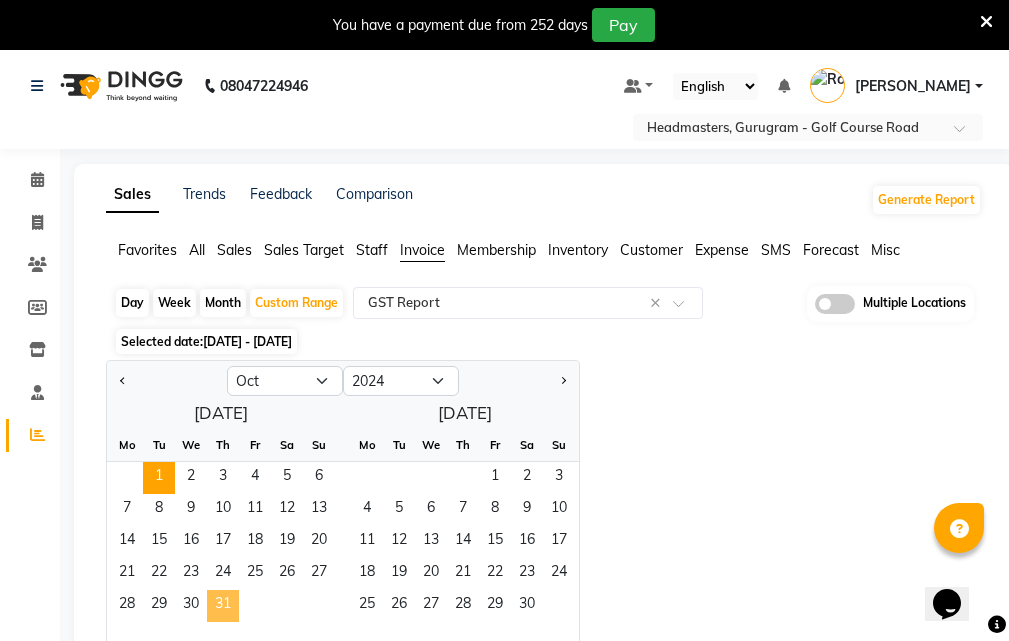 click on "31" 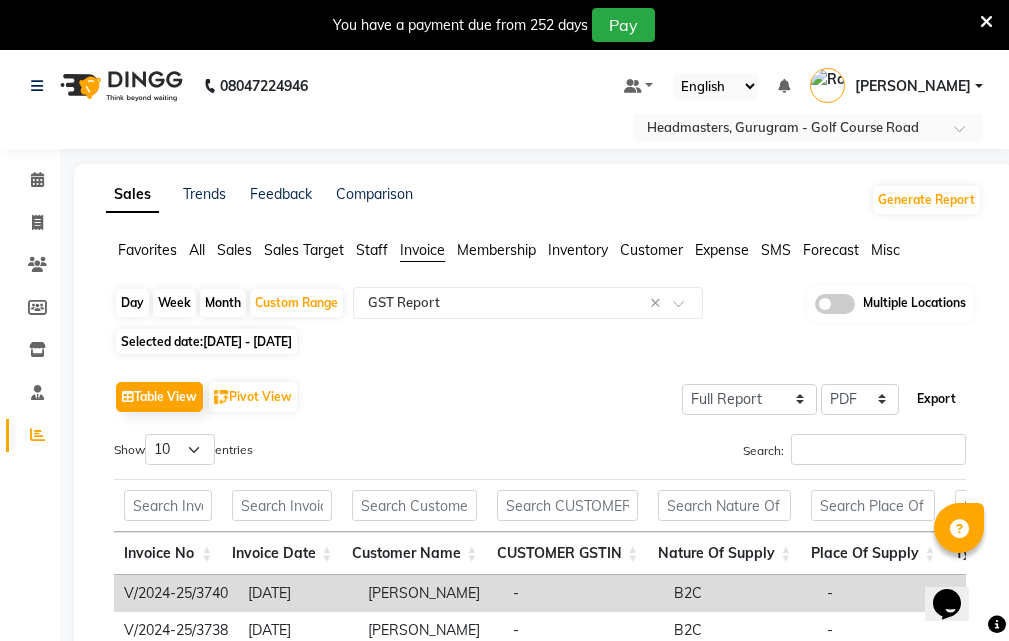 click on "Export" 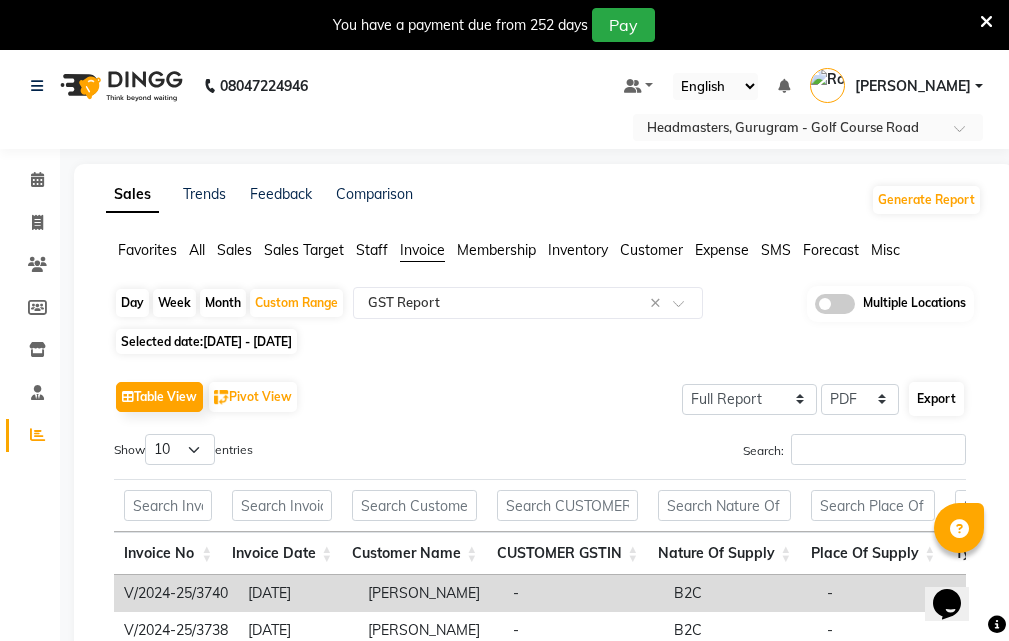 select on "sans-serif" 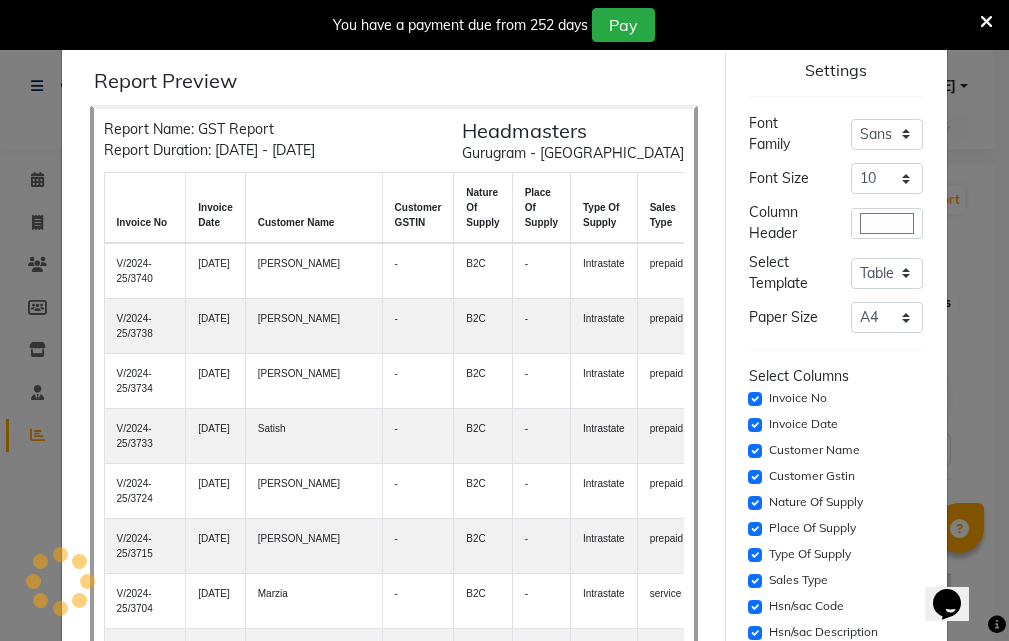 type 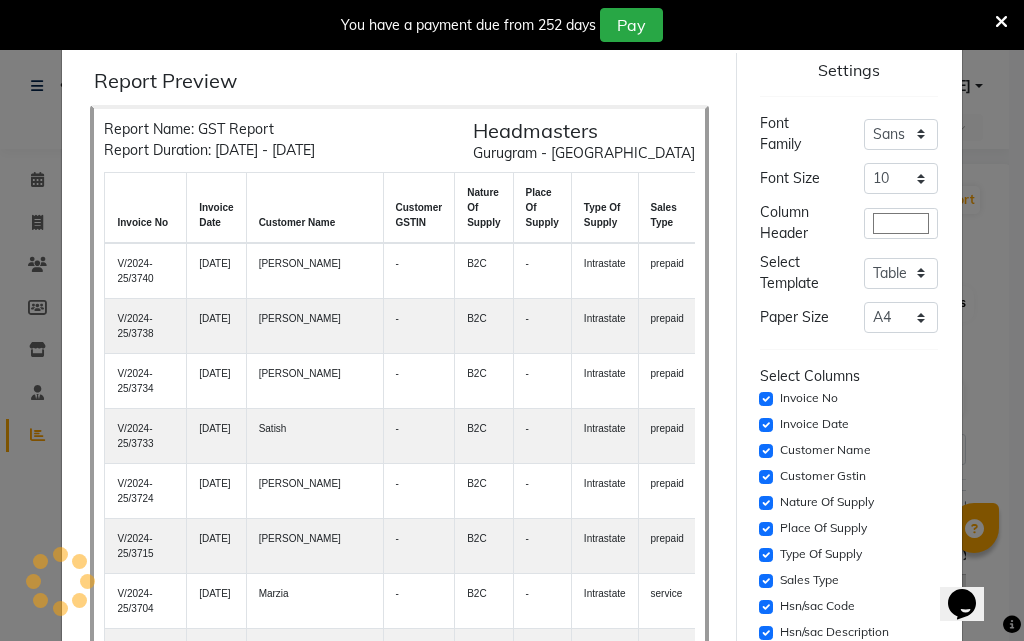 click on "Cancel" 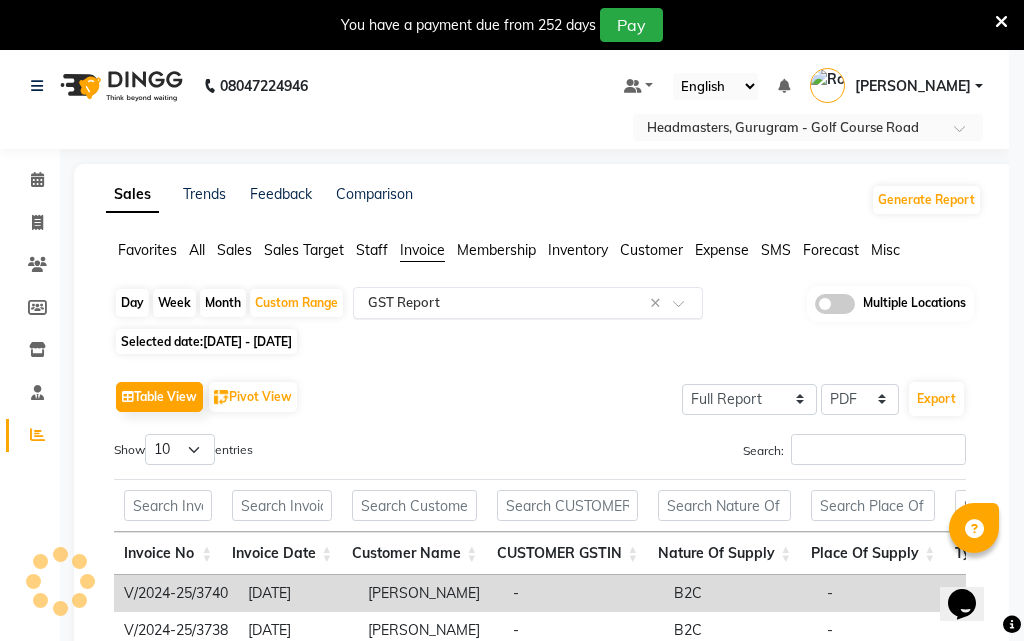 click 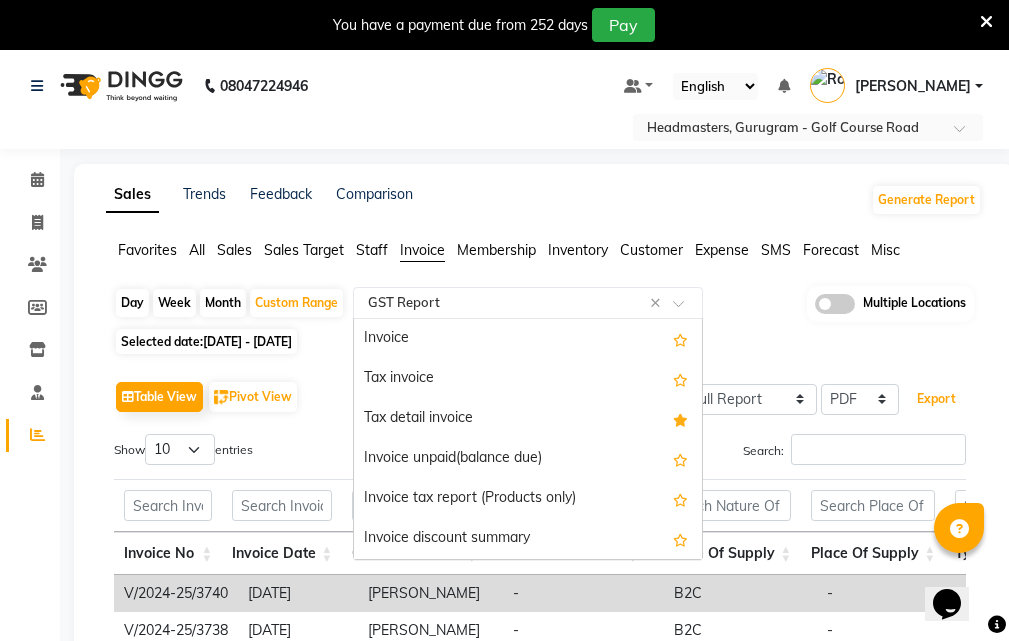 scroll, scrollTop: 0, scrollLeft: 0, axis: both 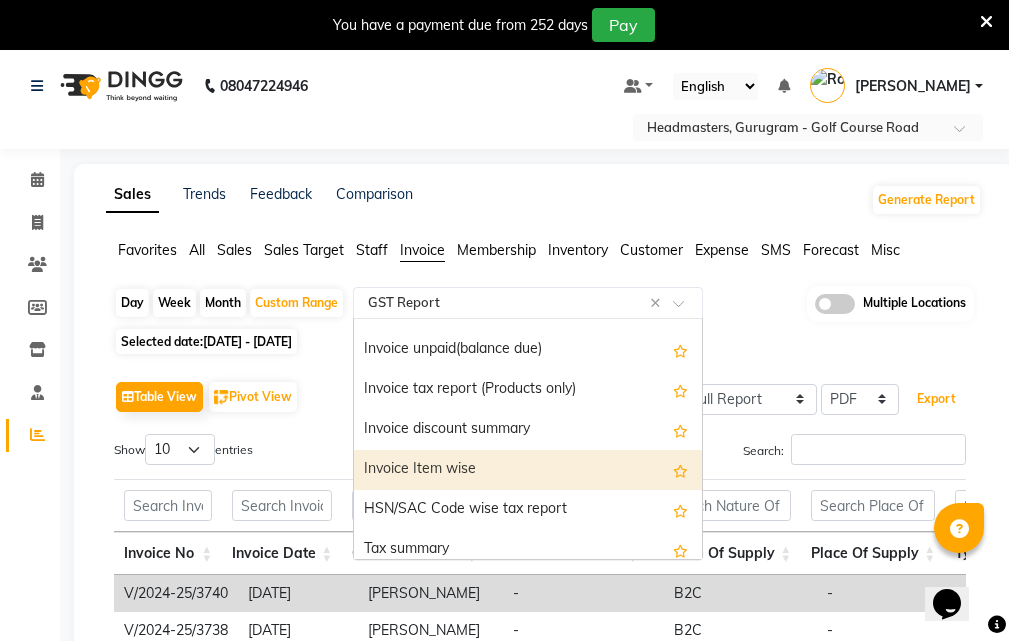 click on "Invoice Item wise" at bounding box center (528, 470) 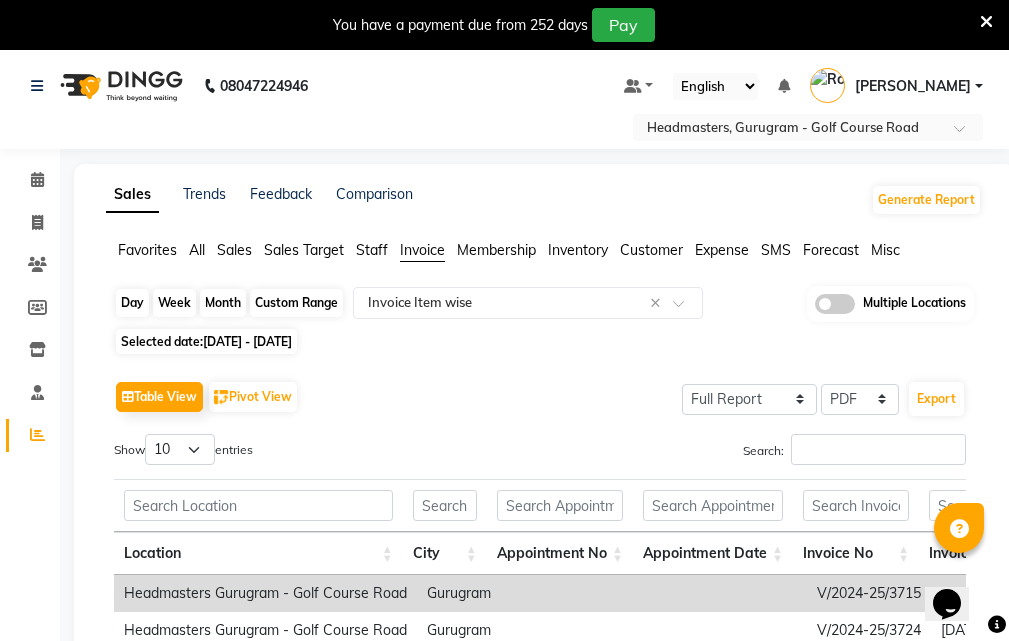 click on "Custom Range" 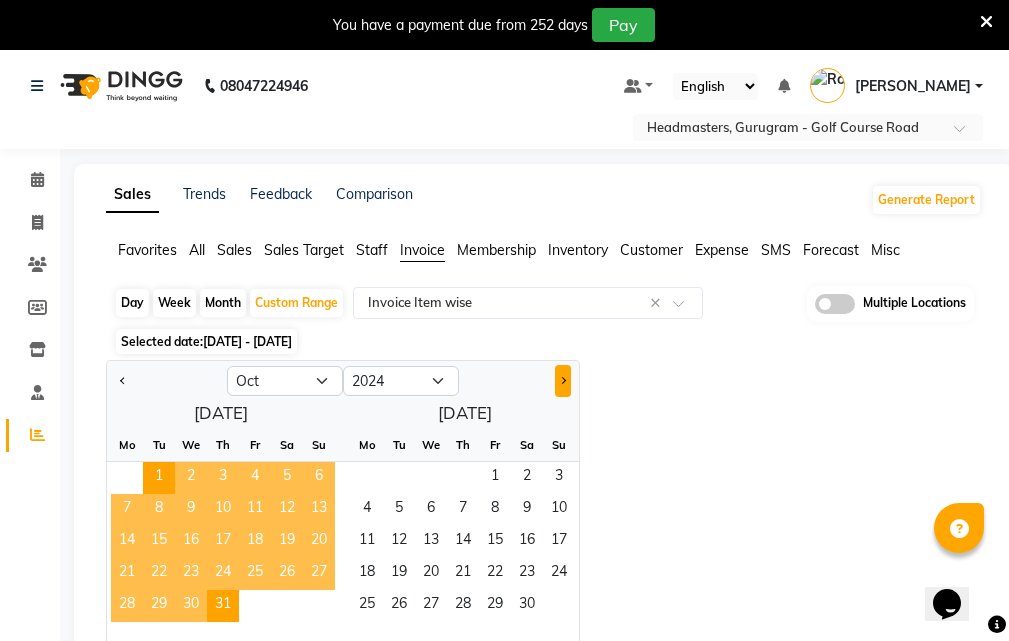 click 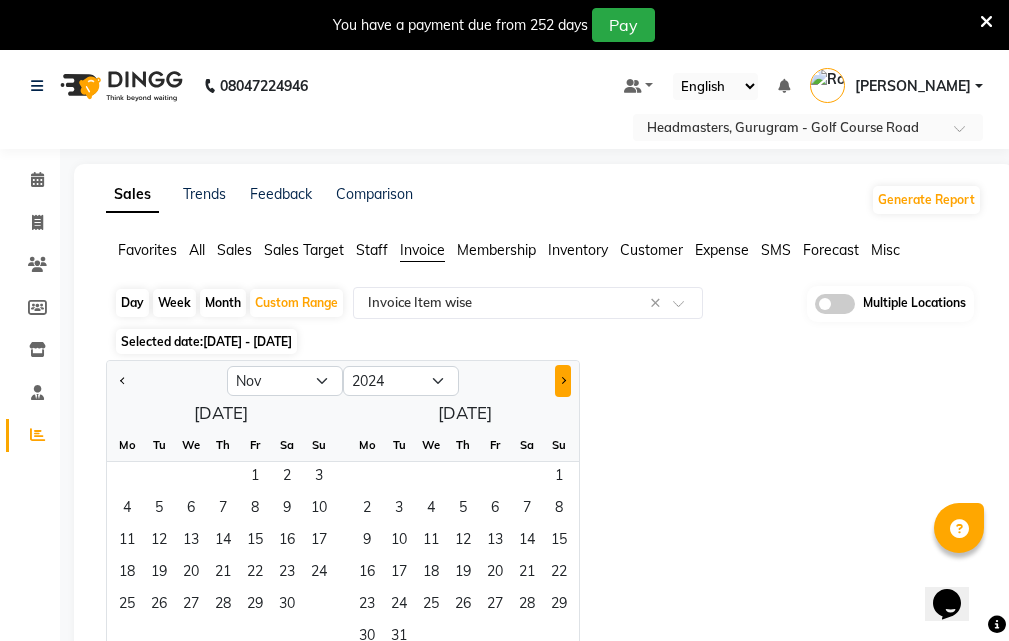 click 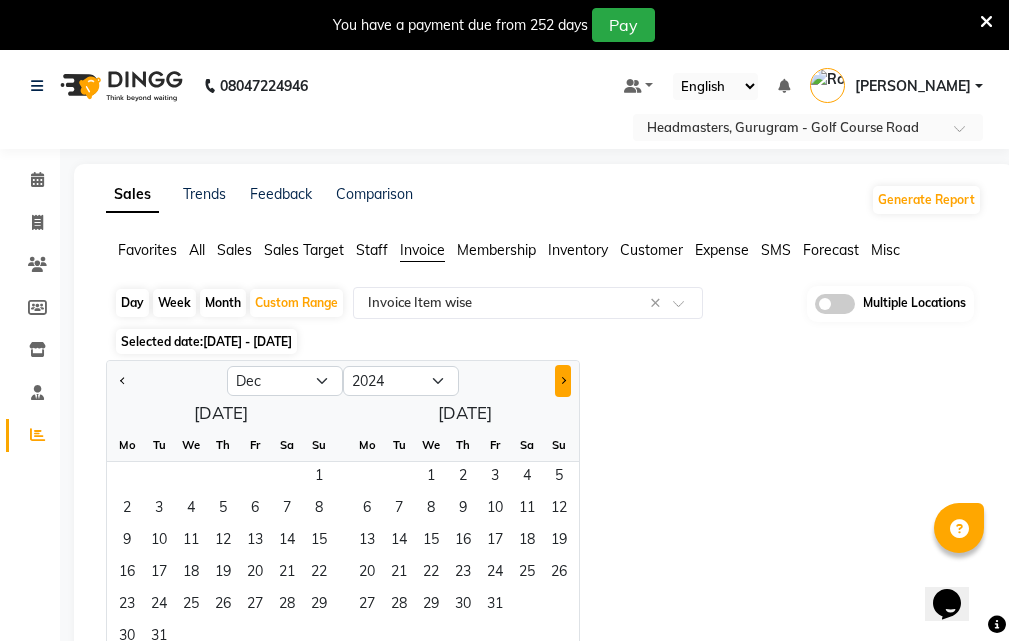 click 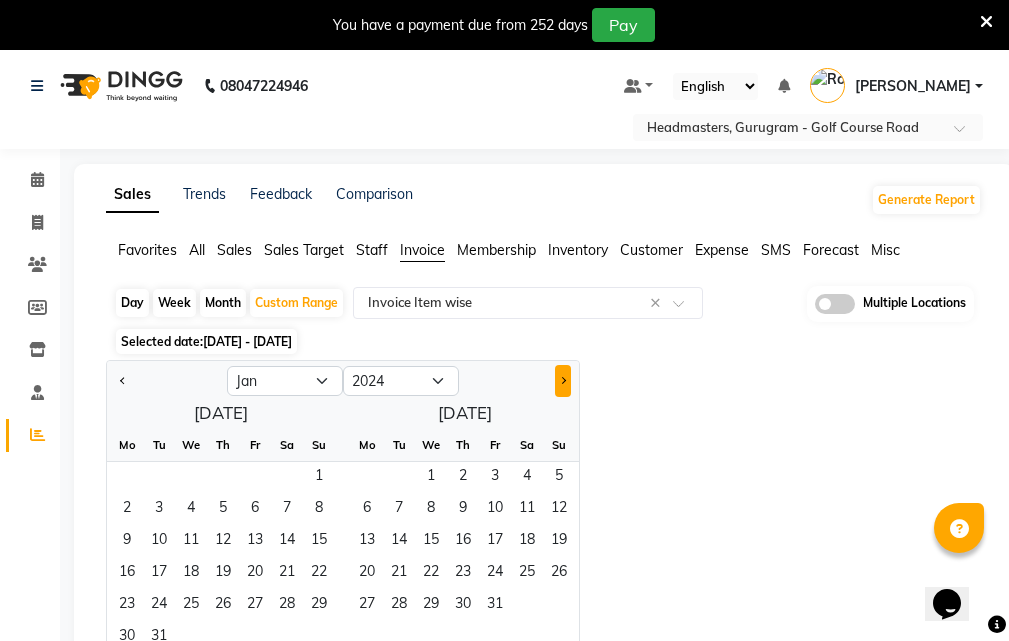 select on "2025" 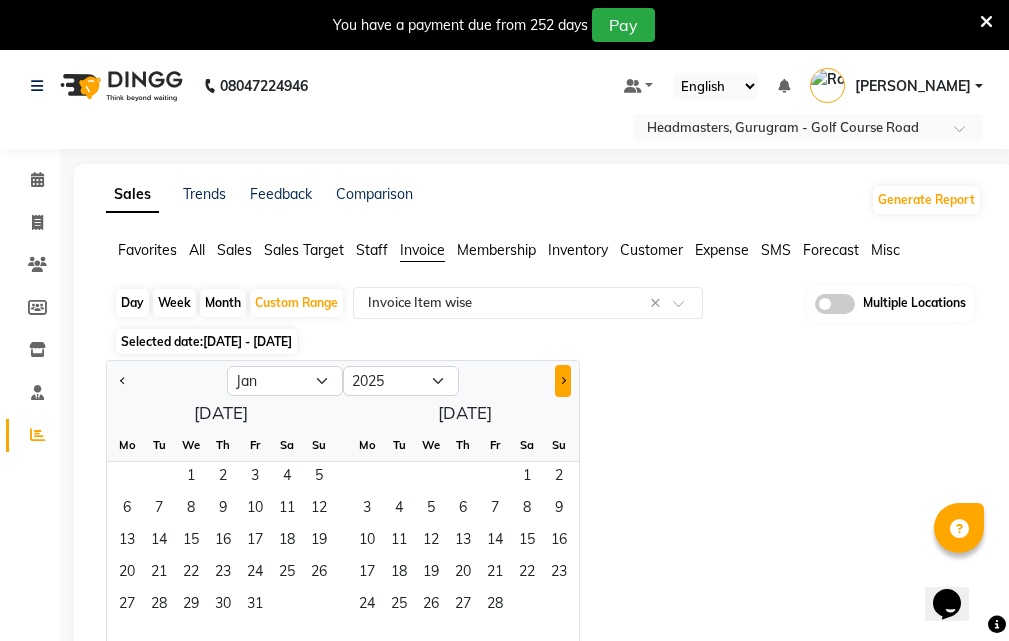 click 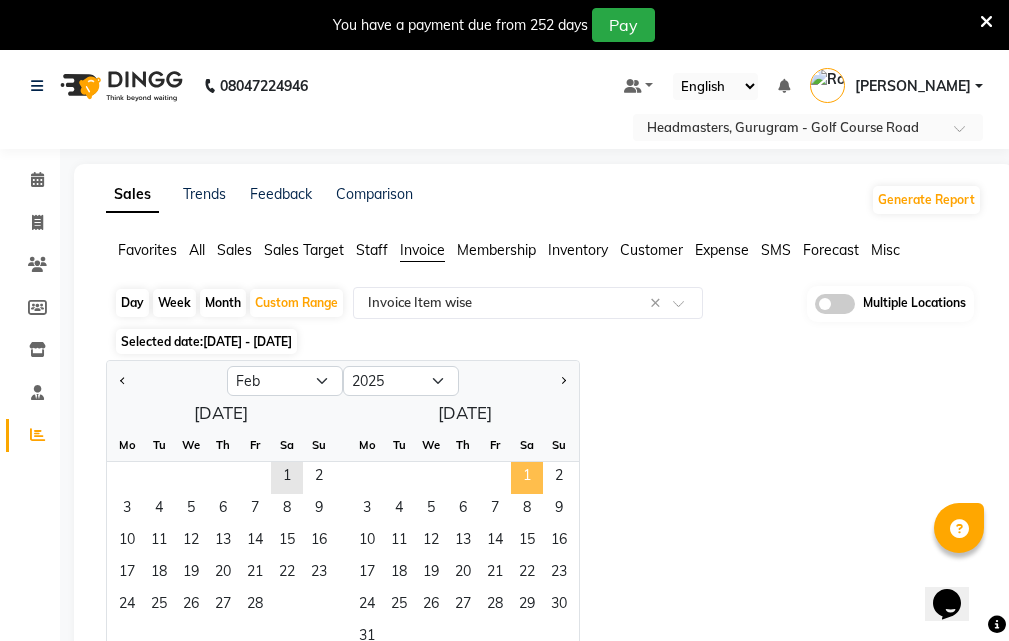 click on "1" 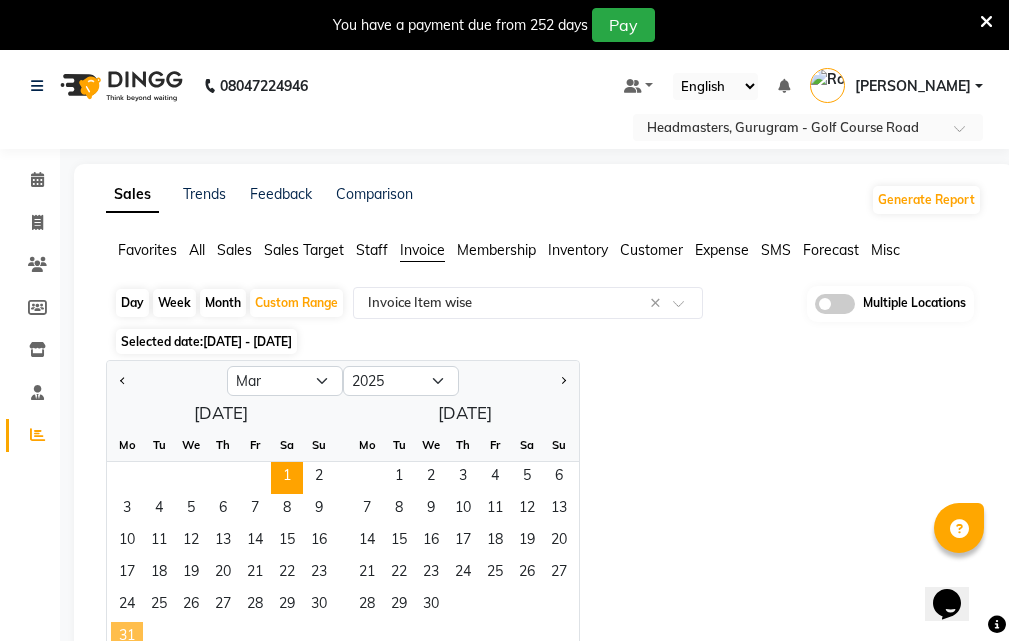 click on "31" 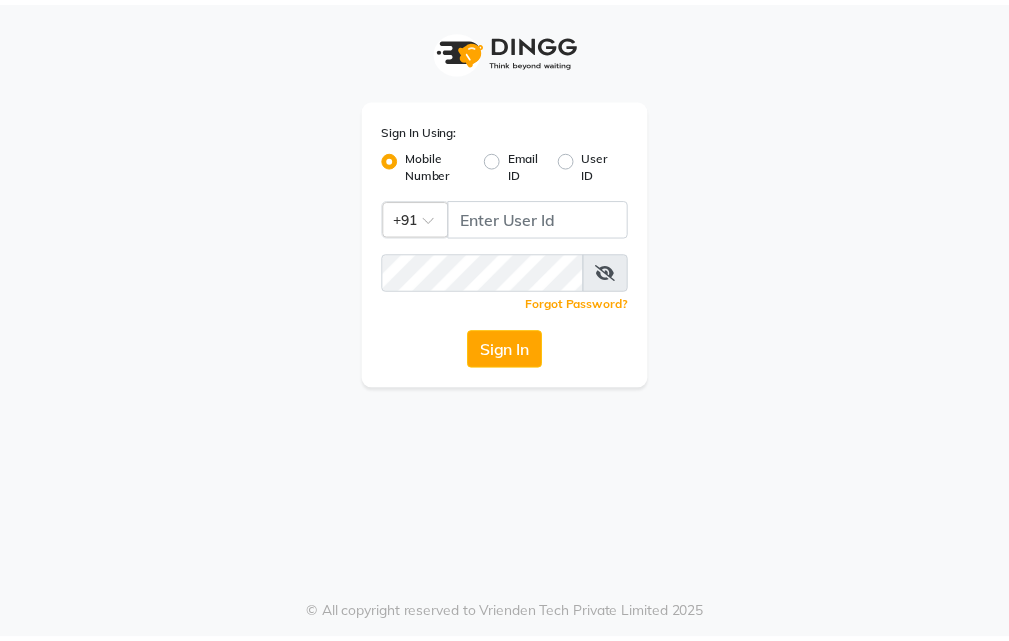 scroll, scrollTop: 0, scrollLeft: 0, axis: both 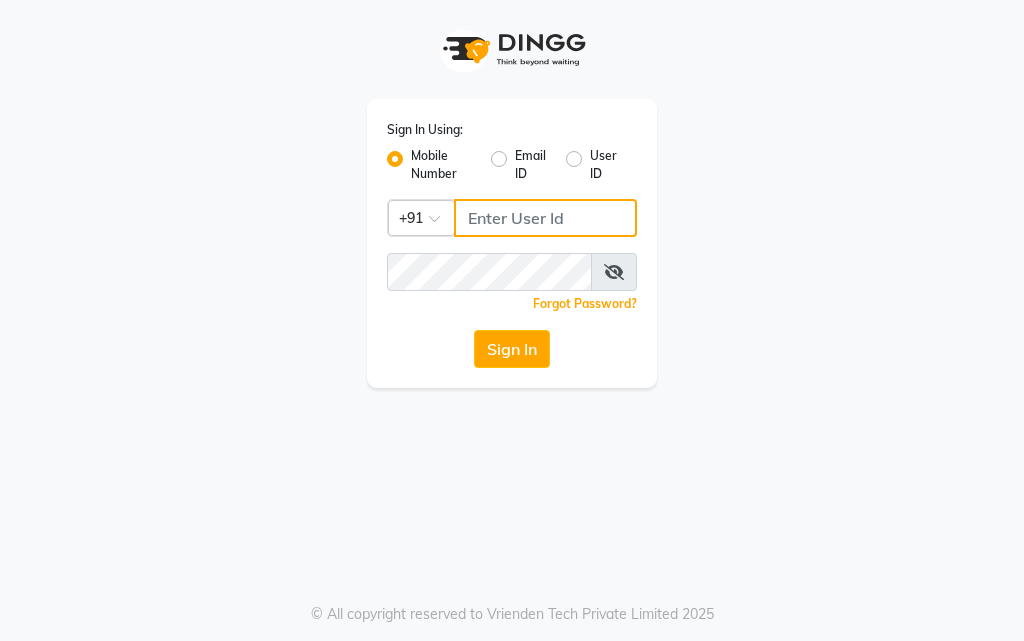 click 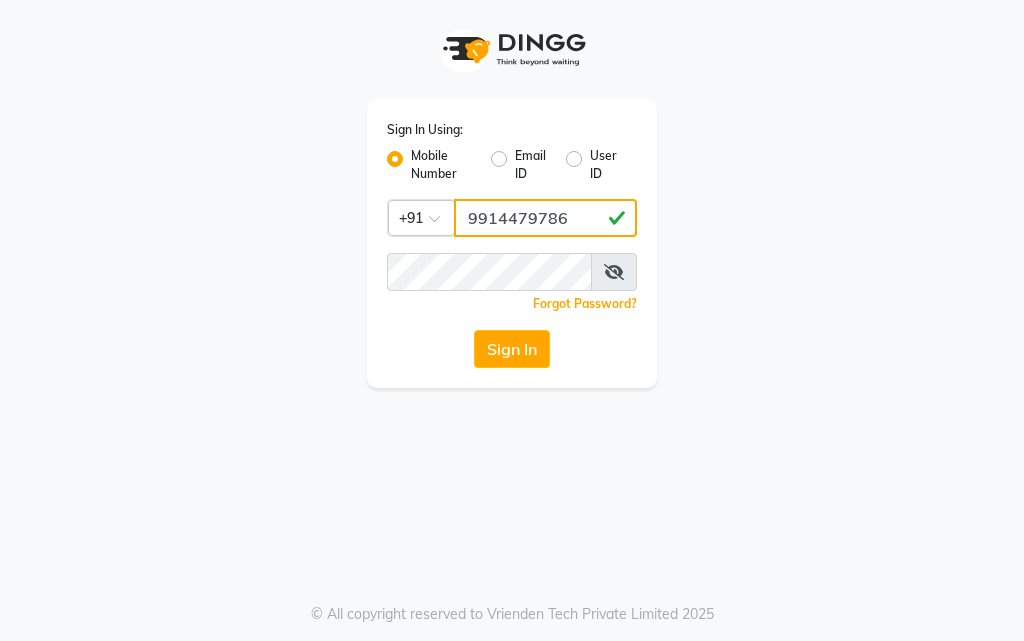 type on "9914479786" 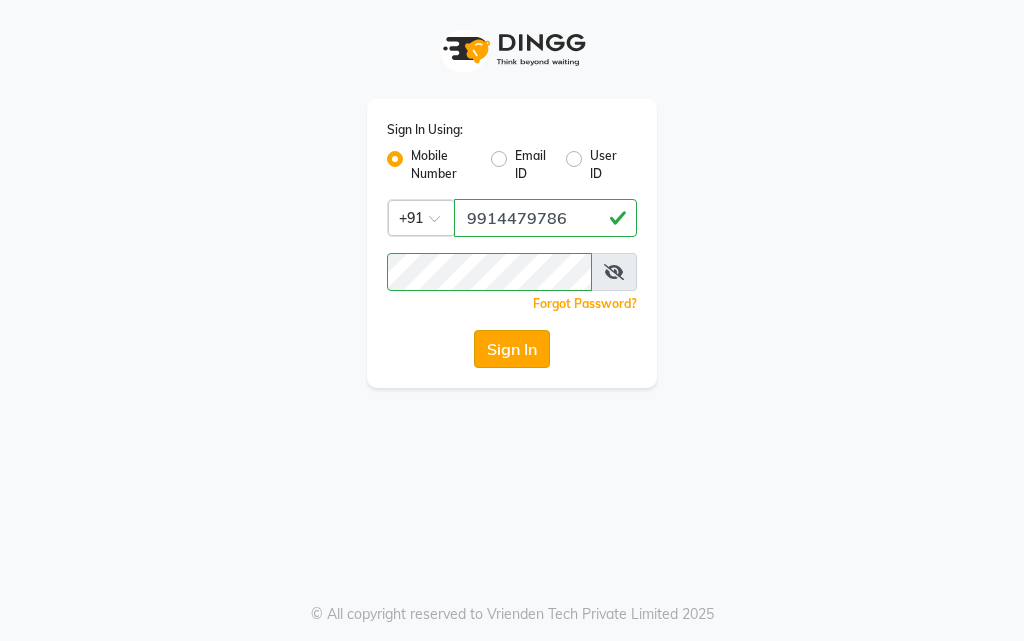 click on "Sign In" 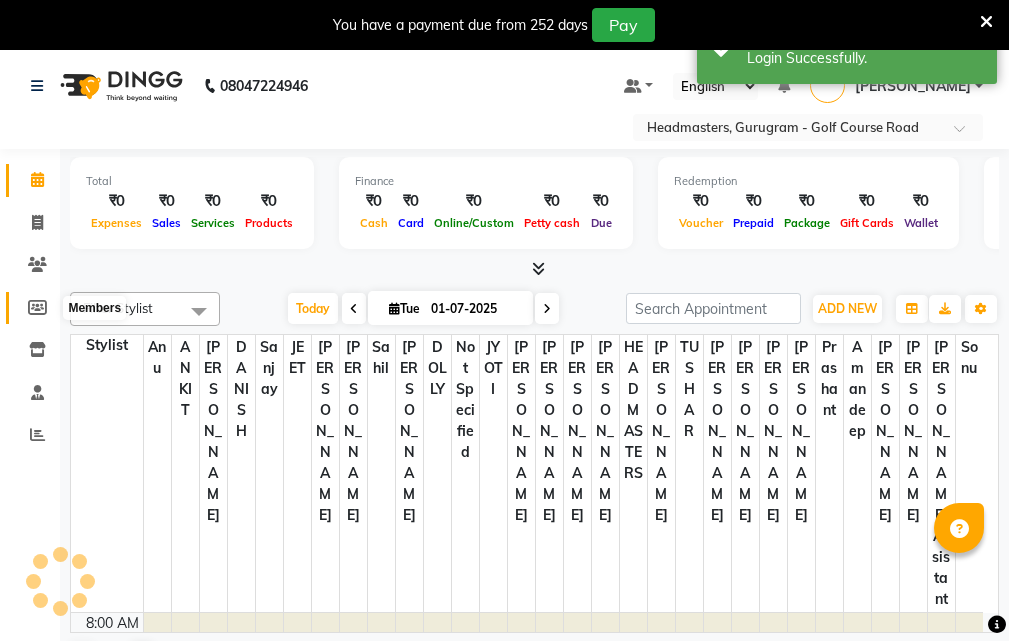 scroll, scrollTop: 0, scrollLeft: 0, axis: both 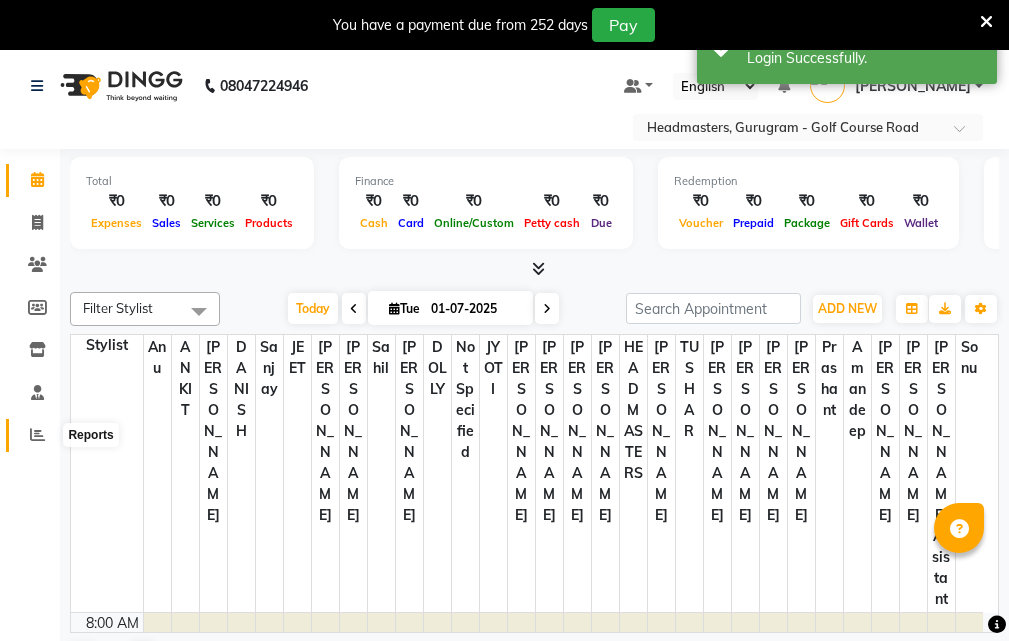 click 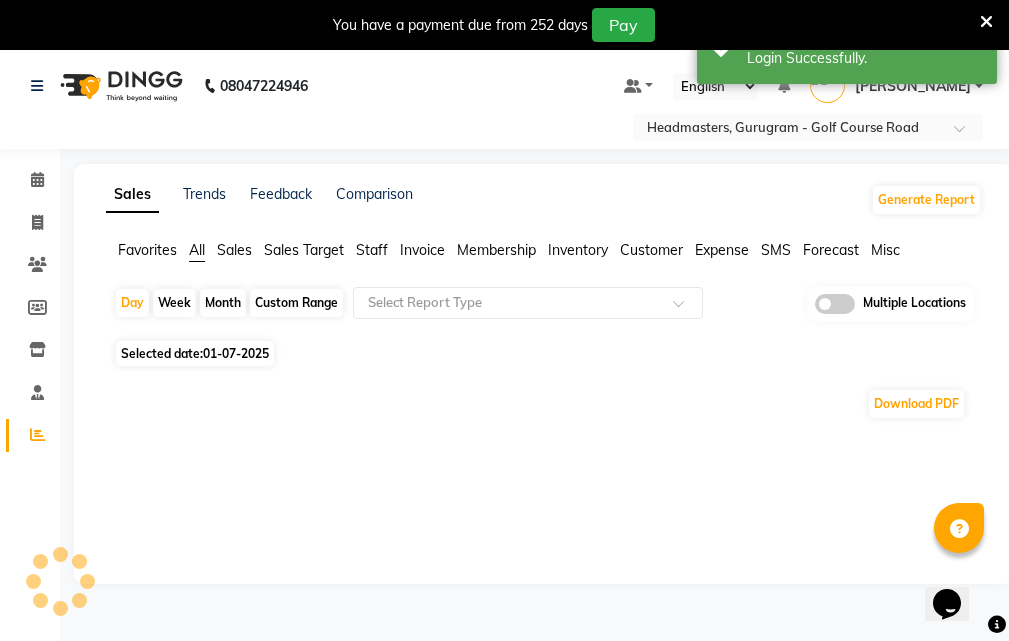 scroll, scrollTop: 0, scrollLeft: 0, axis: both 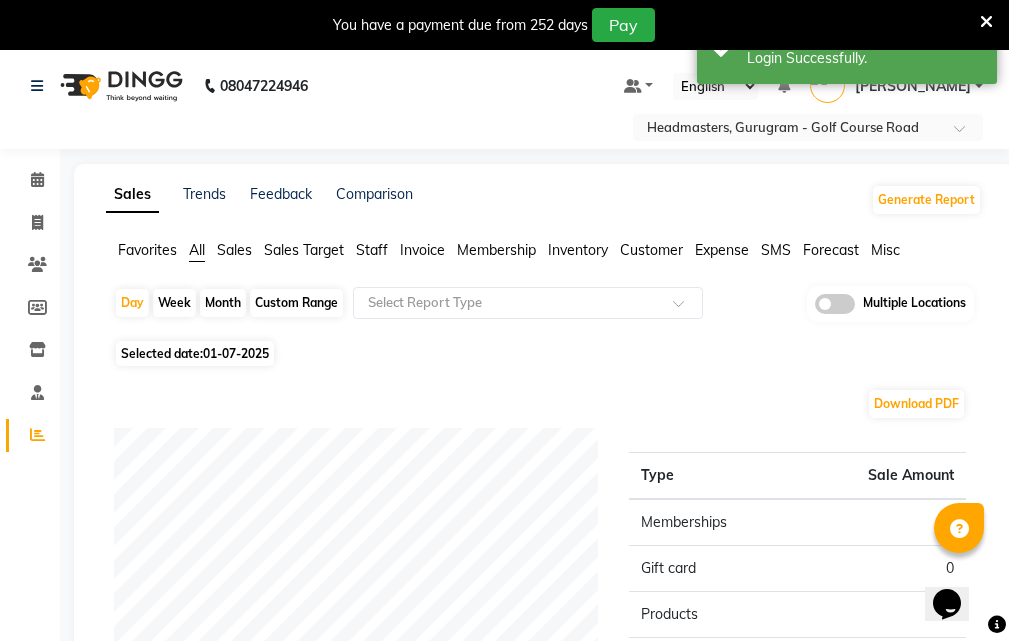 click on "Invoice" 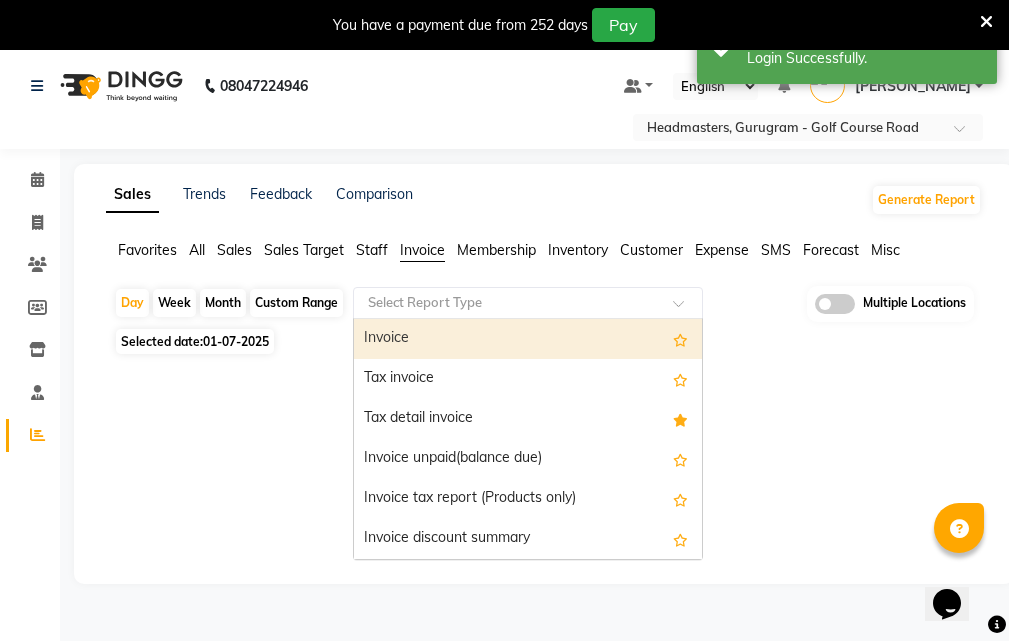 click 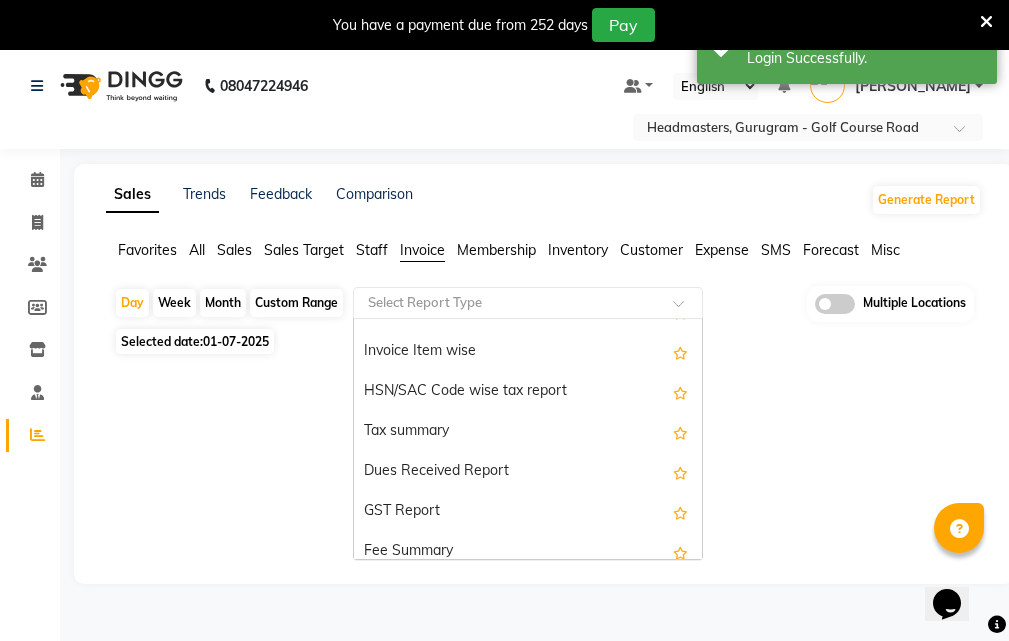scroll, scrollTop: 360, scrollLeft: 0, axis: vertical 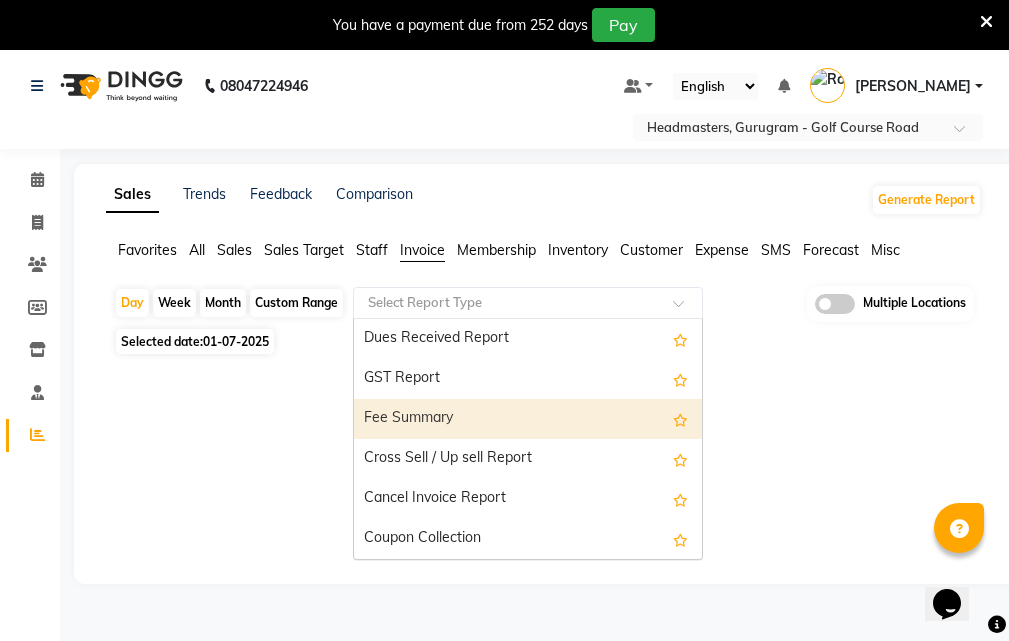 click on "Fee Summary" at bounding box center (528, 419) 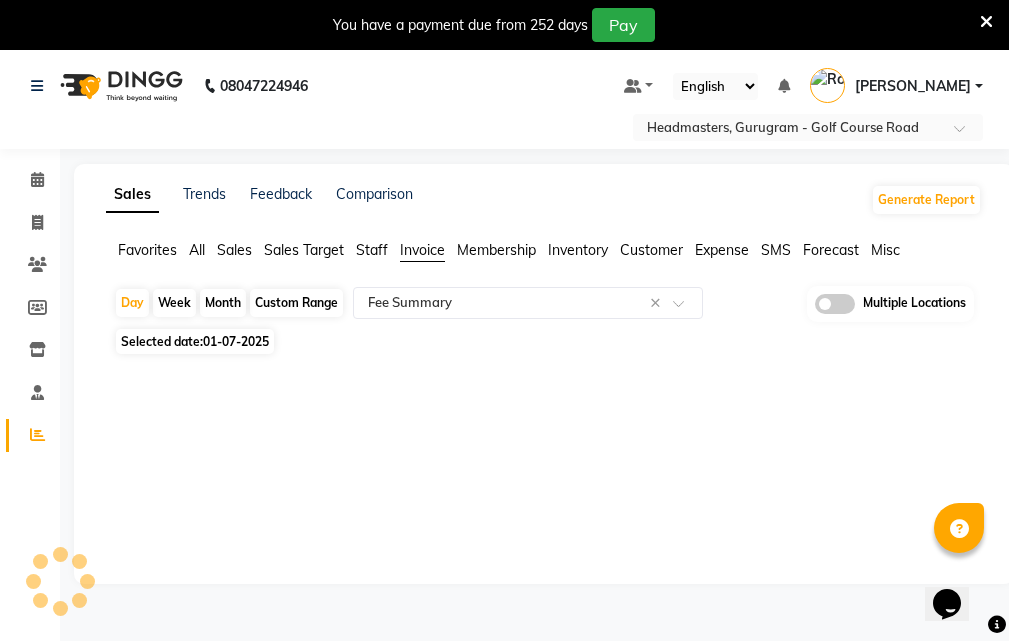 click on "Custom Range" 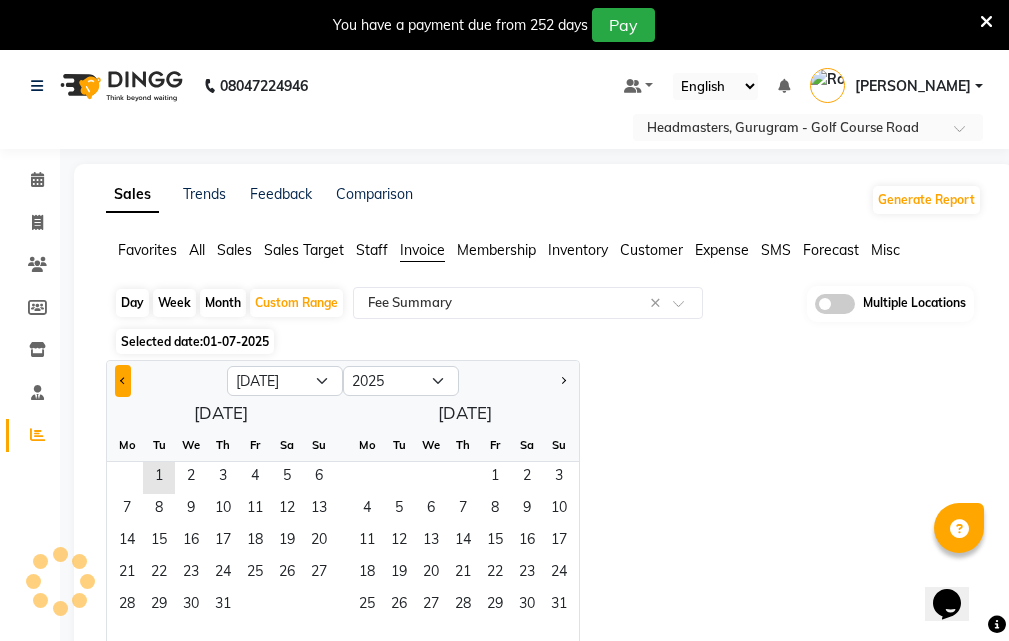 click 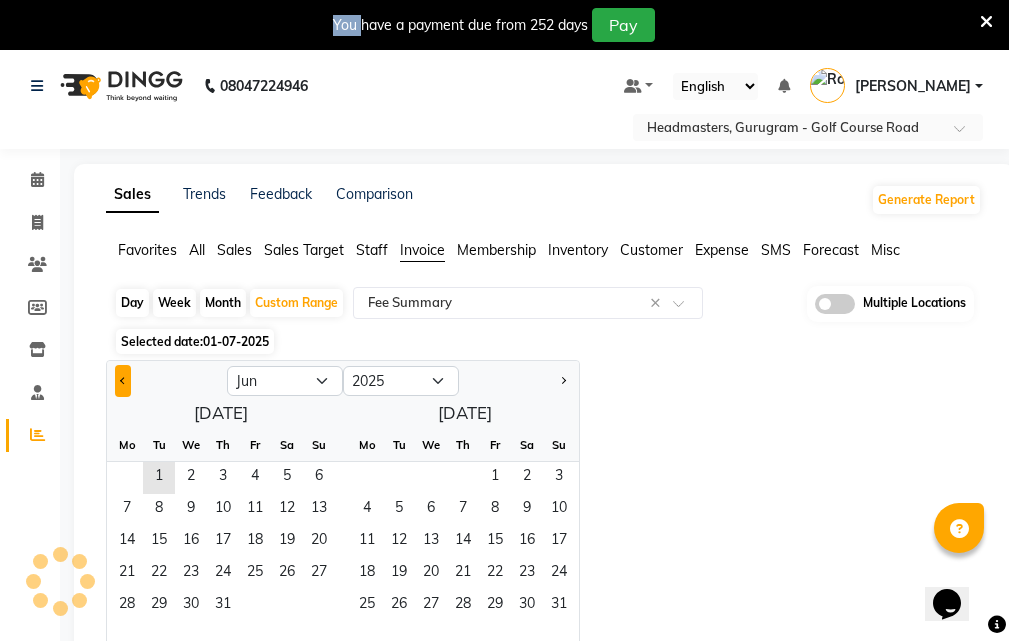 click 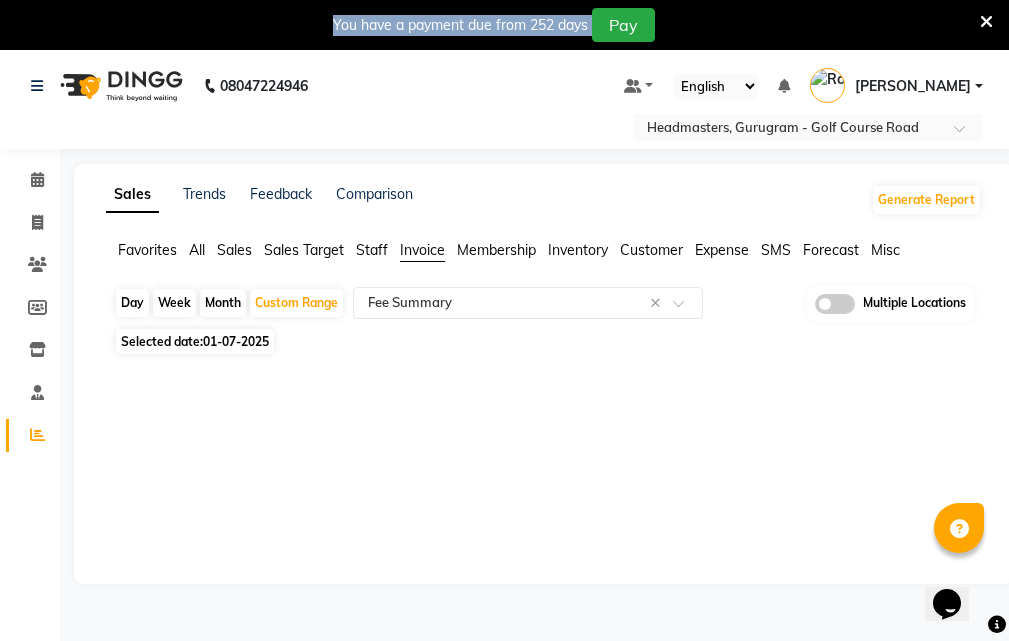 click 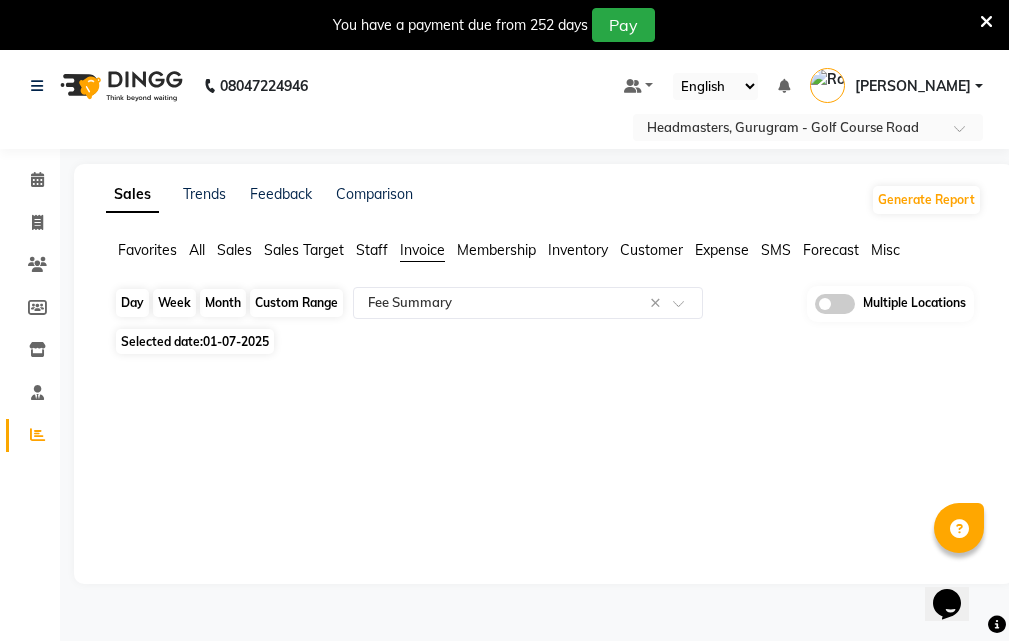 click on "Custom Range" 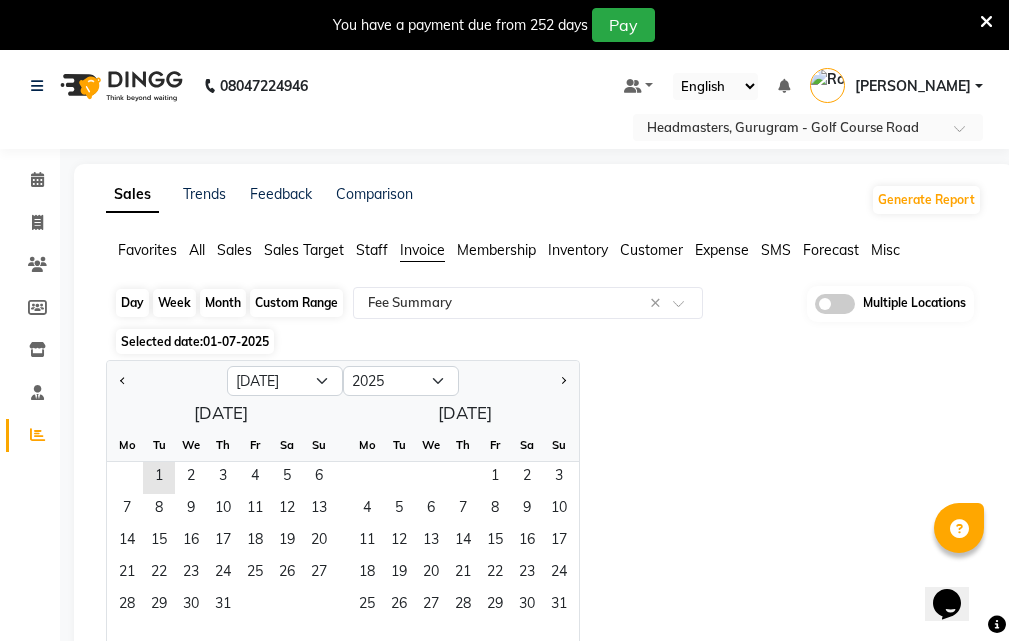 click on "Custom Range" 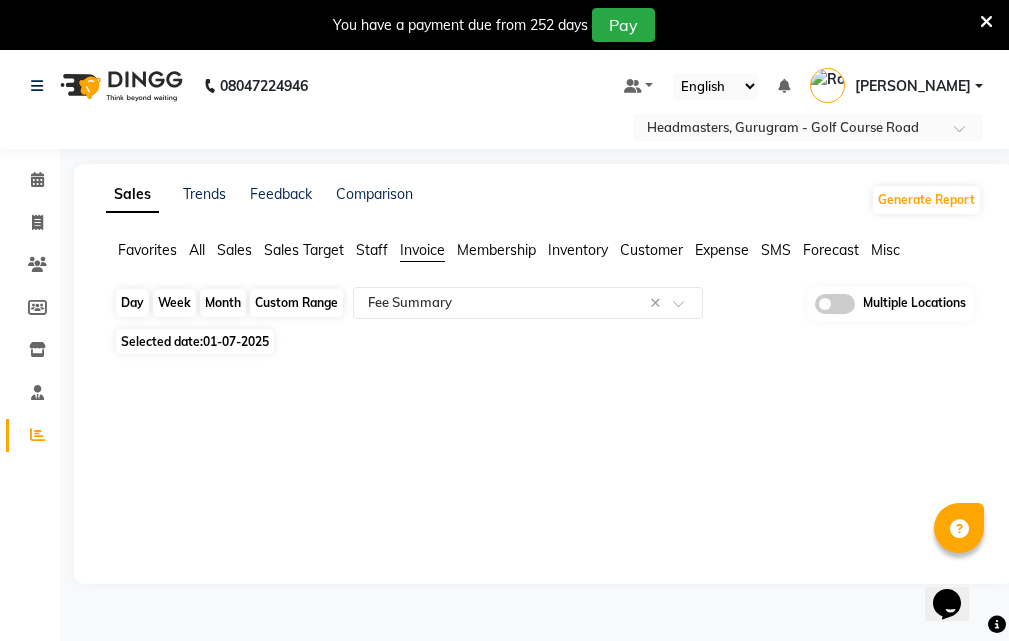 click on "Custom Range" 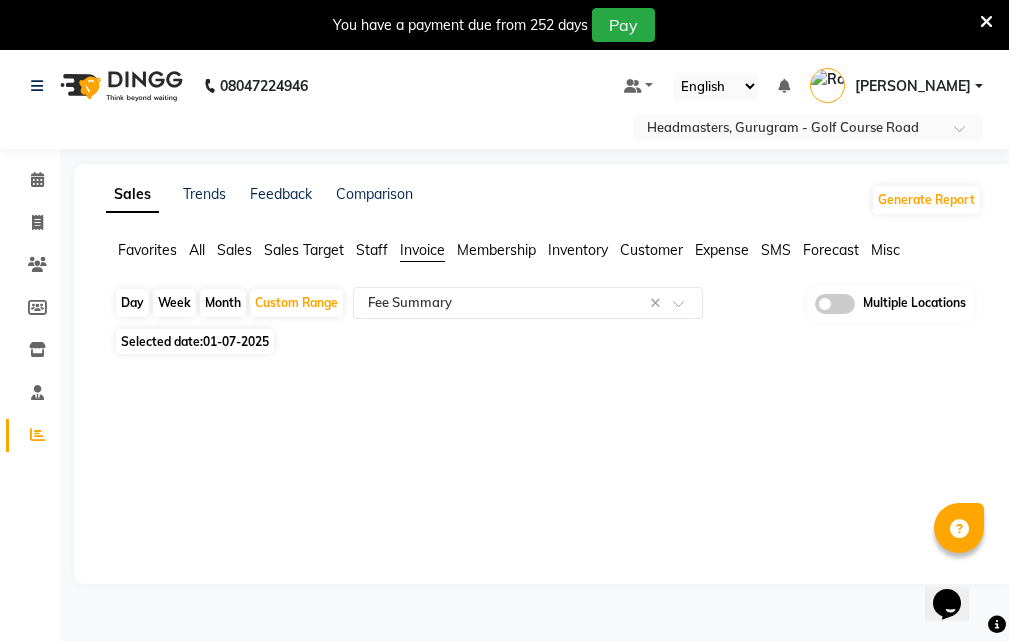 select on "7" 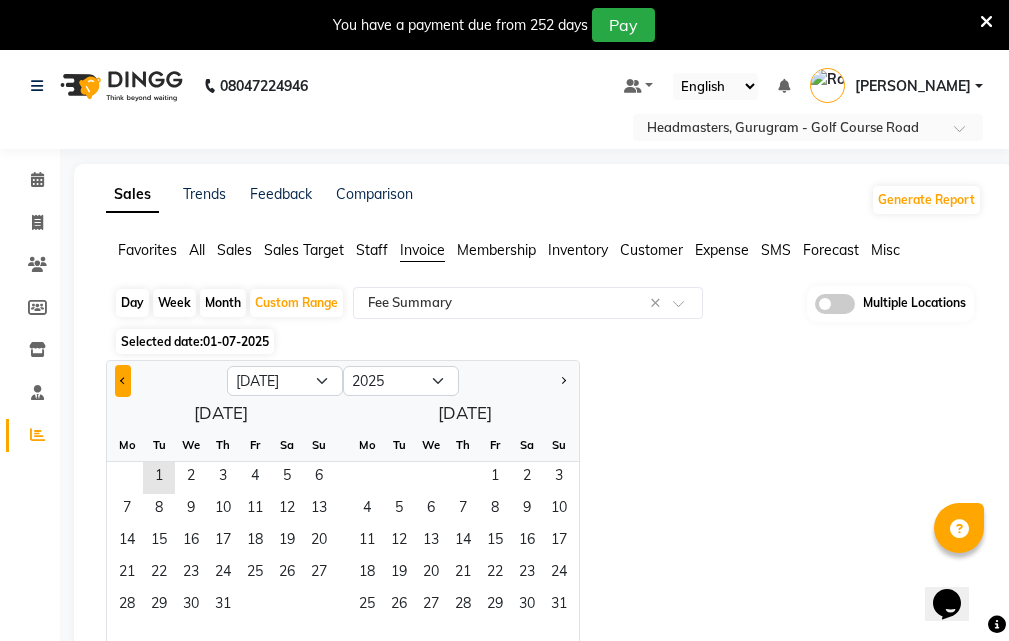 click 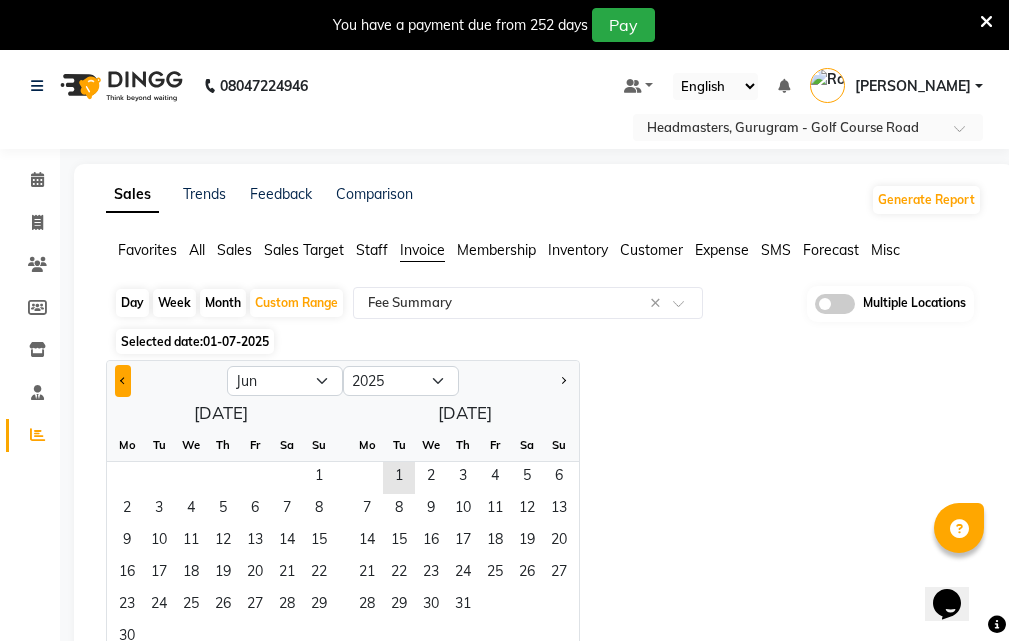 click 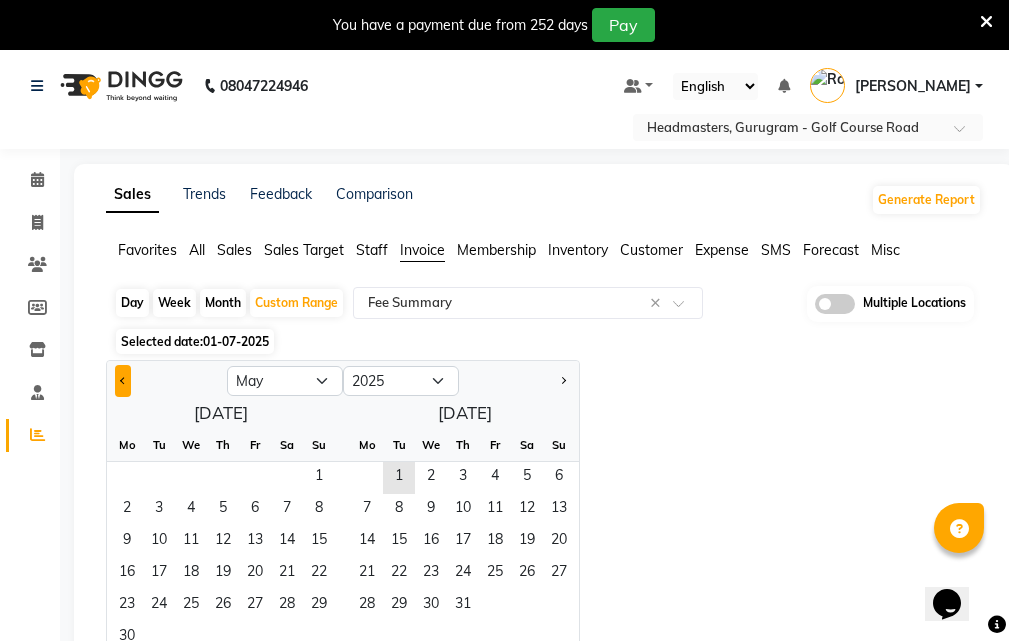 click 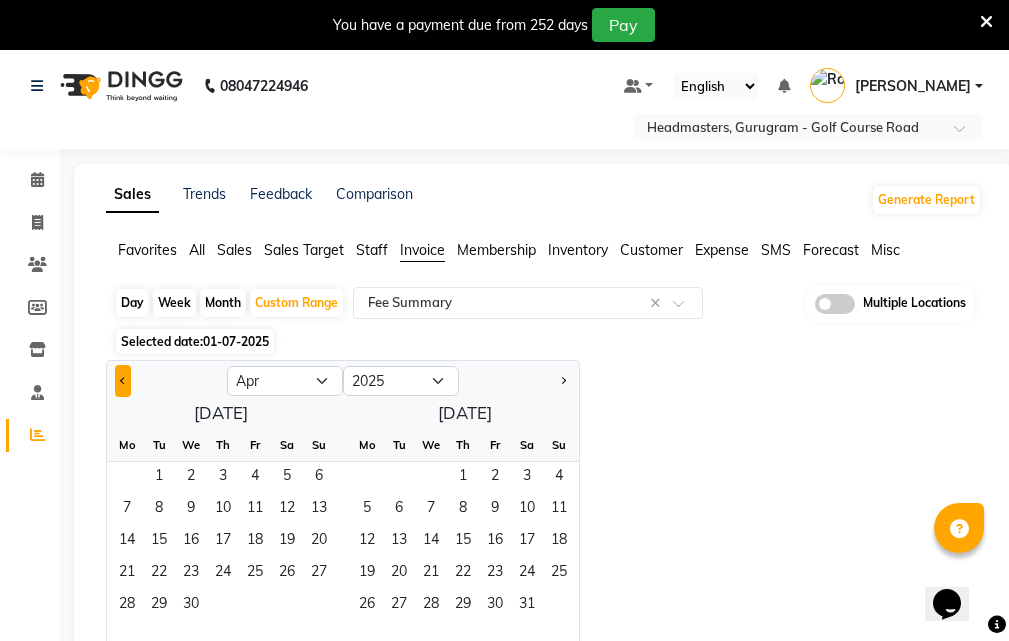 click 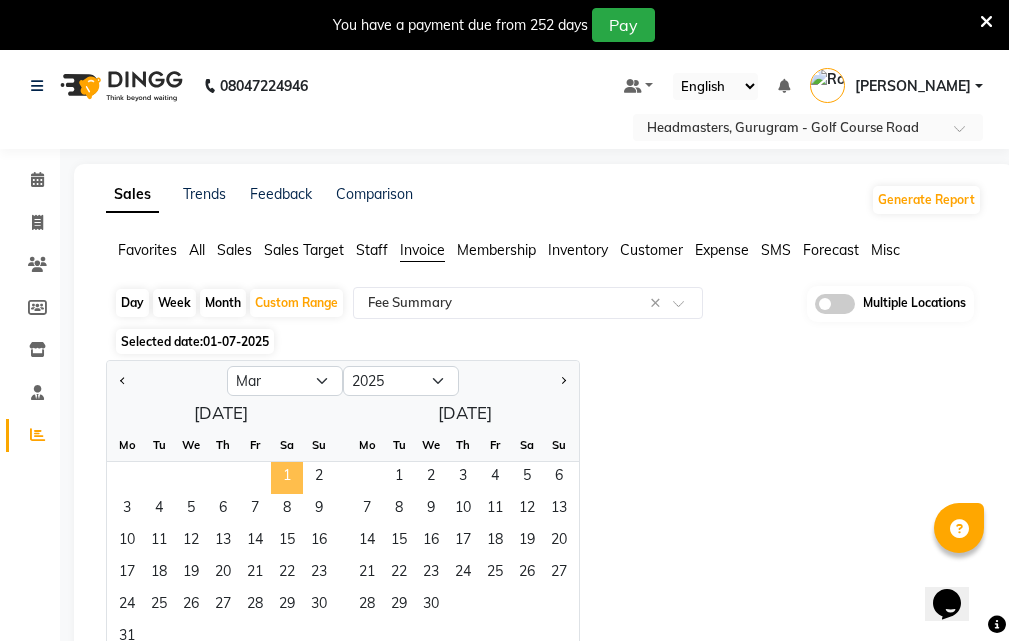 click on "1" 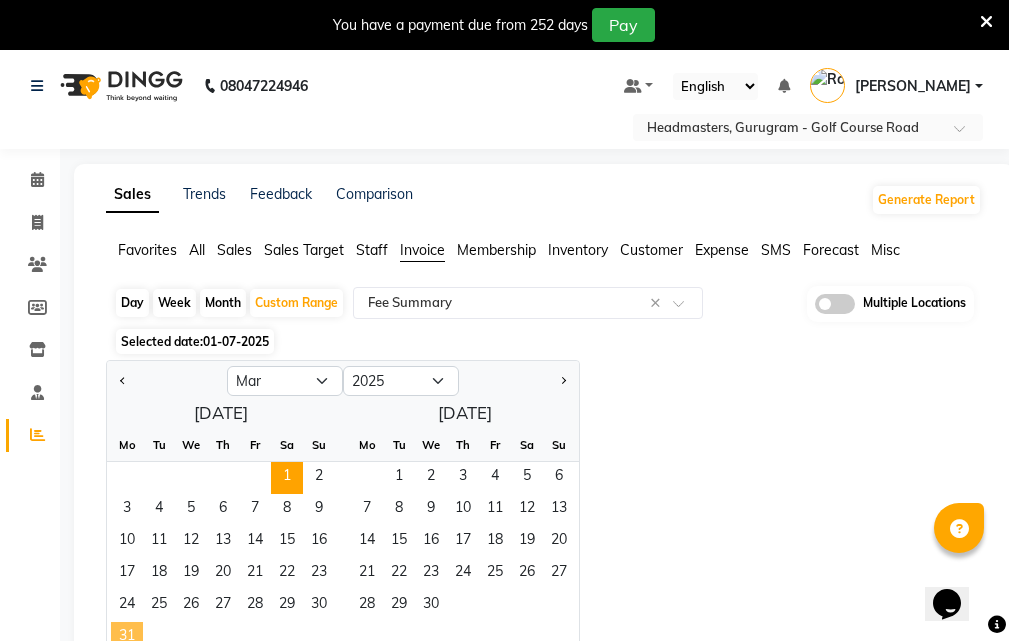 click on "31" 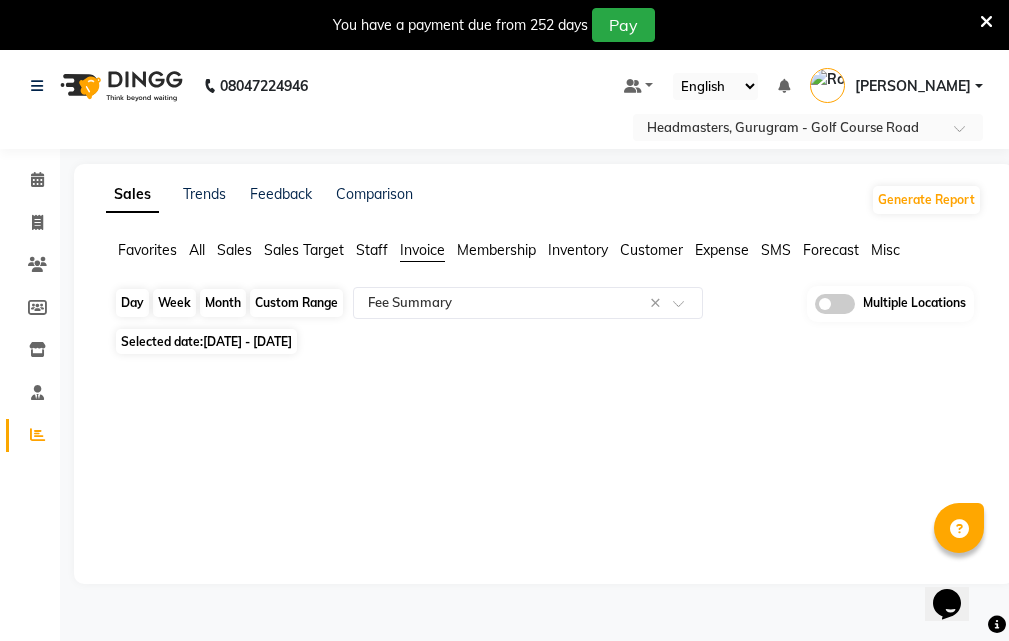 click on "Custom Range" 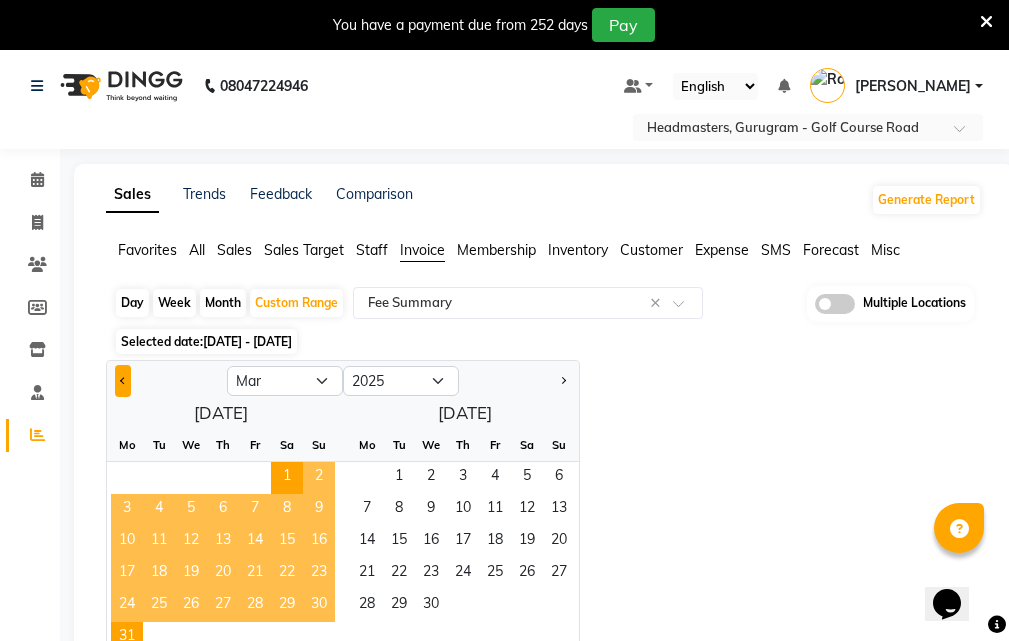 click 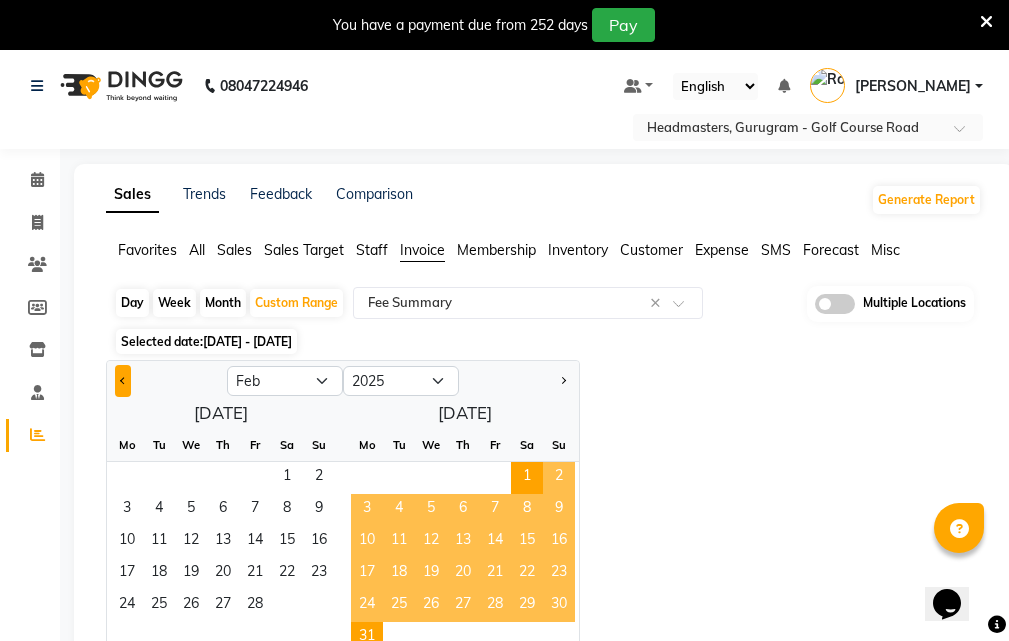 click 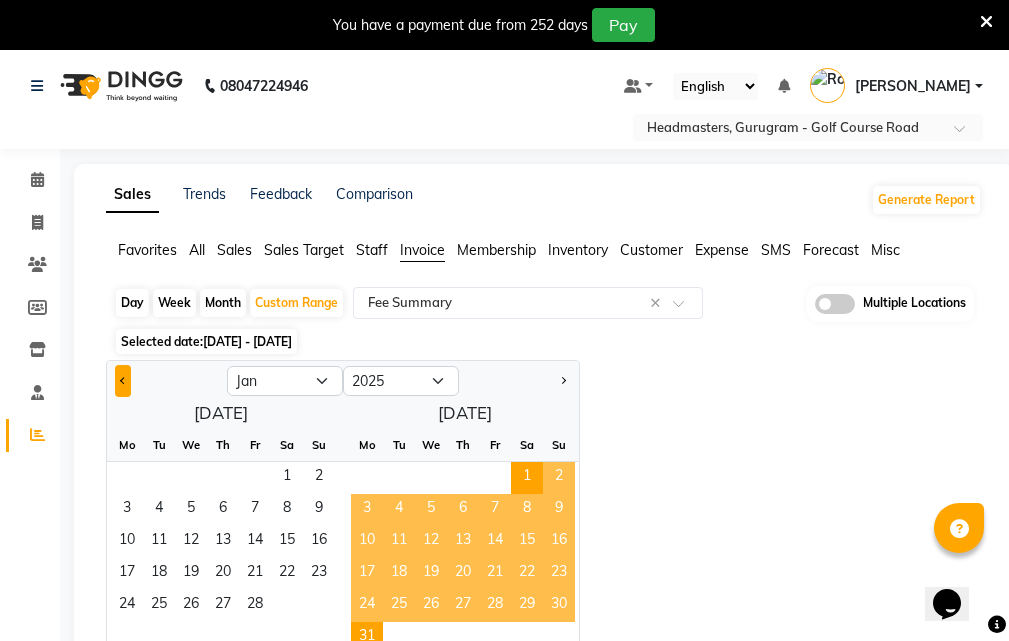 click 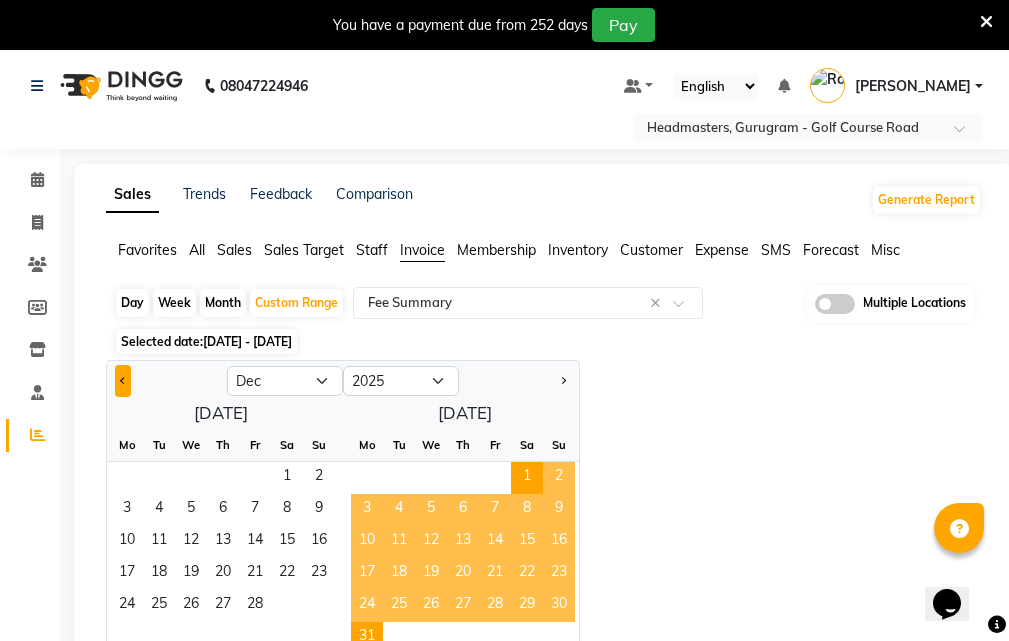 select on "2024" 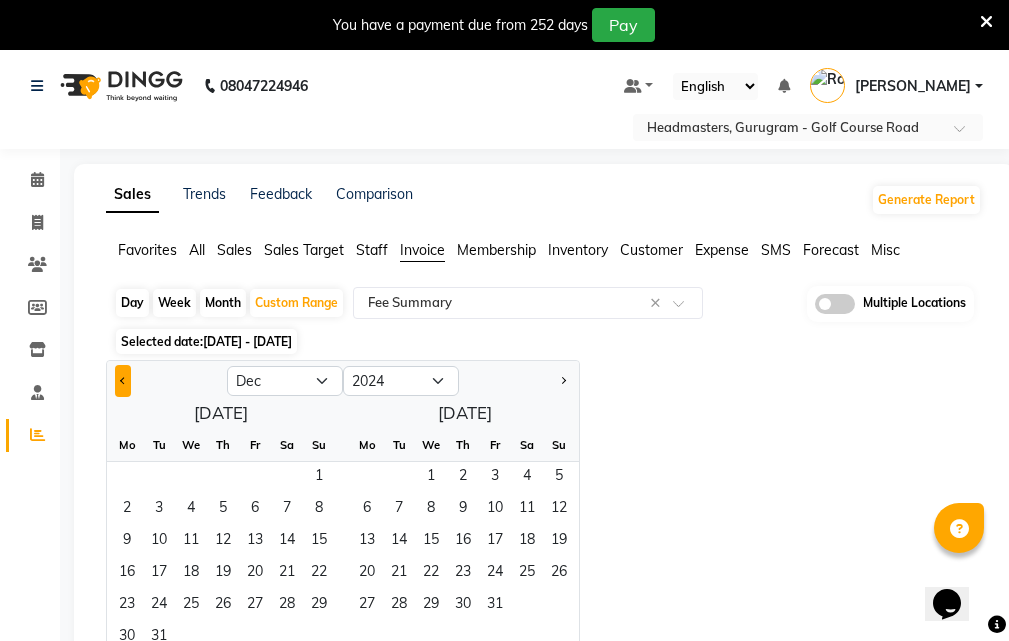 click 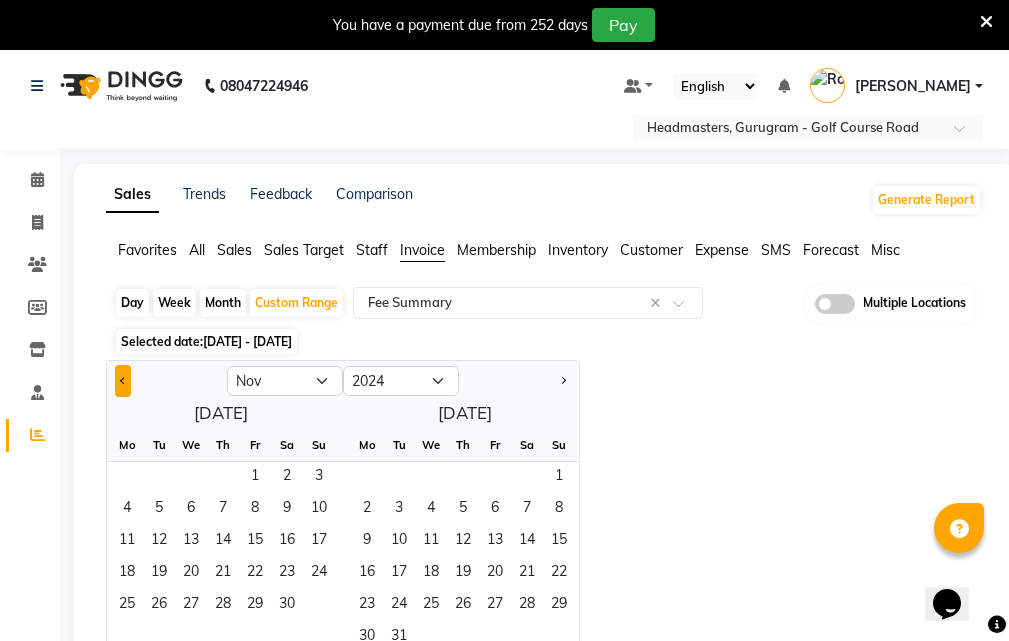 click 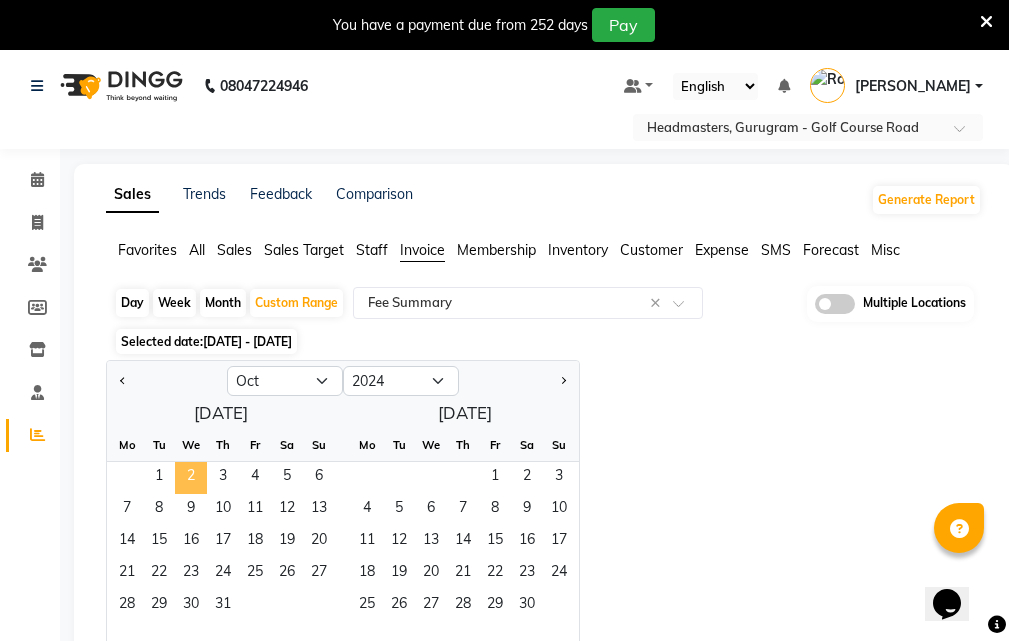 click on "2" 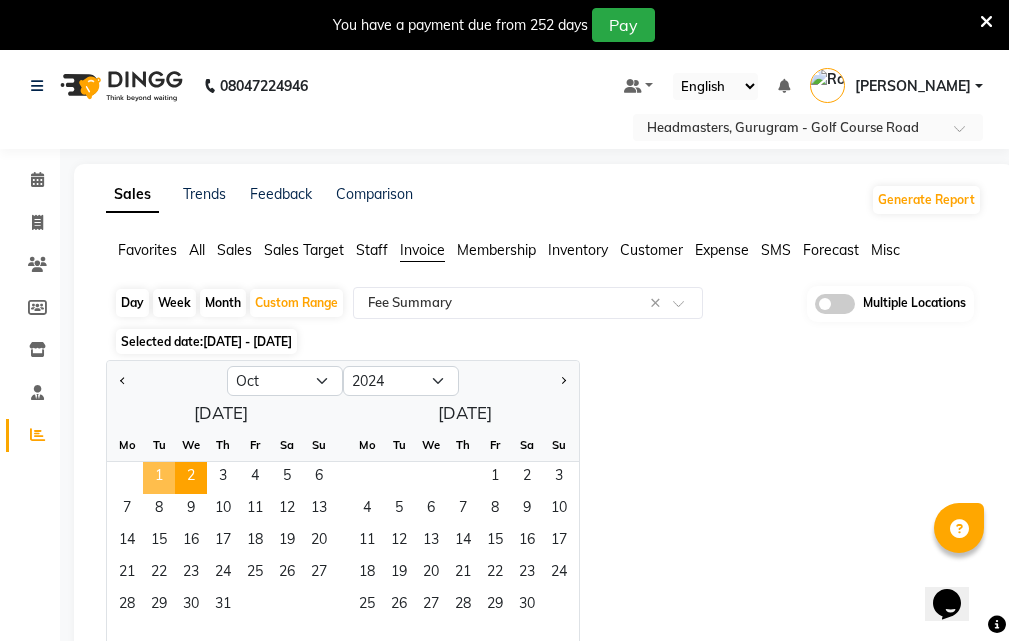 click on "1" 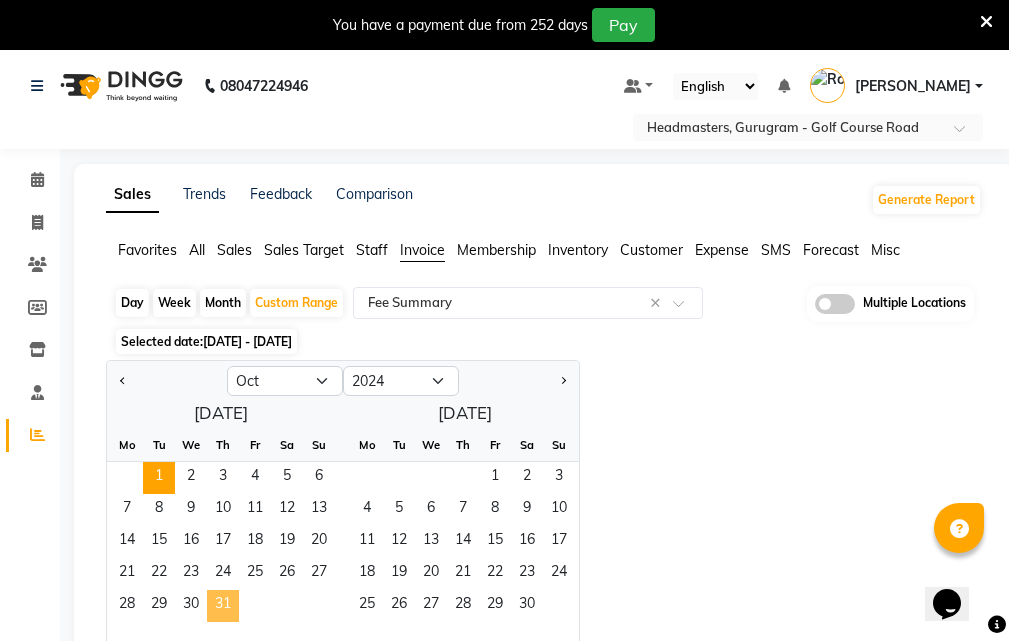 click on "31" 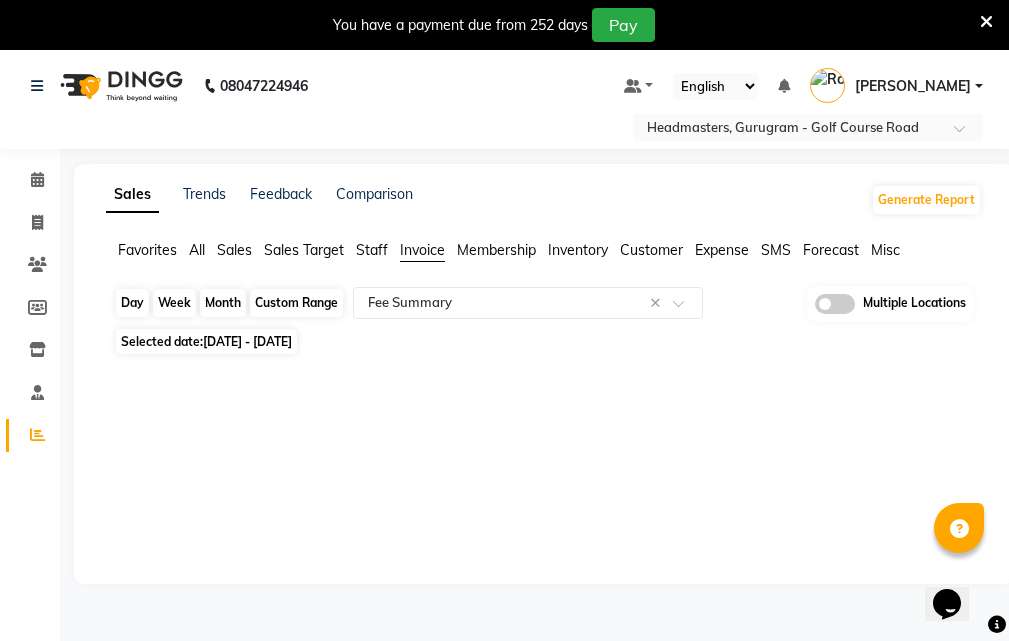 click on "Custom Range" 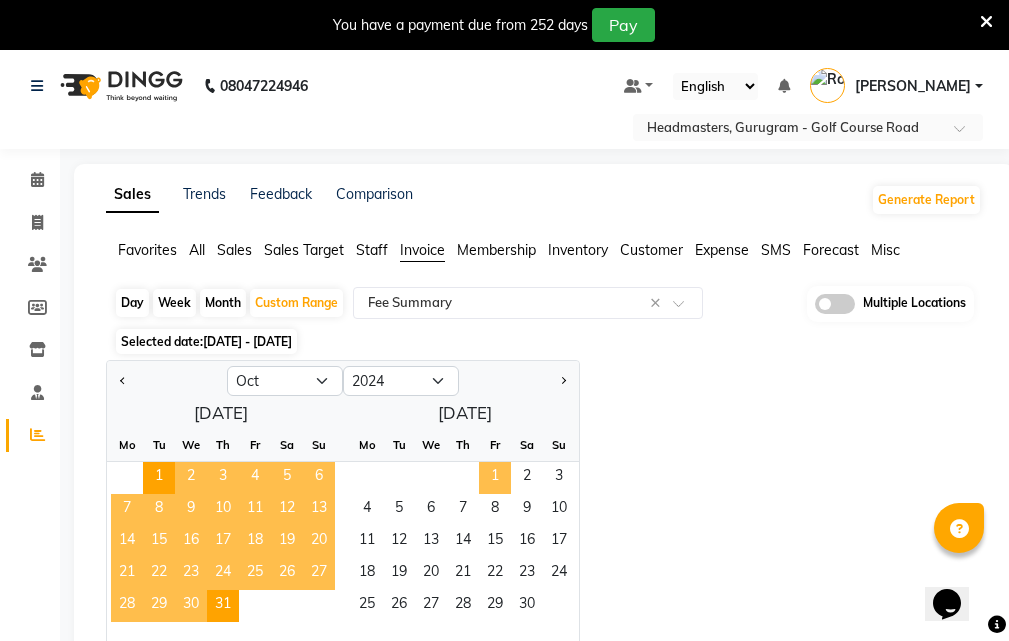 click on "1" 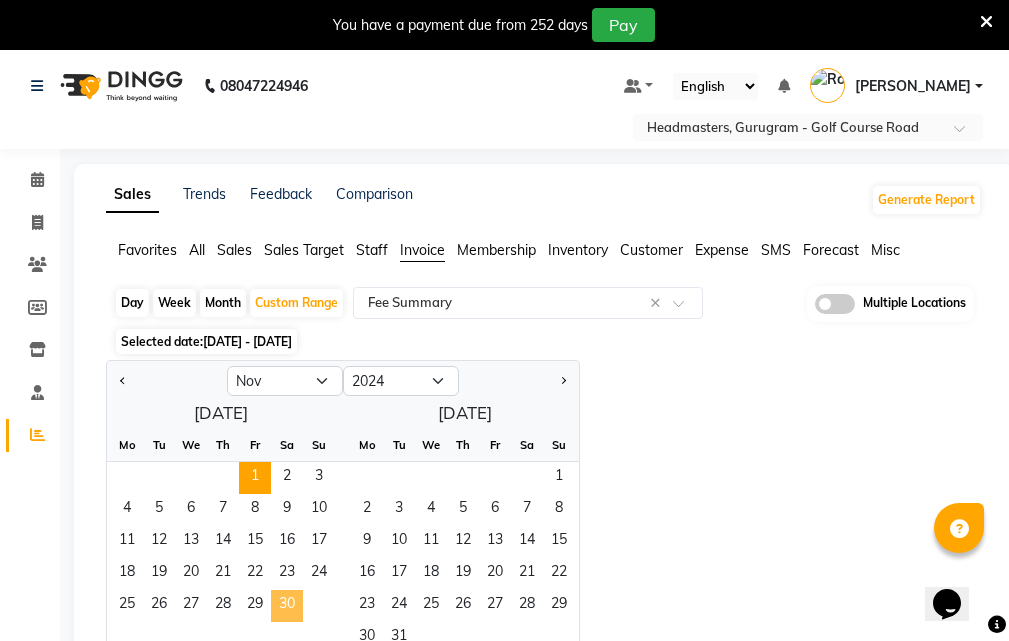 click on "30" 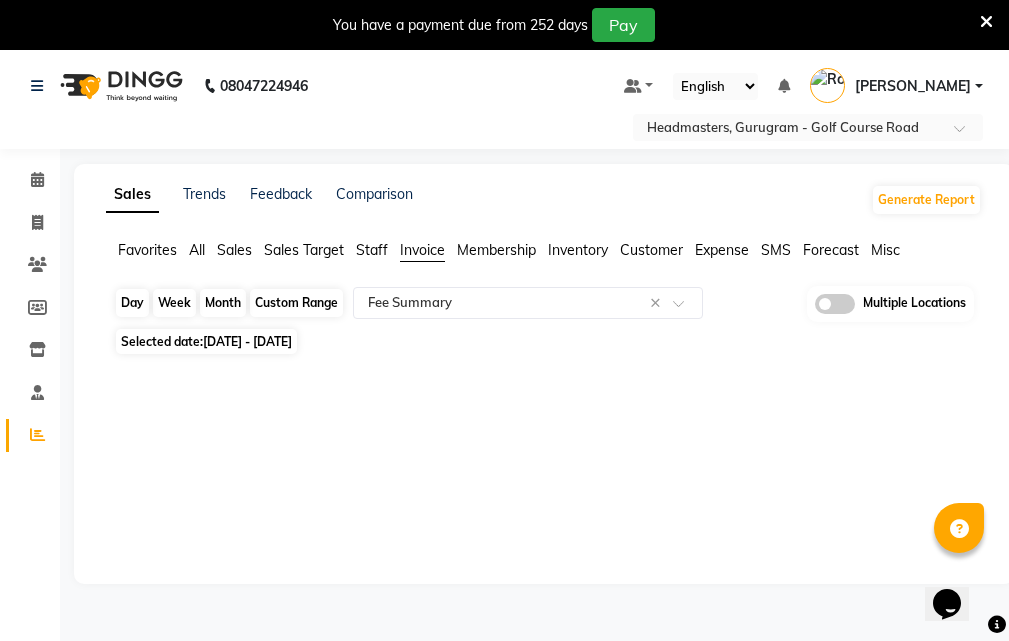 click on "Custom Range" 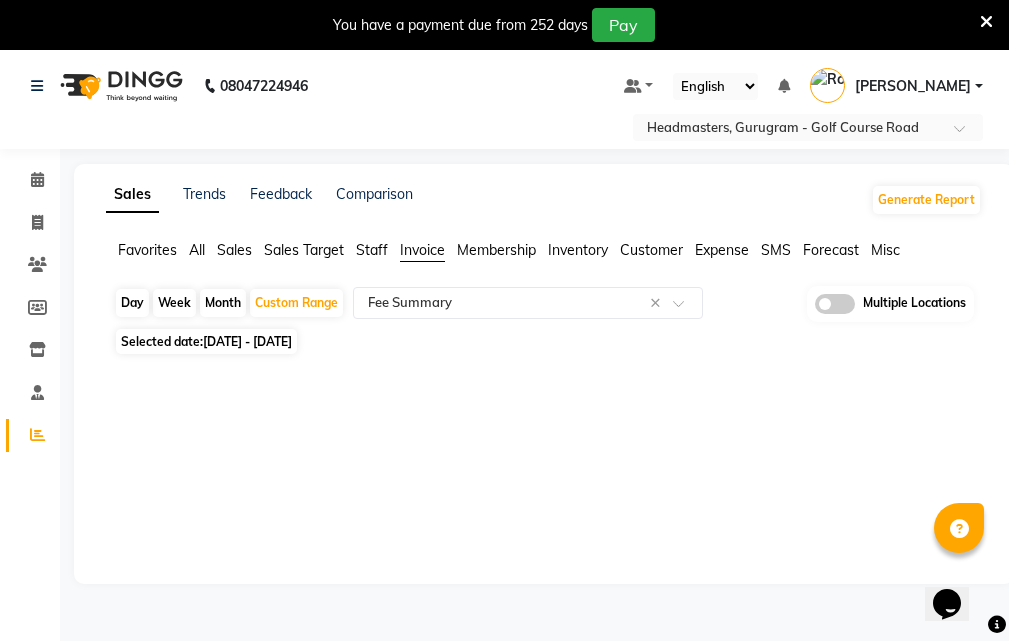 select on "11" 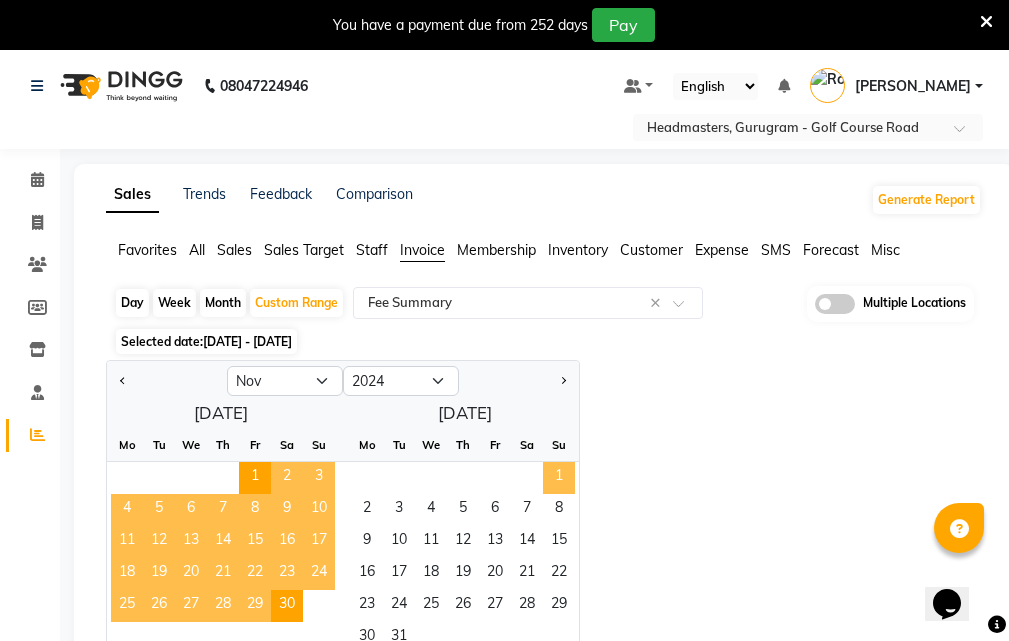 click on "1" 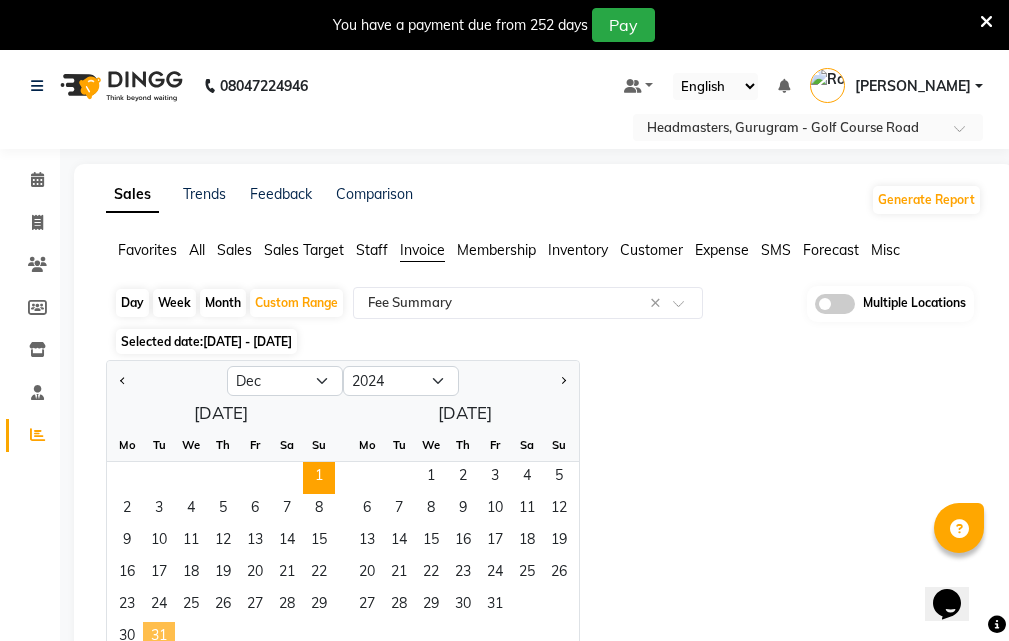 click on "31" 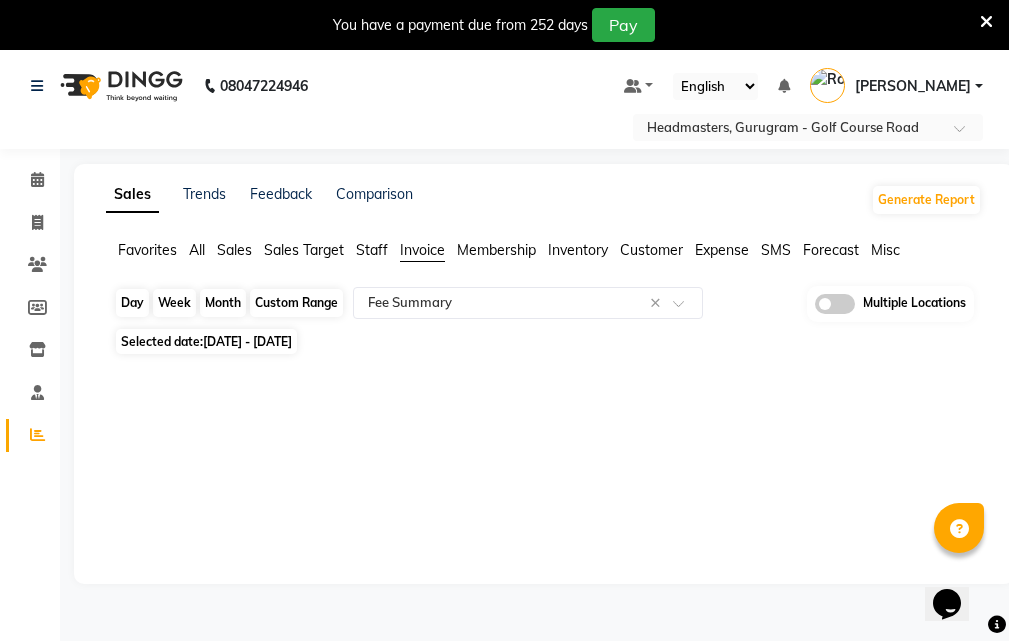 click on "Custom Range" 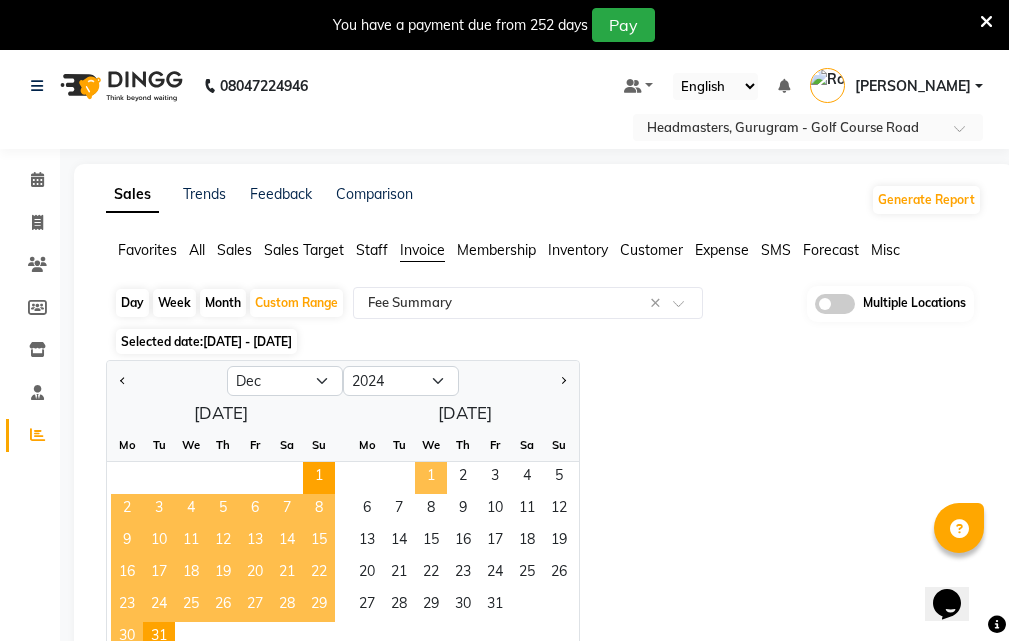 click on "1" 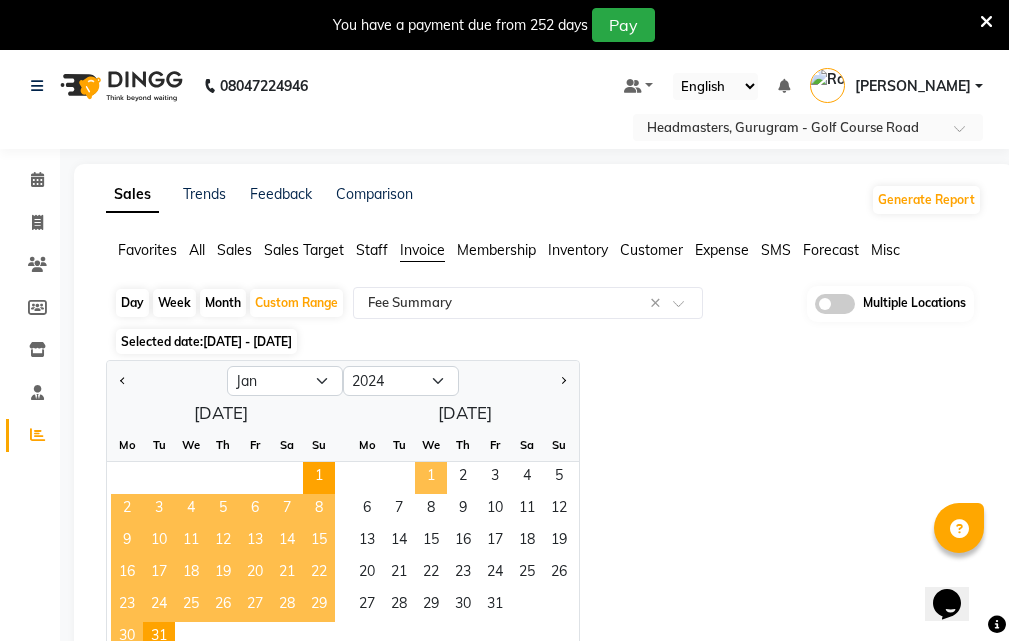 select on "2025" 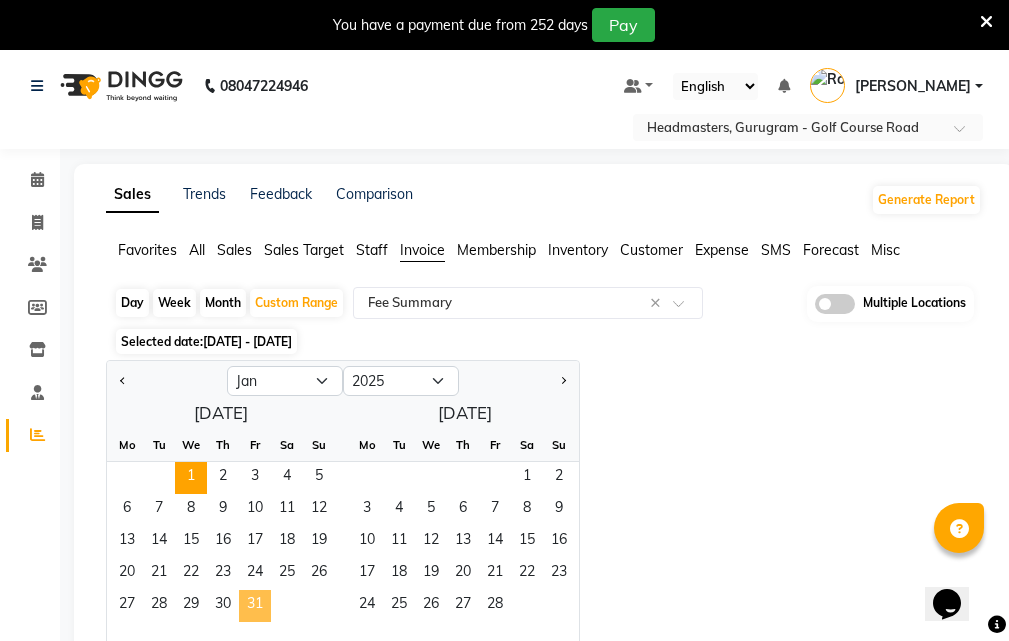 click on "31" 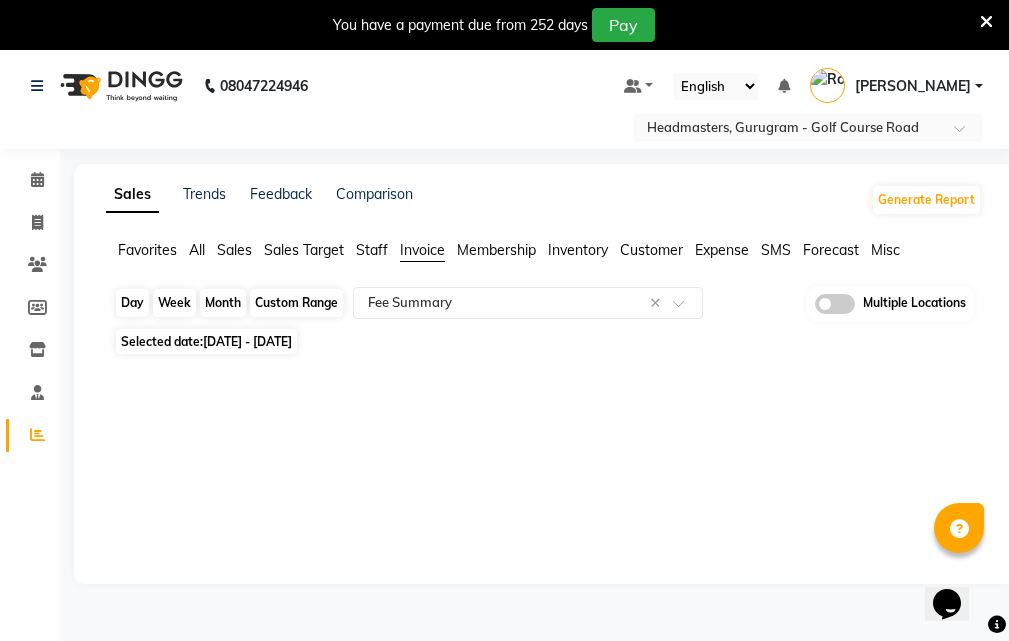 click on "Custom Range" 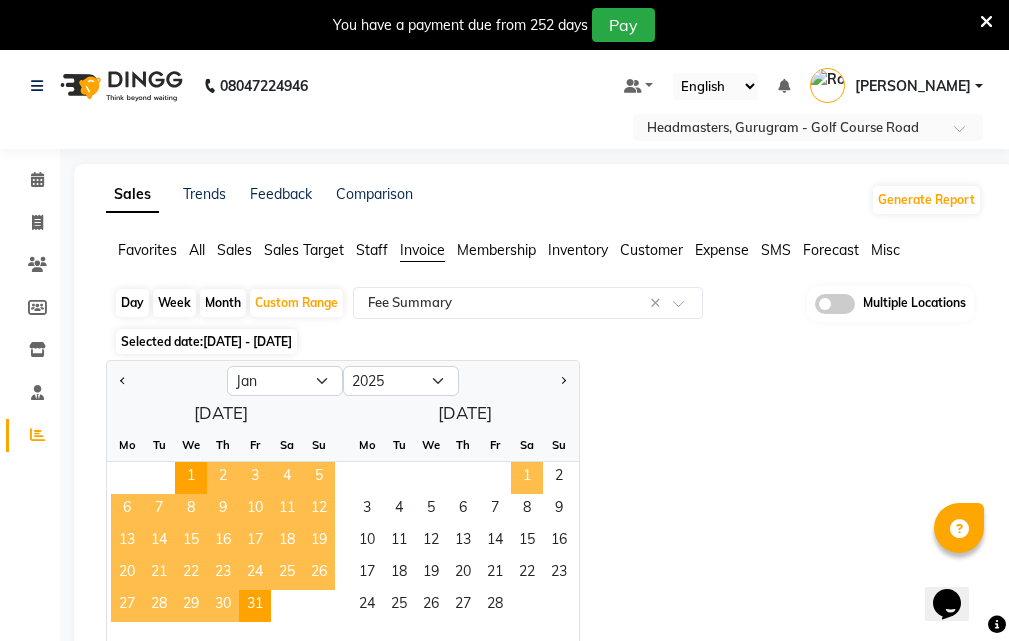 click on "1" 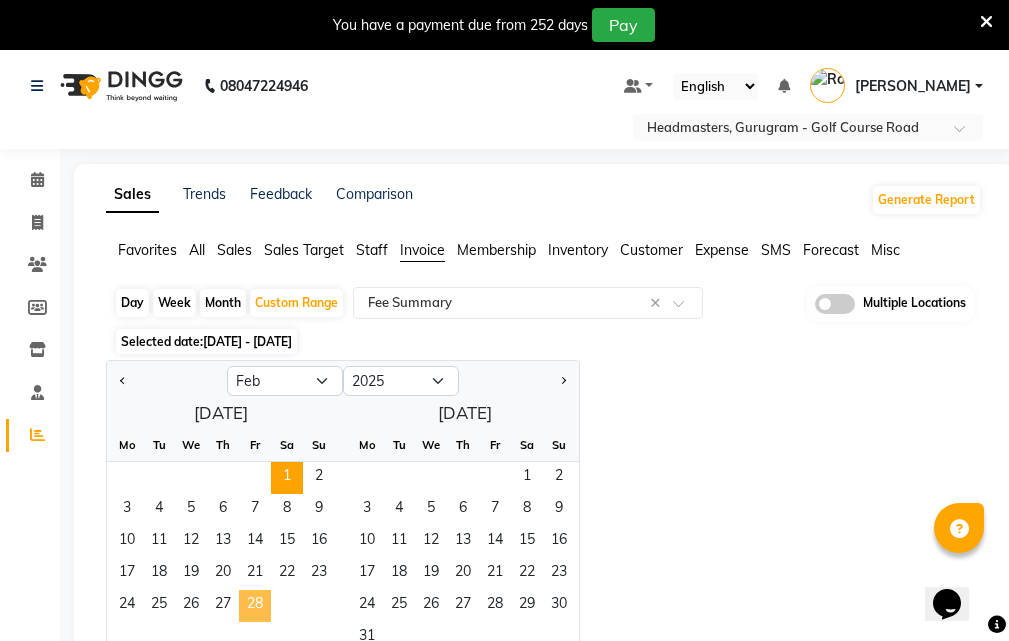 click on "28" 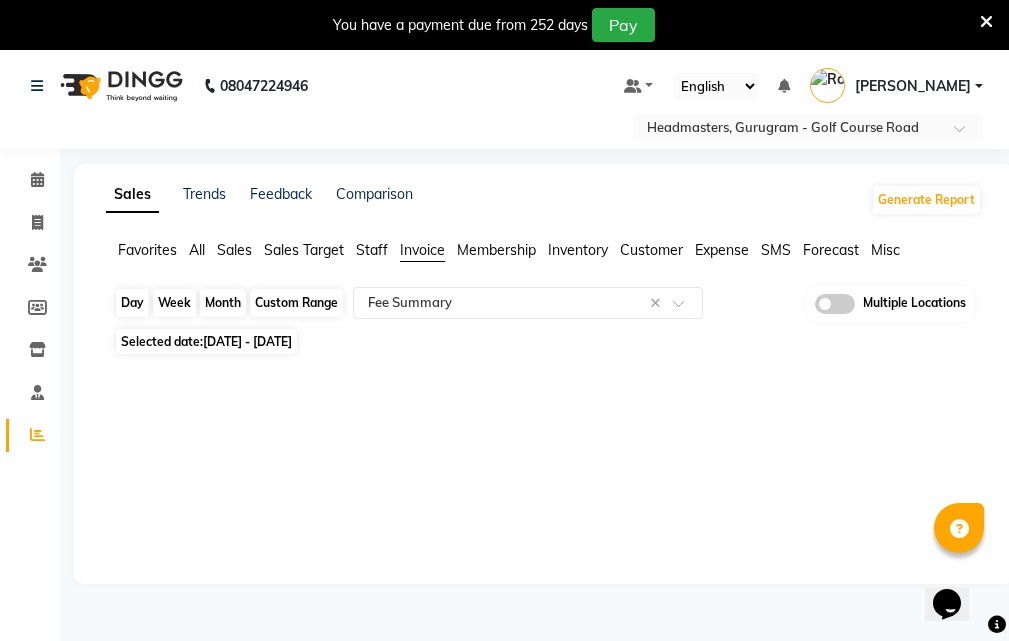 click on "Custom Range" 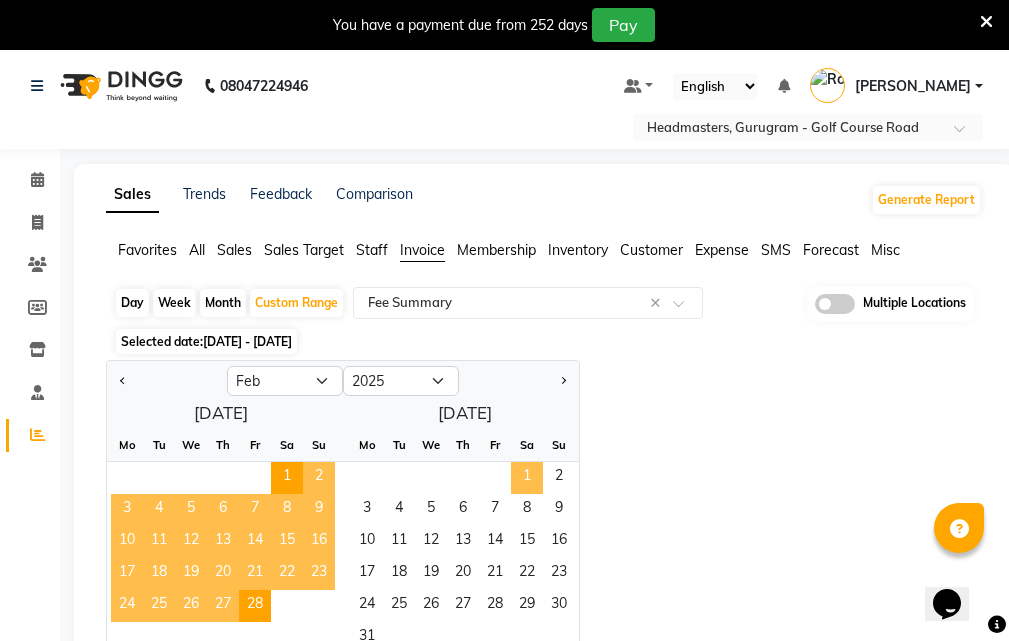 click on "1" 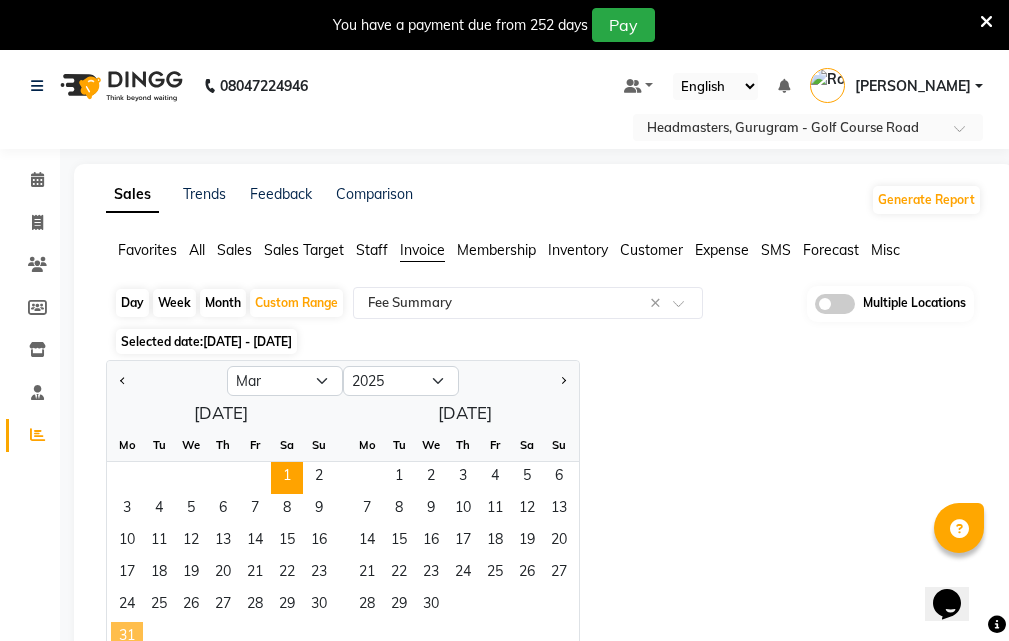 click on "31" 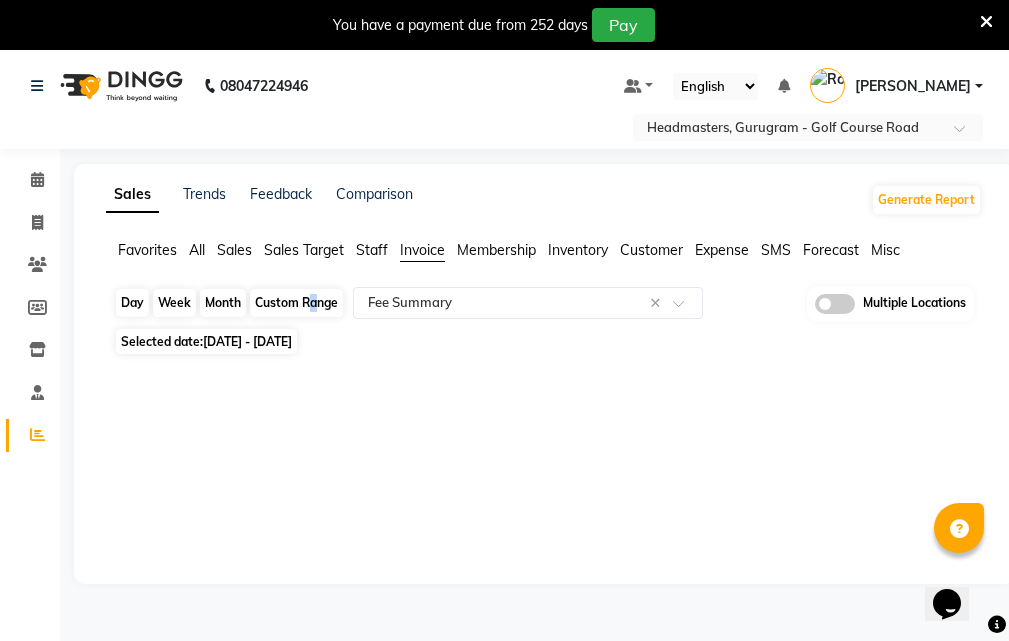 click on "Custom Range" 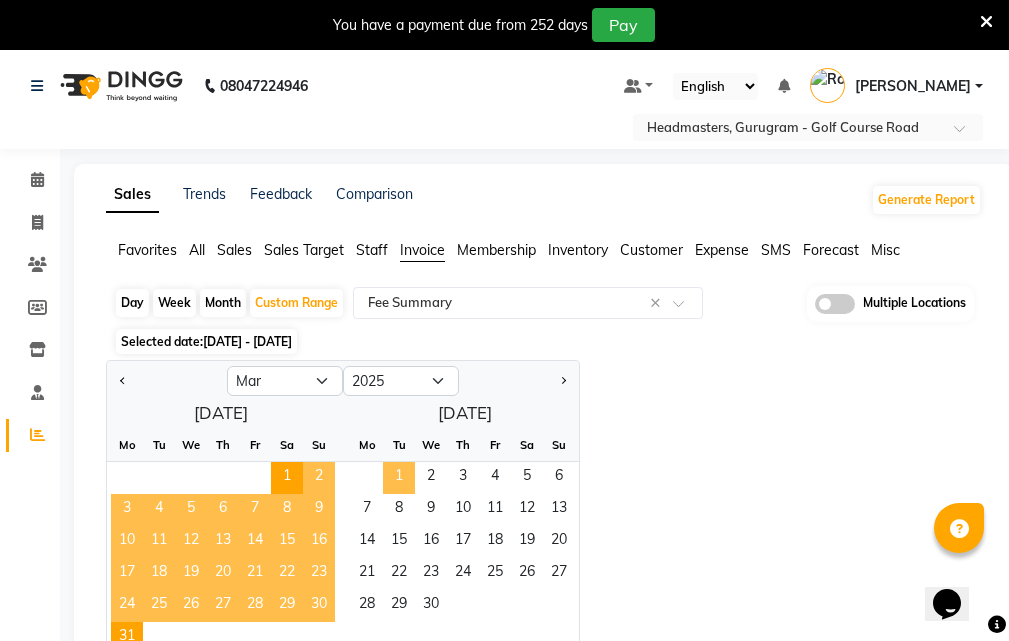 click on "1" 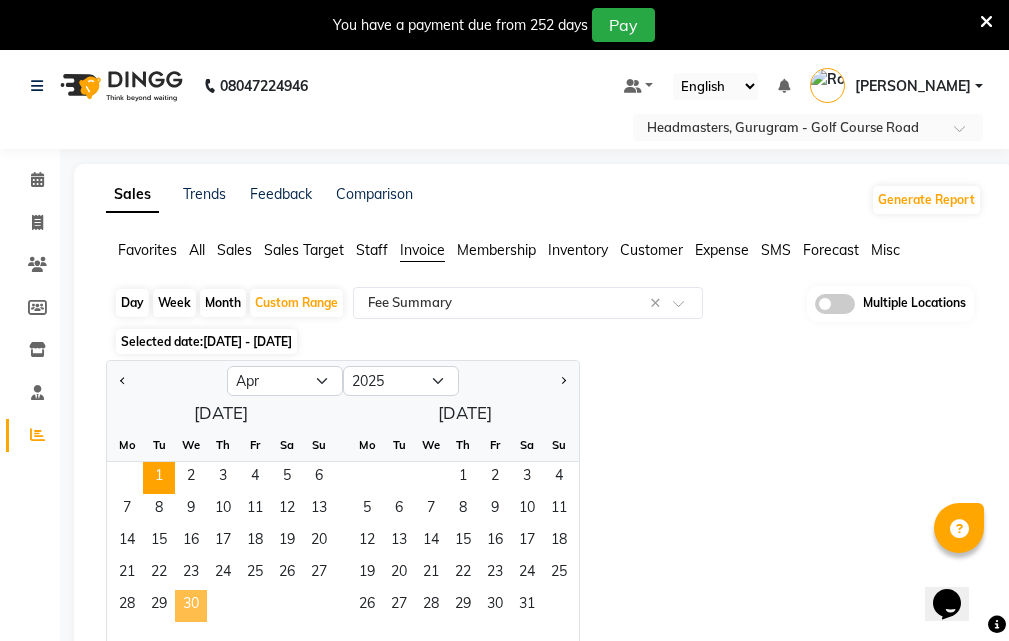 click on "30" 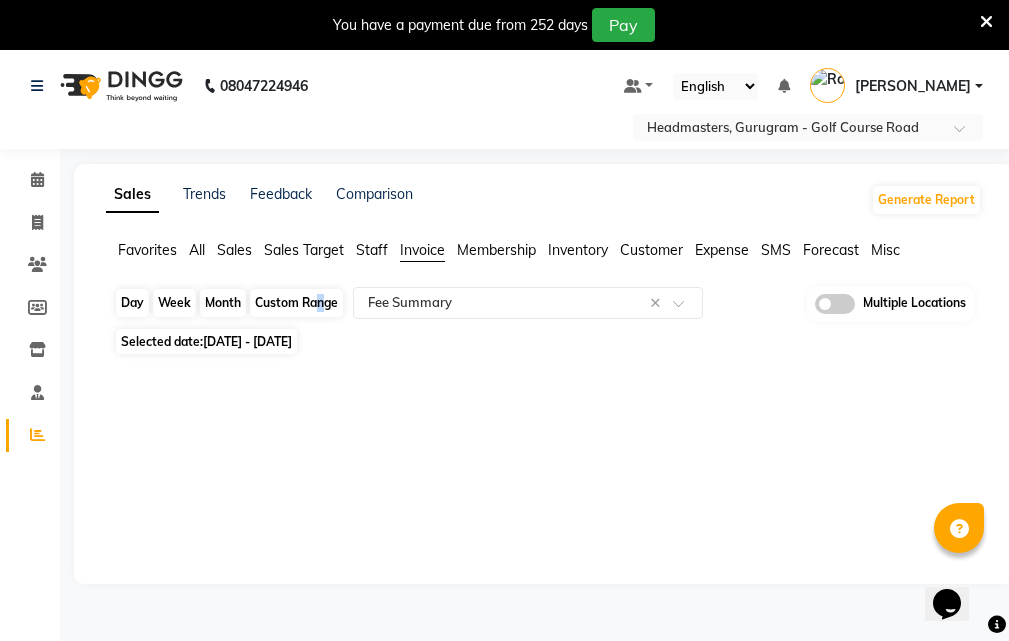 click on "Custom Range" 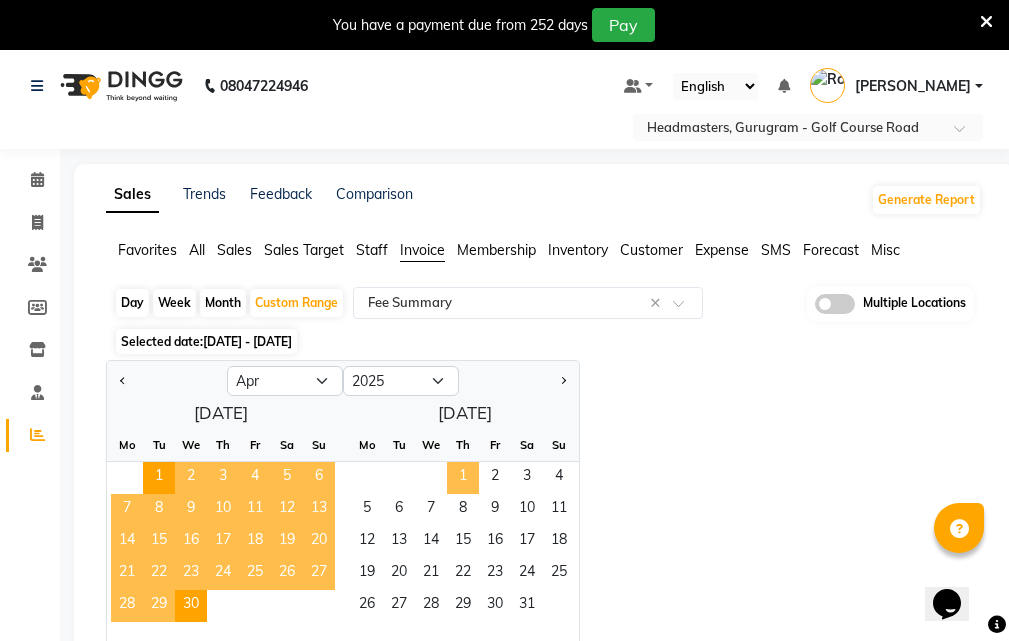 click on "1" 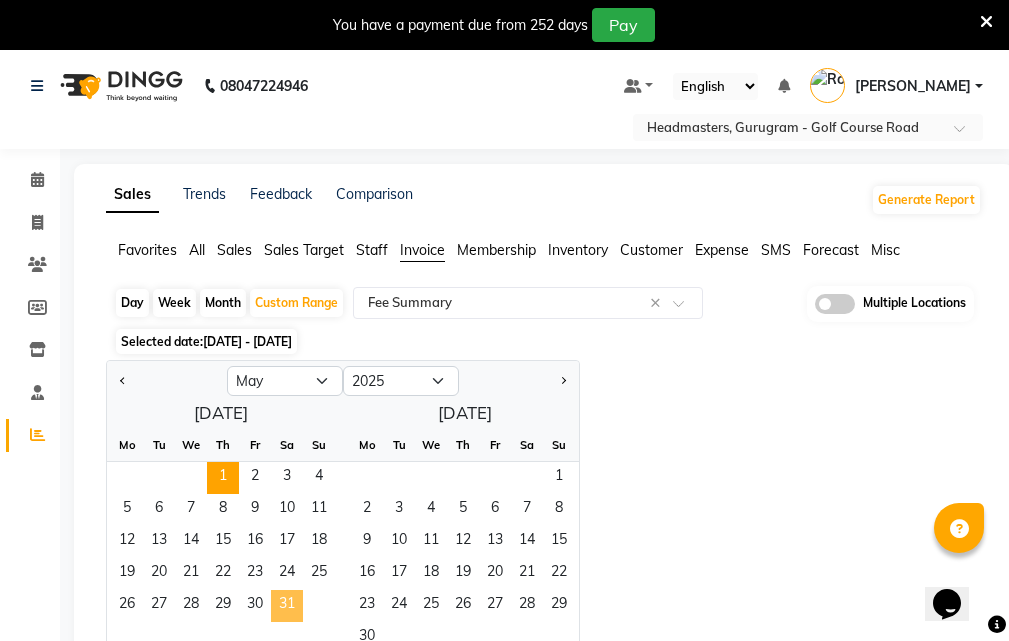 click on "31" 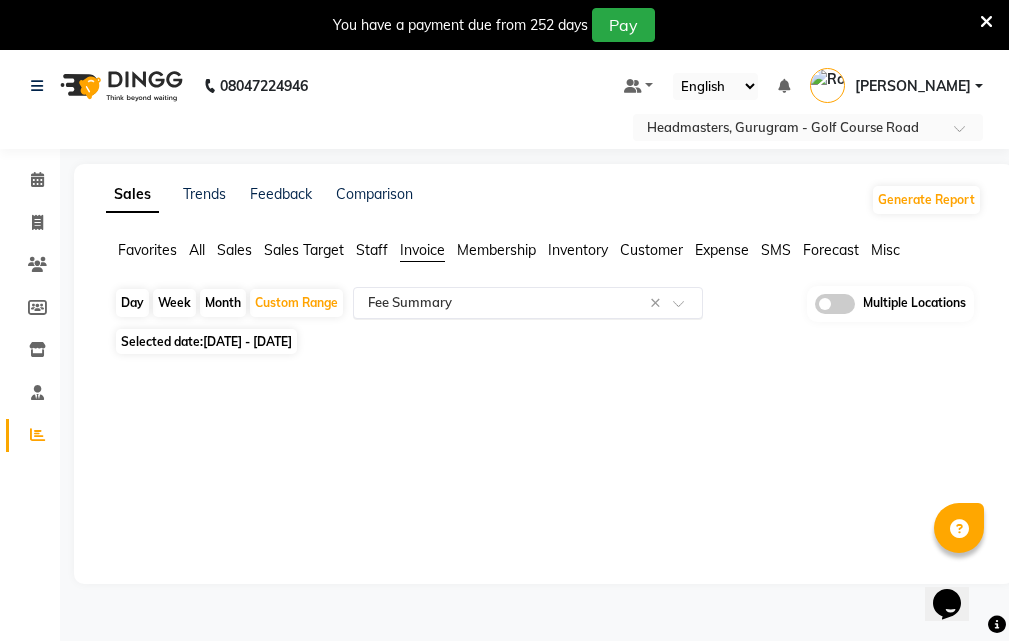 click 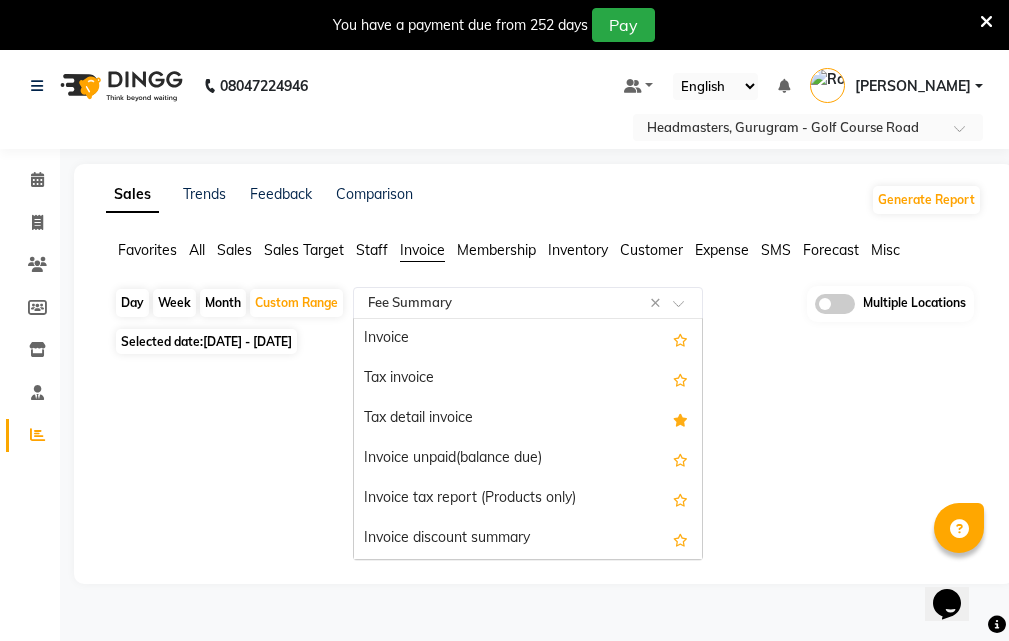 scroll, scrollTop: 360, scrollLeft: 0, axis: vertical 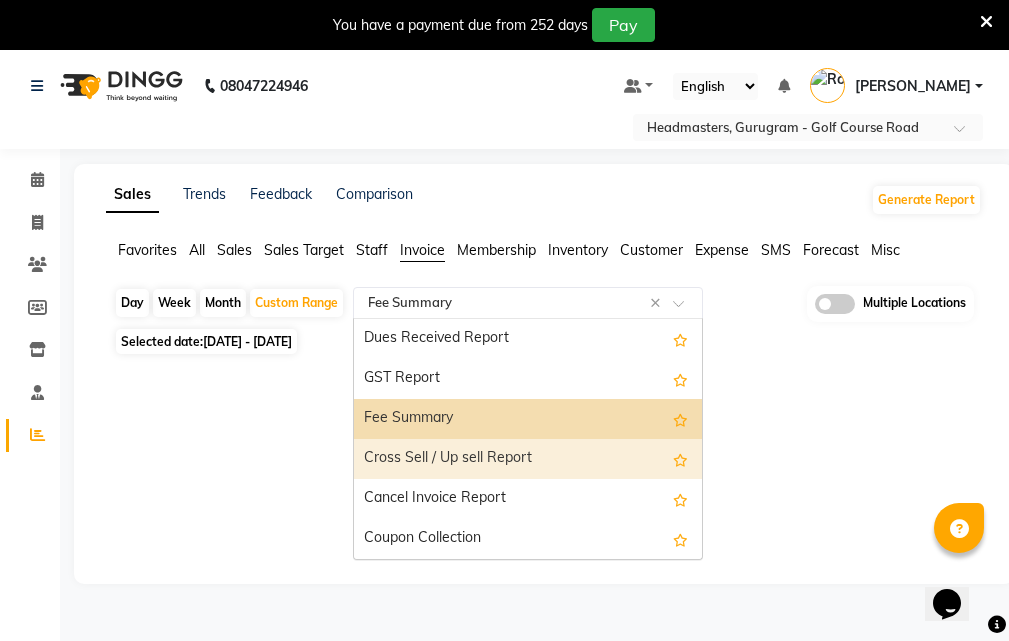 click on "Cross Sell / Up sell Report" at bounding box center (528, 459) 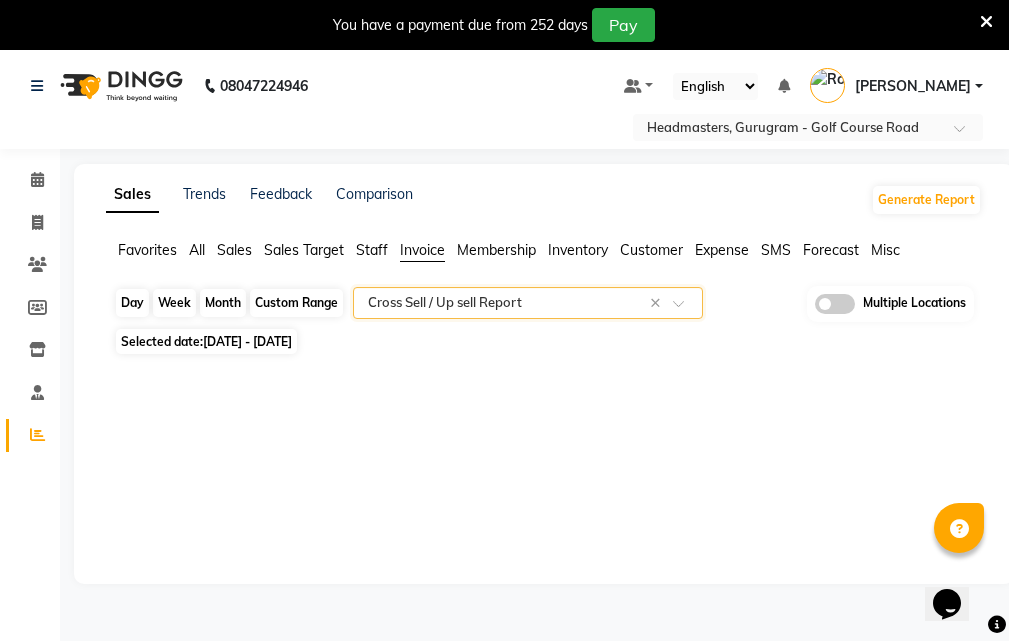 click on "Custom Range" 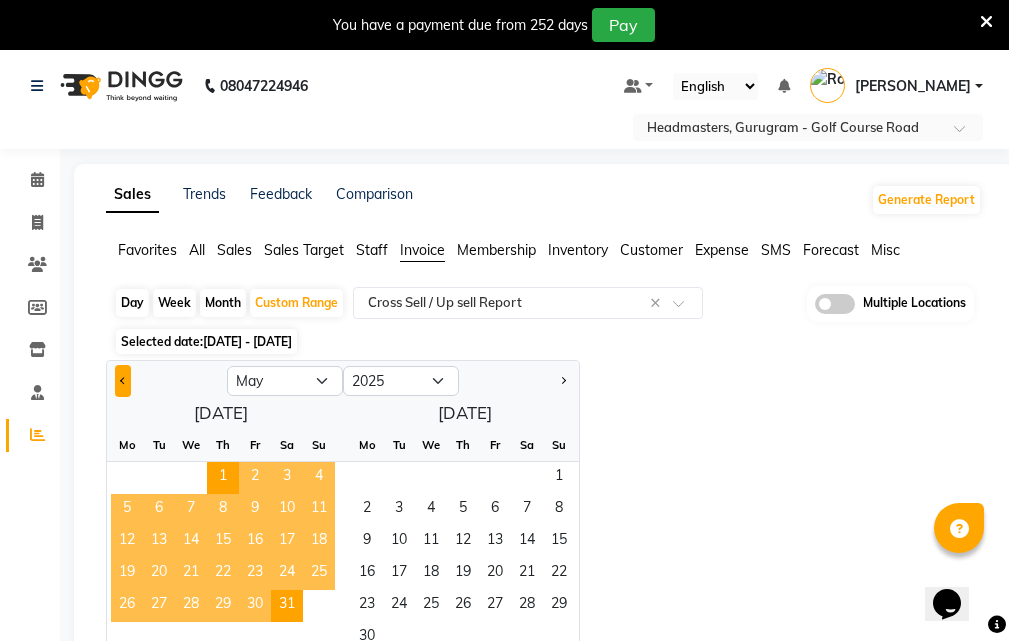 click 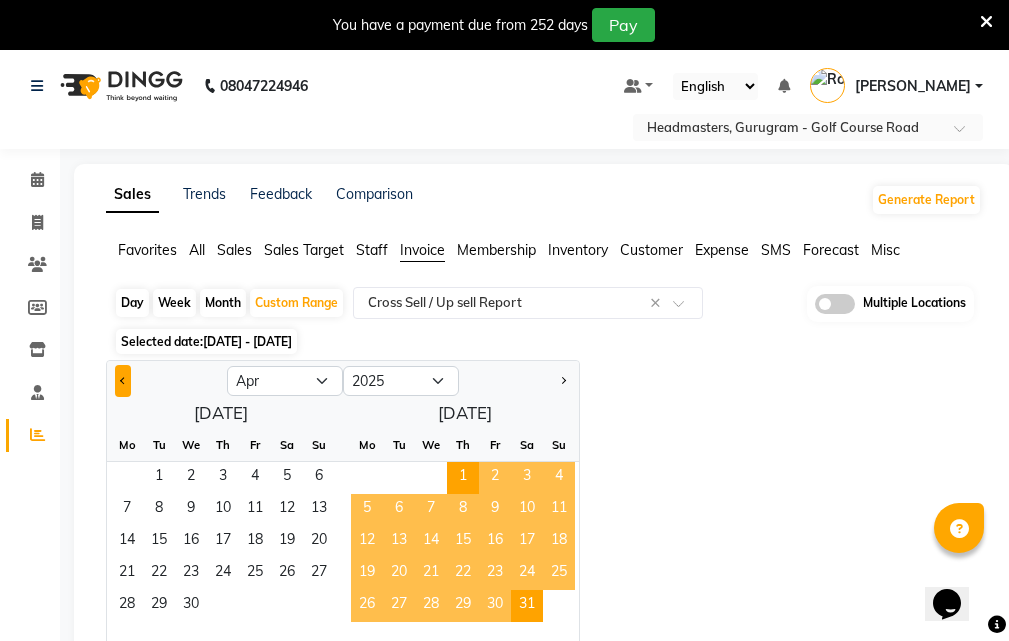 click 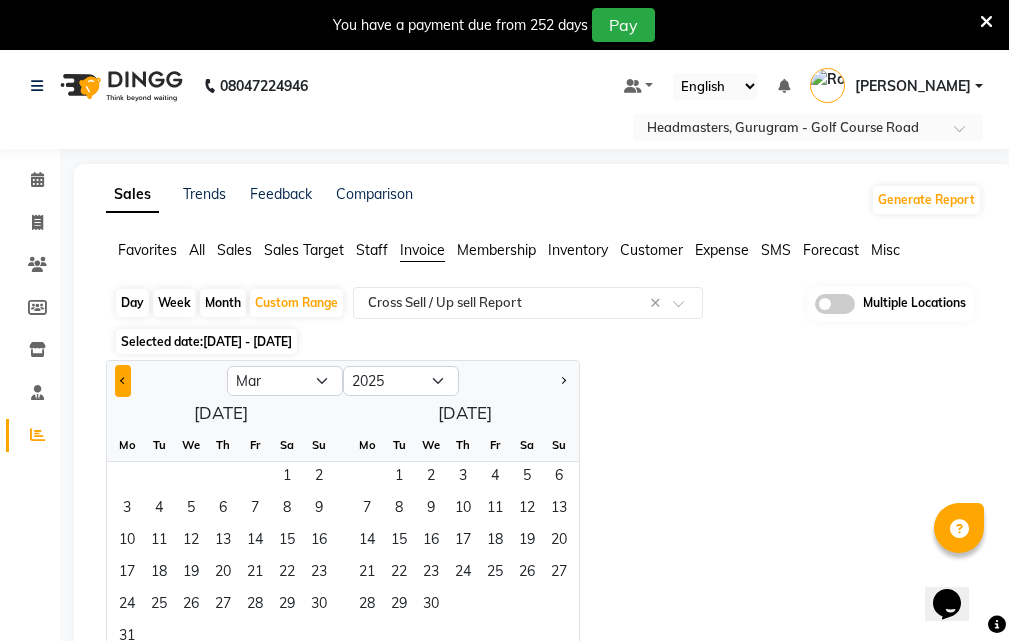 click 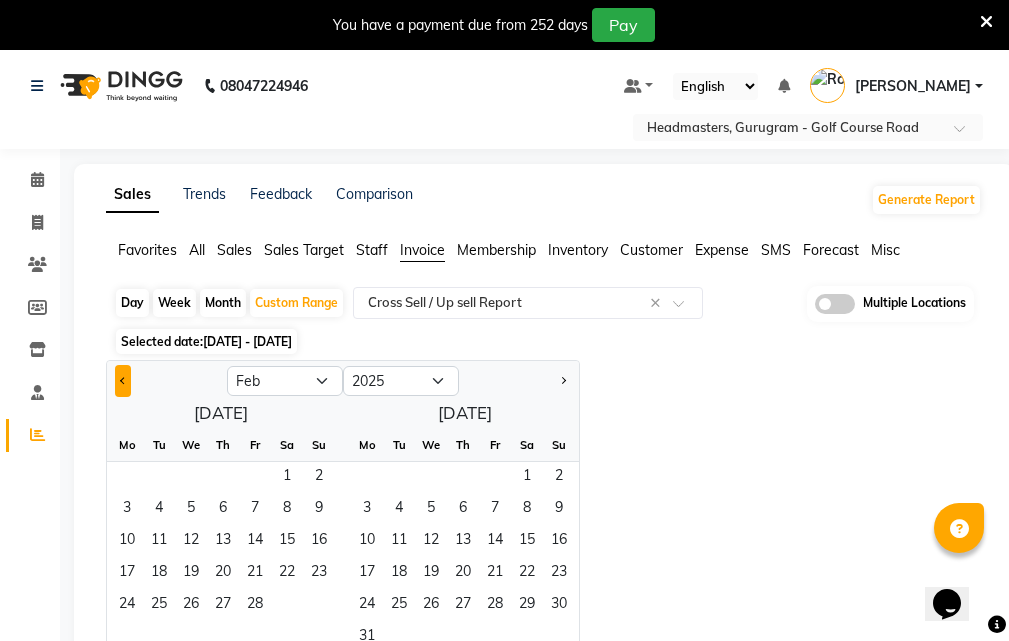 click 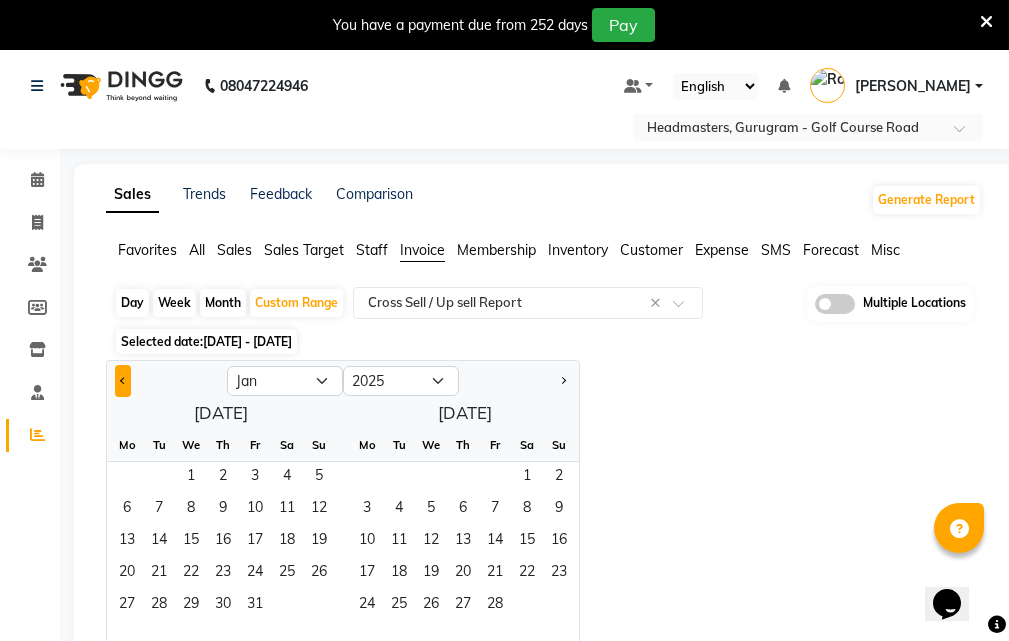 click 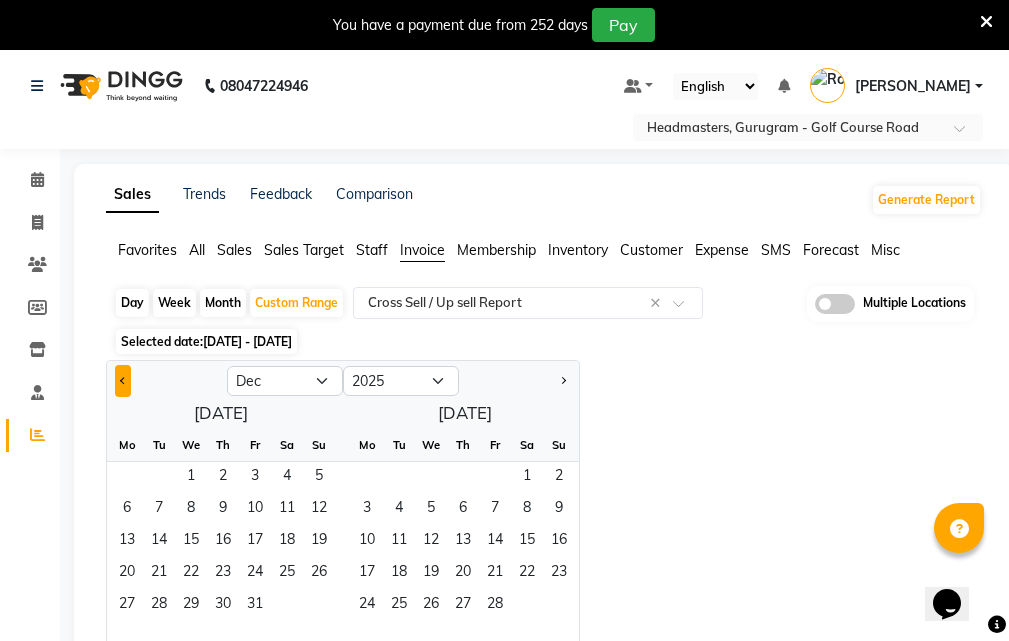 select on "2024" 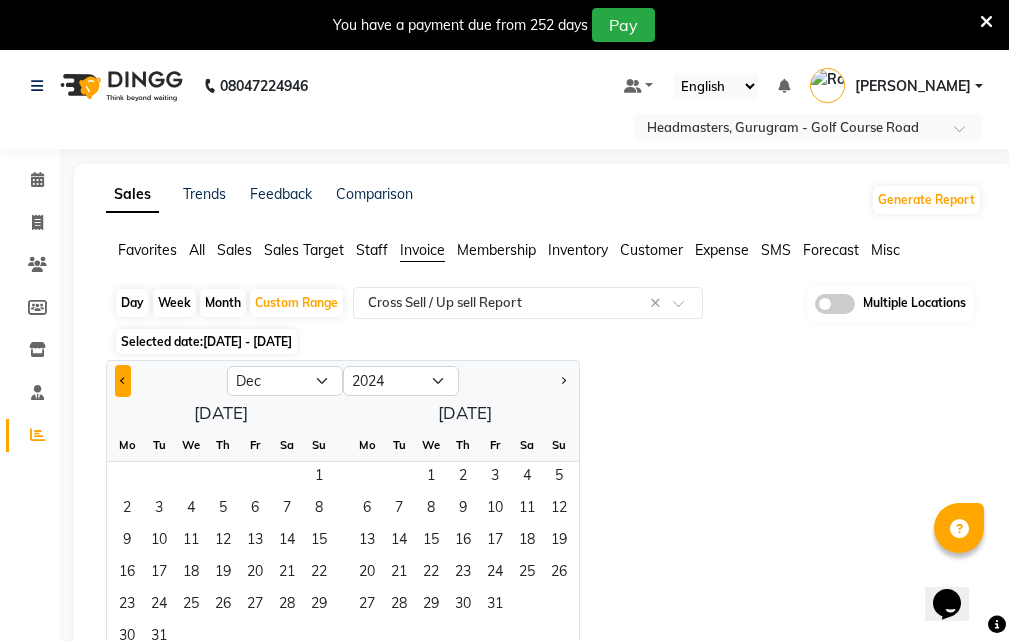 click 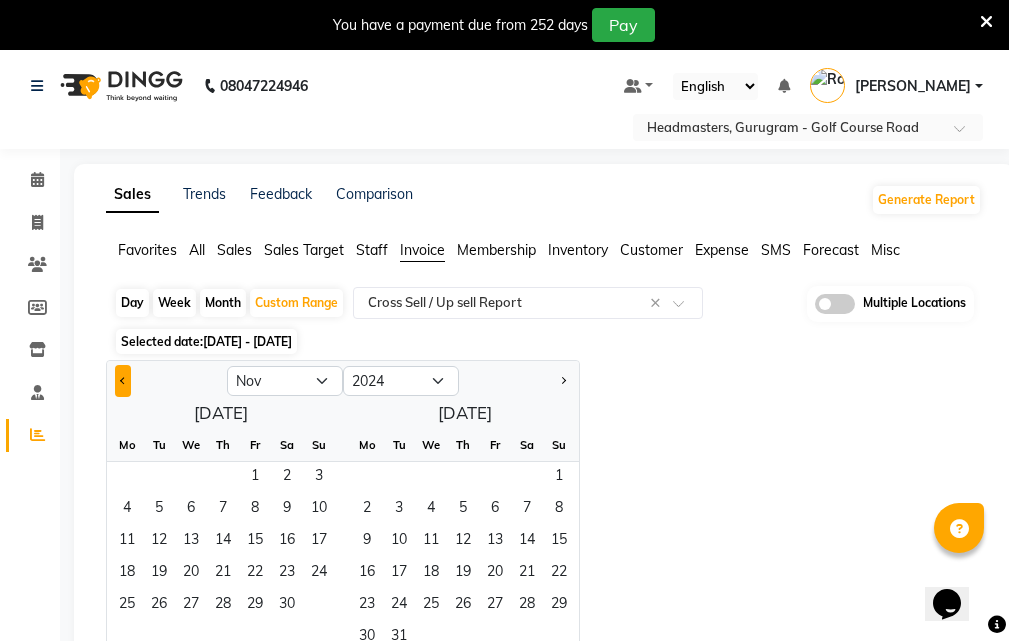 click 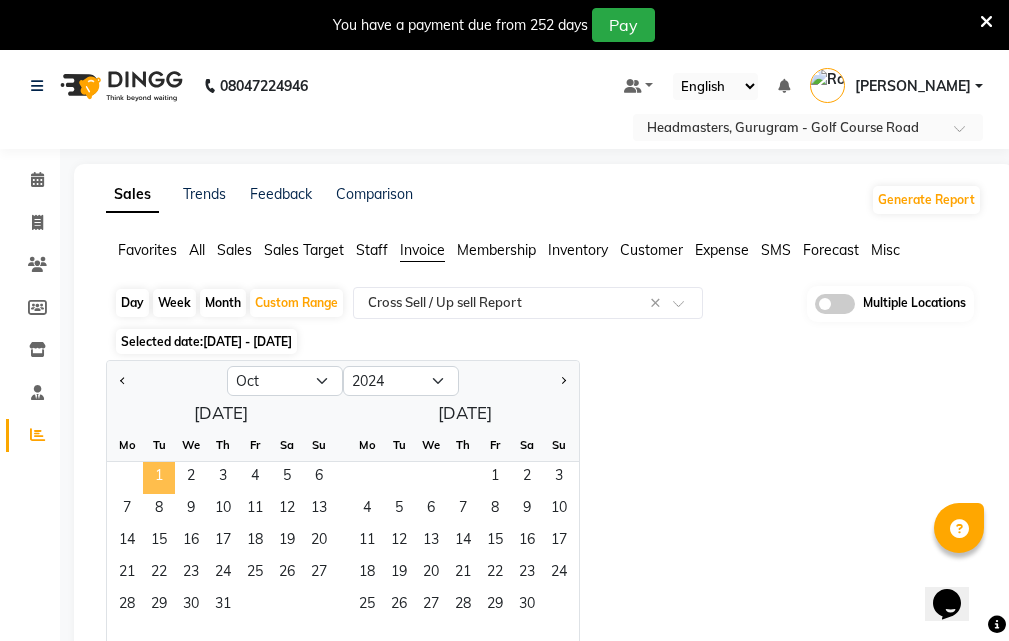 click on "1" 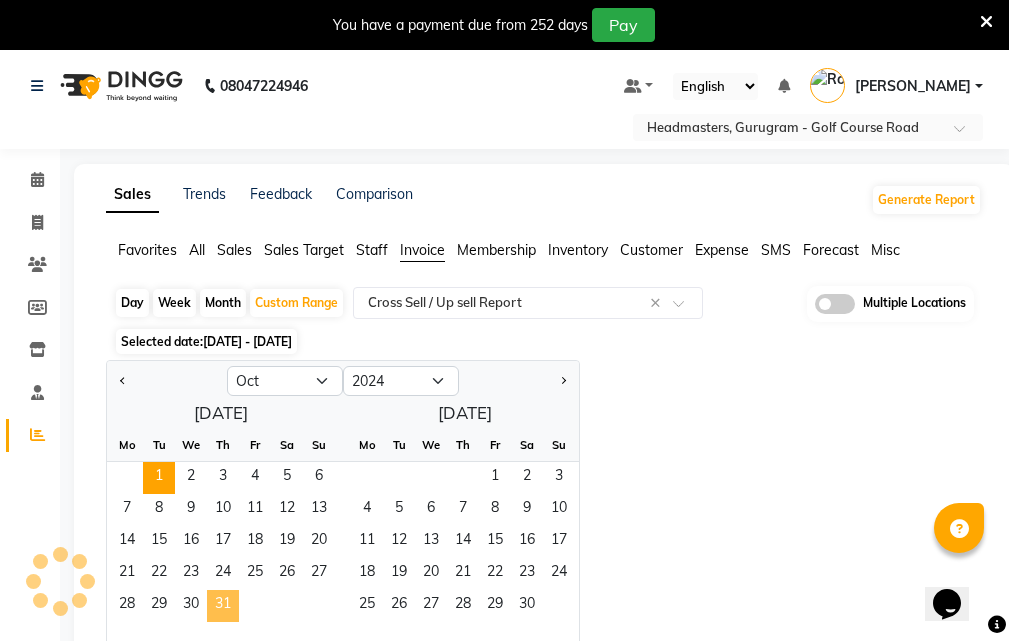 click on "31" 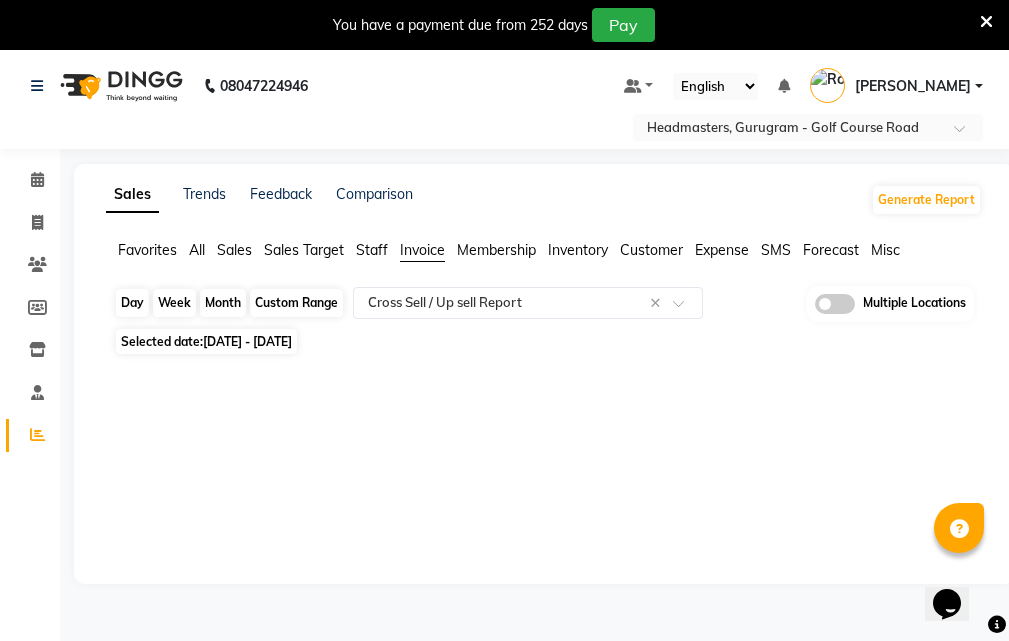 click on "Custom Range" 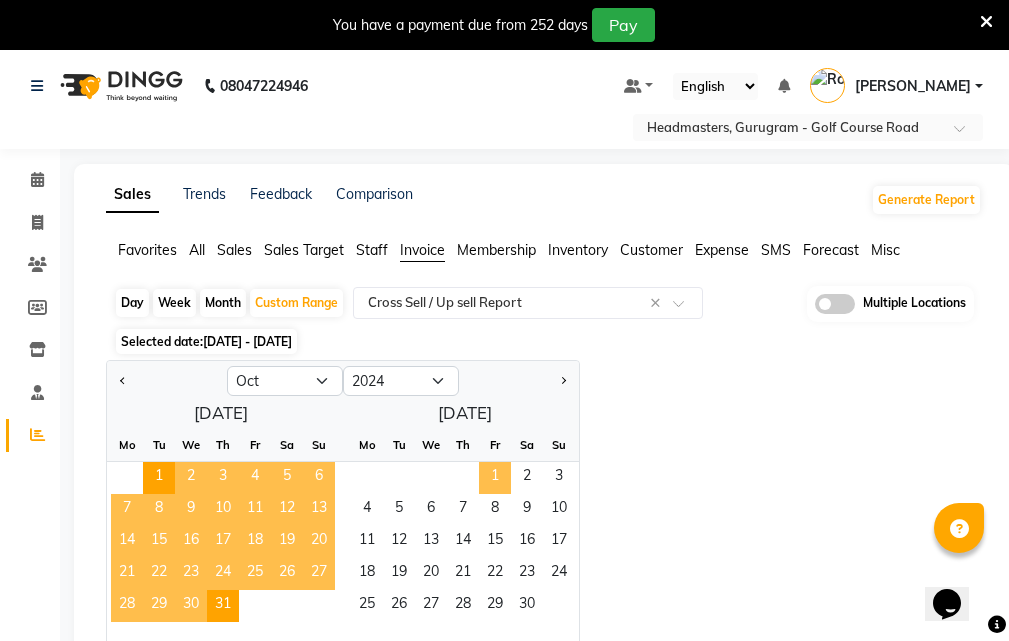 click on "1" 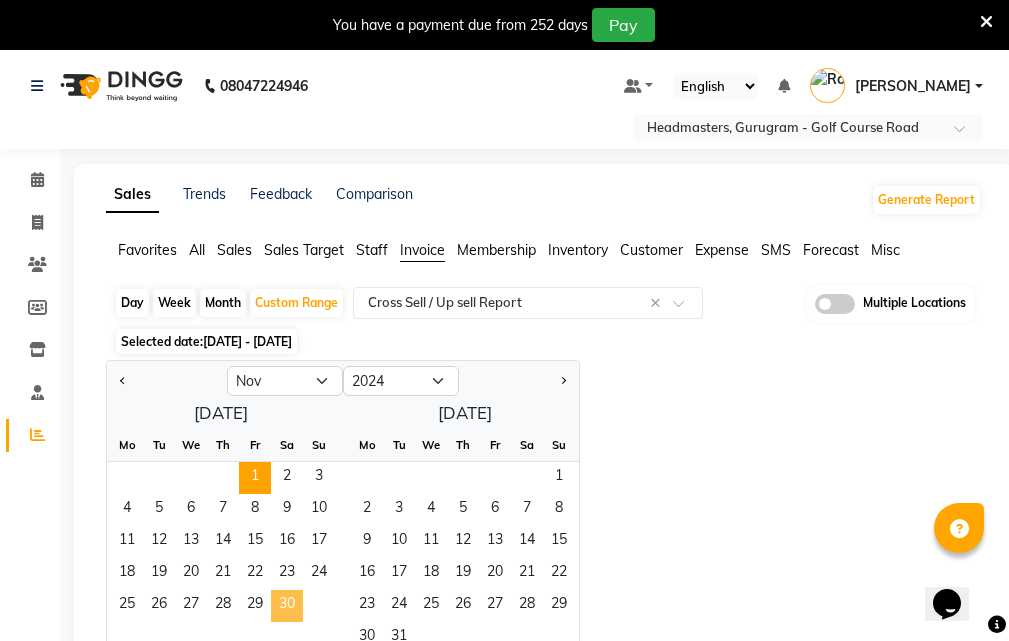 click on "30" 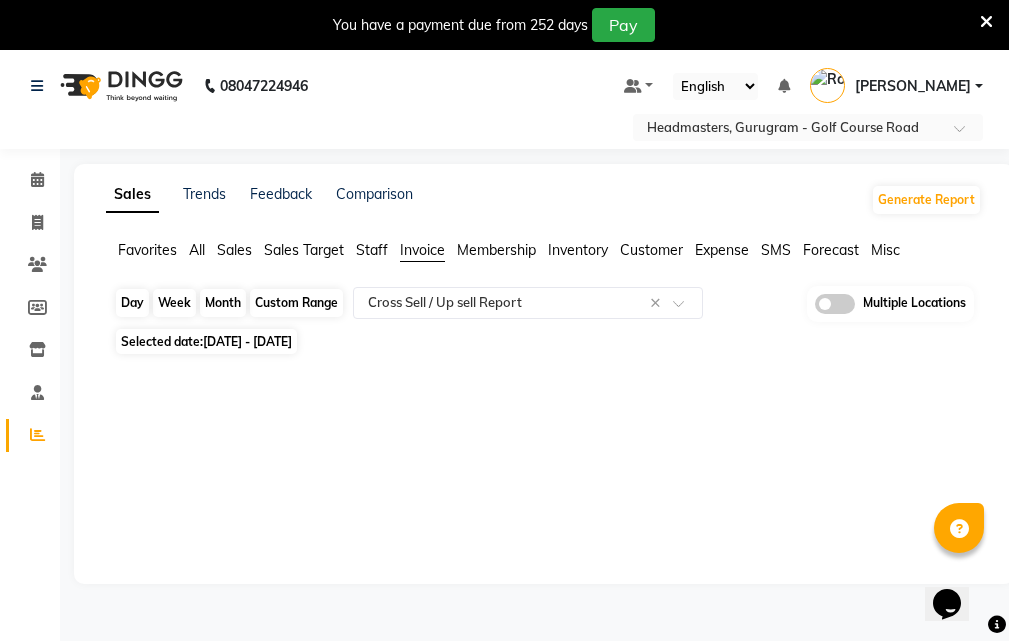 click on "Custom Range" 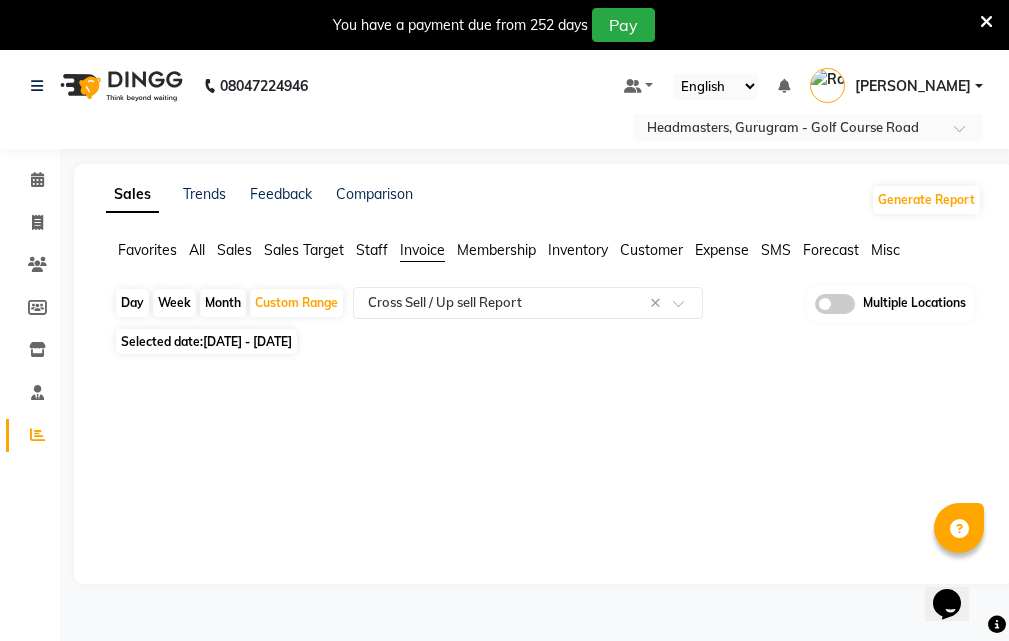 select on "11" 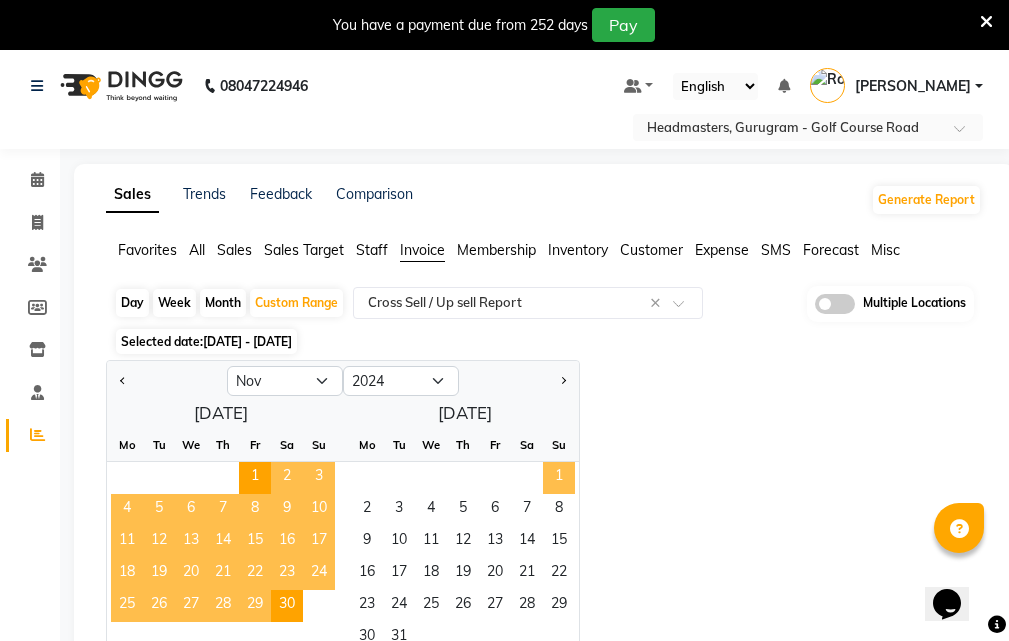 click on "1" 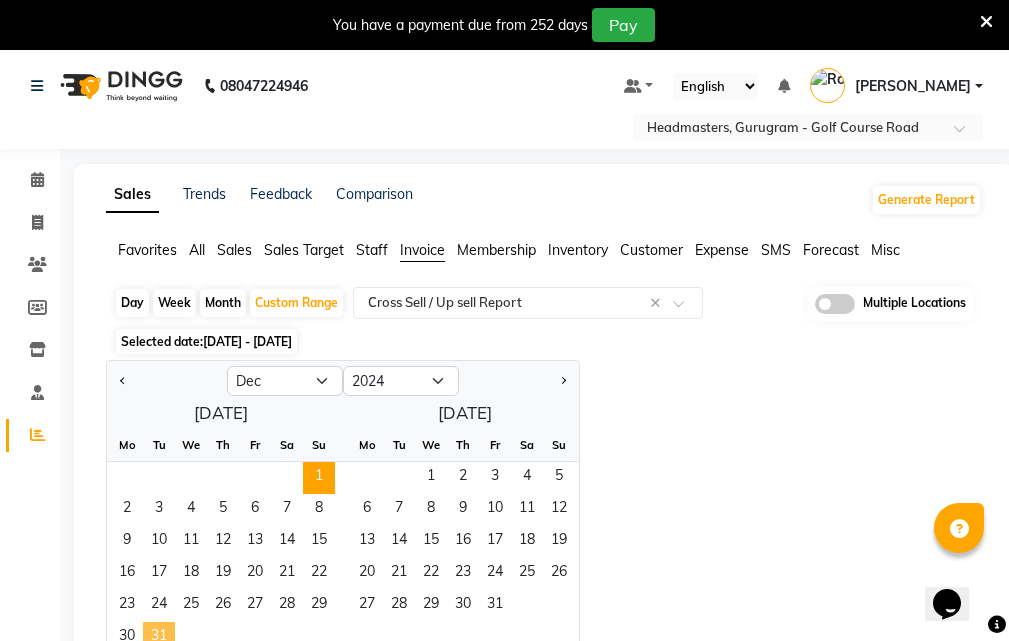 click on "31" 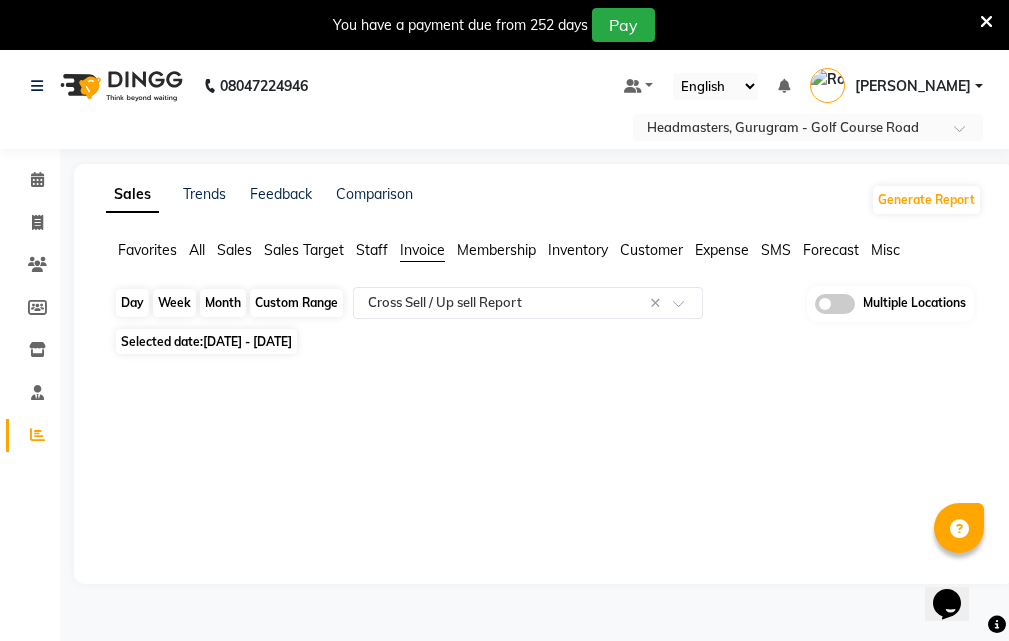 click on "Custom Range" 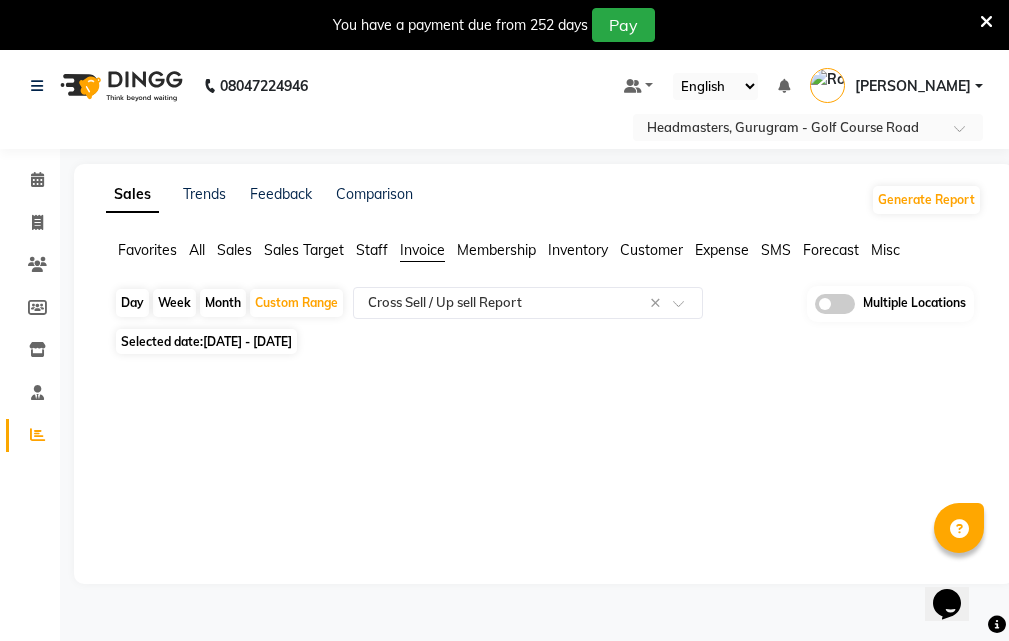 select on "12" 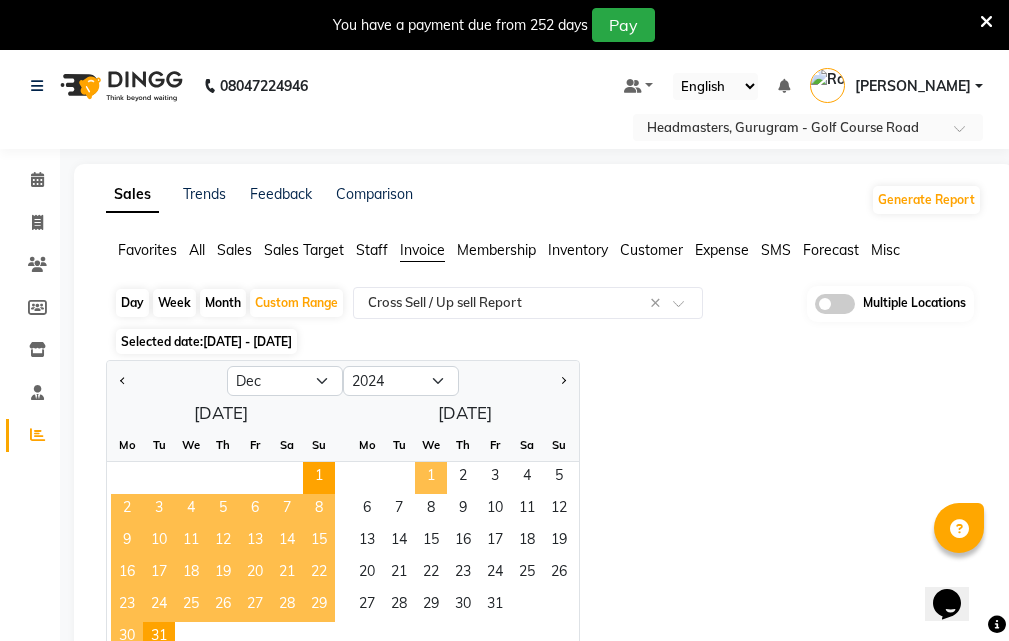 click on "1" 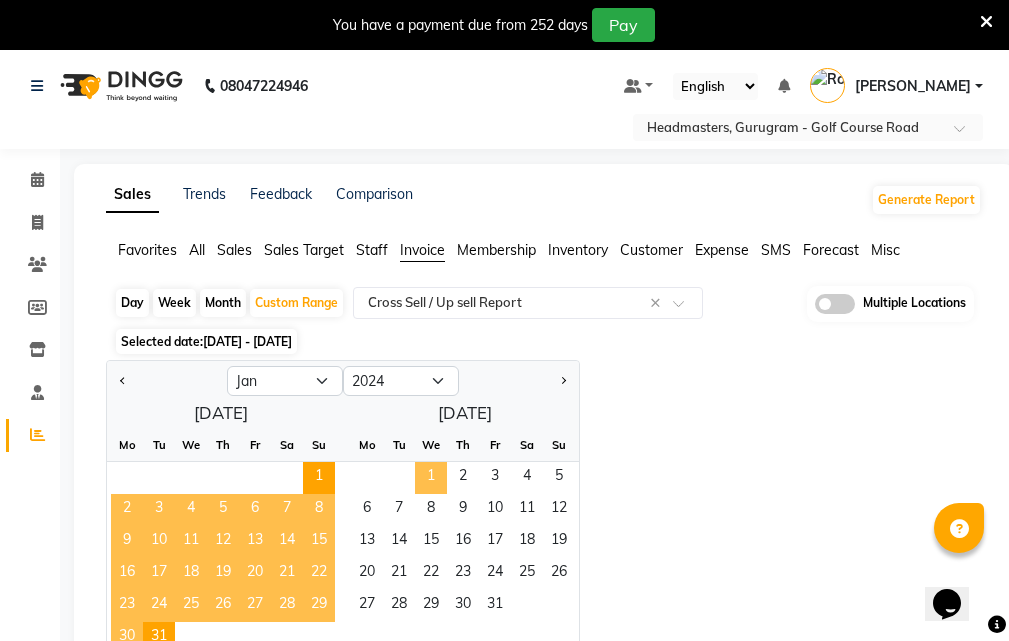 select on "2025" 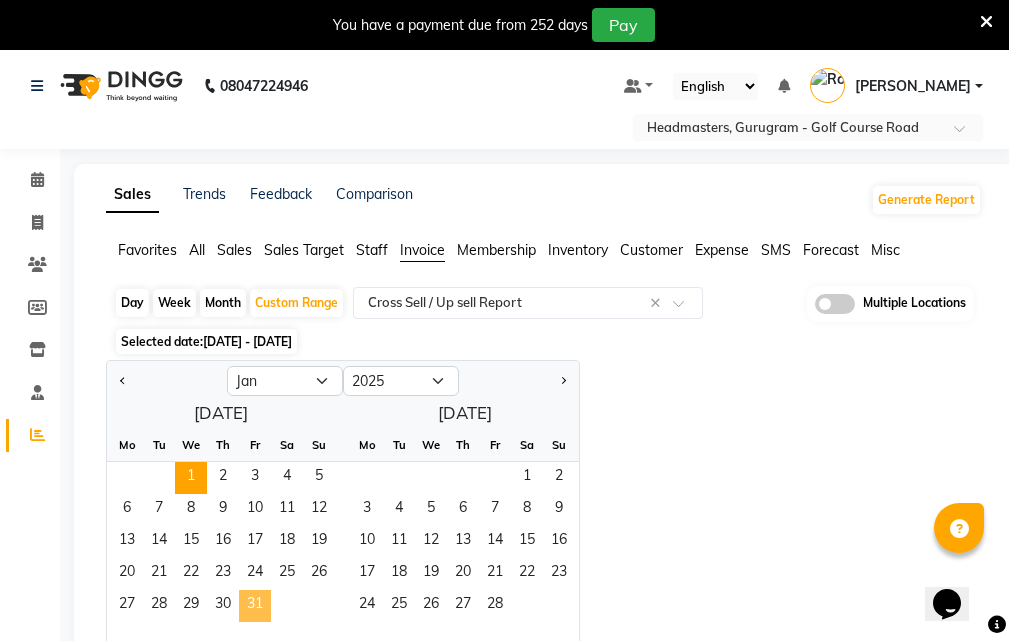 click on "31" 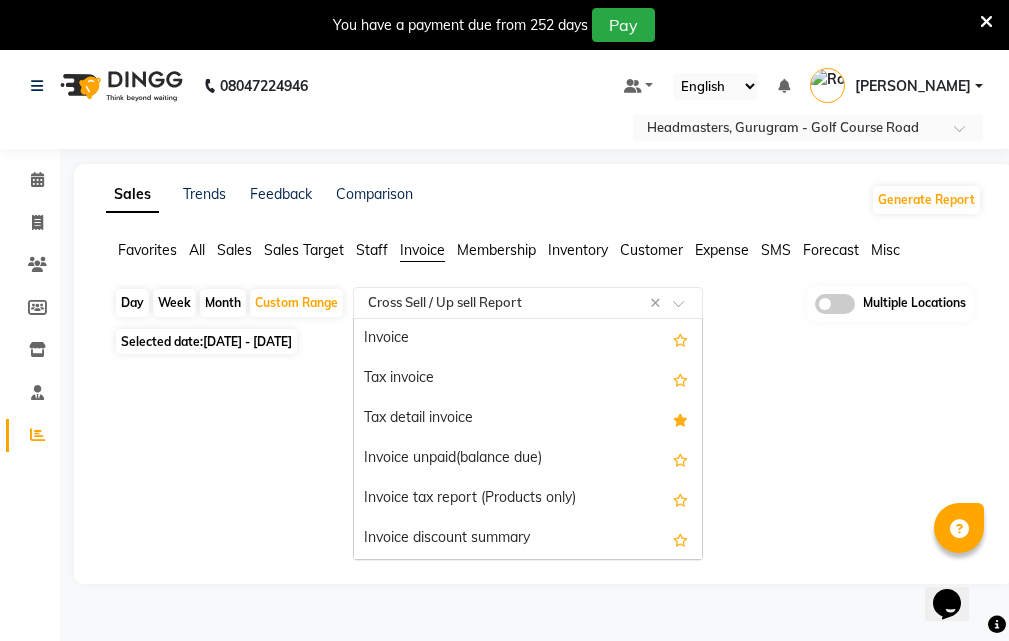 click 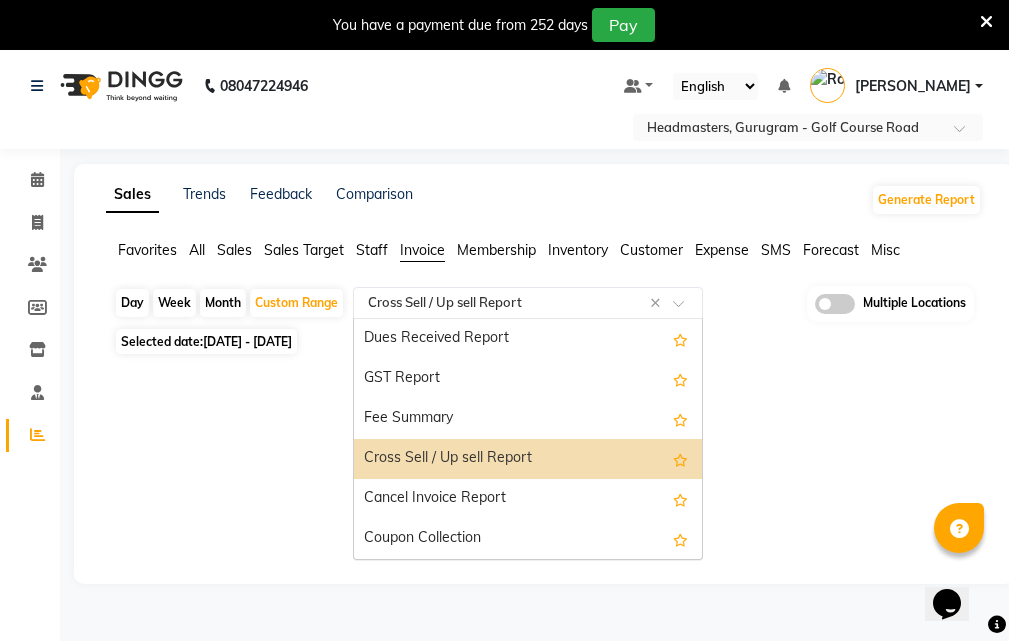 click 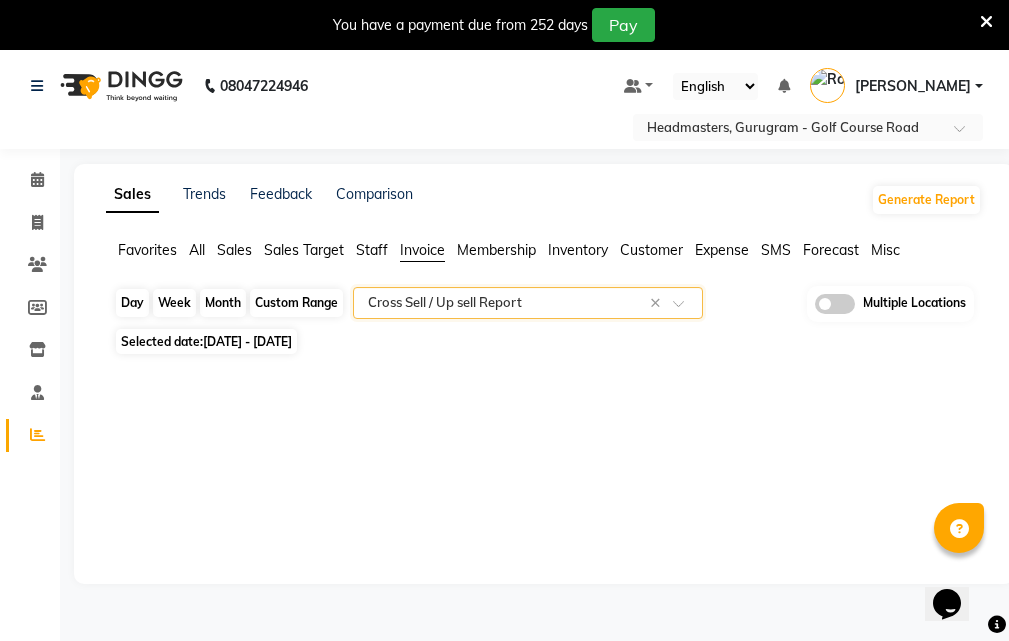 click on "Custom Range" 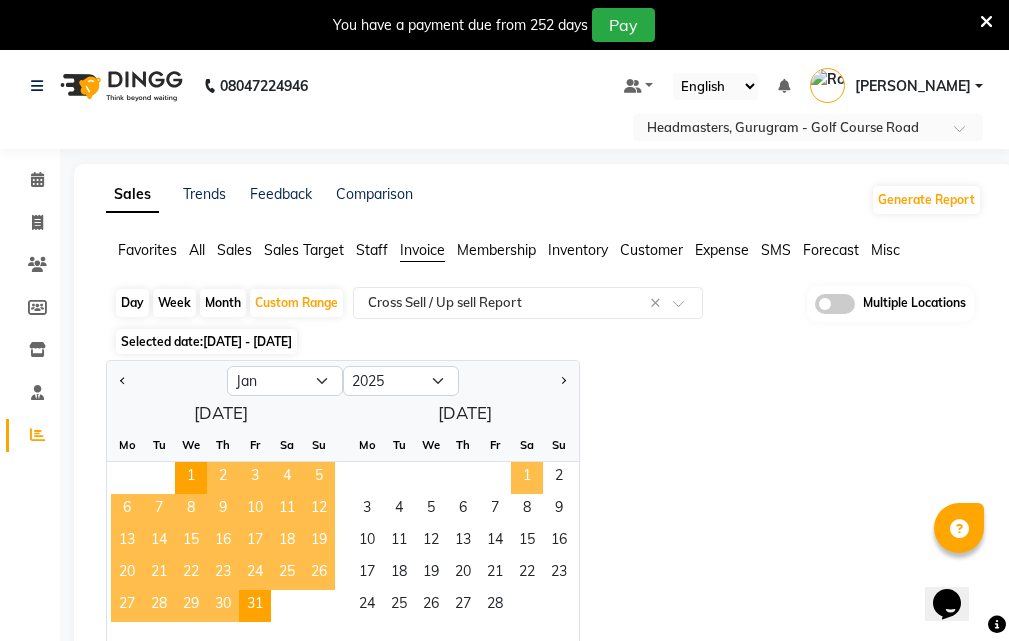 click on "1" 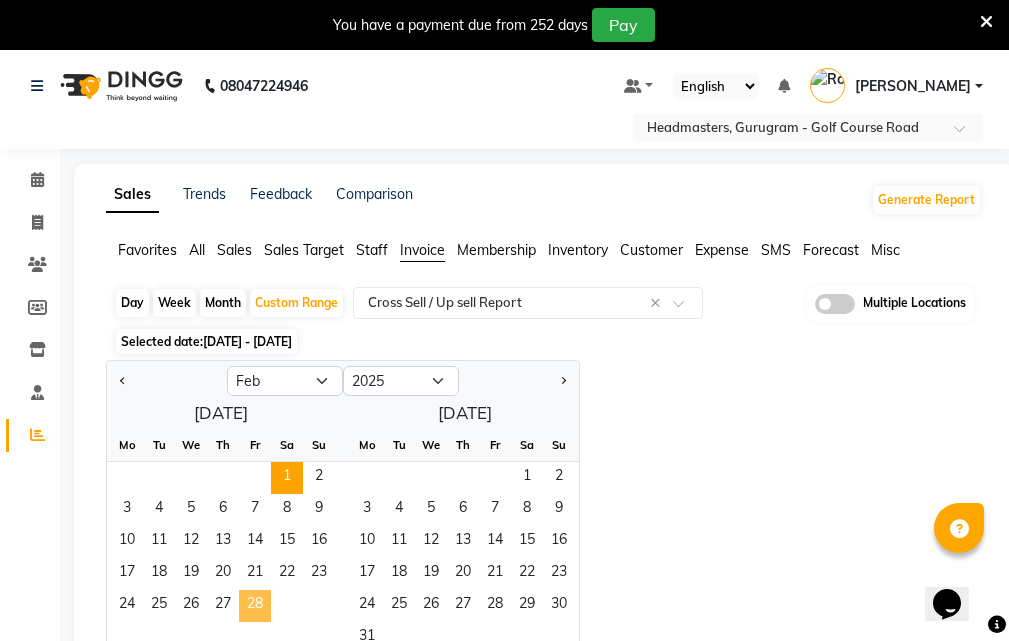 click on "28" 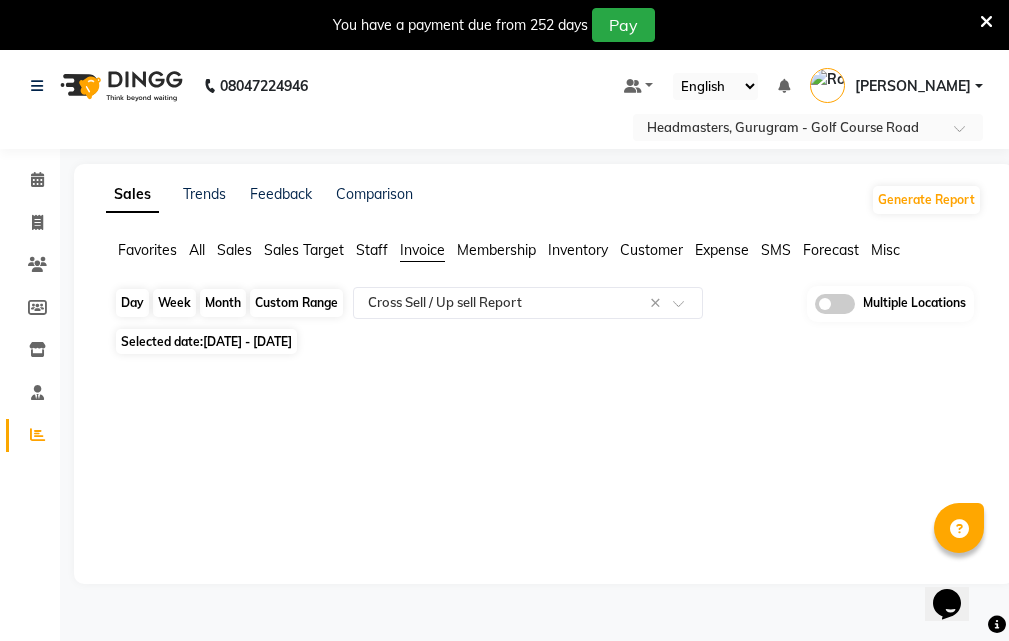 click on "Custom Range" 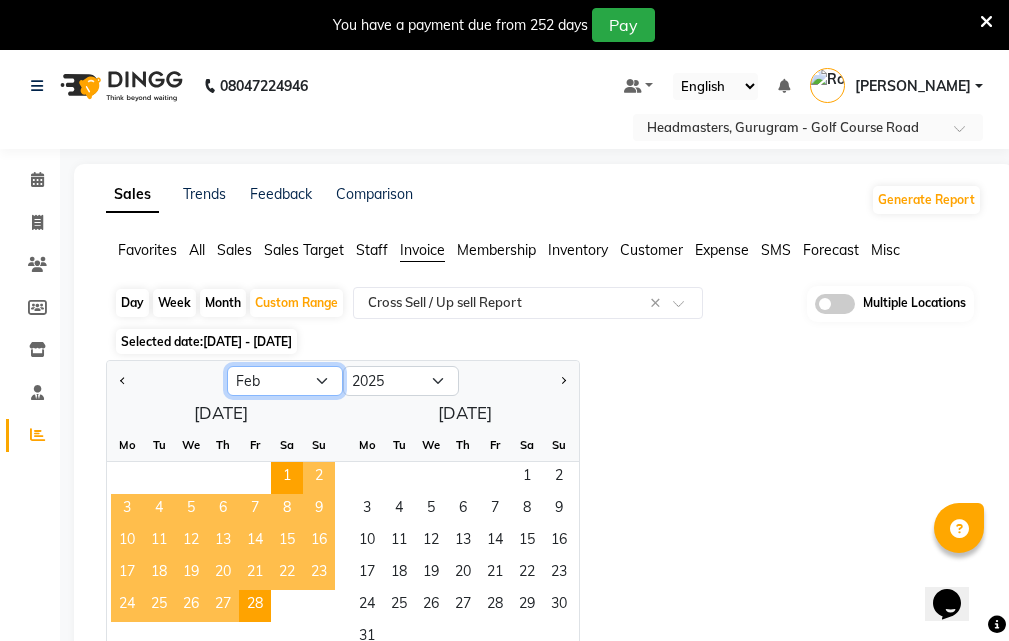 click on "Jan Feb Mar Apr May Jun Jul Aug Sep Oct Nov Dec" 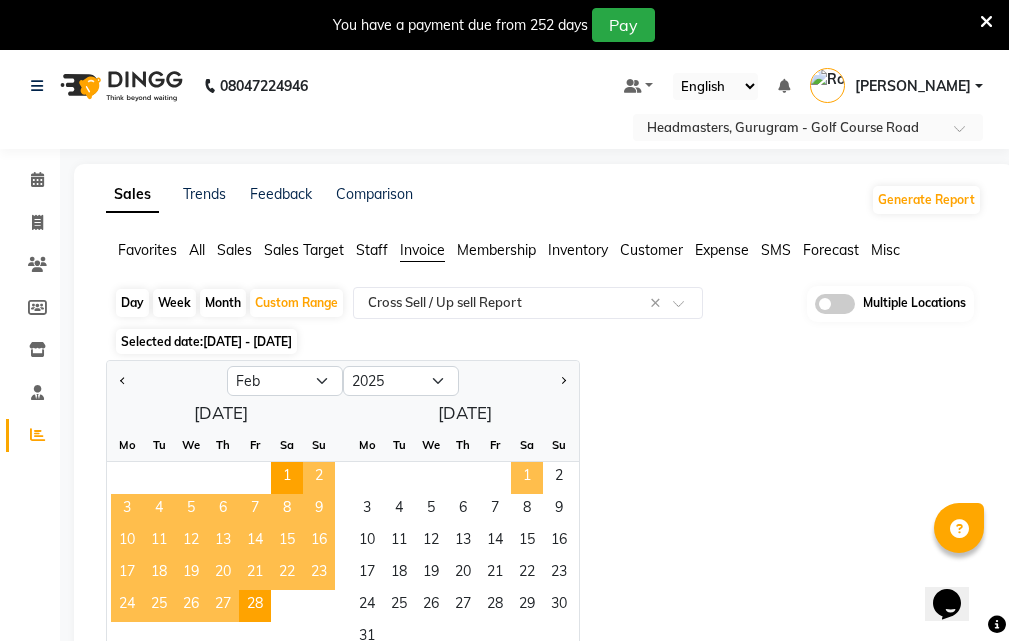 click on "1" 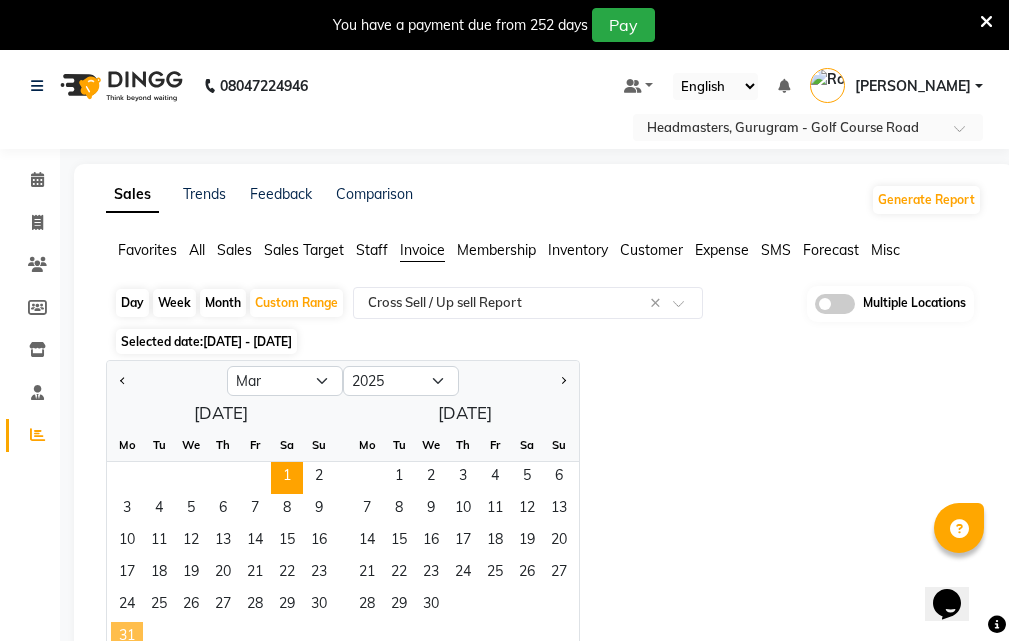 click on "31" 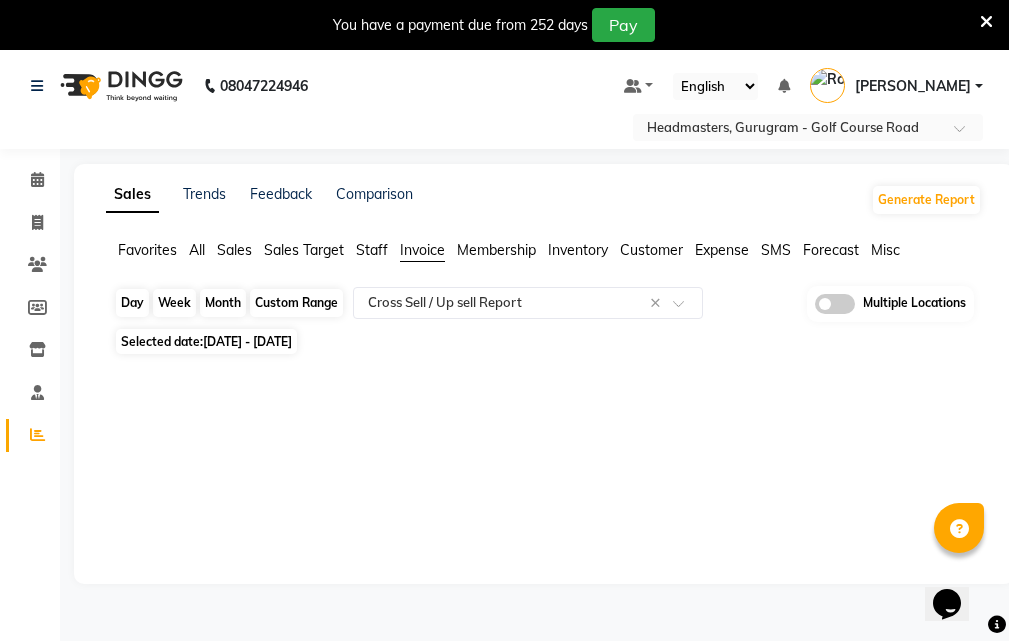 click on "Custom Range" 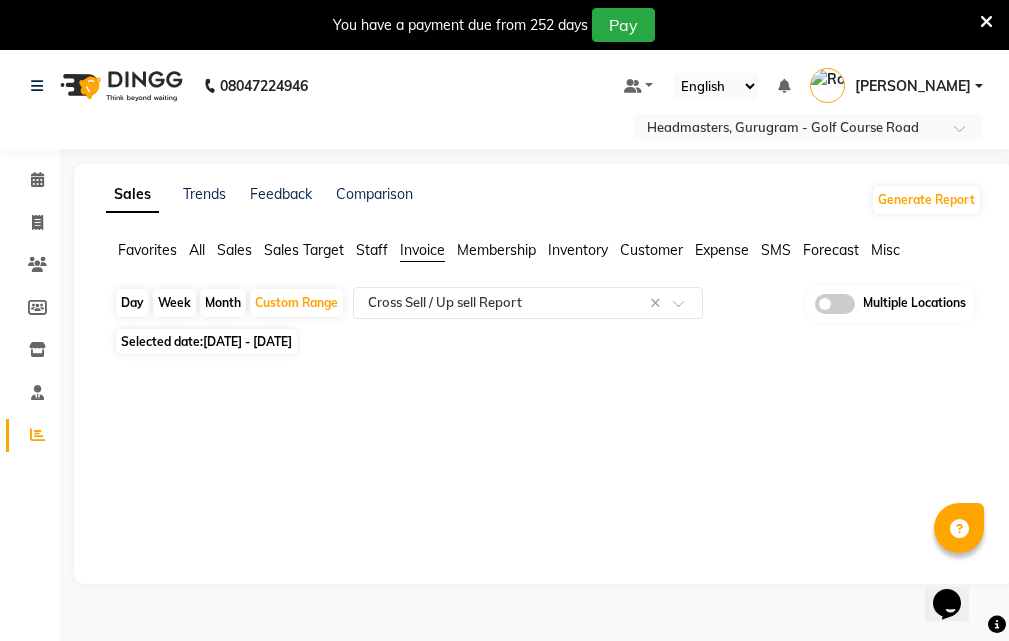 select on "3" 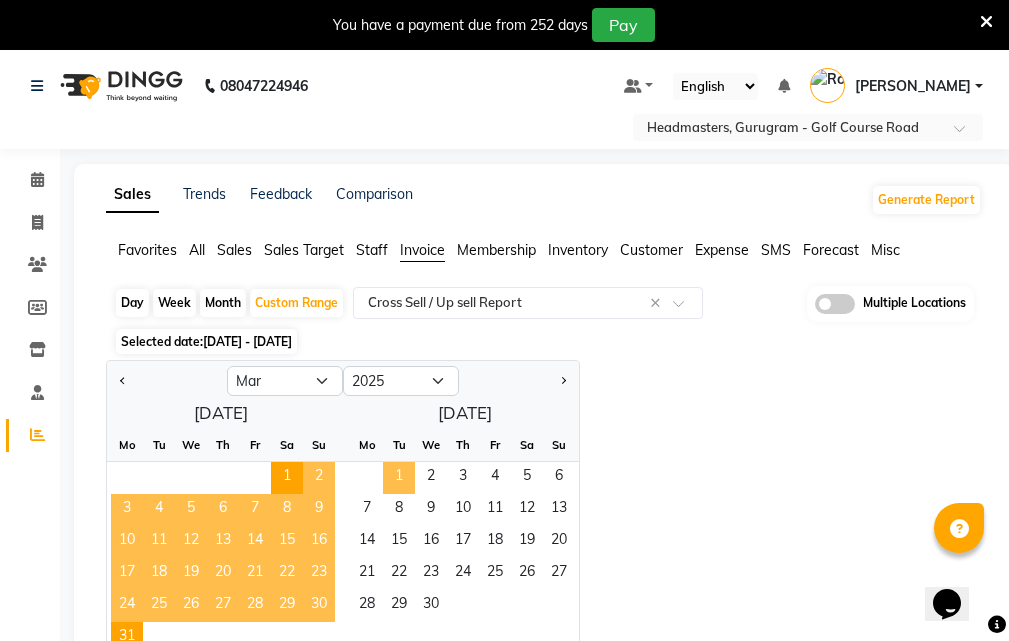 click on "1" 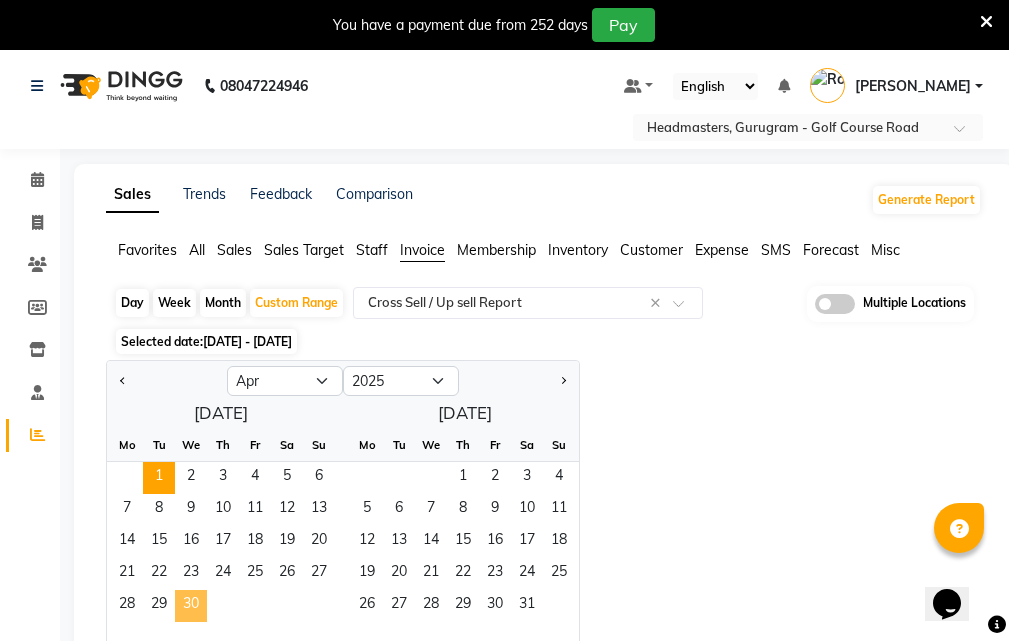 click on "30" 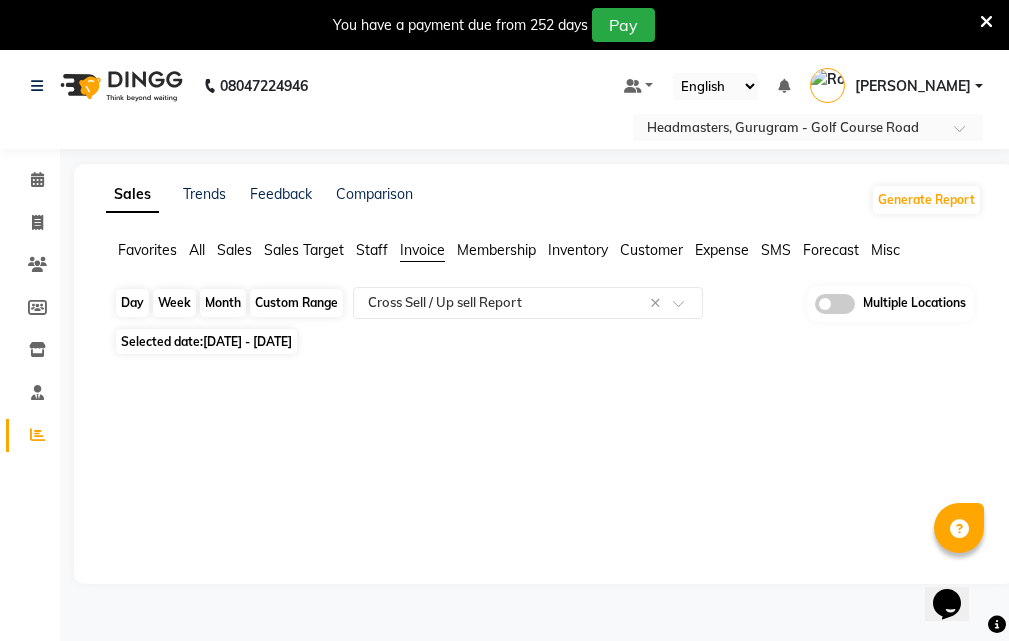 click on "Custom Range" 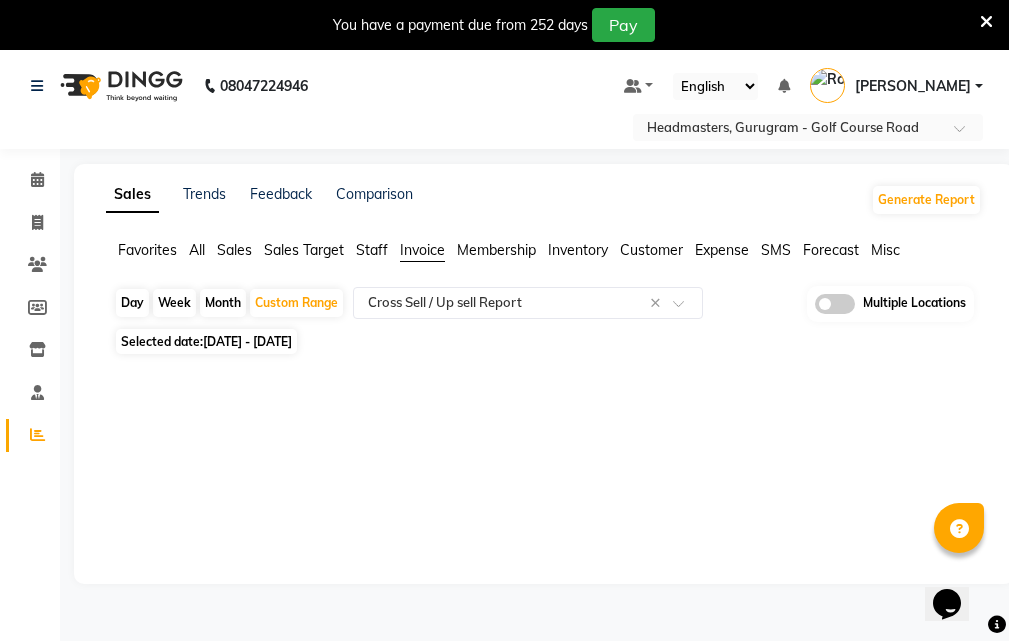 select on "4" 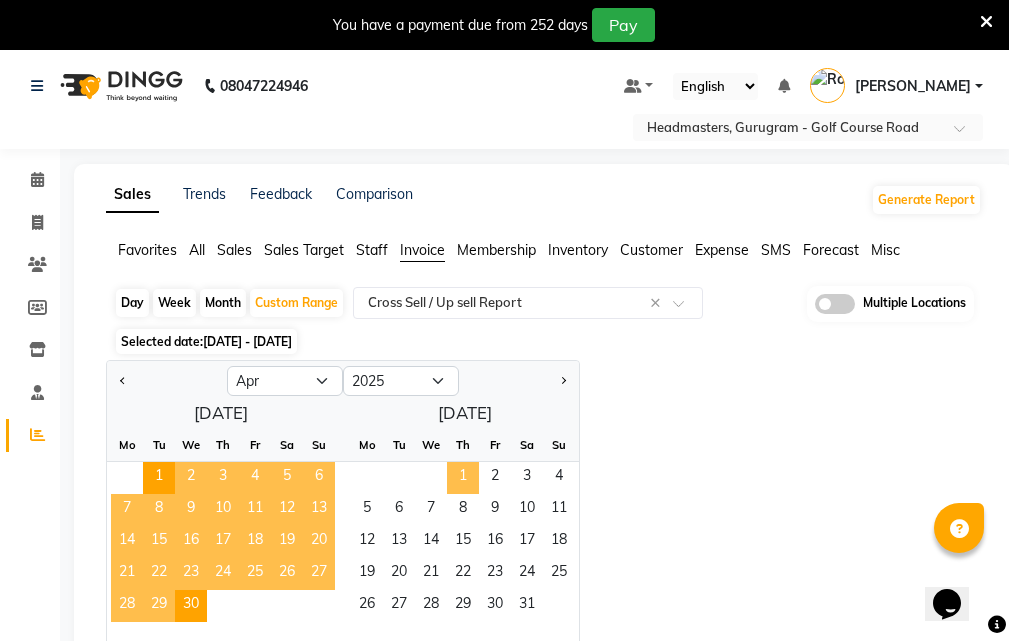 click on "1" 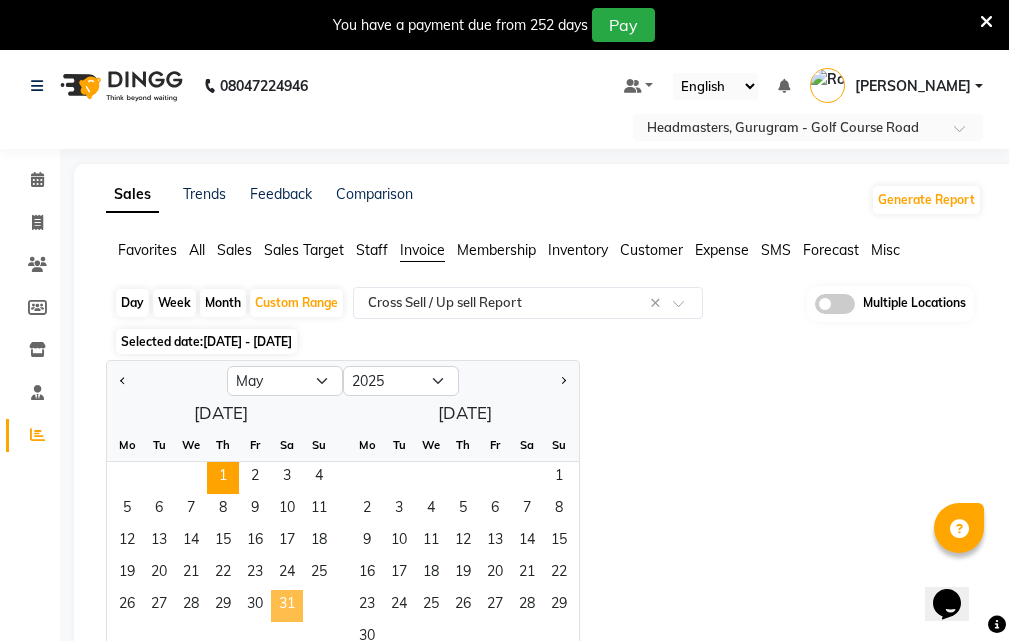 click on "31" 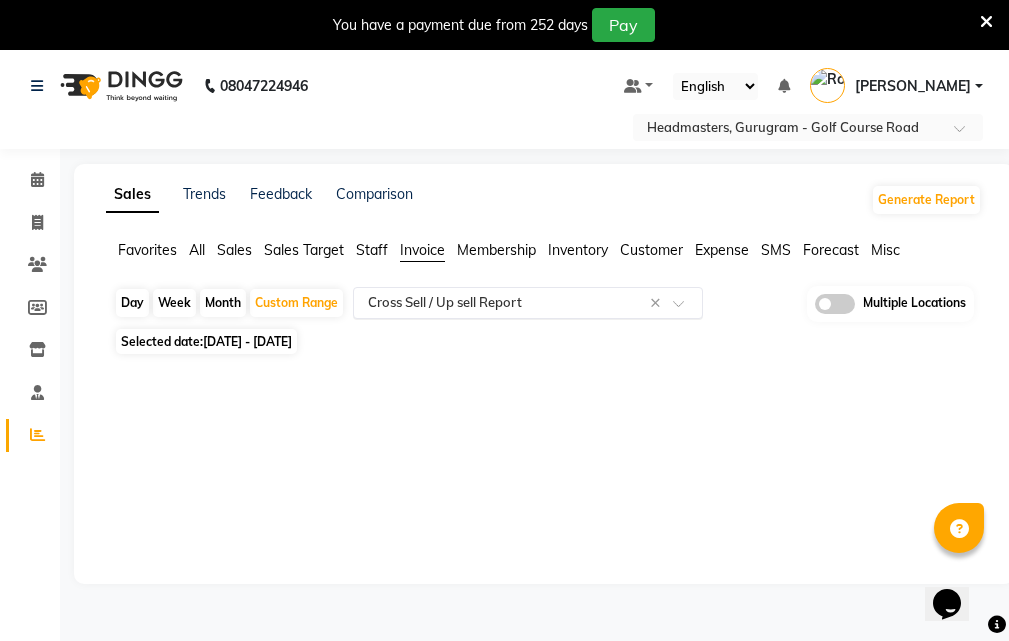 click 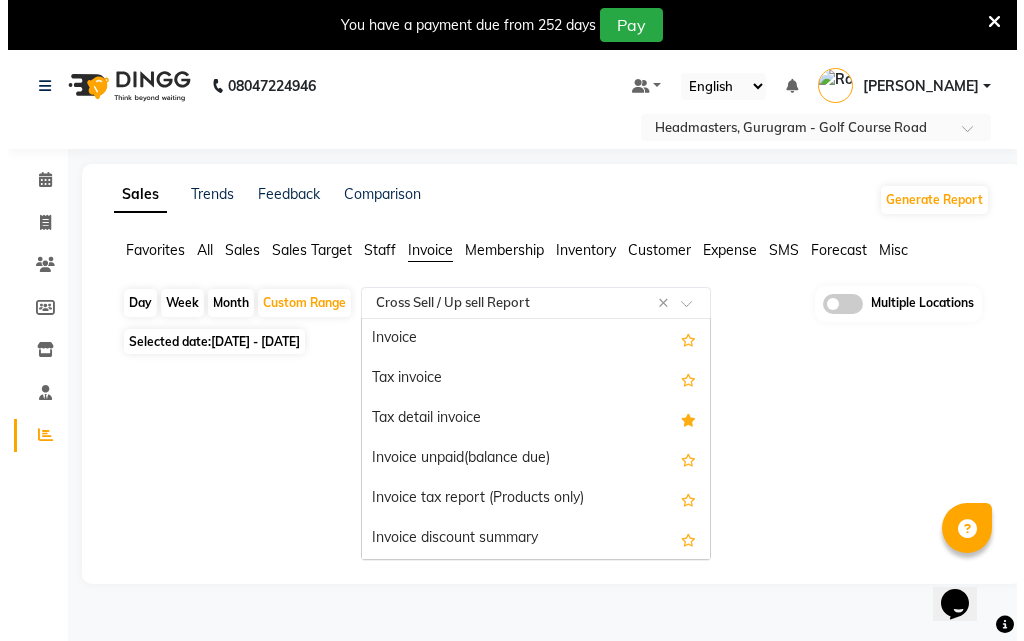 scroll, scrollTop: 360, scrollLeft: 0, axis: vertical 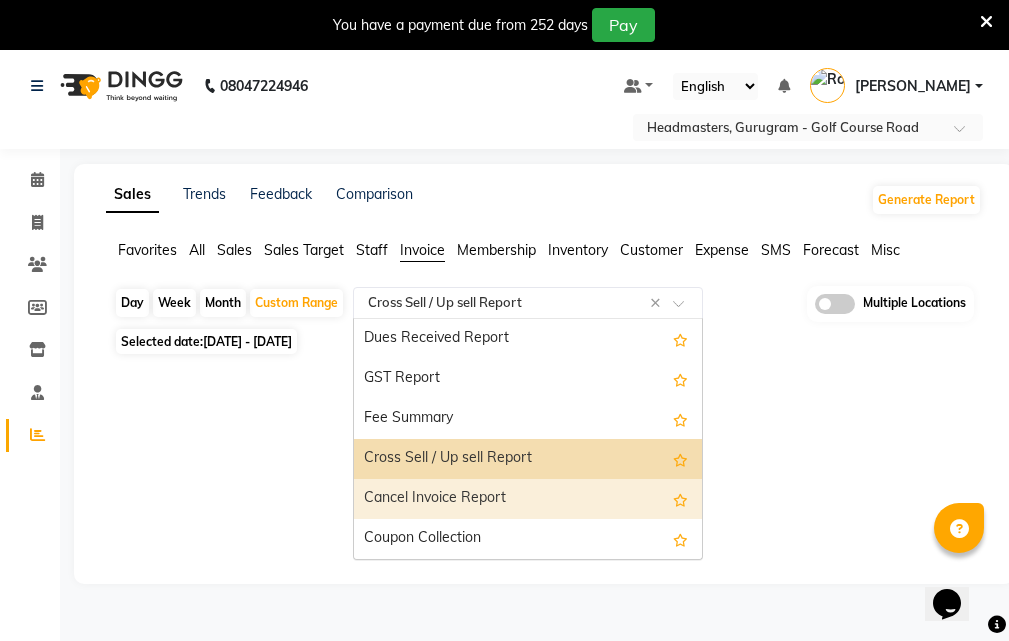 click on "Cancel Invoice Report" at bounding box center (528, 499) 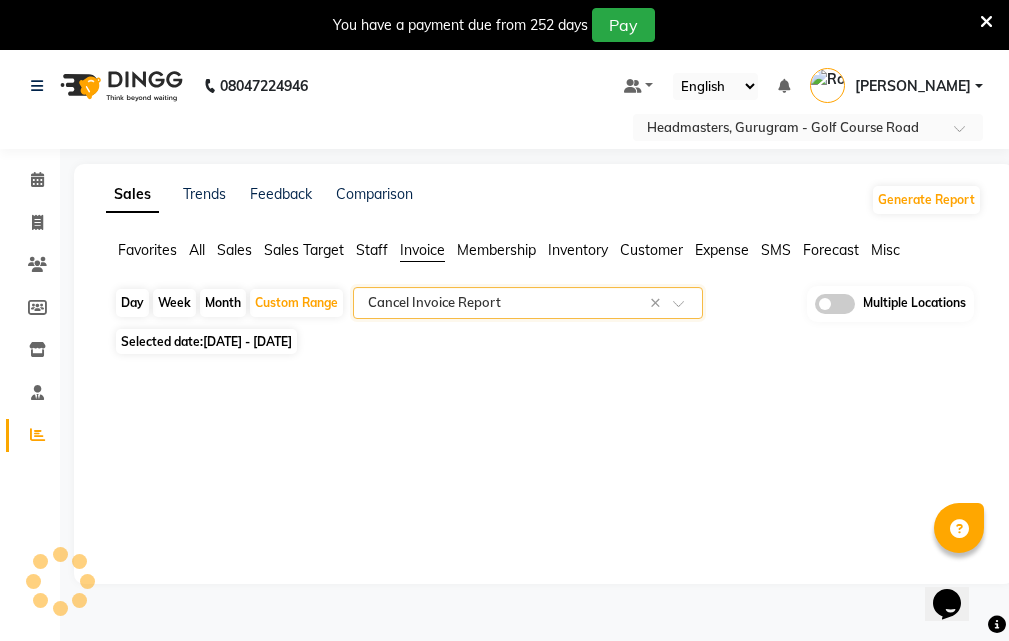 select on "full_report" 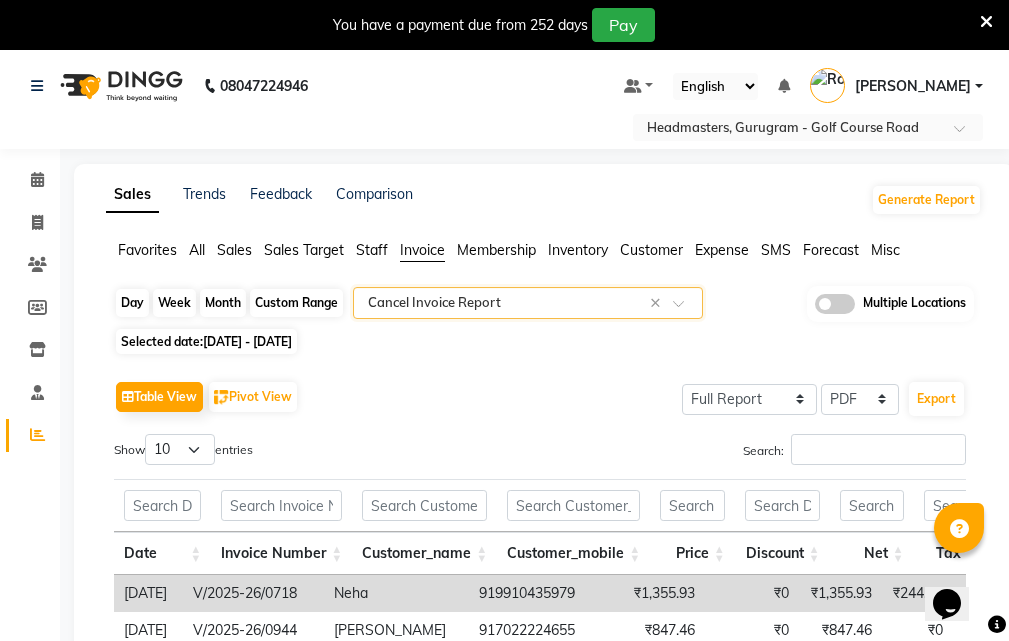 click on "Custom Range" 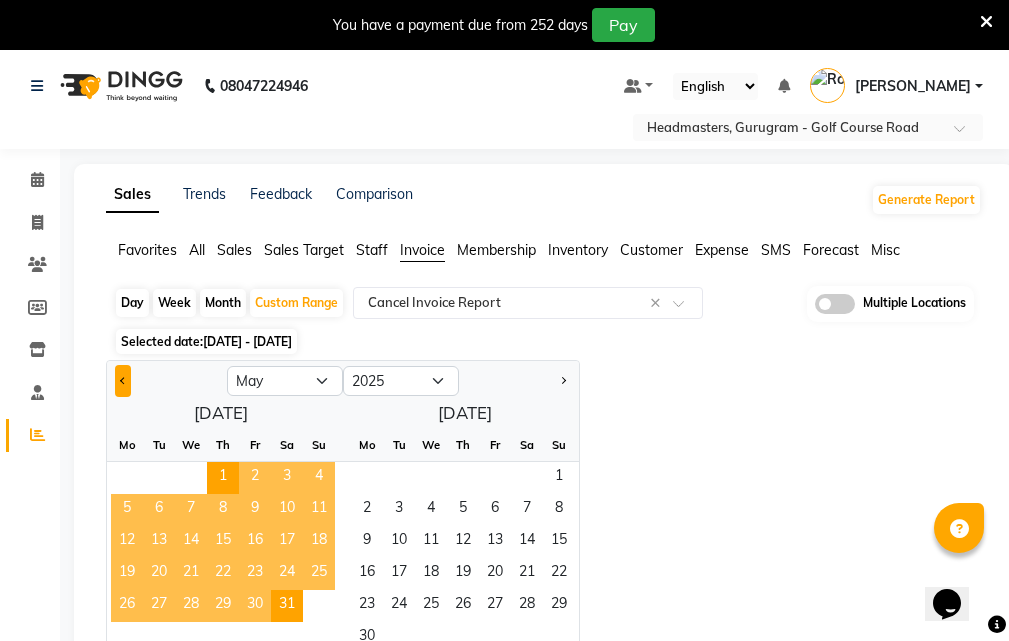 click 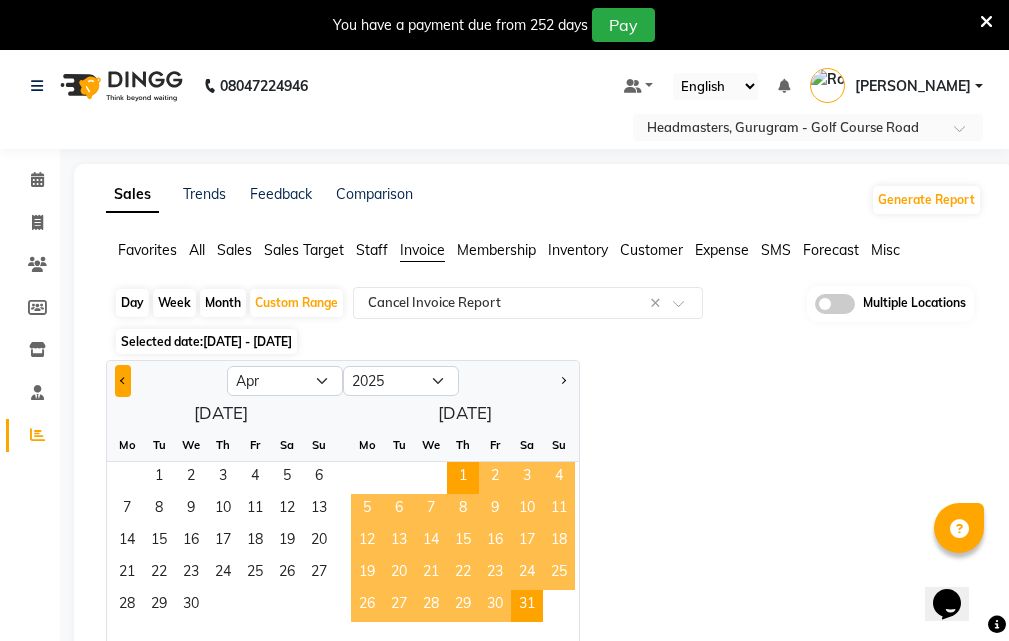 click 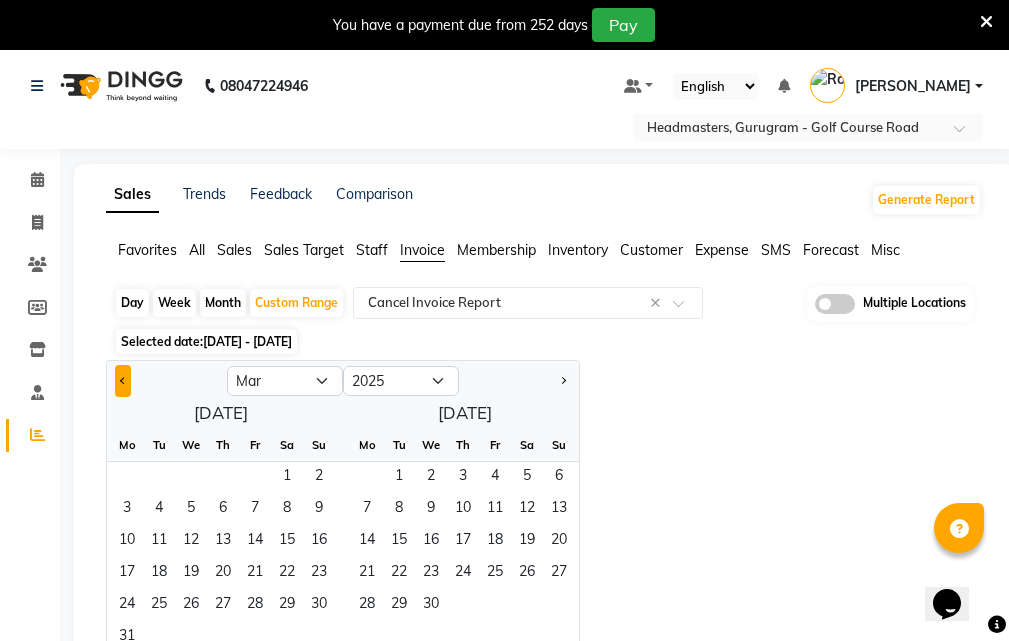 click 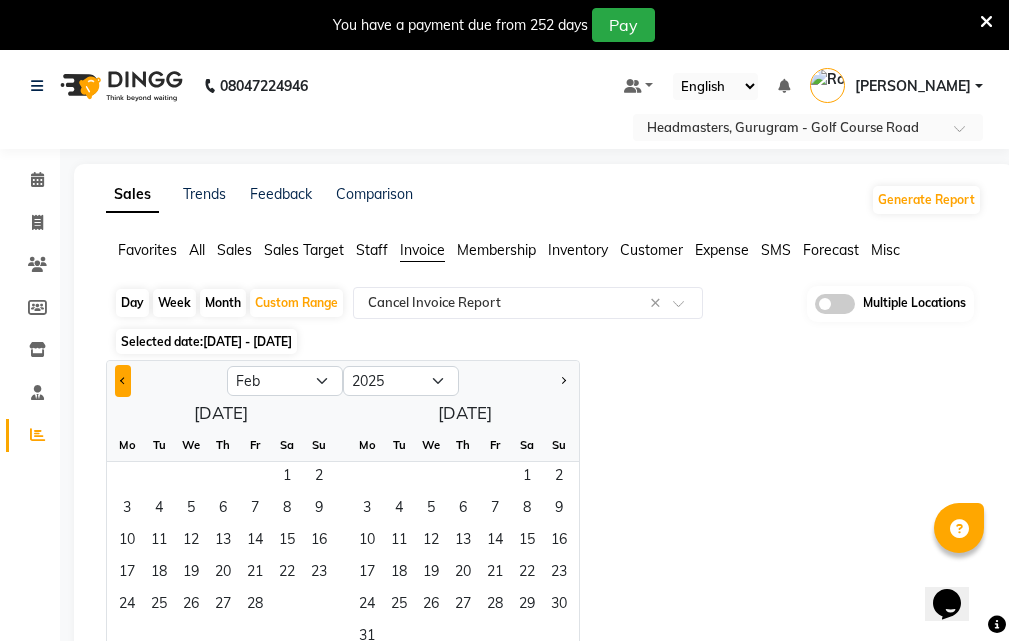 click 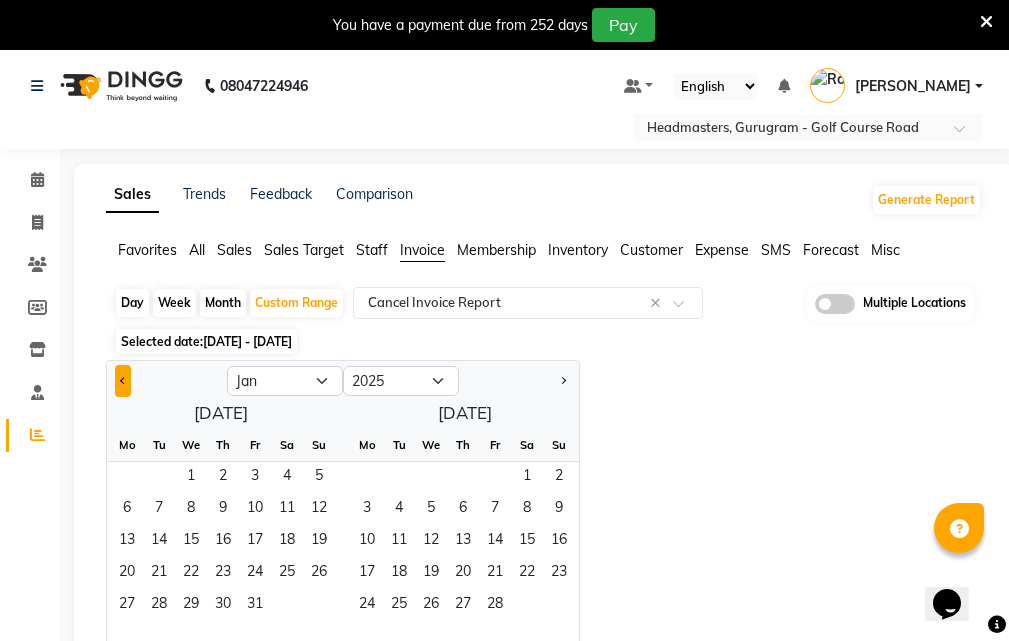 click 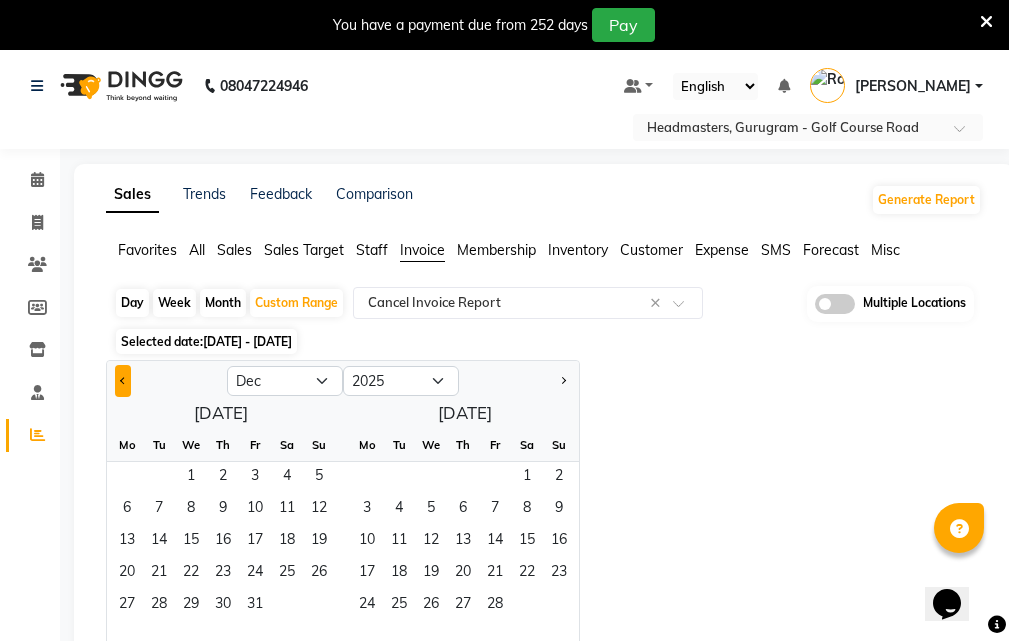click 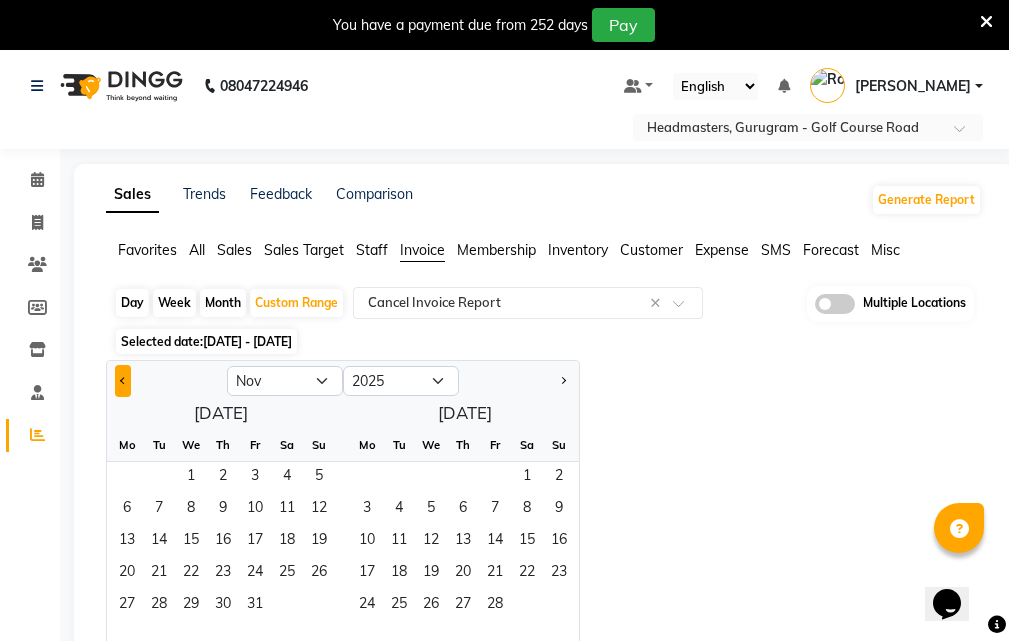 select on "2024" 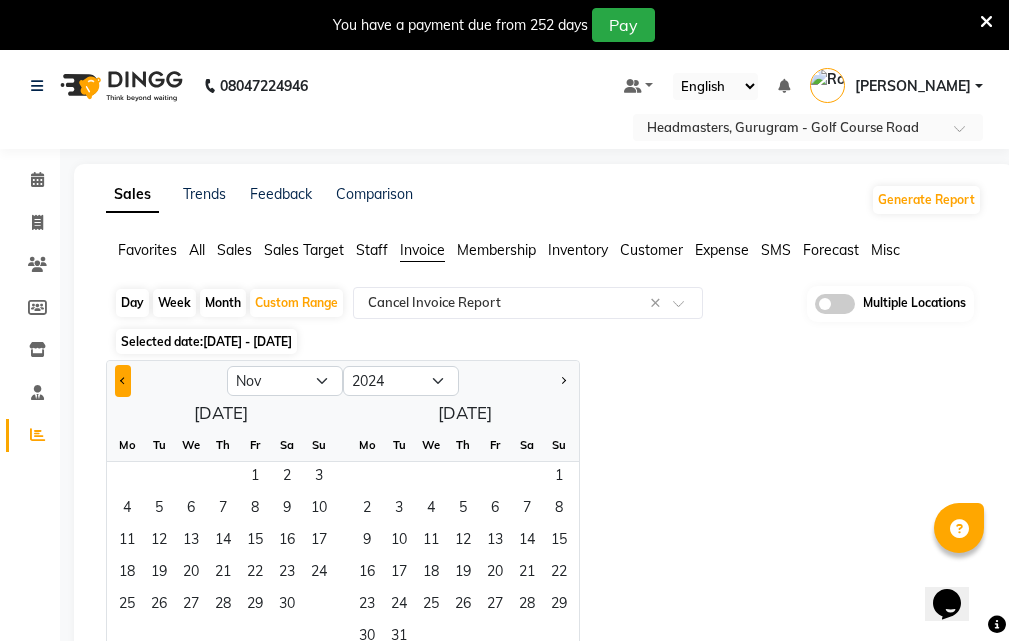 click 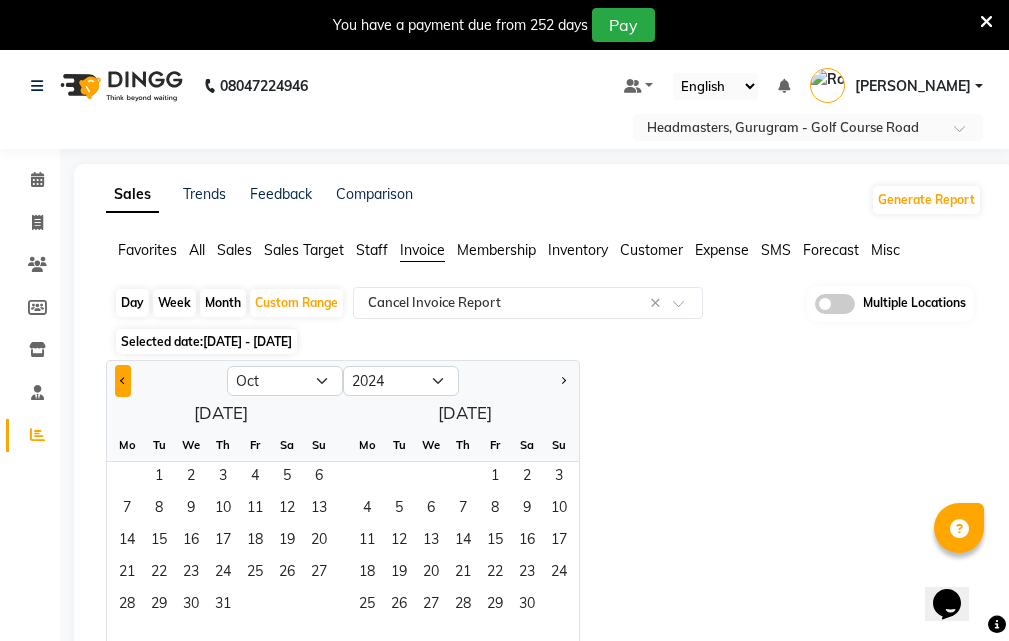 click 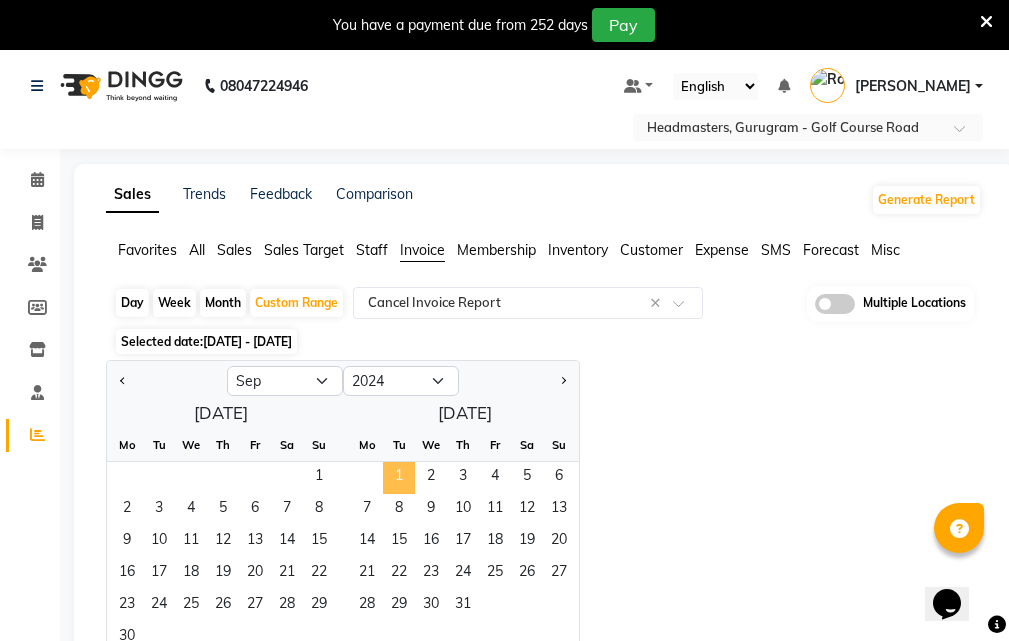 click on "1" 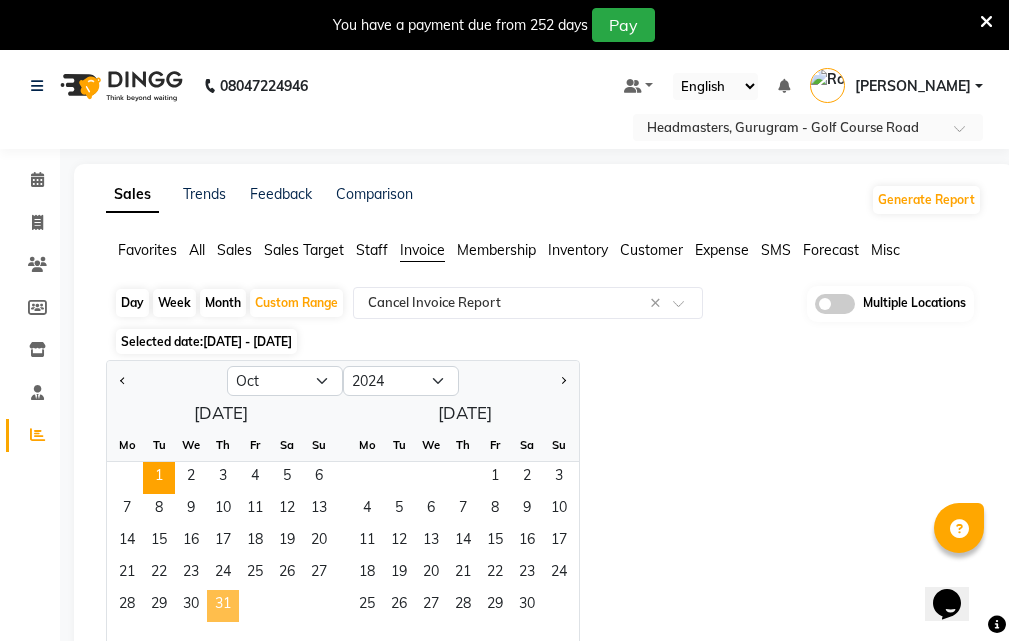 click on "31" 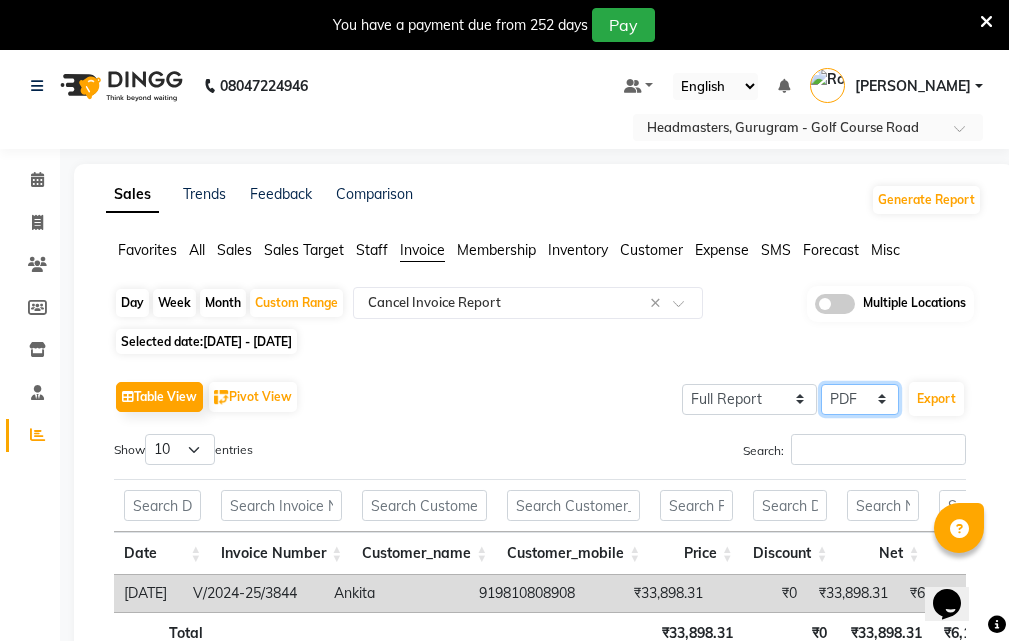 click on "Select CSV PDF" 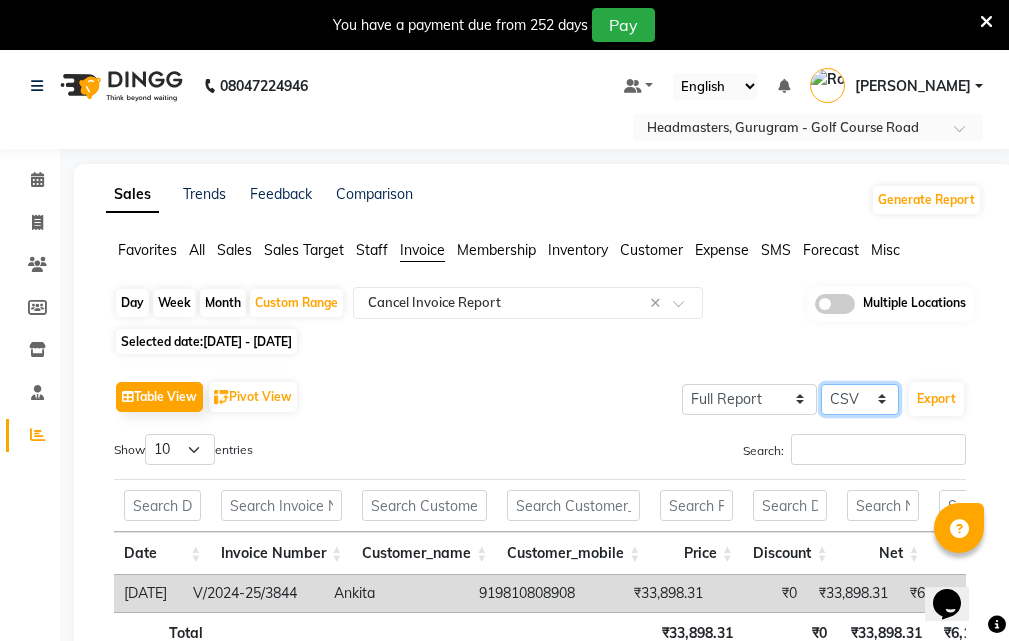 click on "Select CSV PDF" 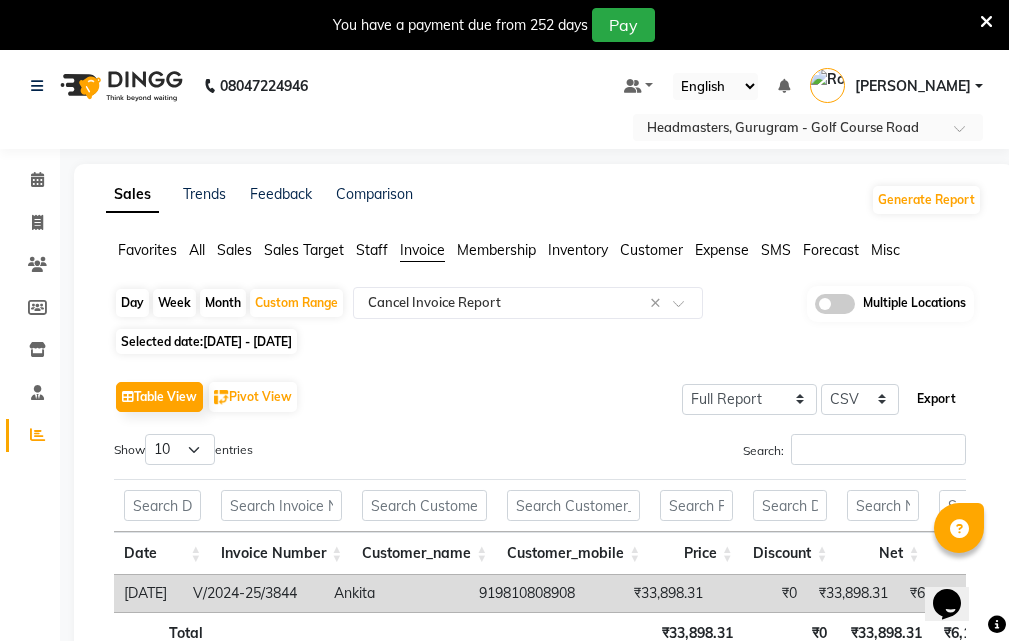 click on "Export" 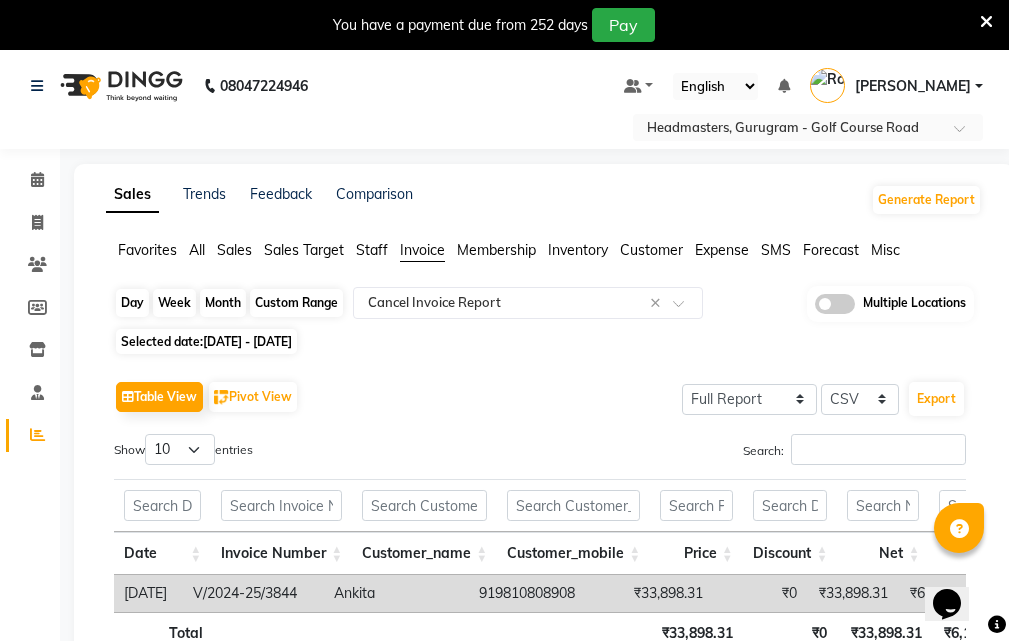 click on "Custom Range" 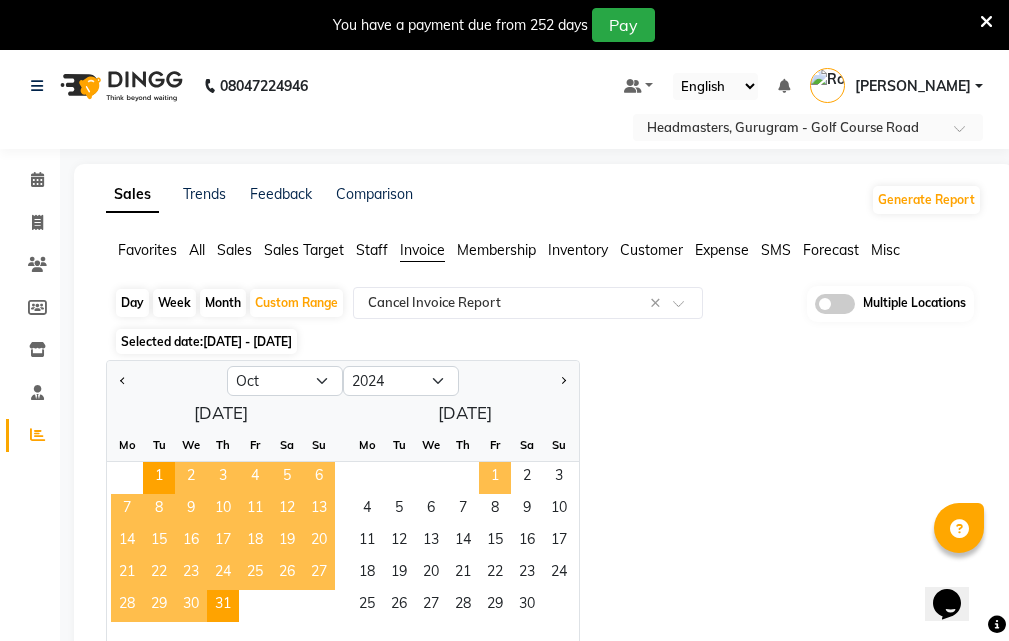 click on "1" 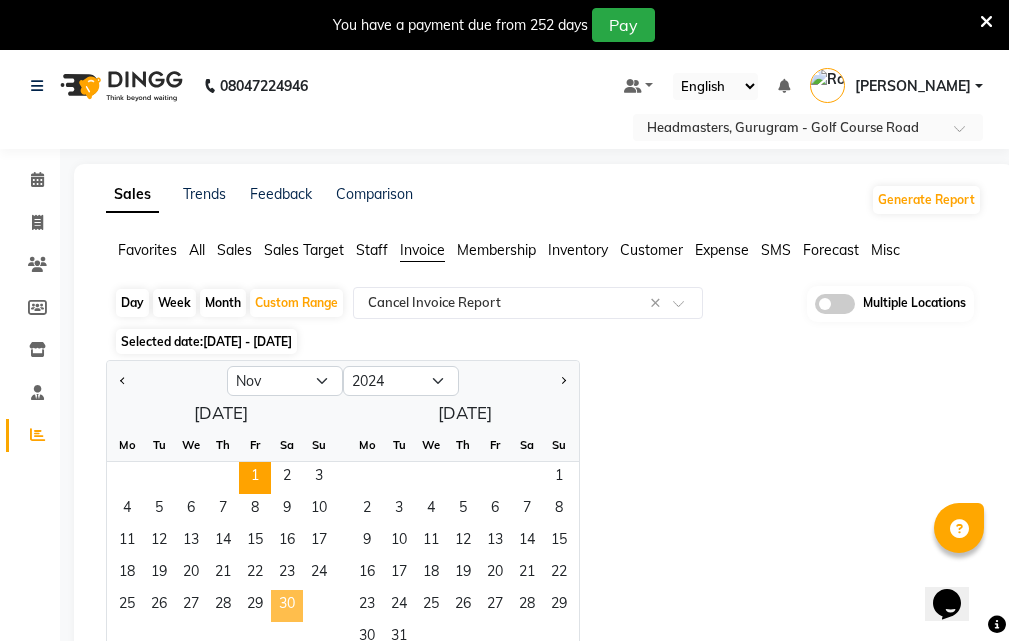 click on "30" 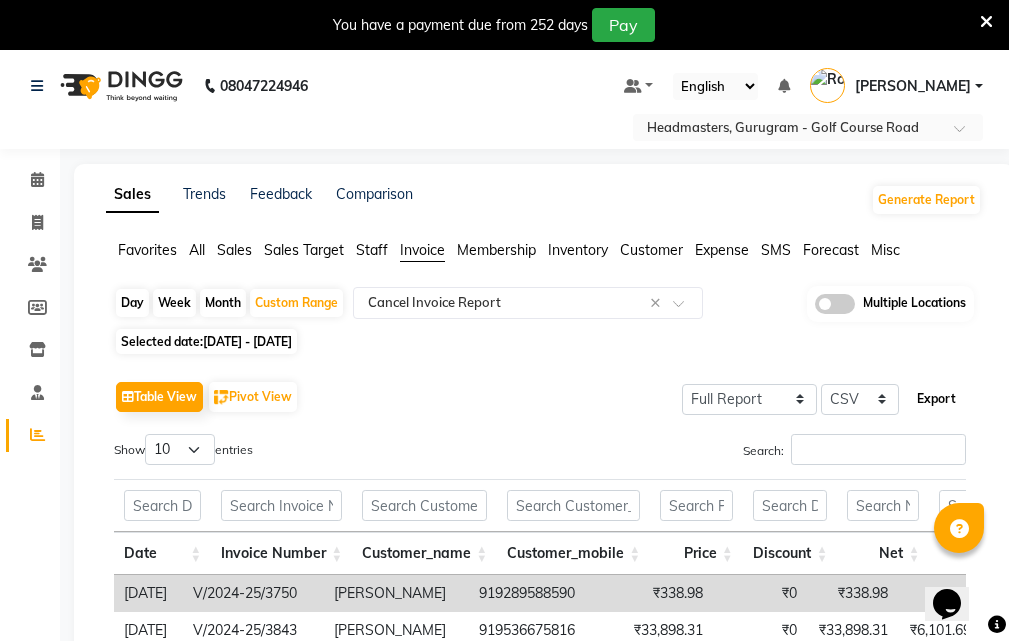 click on "Export" 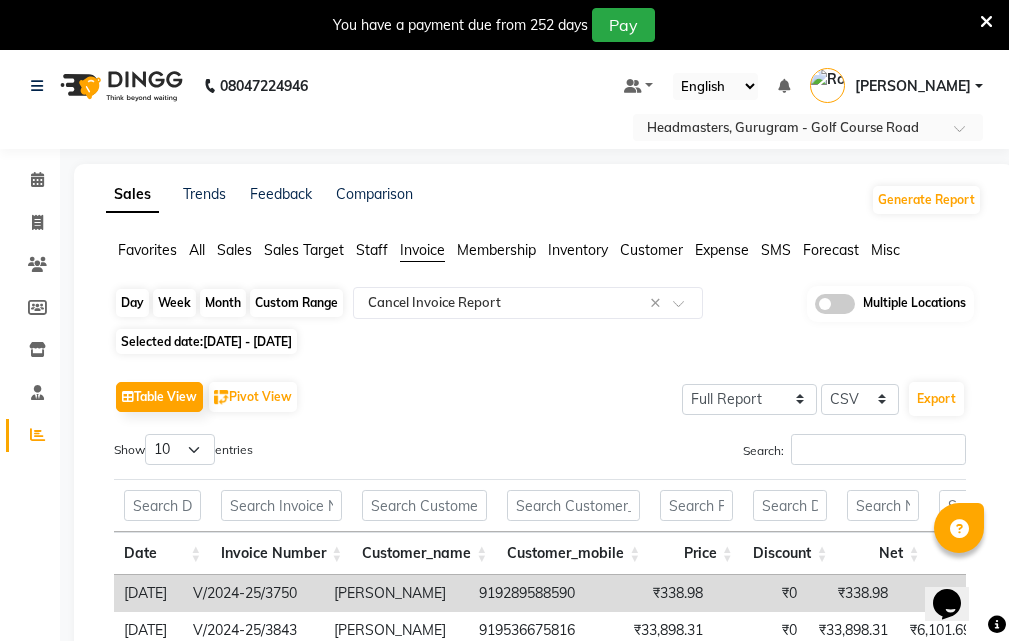 click on "Custom Range" 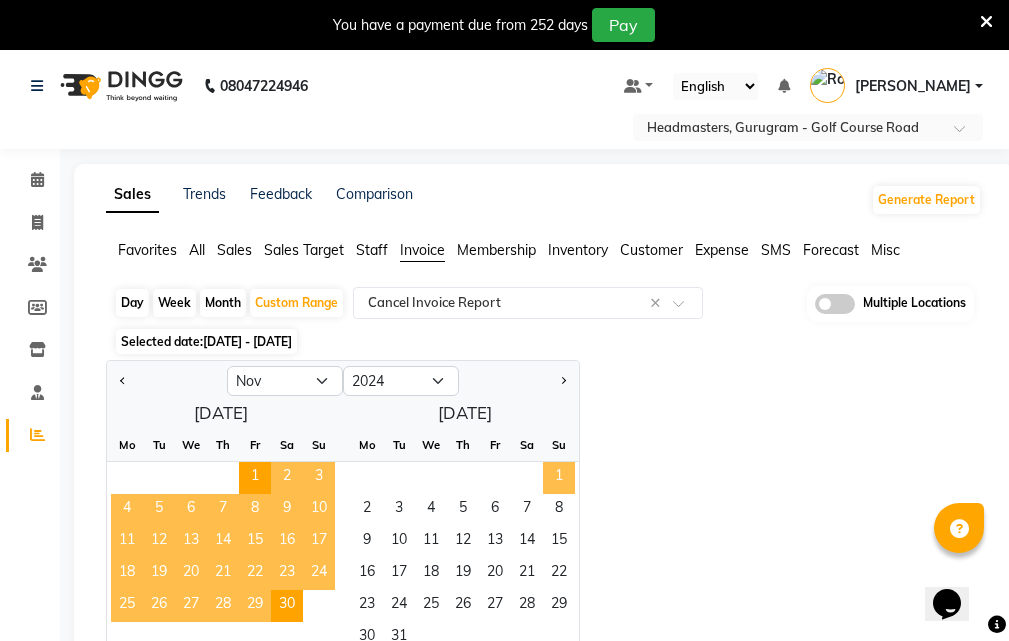 click on "1" 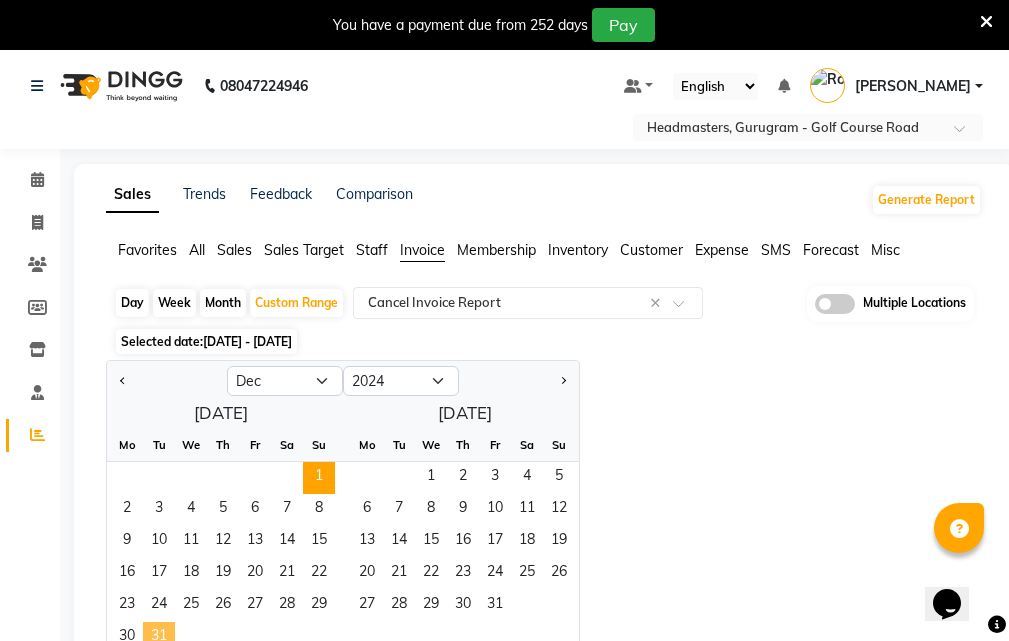 click on "31" 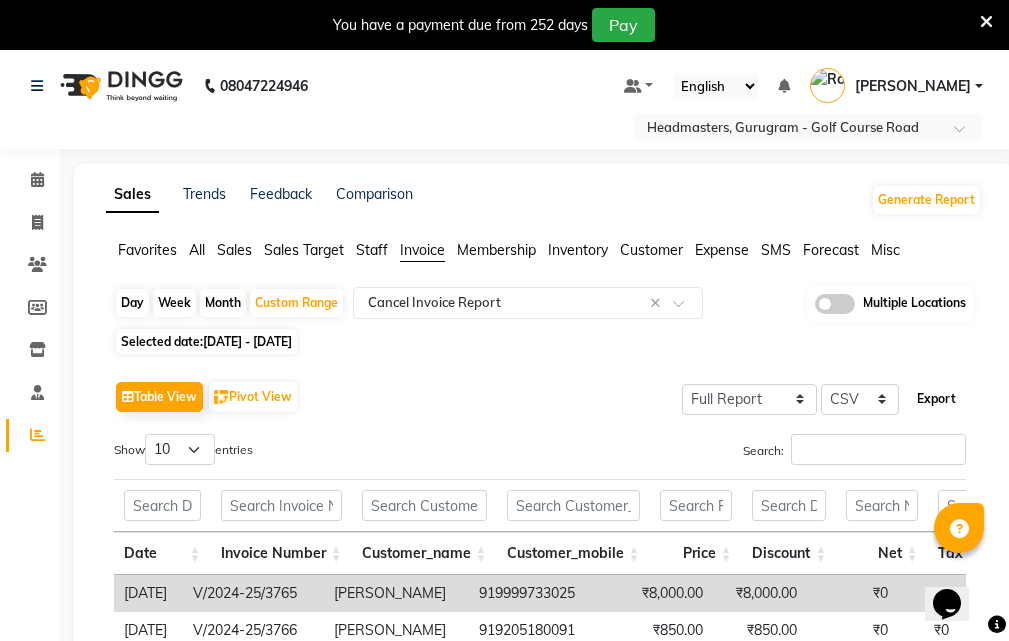 click on "Export" 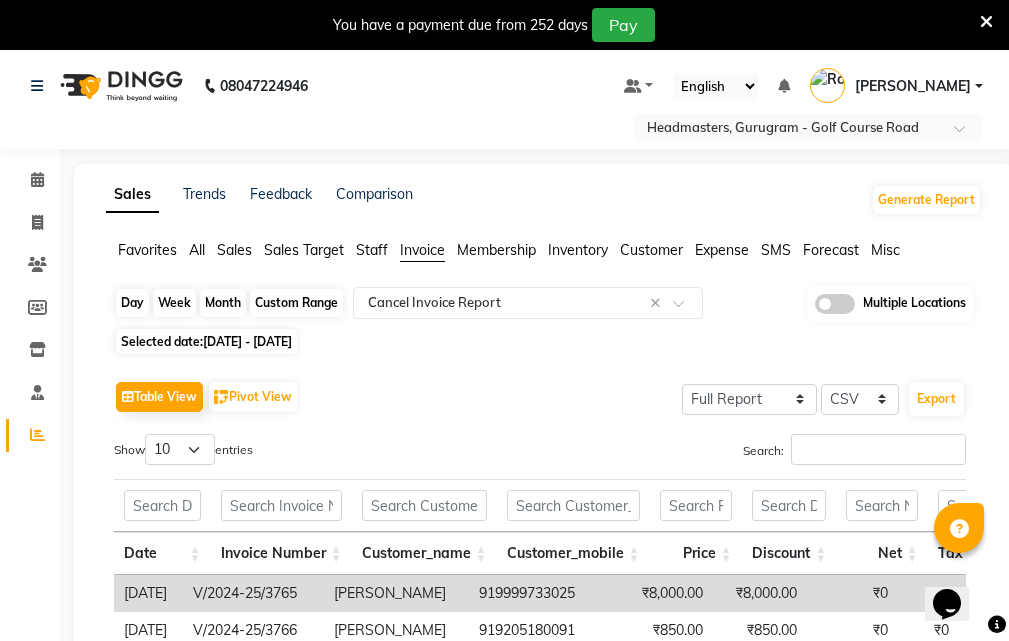 click on "Custom Range" 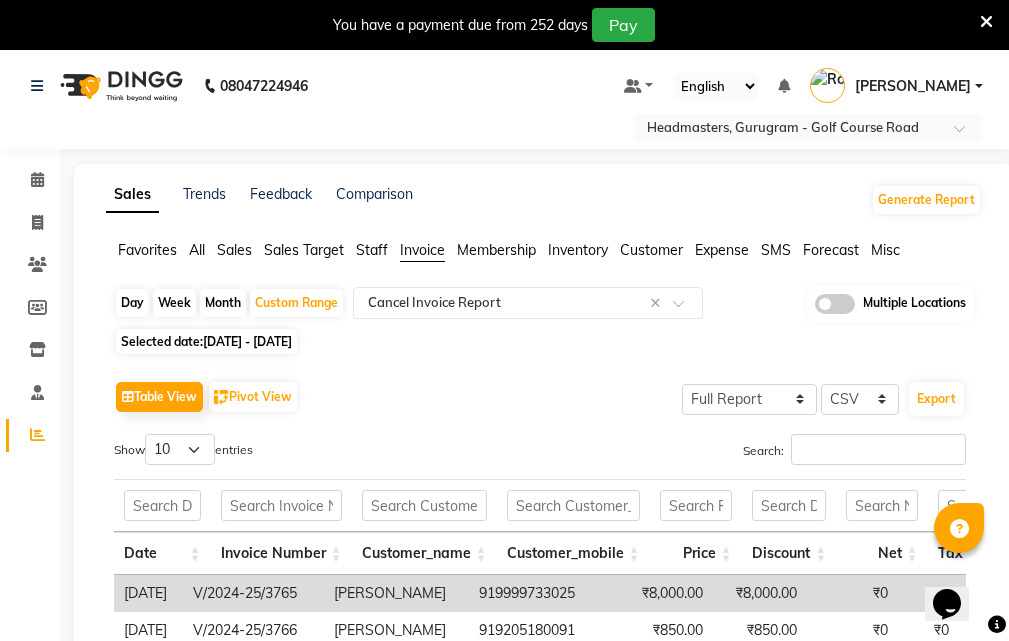 select on "12" 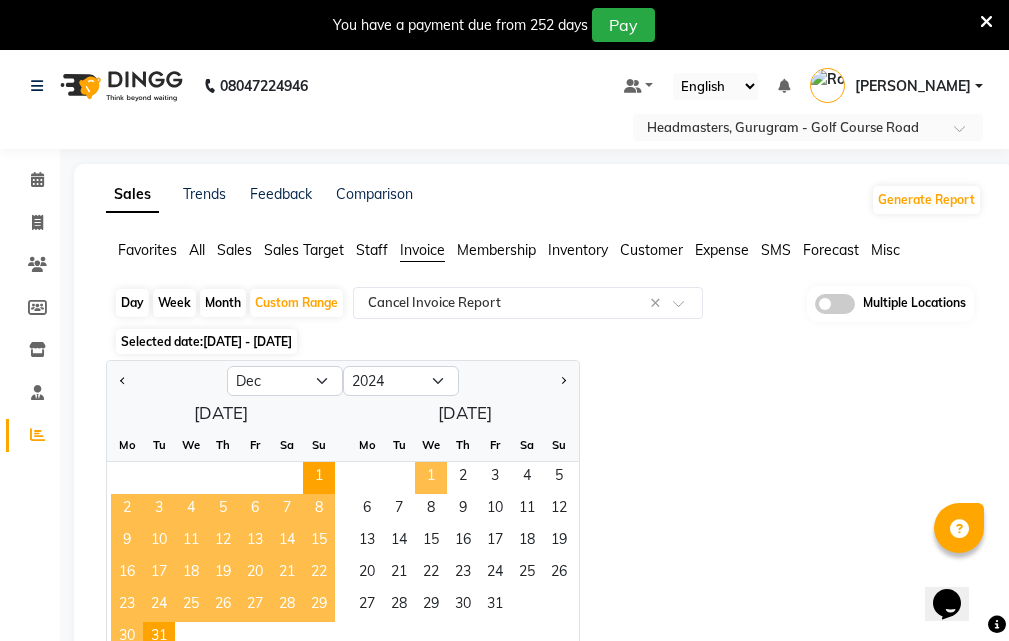 click on "1" 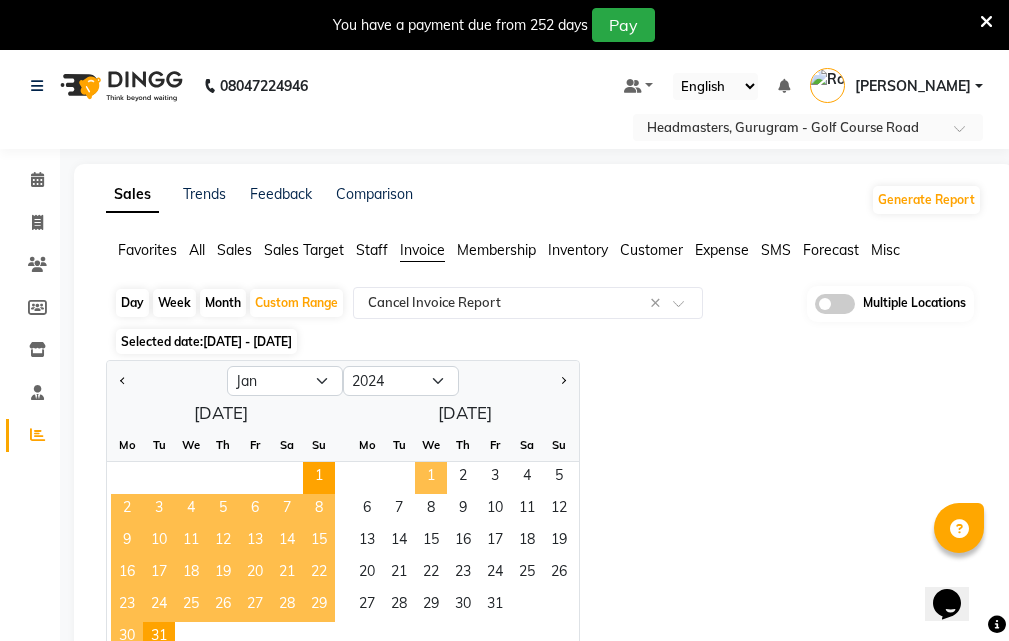 select on "2025" 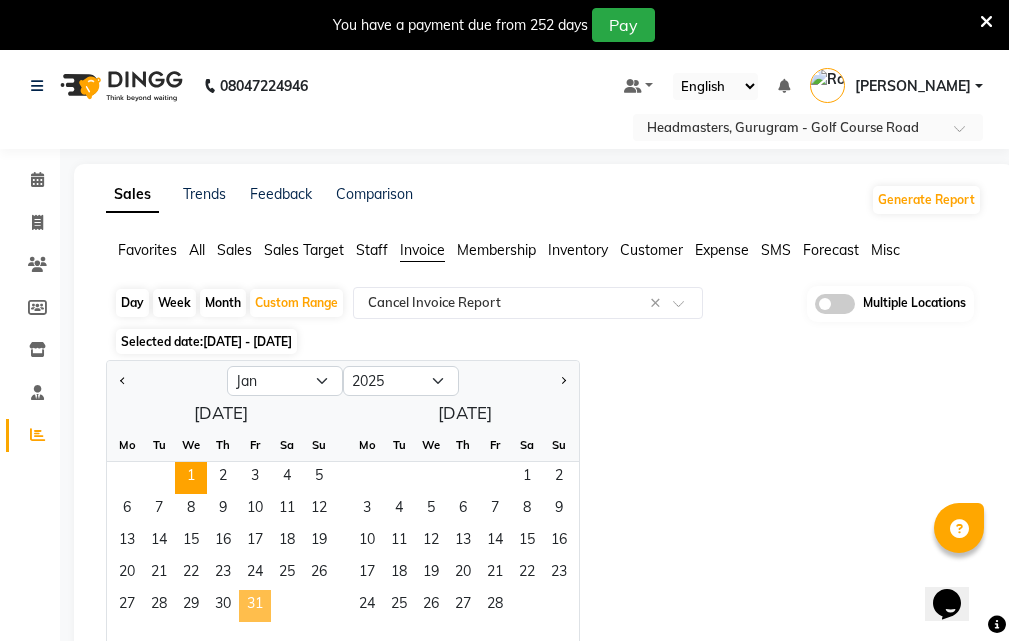 click on "31" 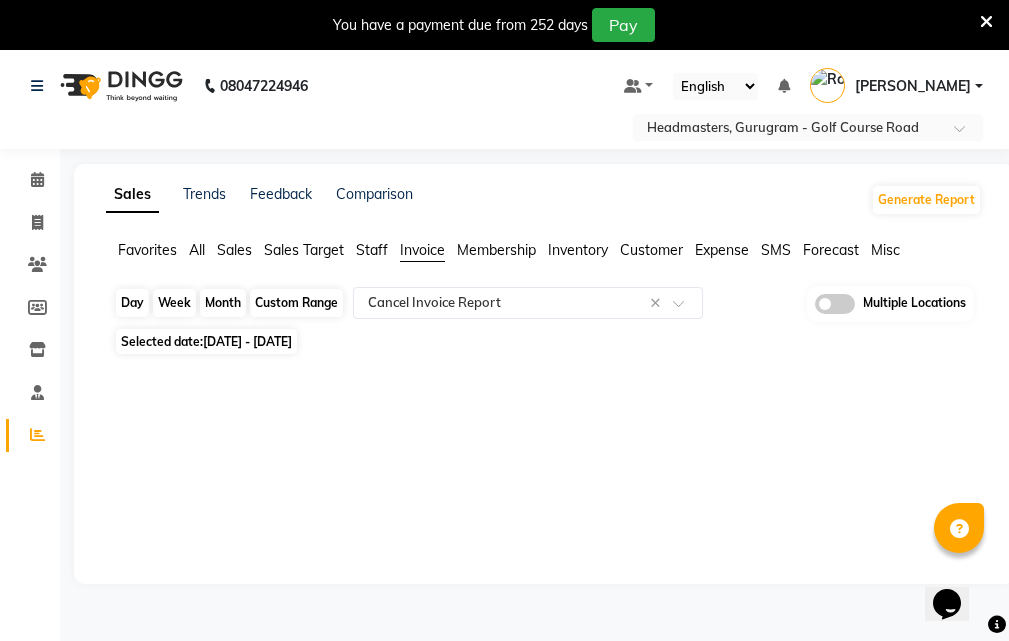 click on "Custom Range" 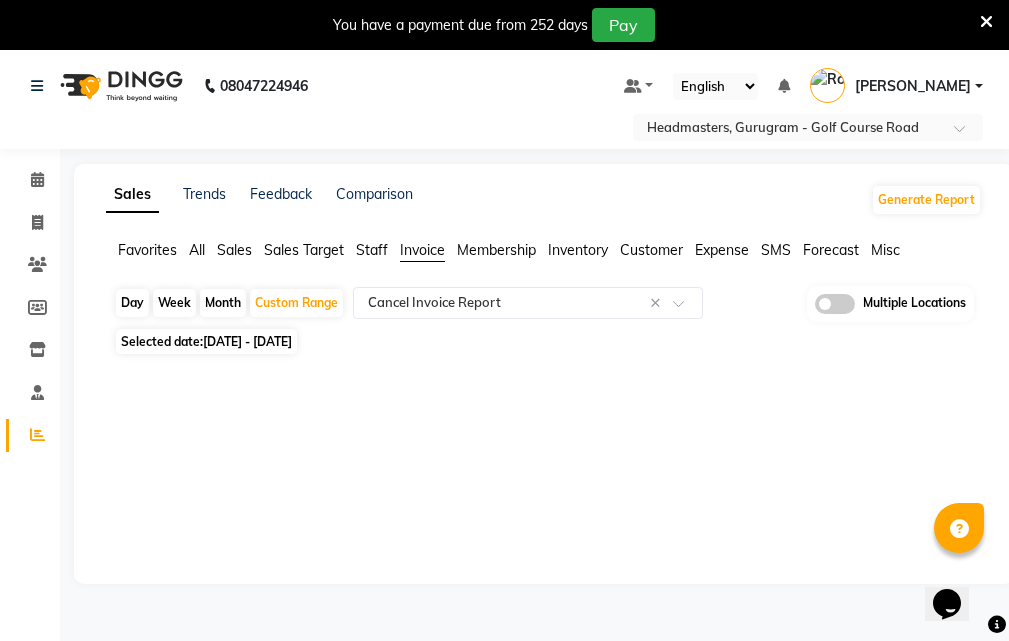 select on "2025" 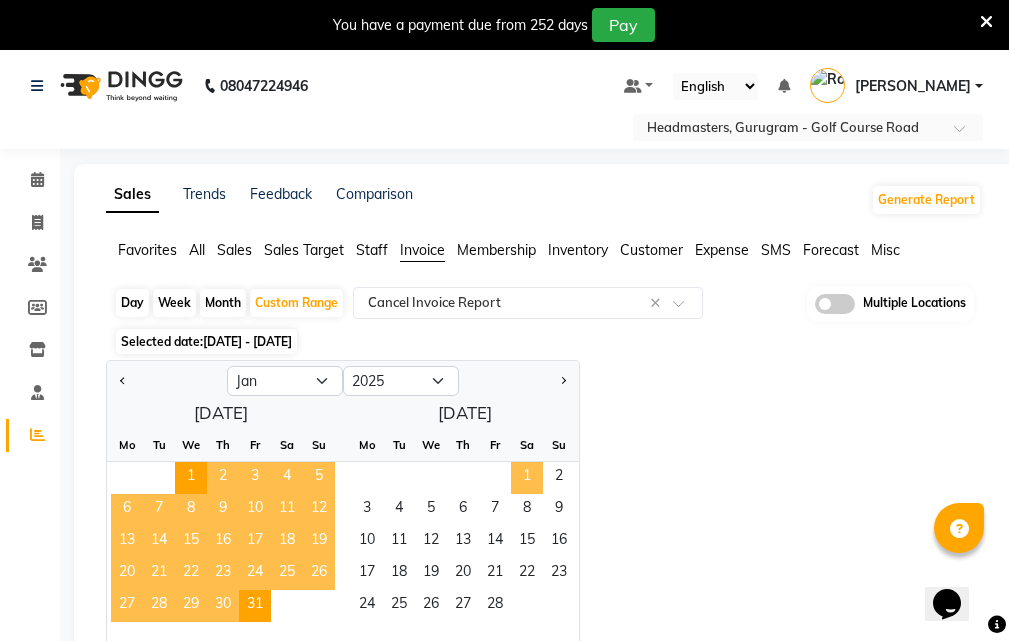 click on "1" 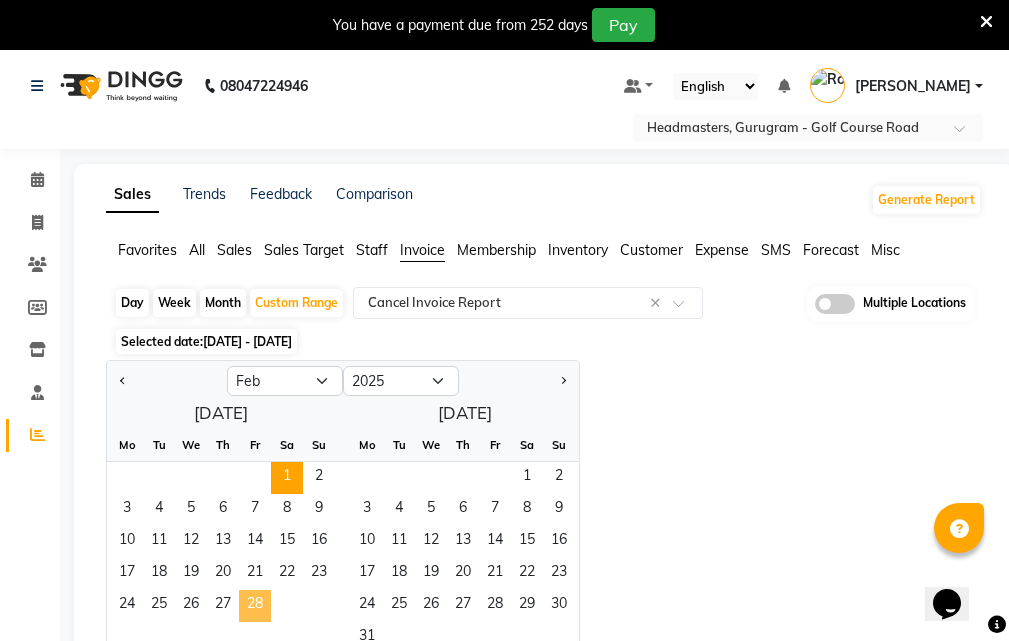 click on "28" 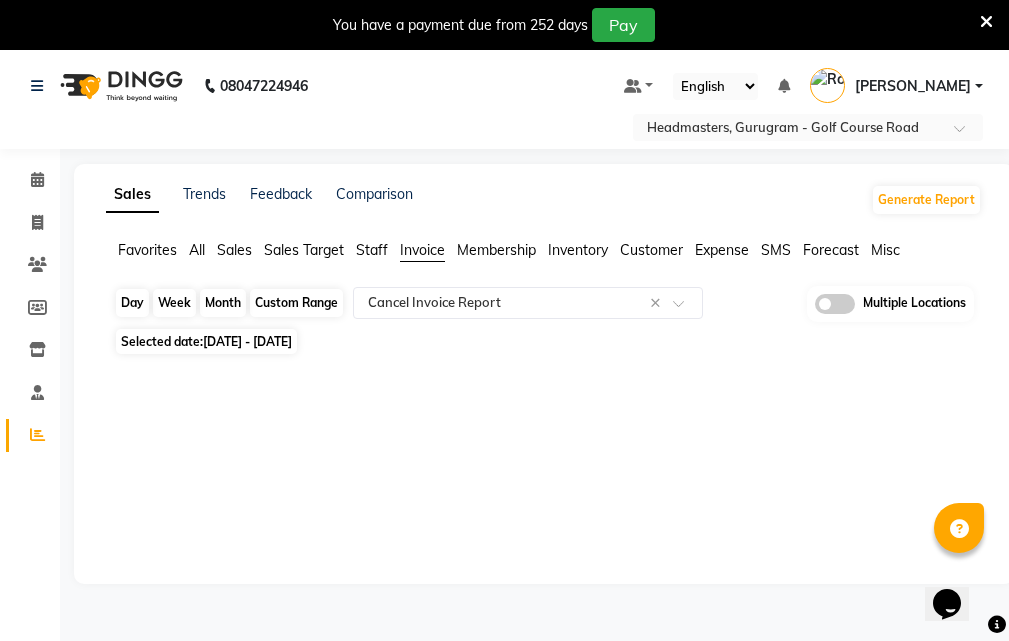 click on "Custom Range" 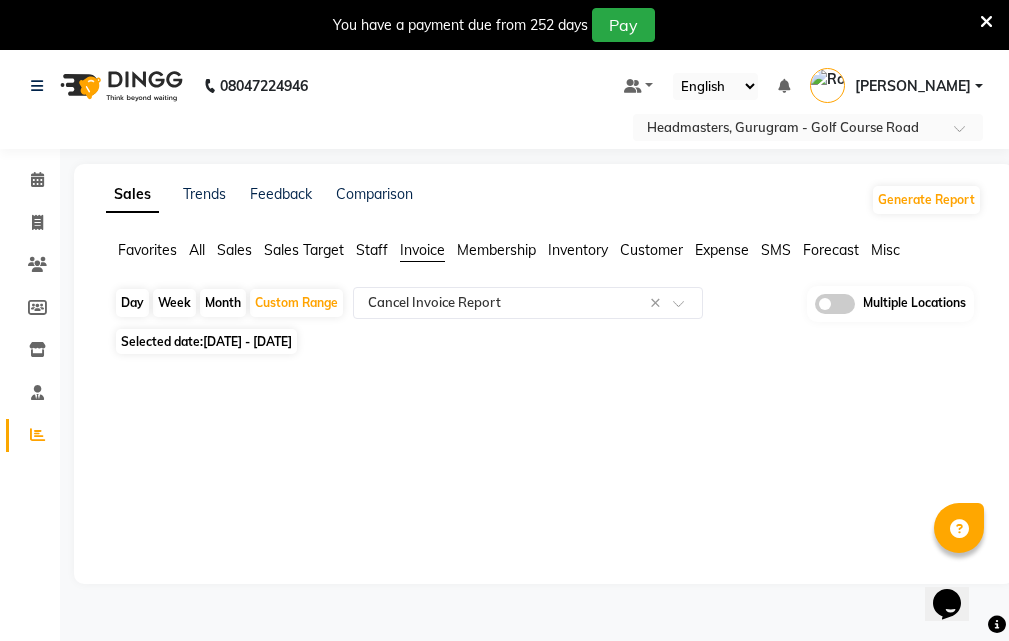 select on "2" 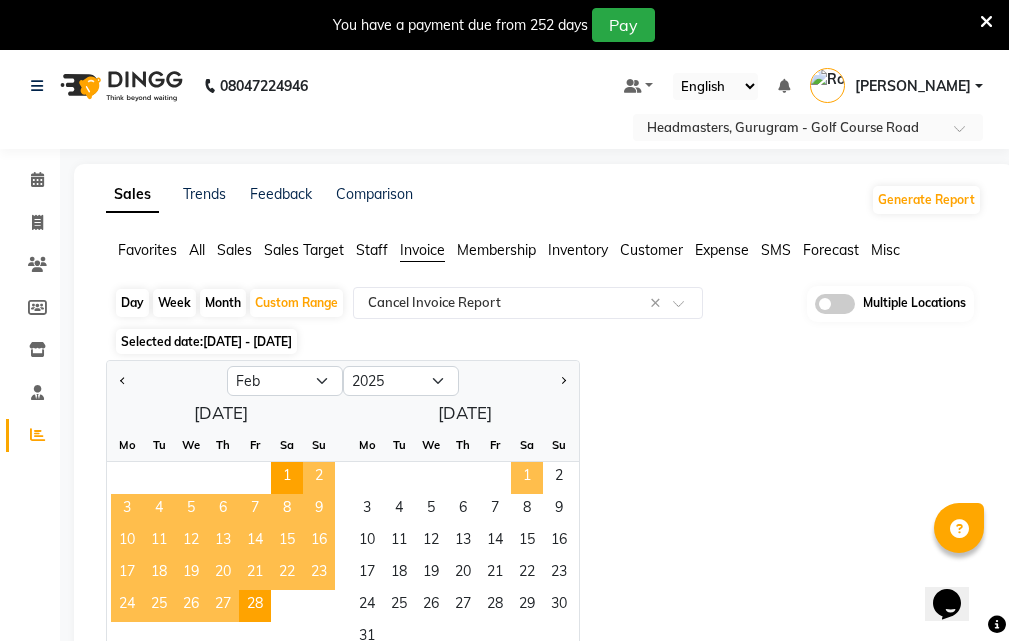 click on "1" 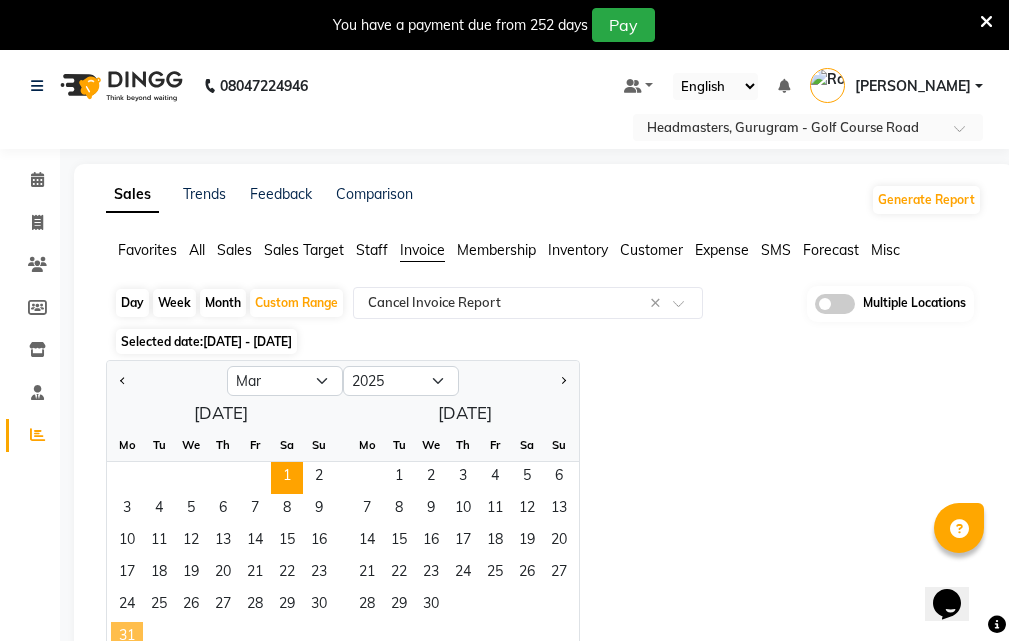 click on "31" 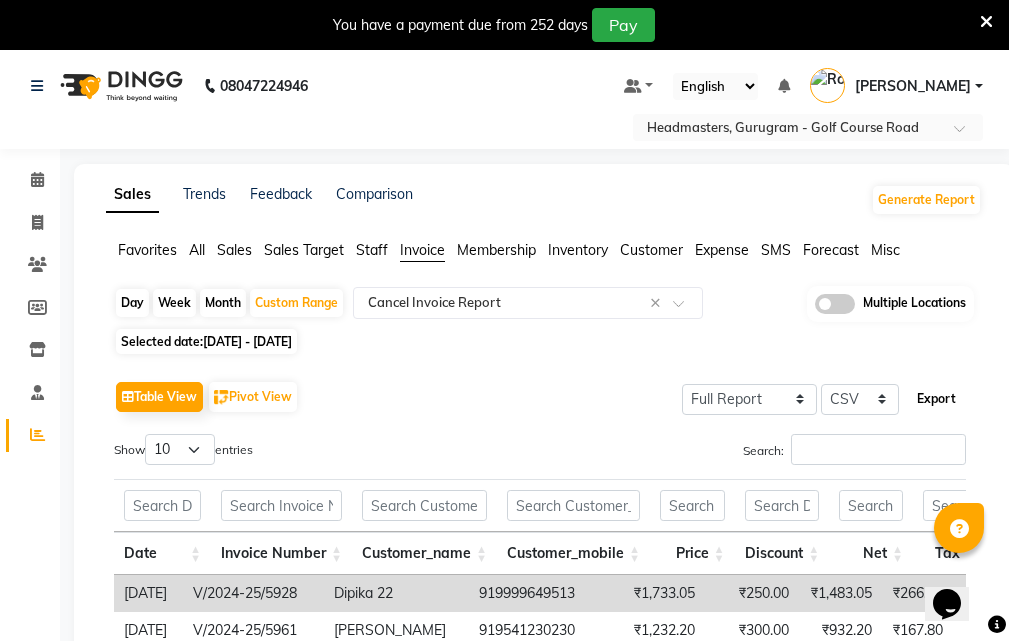 click on "Export" 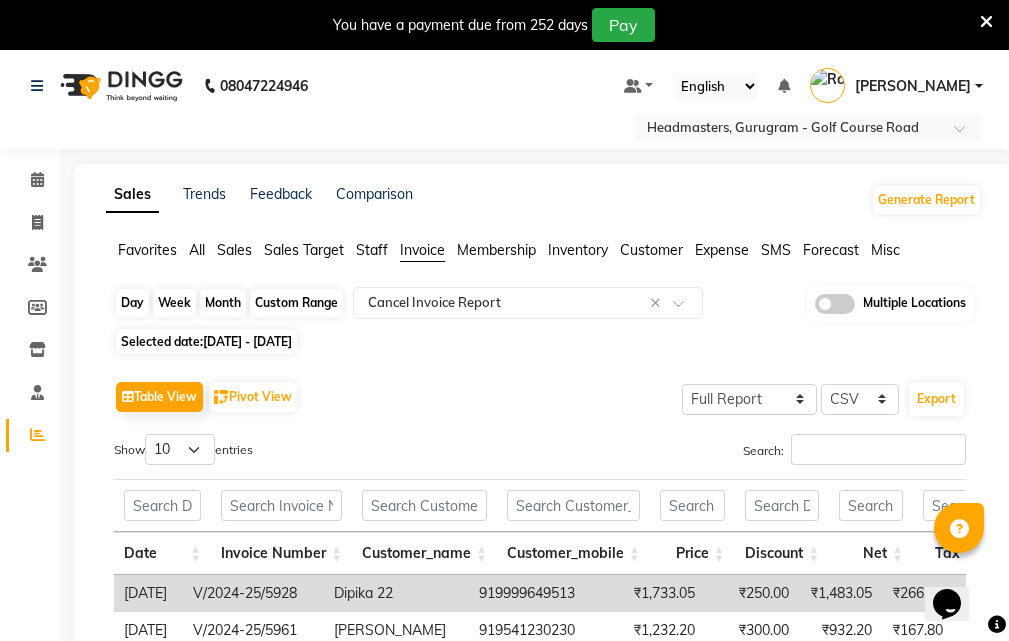 click on "Custom Range" 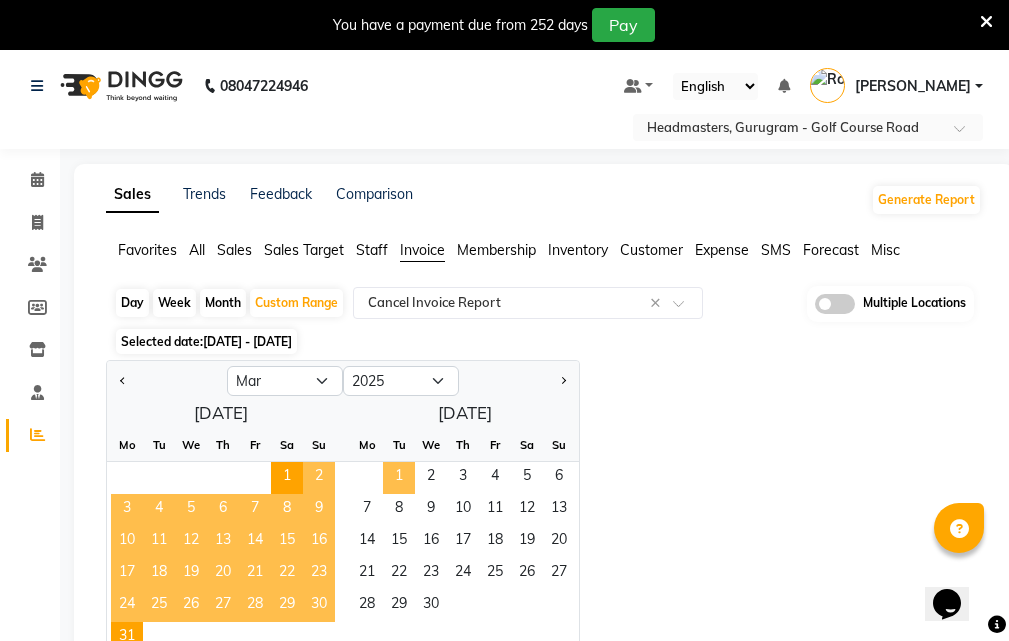 click on "1" 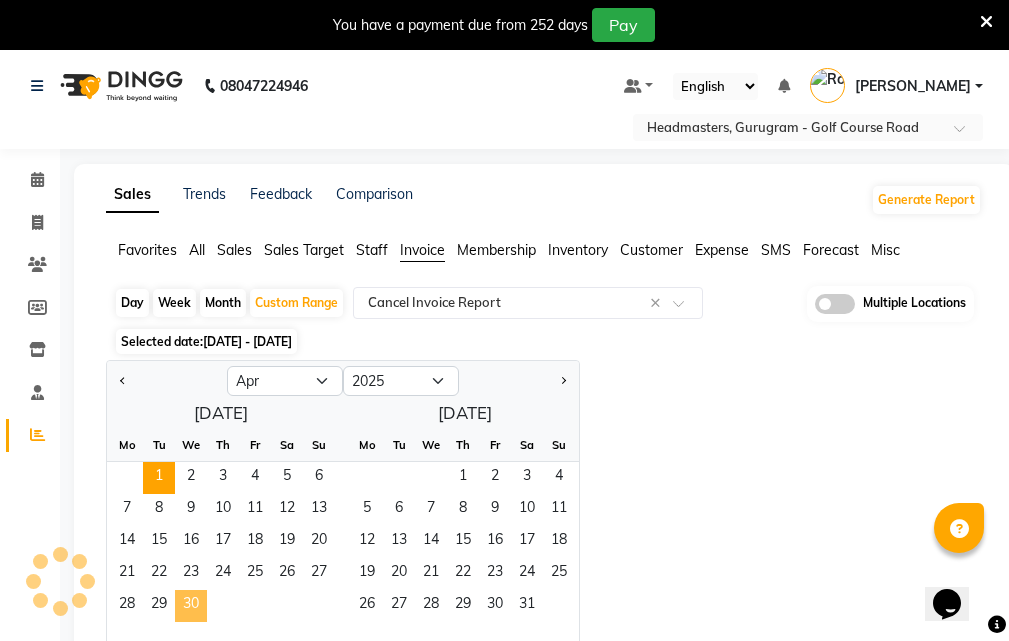 click on "30" 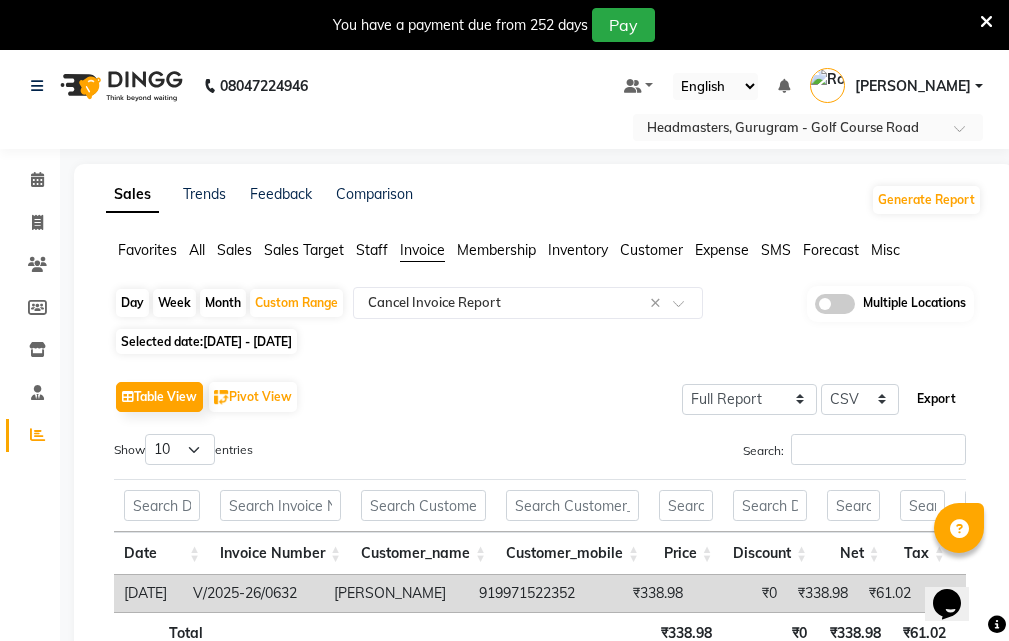 click on "Export" 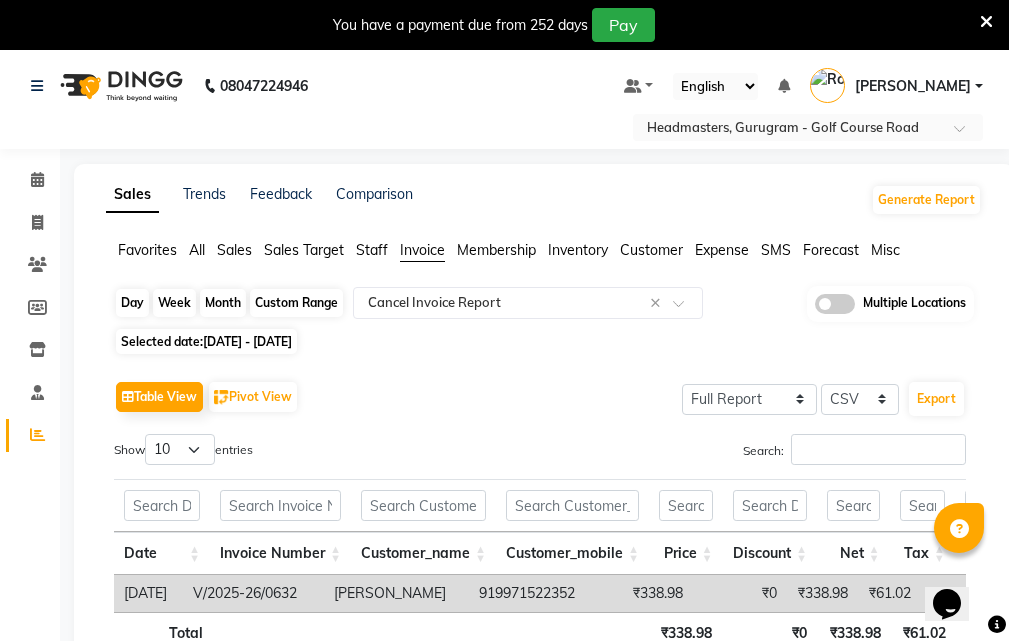 click on "Custom Range" 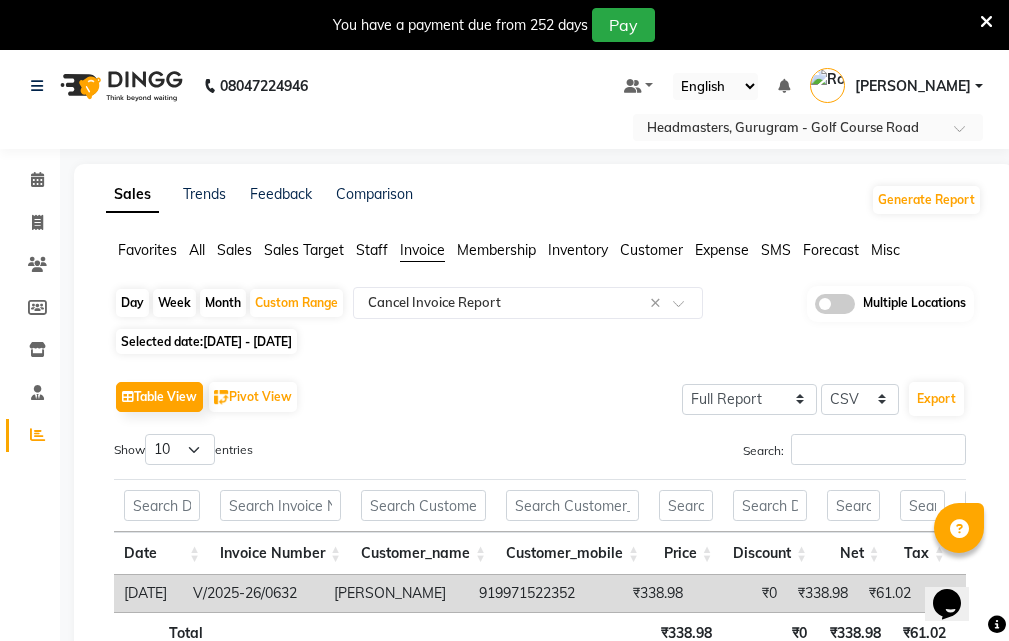 select on "4" 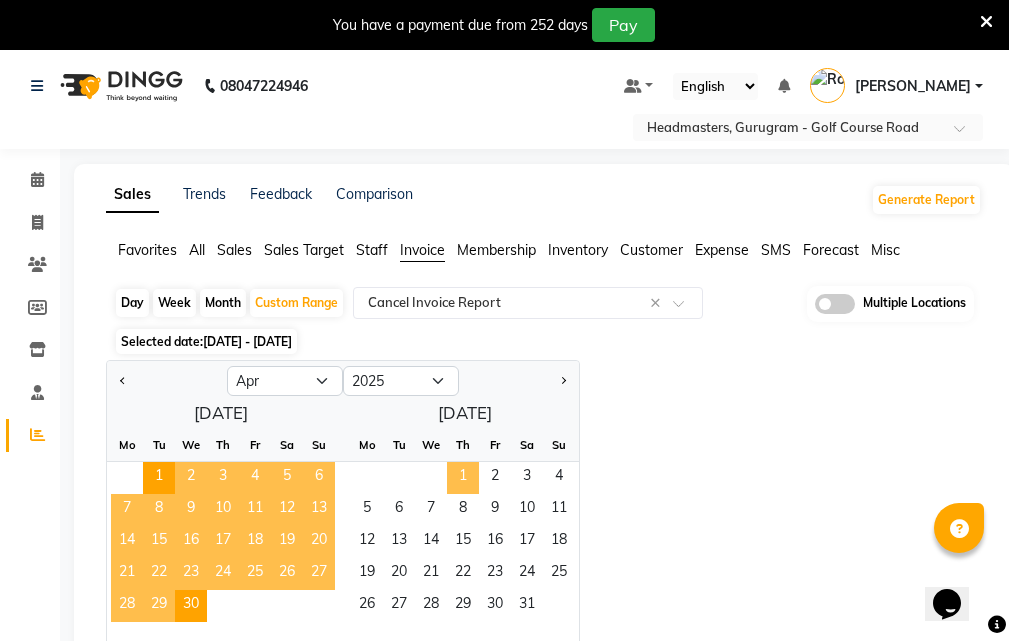 click on "1" 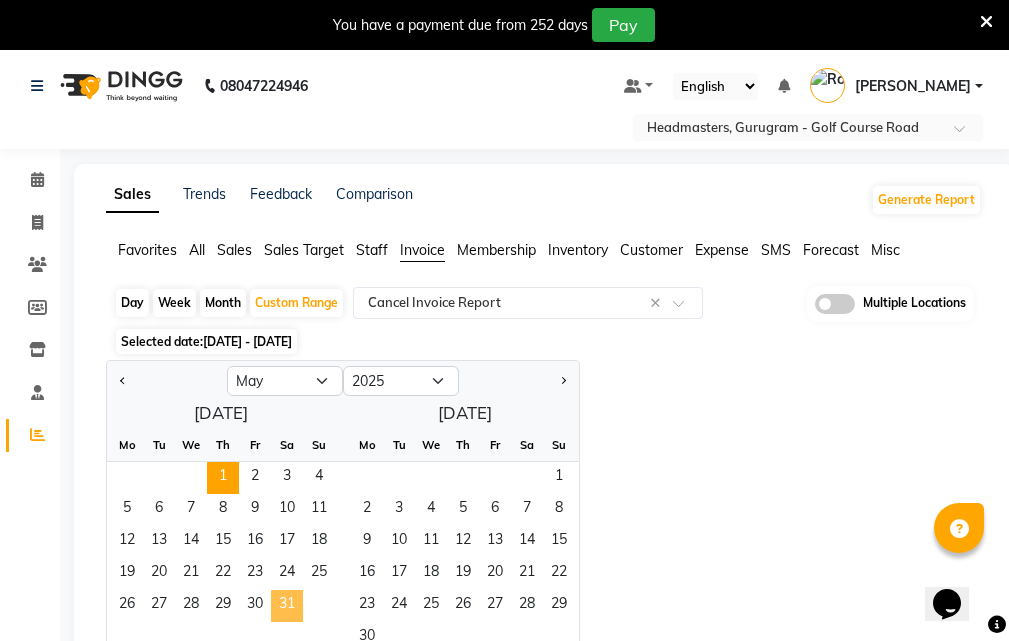 click on "31" 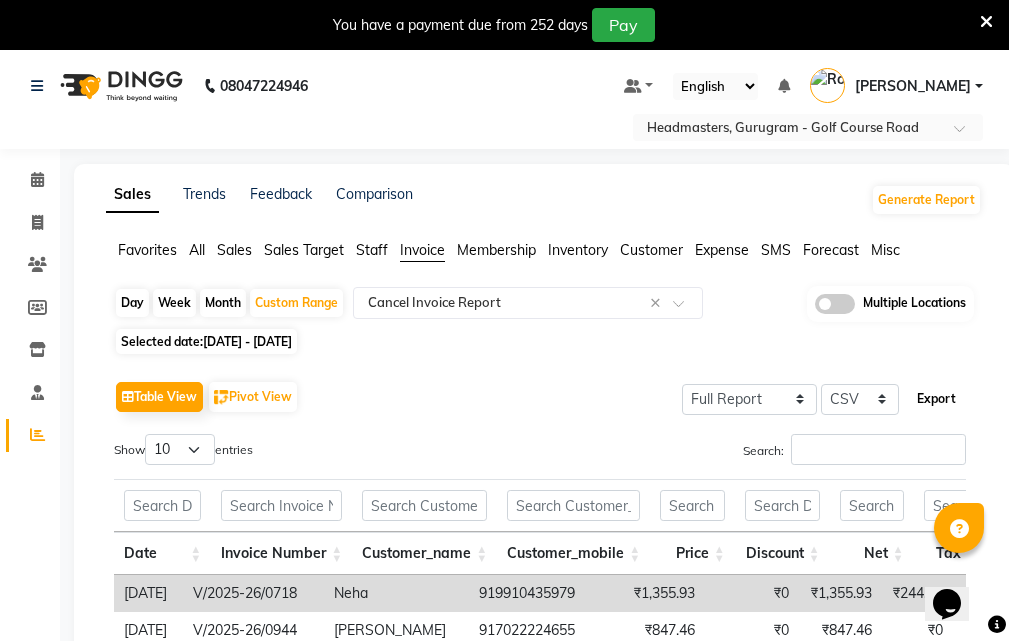 click on "Export" 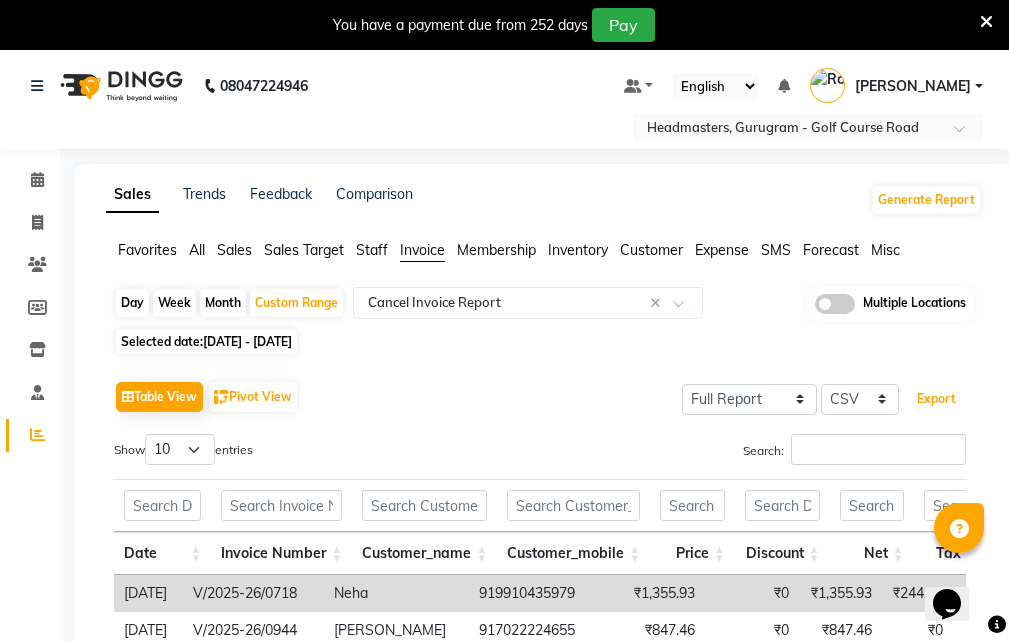 type 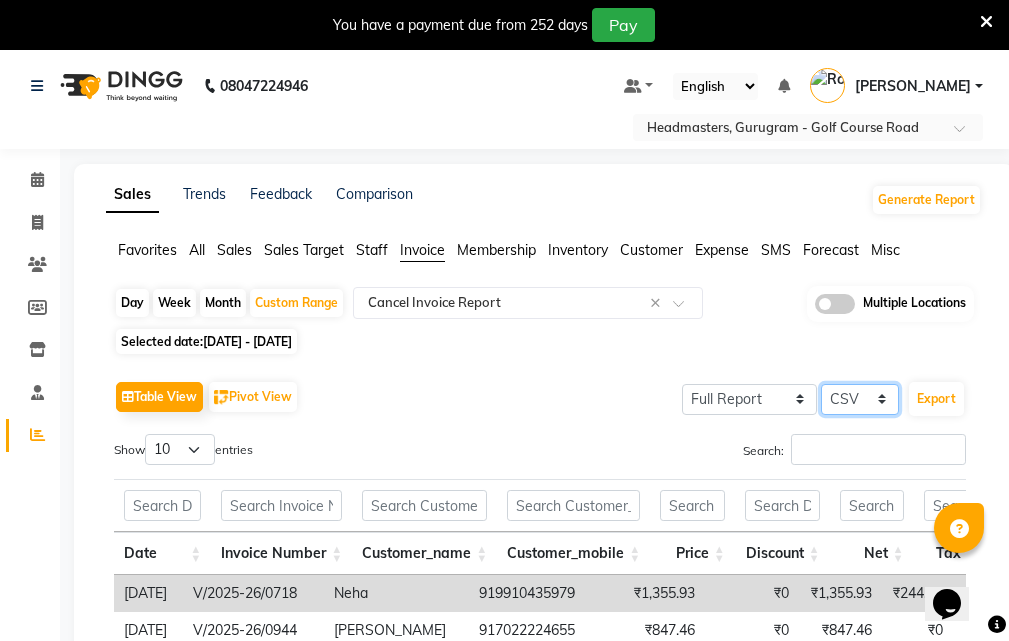 click on "Select CSV PDF" 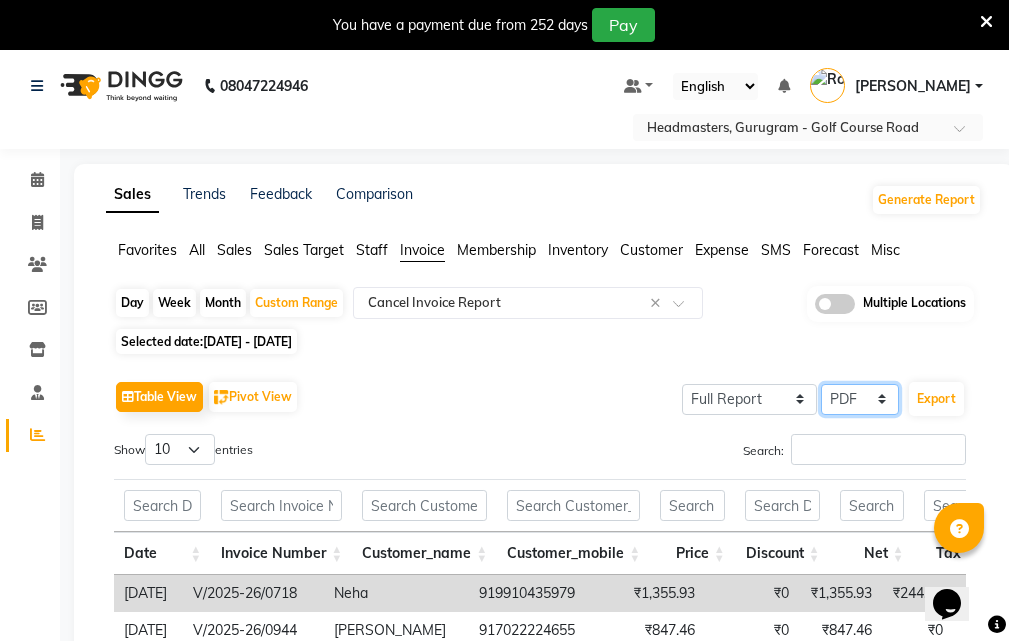 click on "Select CSV PDF" 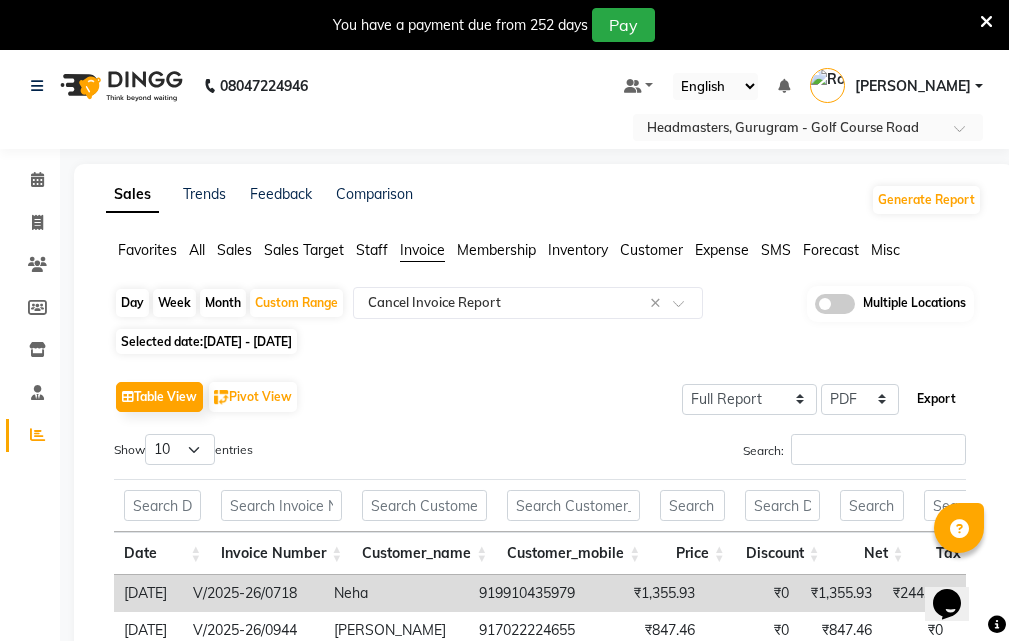 click on "Export" 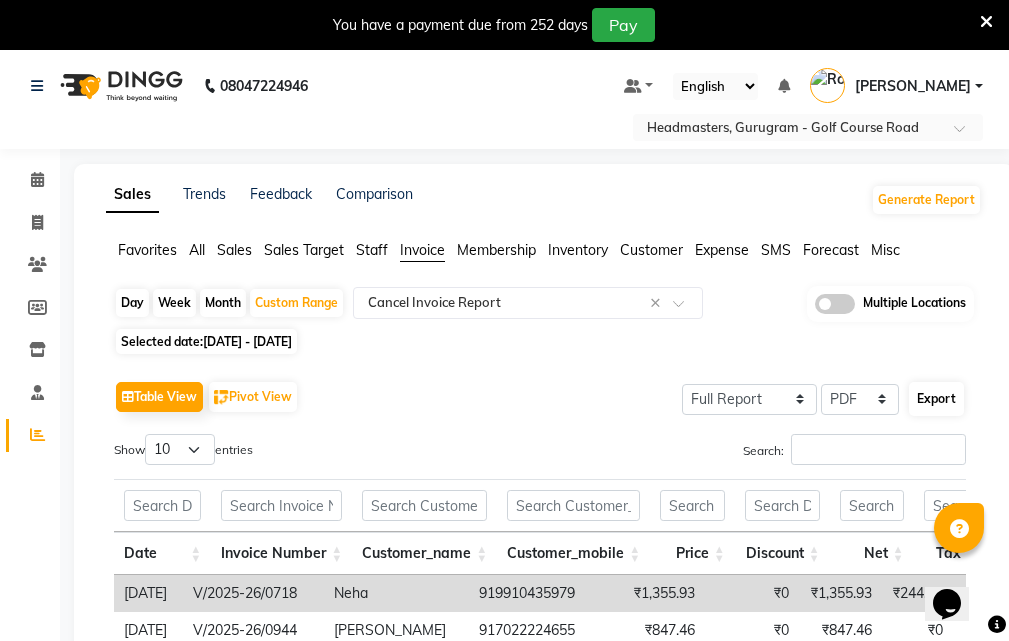 select on "sans-serif" 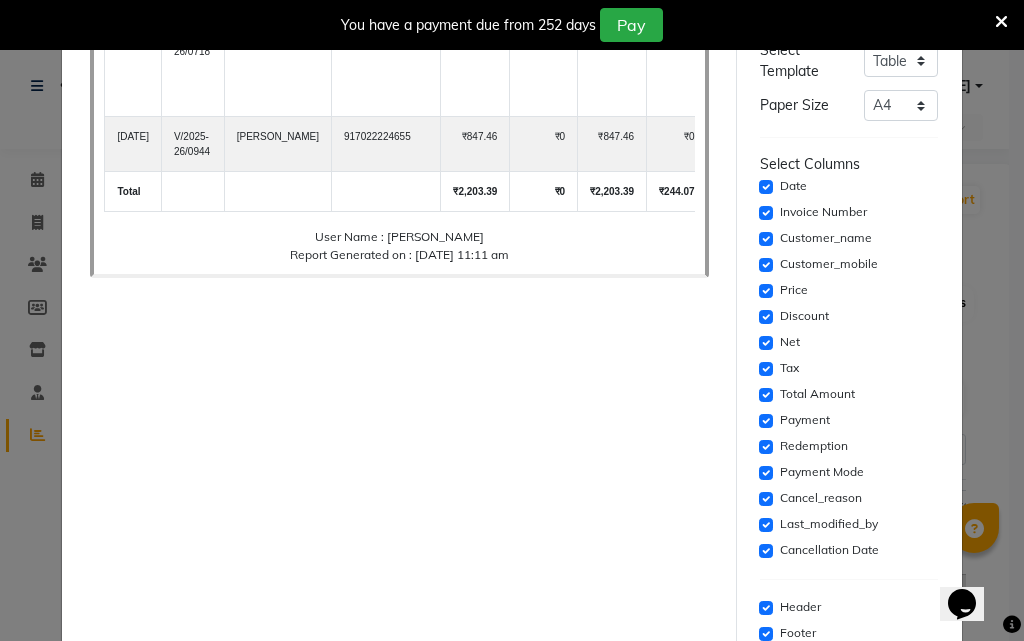 scroll, scrollTop: 326, scrollLeft: 0, axis: vertical 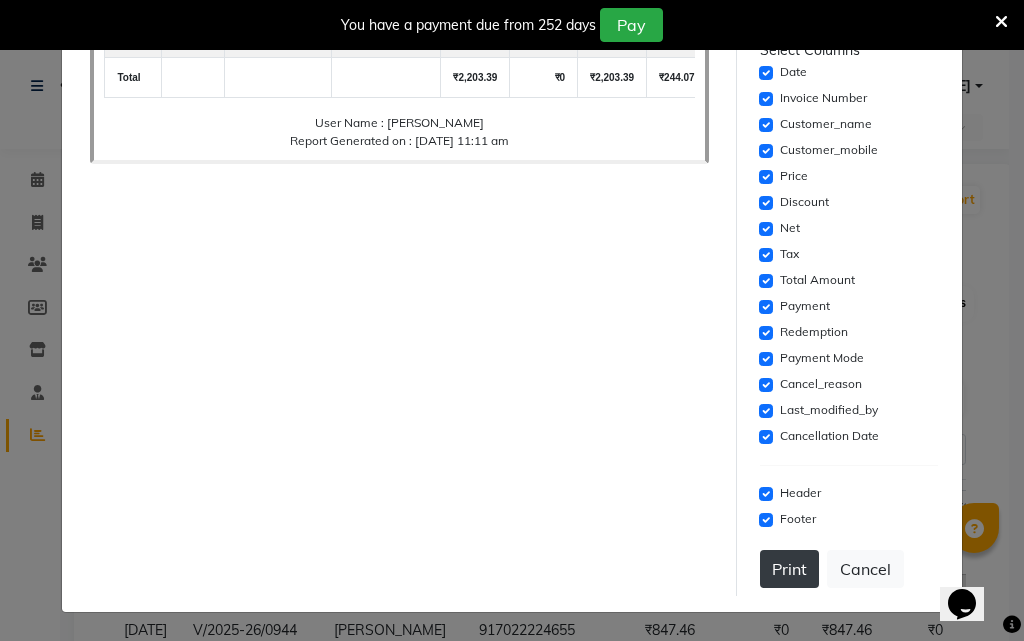 click on "Print" 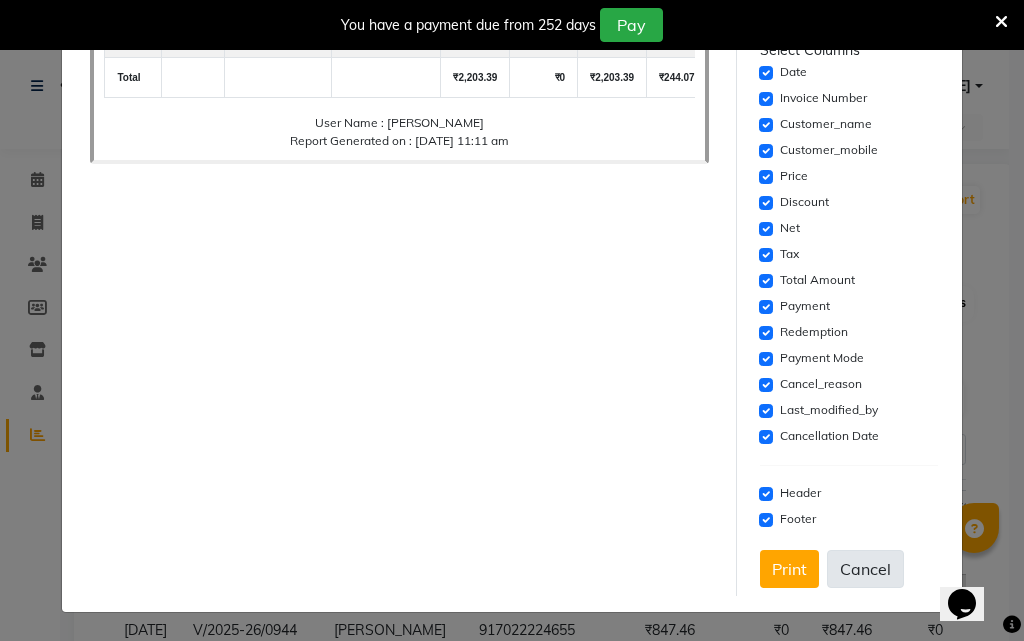 click on "Cancel" 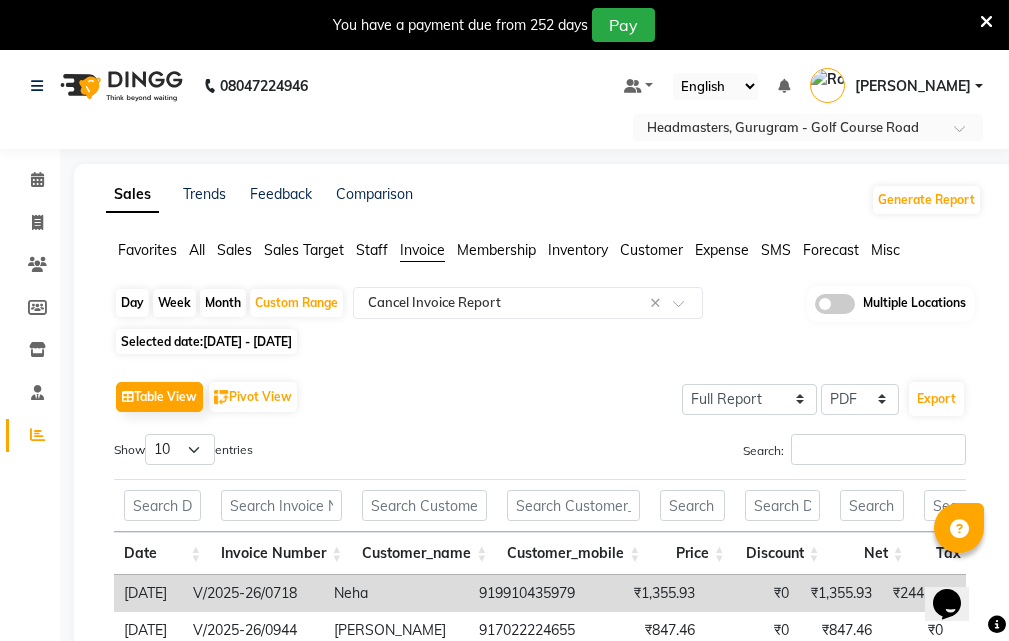 drag, startPoint x: 308, startPoint y: 305, endPoint x: 245, endPoint y: 340, distance: 72.06941 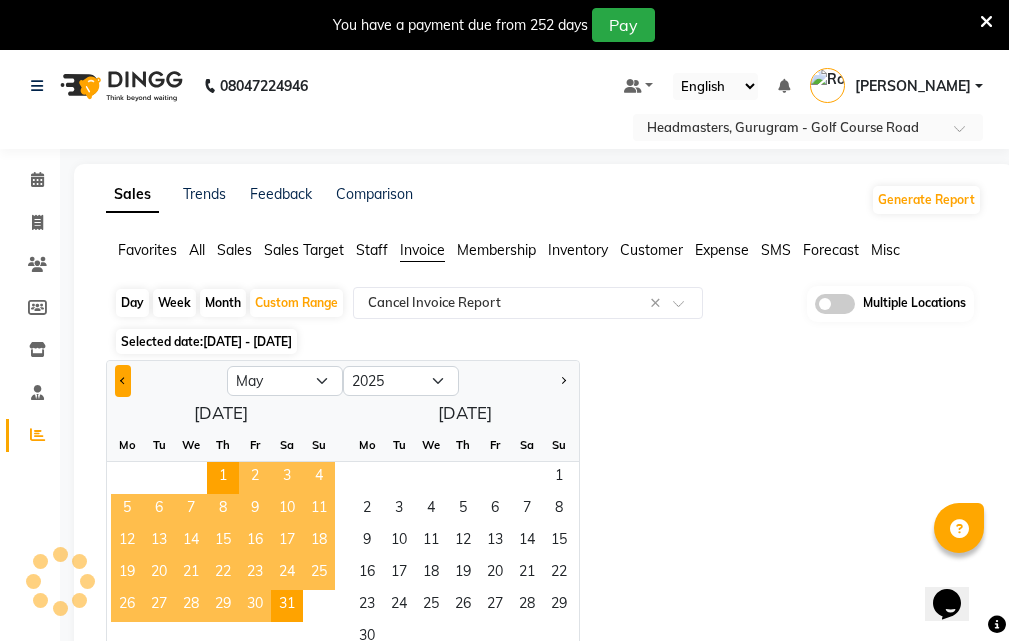 click 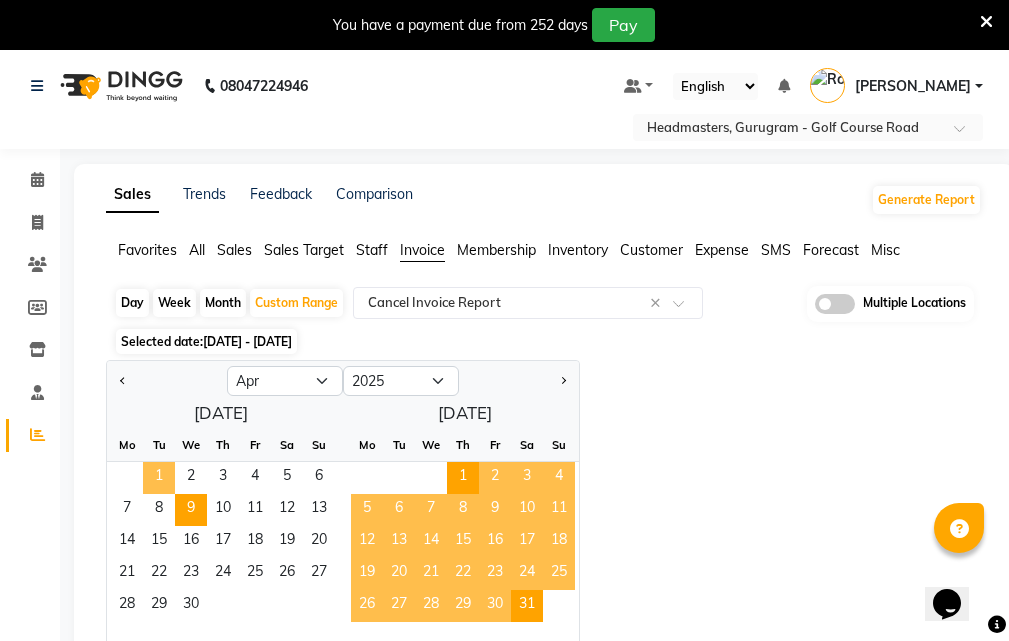 drag, startPoint x: 164, startPoint y: 466, endPoint x: 183, endPoint y: 512, distance: 49.76947 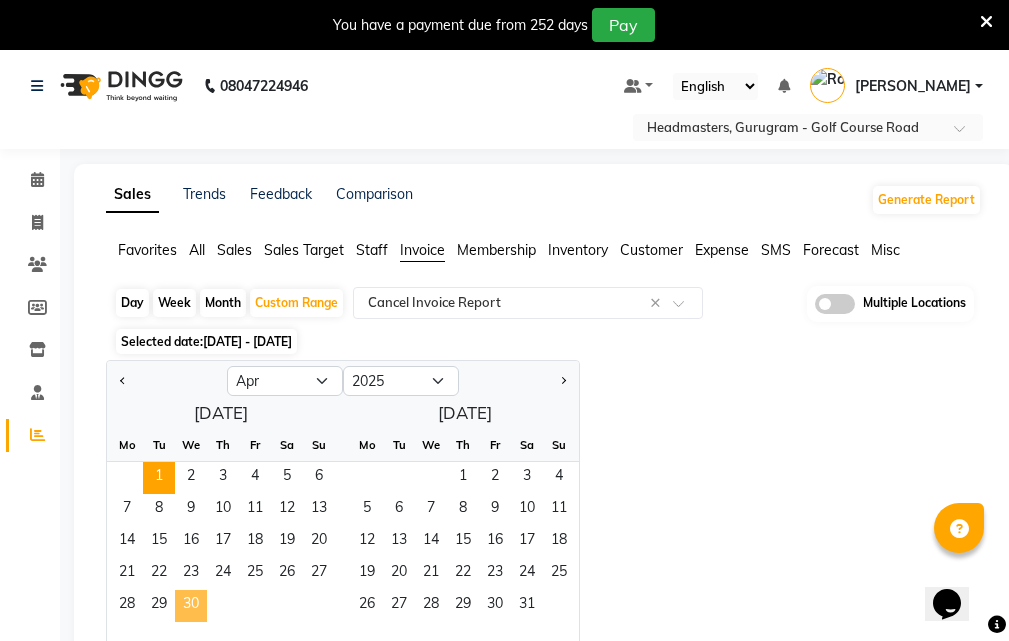click on "30" 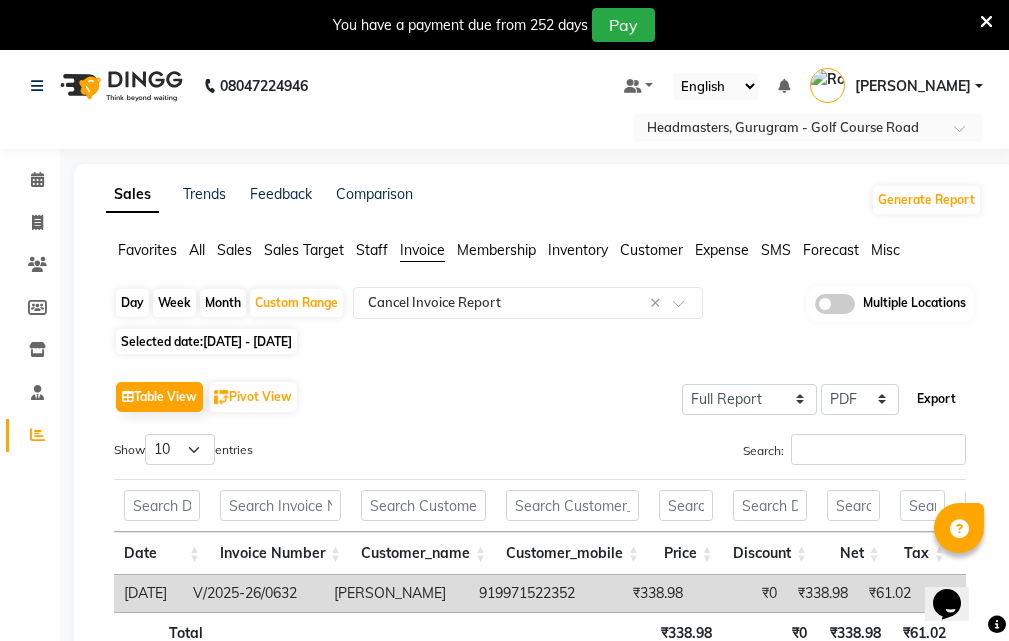 click on "Export" 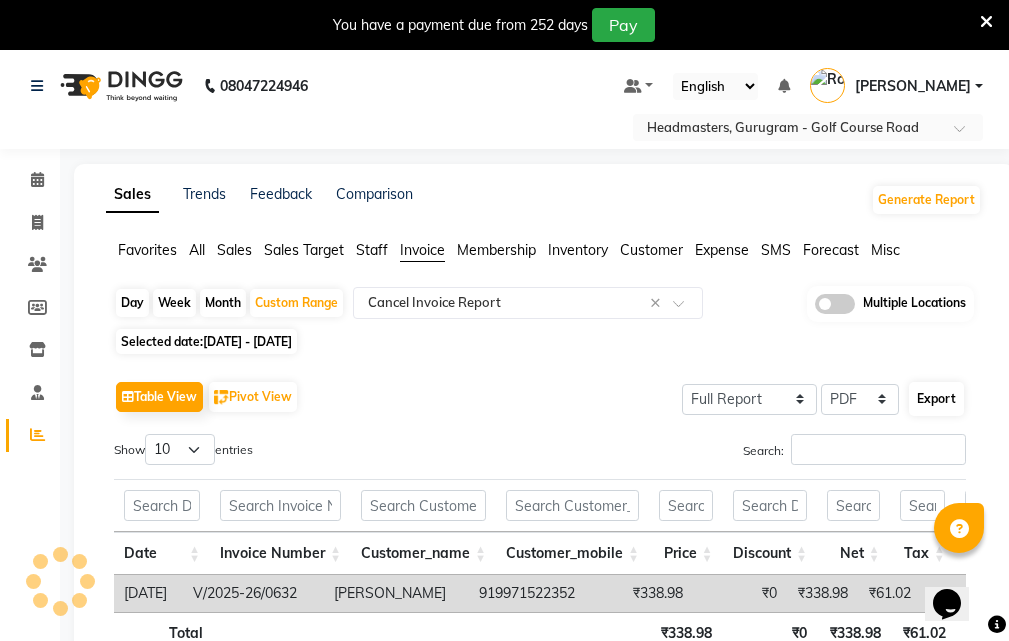 select on "sans-serif" 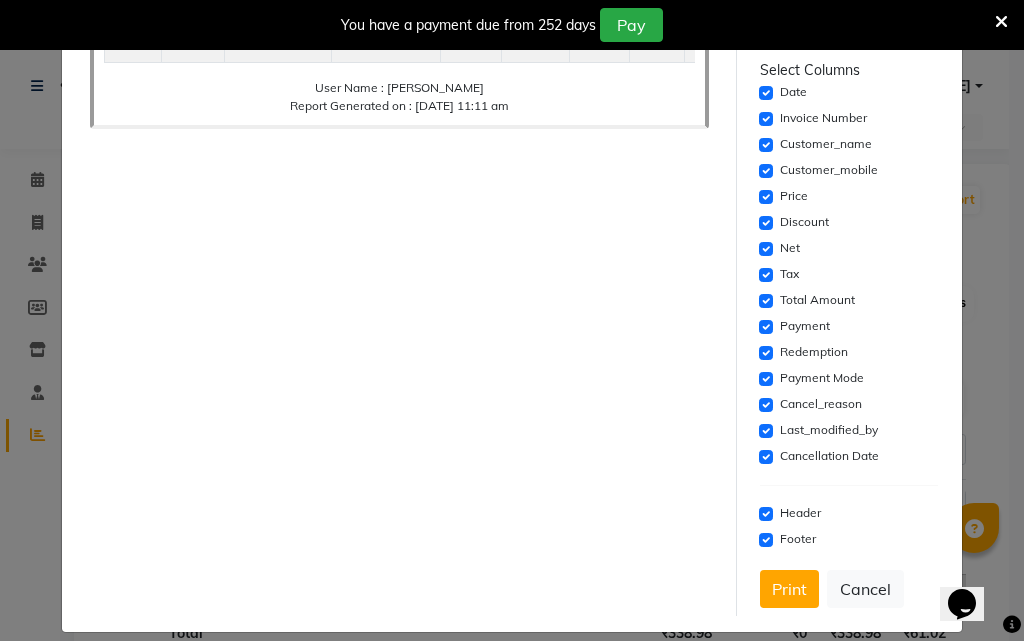 scroll, scrollTop: 326, scrollLeft: 0, axis: vertical 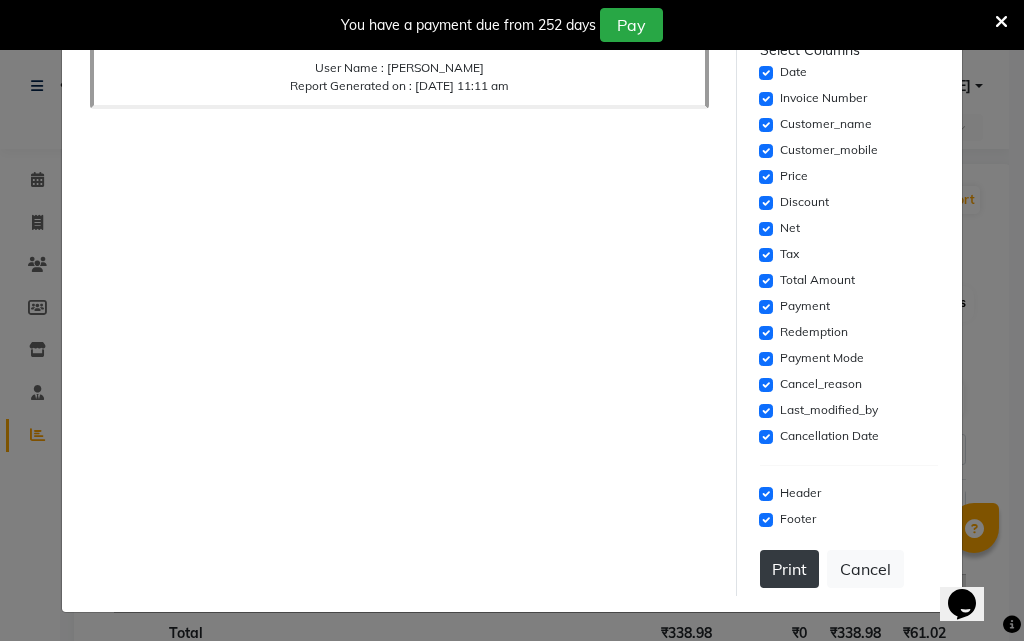 click on "Print" 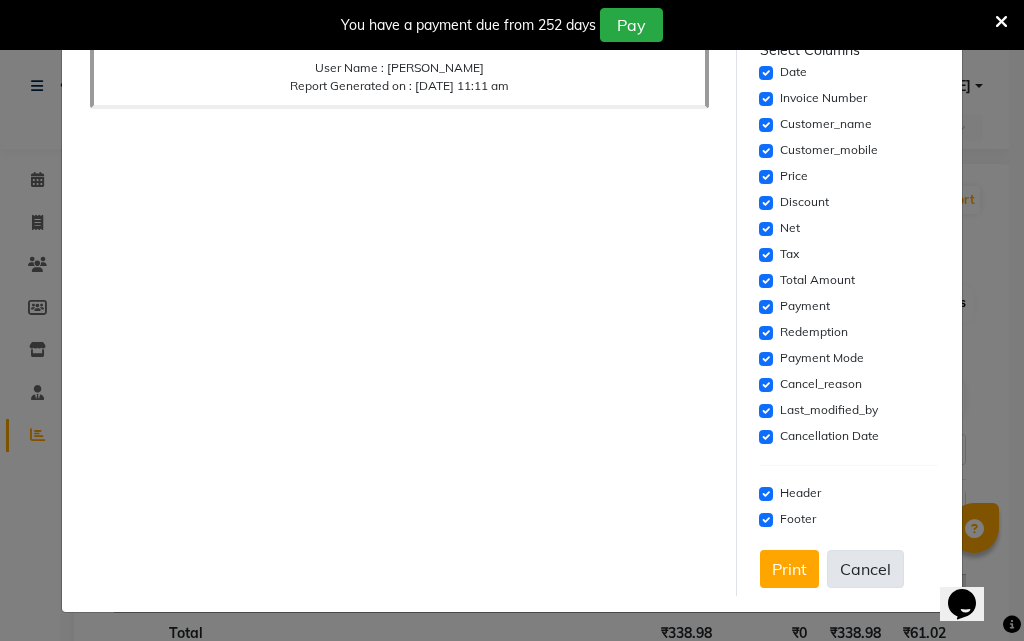 click on "Cancel" 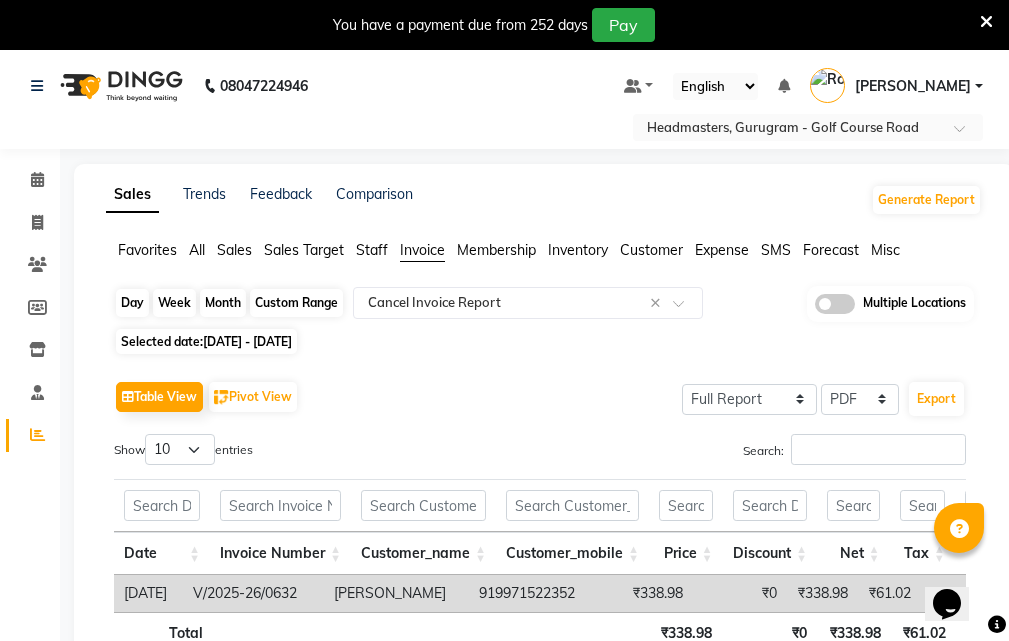 click on "Custom Range" 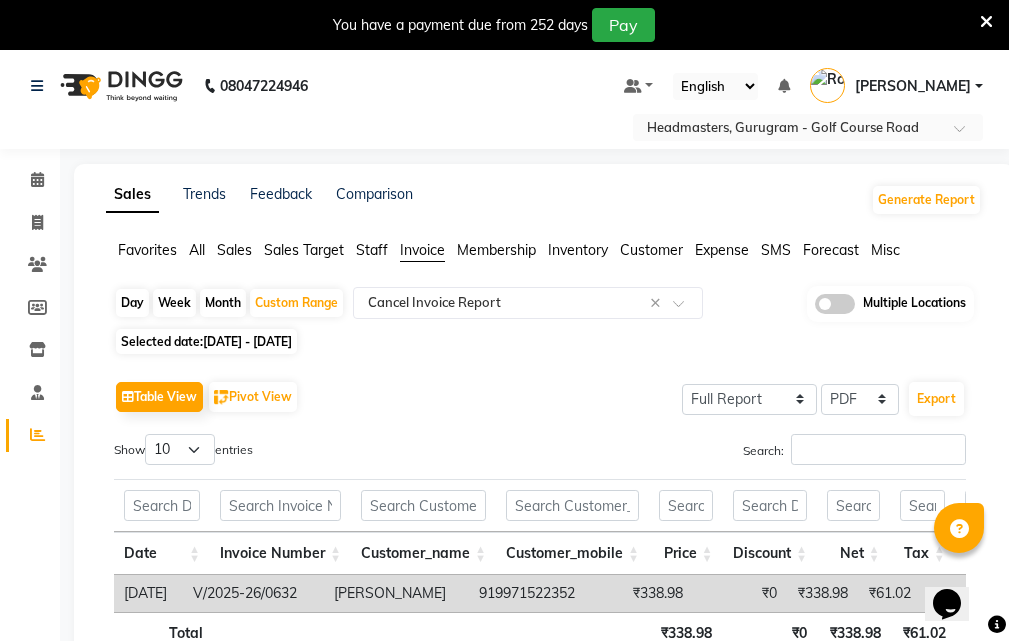 select on "4" 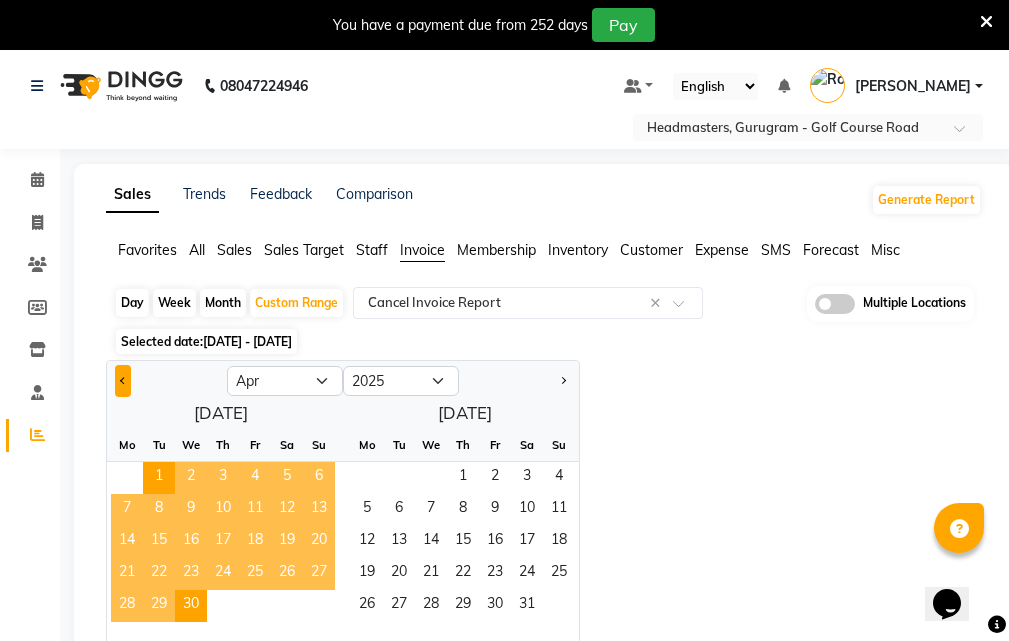 click 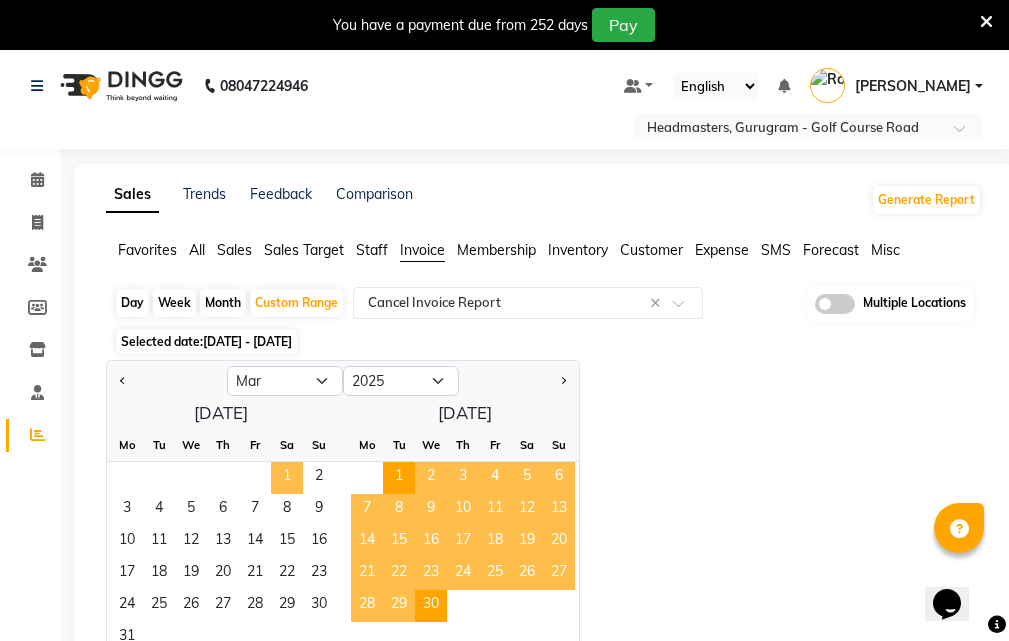 click on "1" 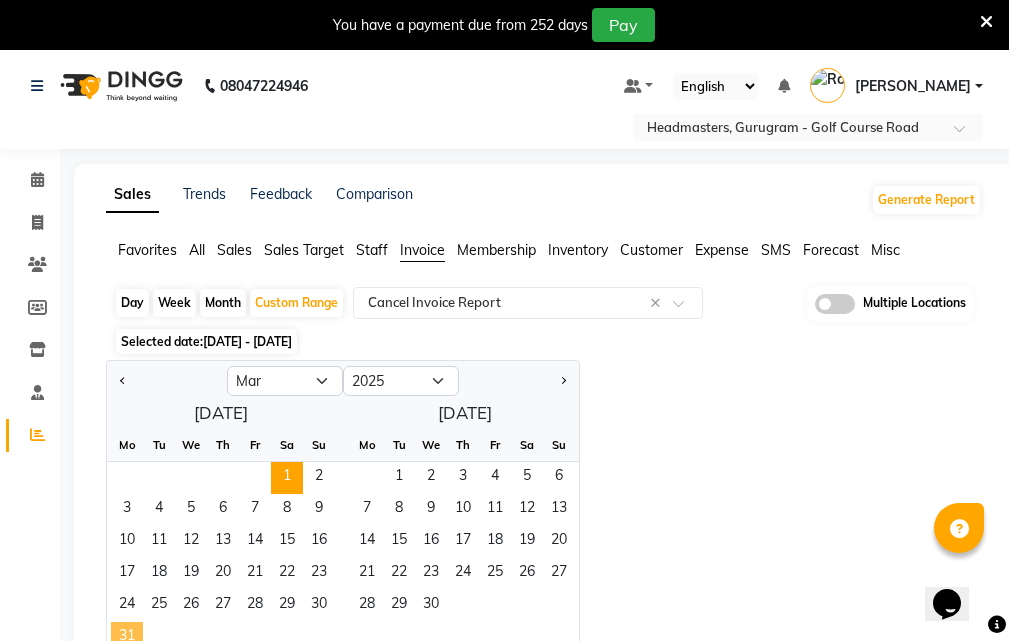 click on "31" 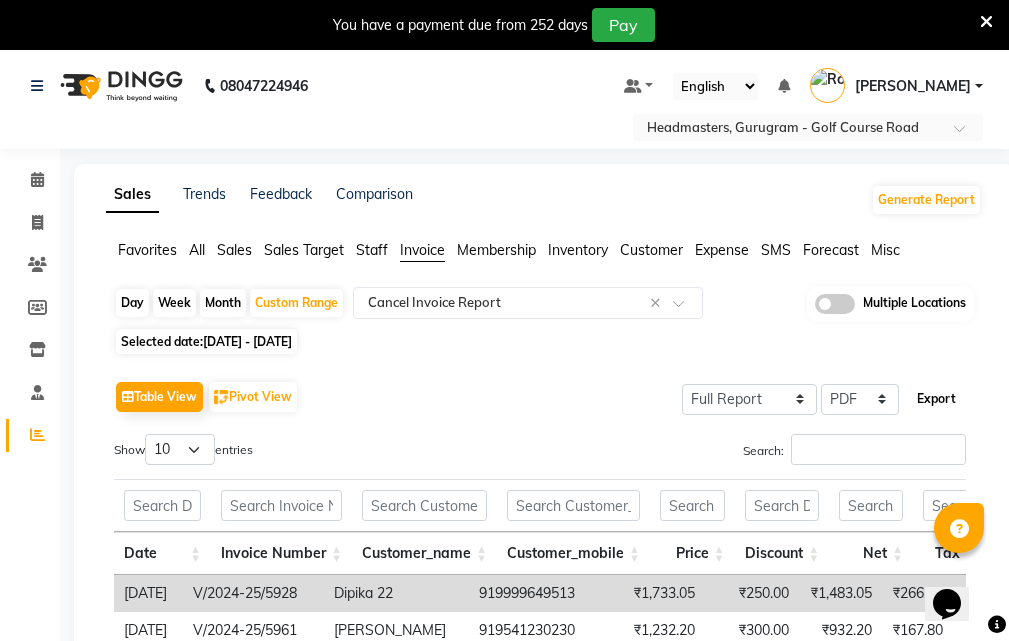click on "Export" 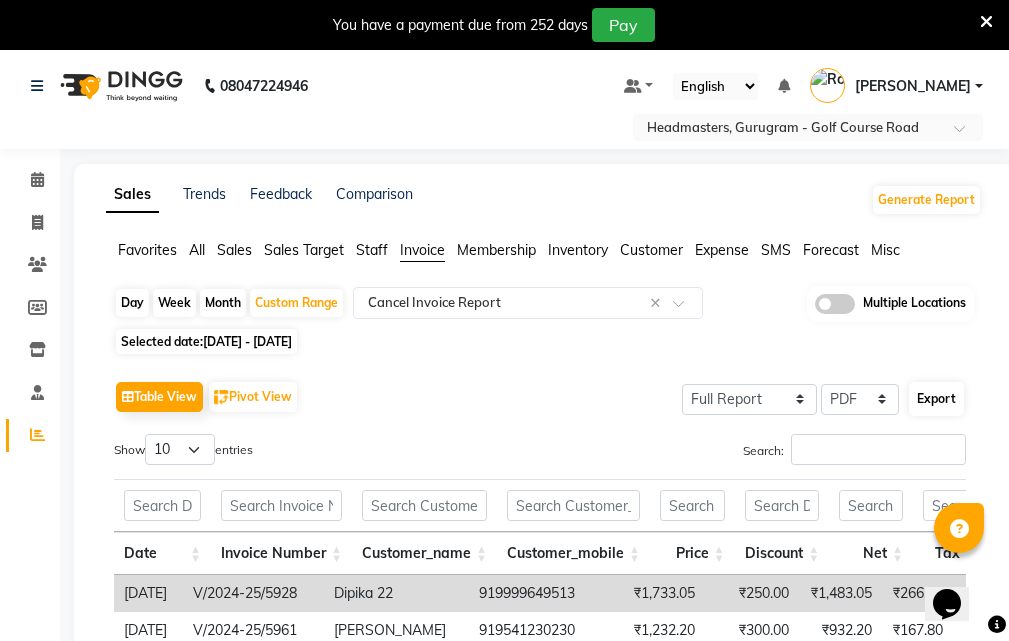 select on "sans-serif" 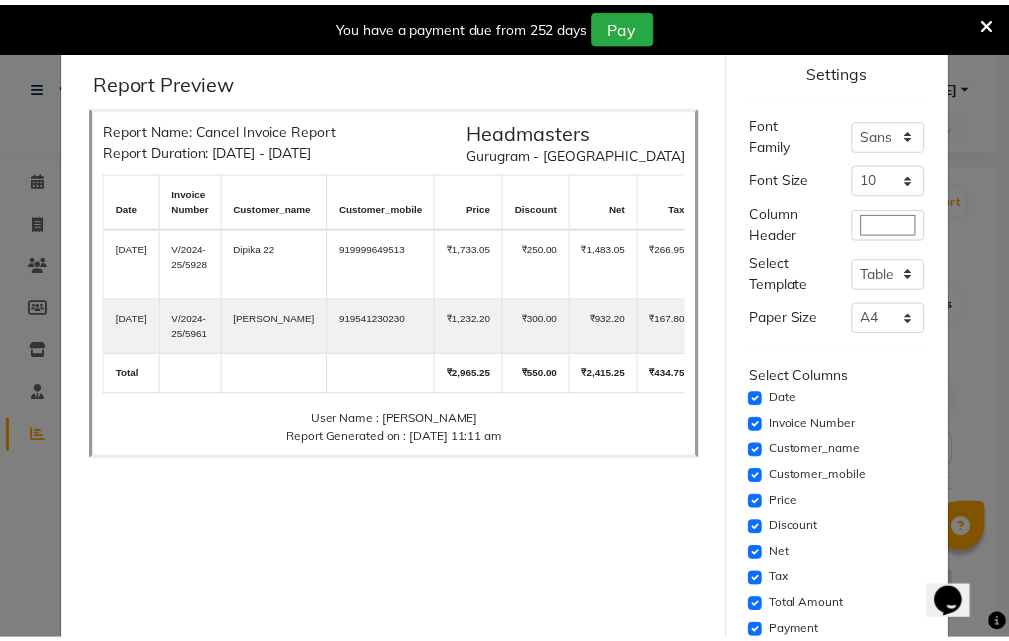 scroll, scrollTop: 326, scrollLeft: 0, axis: vertical 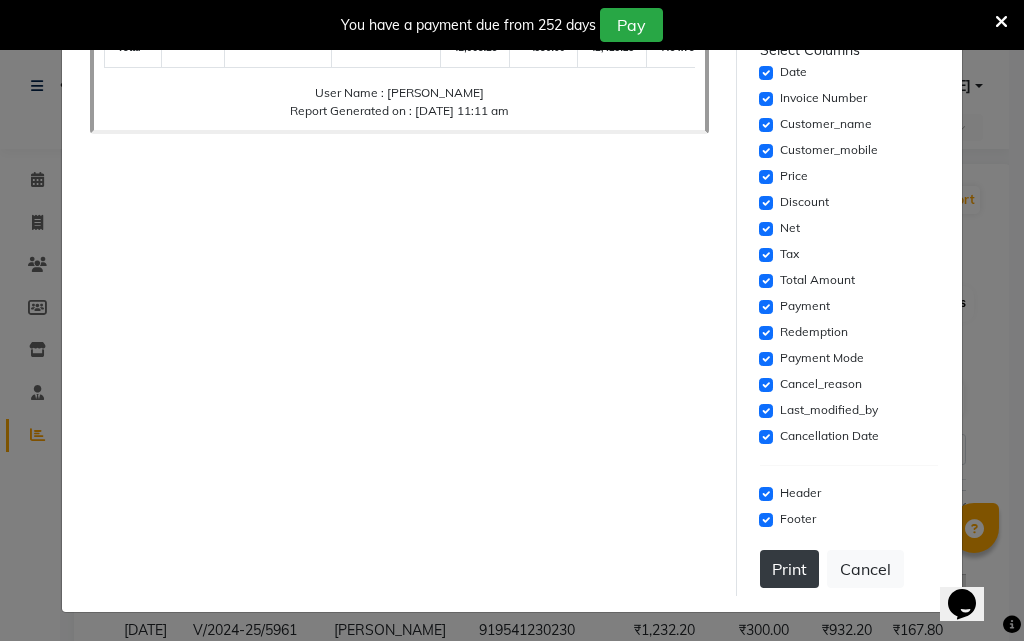 click on "Print" 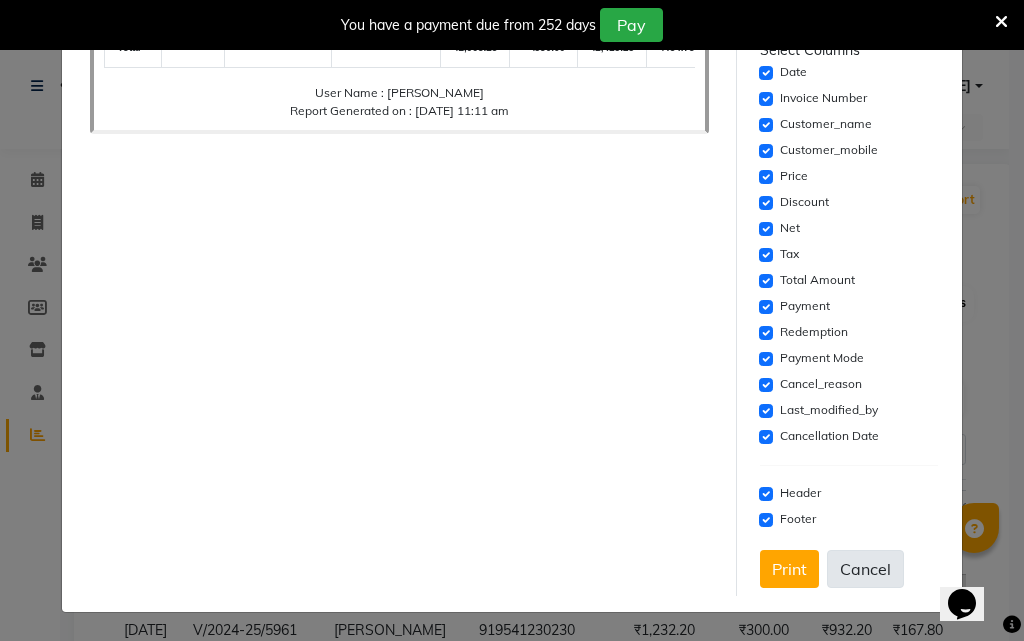 click on "Cancel" 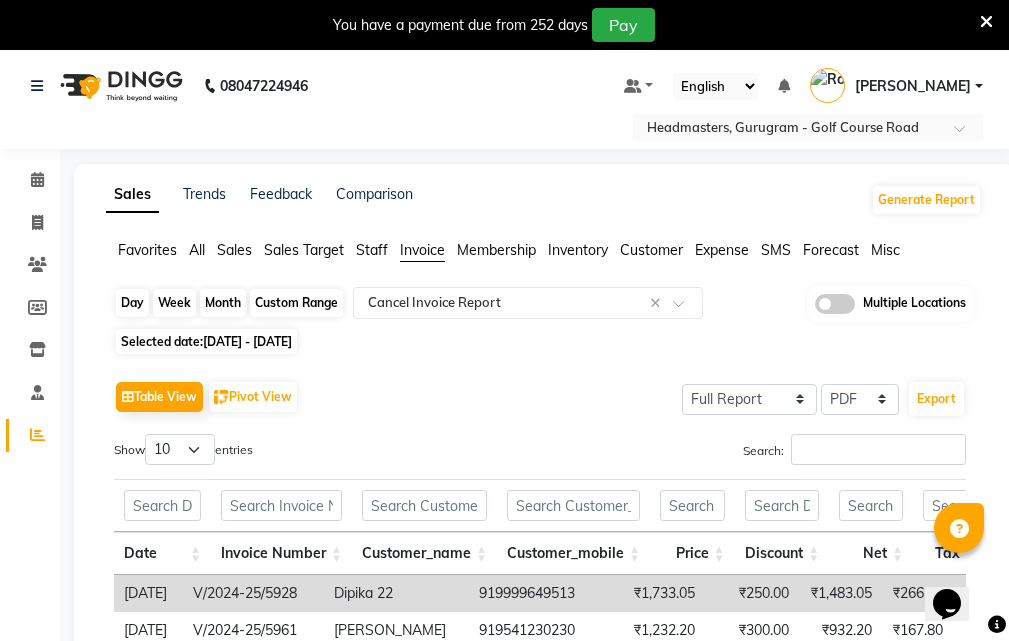 click on "Custom Range" 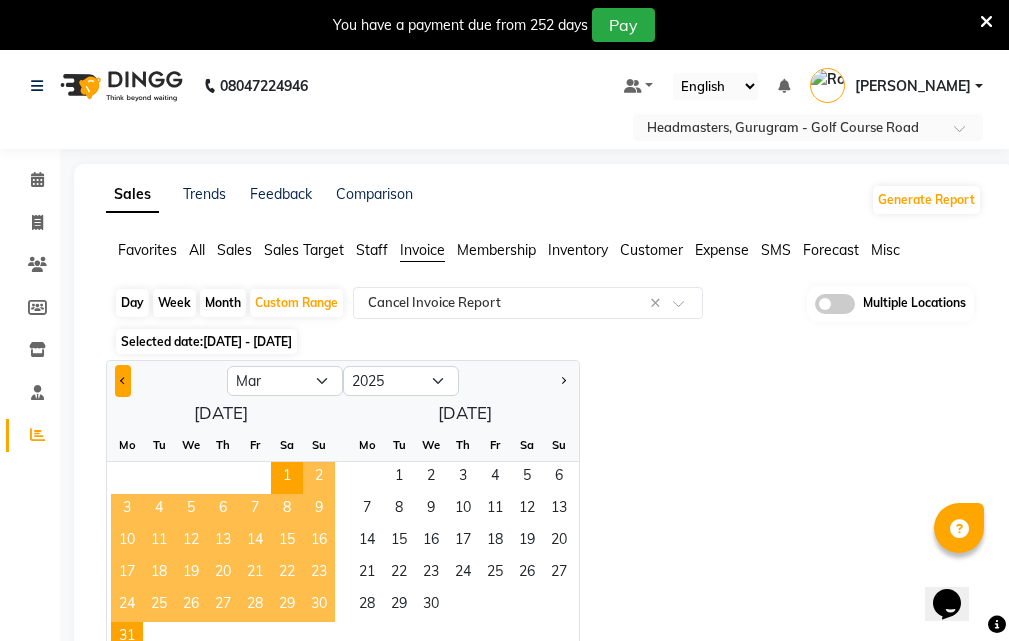 click 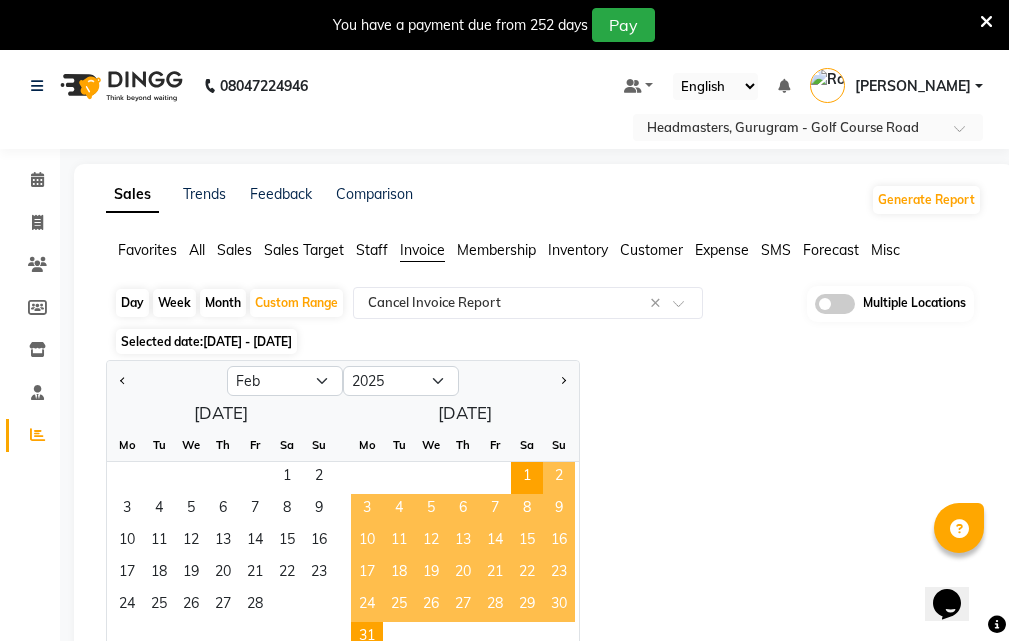 click on "Mo Tu We Th Fr Sa Su" 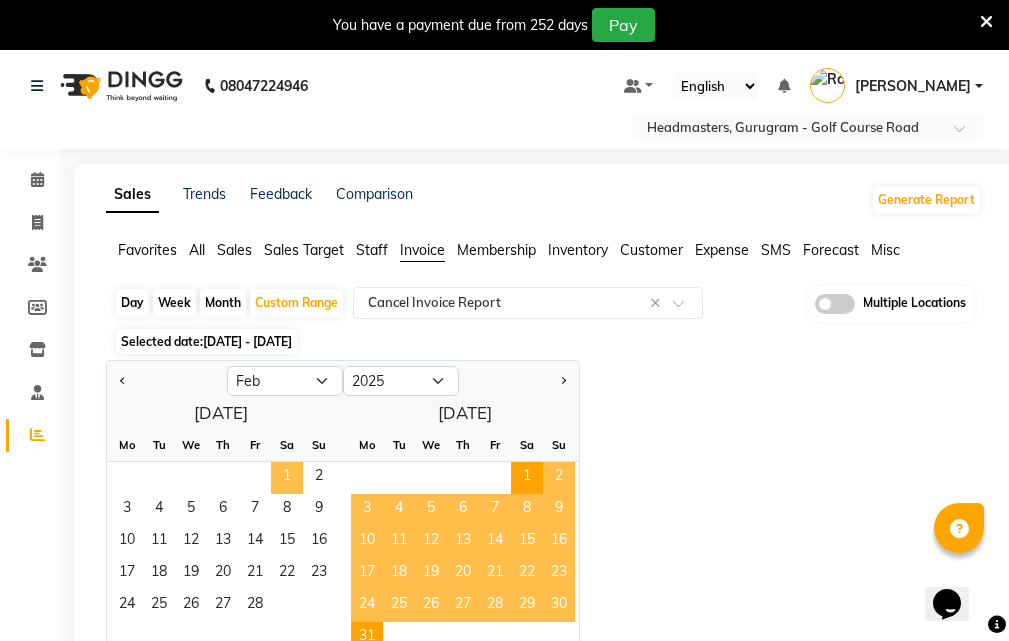 click on "1" 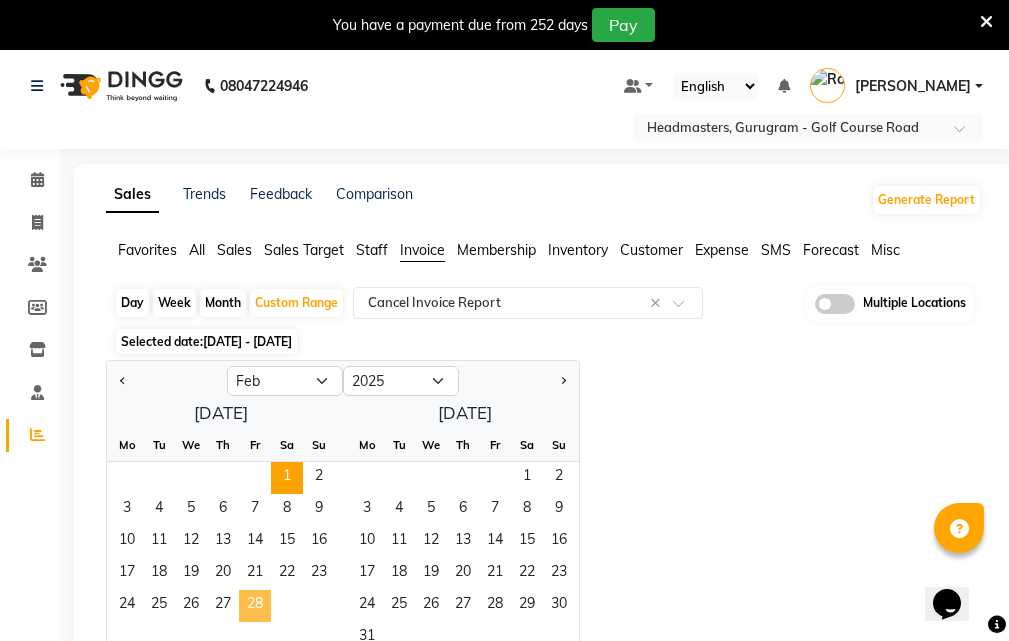 click on "28" 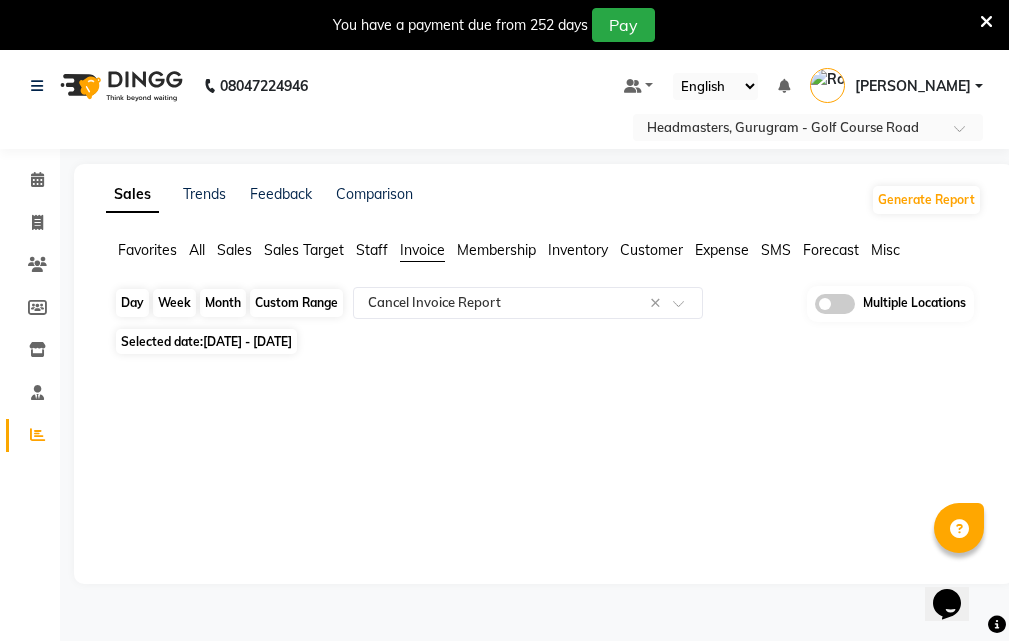 click on "Custom Range" 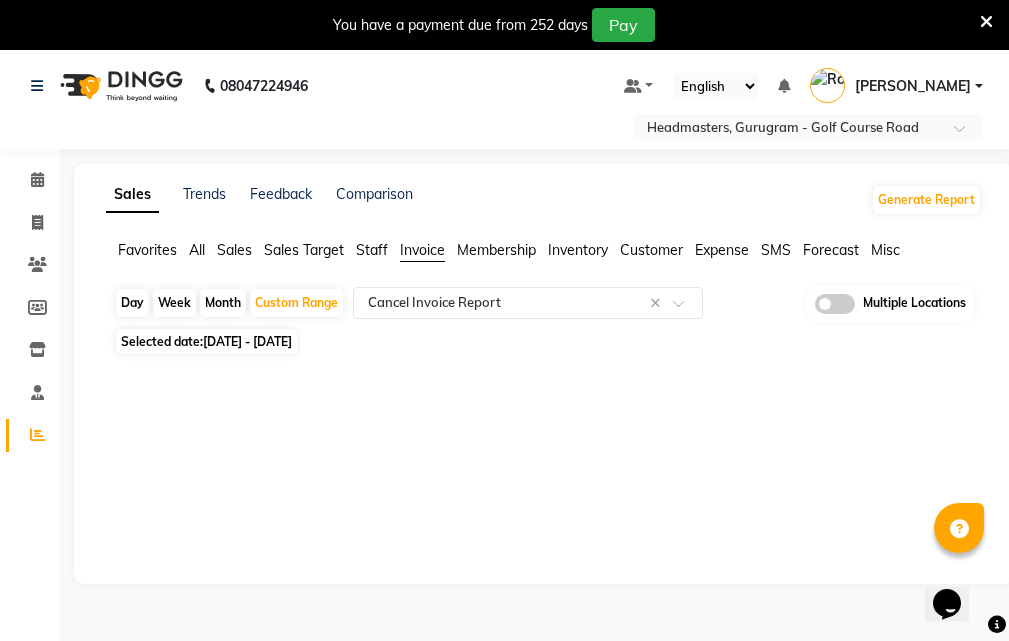 select on "2" 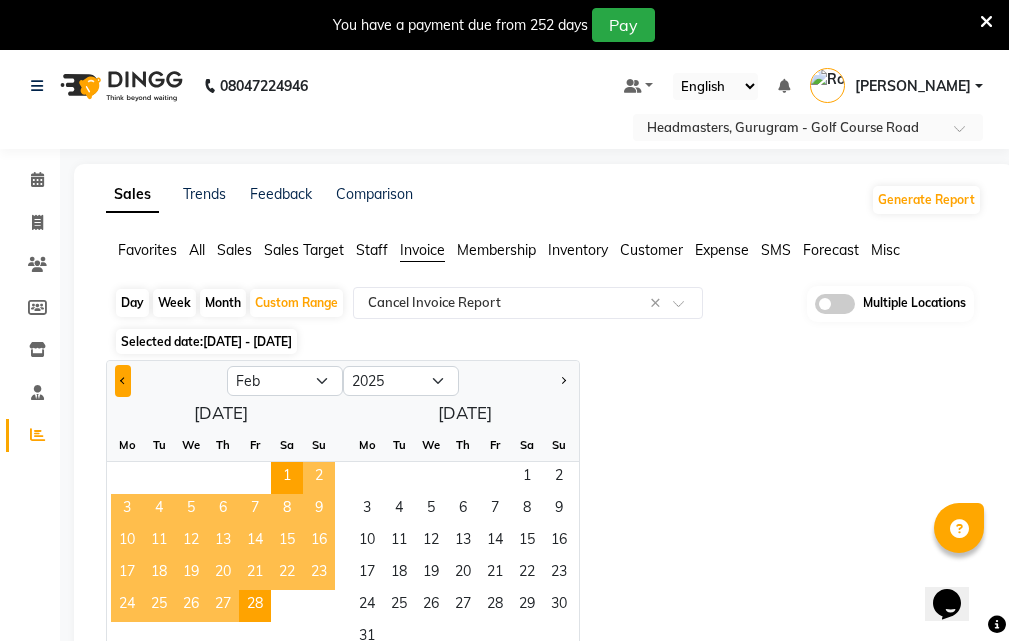 click 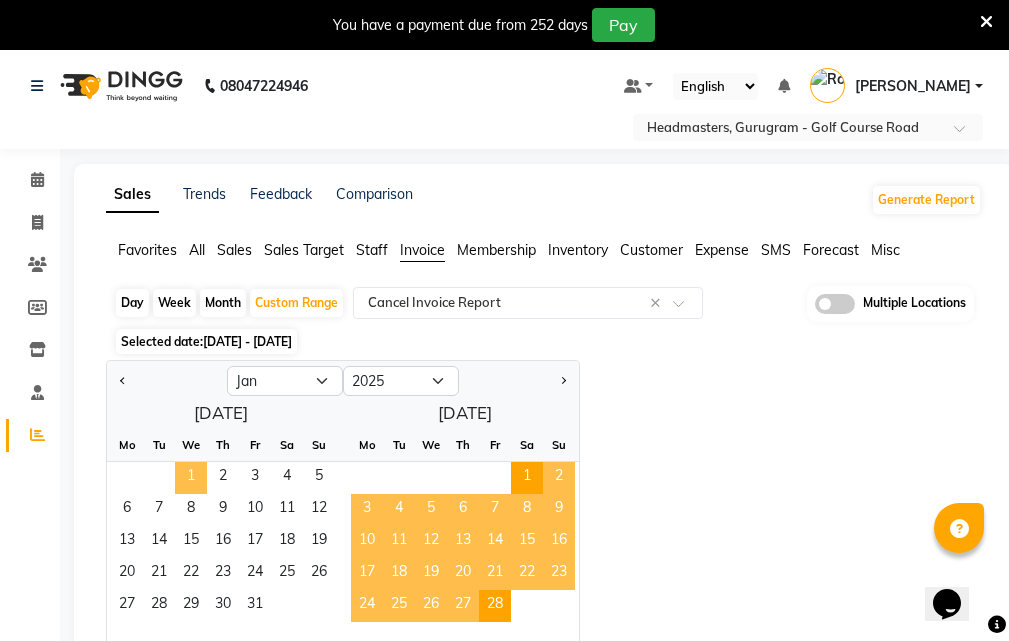 click on "1" 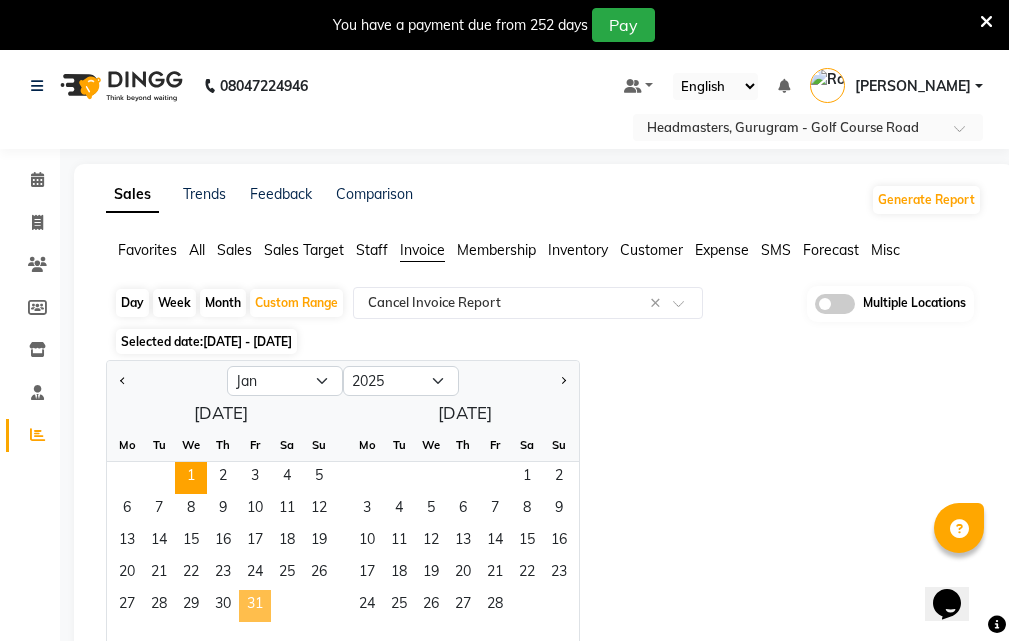 click on "31" 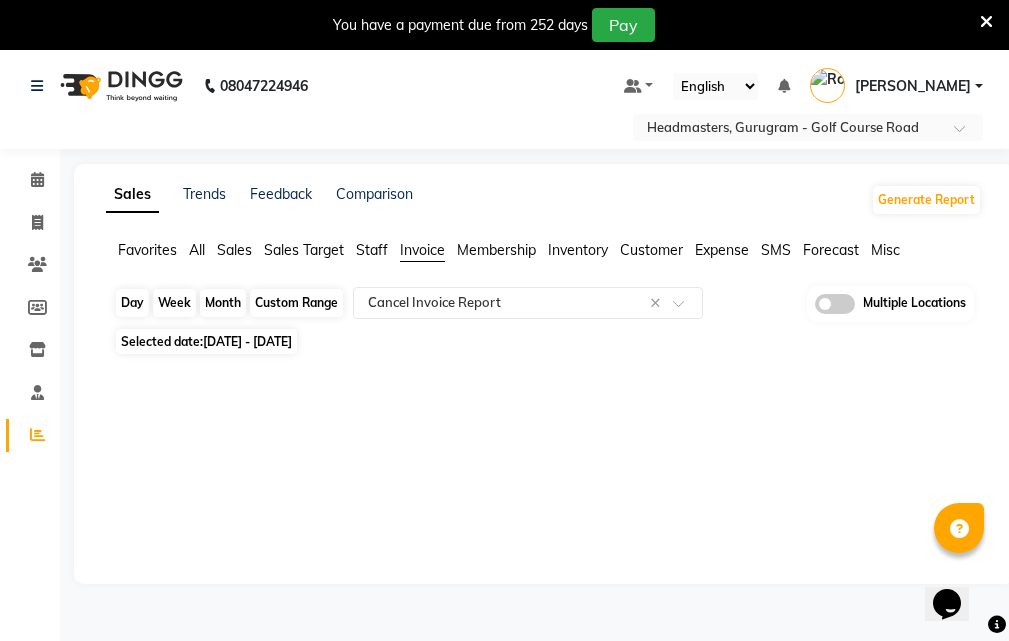 click on "Custom Range" 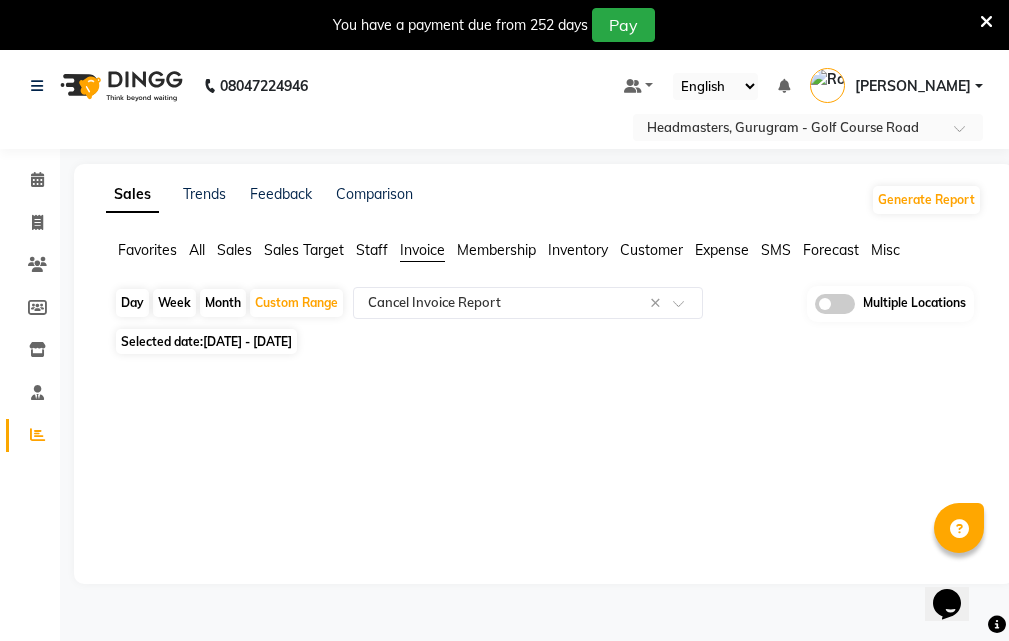 select on "2025" 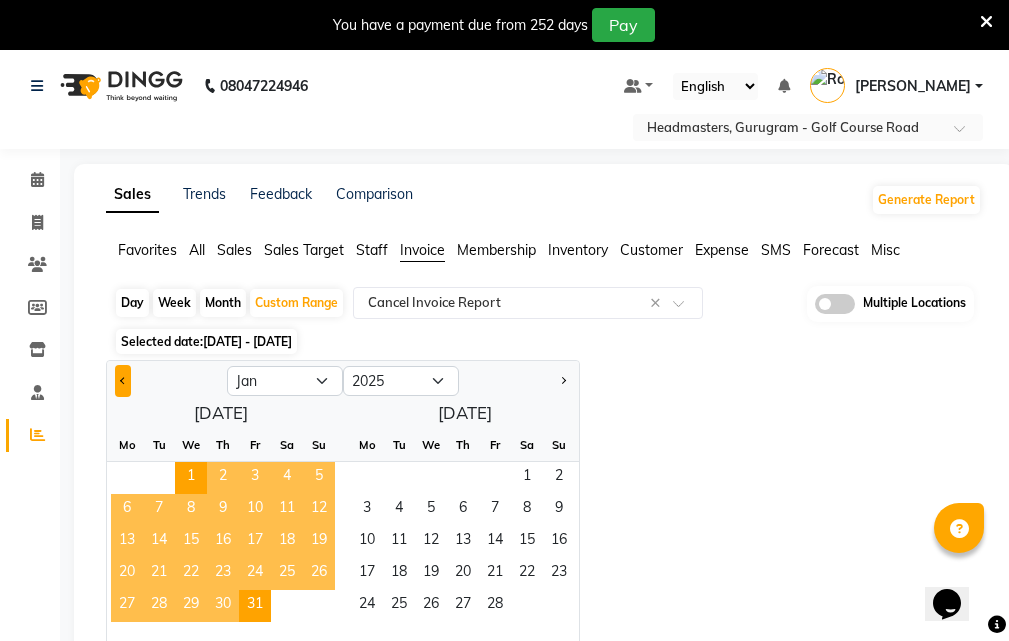 click 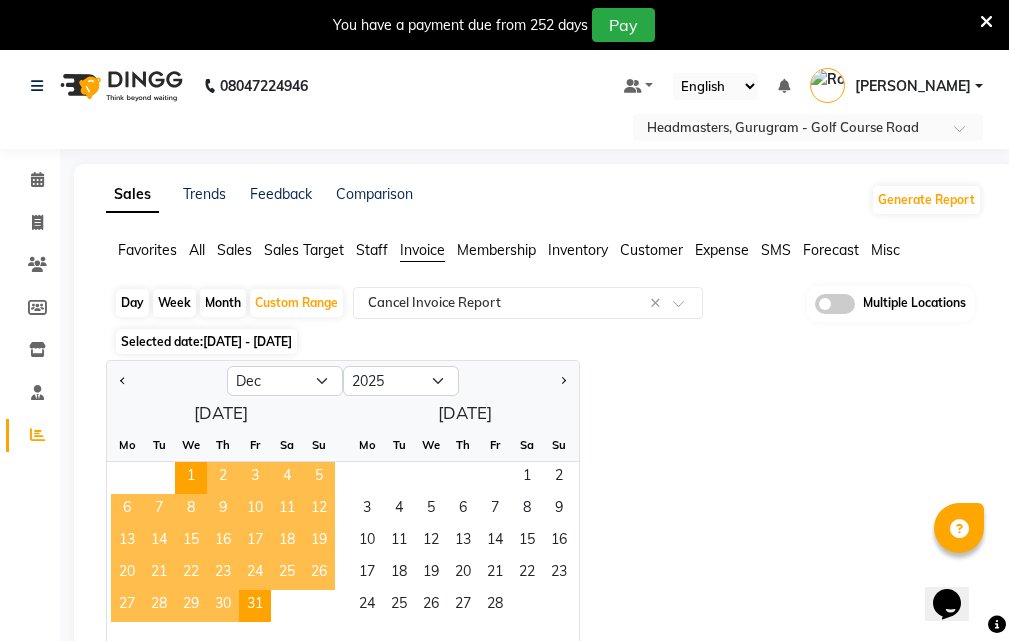 select on "2024" 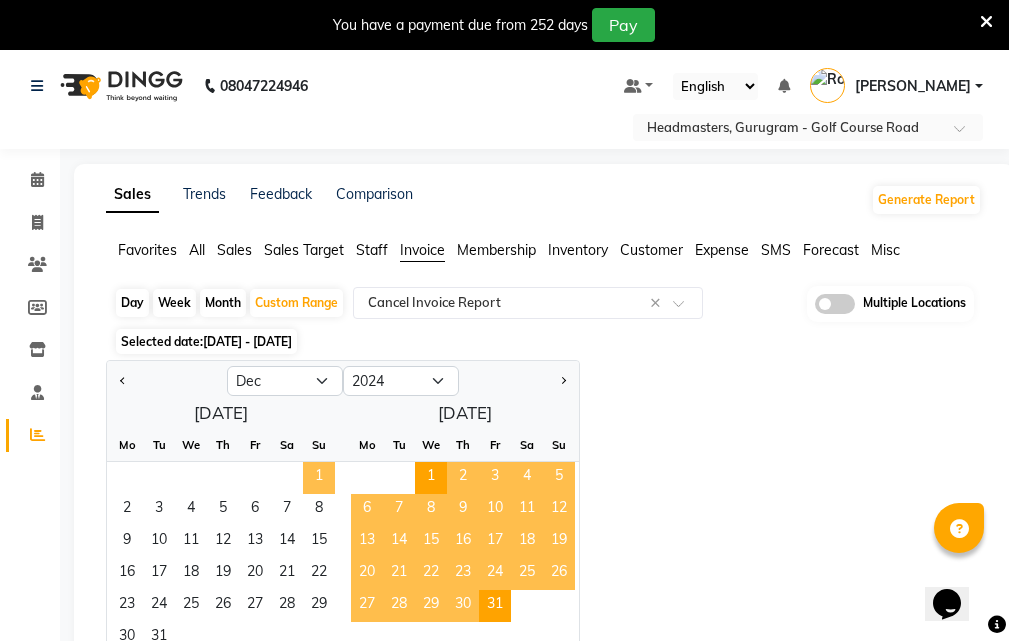 click on "1" 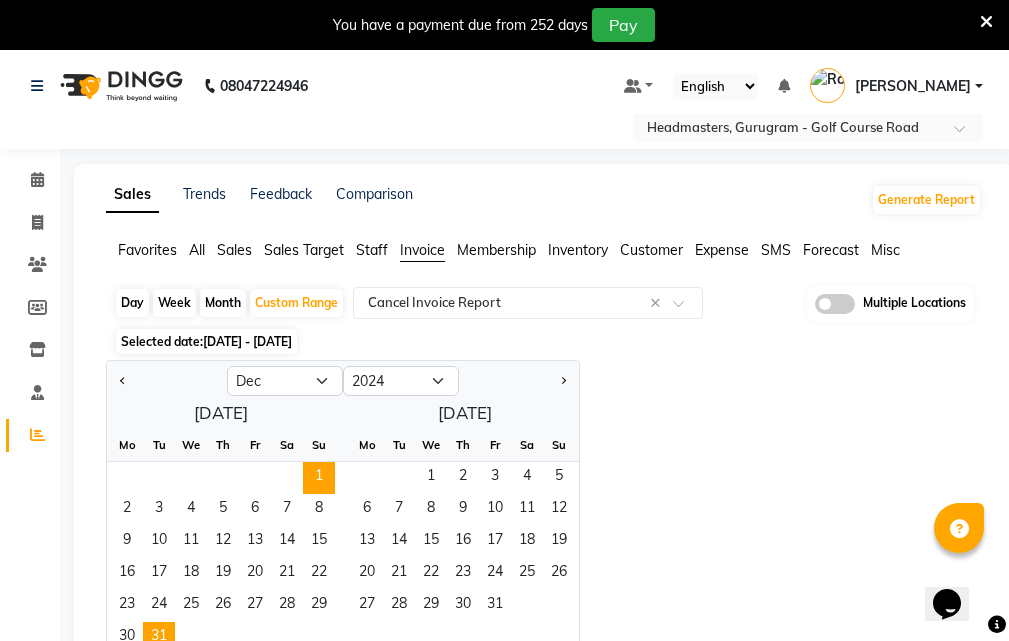 click on "30   31" 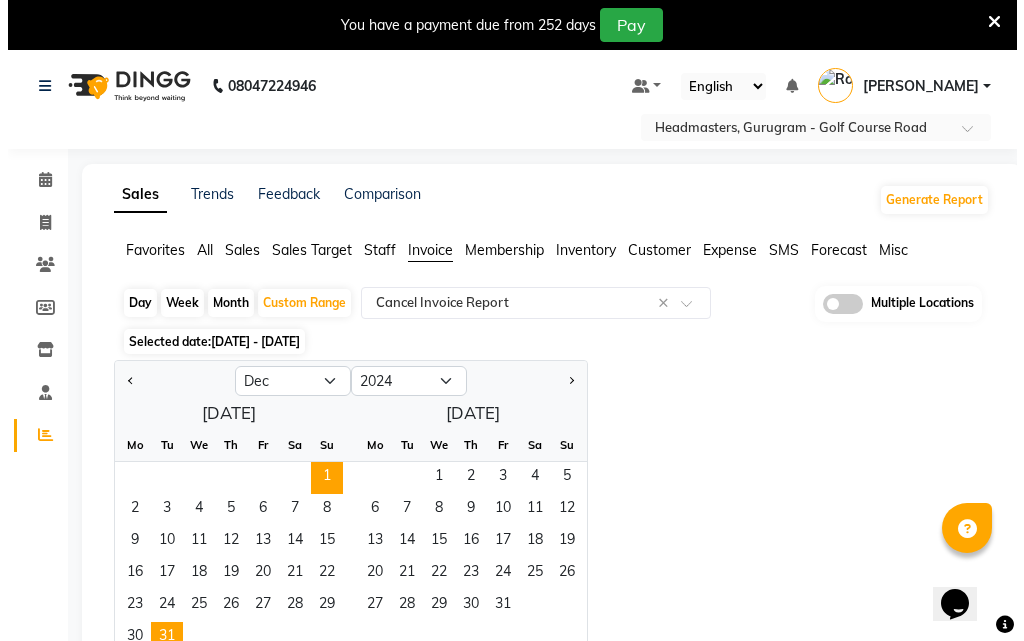 scroll, scrollTop: 12, scrollLeft: 0, axis: vertical 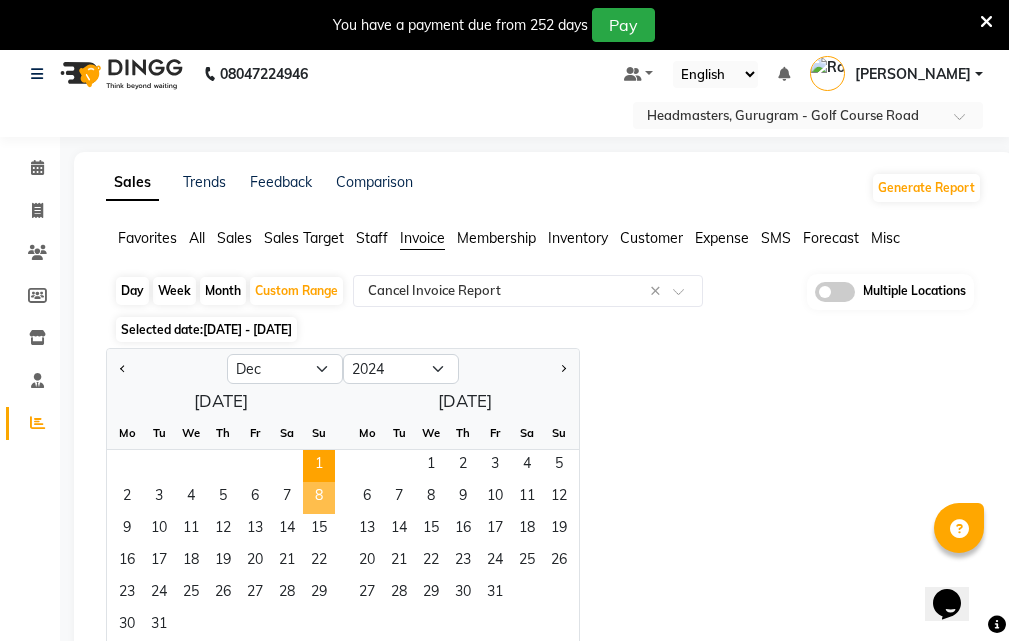 click on "1" 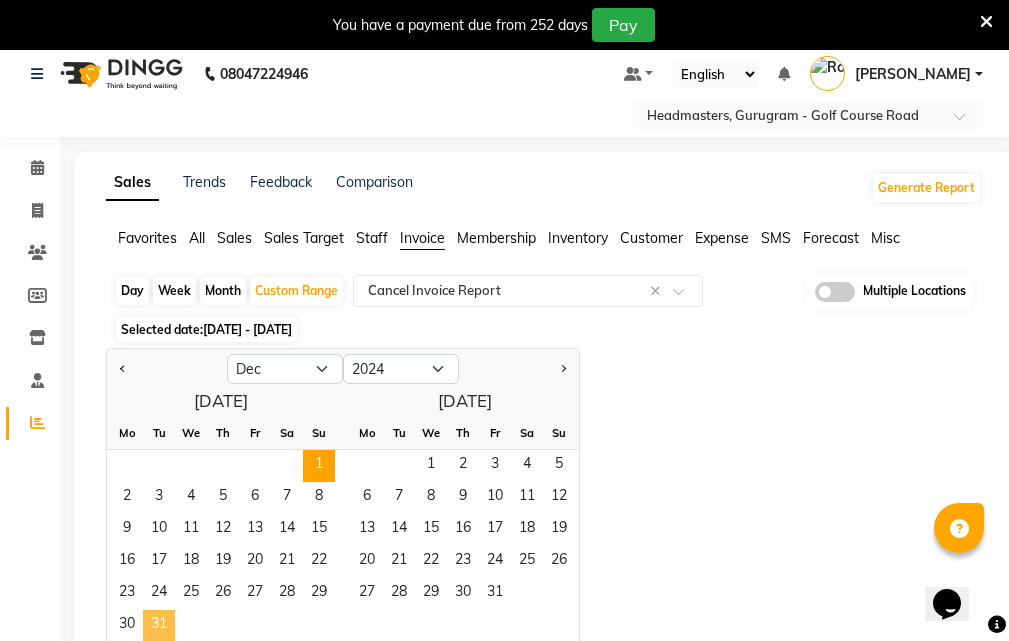 click on "31" 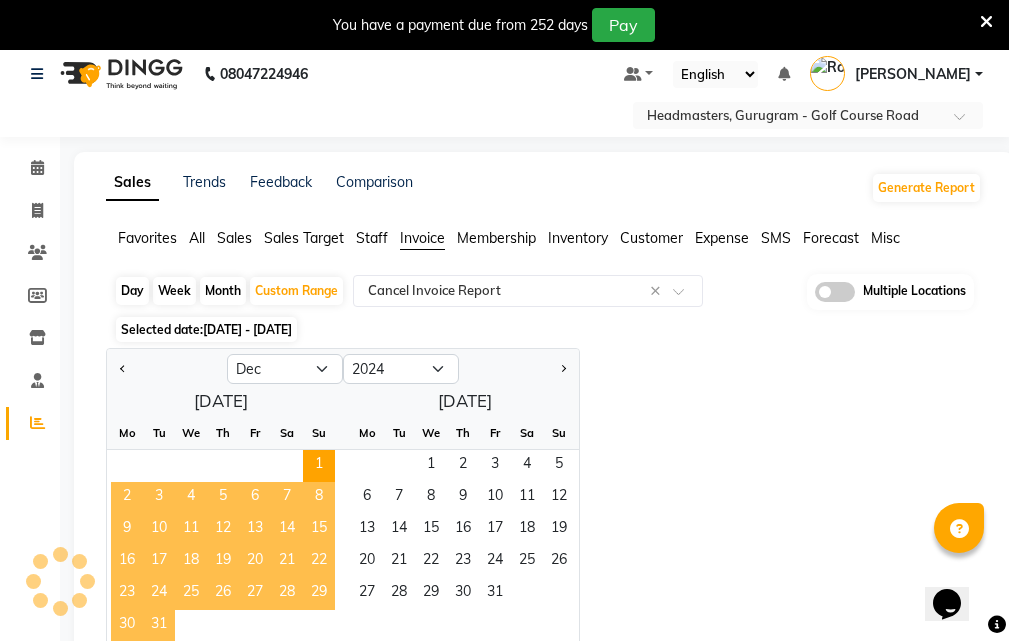 select on "full_report" 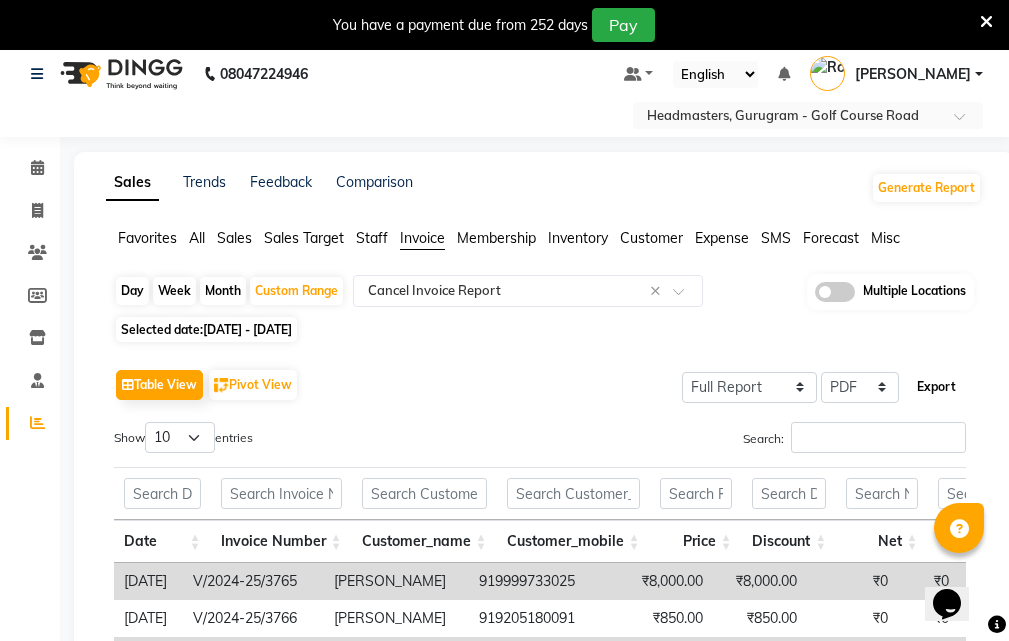 click on "Export" 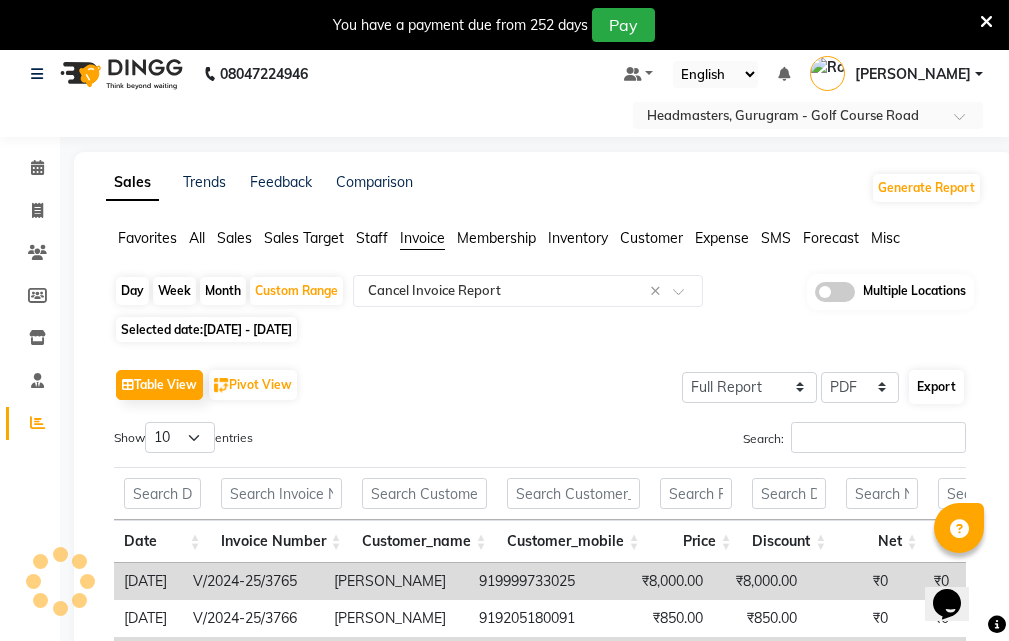 select on "sans-serif" 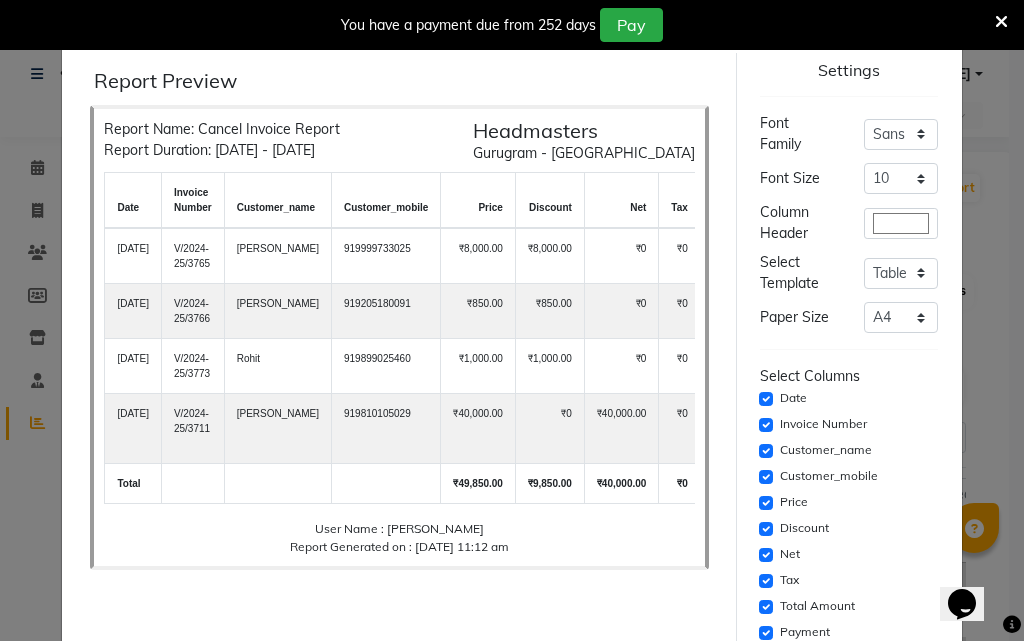 scroll, scrollTop: 326, scrollLeft: 0, axis: vertical 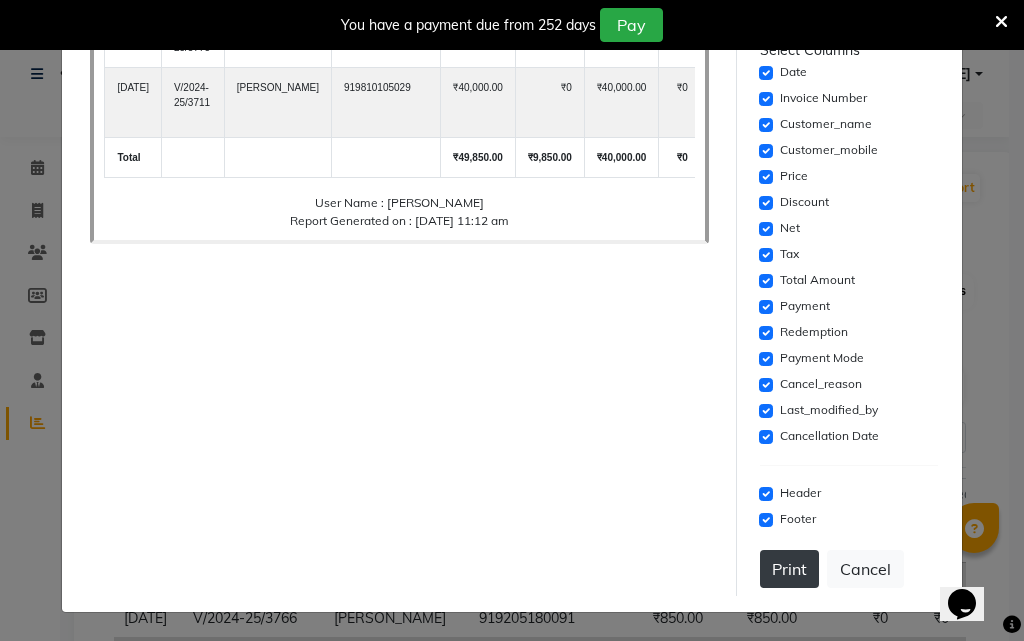 click on "Print" 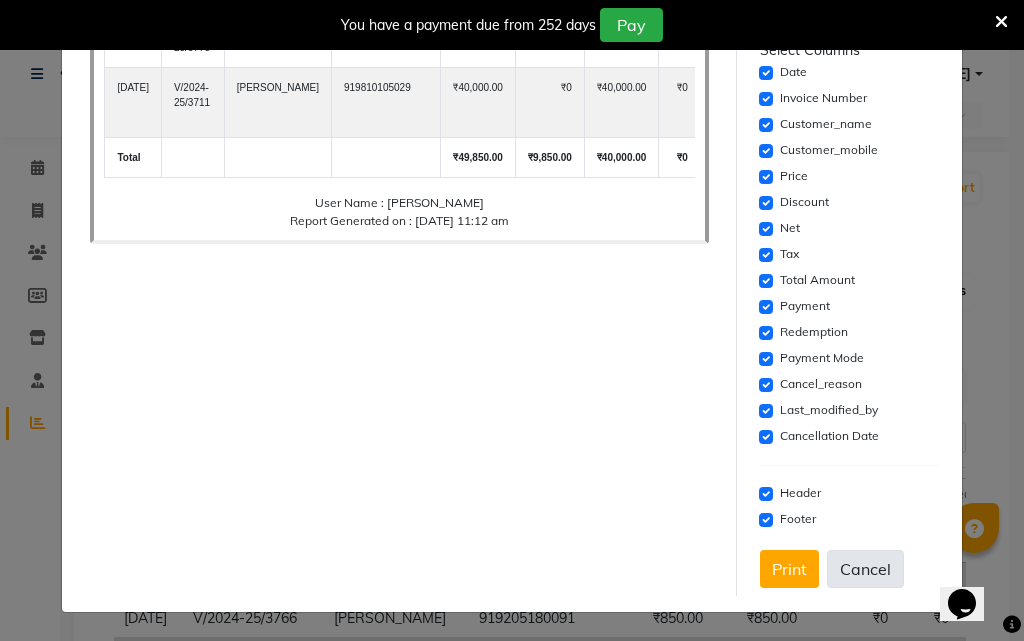 click on "Cancel" 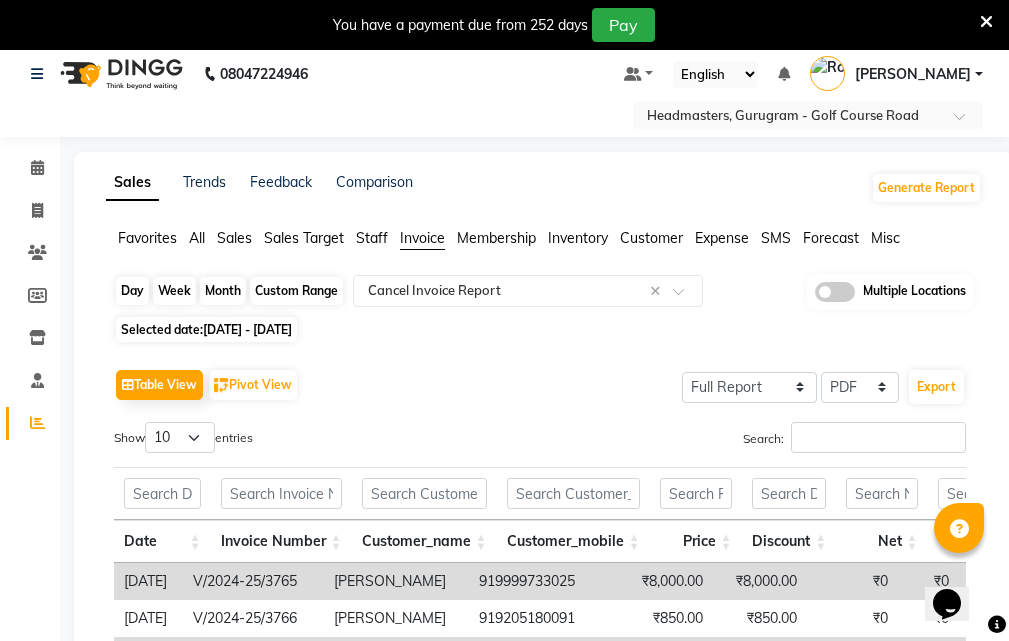 click on "Custom Range" 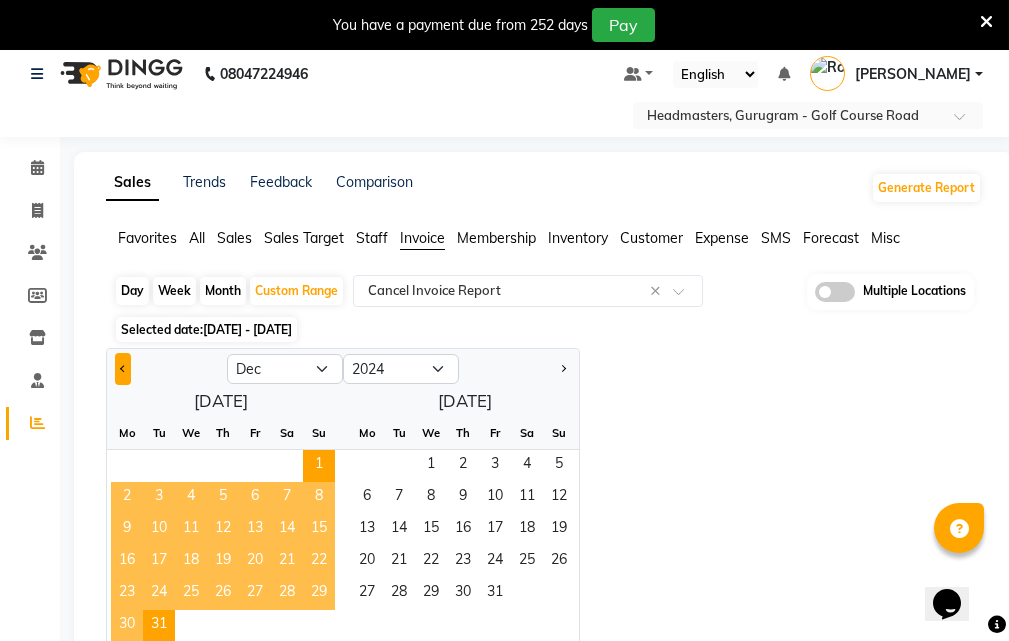 drag, startPoint x: 122, startPoint y: 367, endPoint x: 129, endPoint y: 377, distance: 12.206555 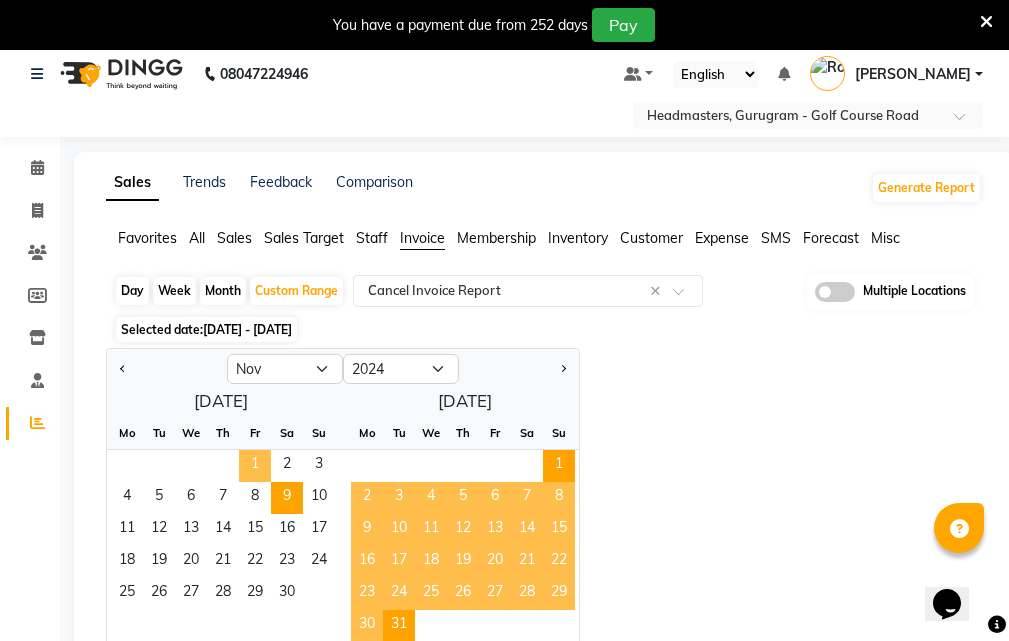 drag, startPoint x: 262, startPoint y: 456, endPoint x: 276, endPoint y: 491, distance: 37.696156 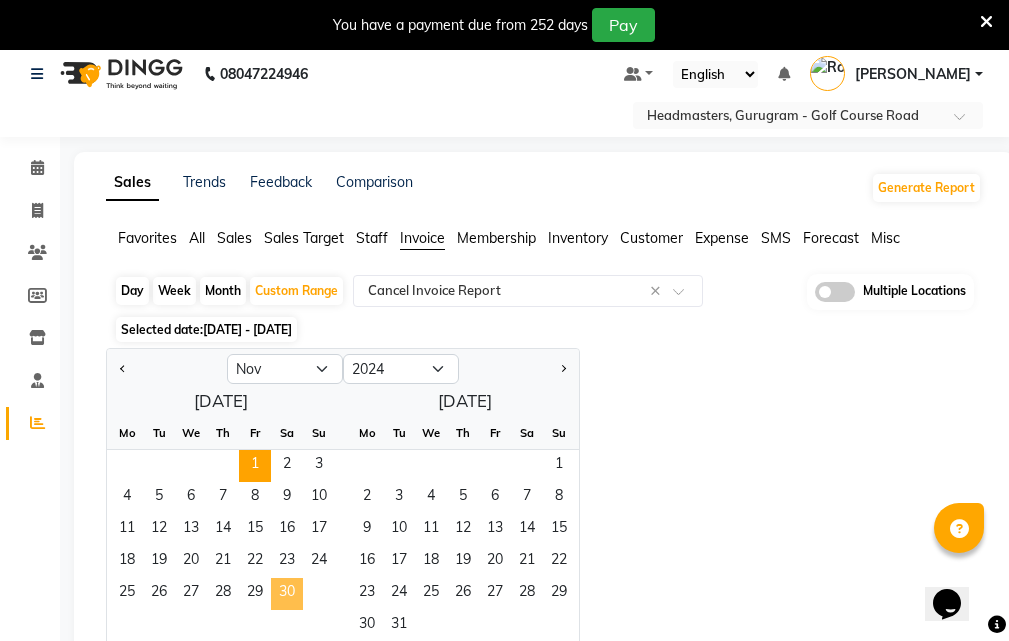 click on "30" 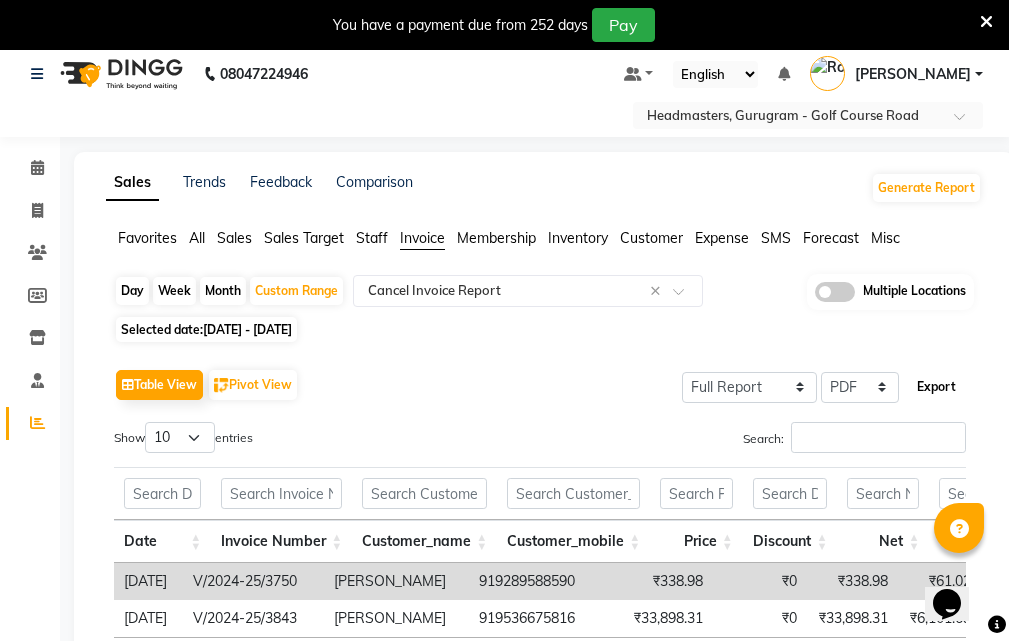 click on "Export" 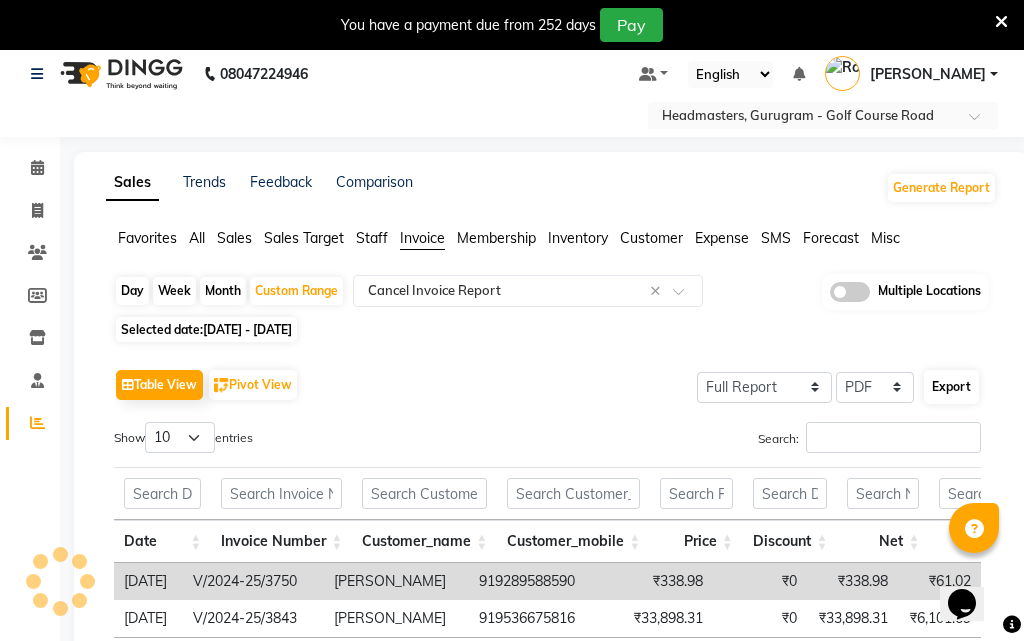select on "sans-serif" 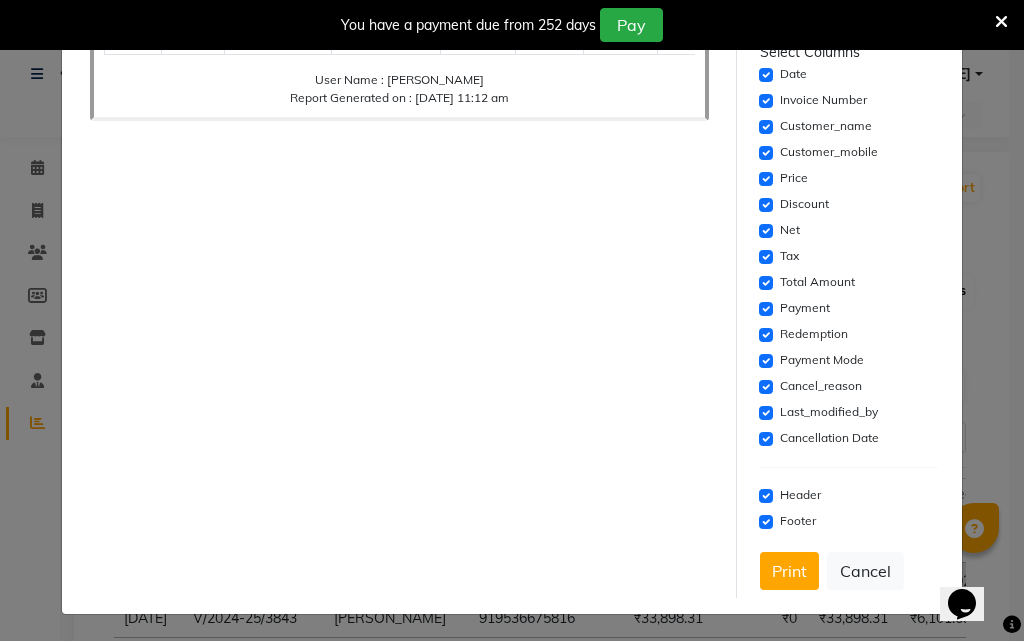 scroll, scrollTop: 326, scrollLeft: 0, axis: vertical 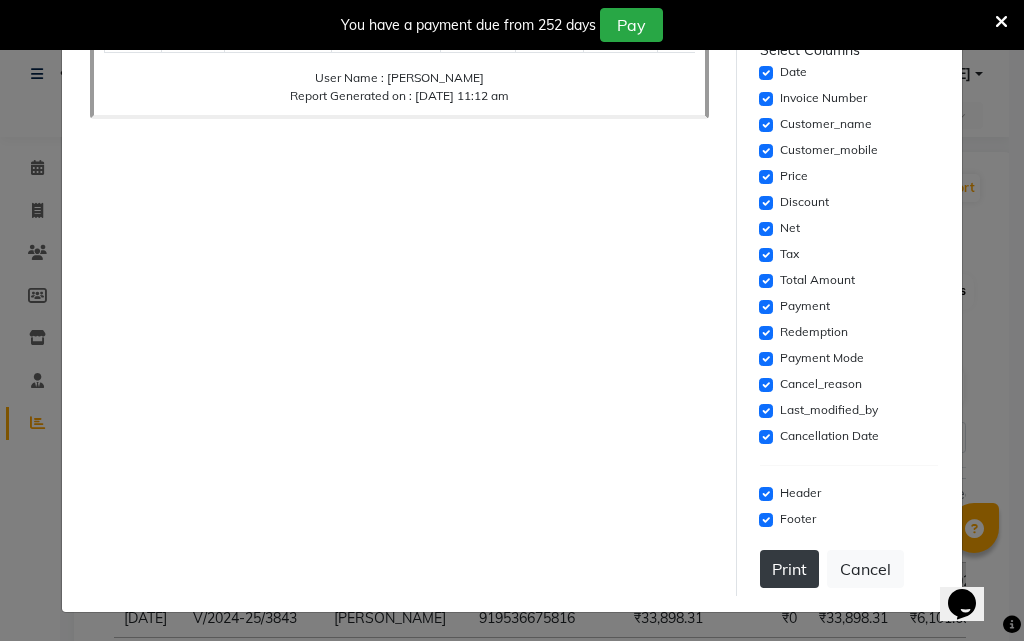 click on "Print" 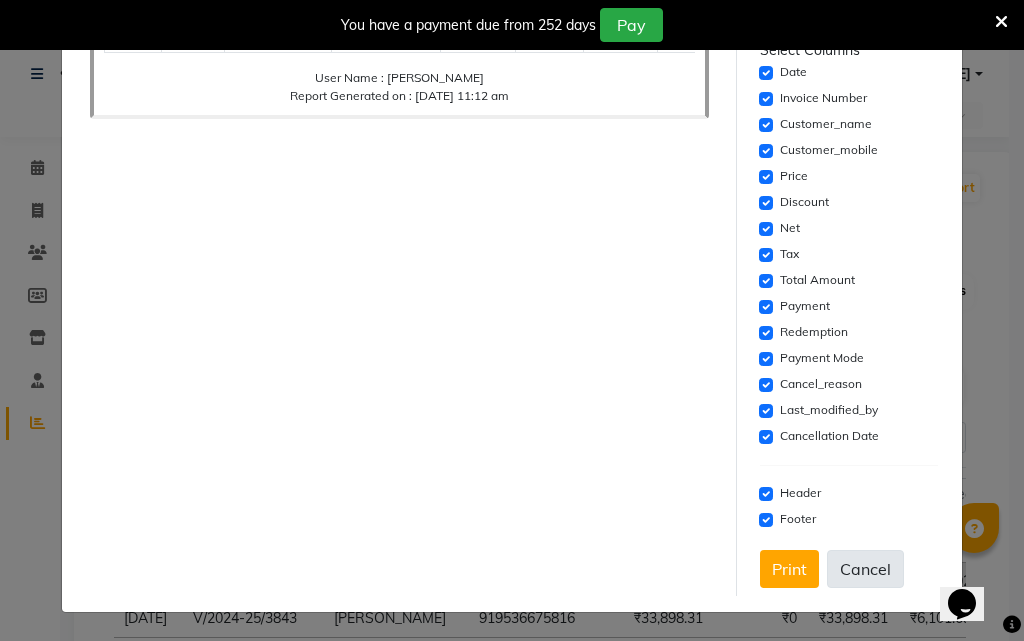 click on "Cancel" 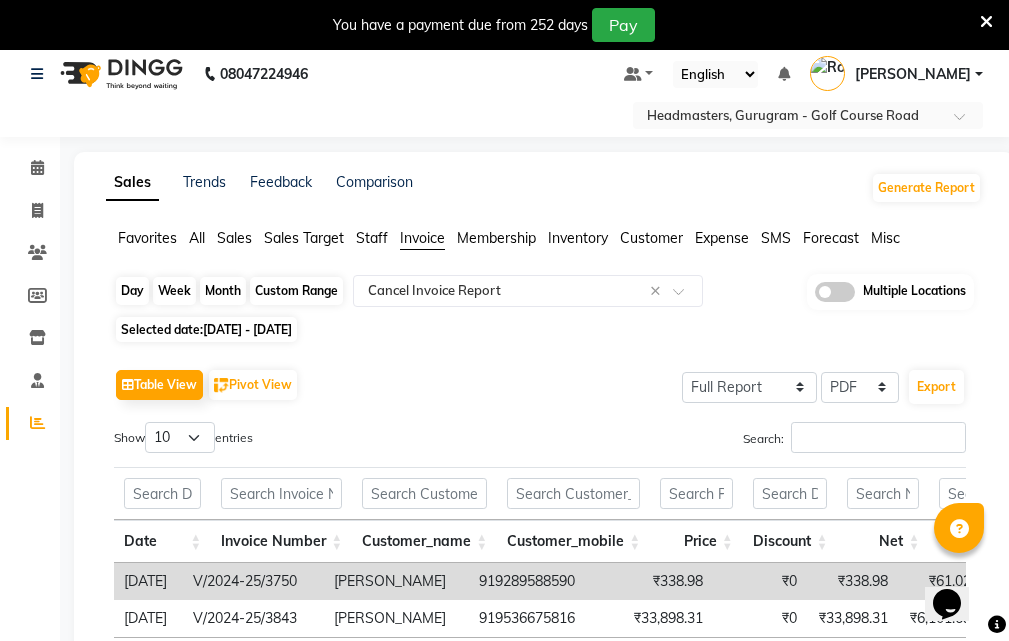 click on "Custom Range" 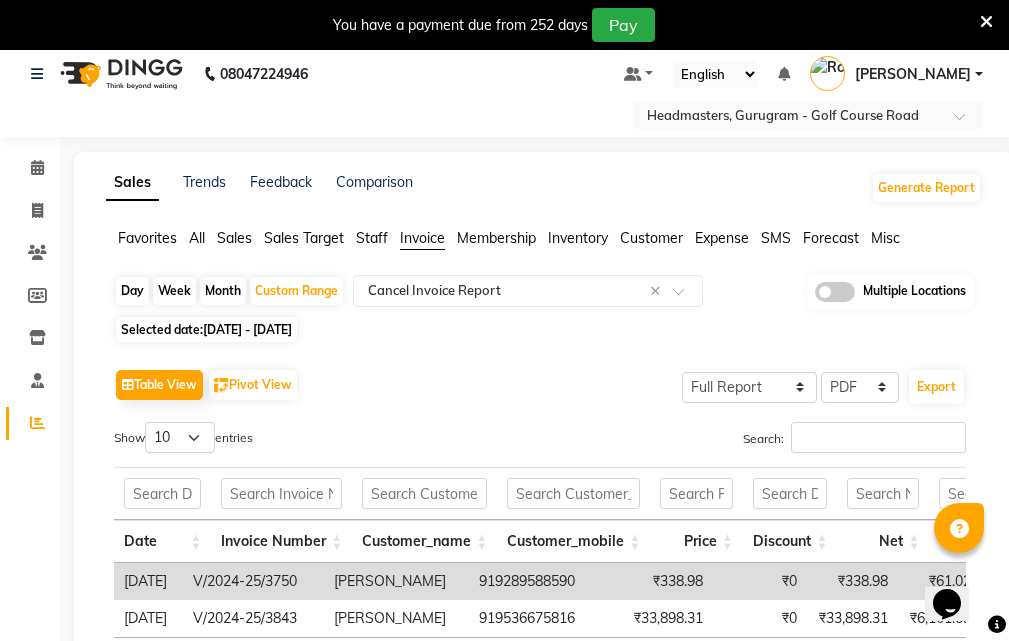 select on "11" 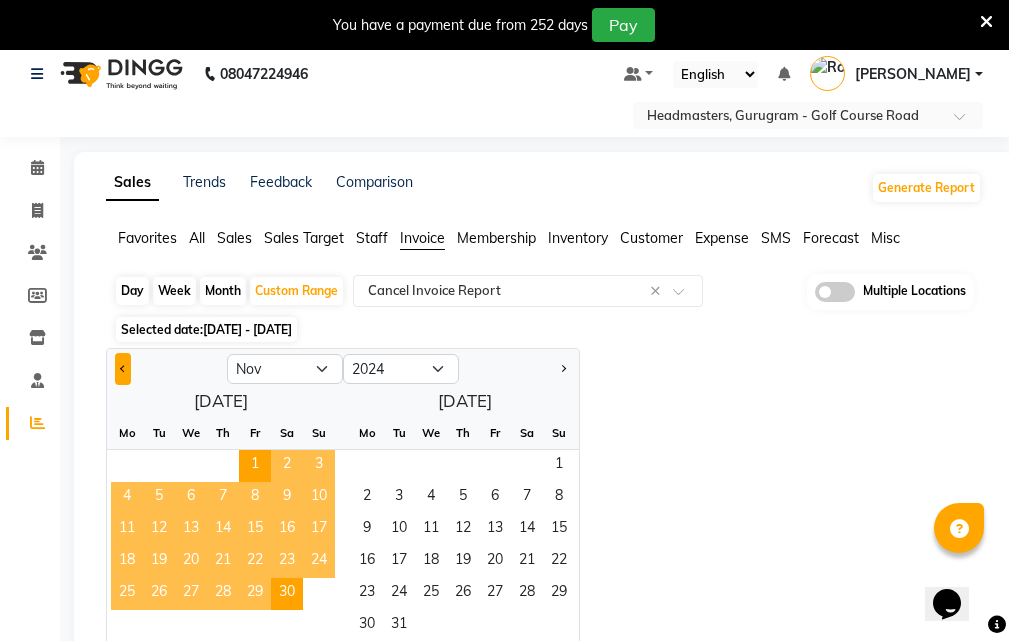 click 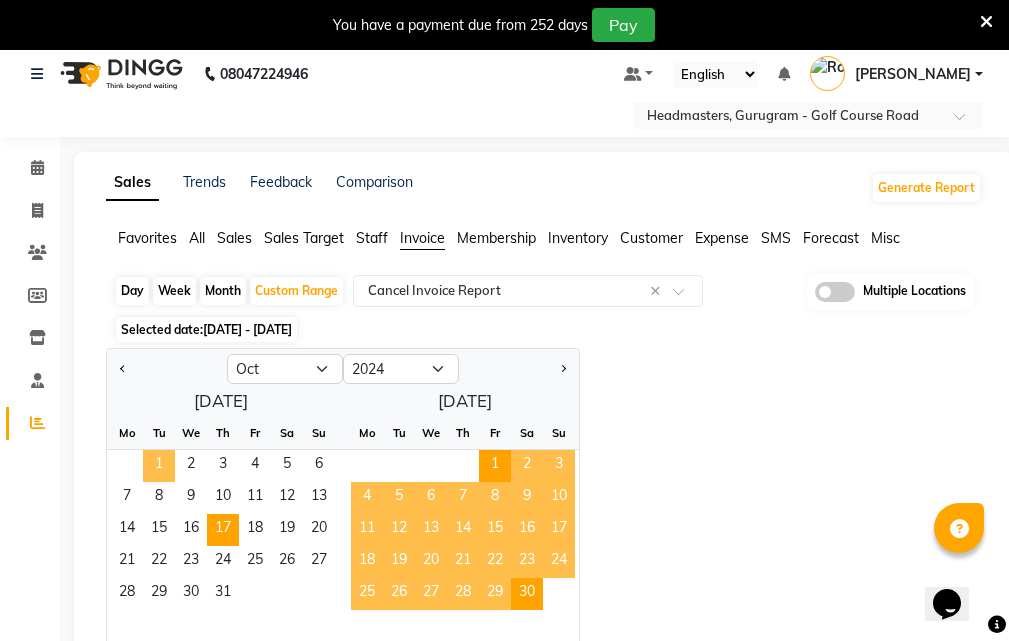 drag, startPoint x: 158, startPoint y: 457, endPoint x: 208, endPoint y: 515, distance: 76.57676 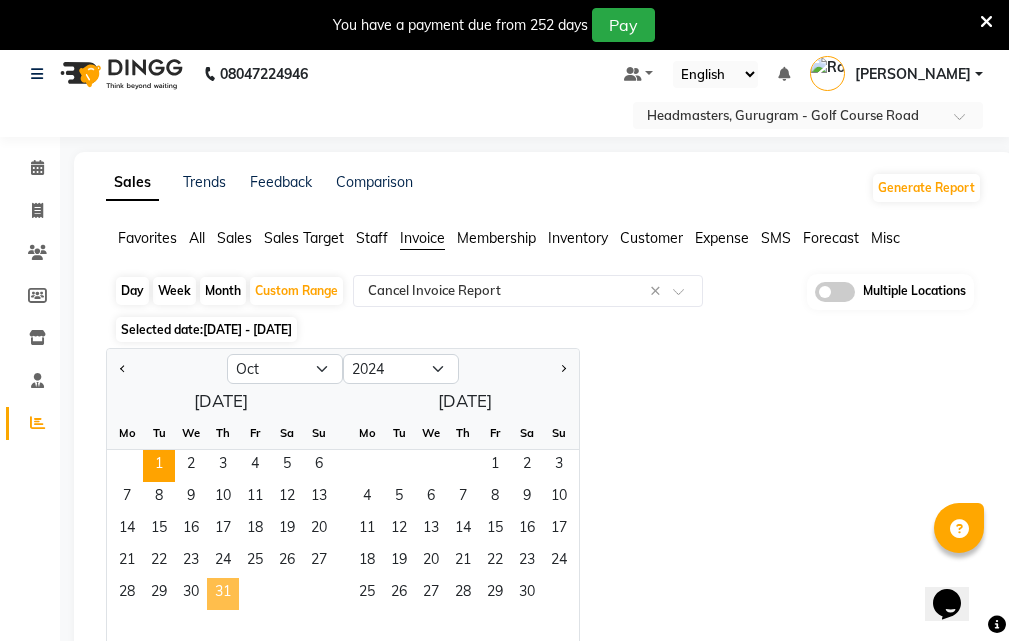 click on "31" 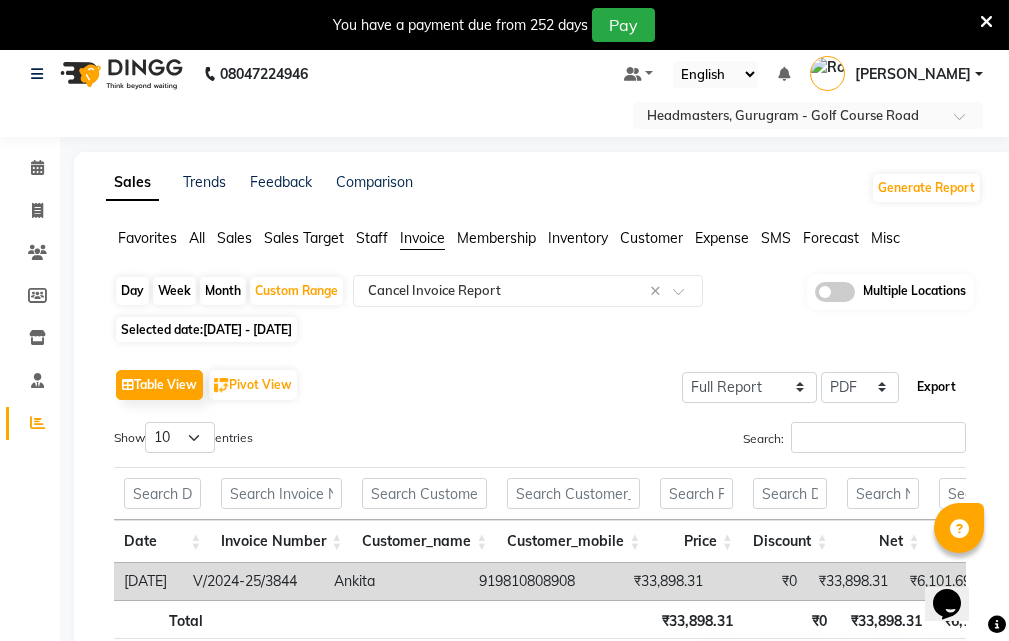 click on "Export" 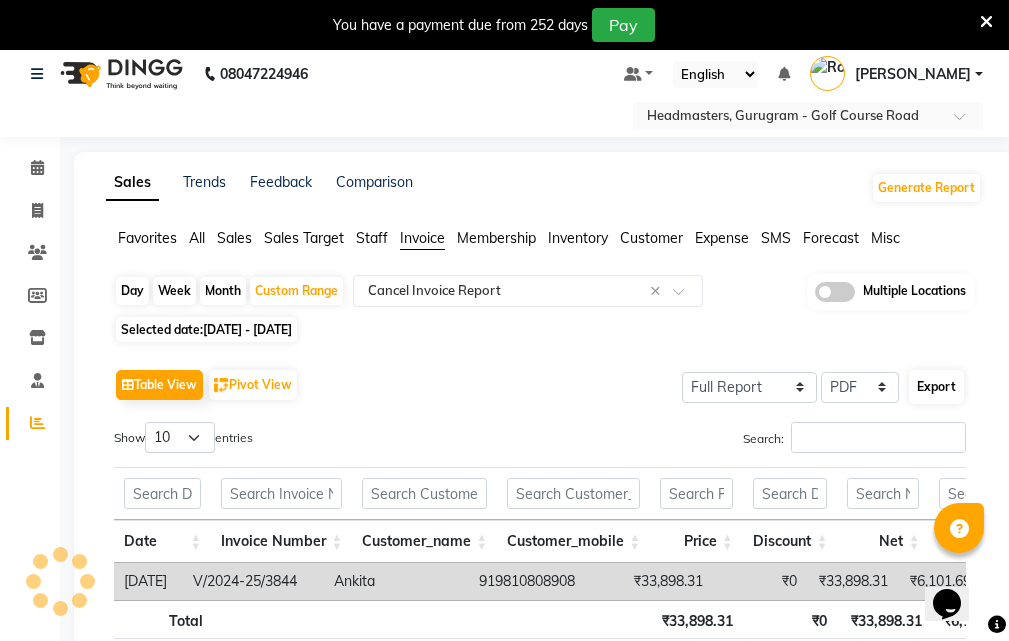 select on "sans-serif" 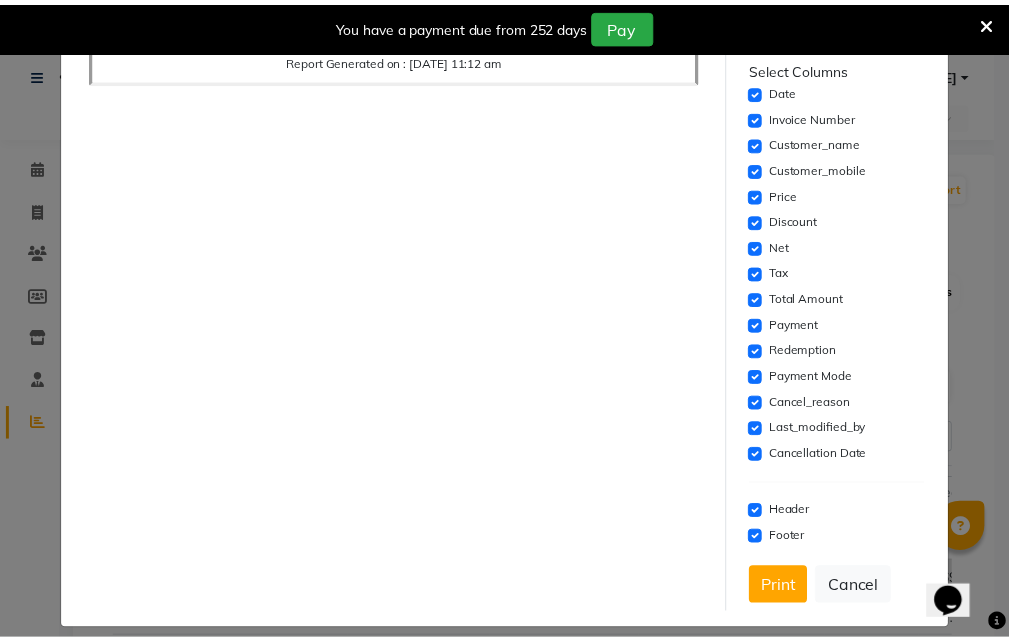 scroll, scrollTop: 326, scrollLeft: 0, axis: vertical 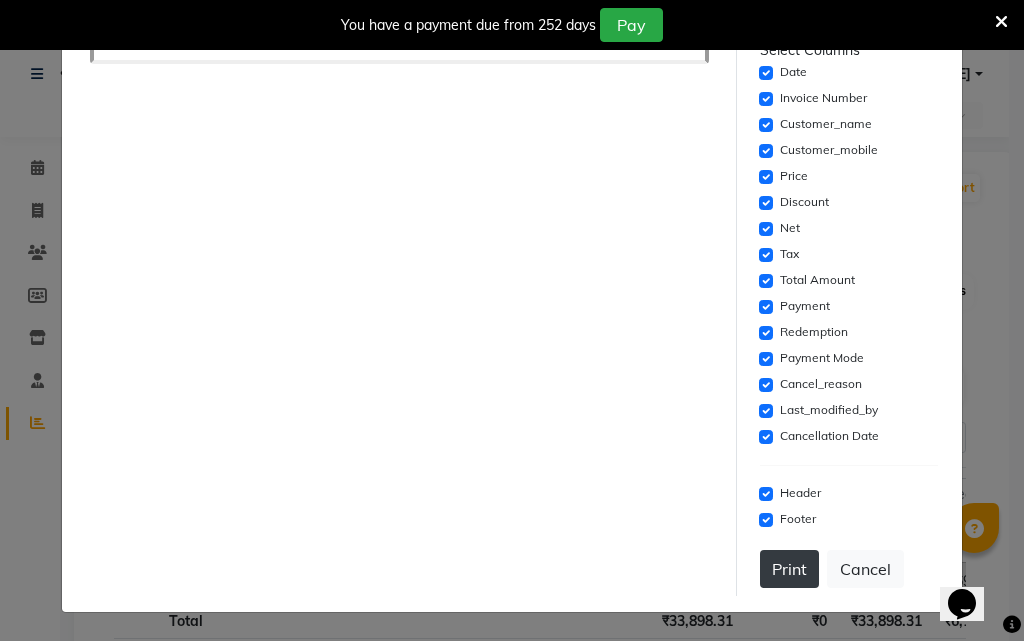 click on "Print" 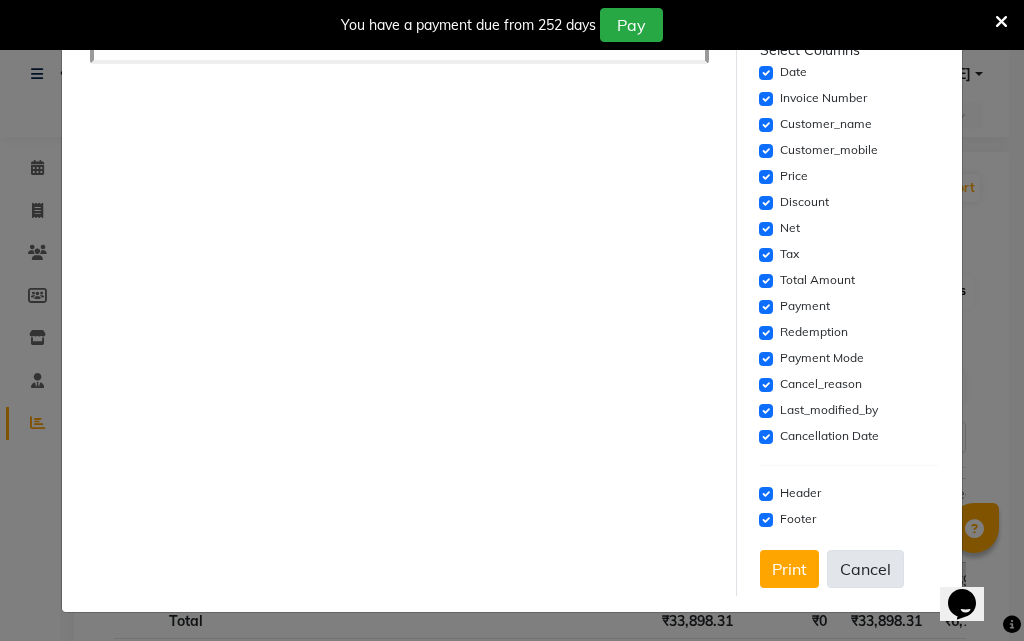 click on "Cancel" 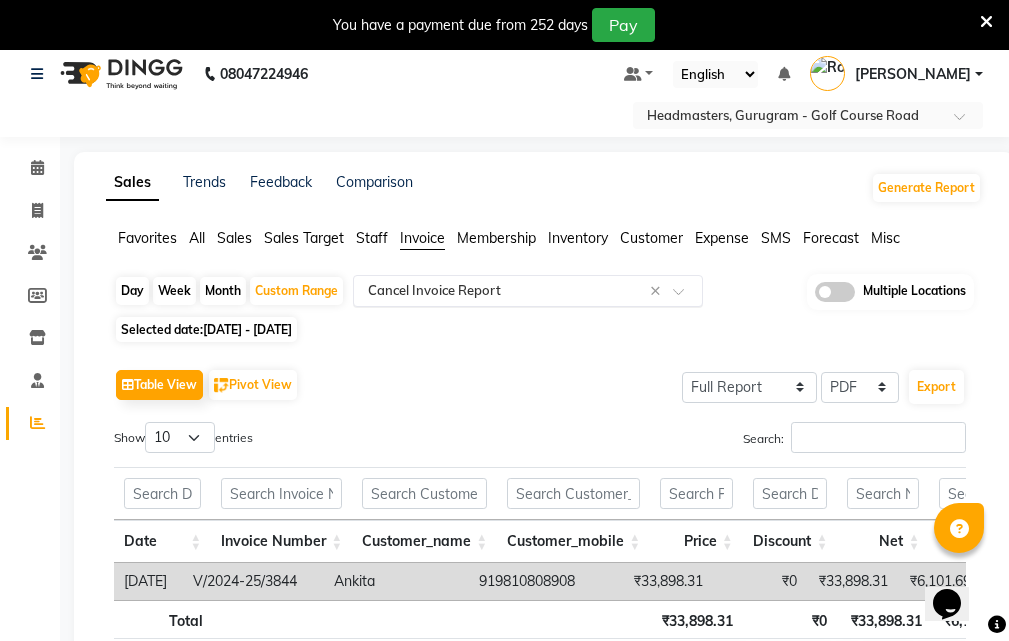 click 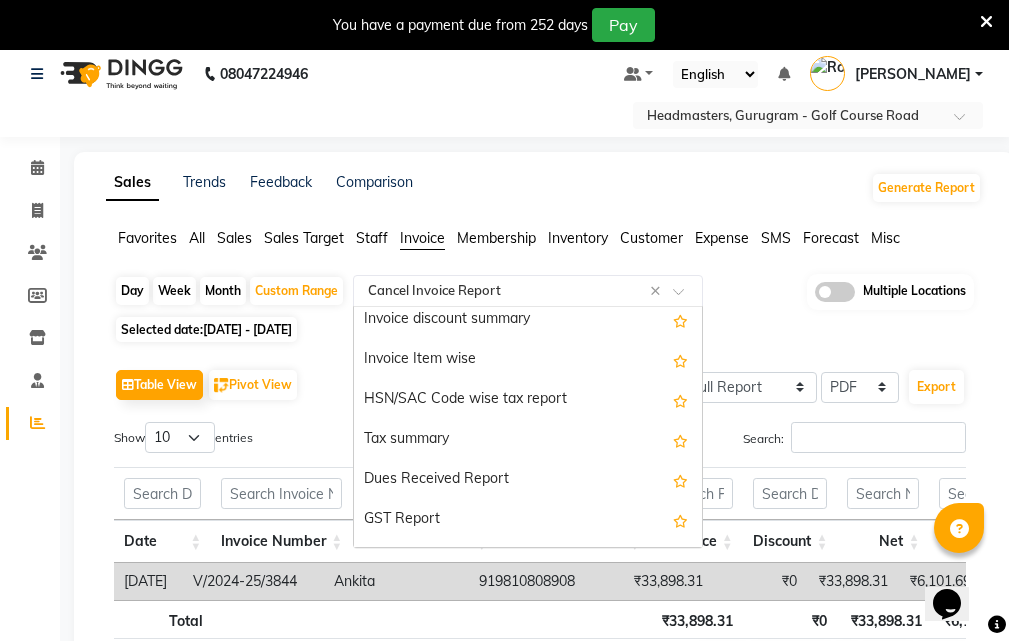 scroll, scrollTop: 195, scrollLeft: 0, axis: vertical 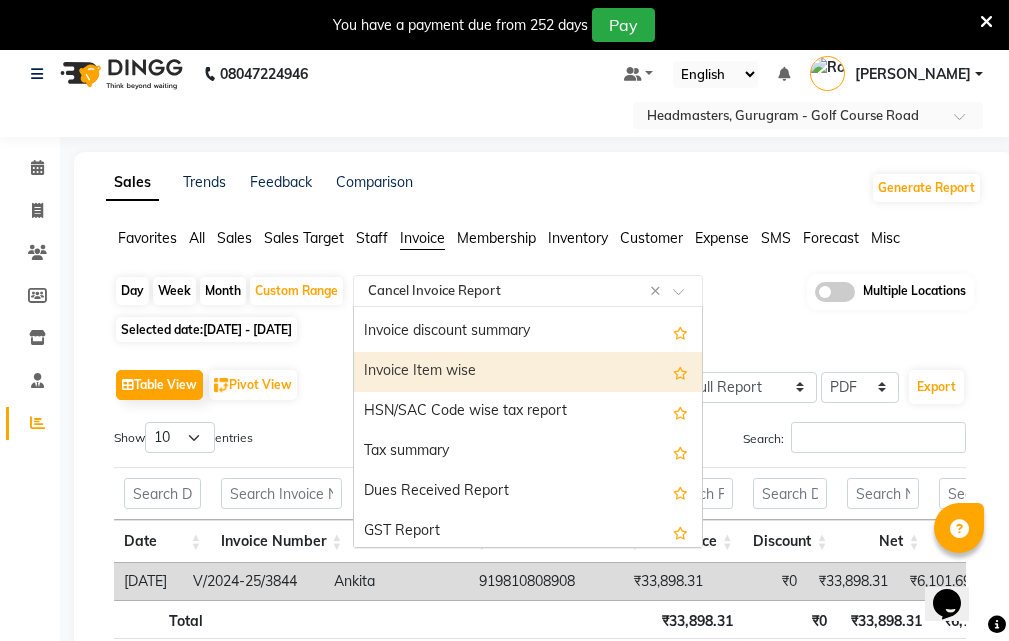 click on "Invoice Item wise" at bounding box center [528, 372] 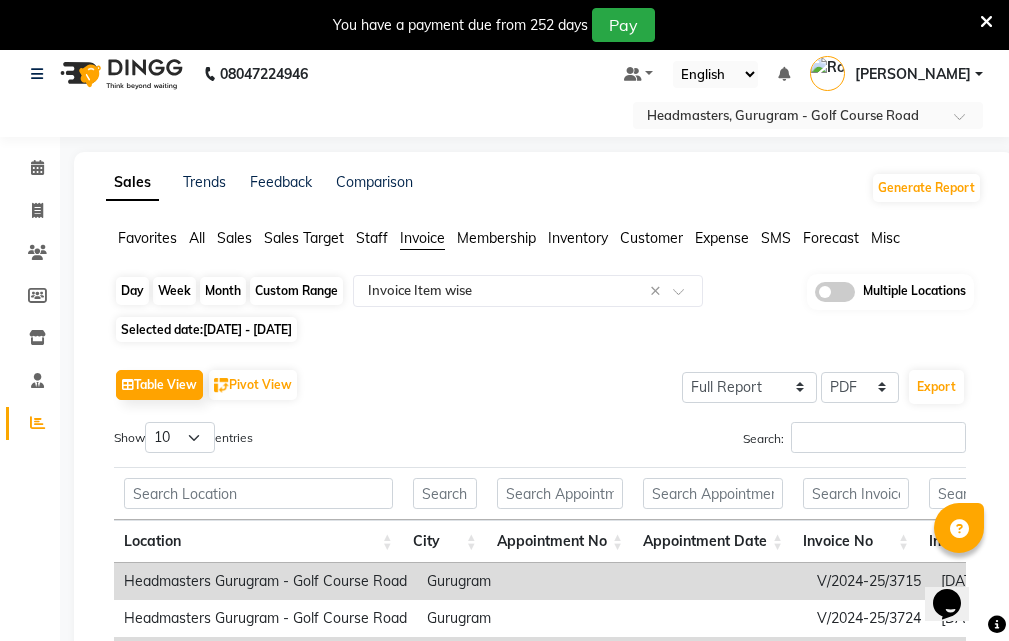 click on "Custom Range" 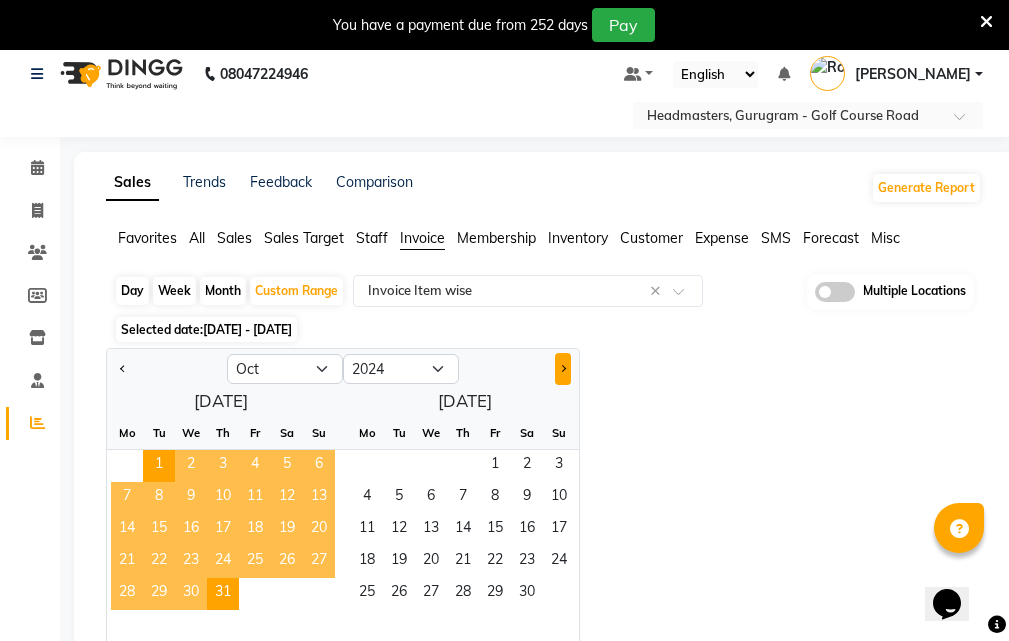 click 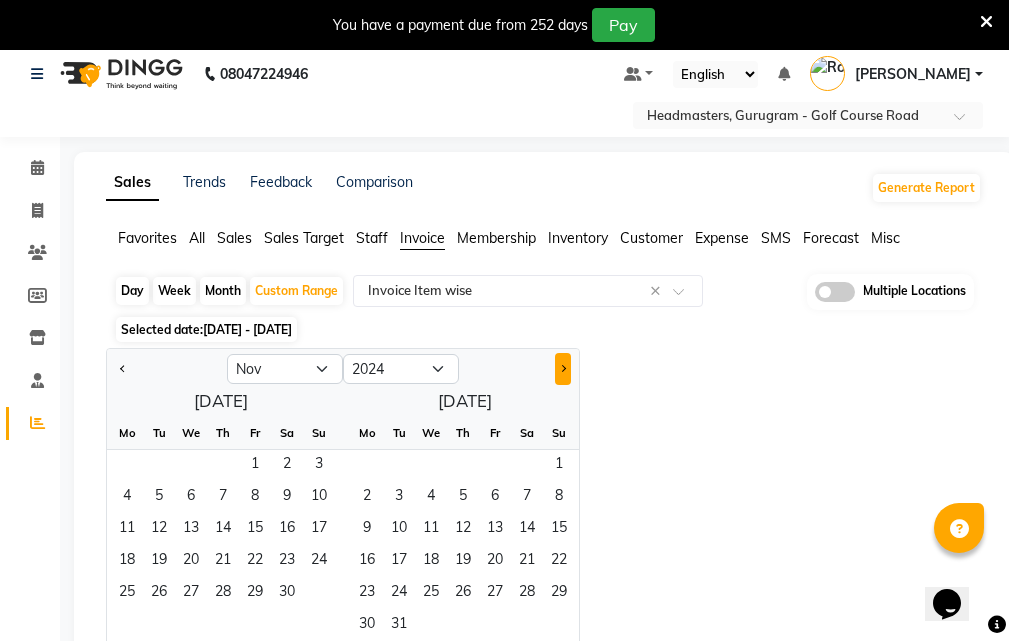 click 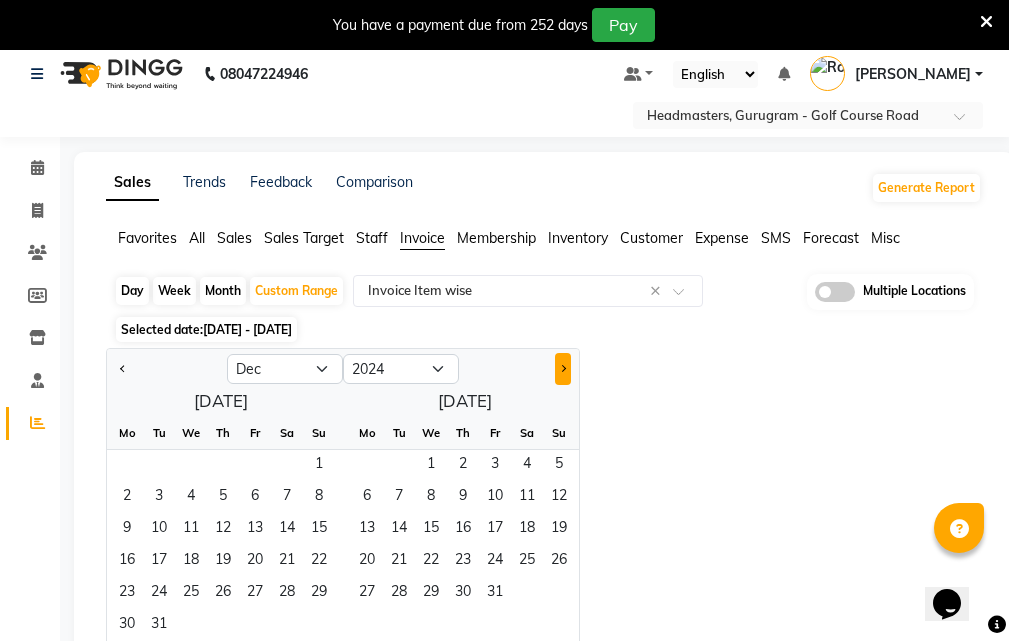 click 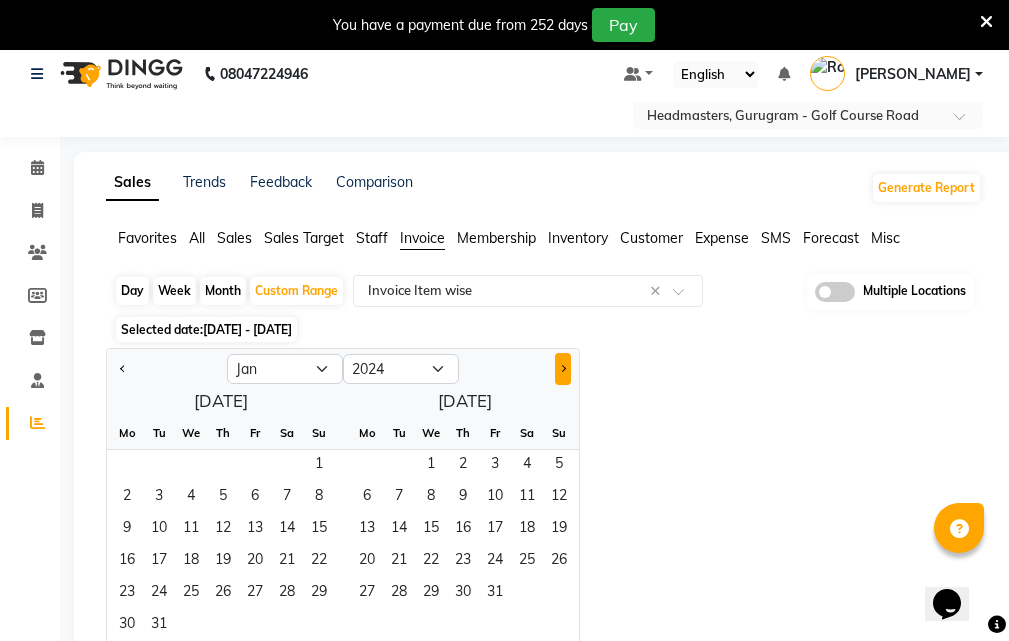 select on "2025" 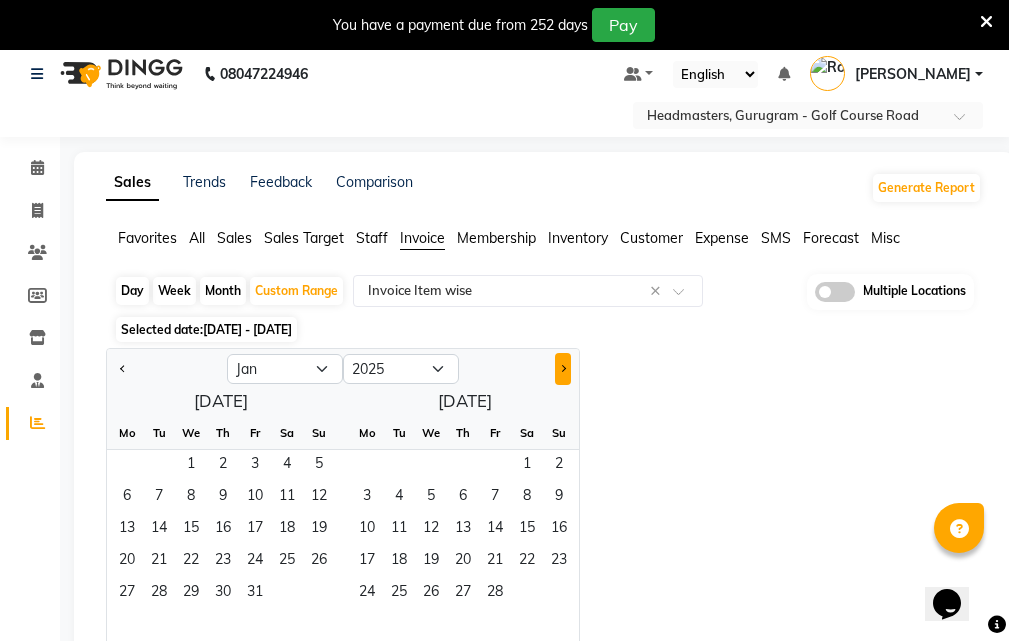 click 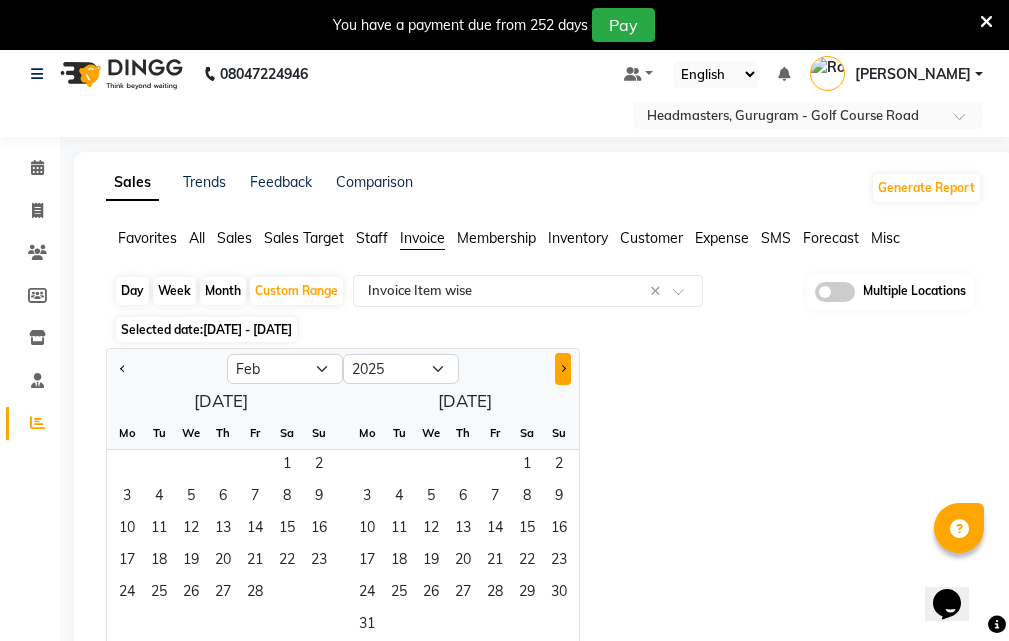 click 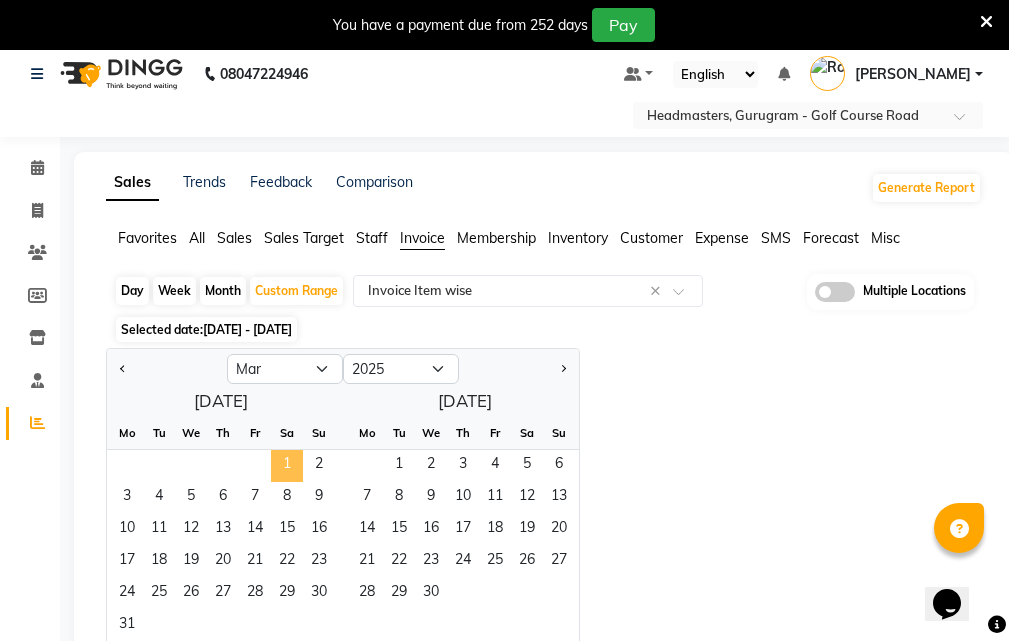 click on "1" 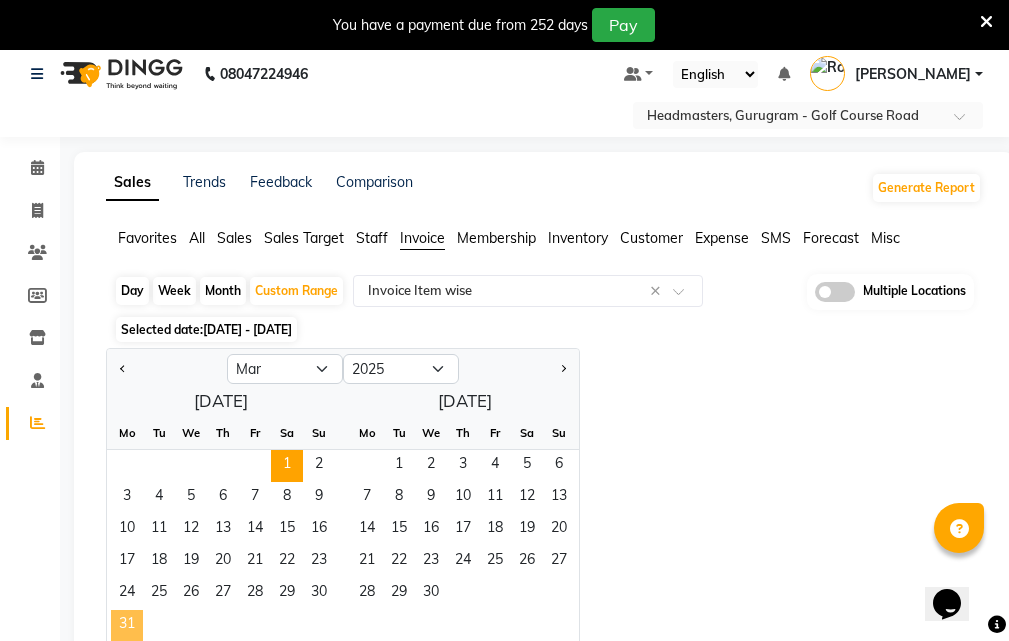 click on "31" 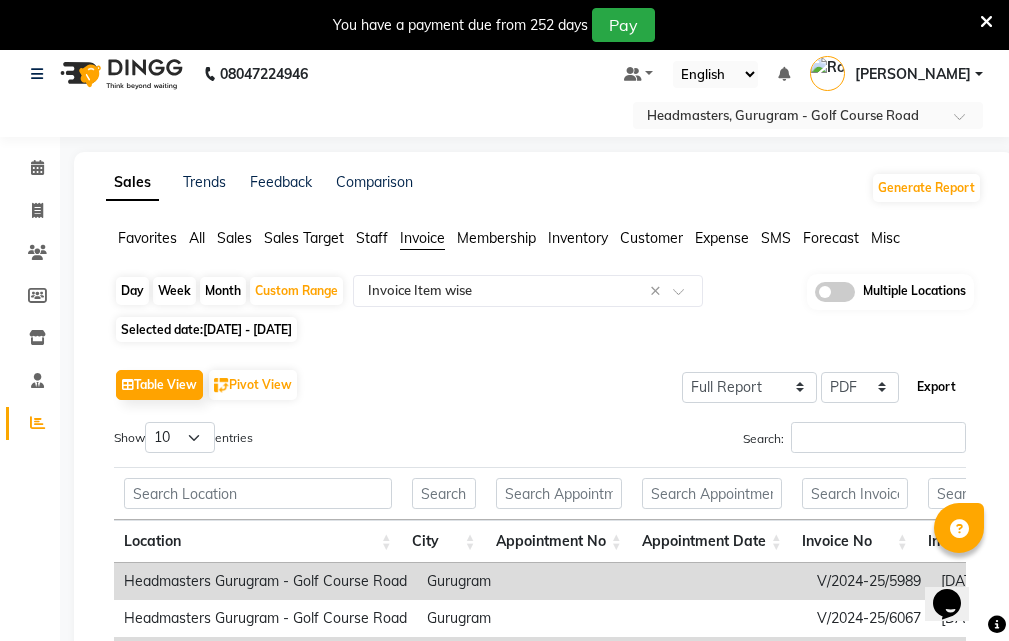 click on "Export" 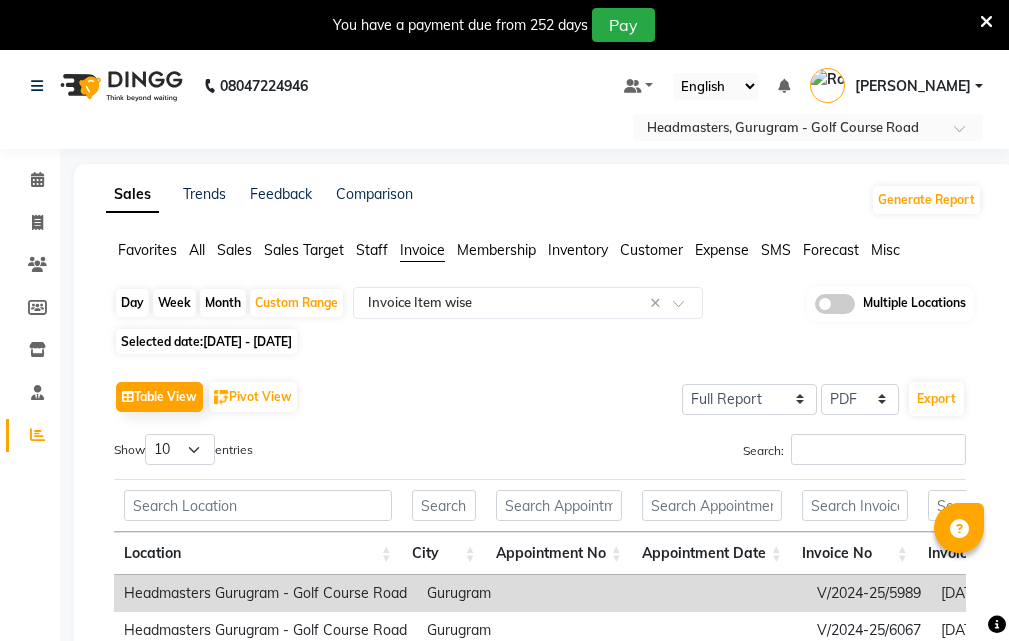 select on "full_report" 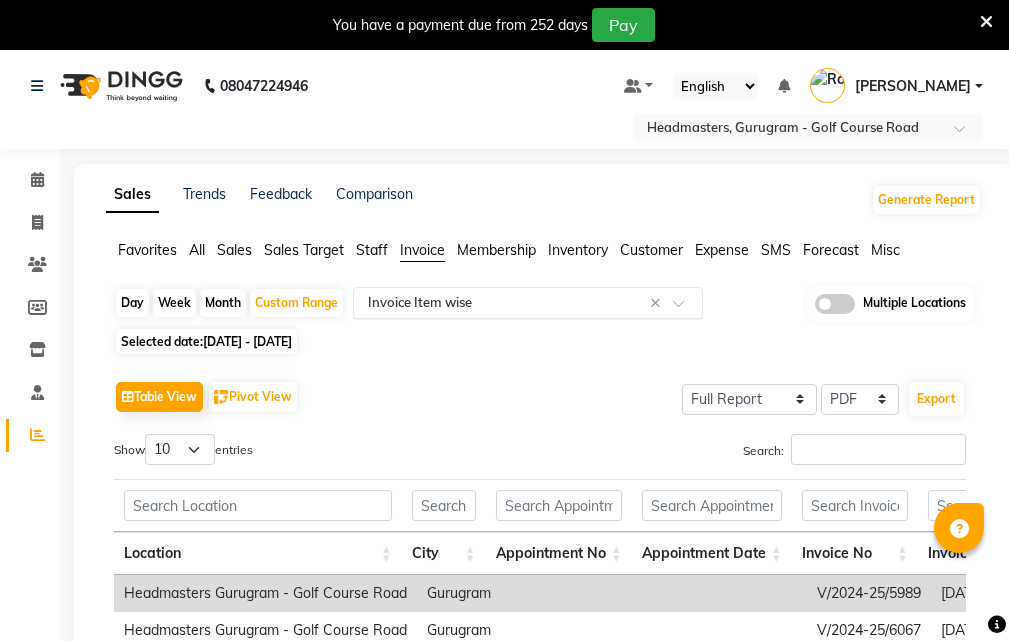 click on "Select Report Type × Invoice Item wise ×" 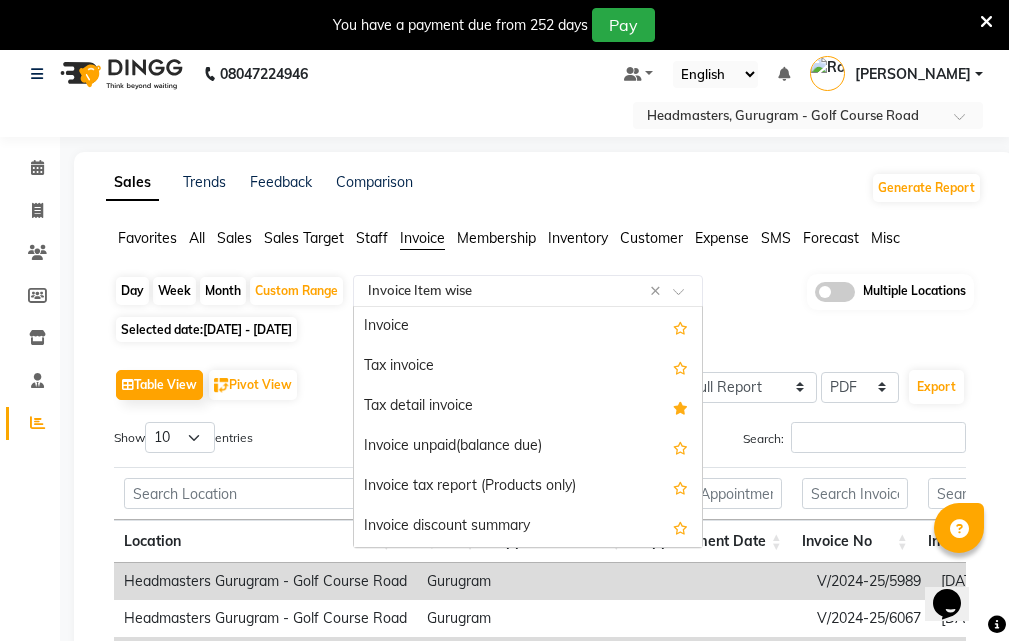 scroll, scrollTop: 0, scrollLeft: 0, axis: both 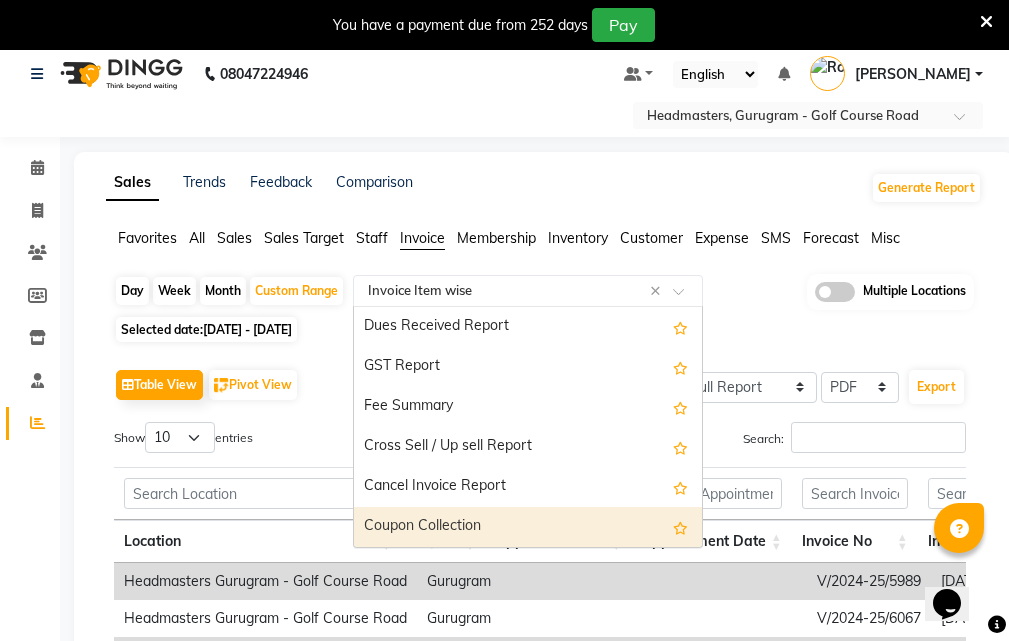 click on "Coupon Collection" at bounding box center (528, 527) 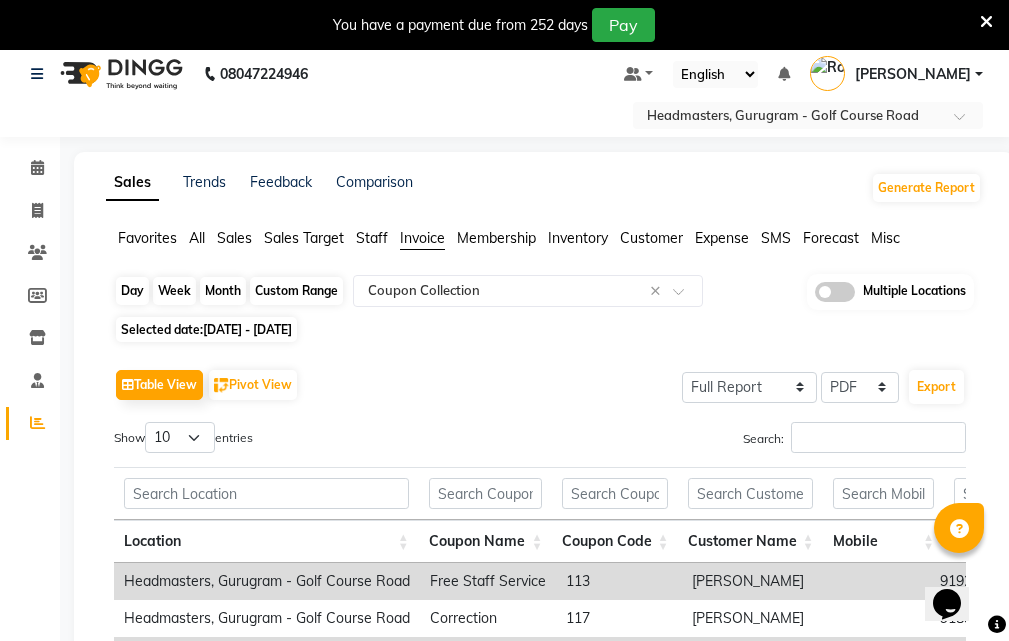 click on "Custom Range" 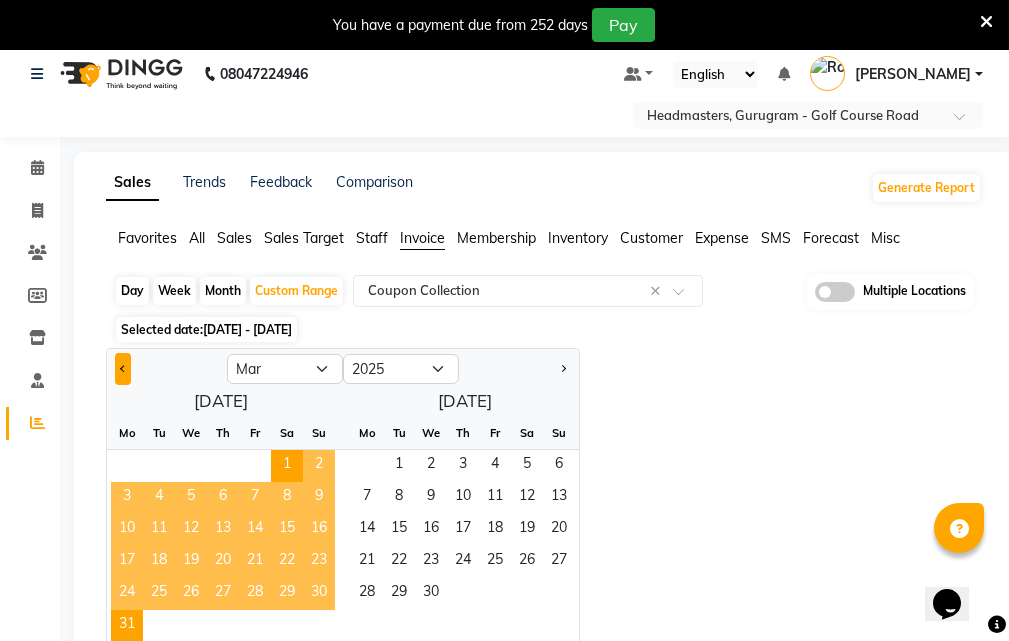 click 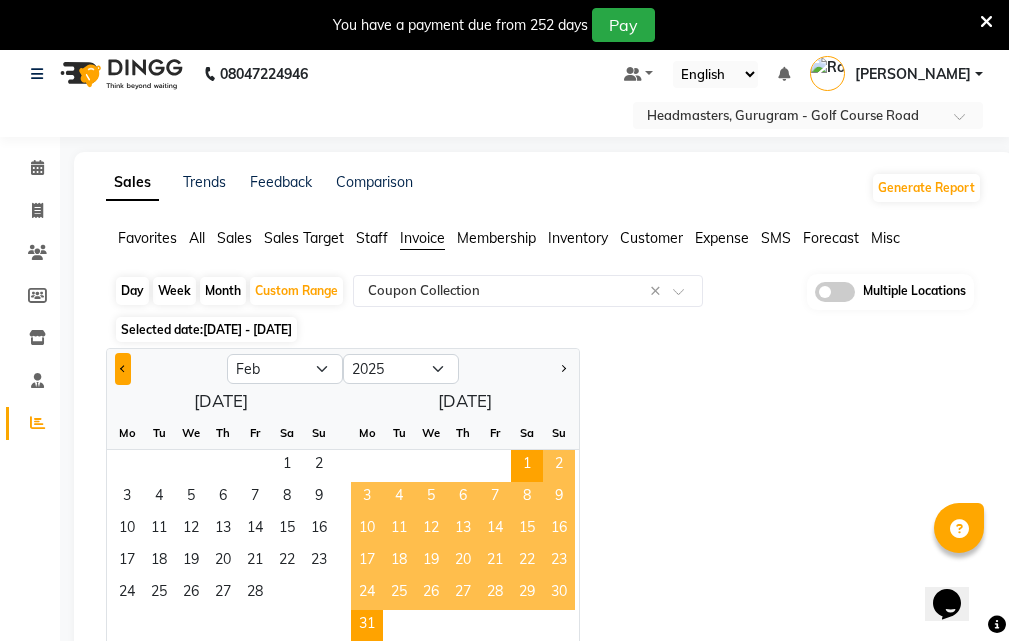 click 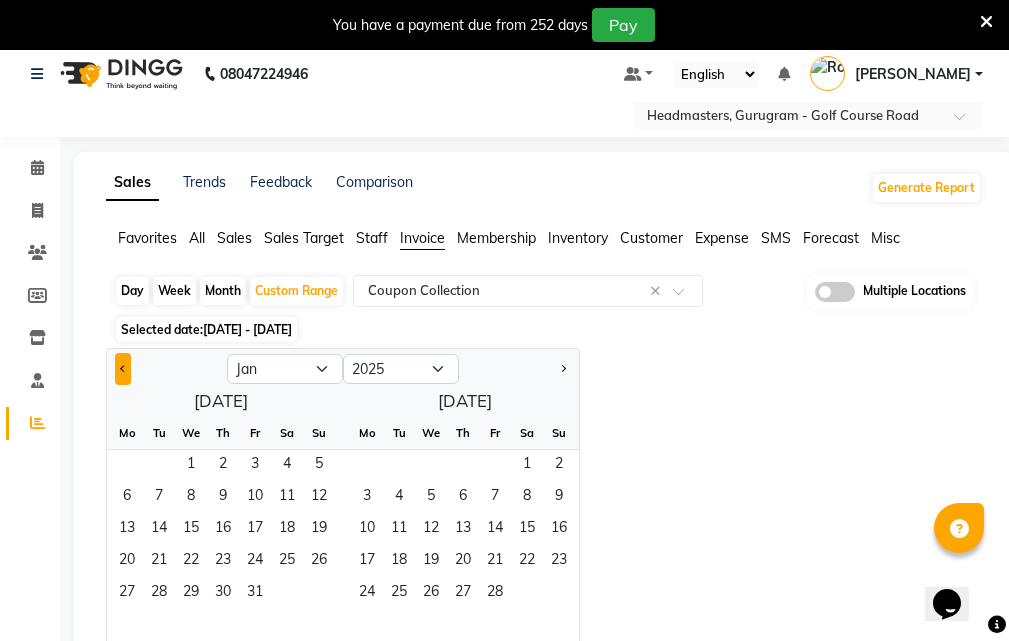 click 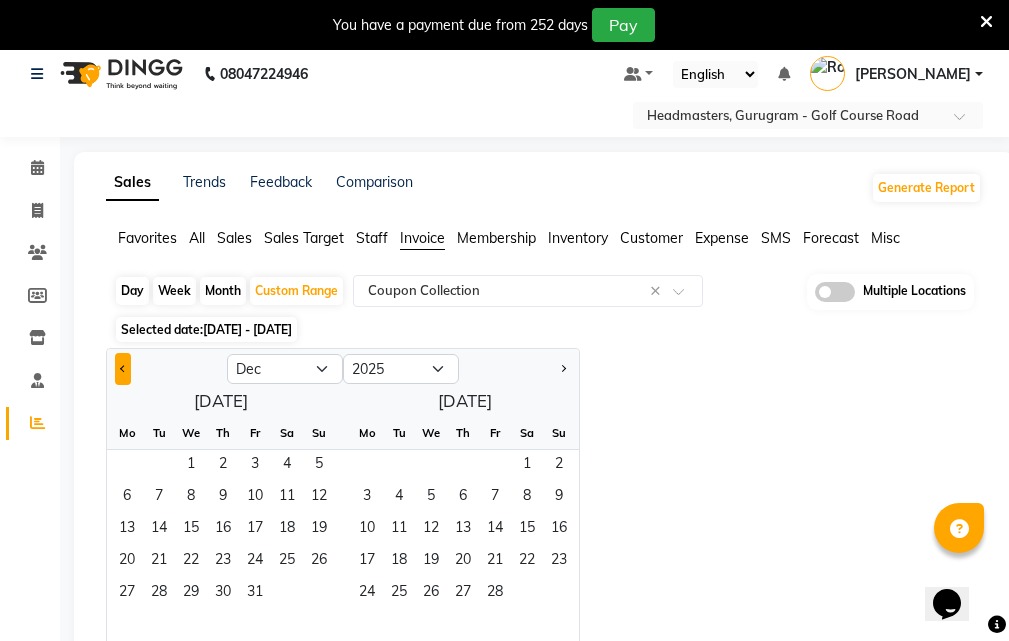 select on "2024" 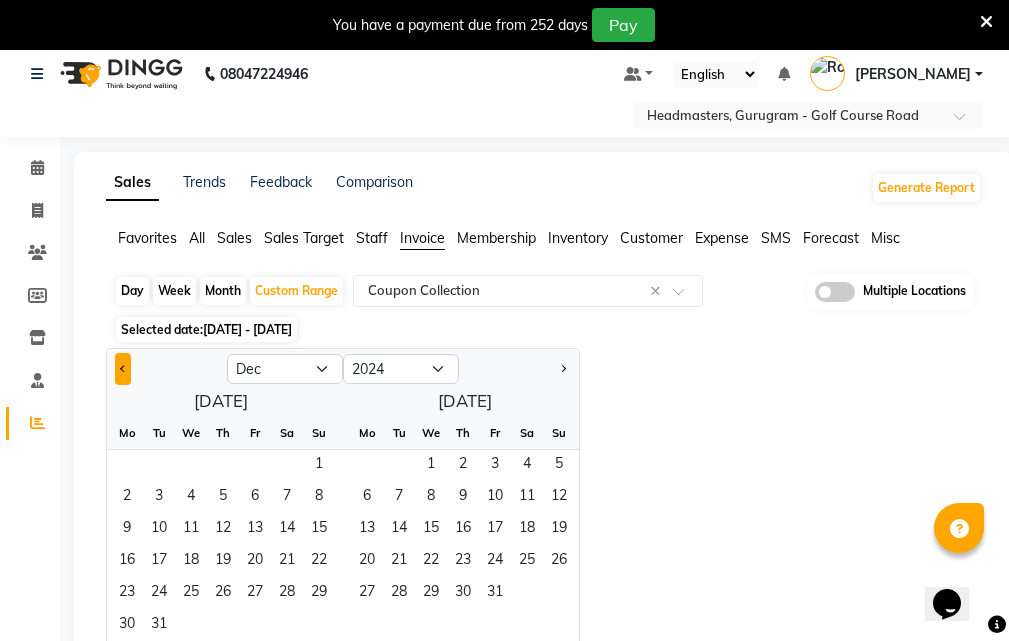 click 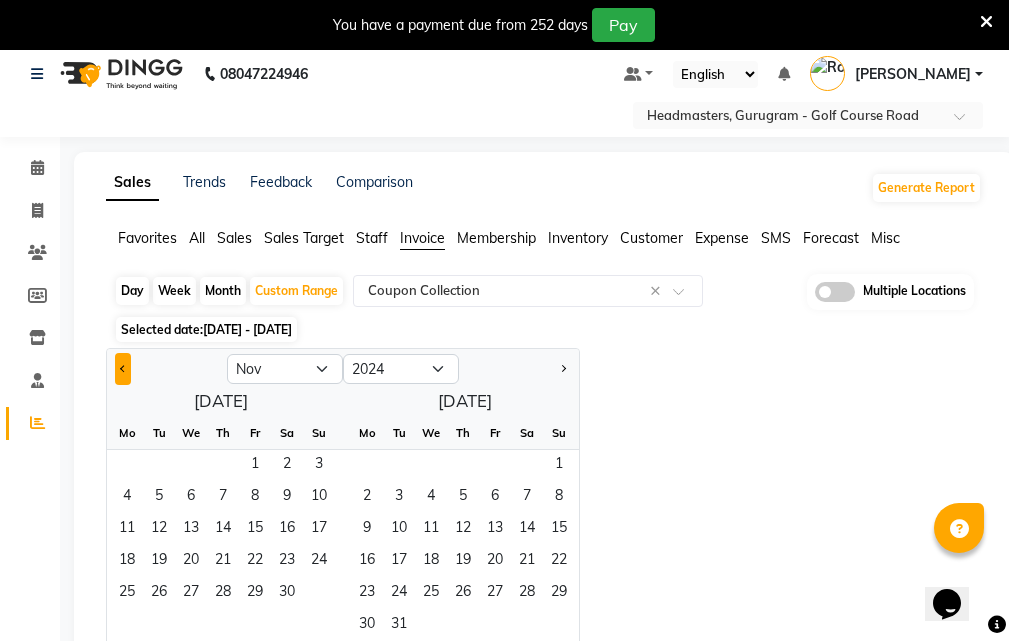 click 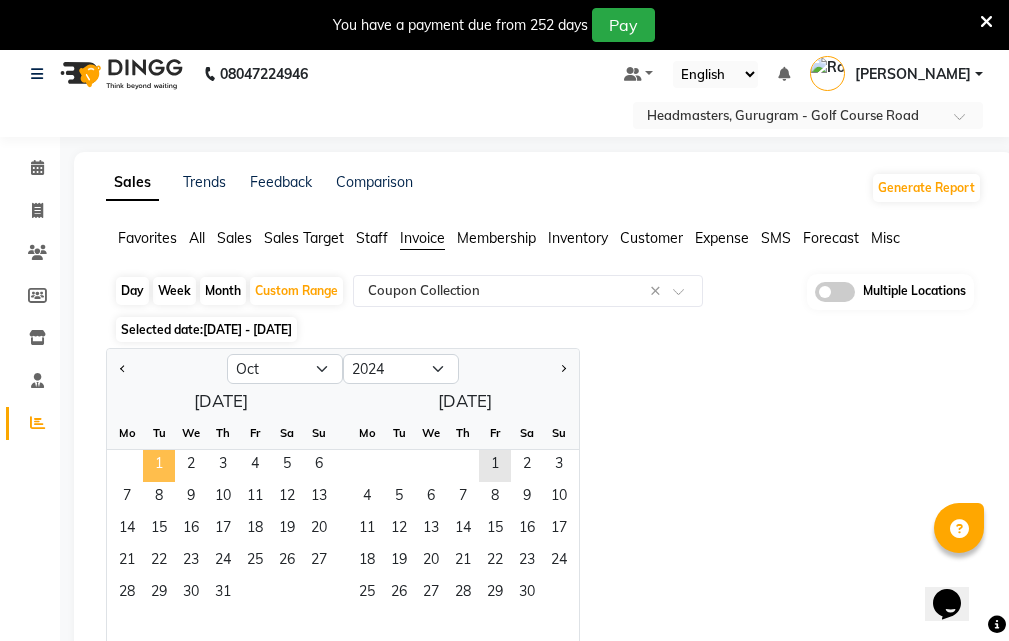 click on "1" 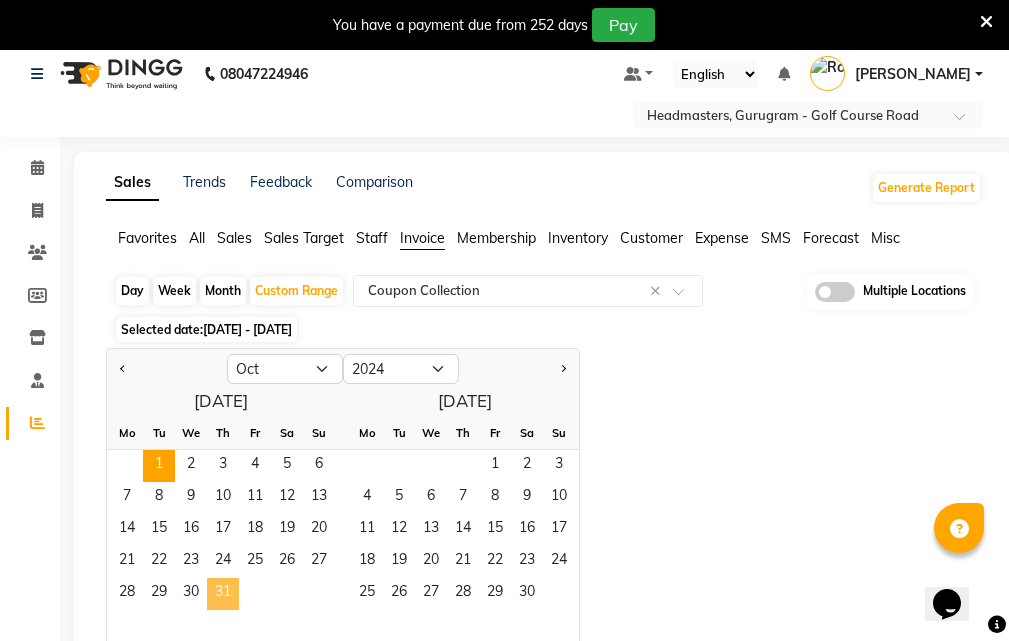 click on "31" 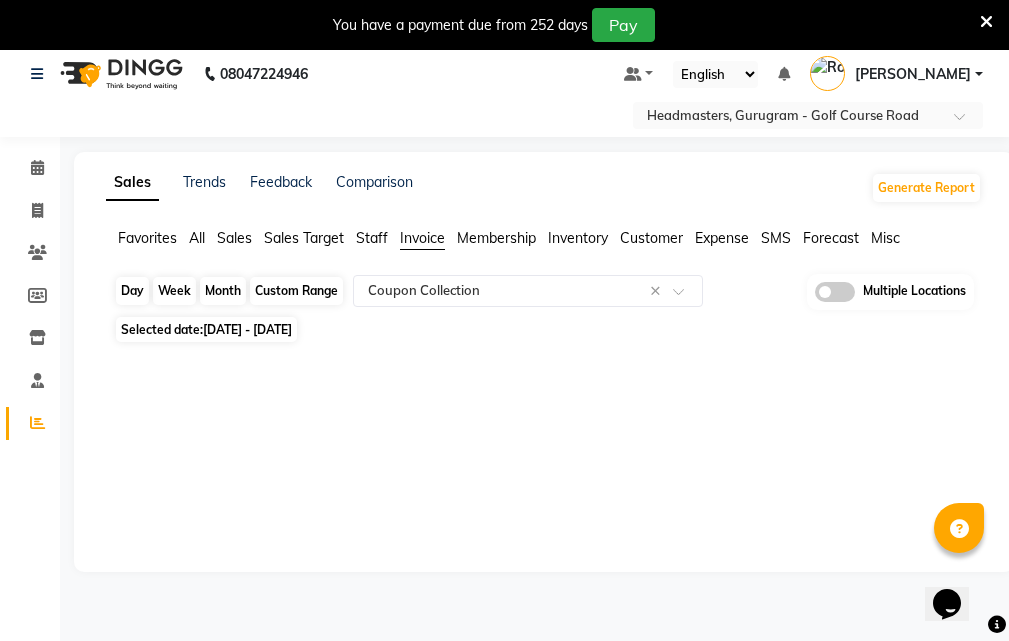 click on "Custom Range" 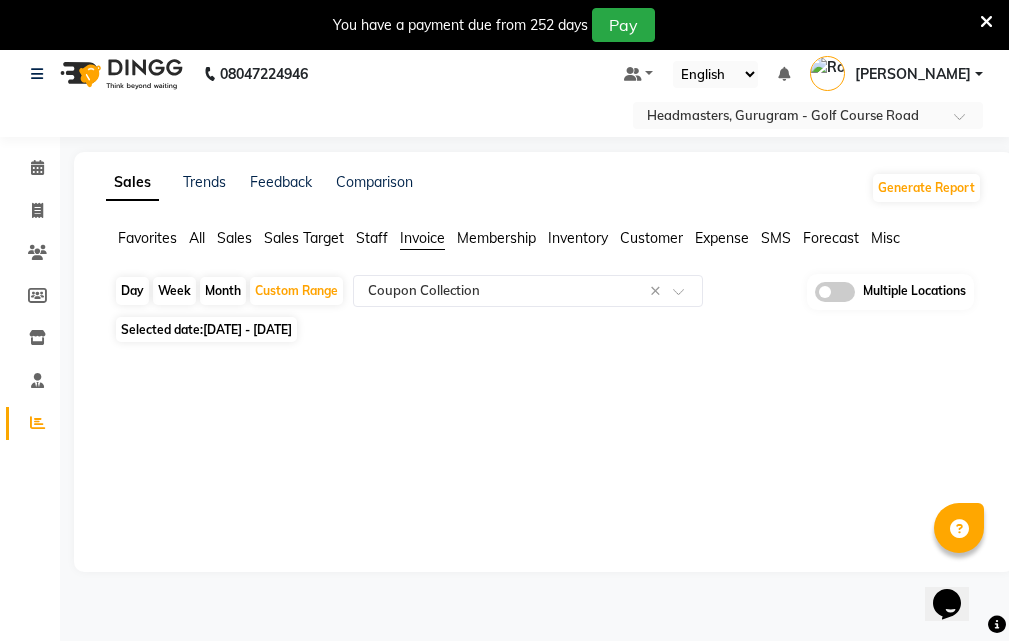 select on "10" 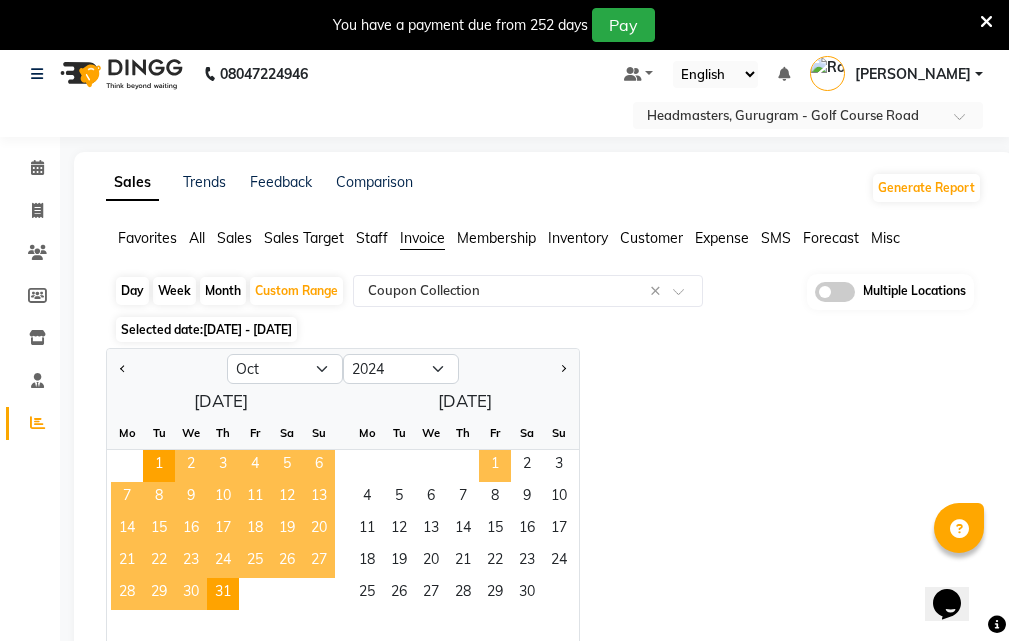 click on "1" 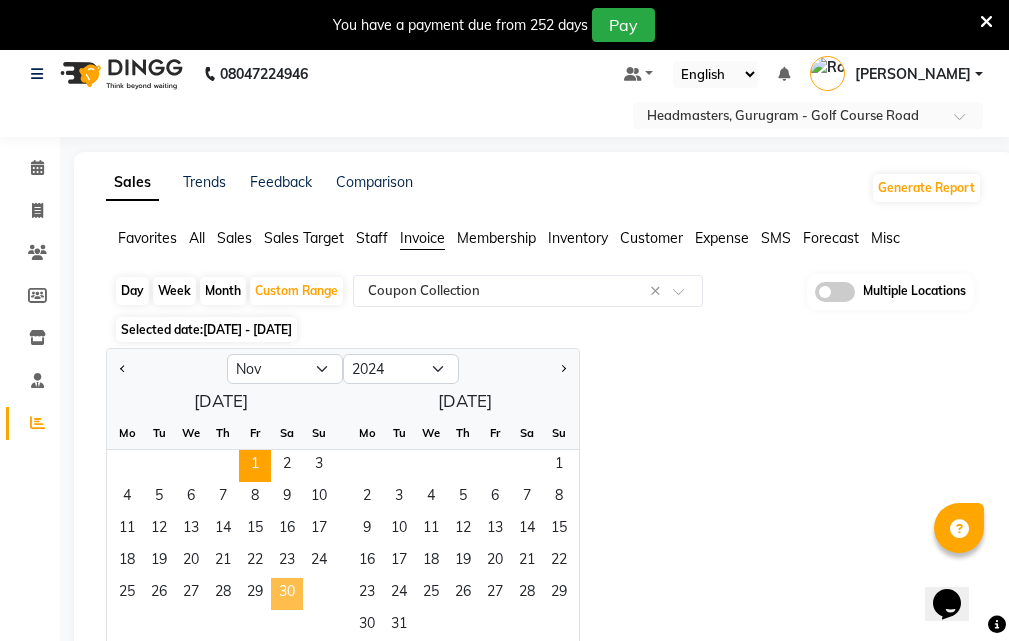 click on "30" 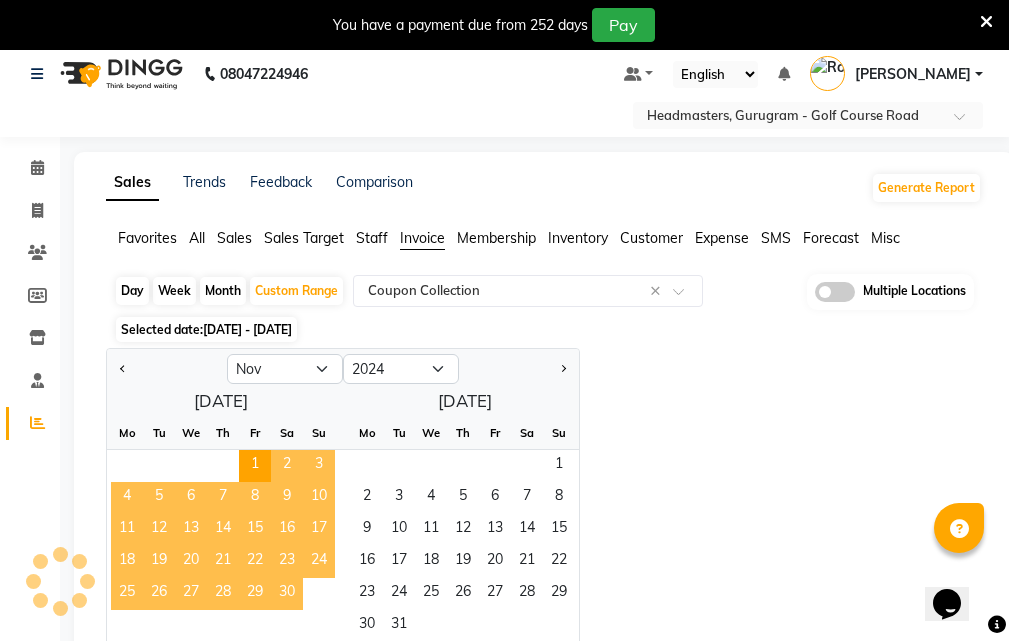 select on "full_report" 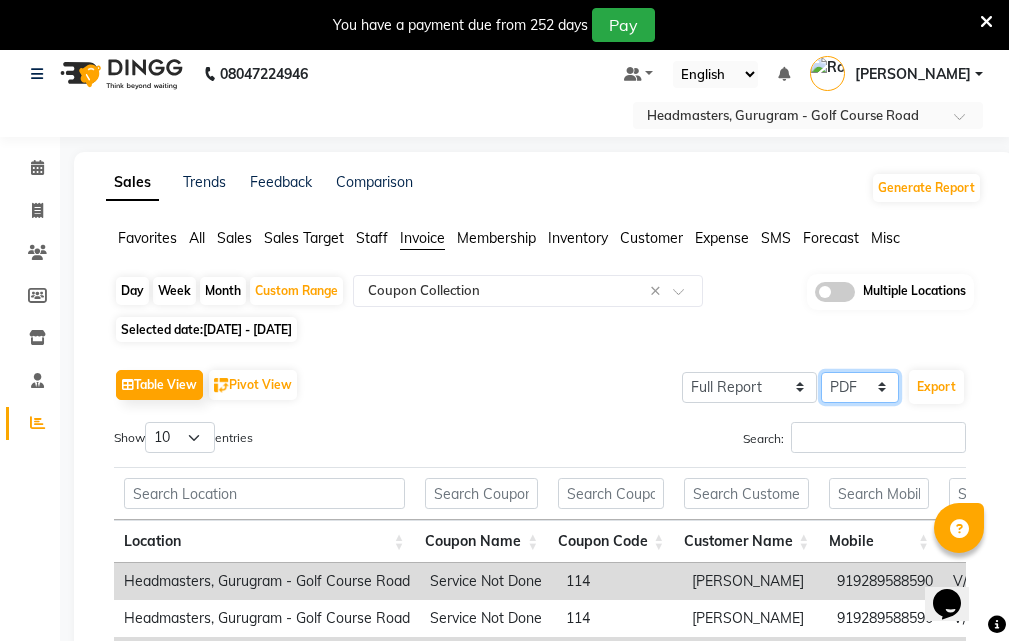 click on "Select CSV PDF" 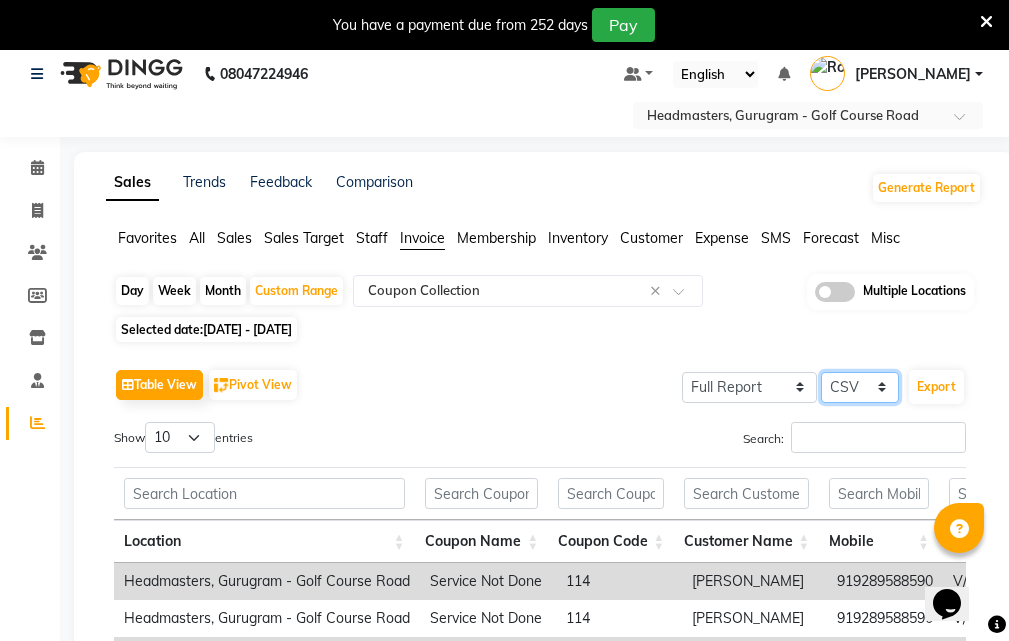 click on "Select CSV PDF" 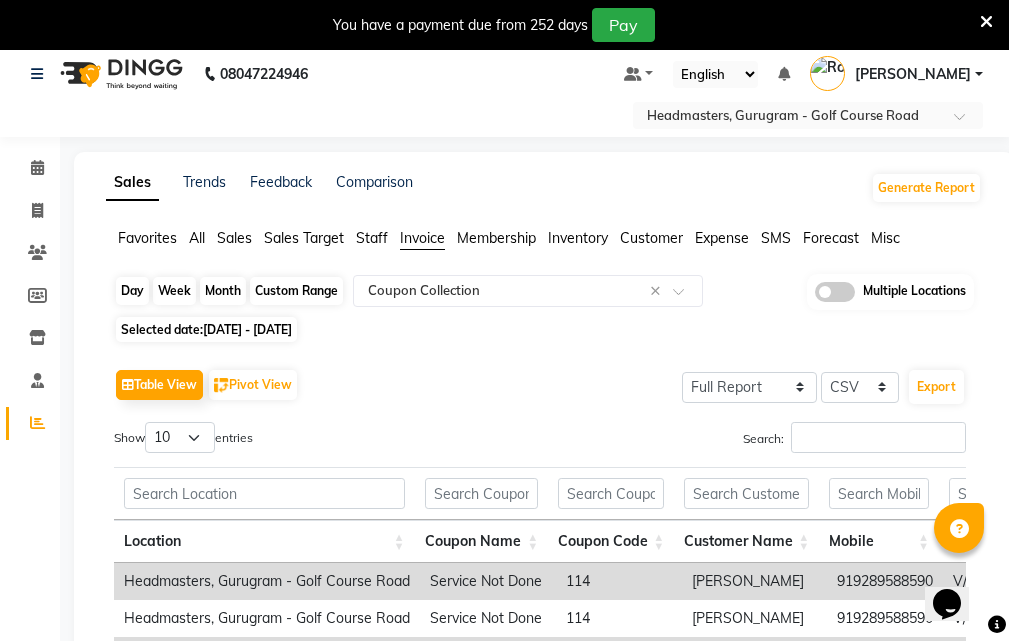 click on "Custom Range" 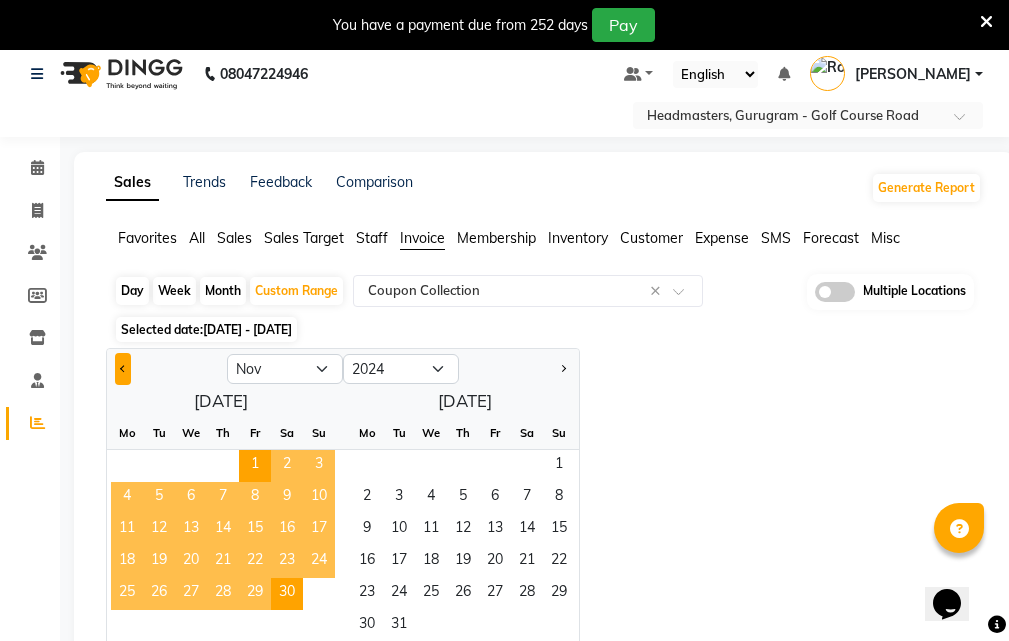 click 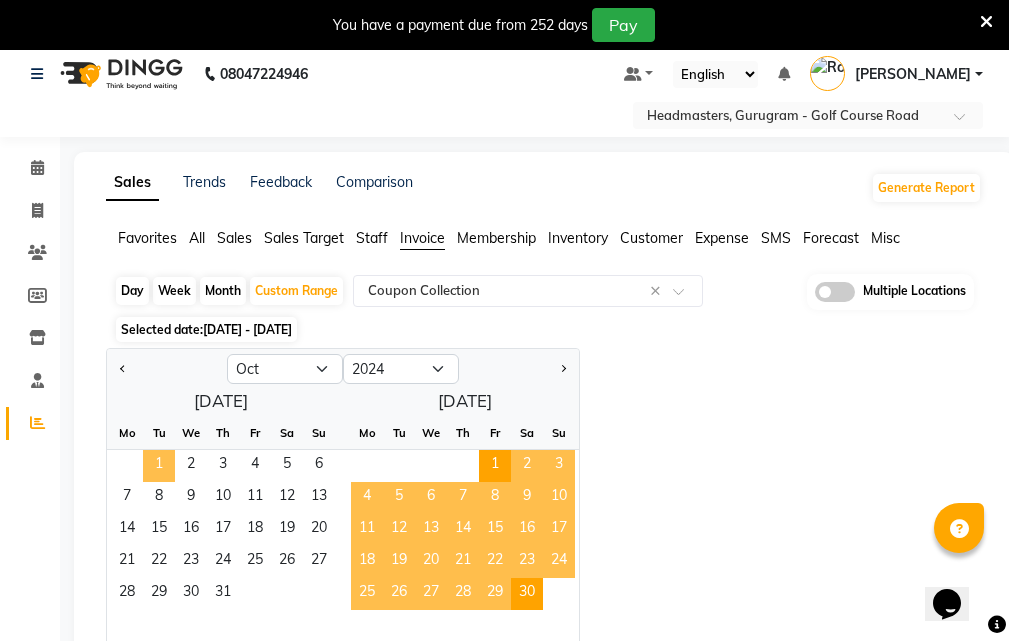 drag, startPoint x: 149, startPoint y: 454, endPoint x: 161, endPoint y: 464, distance: 15.6205 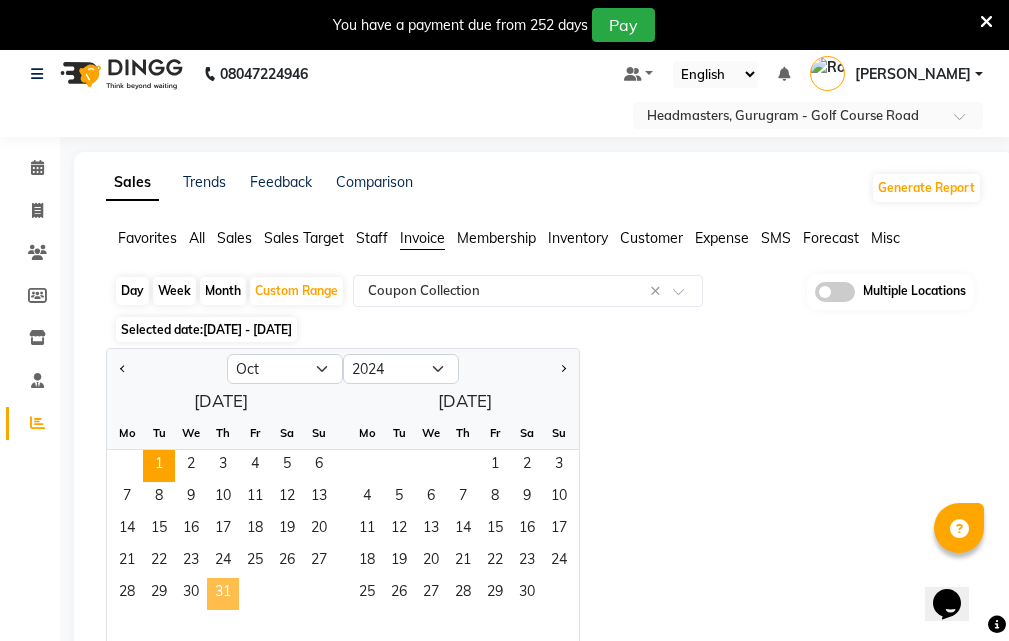 click on "31" 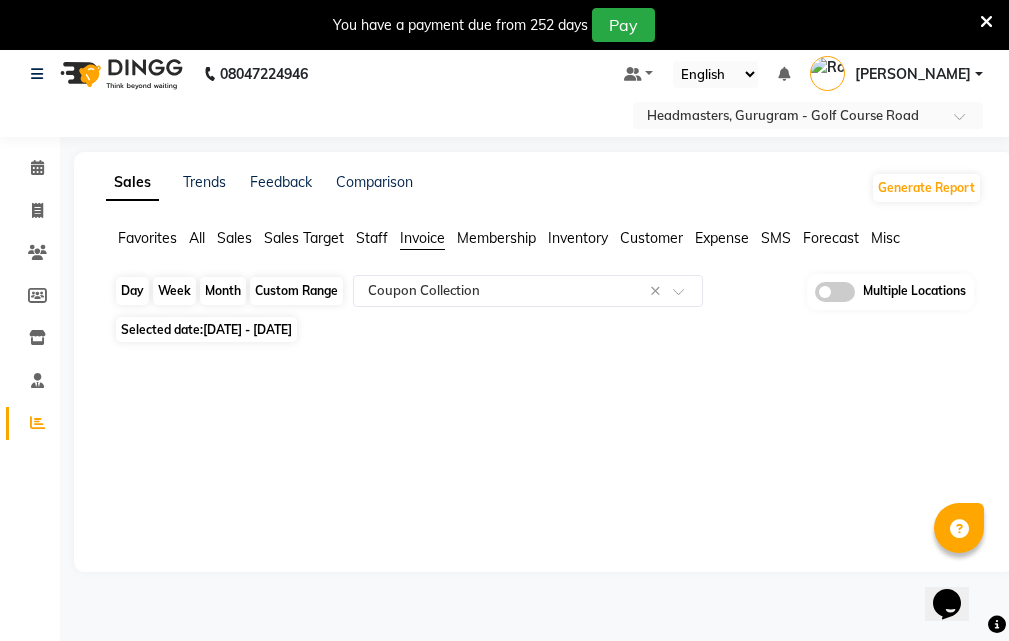 click on "Custom Range" 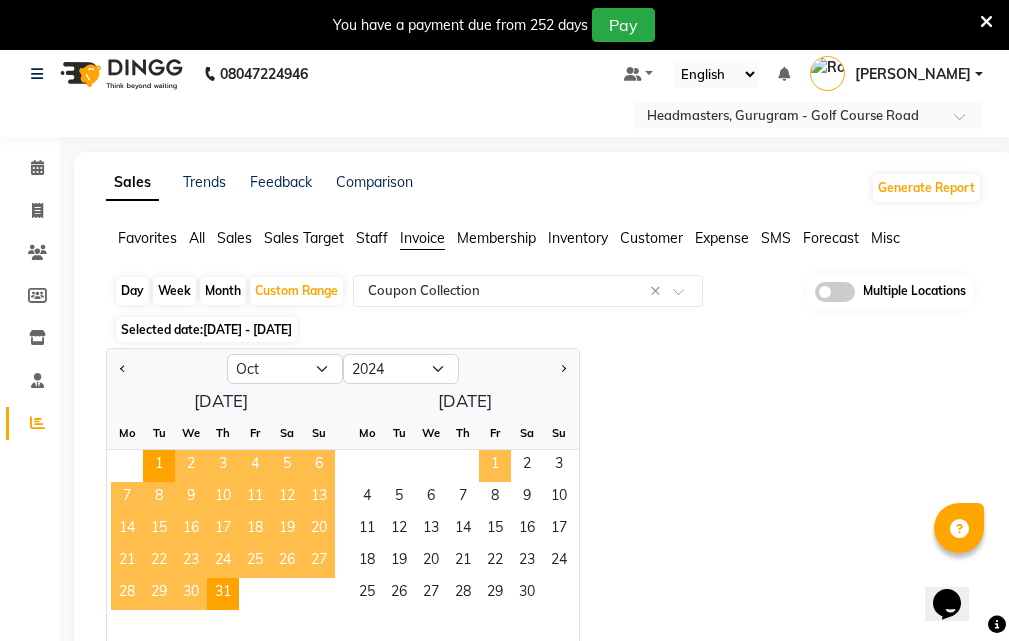 click on "1" 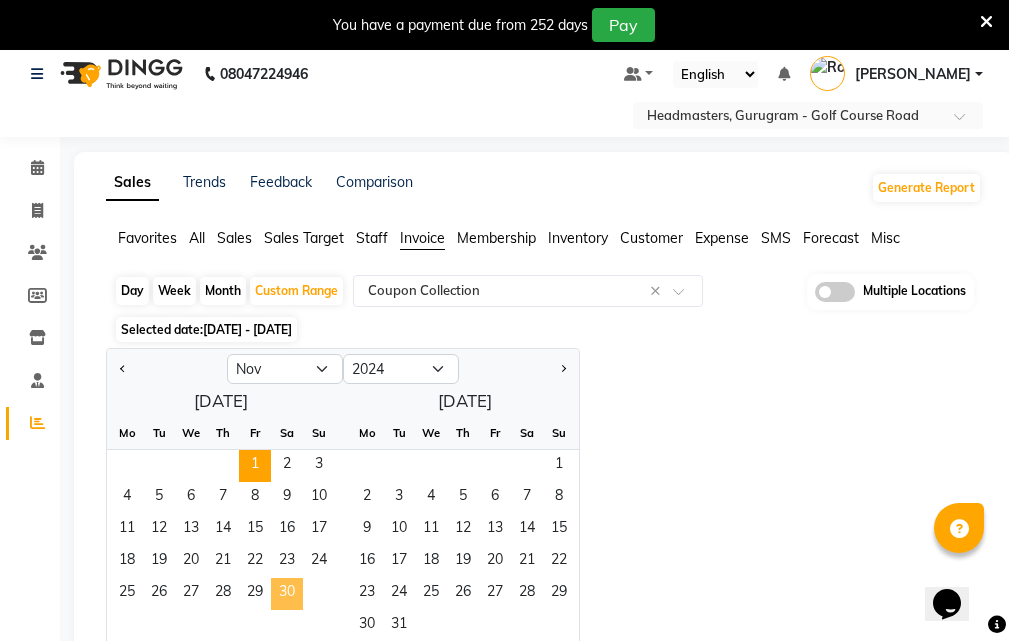 click on "30" 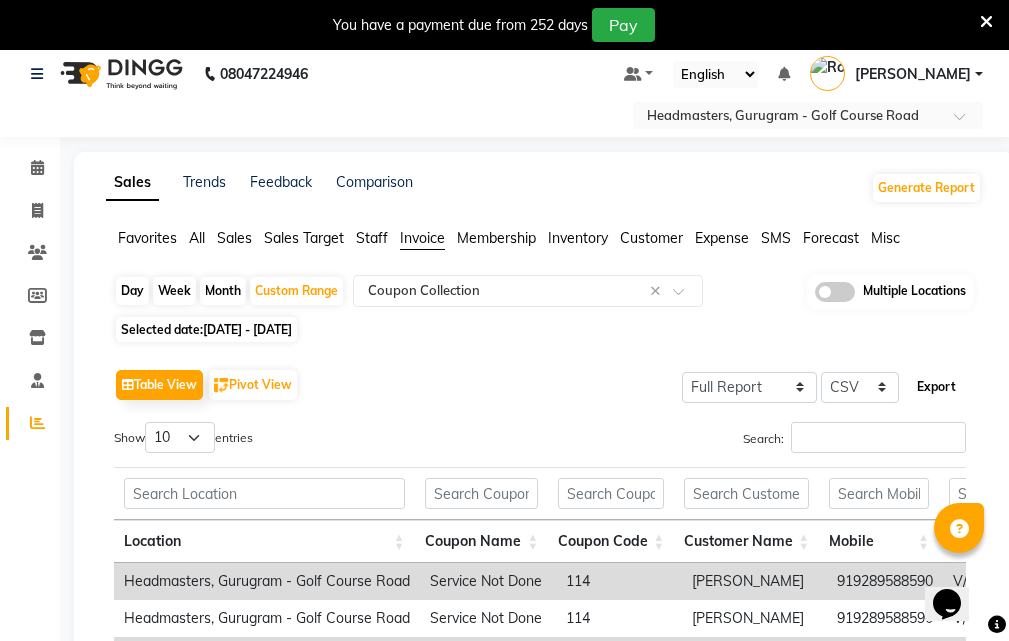click on "Export" 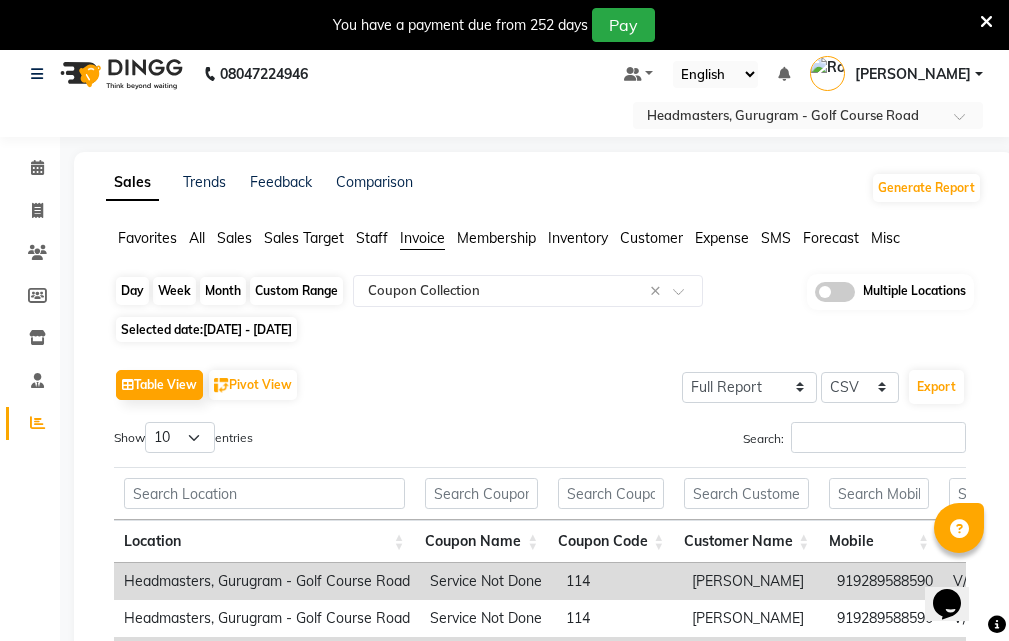 click on "Custom Range" 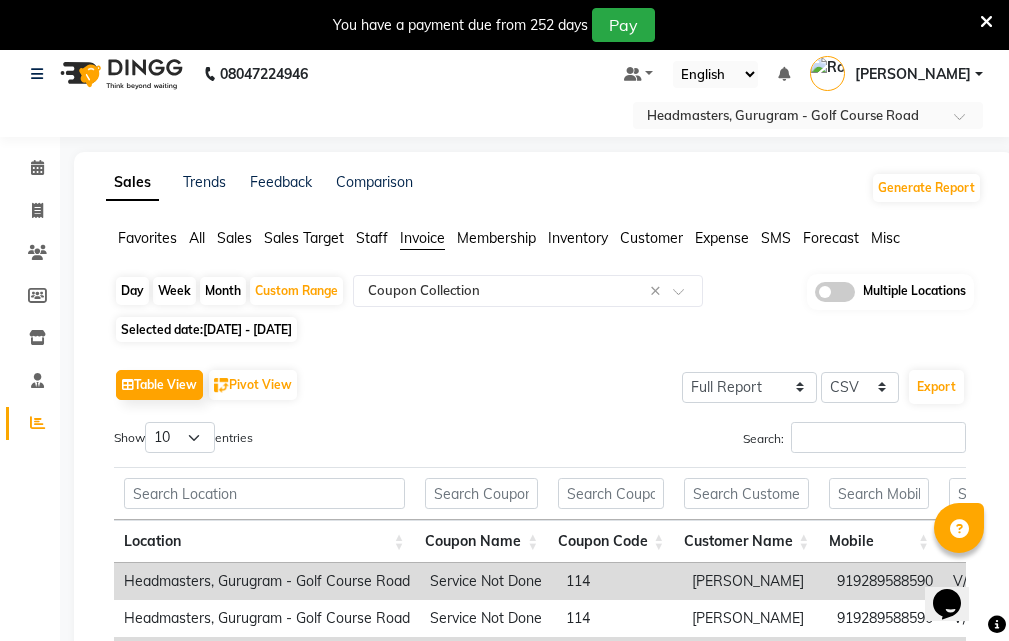select on "11" 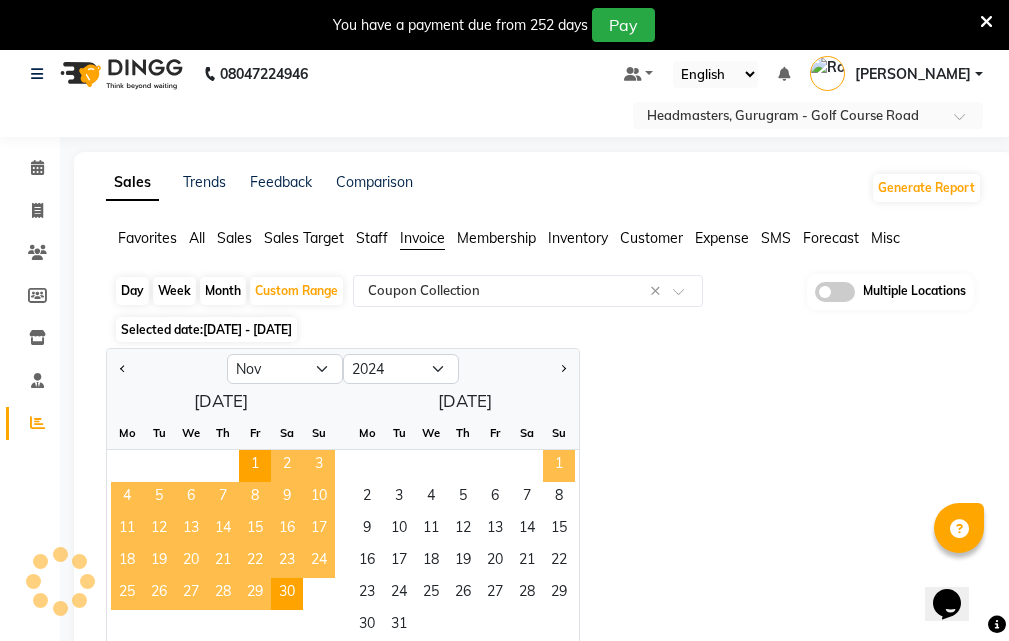 click on "1" 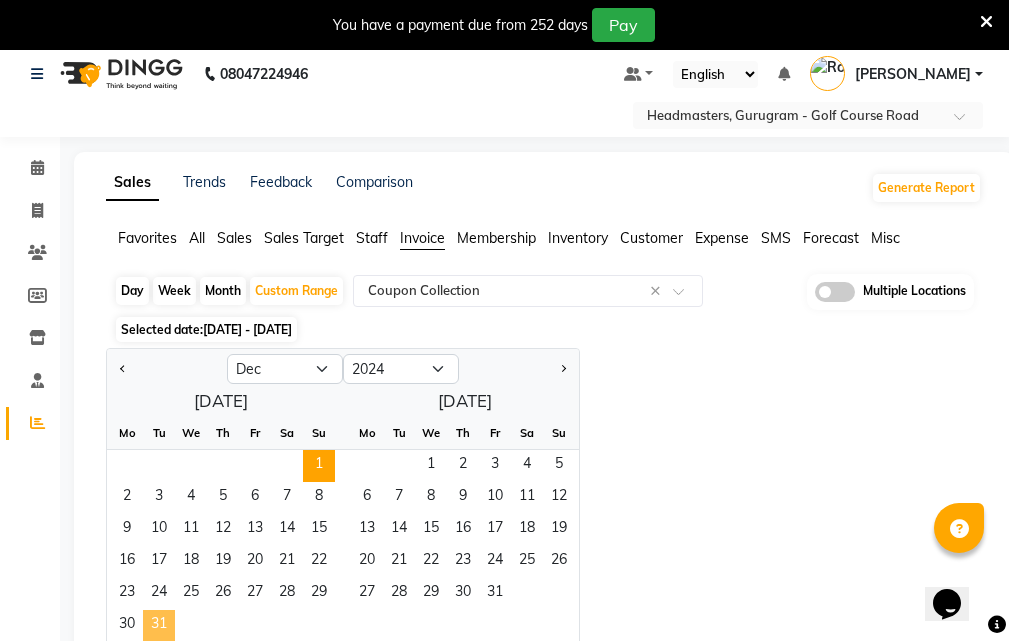 click on "31" 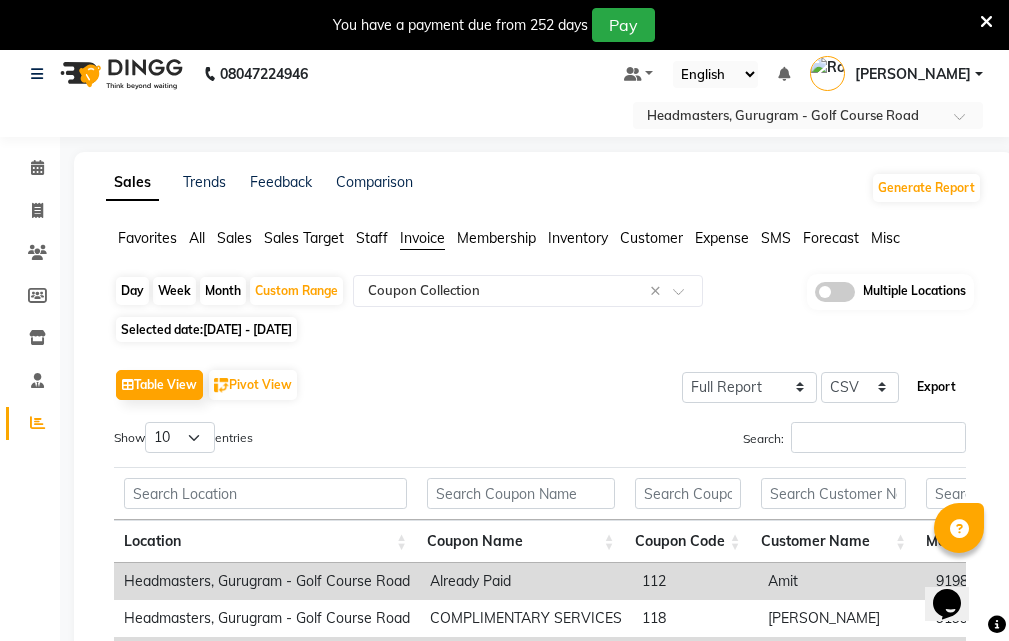 click on "Export" 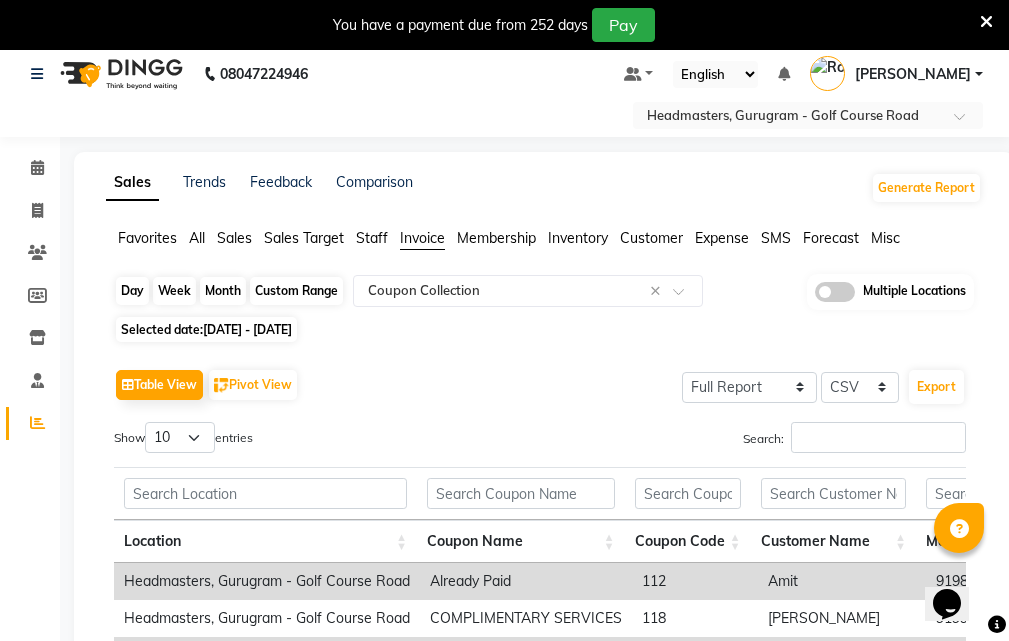 click on "Custom Range" 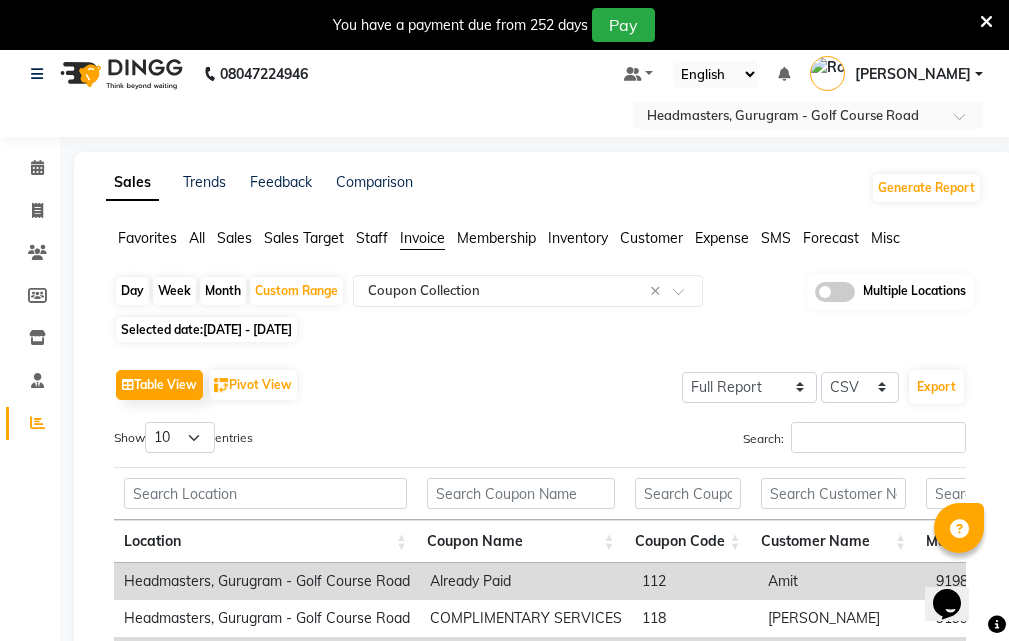 select on "12" 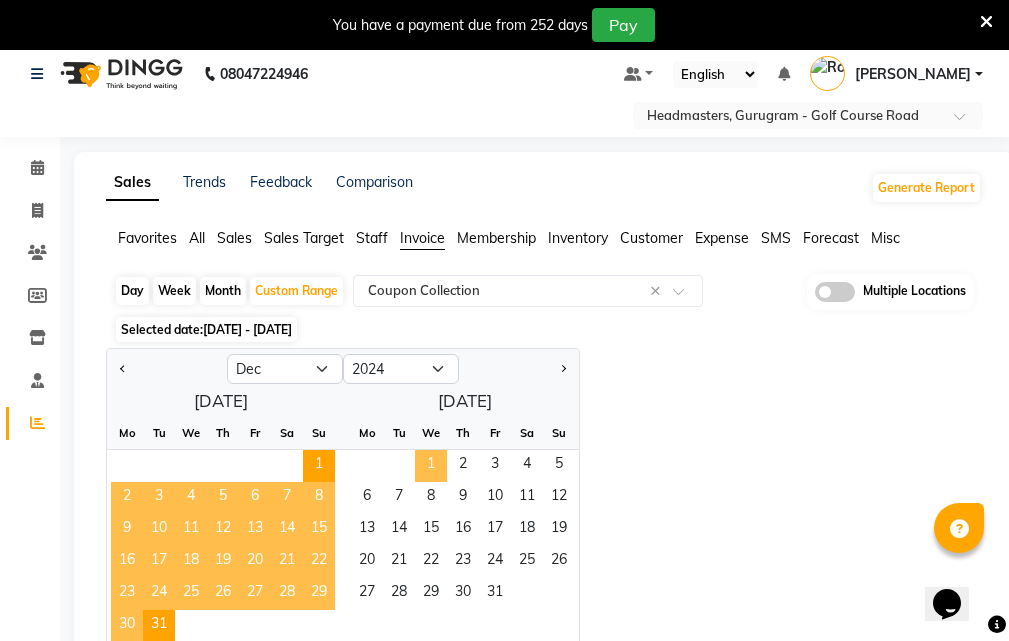click on "1" 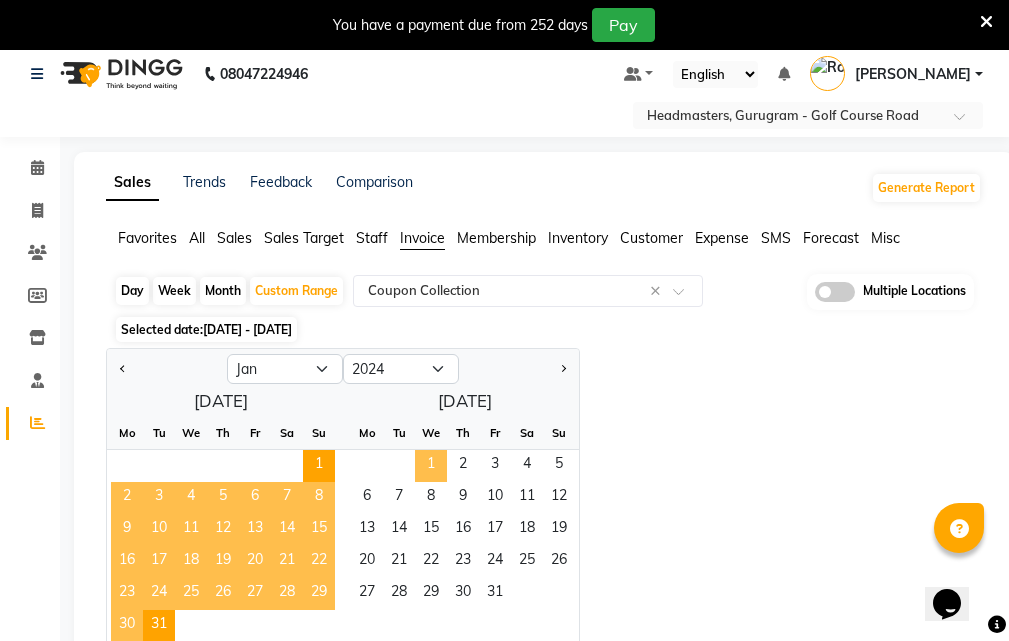select on "2025" 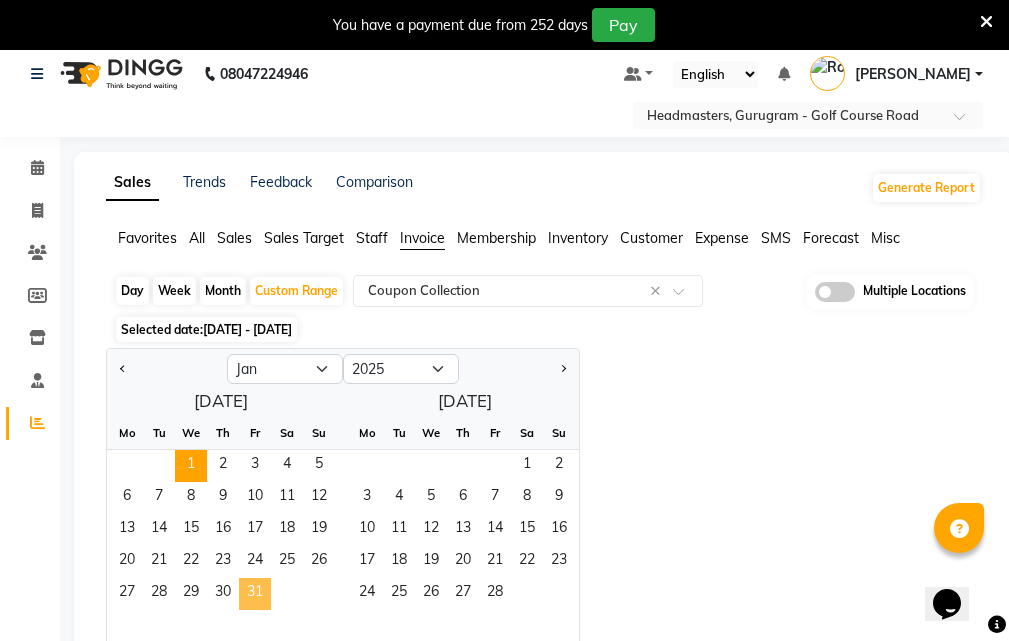 click on "31" 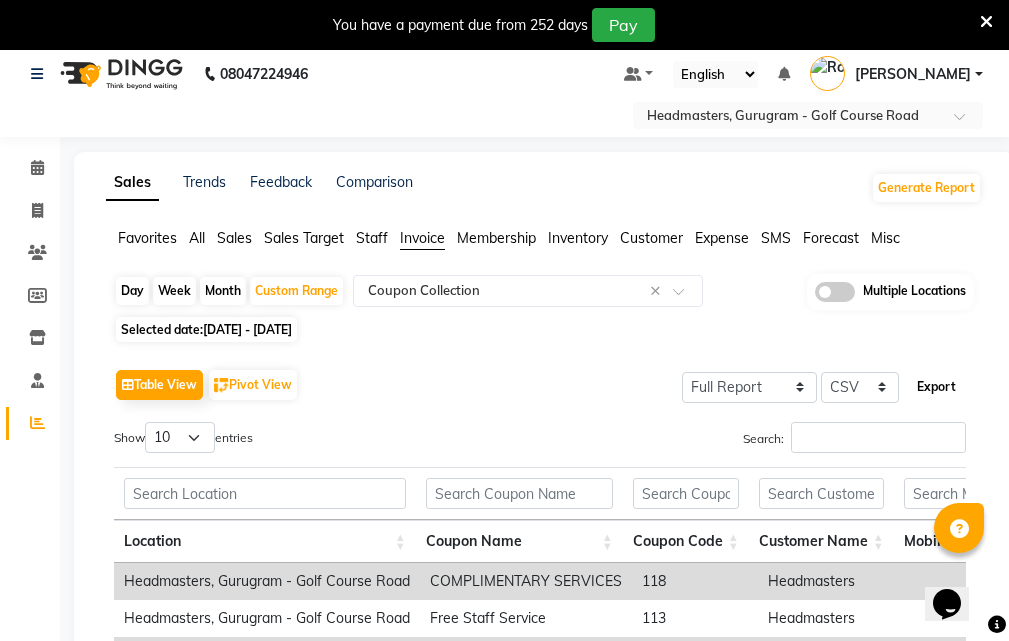 click on "Export" 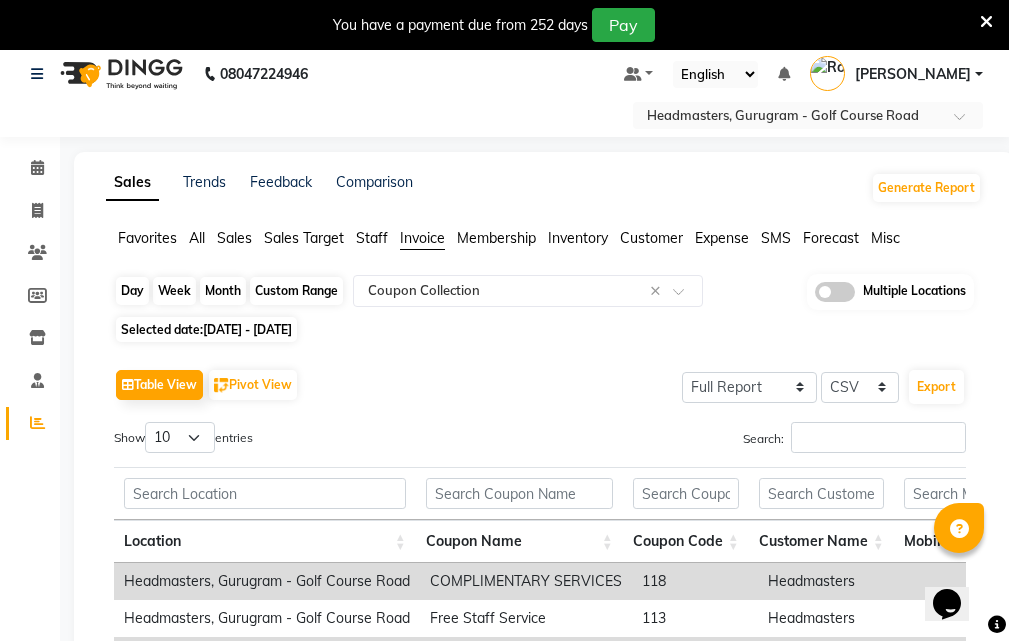 click on "Custom Range" 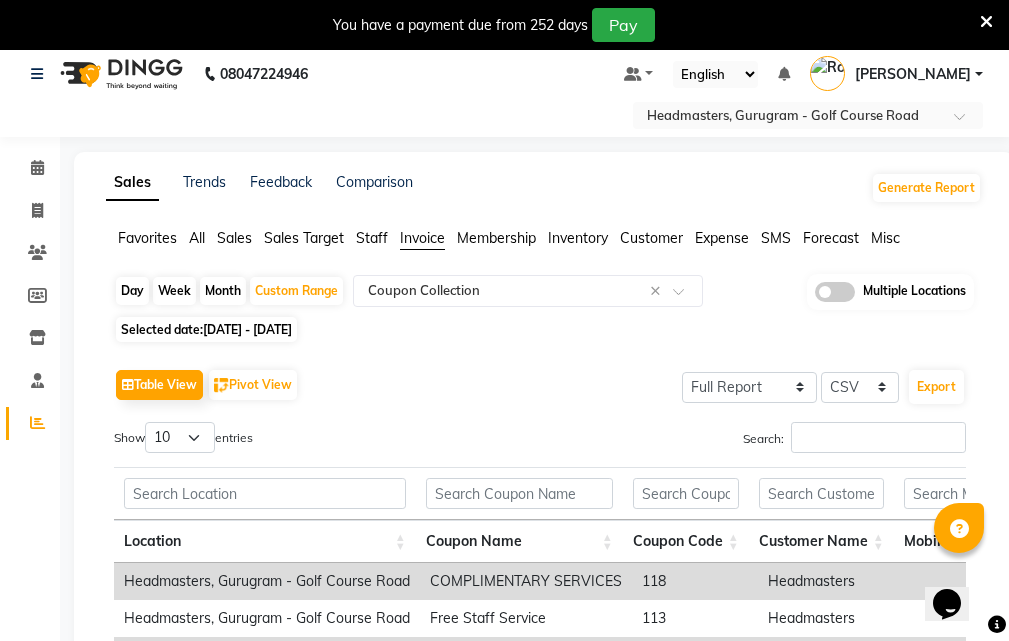 select on "2025" 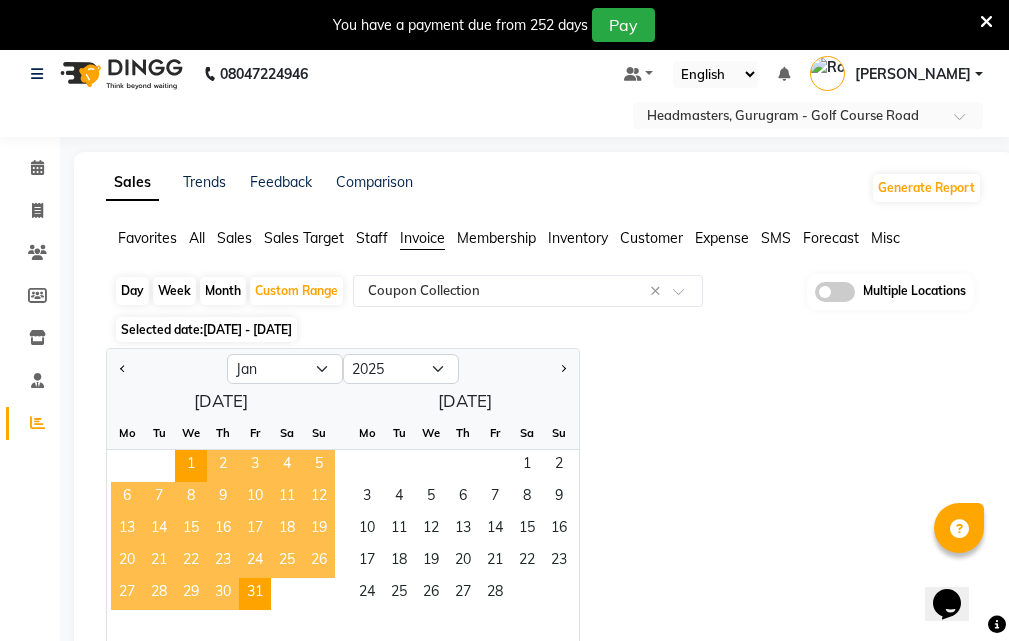 click on "1" 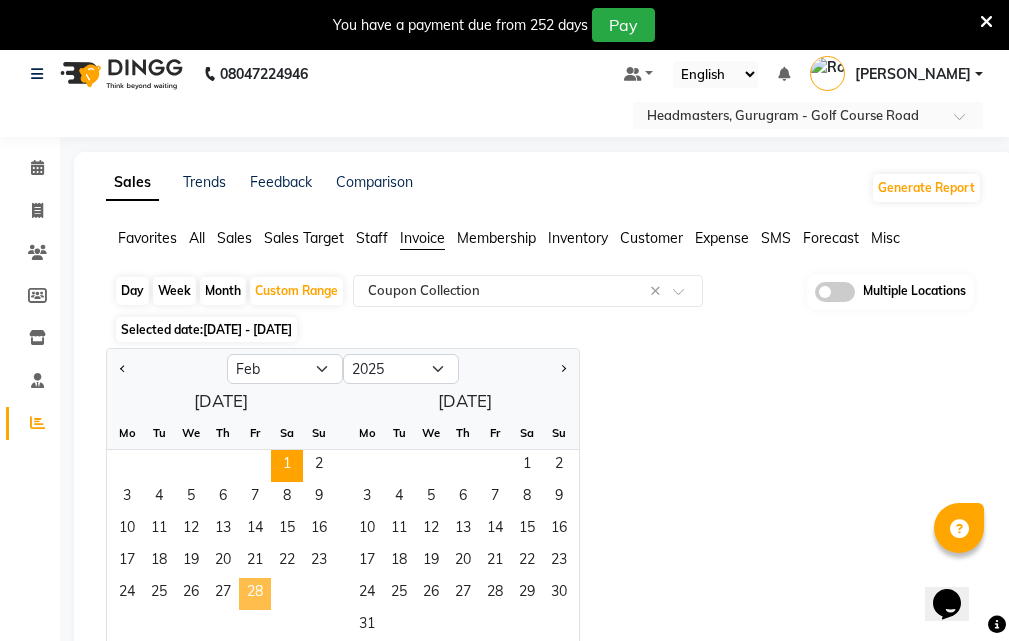 click on "28" 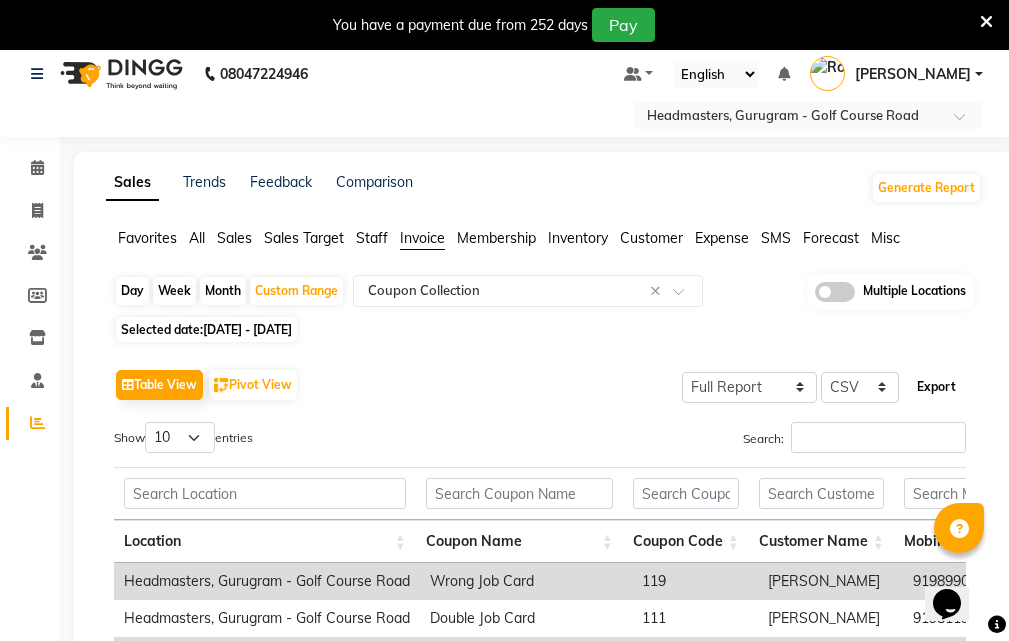 click on "Export" 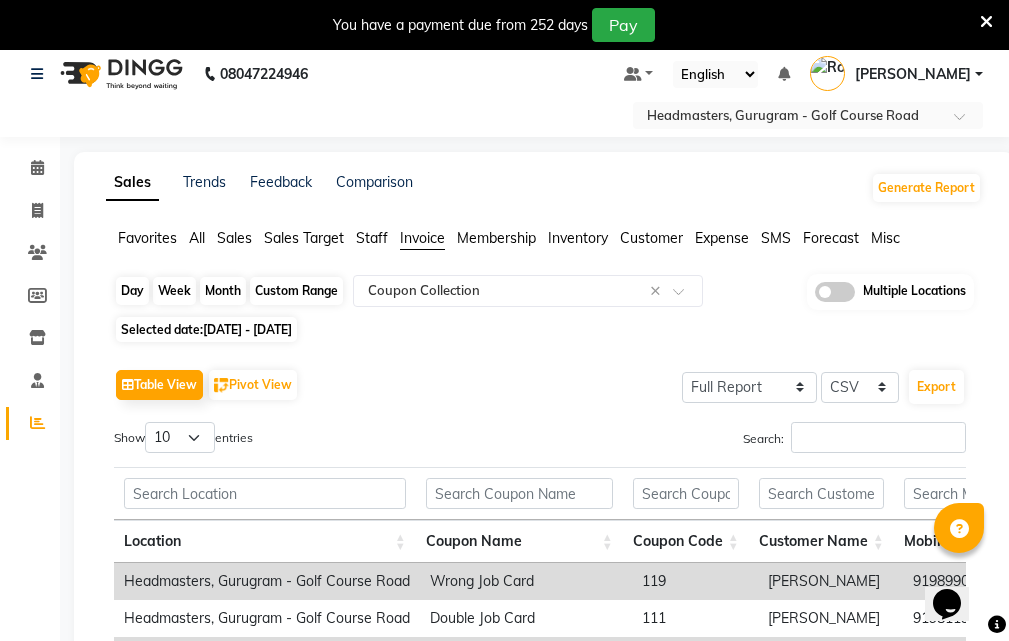 click on "Custom Range" 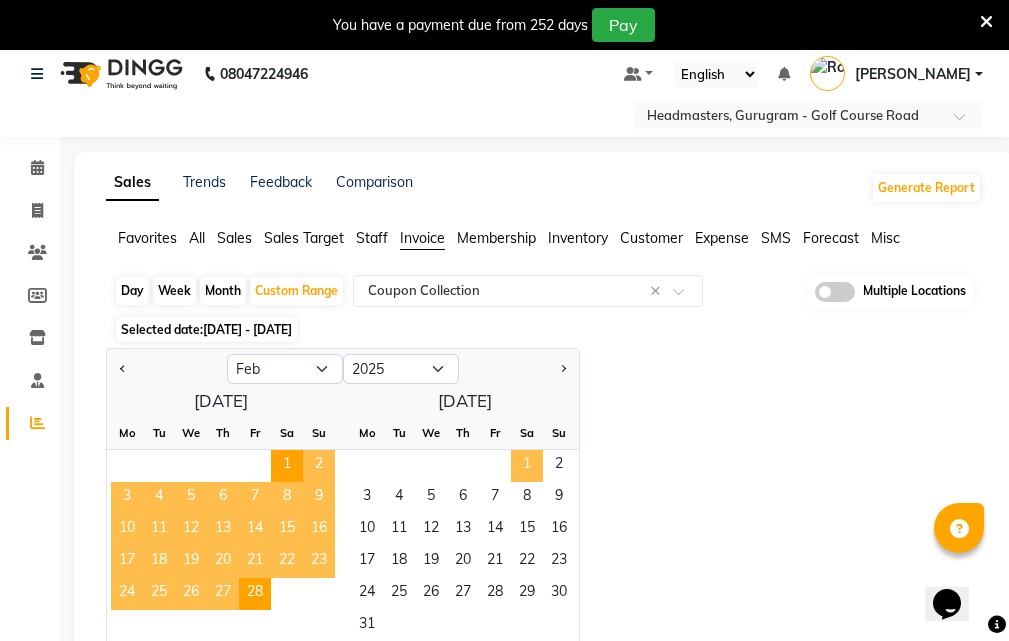 click on "1" 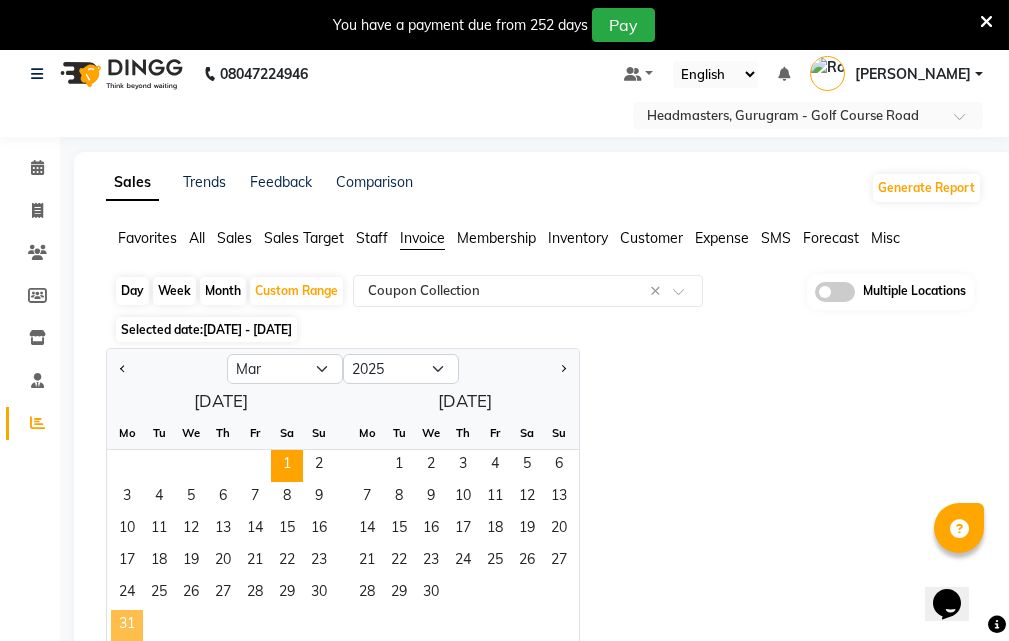 click on "31" 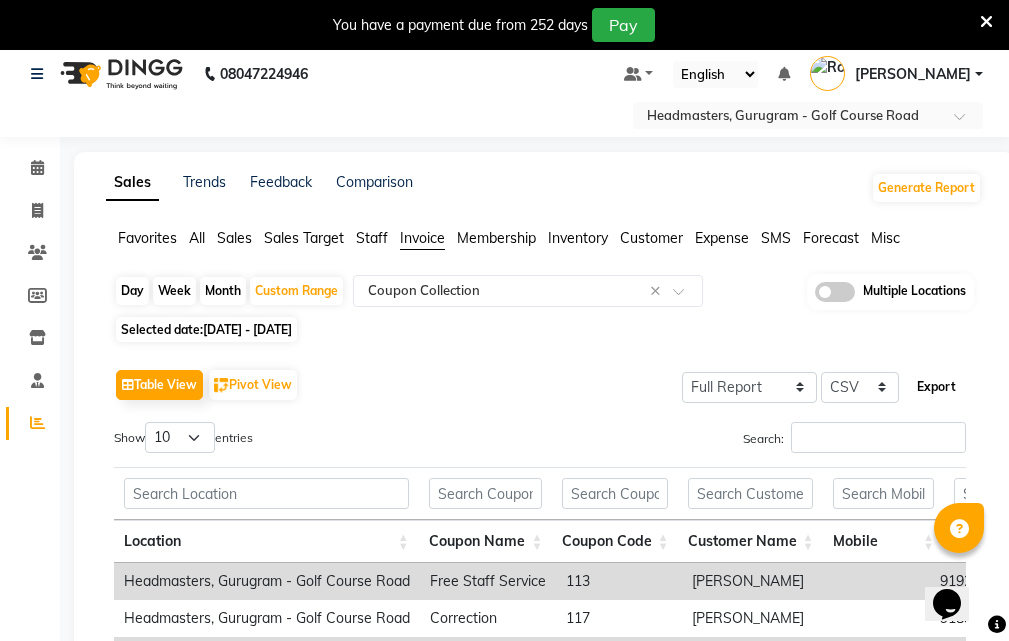 click on "Export" 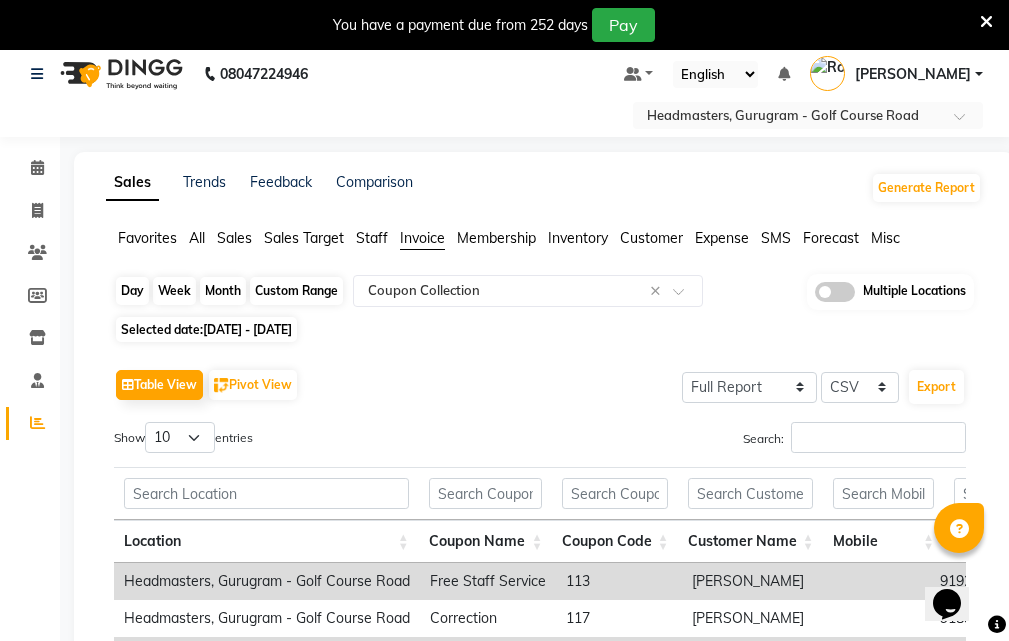 click on "Custom Range" 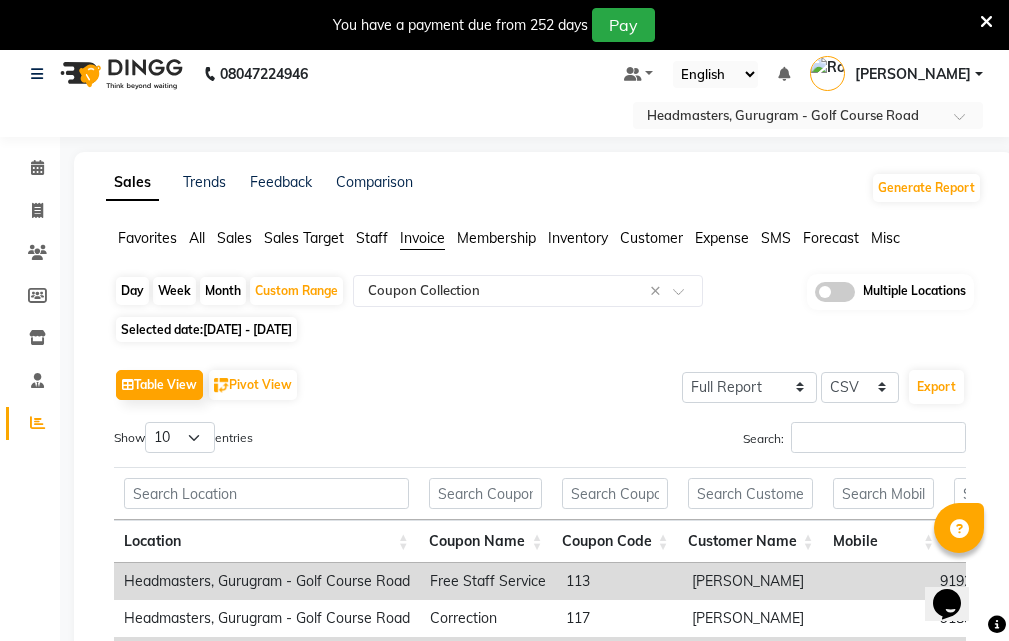 select on "3" 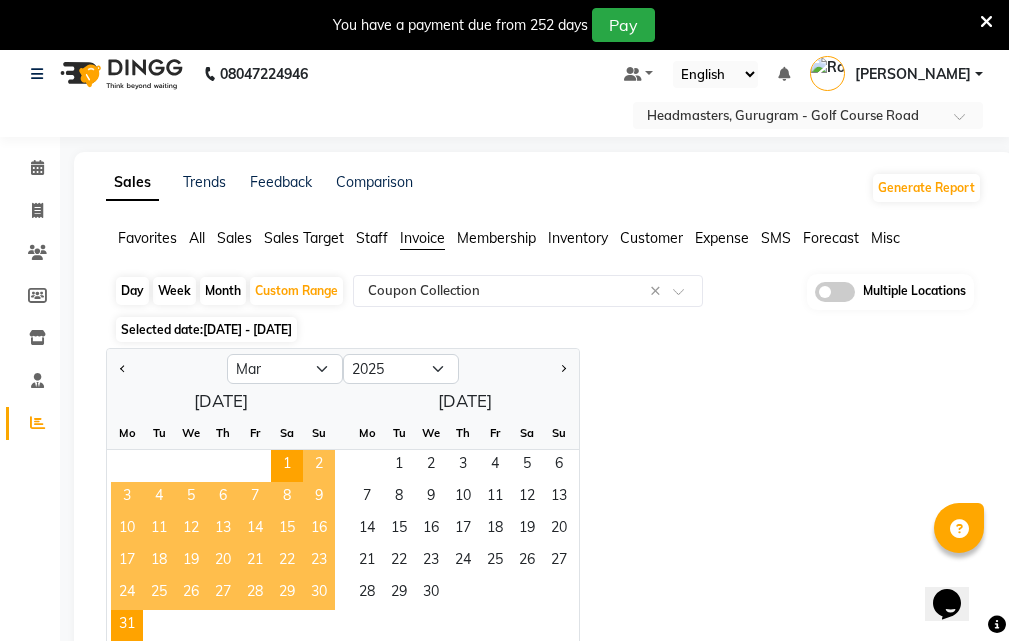 click on "1   2   3   4   5   6" 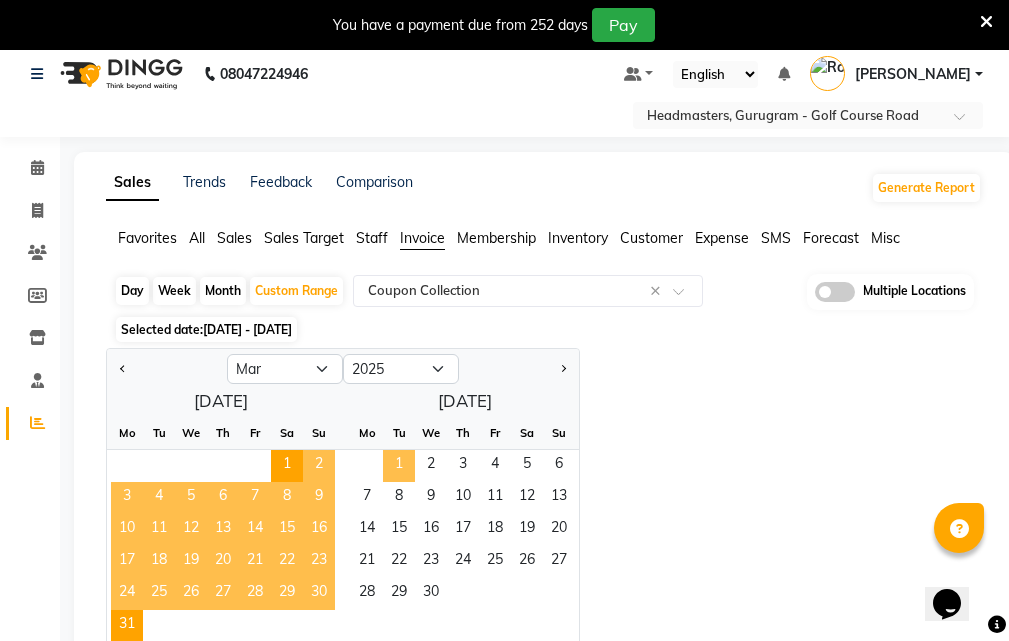 click on "1" 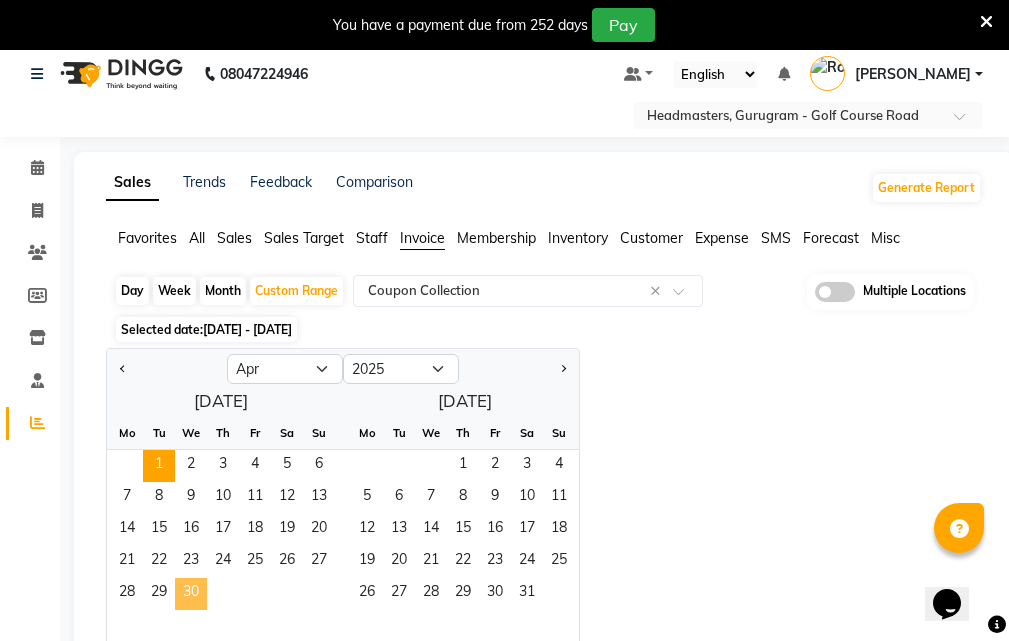 click on "30" 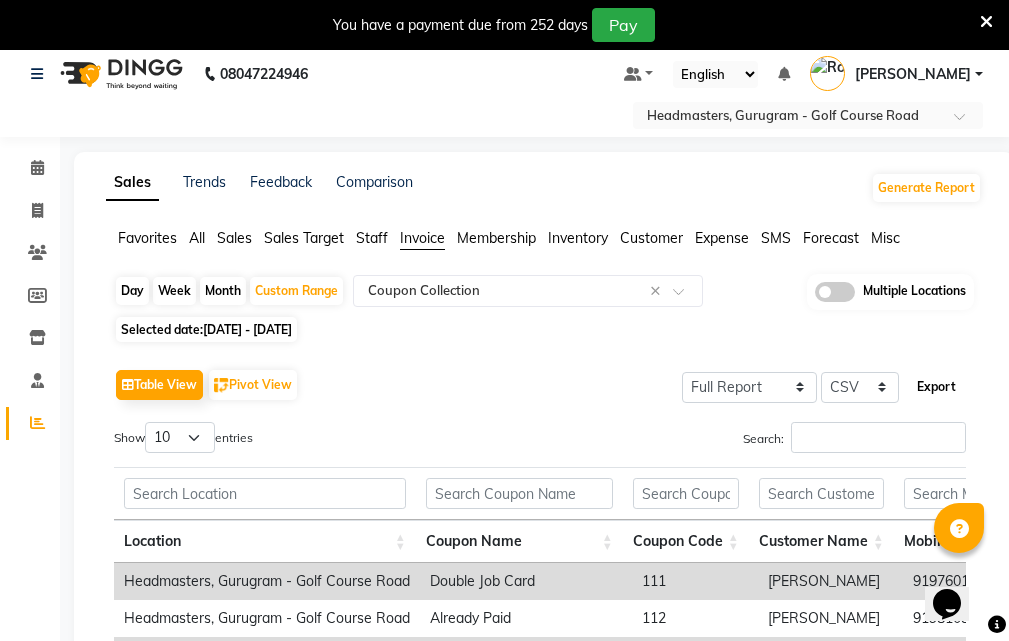 click on "Export" 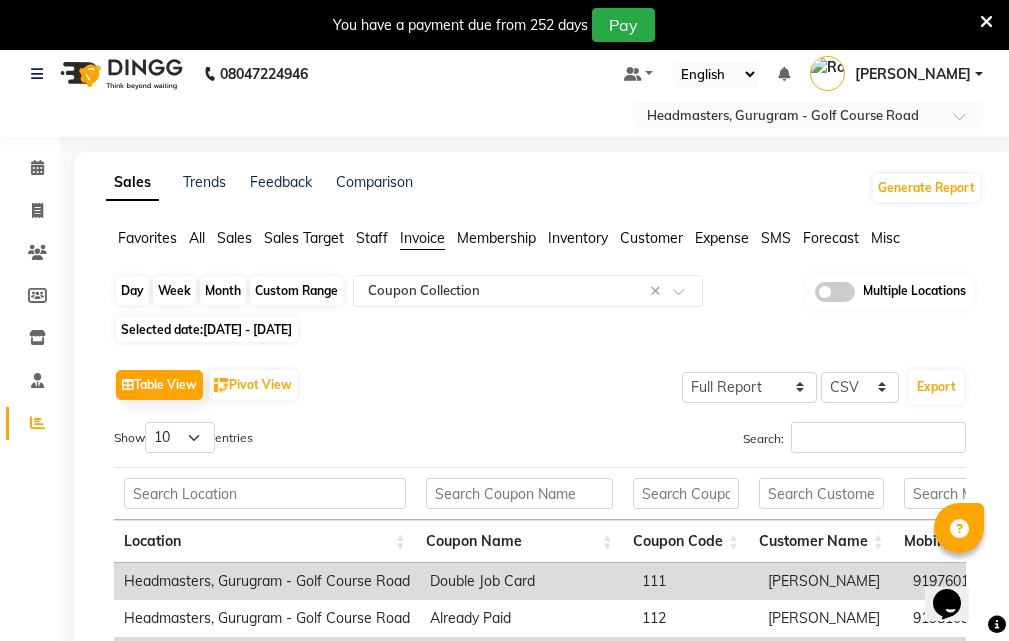 click on "Custom Range" 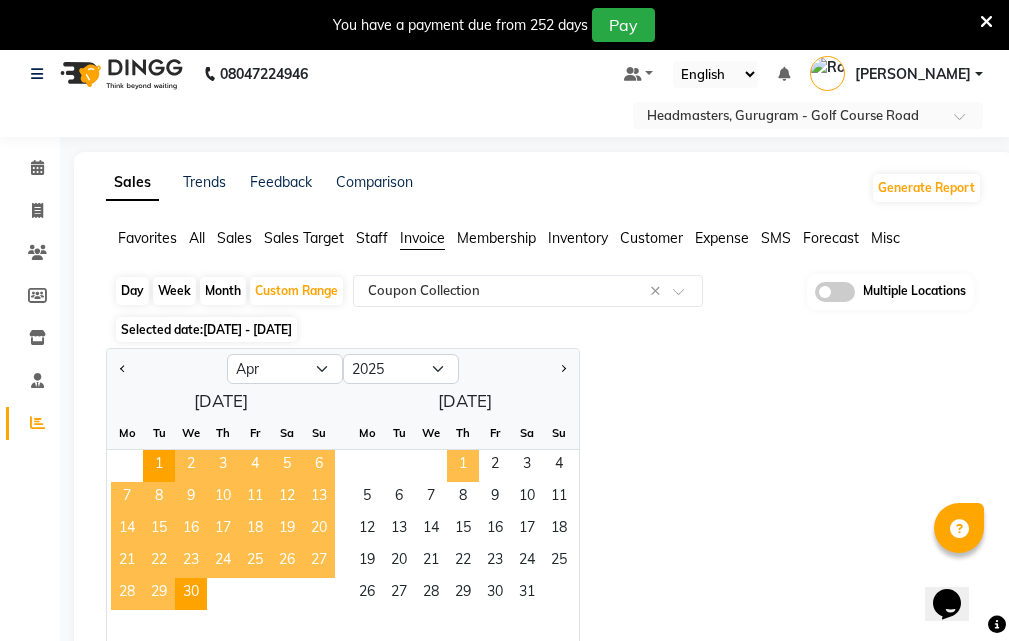 click on "1" 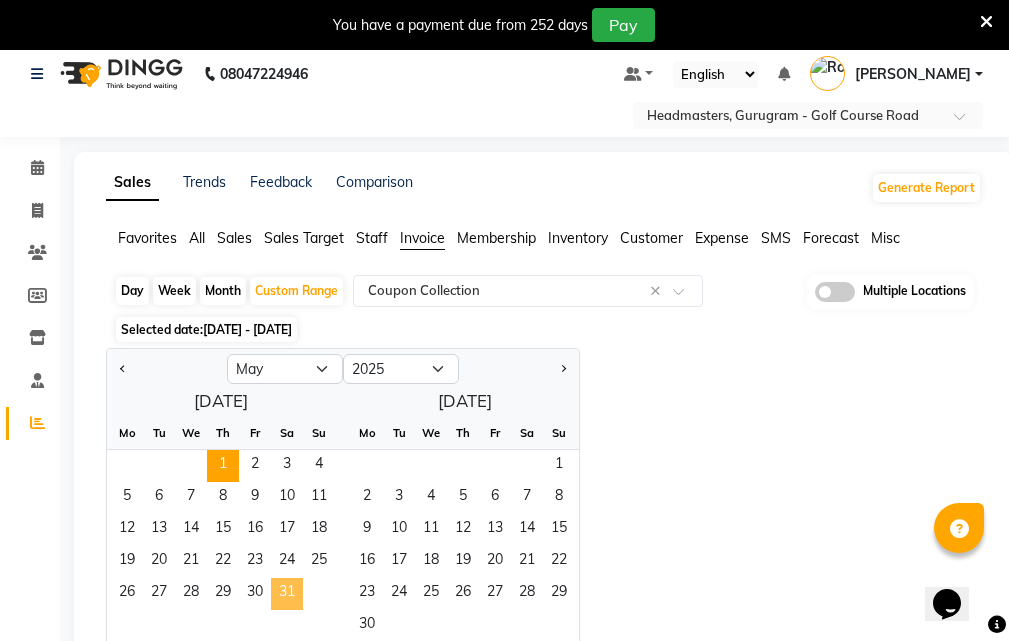 click on "31" 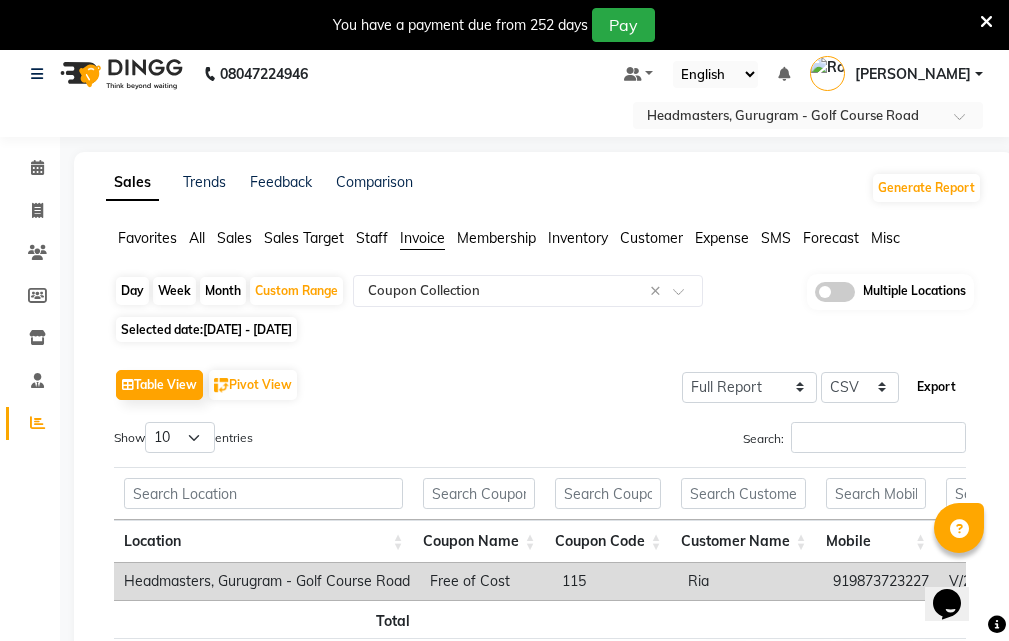 click on "Export" 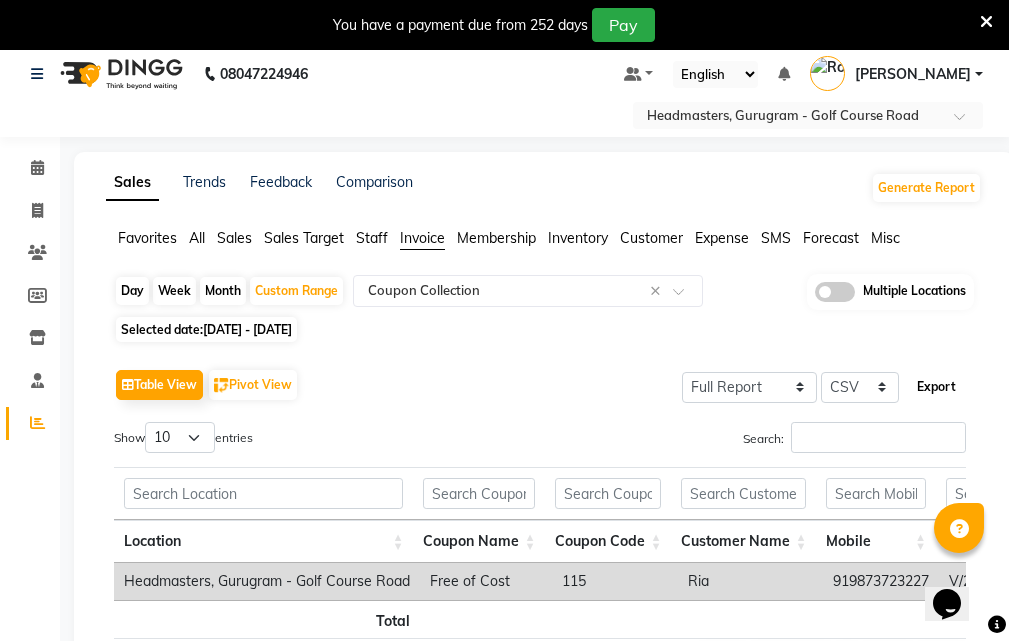 type 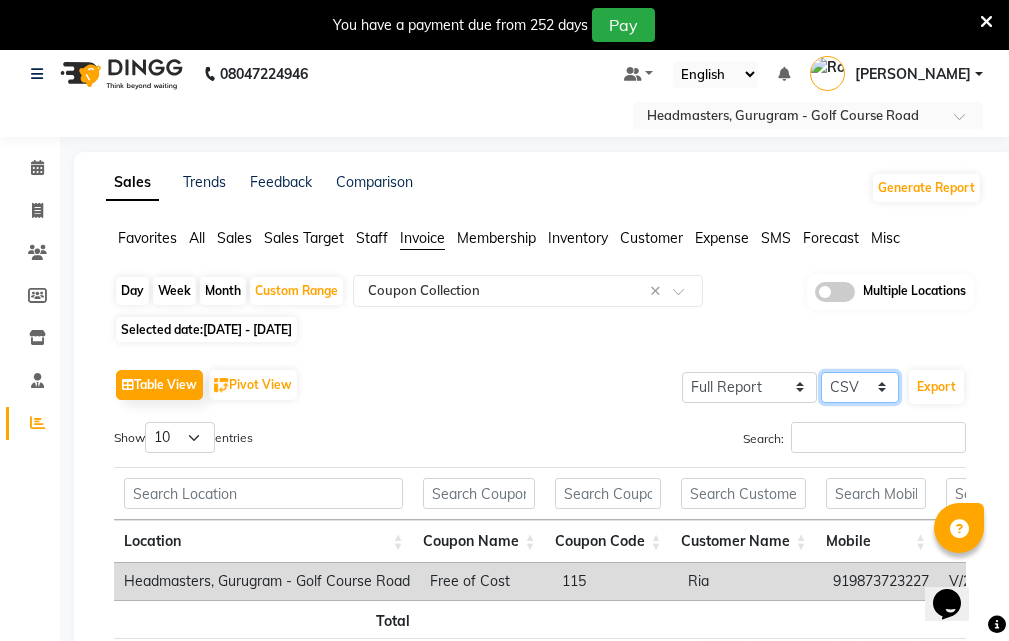 click on "Select CSV PDF" 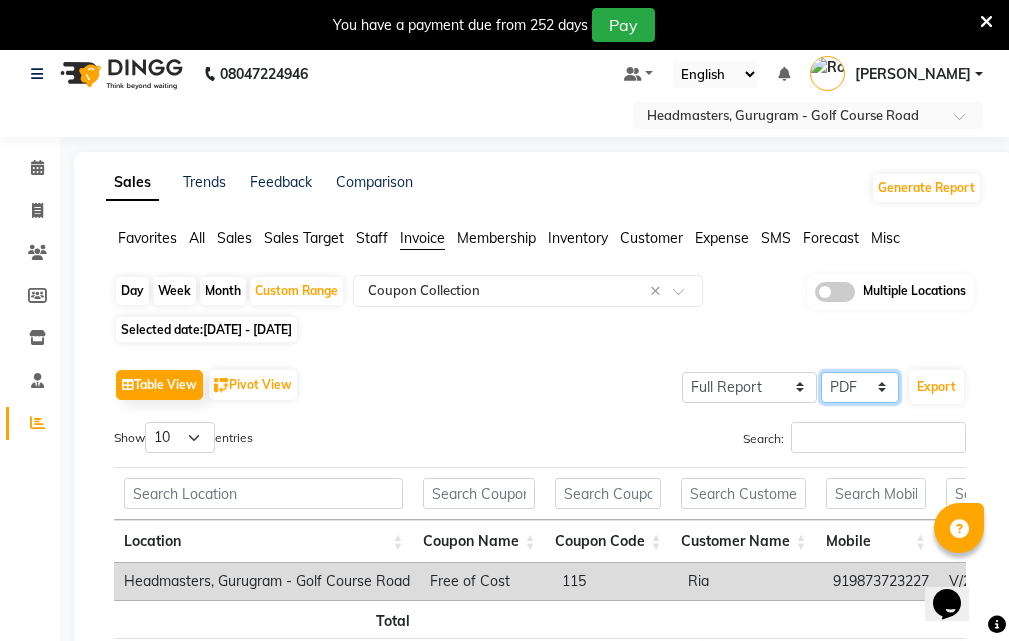 click on "Select CSV PDF" 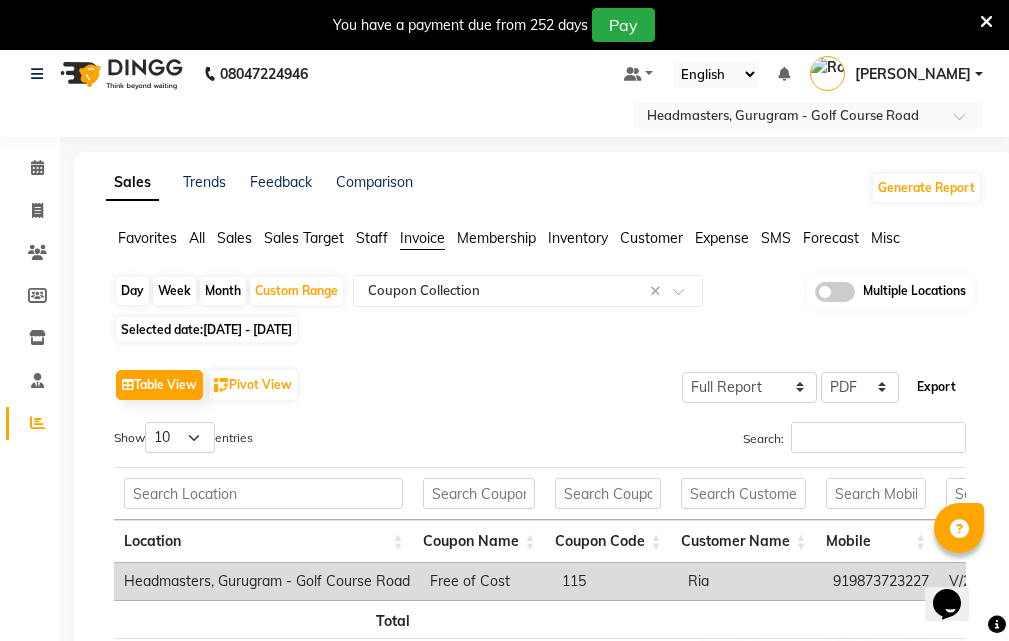 click on "Export" 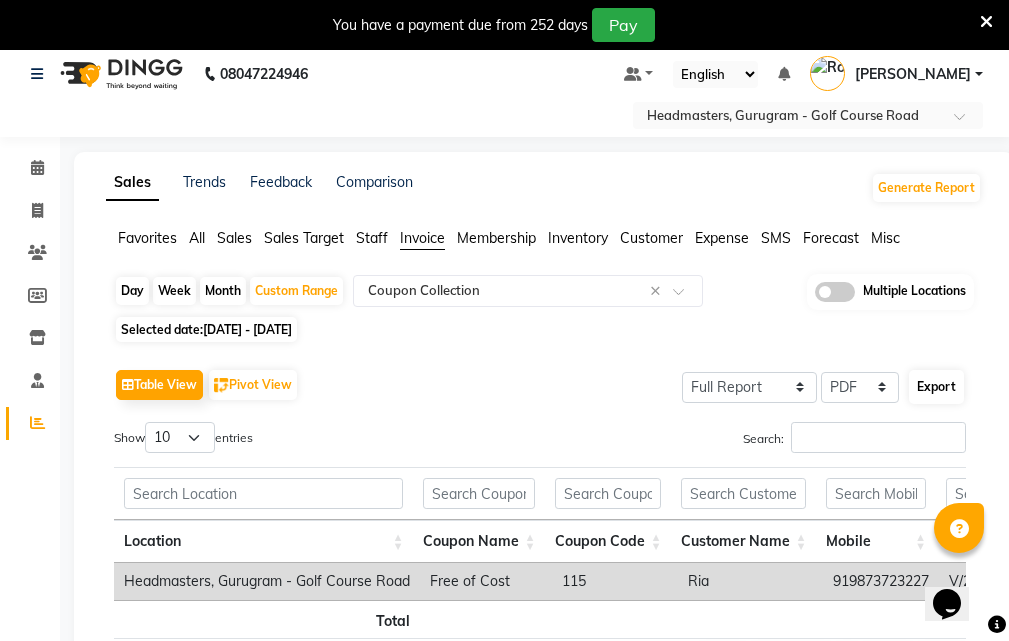 select on "sans-serif" 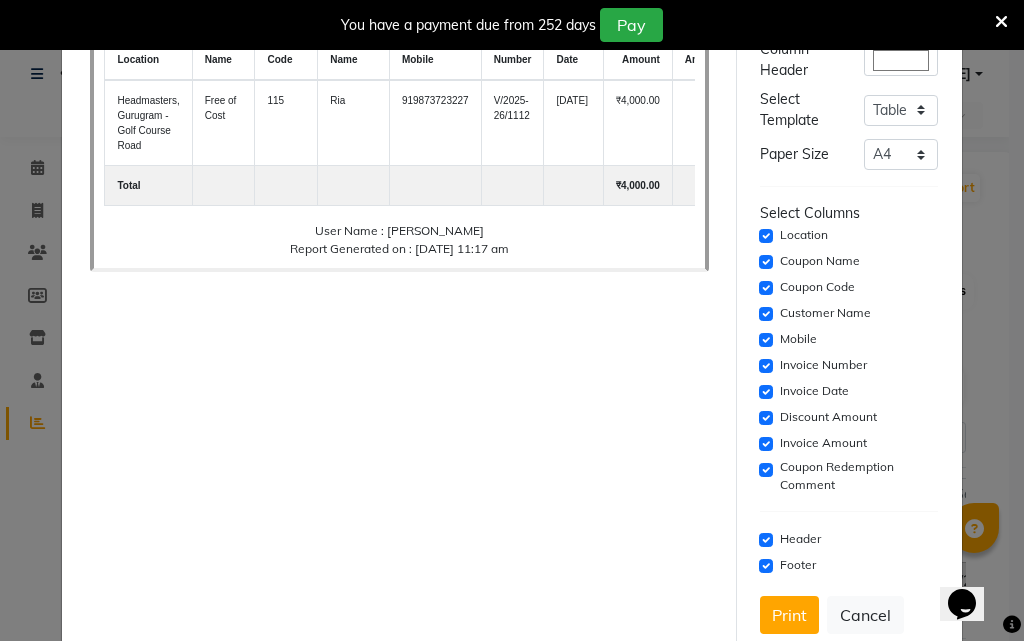 scroll, scrollTop: 209, scrollLeft: 0, axis: vertical 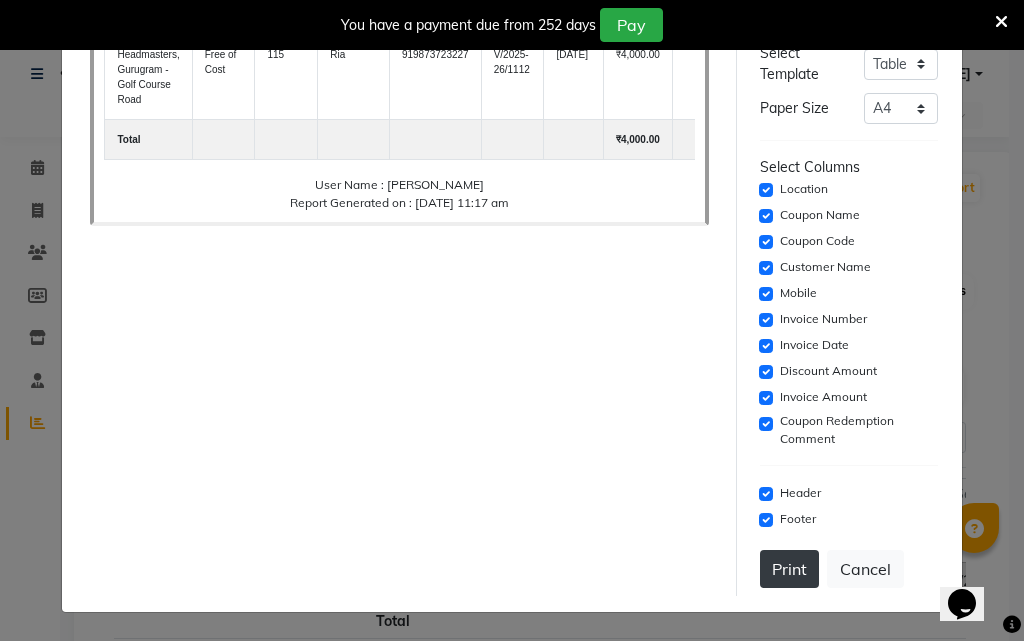 click on "Print" 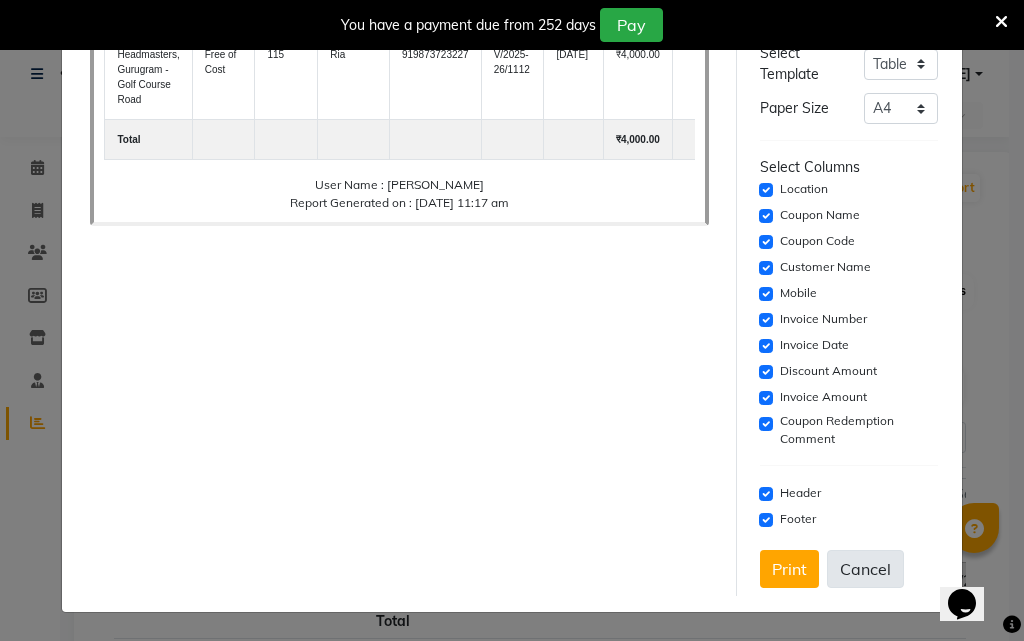 click on "Cancel" 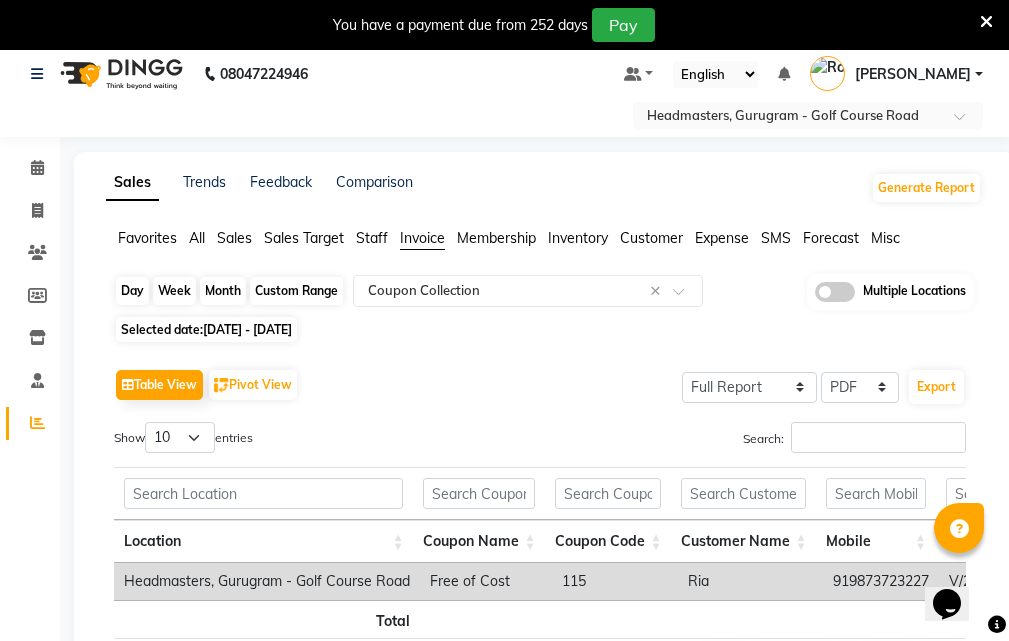 click on "Custom Range" 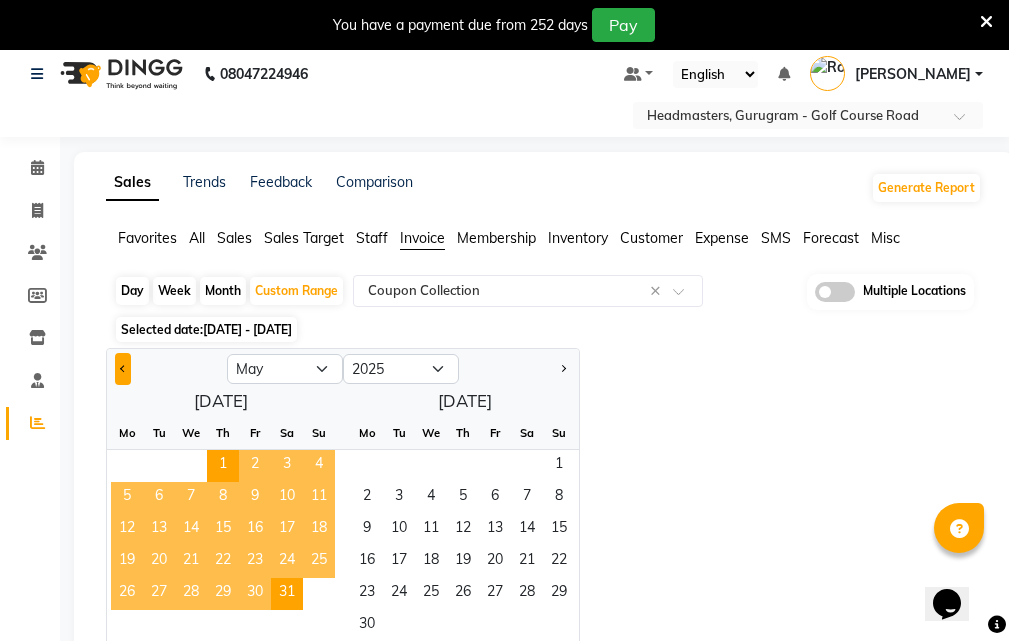 click 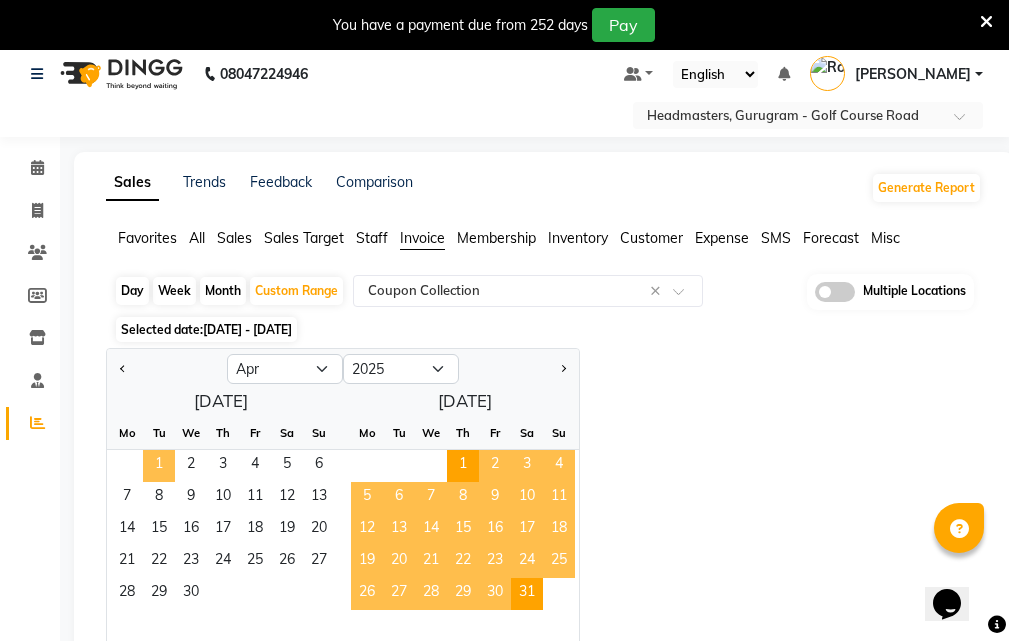 click on "1" 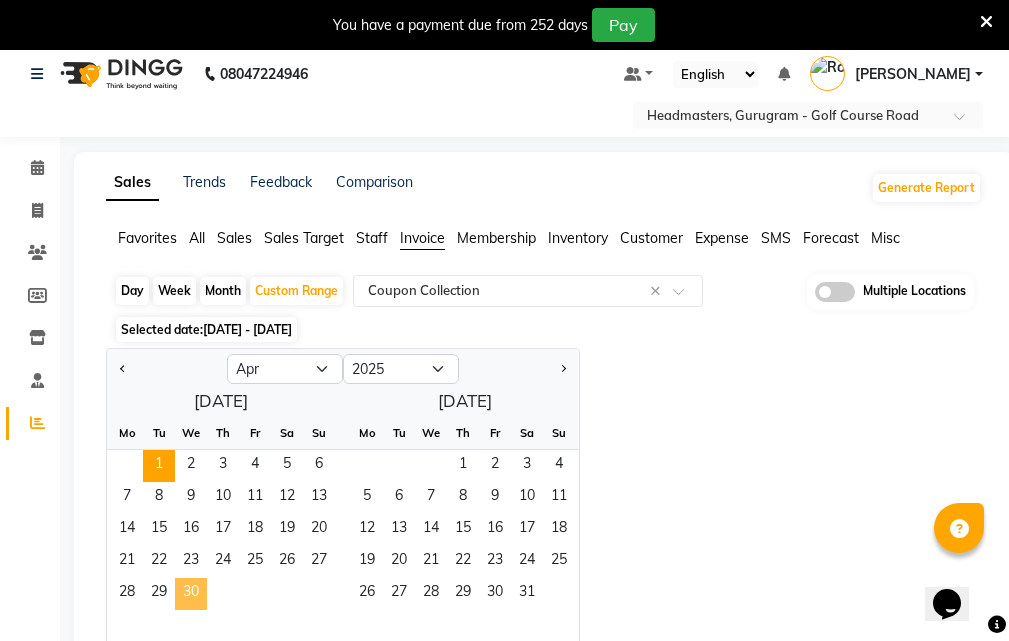 click on "30" 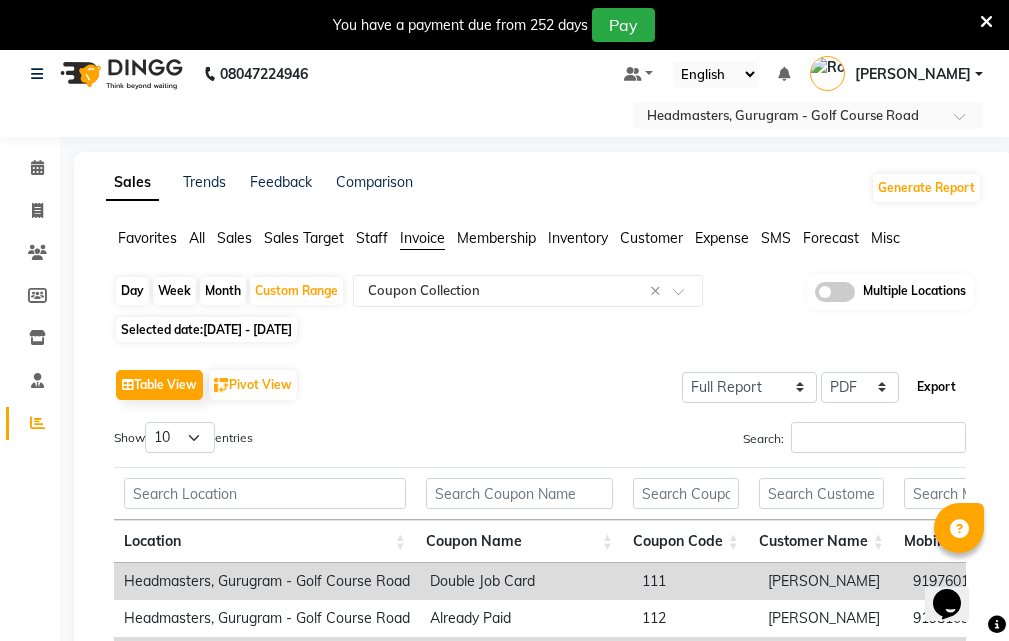 click on "Export" 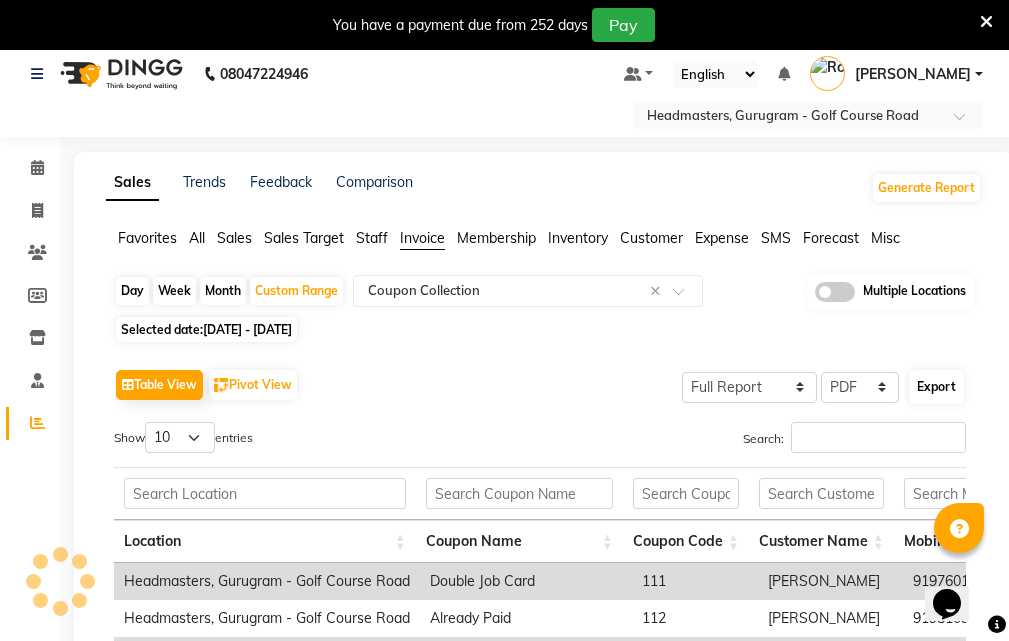 select on "sans-serif" 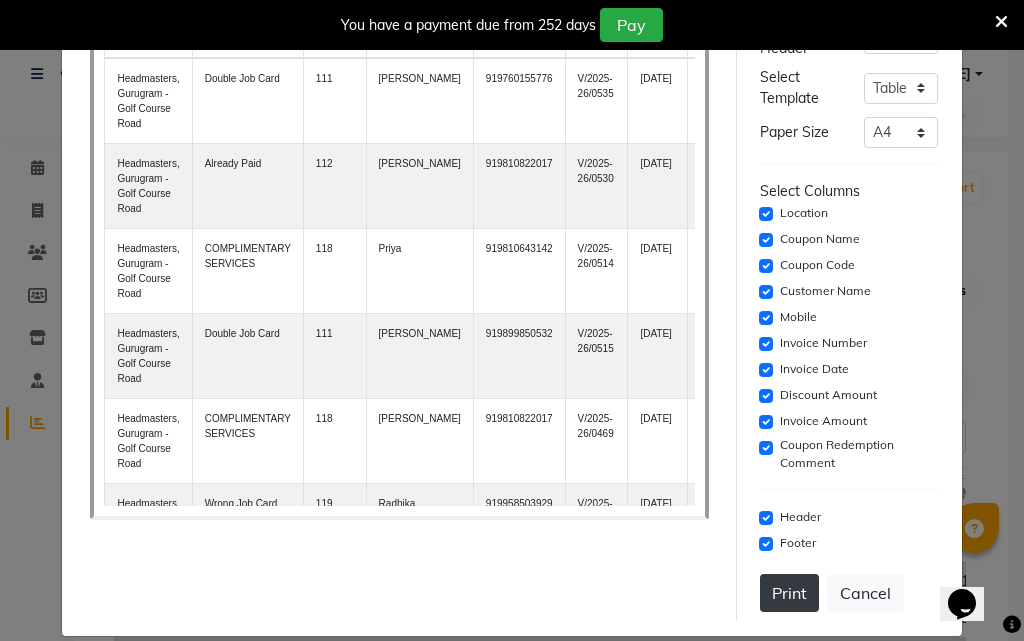scroll, scrollTop: 209, scrollLeft: 0, axis: vertical 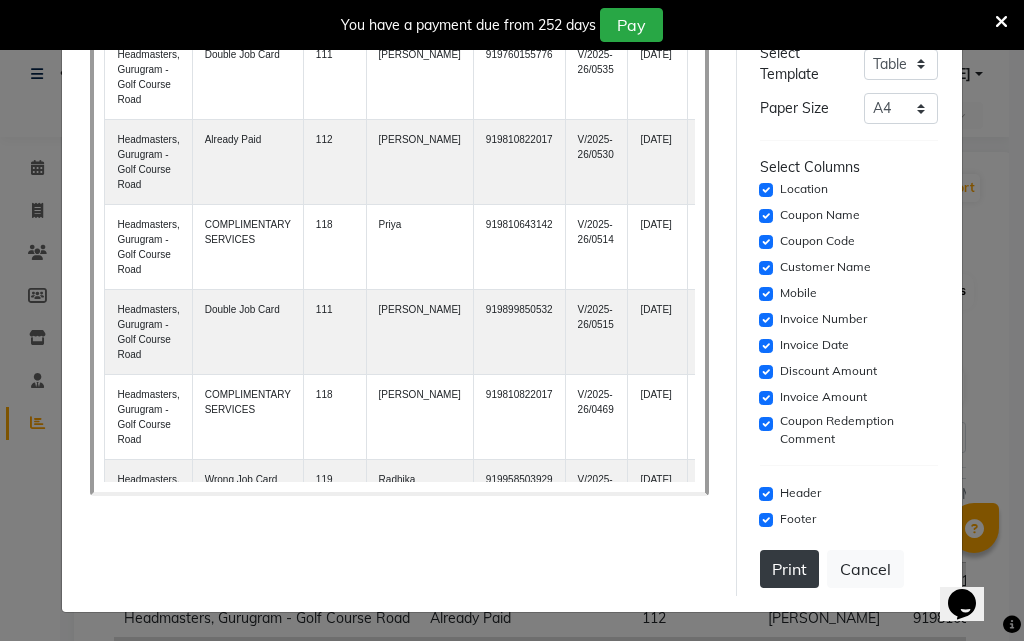 click on "Print" 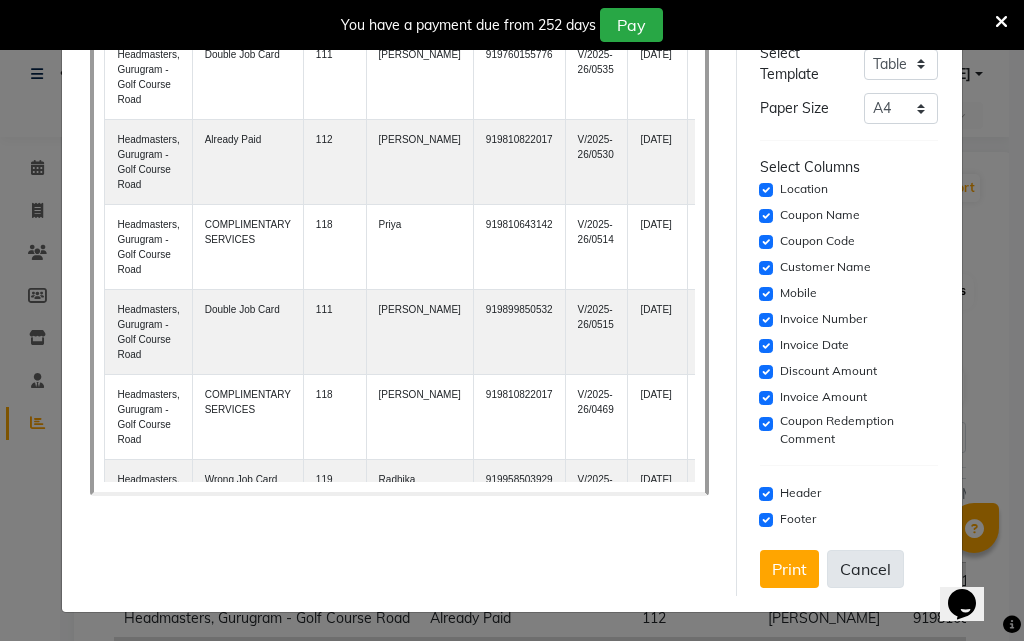 click on "Cancel" 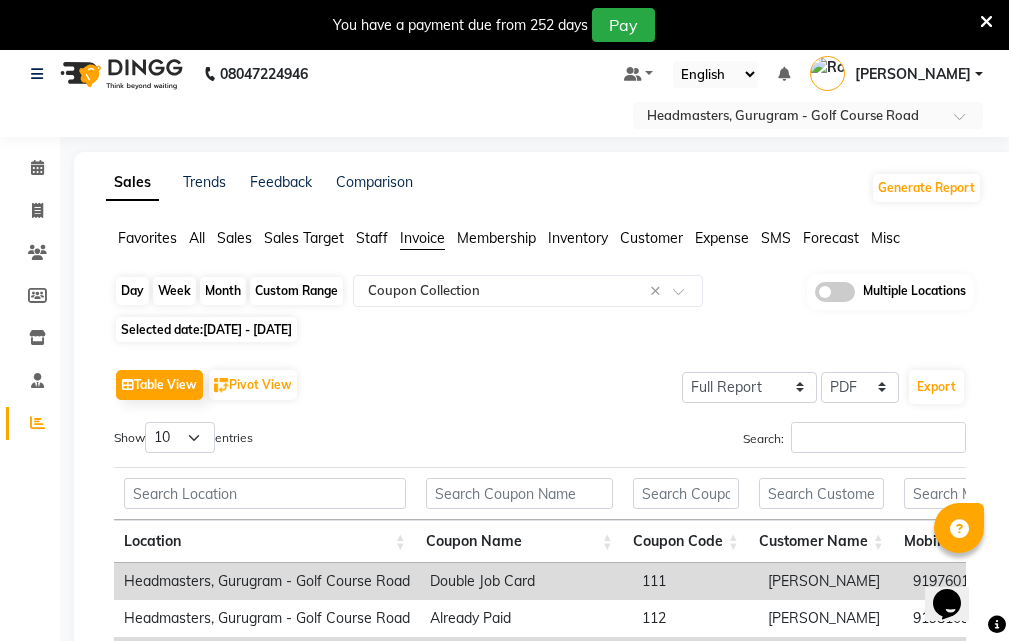 click on "Custom Range" 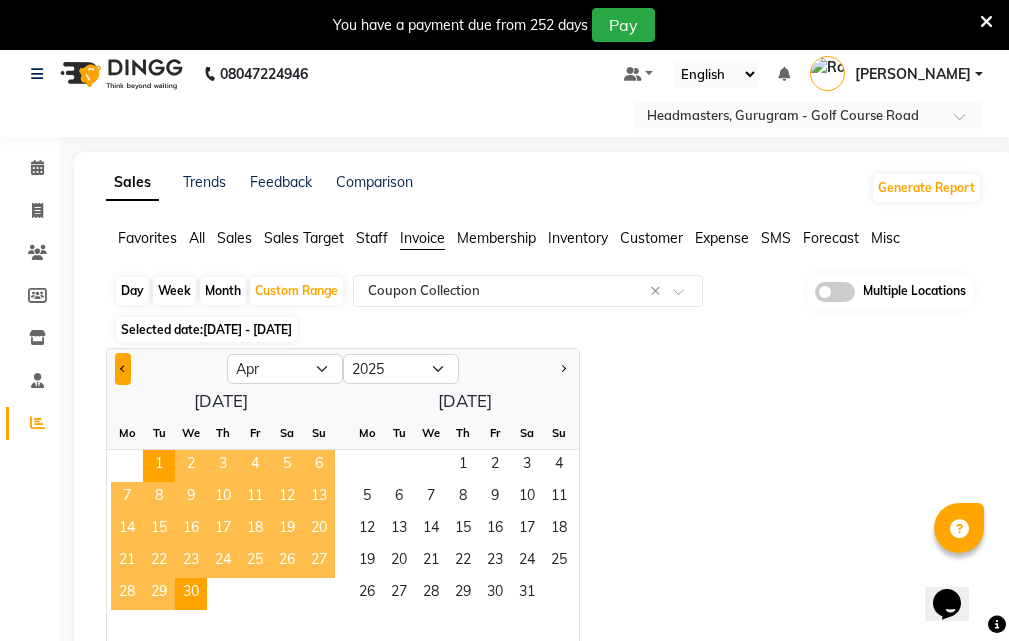 click 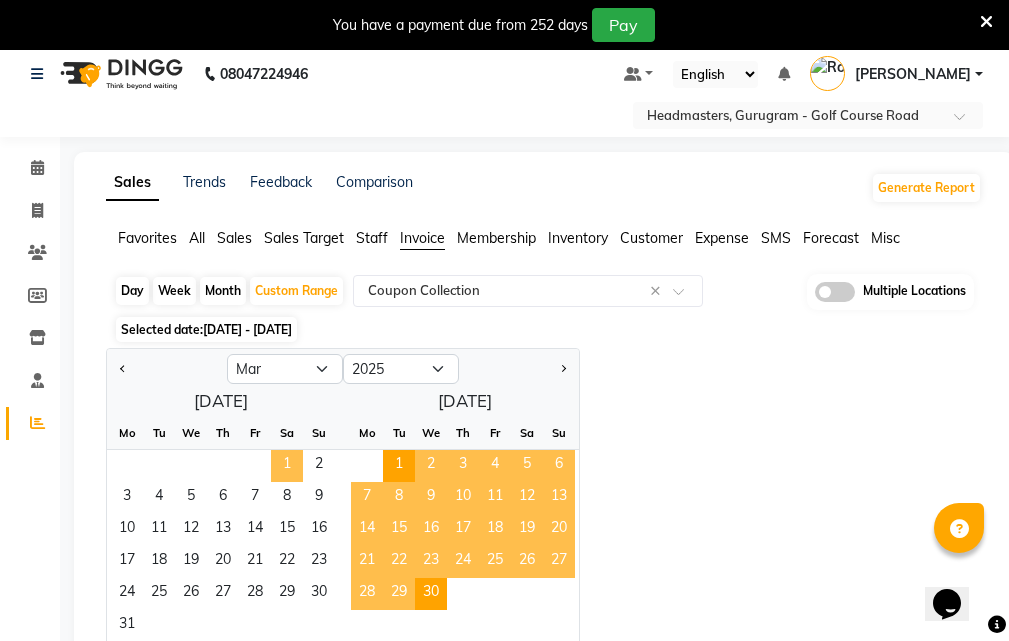 click on "1" 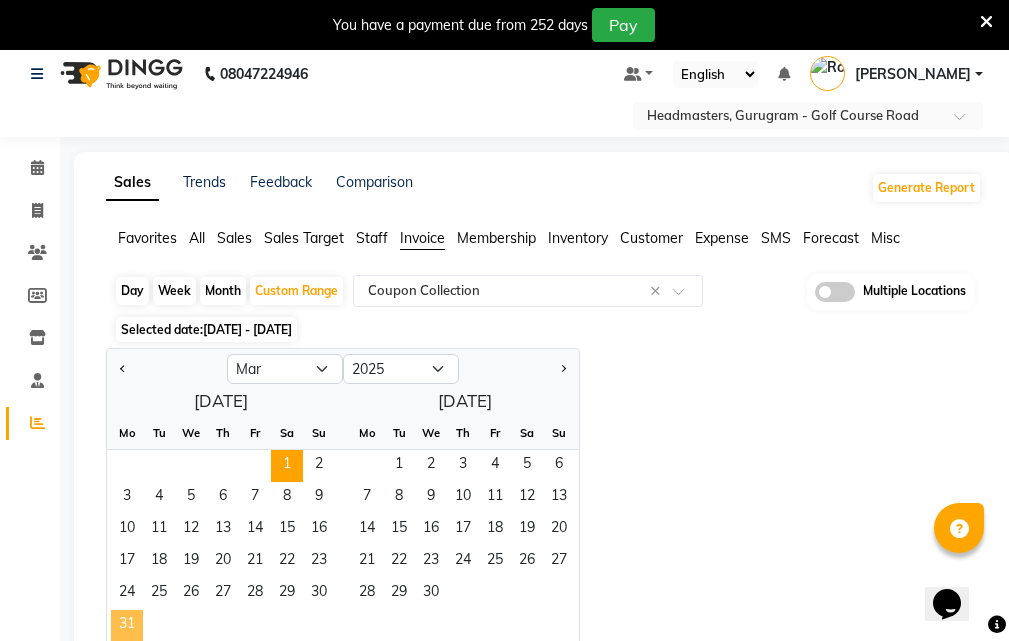 click on "31" 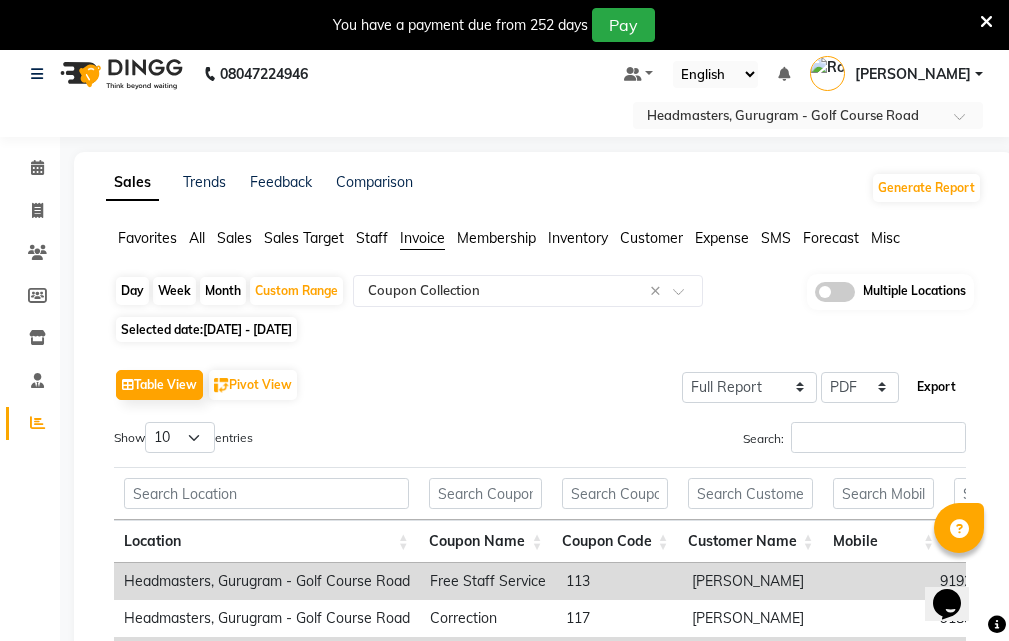 click on "Export" 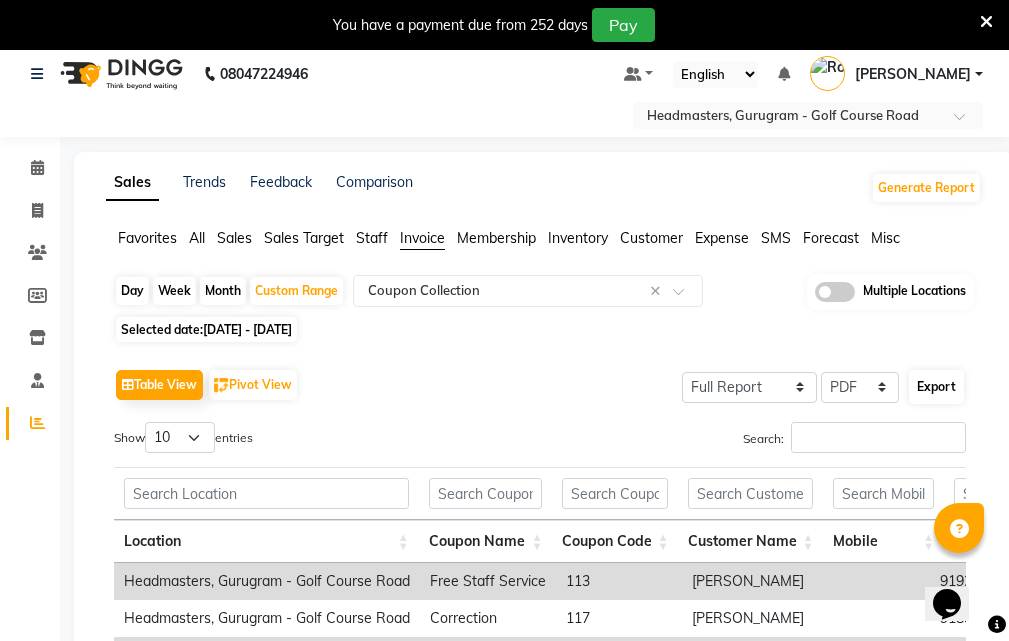 select on "sans-serif" 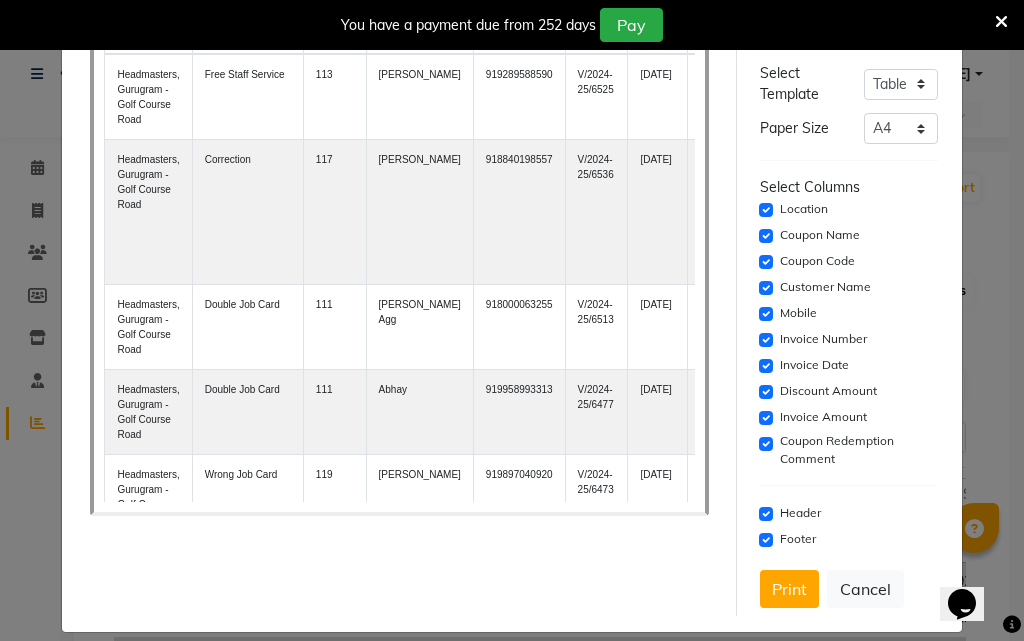 scroll, scrollTop: 209, scrollLeft: 0, axis: vertical 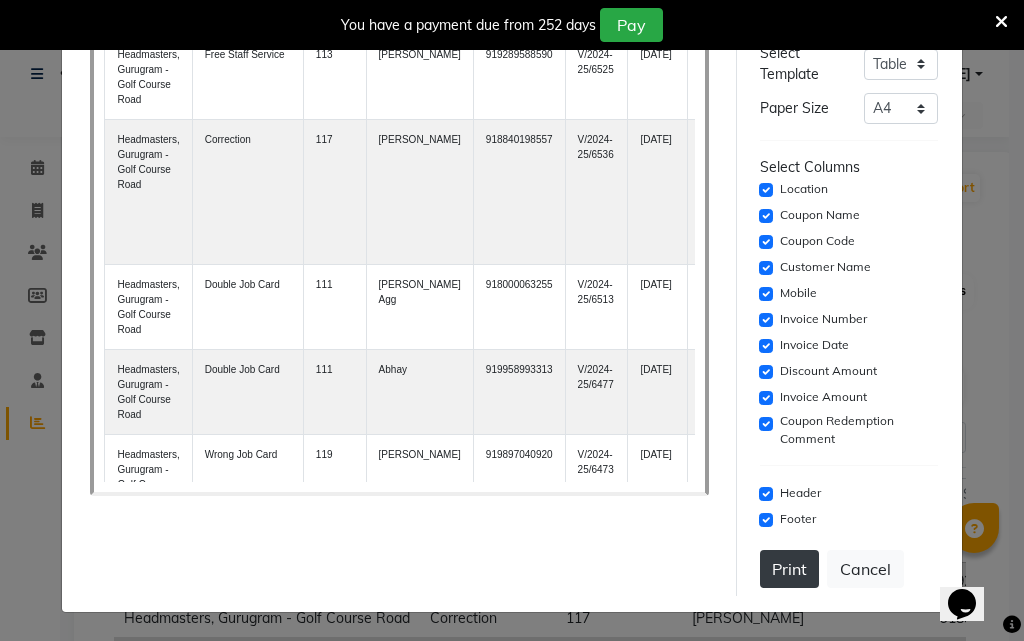 click on "Print" 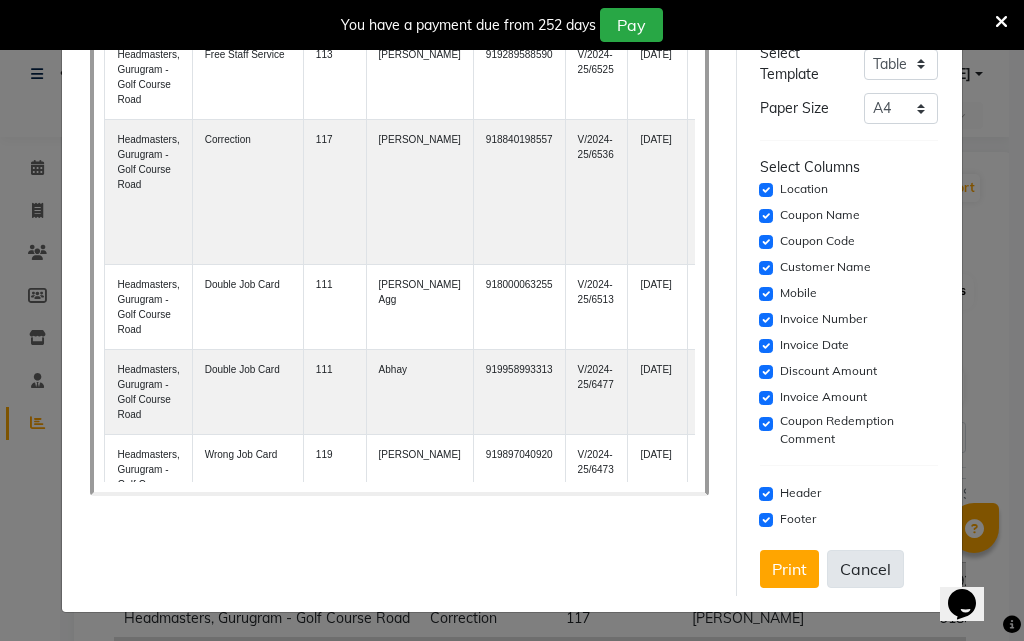 click on "Cancel" 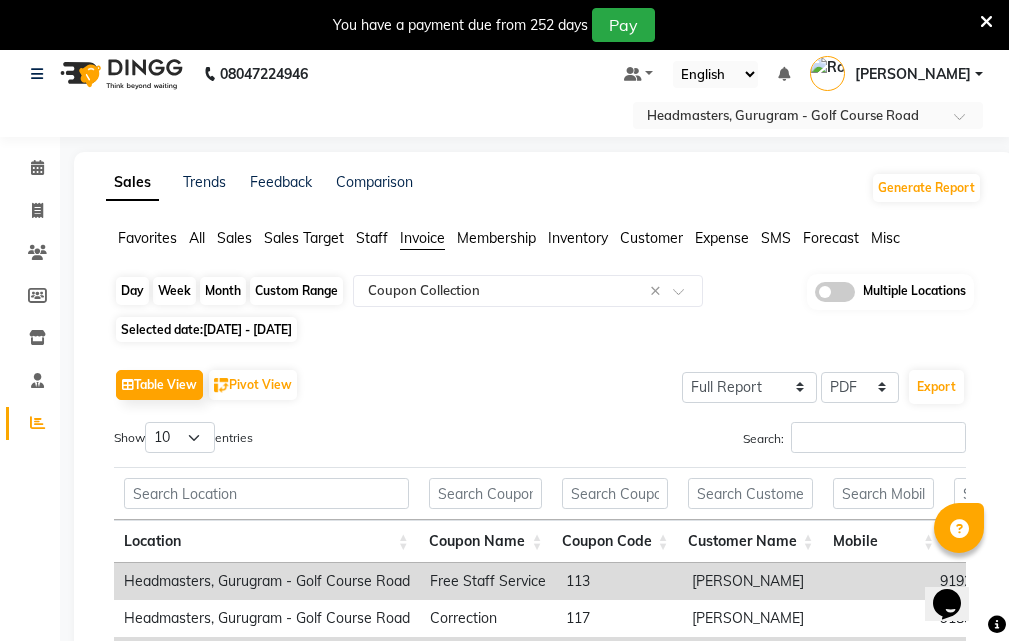 click on "Custom Range" 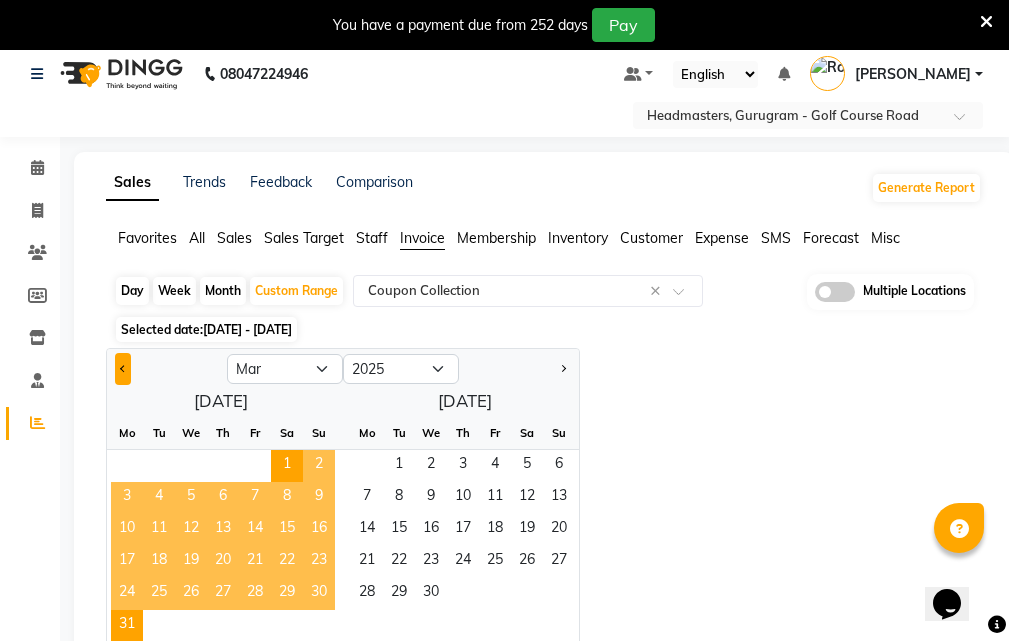 click 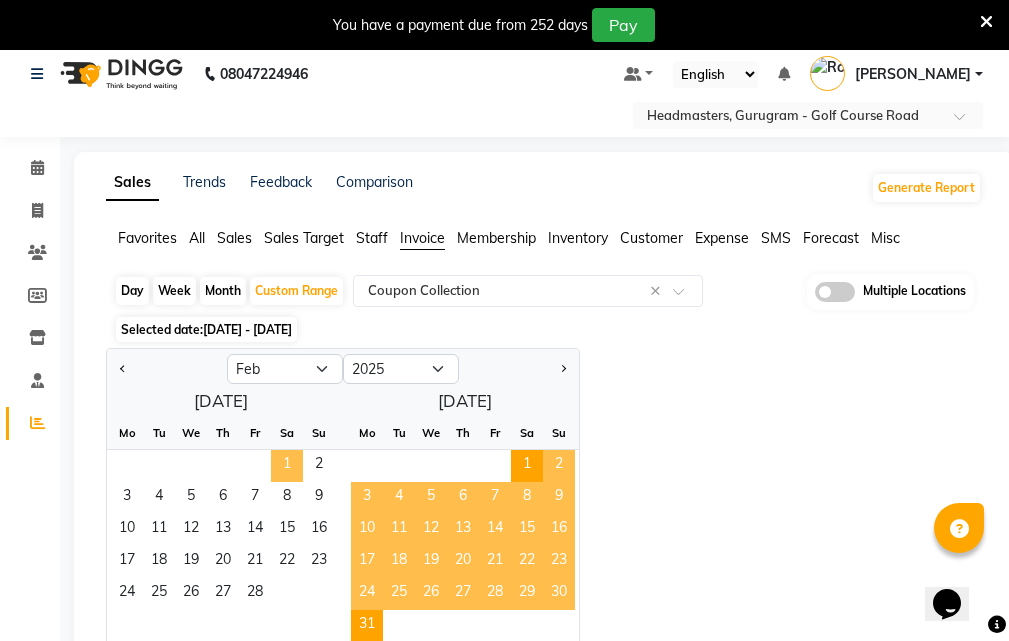 click on "1" 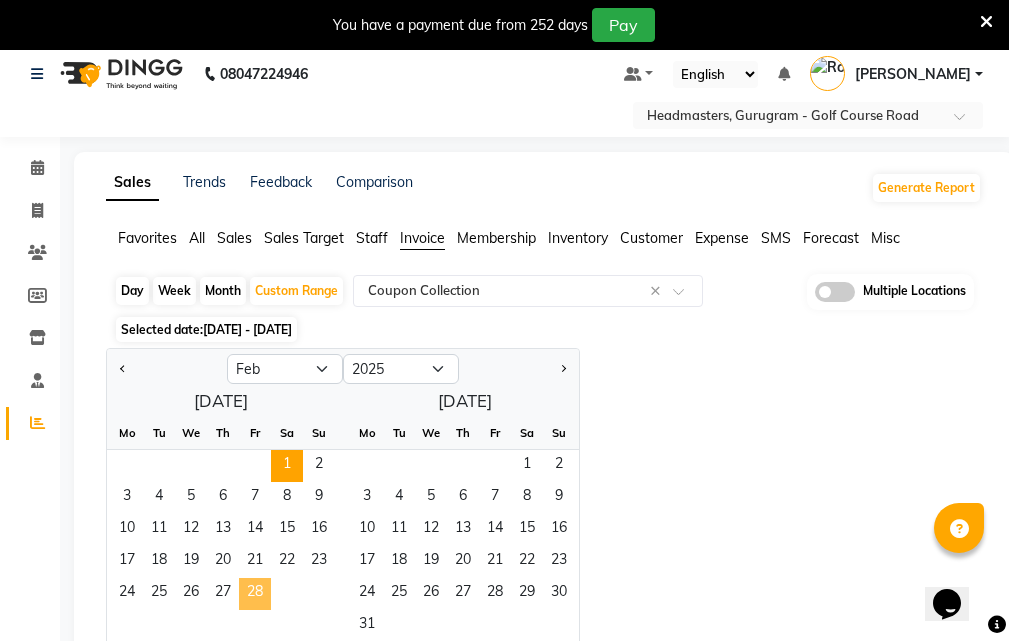 click on "28" 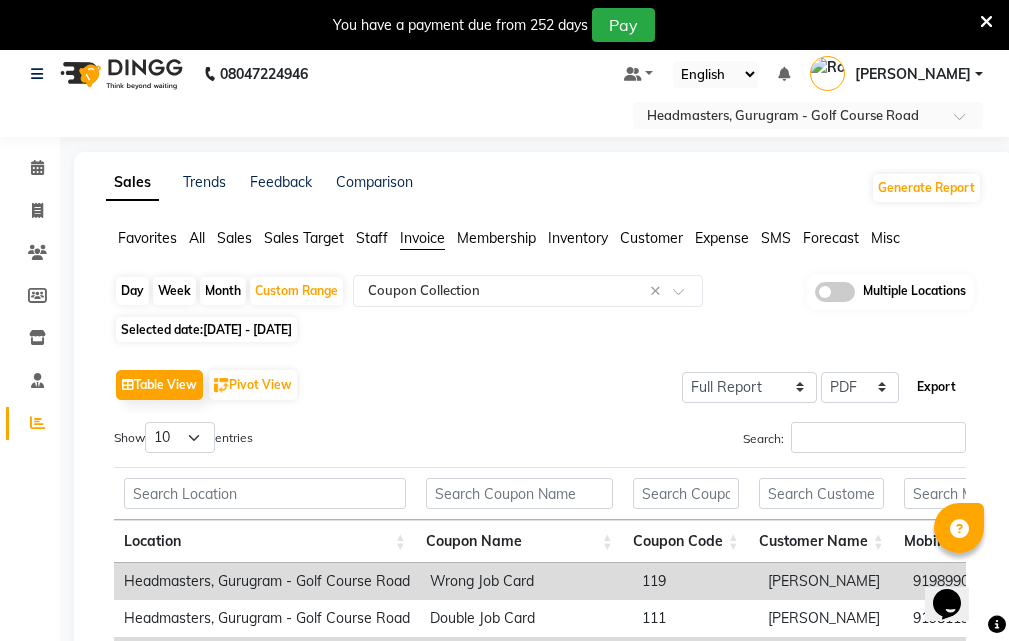 click on "Export" 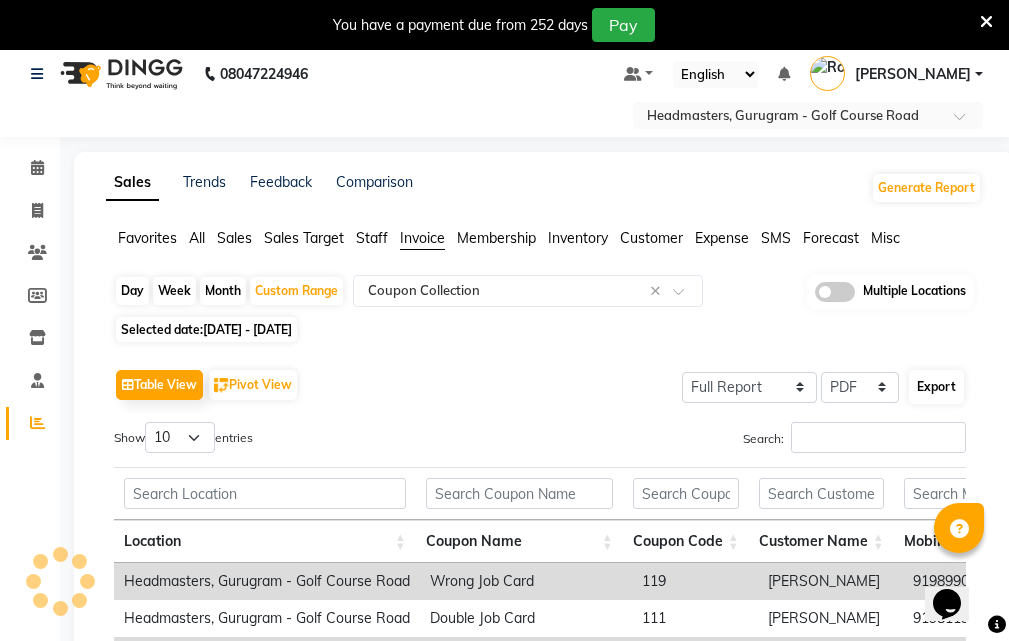 select on "sans-serif" 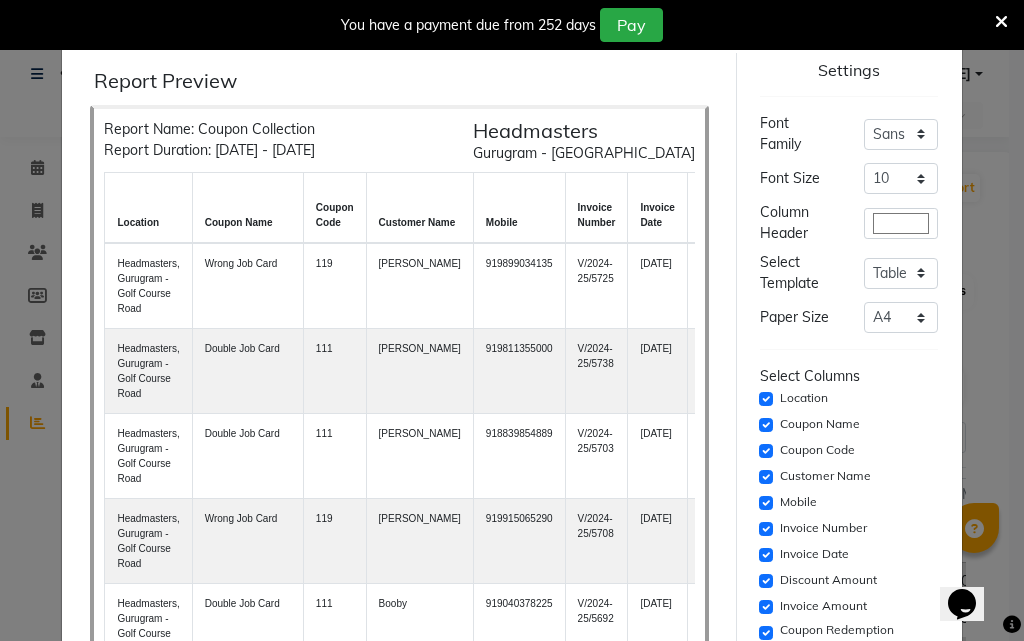 scroll, scrollTop: 209, scrollLeft: 0, axis: vertical 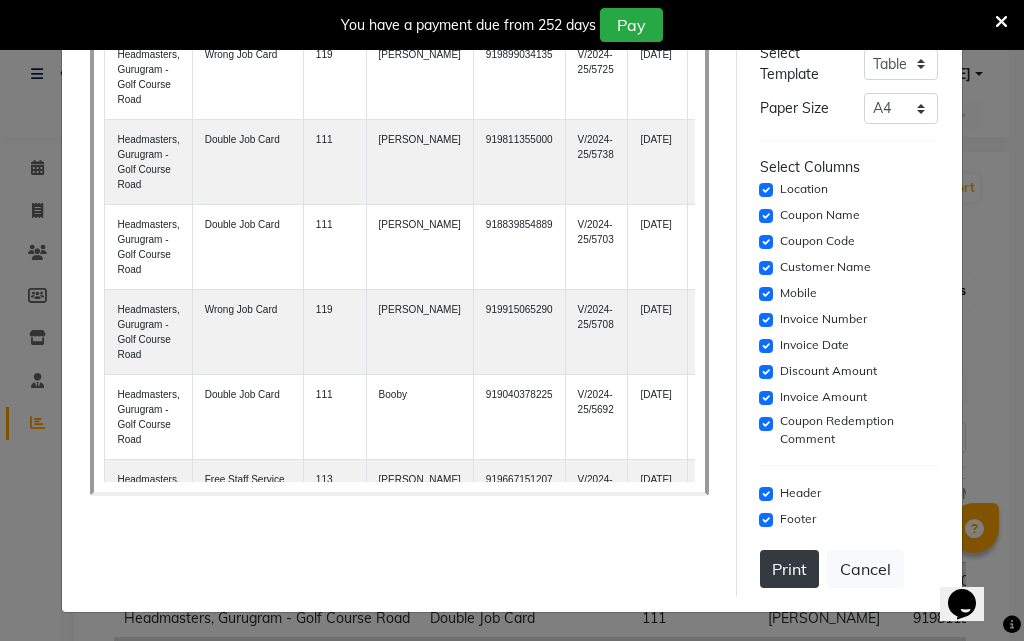 click on "Print" 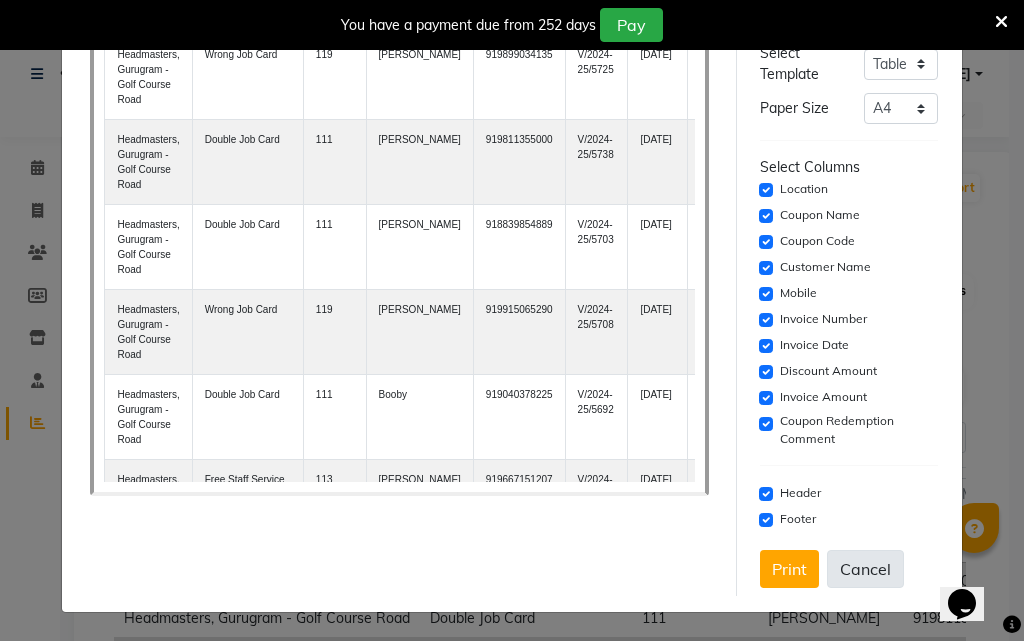 click on "Cancel" 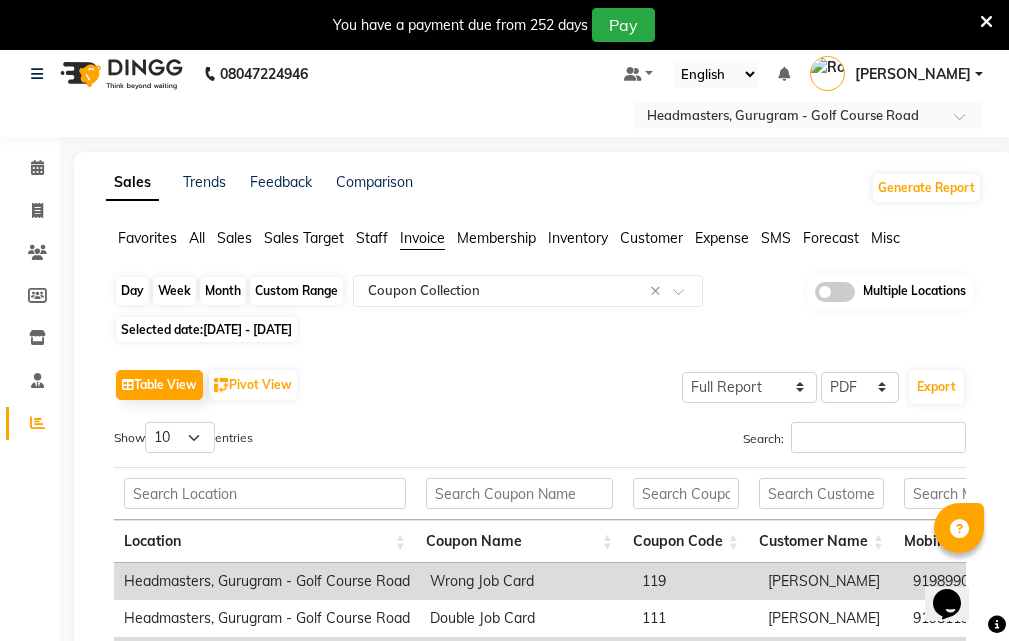 click on "Custom Range" 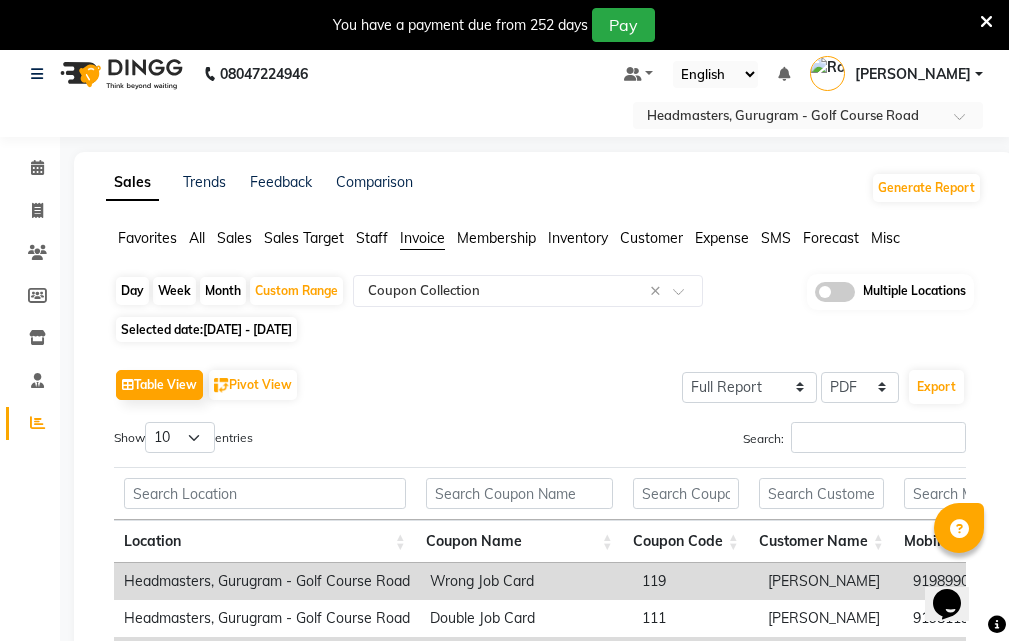 select on "2" 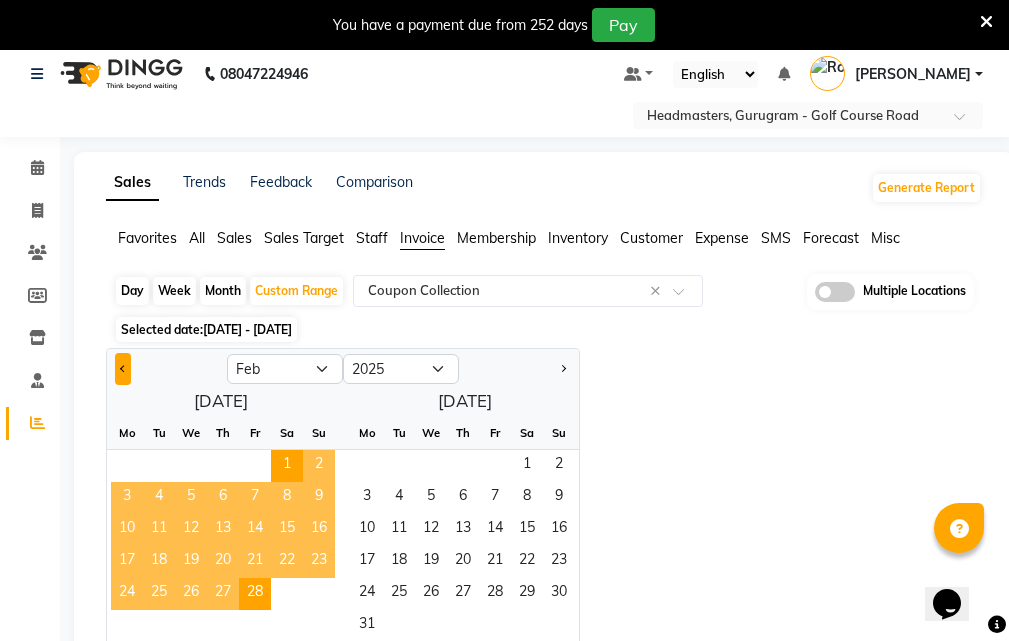 click 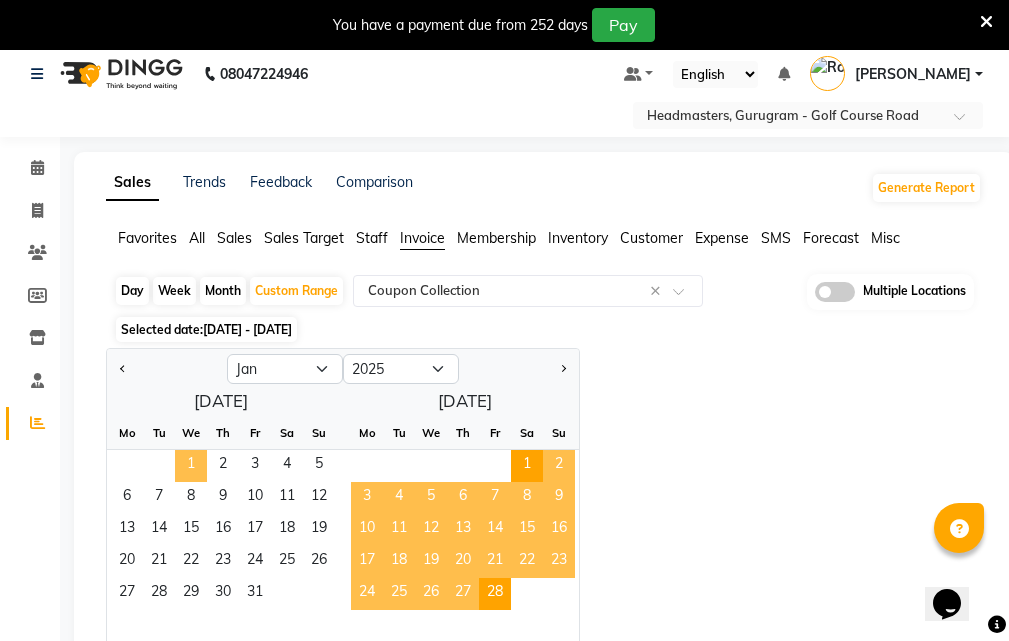 click on "1" 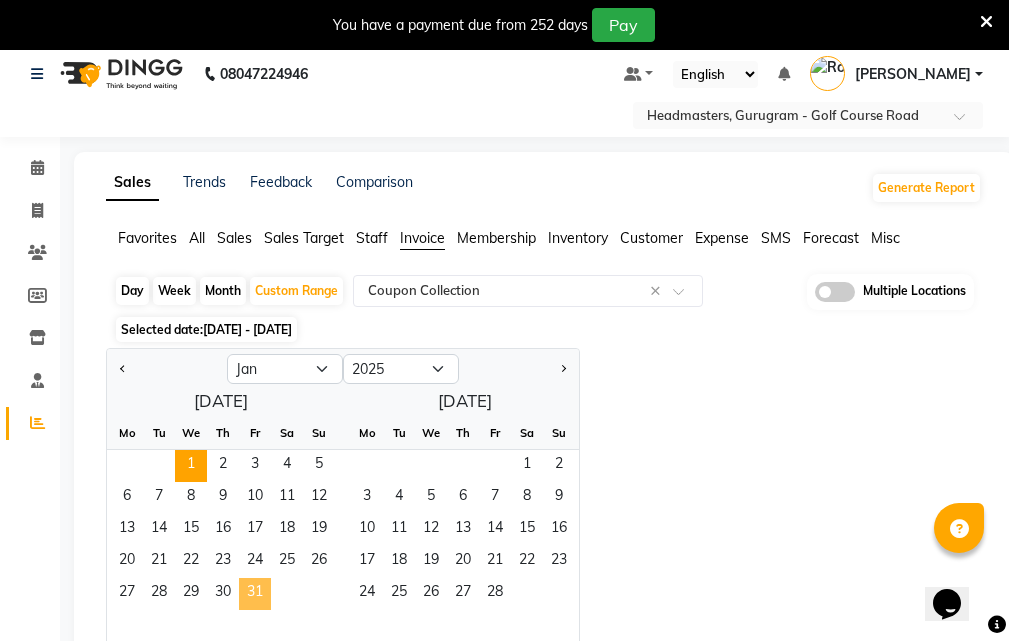 click on "31" 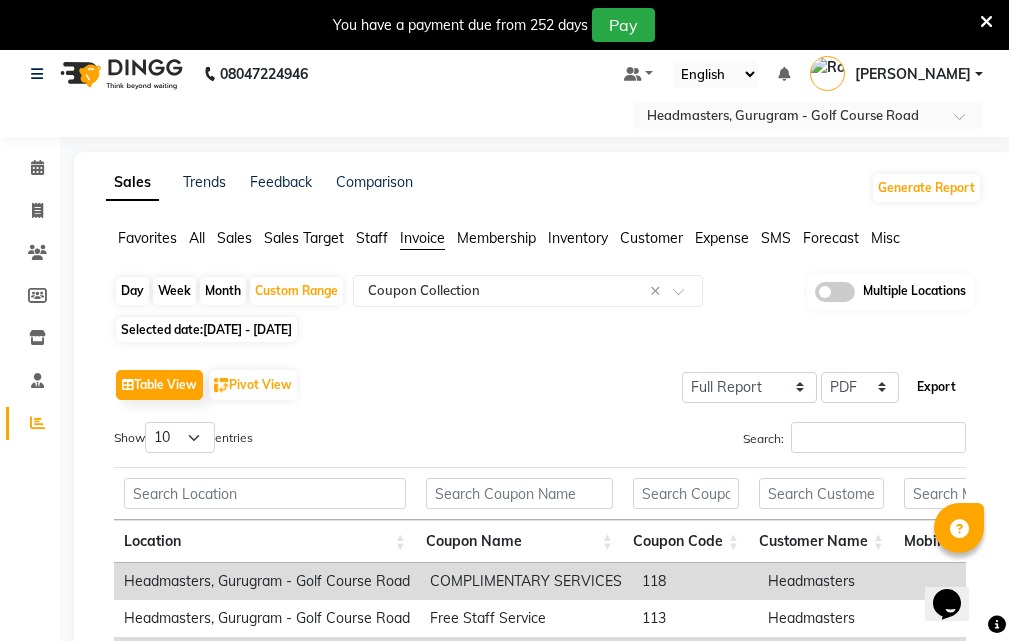 click on "Export" 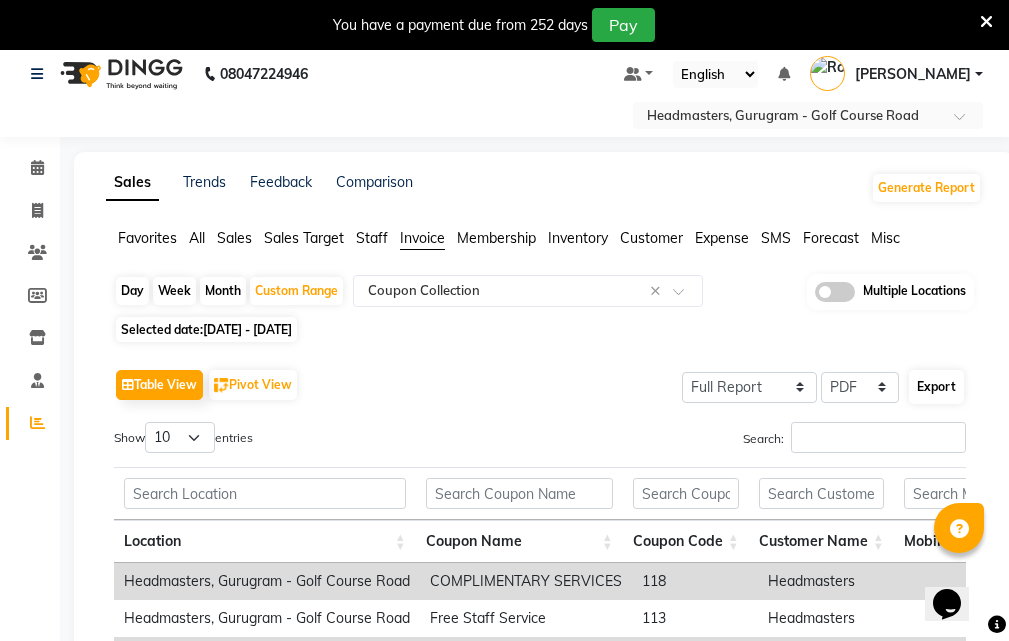 select on "sans-serif" 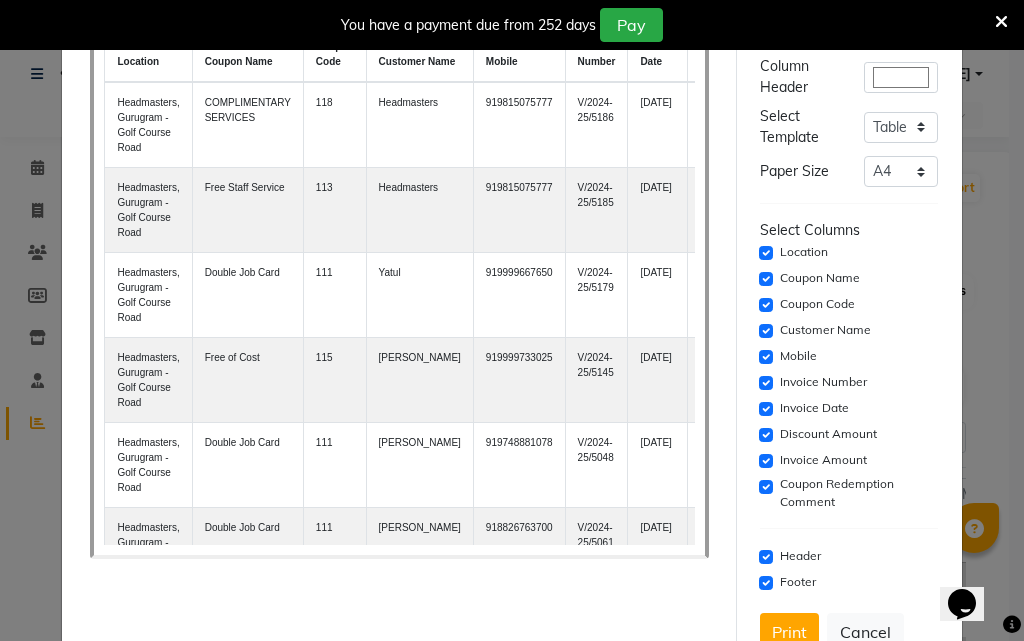 scroll, scrollTop: 209, scrollLeft: 0, axis: vertical 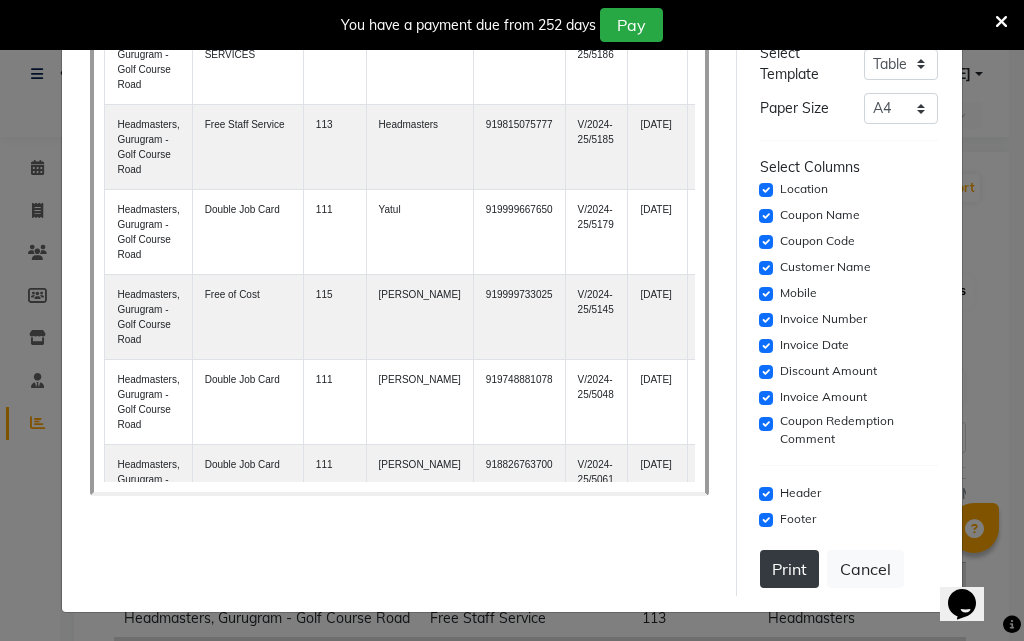 click on "Print" 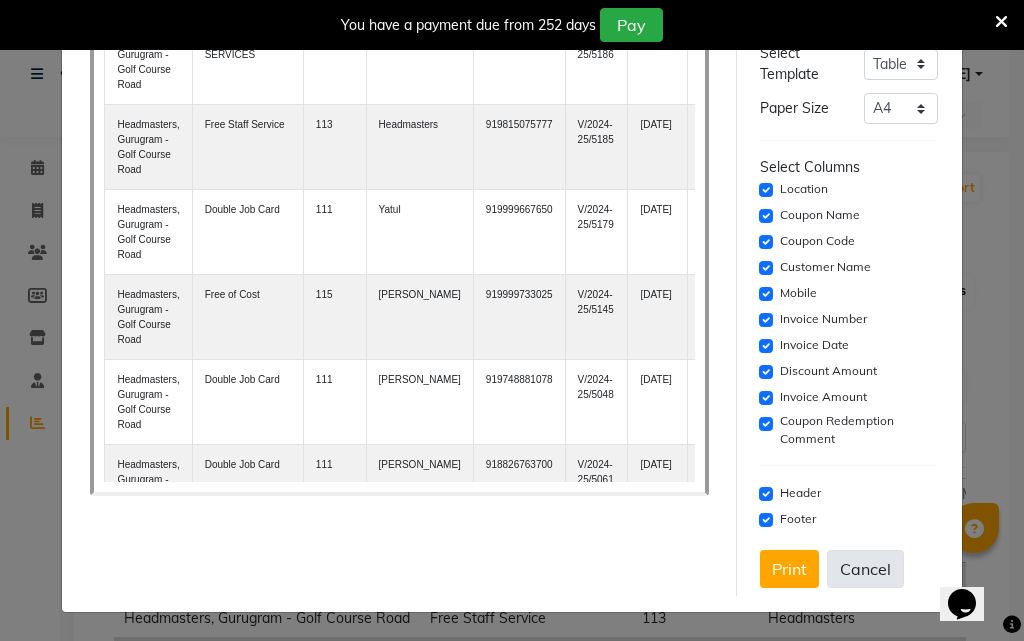drag, startPoint x: 843, startPoint y: 570, endPoint x: 669, endPoint y: 548, distance: 175.38528 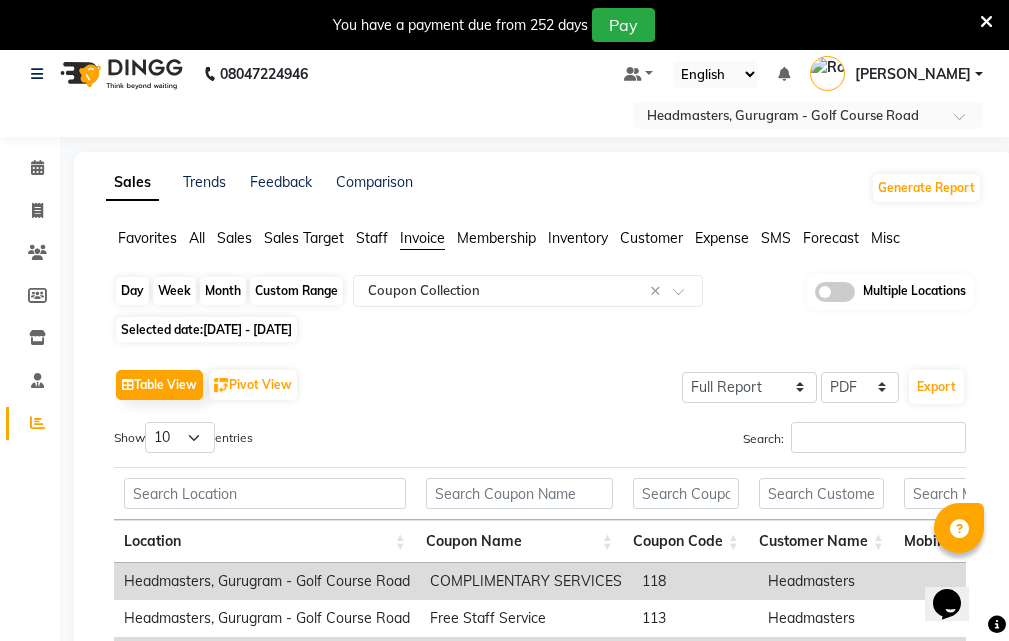 click on "Custom Range" 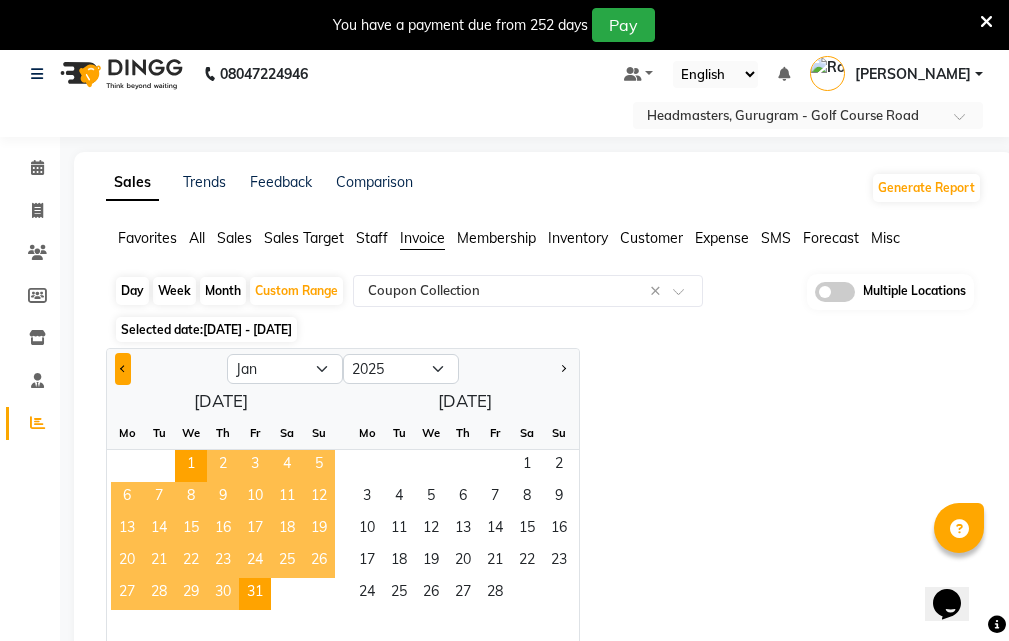 click 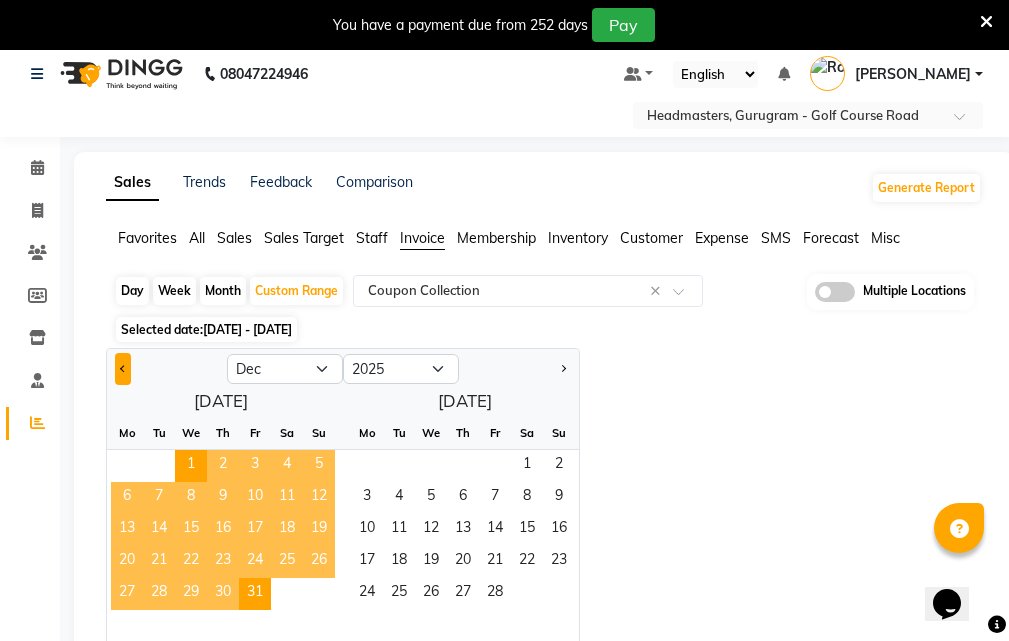 select on "2024" 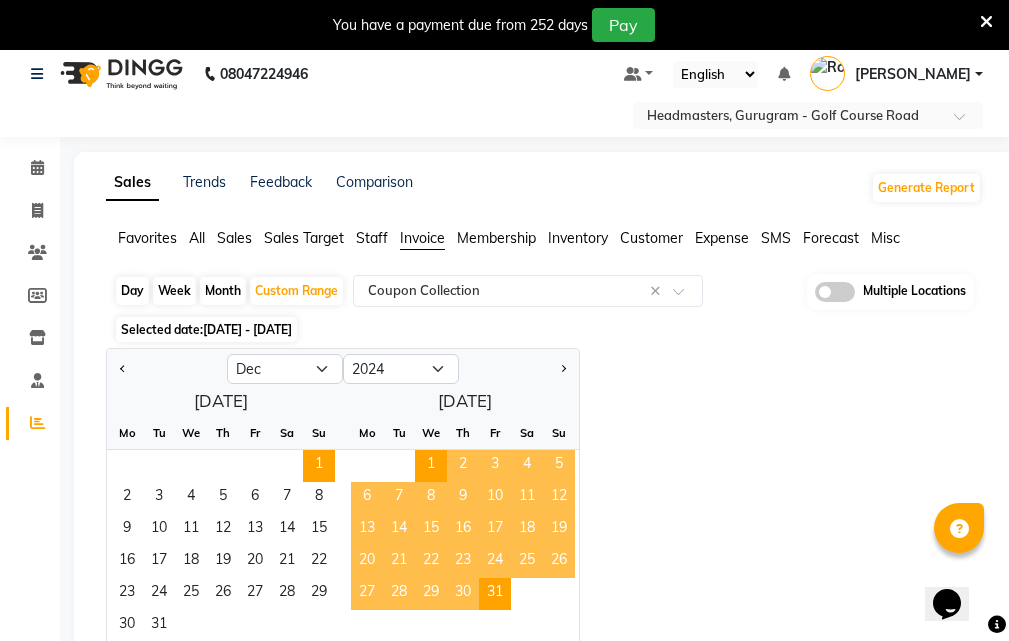 click on "1" 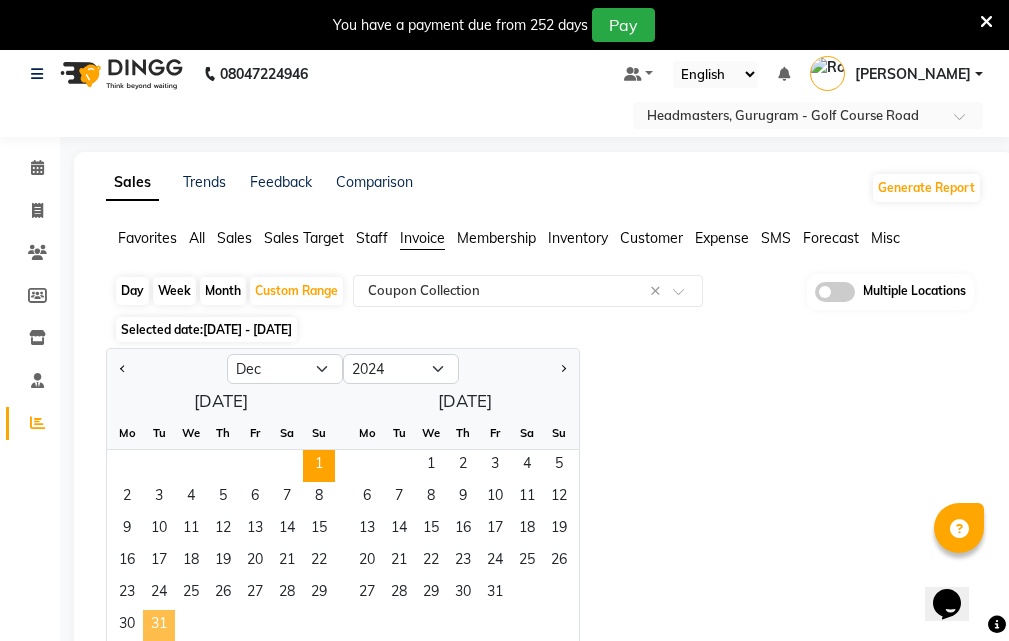 click on "31" 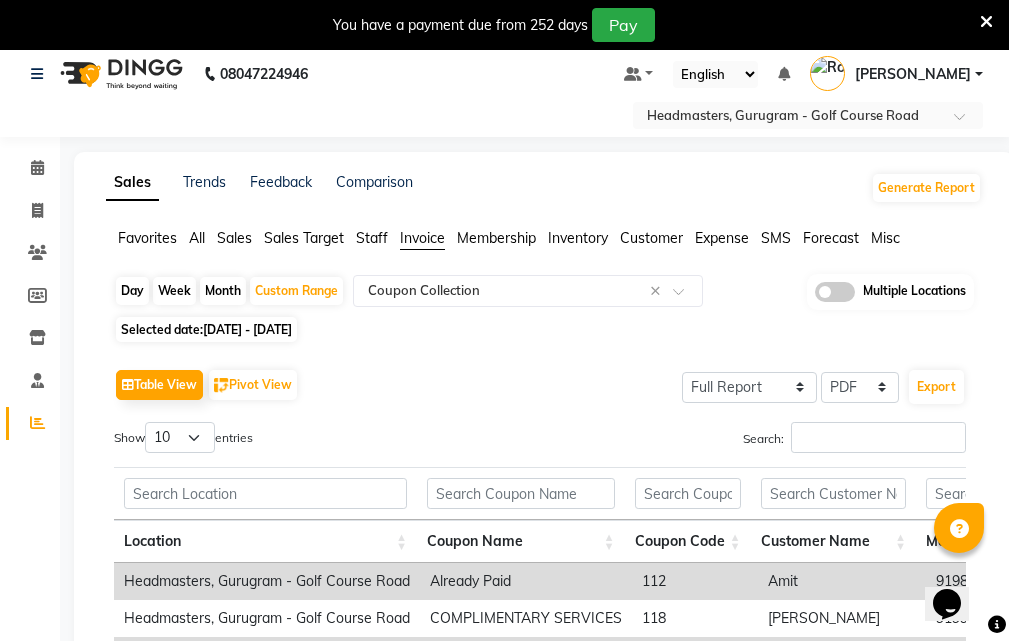 click on "Export" 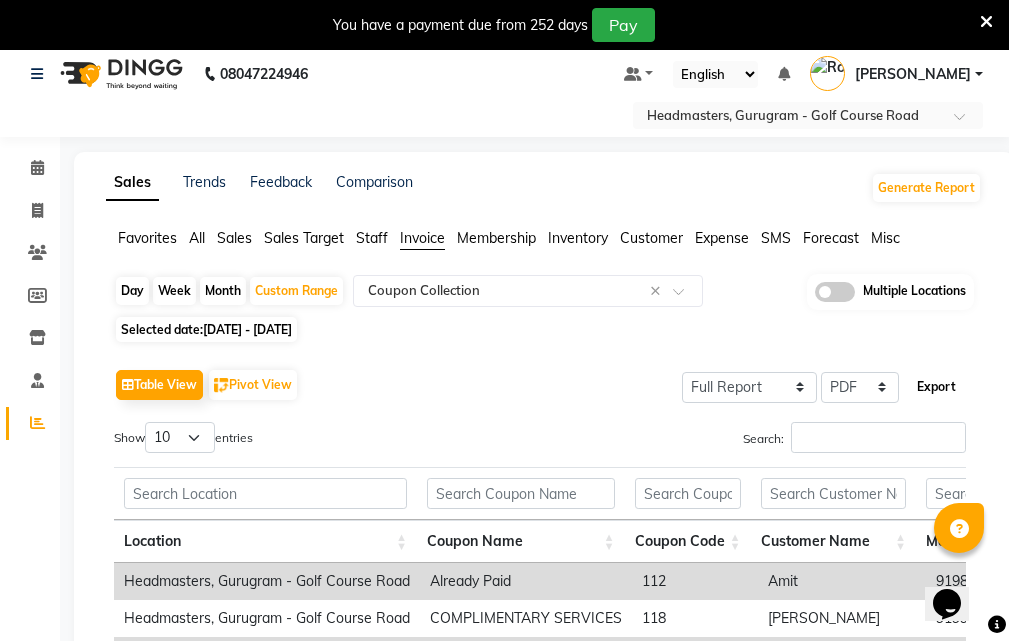 click on "Export" 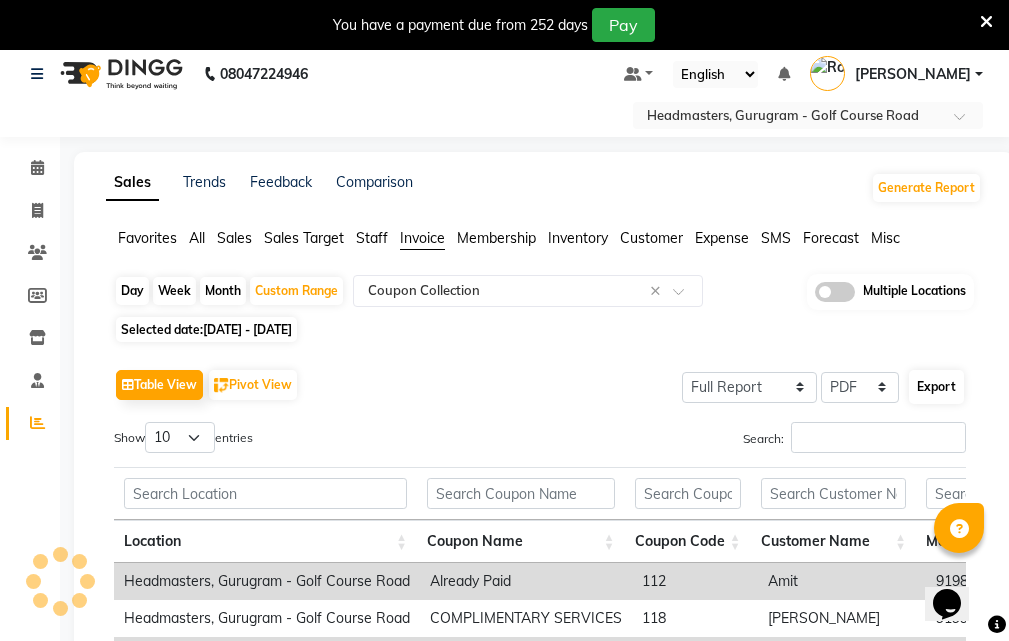 select on "sans-serif" 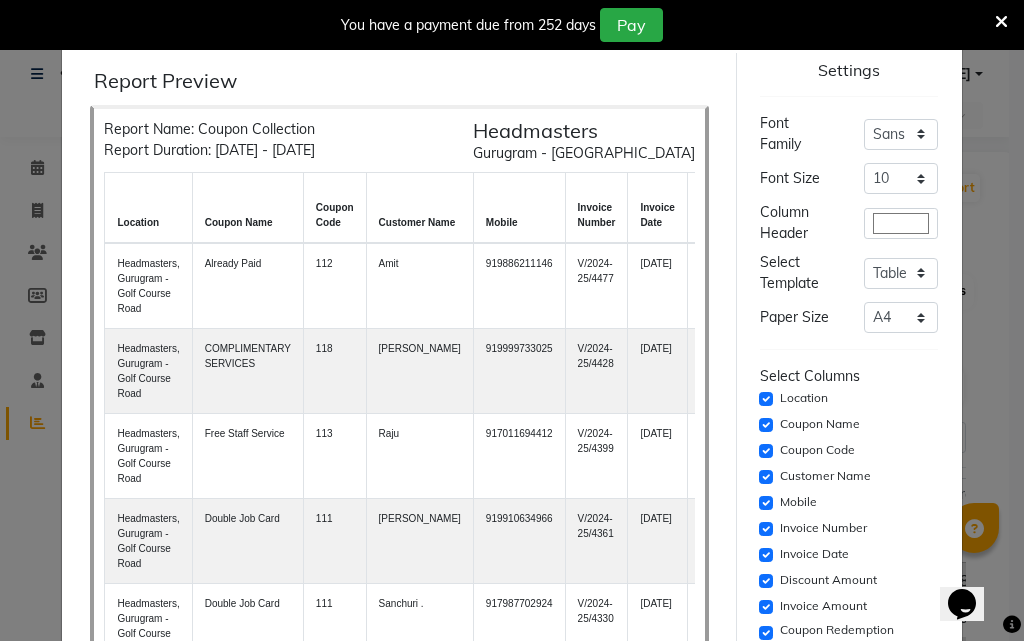 scroll, scrollTop: 209, scrollLeft: 0, axis: vertical 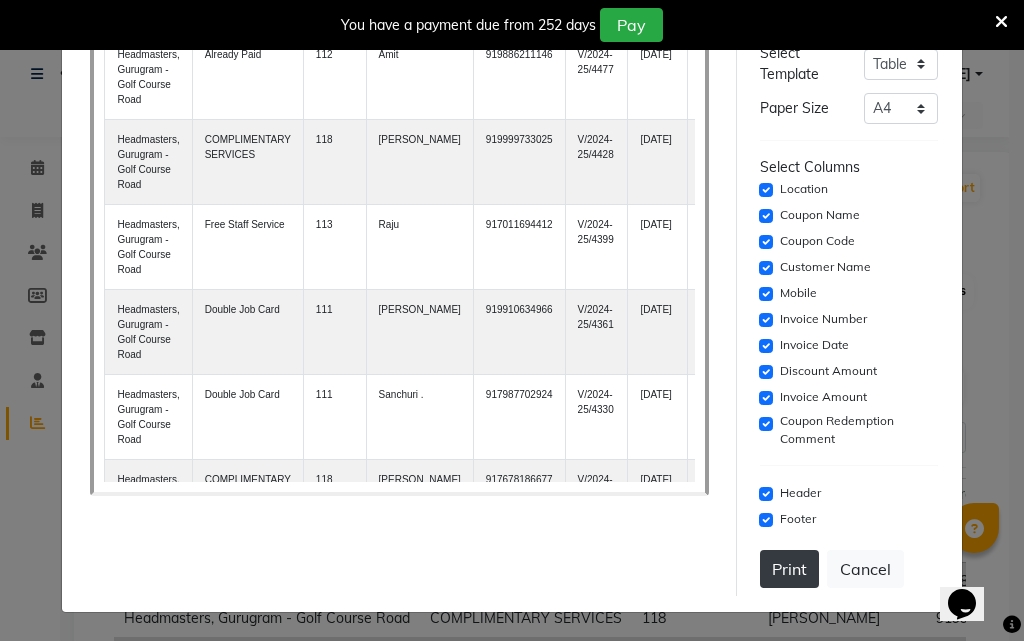 click on "Print" 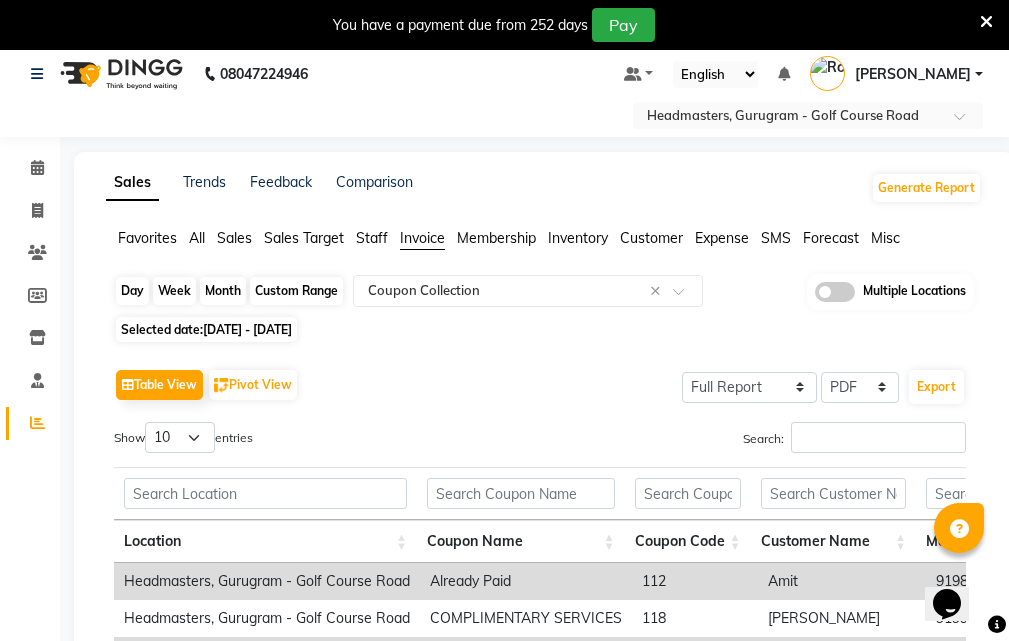 click on "Custom Range" 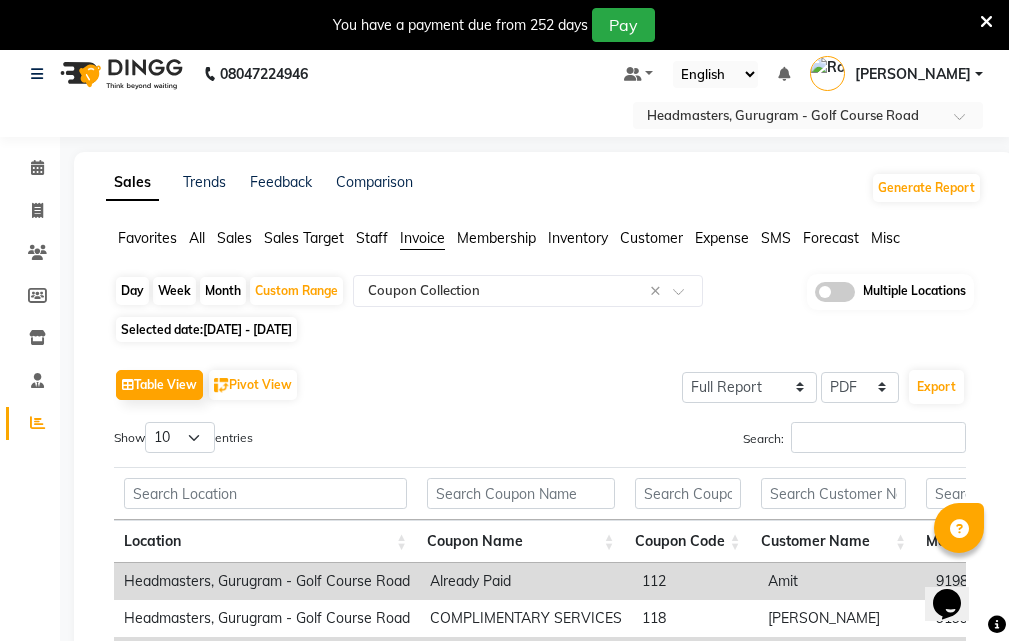 select on "12" 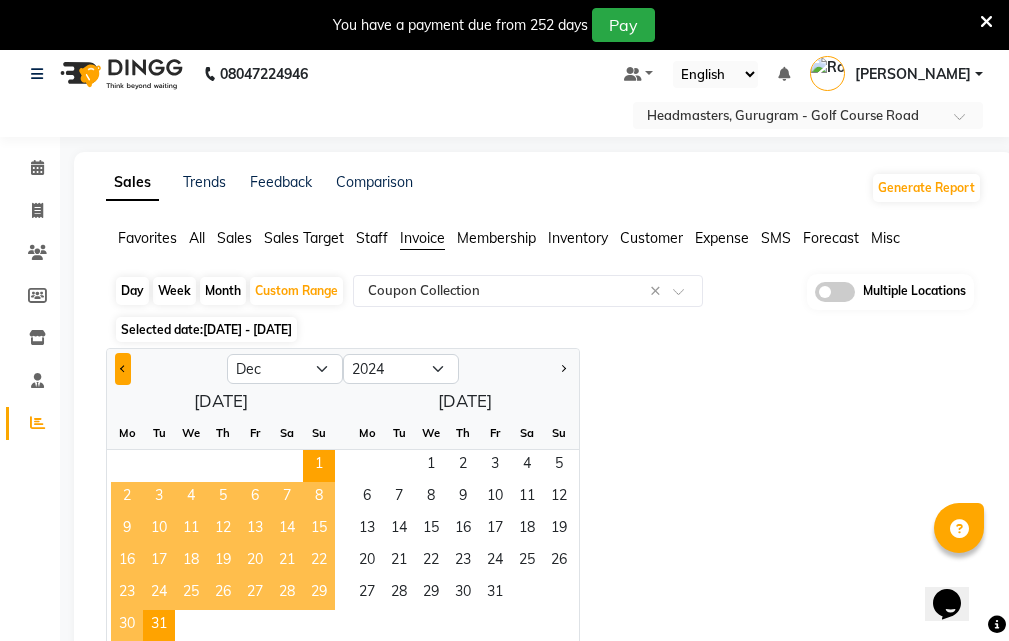 click 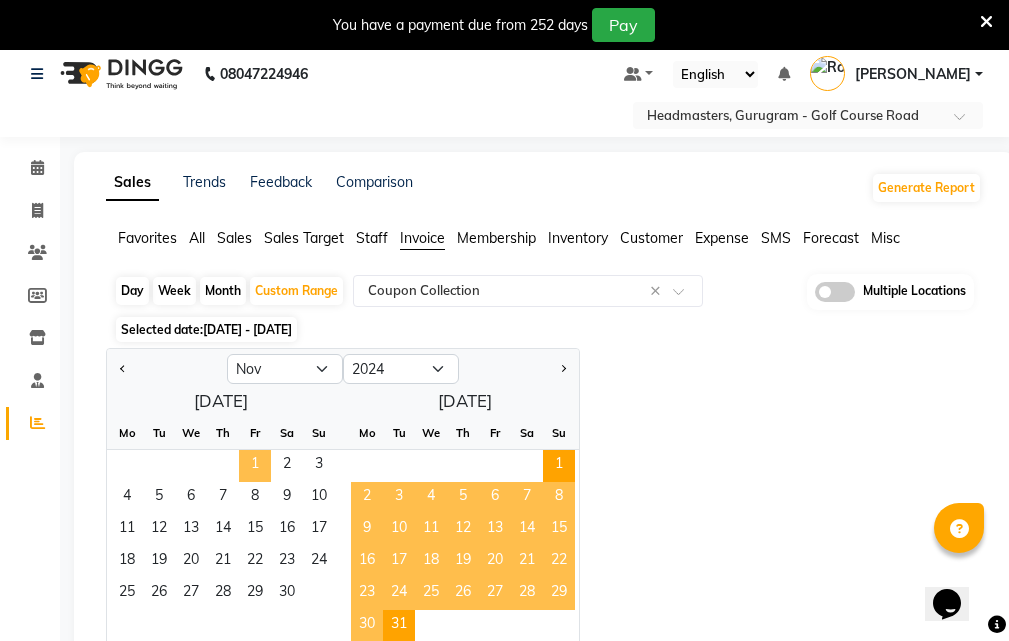 click on "1" 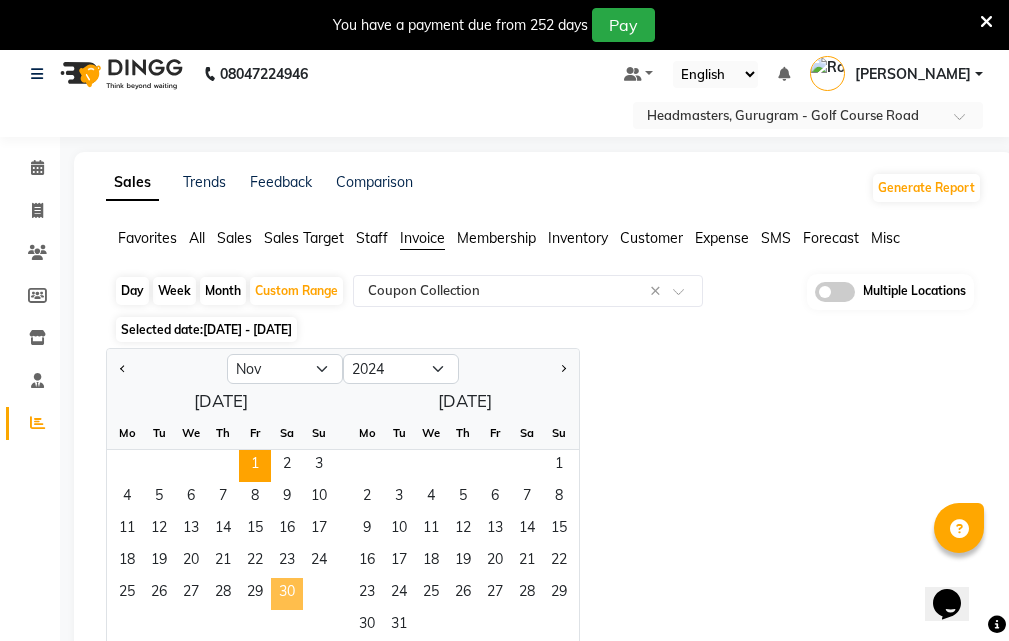 click on "30" 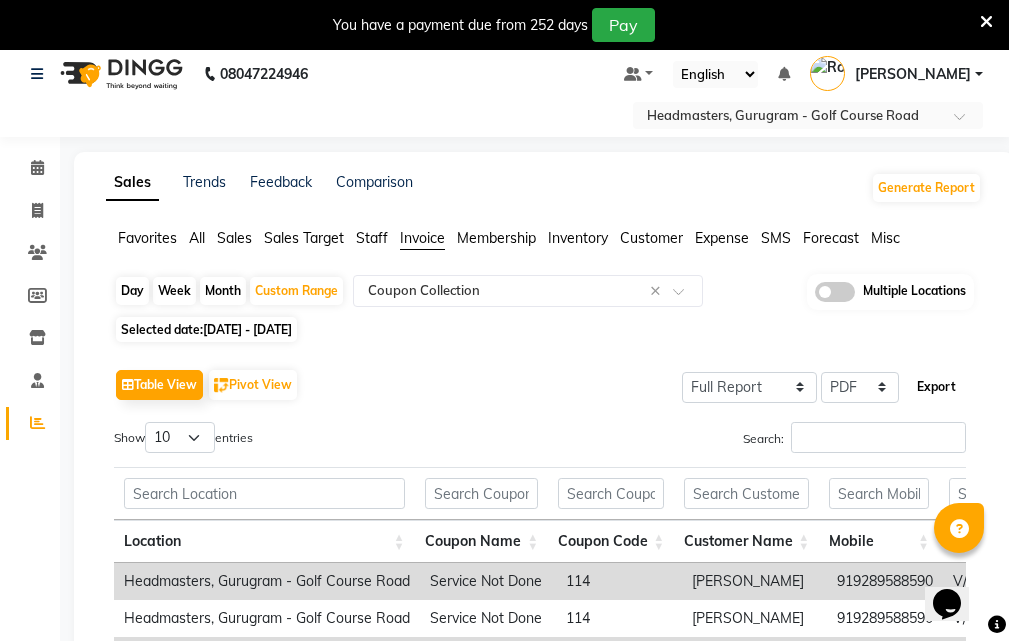 click on "Export" 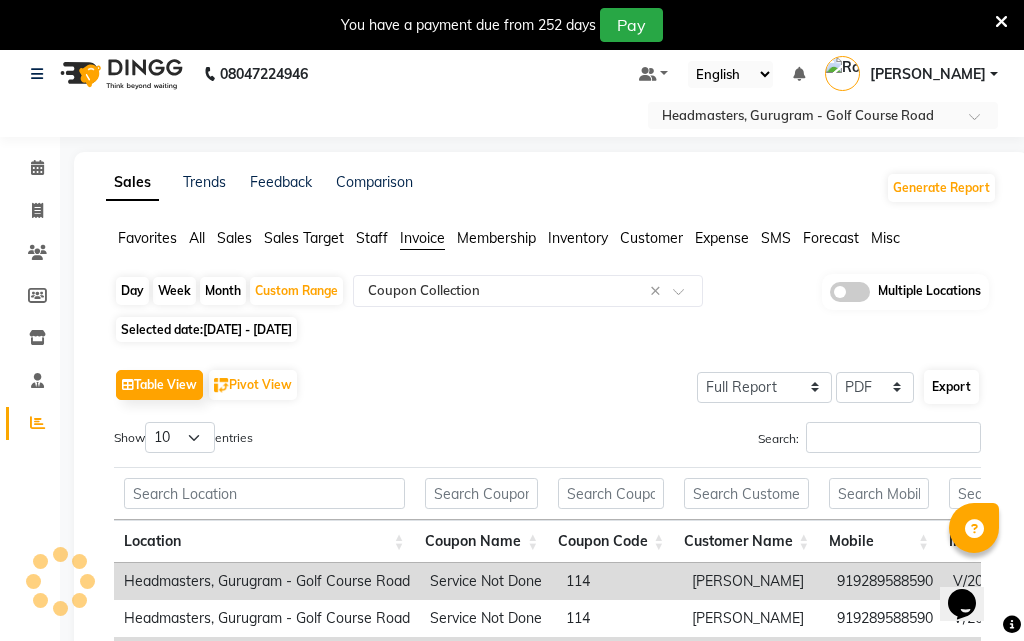 select on "sans-serif" 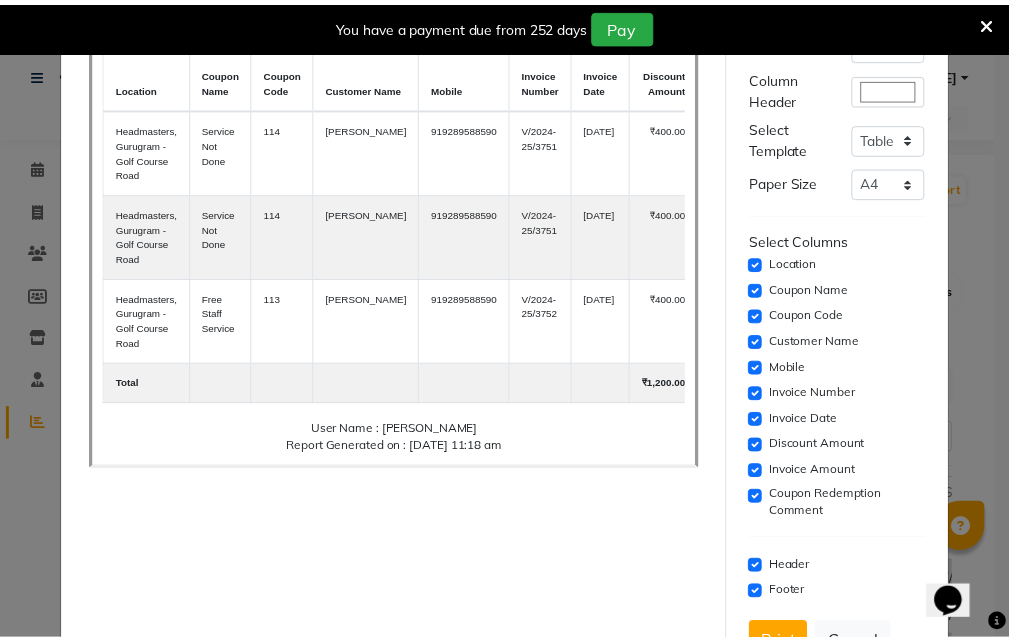 scroll, scrollTop: 209, scrollLeft: 0, axis: vertical 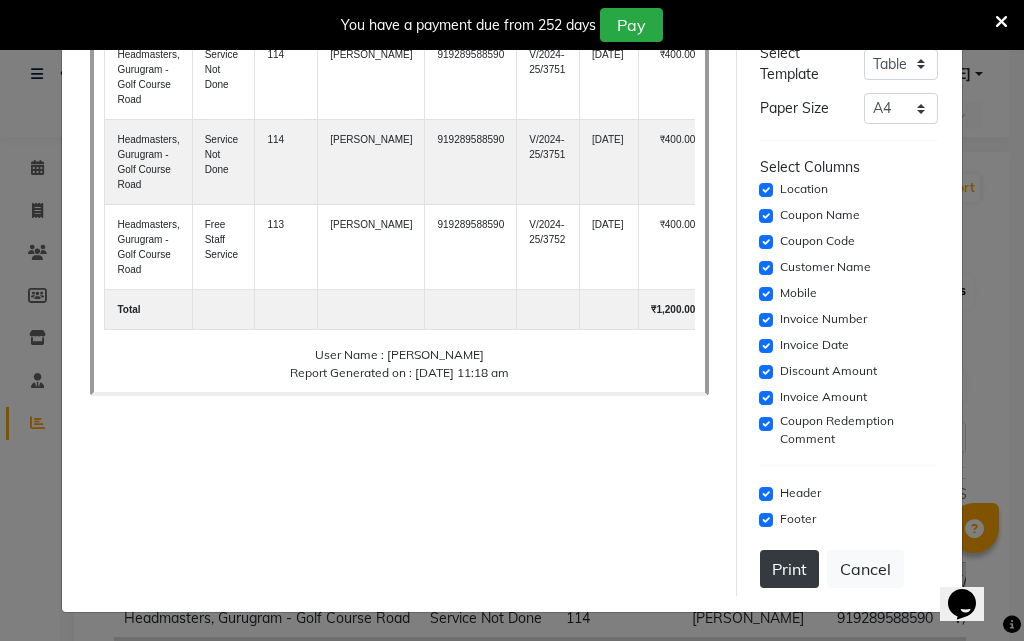 click on "Print" 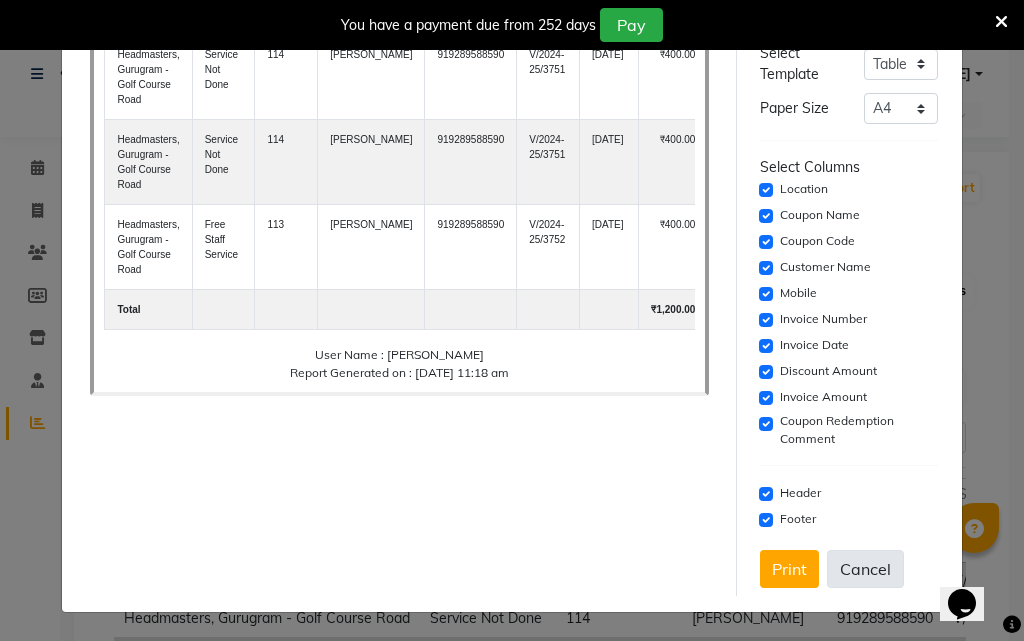 click on "Cancel" 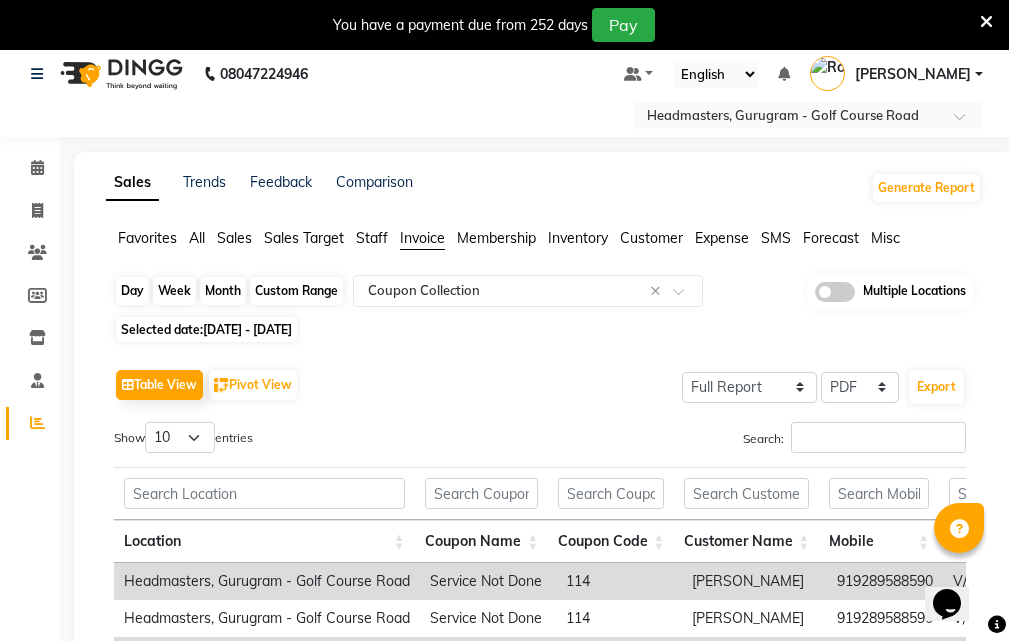 click on "Custom Range" 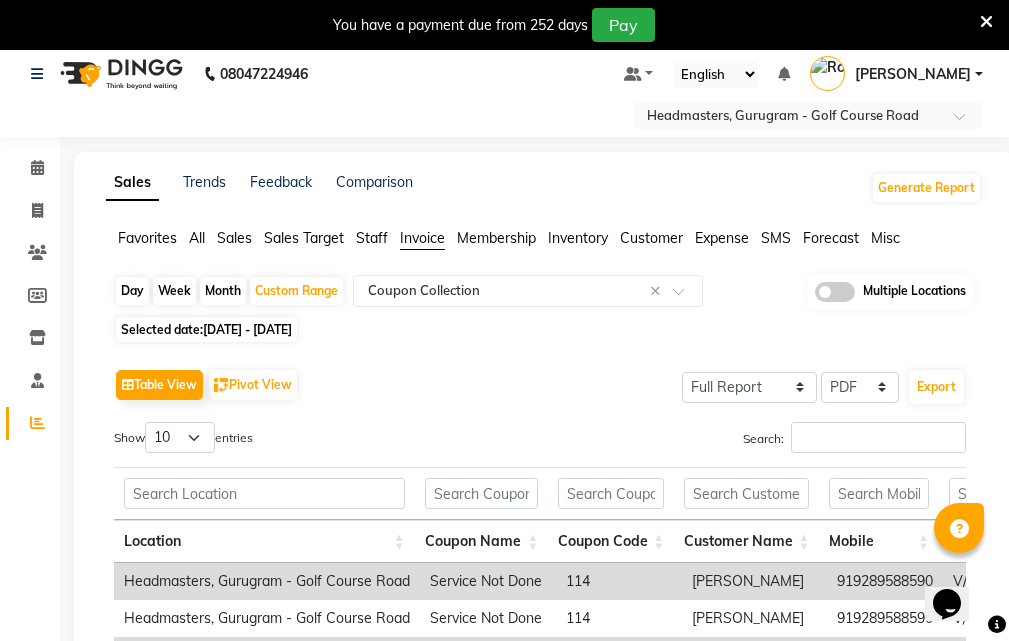 select on "11" 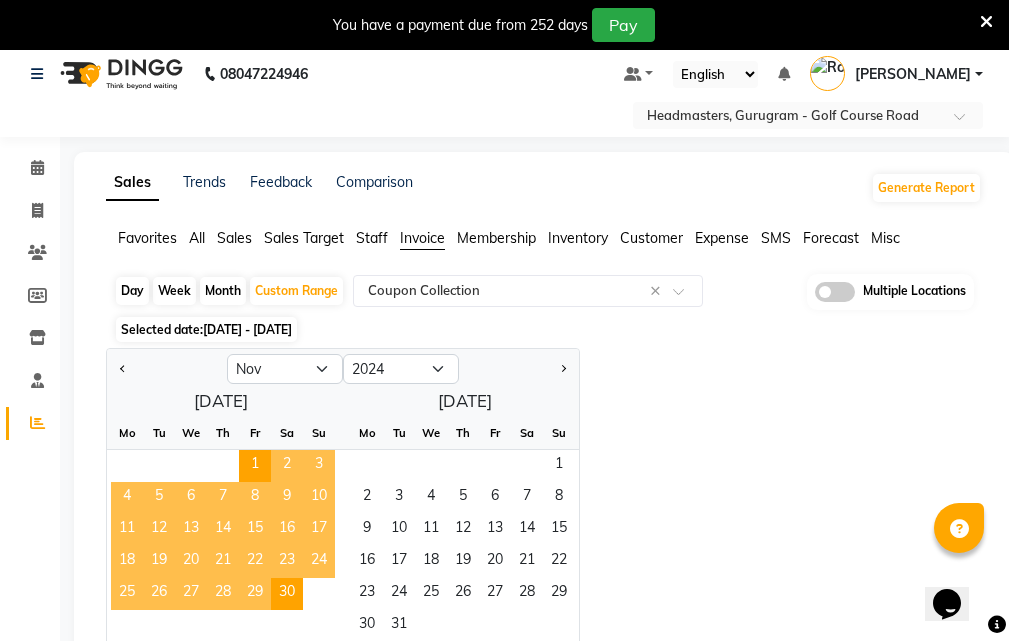 drag, startPoint x: 120, startPoint y: 371, endPoint x: 147, endPoint y: 422, distance: 57.706154 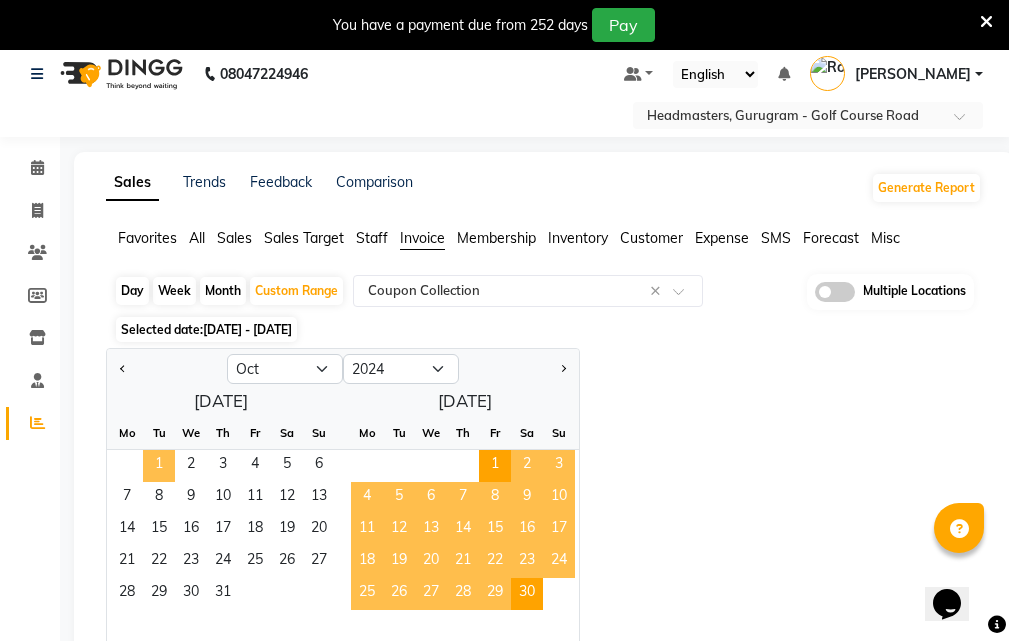 click on "1" 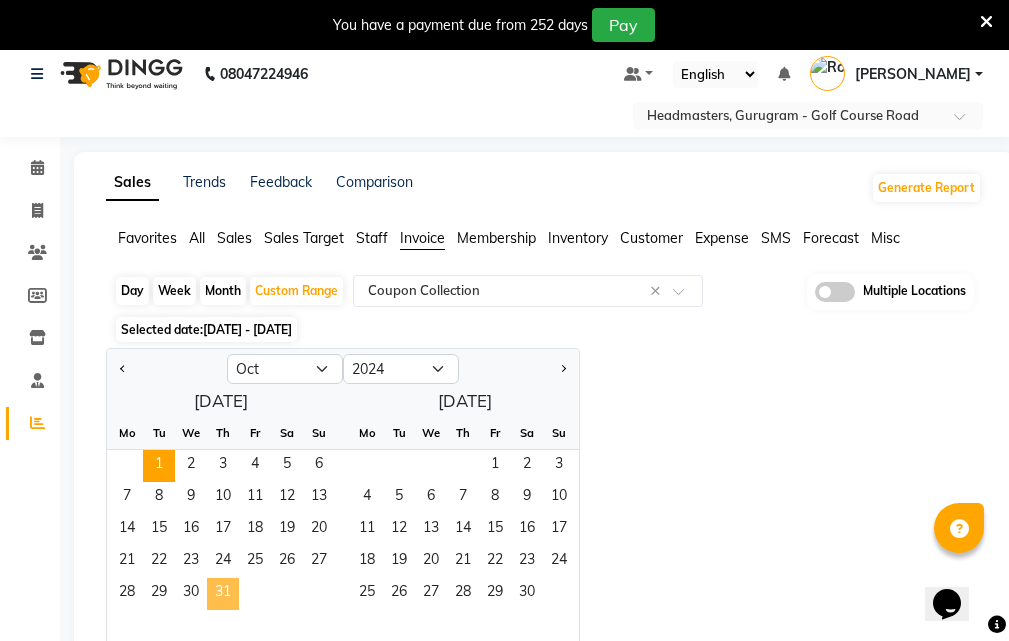 click on "31" 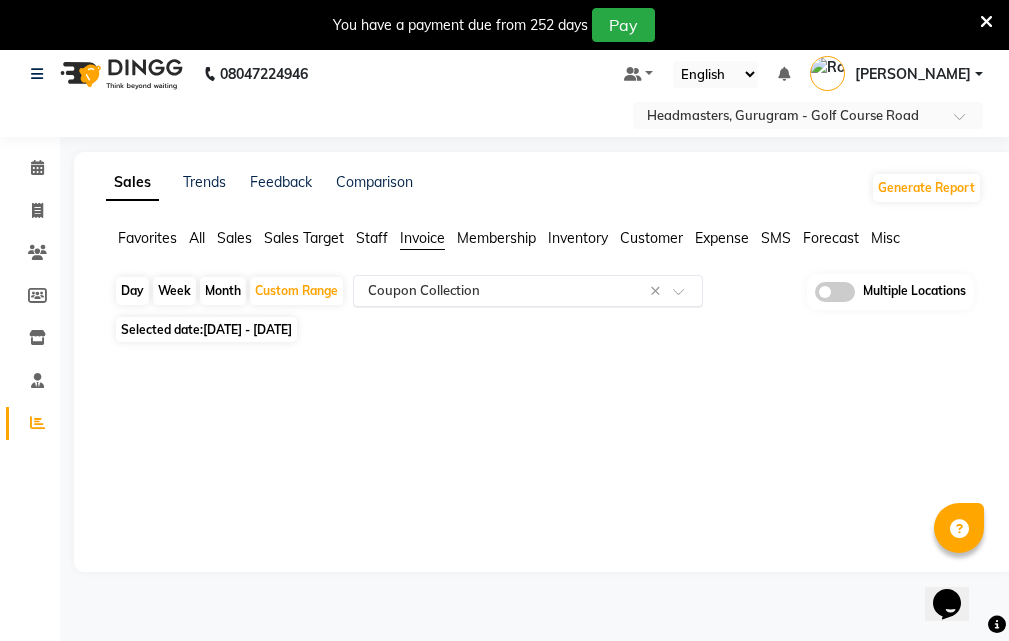 click 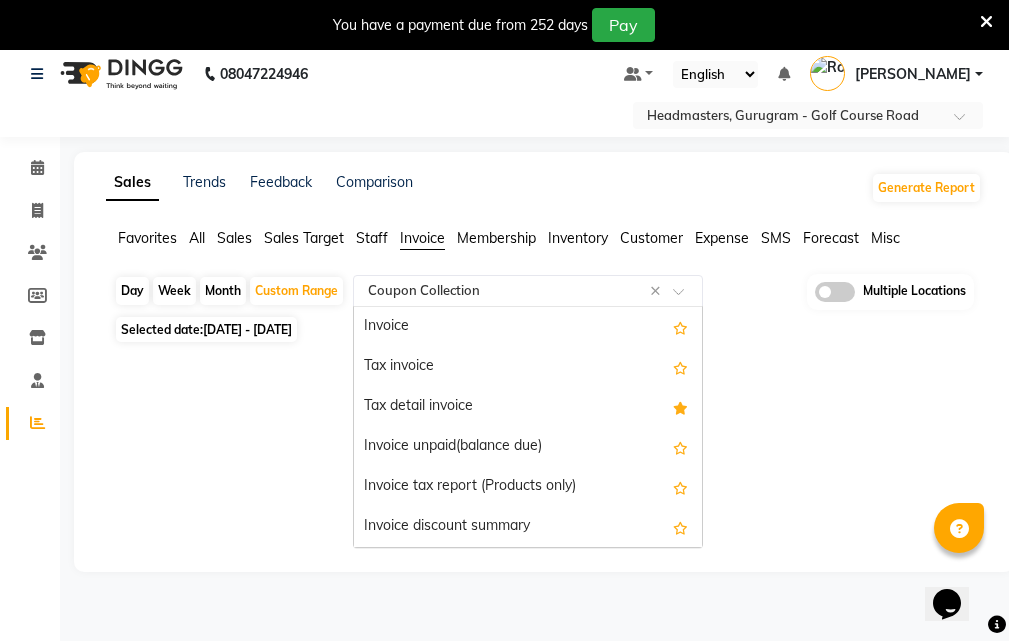 scroll, scrollTop: 360, scrollLeft: 0, axis: vertical 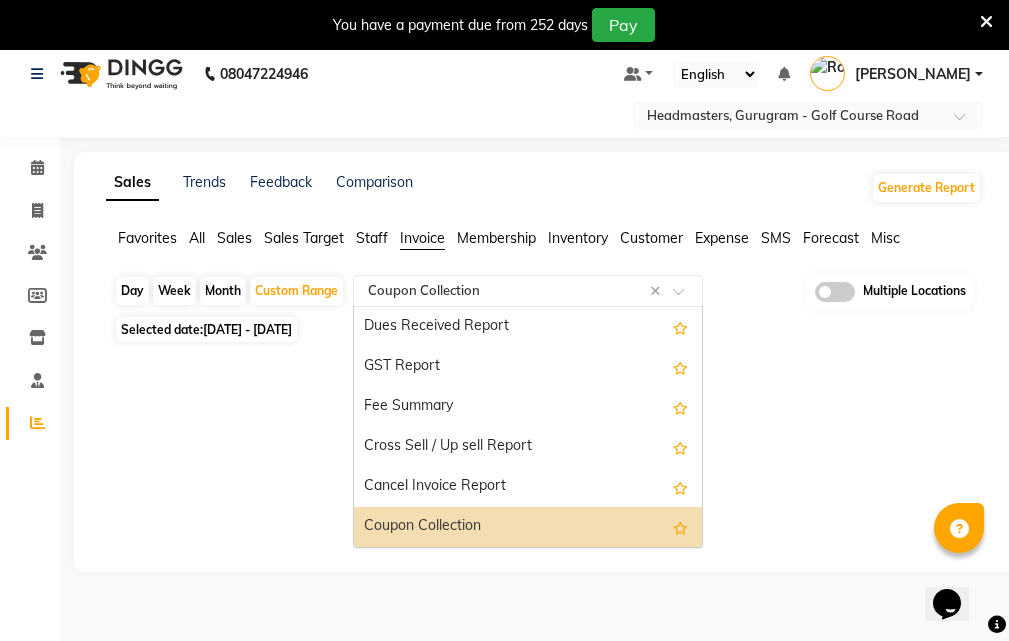 click 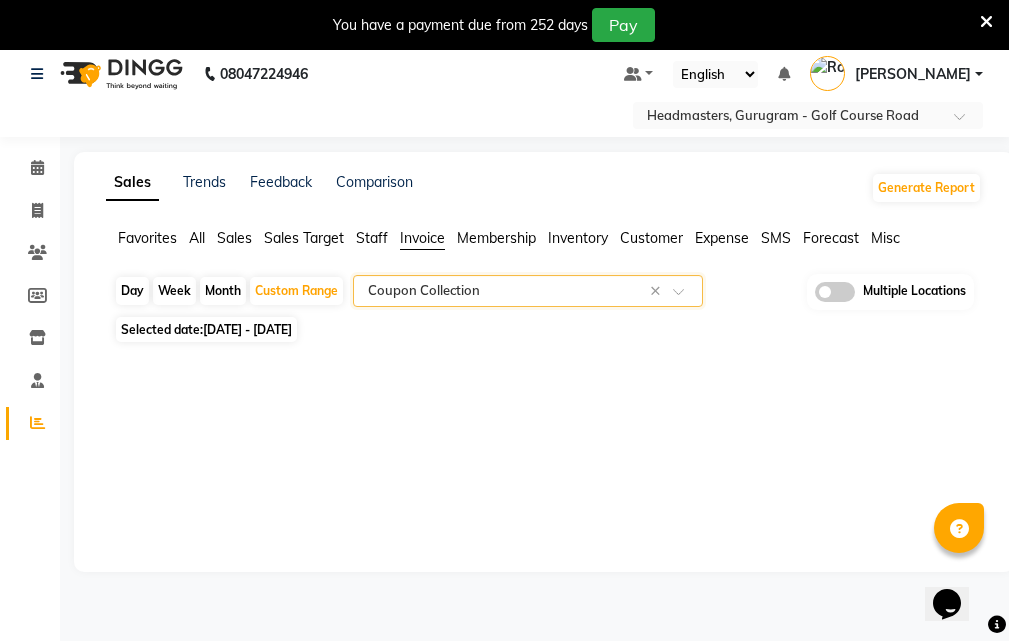click 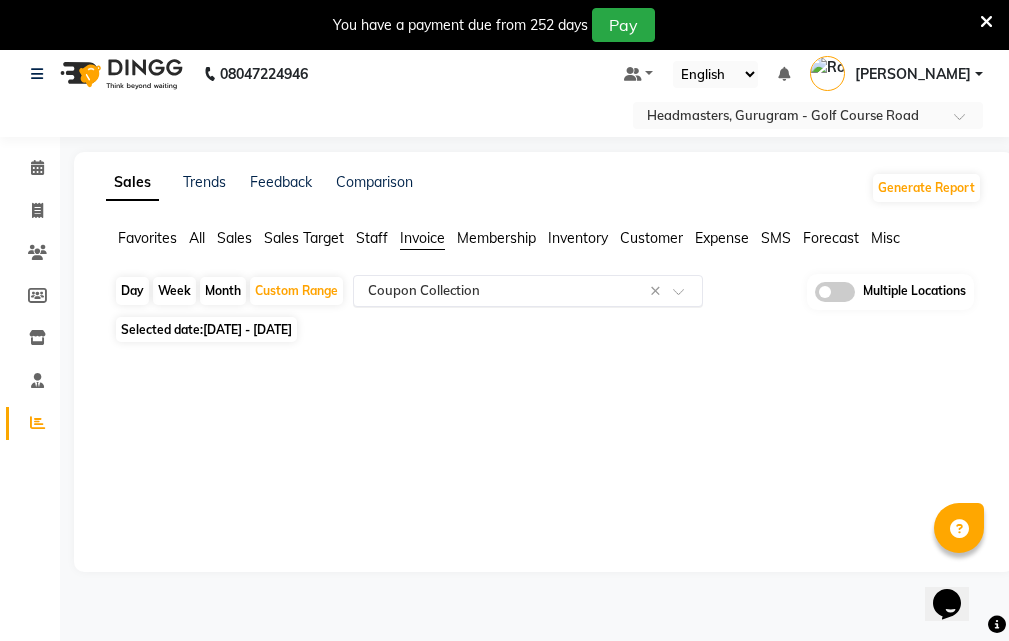 click 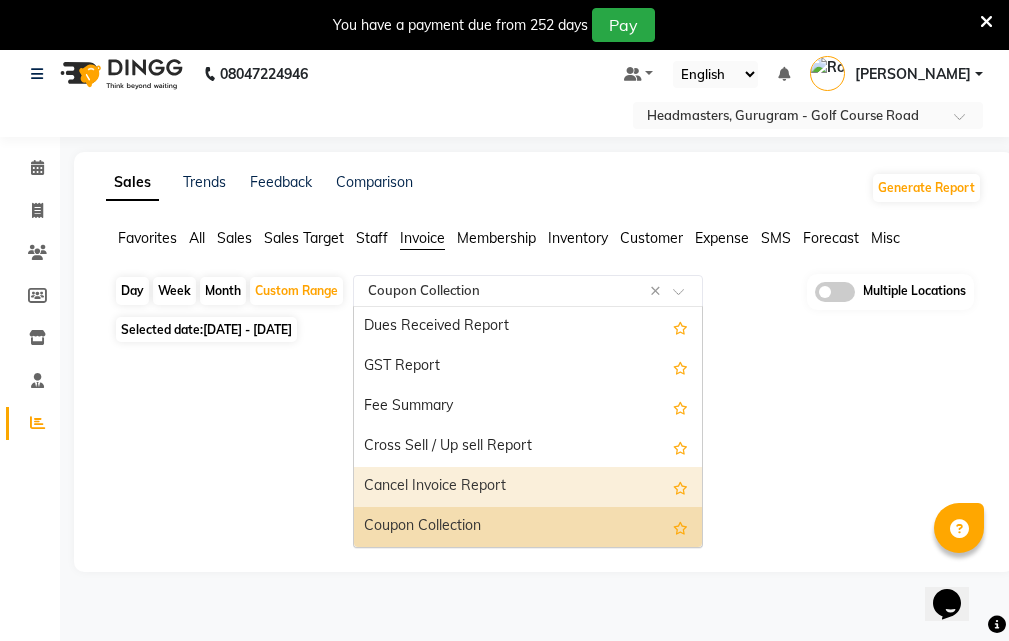 scroll, scrollTop: 289, scrollLeft: 0, axis: vertical 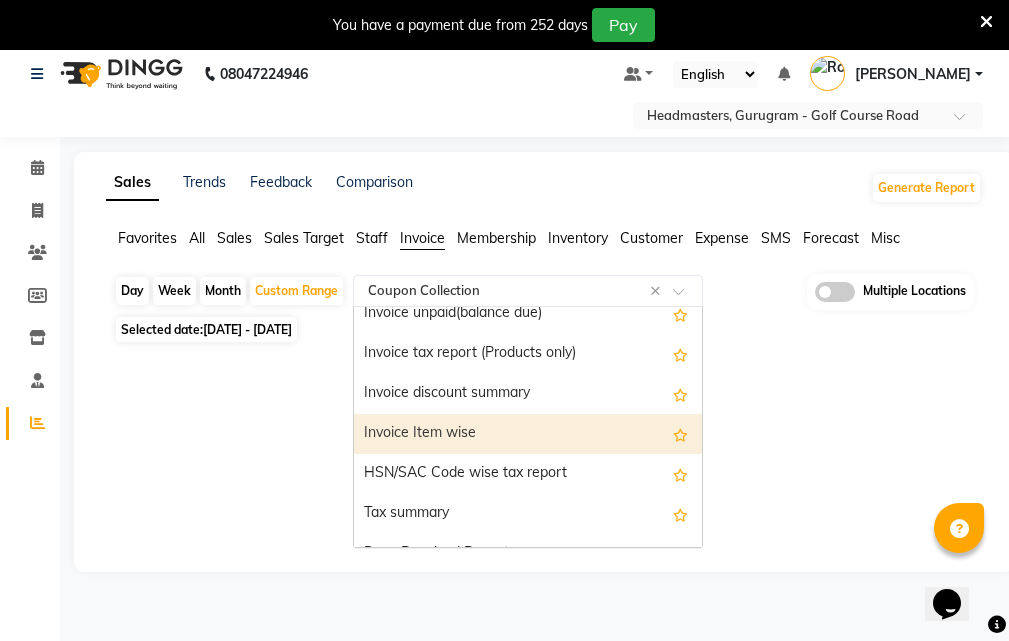 click on "Invoice Item wise" at bounding box center (528, 434) 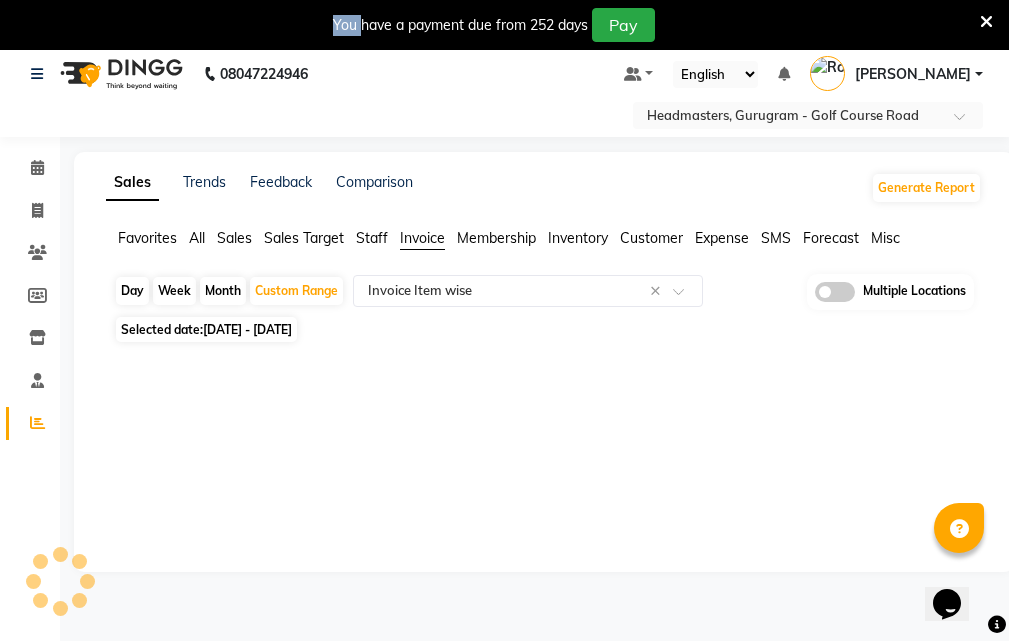 click on "Sales Trends Feedback Comparison Generate Report Favorites All Sales Sales Target Staff Invoice Membership Inventory Customer Expense SMS Forecast Misc  Day   Week   Month   Custom Range  Select Report Type × Invoice Item wise × Multiple Locations Selected date:  01-10-2024 - 31-10-2024  ★ Mark as Favorite  Choose how you'd like to save "" report to favorites  Save to Personal Favorites:   Only you can see this report in your favorites tab. Share with Organization:   Everyone in your organization can see this report in their favorites tab.  Save to Favorites" 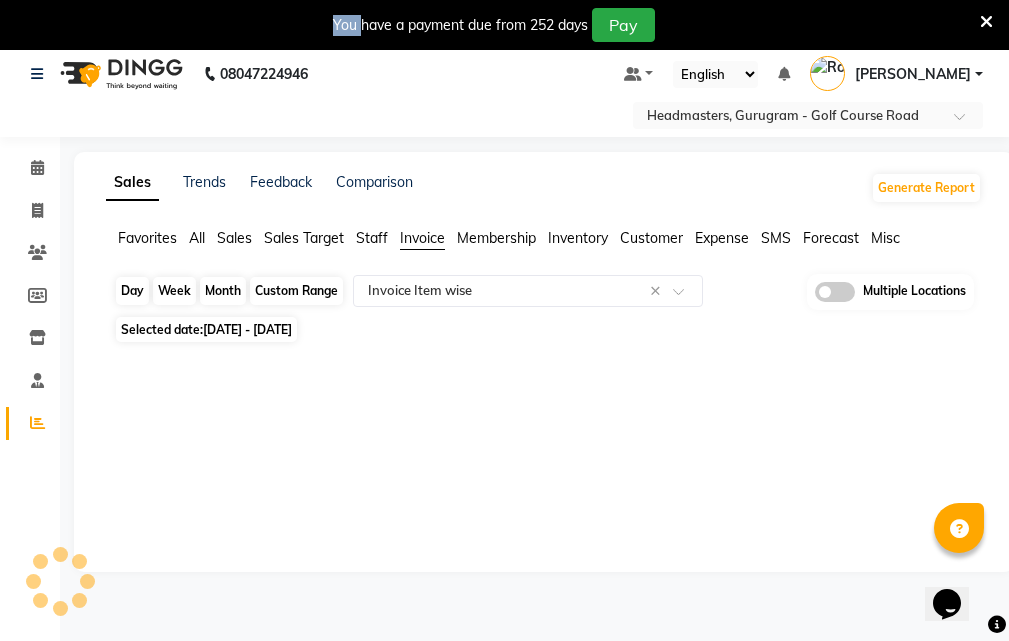 select on "full_report" 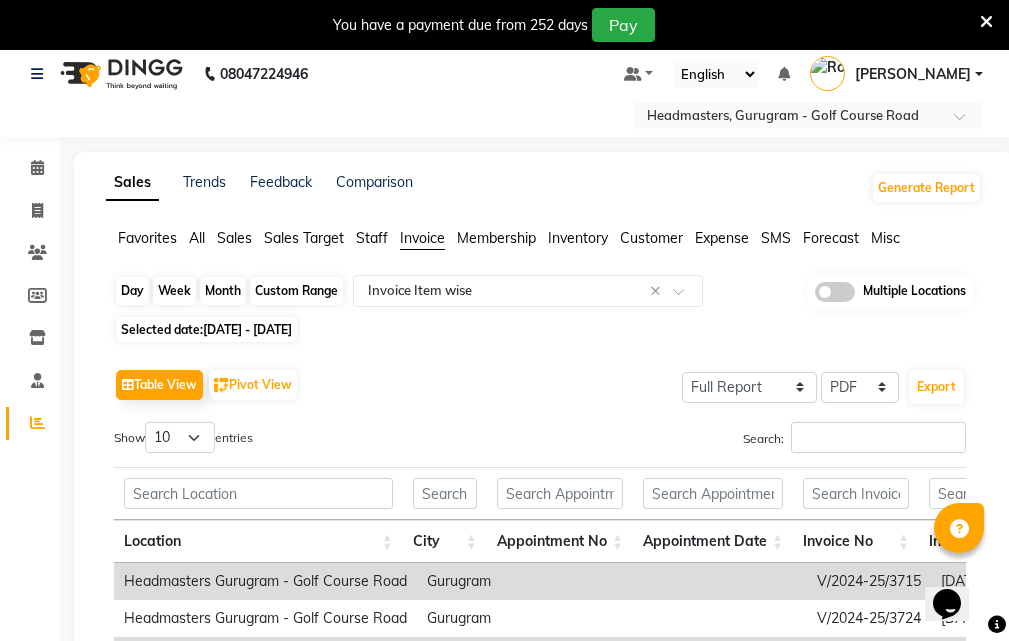 click on "Custom Range" 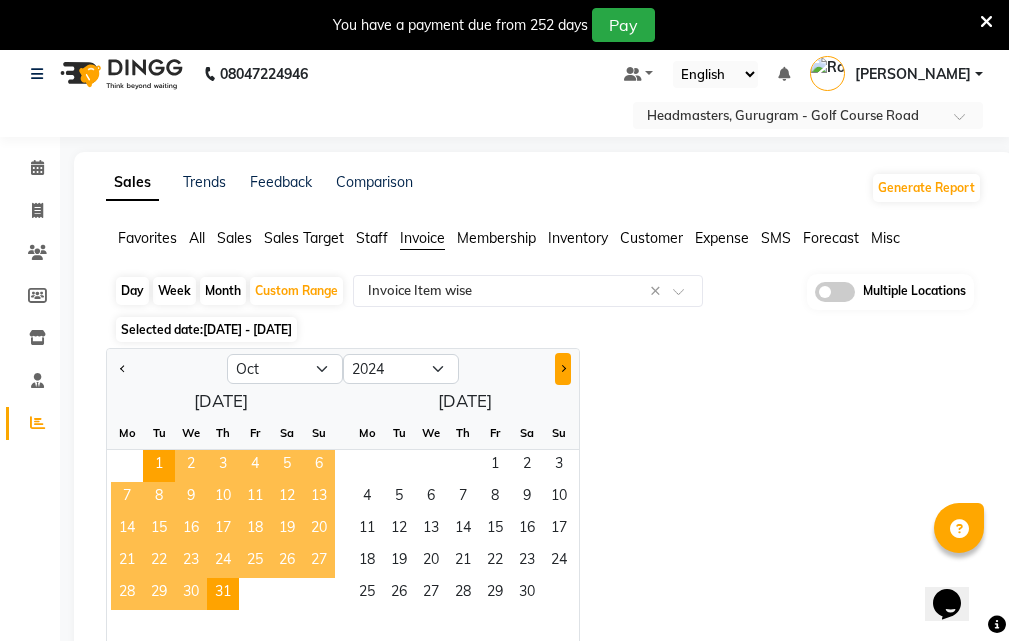 click 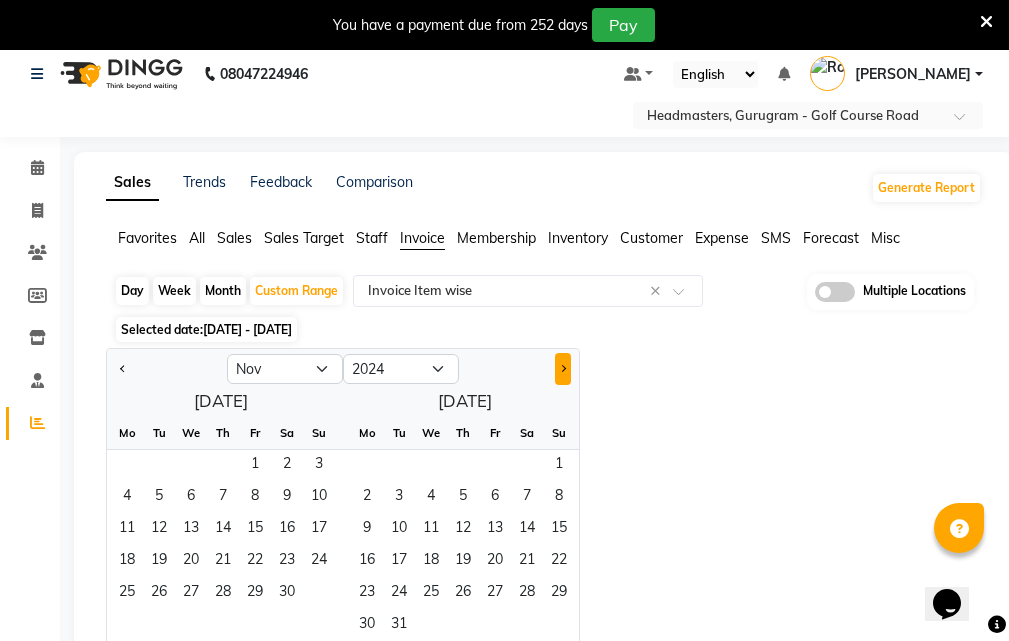 click 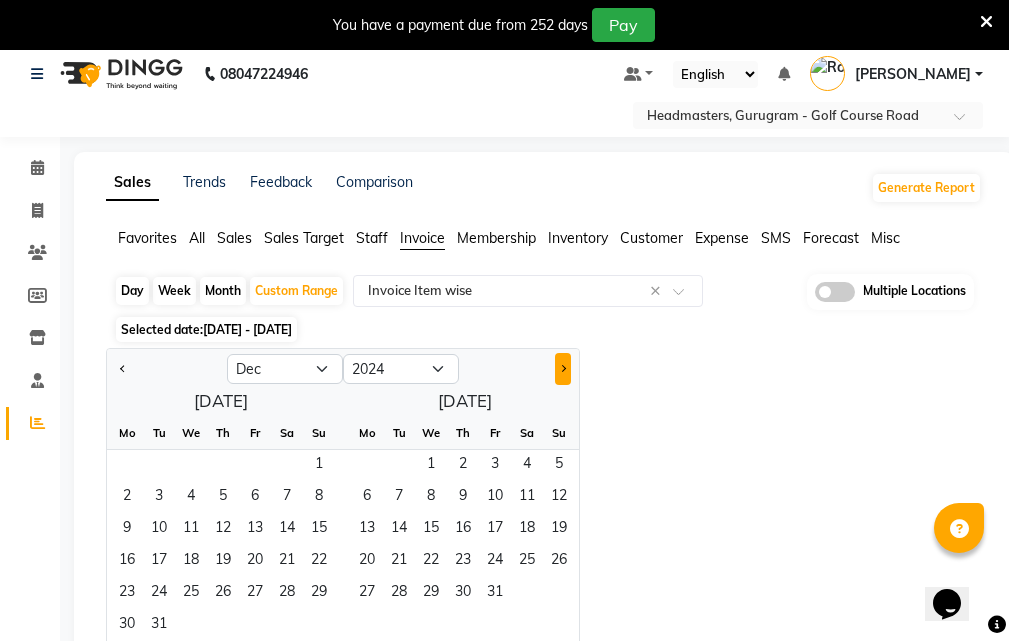 click 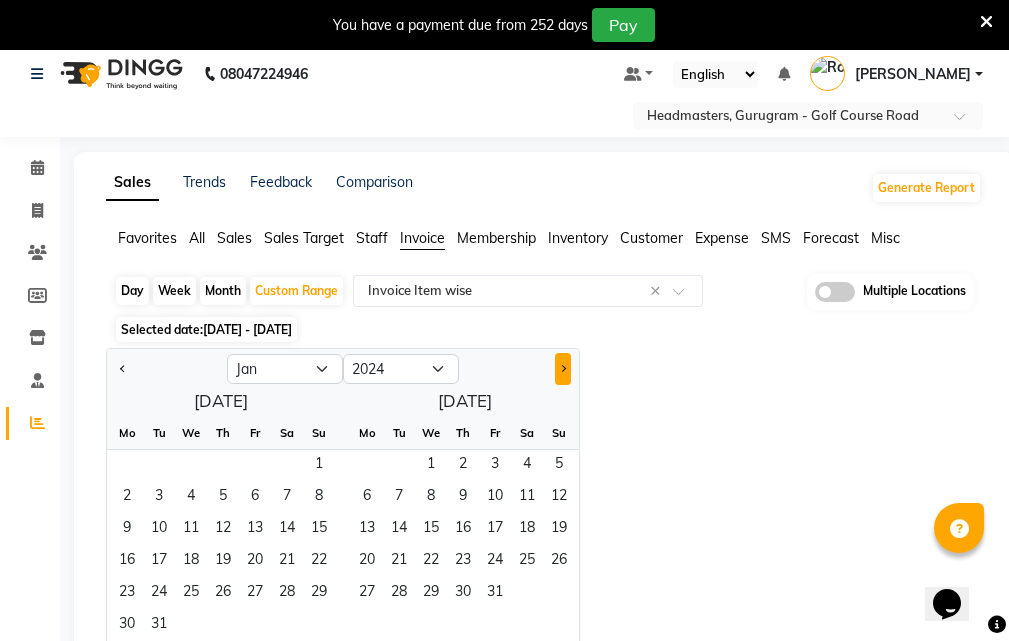 click 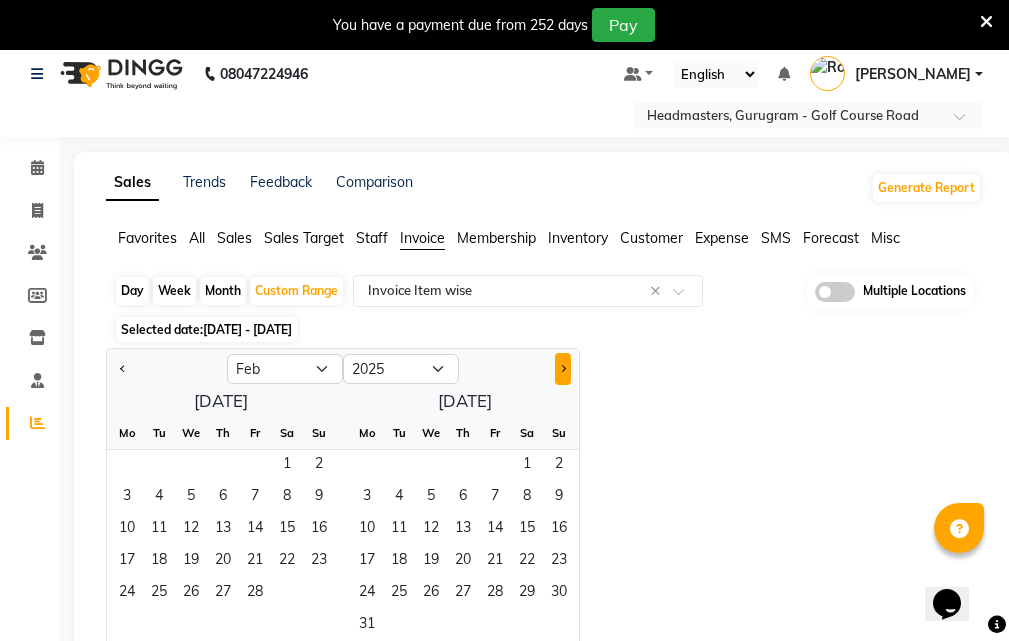 click 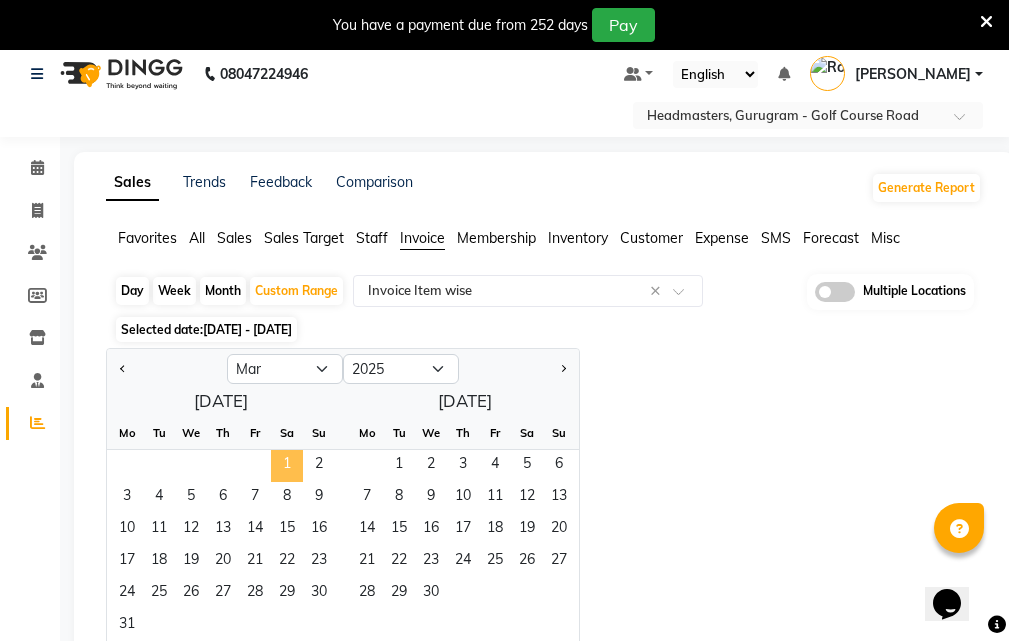 click on "1" 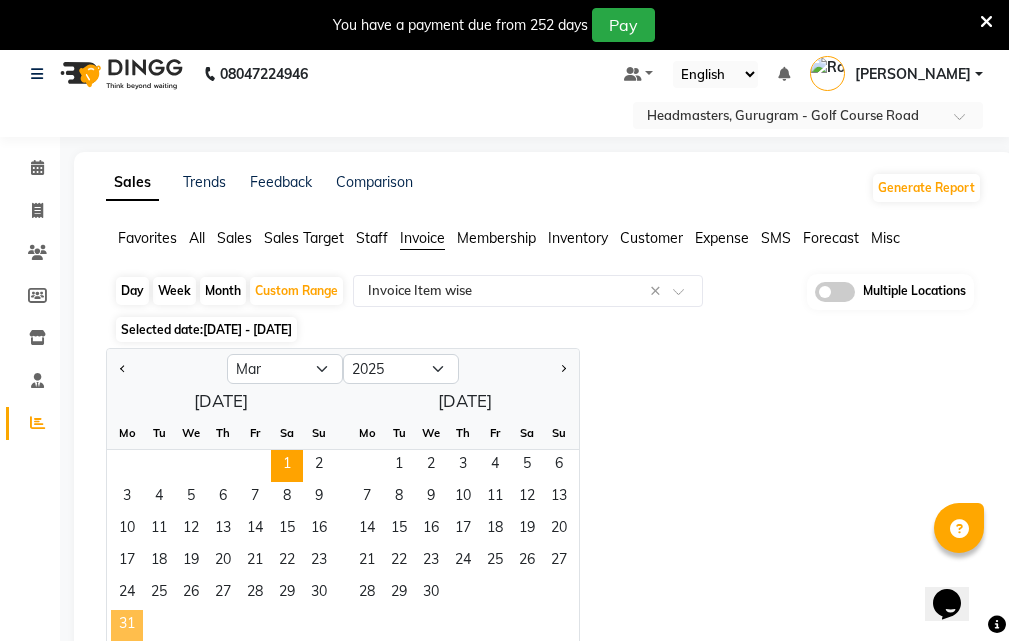 click on "31" 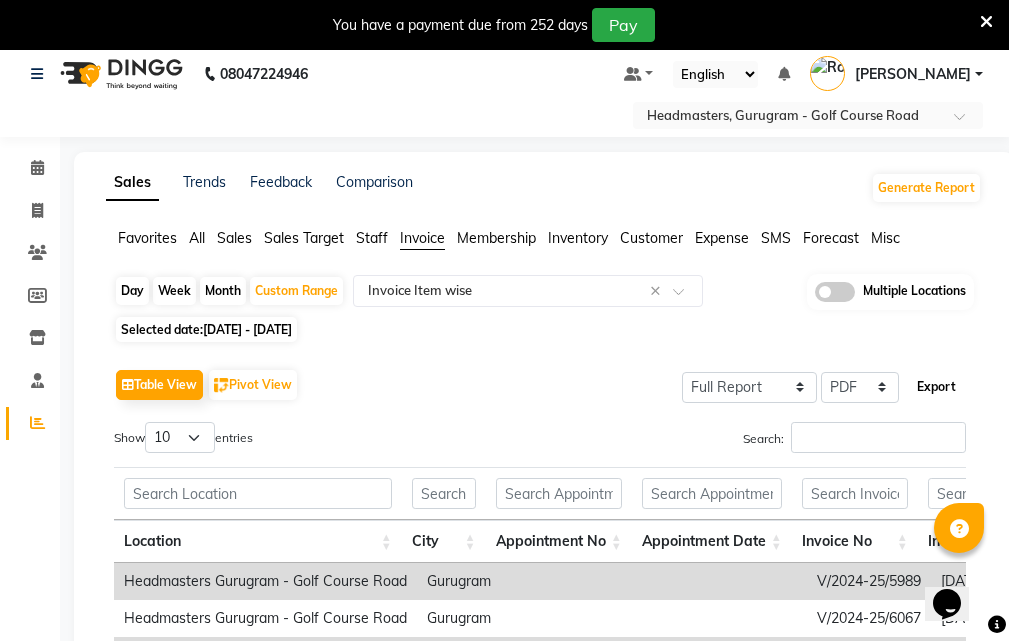 click on "Export" 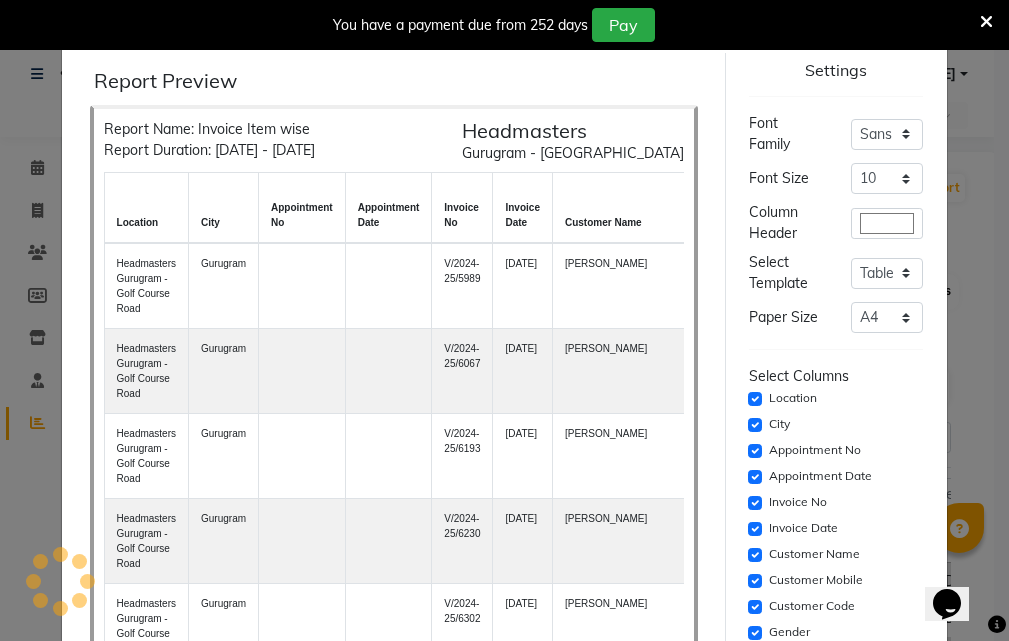 click on "Cancel" 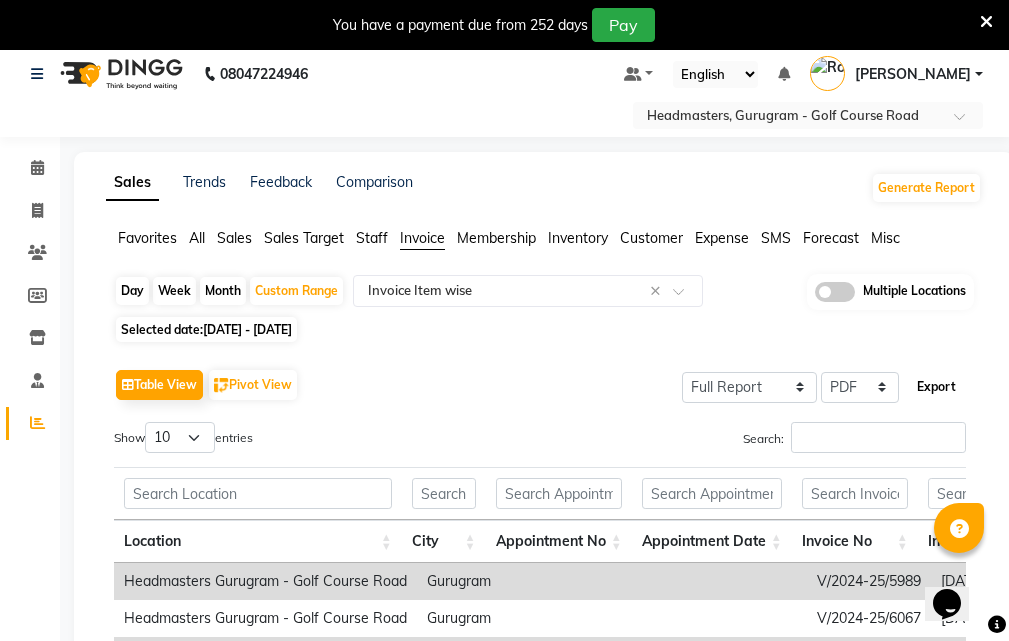 click on "Export" 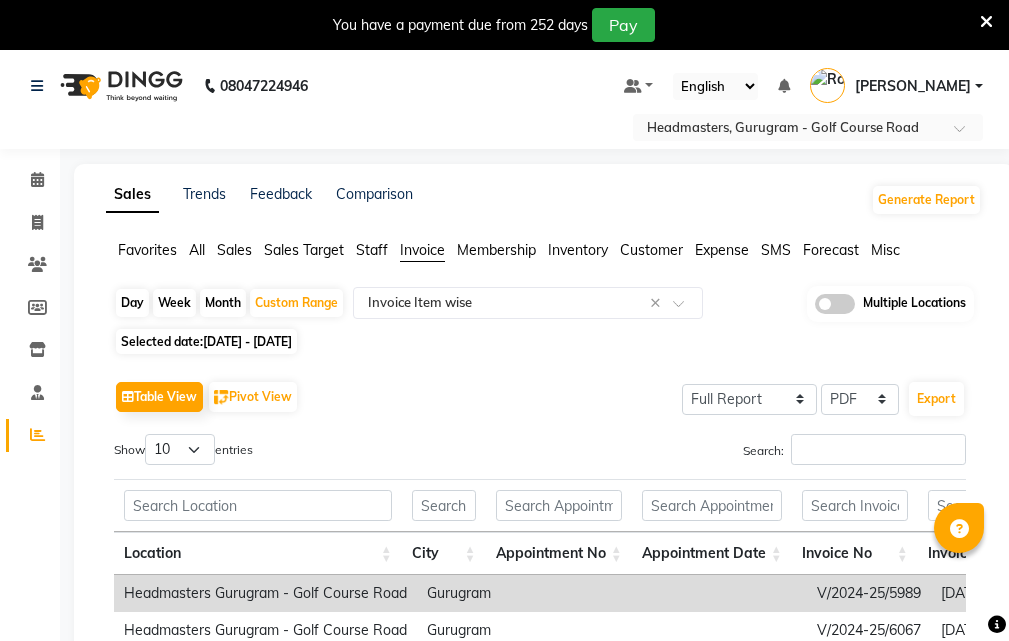 select on "full_report" 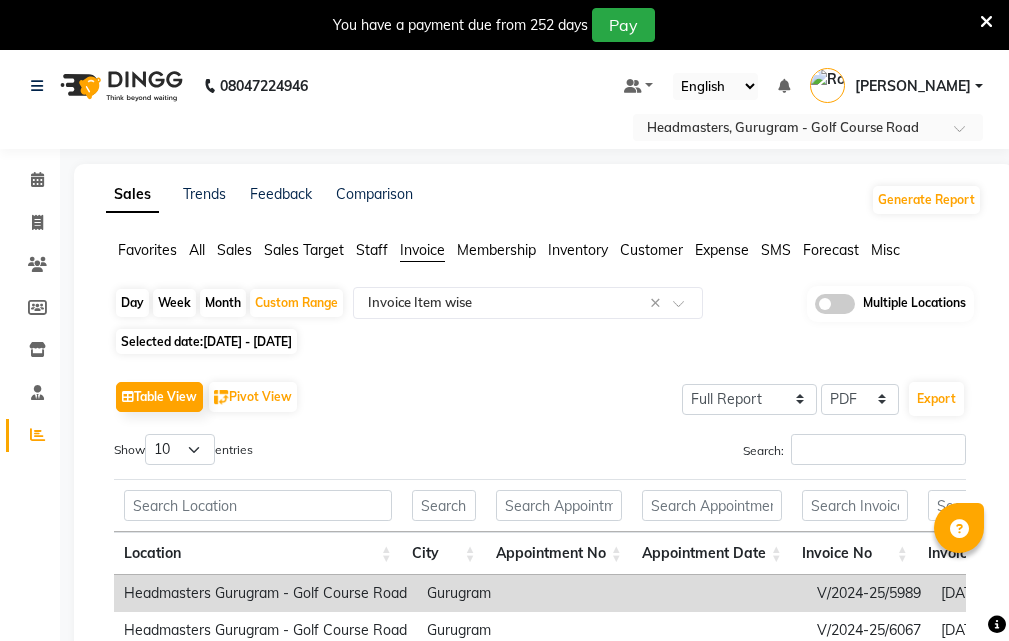 scroll, scrollTop: 12, scrollLeft: 0, axis: vertical 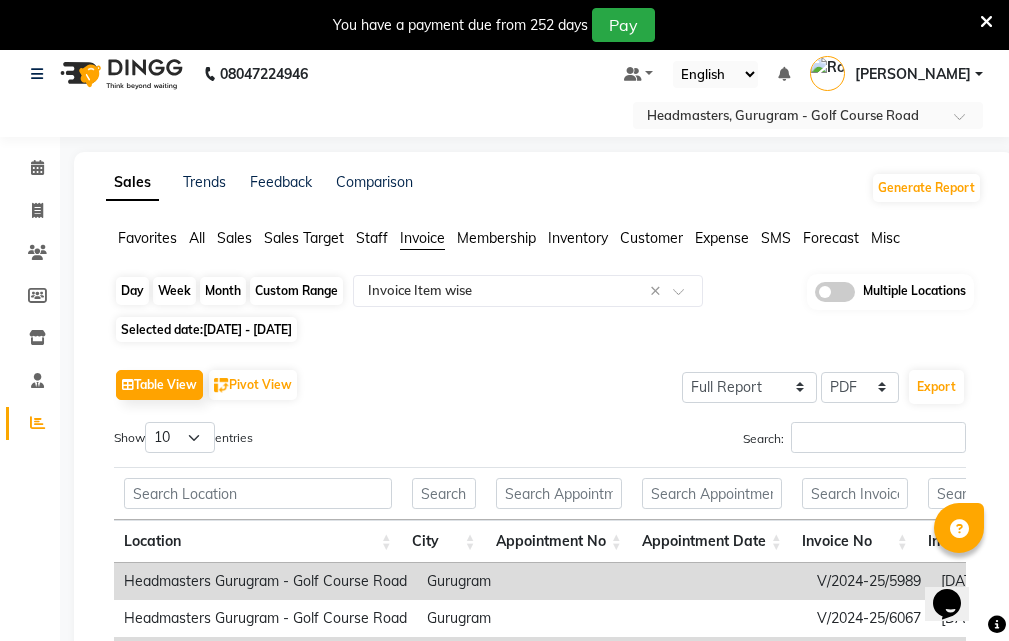 click on "Custom Range" 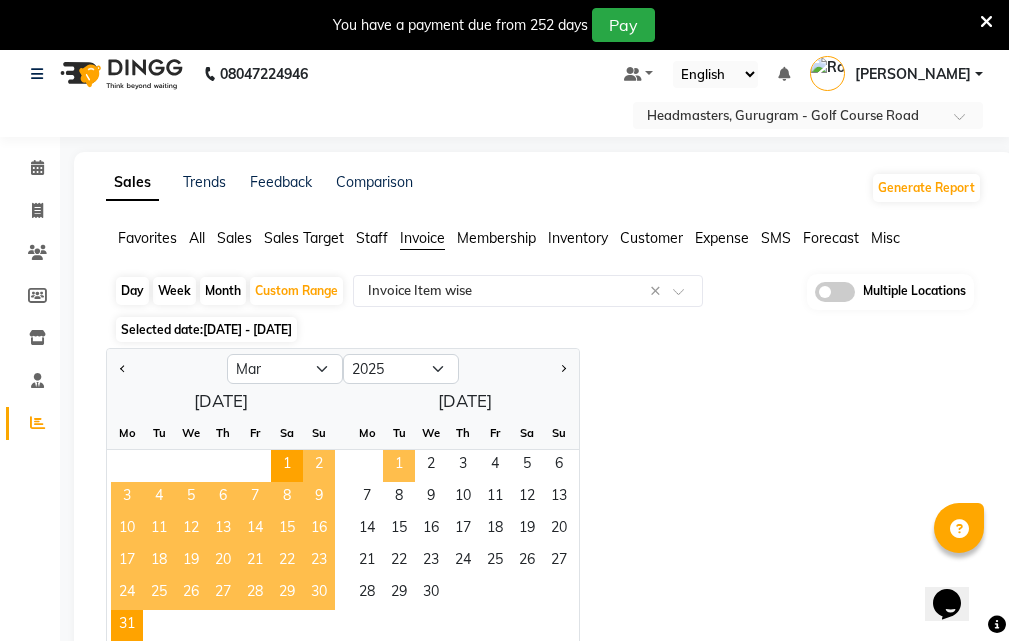 click on "1" 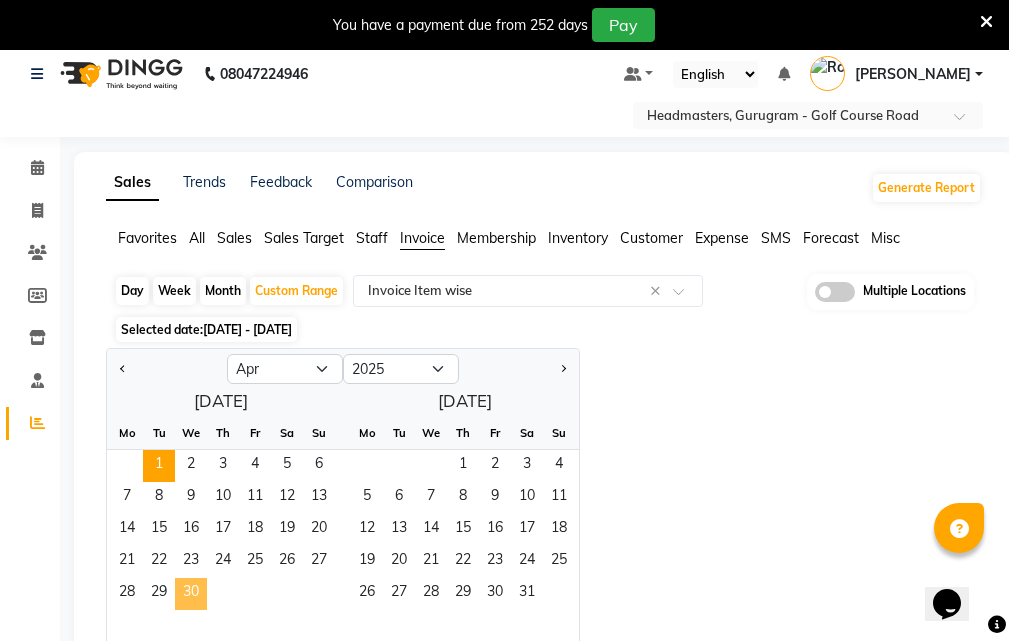 click on "30" 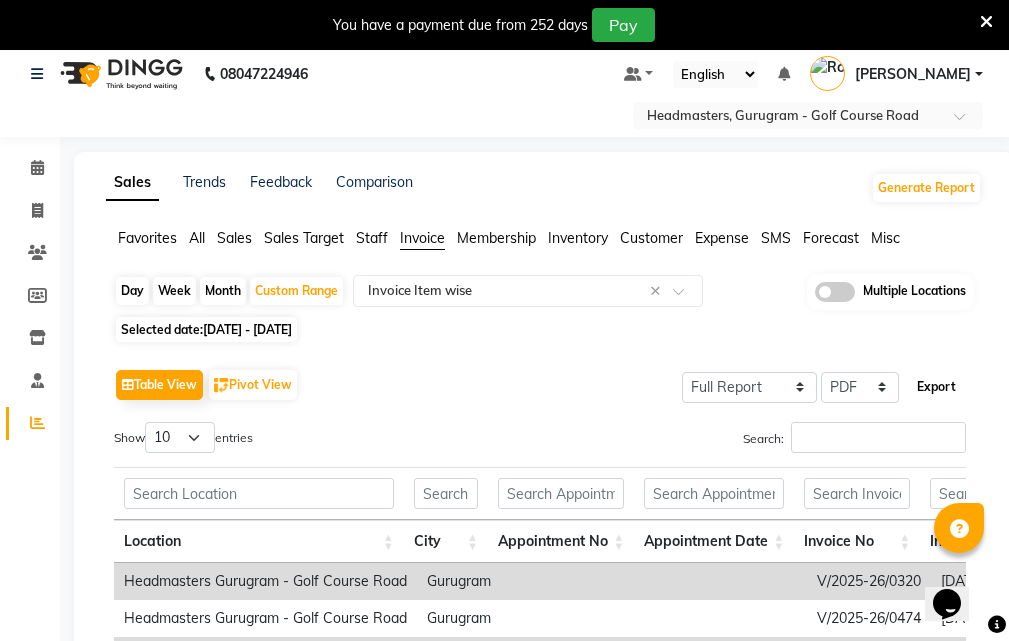 click on "Export" 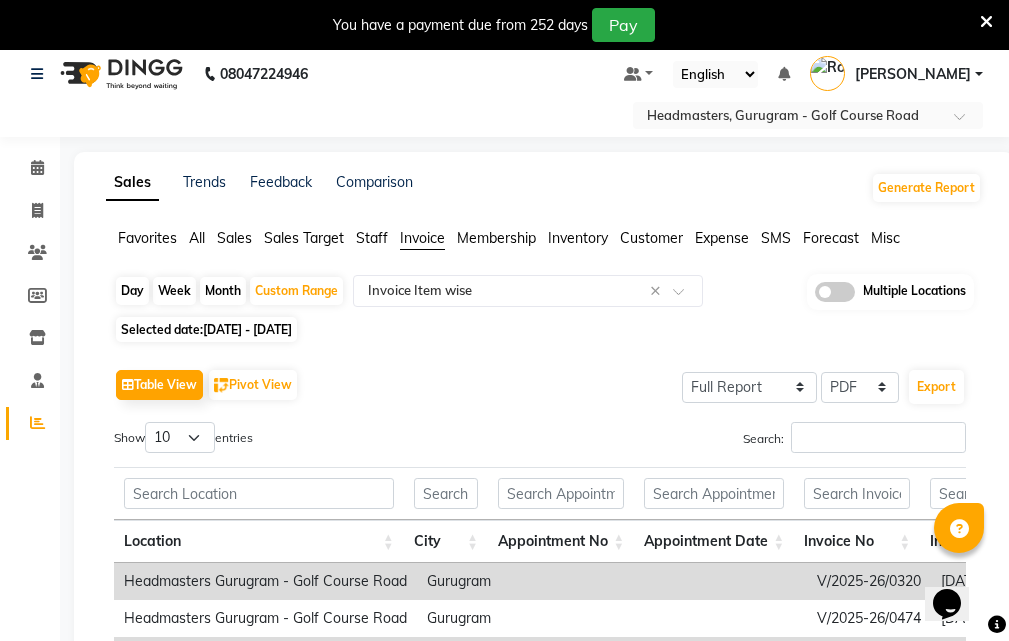 click on "Table View   Pivot View  Select Full Report Filtered Report Select CSV PDF  Export  Show  10 25 50 100  entries Search: Location City Appointment No Appointment Date Invoice No Invoice Date Customer Name Customer Mobile Customer Code Gender Member Visit Tax Number Source Employee Name Category Sub Category Item Type Item Code Item Name Hsn/sac Code Service Time Quantity Unit Price Item Price Discount Discount Type Employee Share % Total W/o Tax Total Tax Total With Tax Cash Card Online Custom Prepaid Card Redemption Package Redemption Gift Card Redemption Wallet Redemption Payment Mode Invoice Status Comment Location City Appointment No Appointment Date Invoice No Invoice Date Customer Name Customer Mobile Customer Code Gender Member Visit Tax Number Source Employee Name Category Sub Category Item Type Item Code Item Name Hsn/sac Code Service Time Quantity Unit Price Item Price Discount Discount Type Employee Share % Total W/o Tax Total Tax Total With Tax Cash Card Online Custom Prepaid Card Redemption Old" 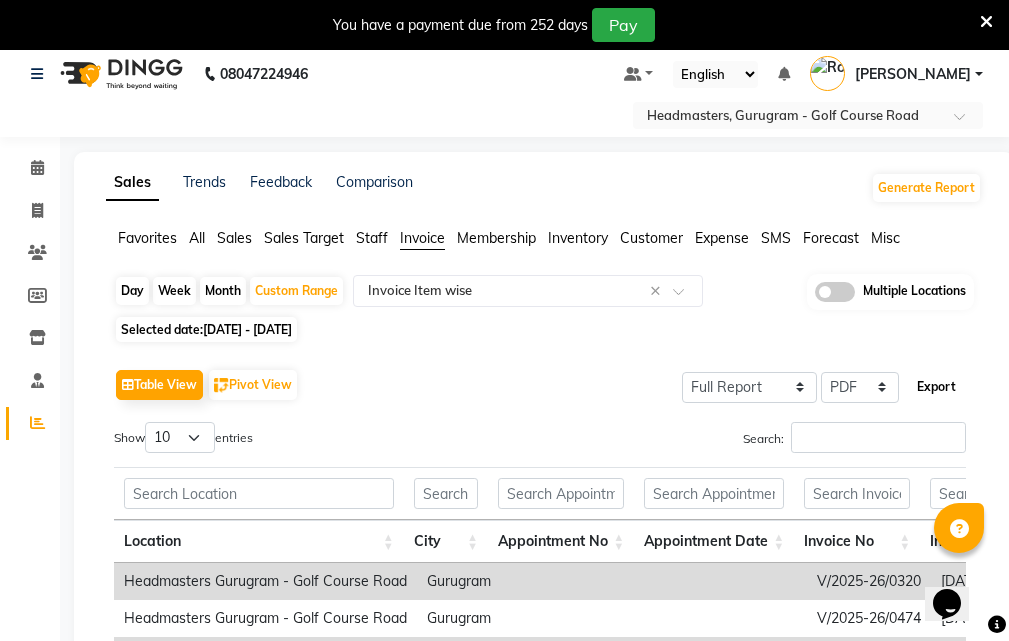 click on "Export" 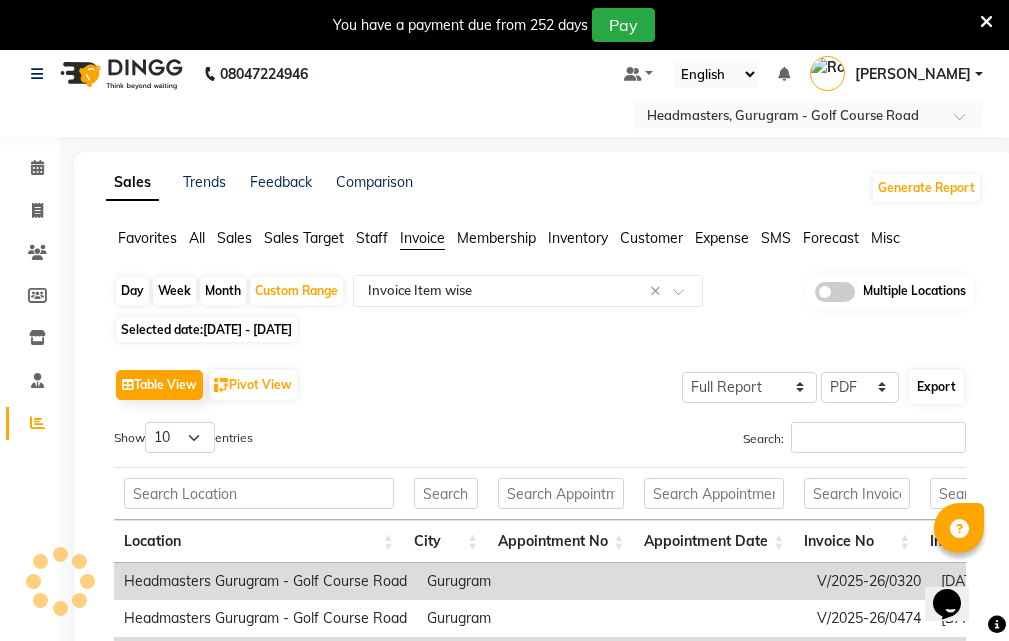 select on "sans-serif" 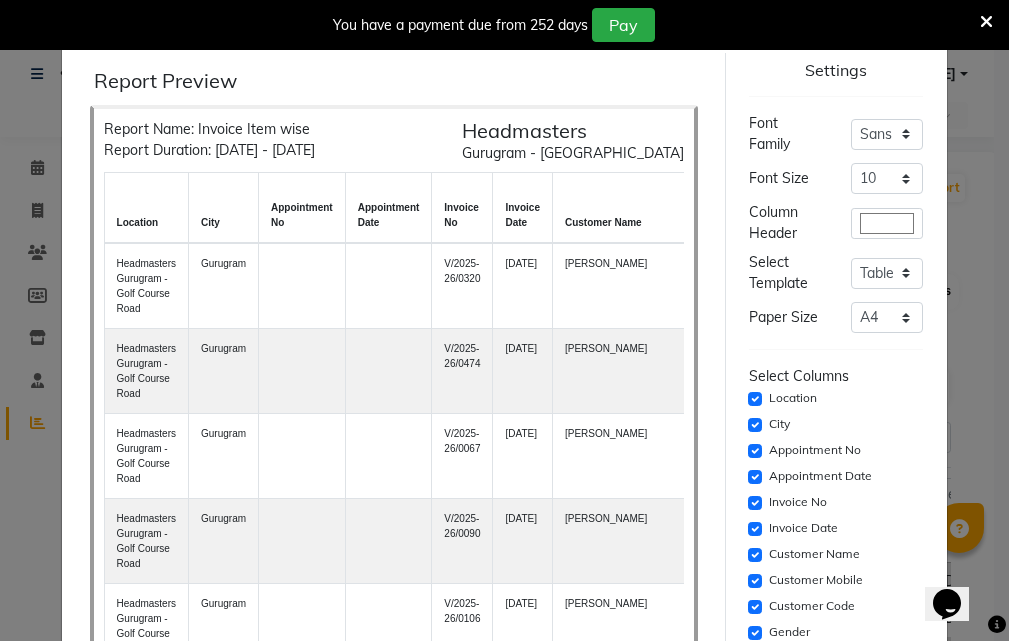 click on "Settings  Font Family  Select Sans Serif Monospace Serif  Font Size  Select 8 9 10 11 12 13 14 15 16 17 18 19 20  Column Header  #ffffff  Select Template  Select Dynamic Table View List View  Paper Size  Select A4 A5 A6 A7 Thermal Select Columns  Location   City   Appointment No   Appointment Date   Invoice No   Invoice Date   Customer Name   Customer Mobile   Customer Code   Gender   Member   Visit   Tax Number   Source   Employee Name   Category   Sub Category   Item Type   Item Code   Item Name   Hsn/sac Code   Service Time   Quantity   Unit Price   Item Price   Discount   Discount Type   Employee Share %   Total W/o Tax   Total Tax   Total With Tax   Cash   Card   Online   Custom   Prepaid Card Redemption   Package Redemption   Gift Card Redemption   Wallet Redemption   Payment Mode   Invoice Status   Comment   Header   Footer   Print   Cancel" 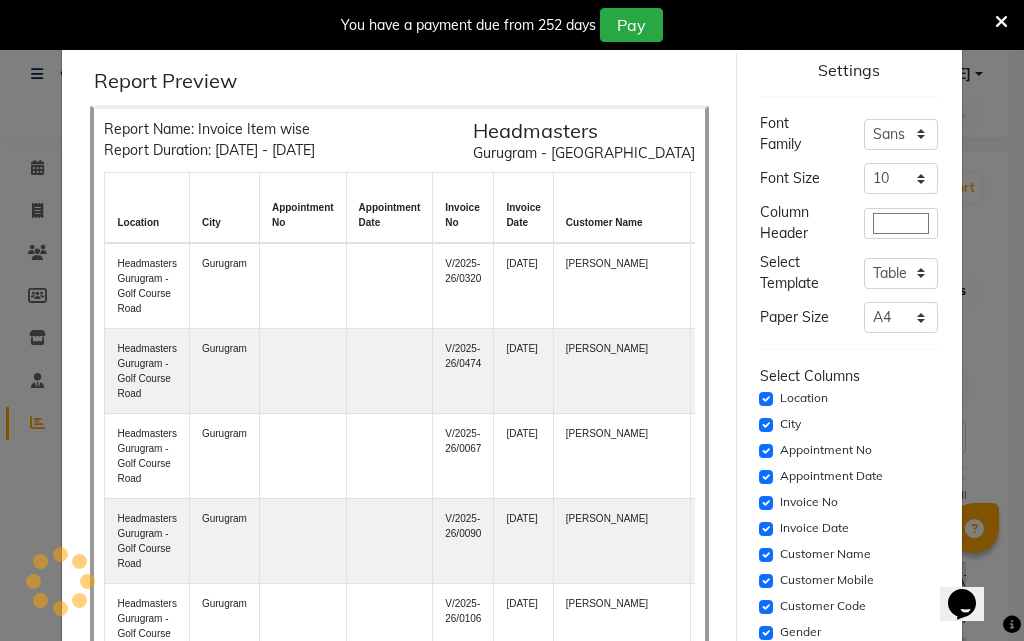 click on "Cancel" 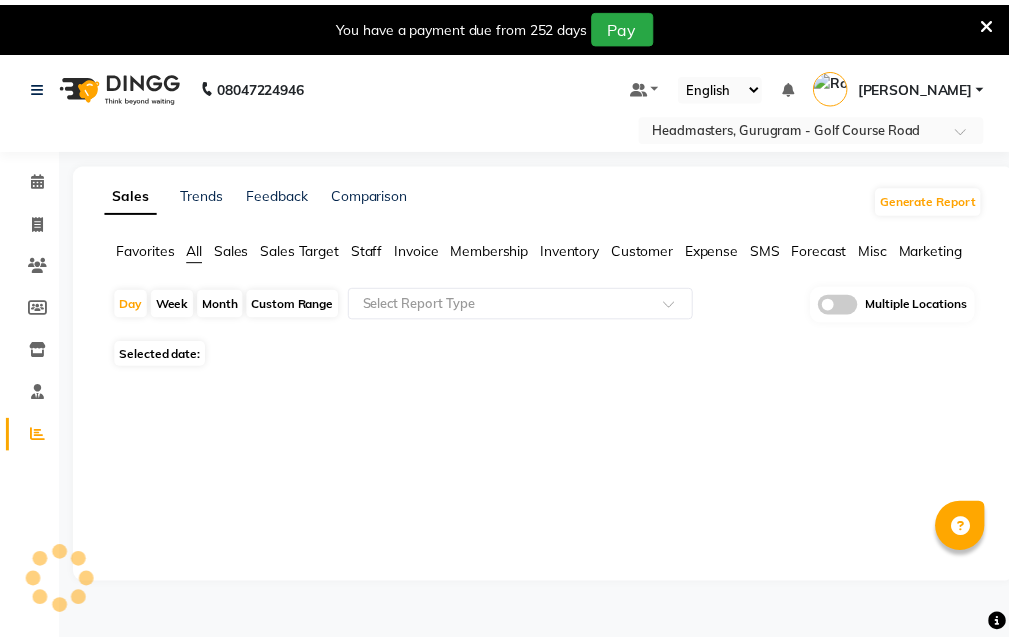 scroll, scrollTop: 0, scrollLeft: 0, axis: both 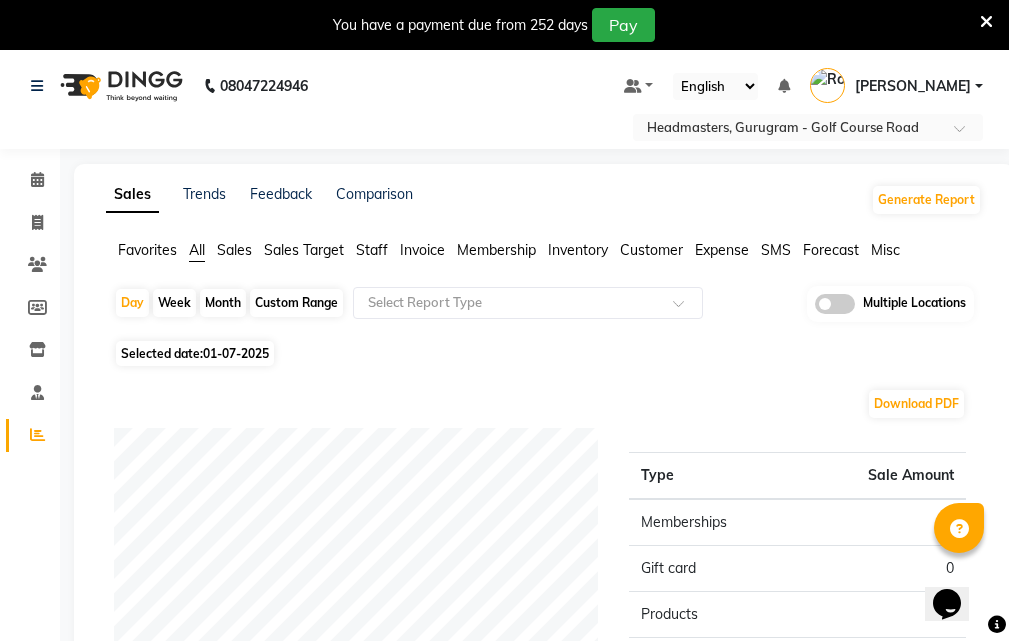 click on "Invoice" 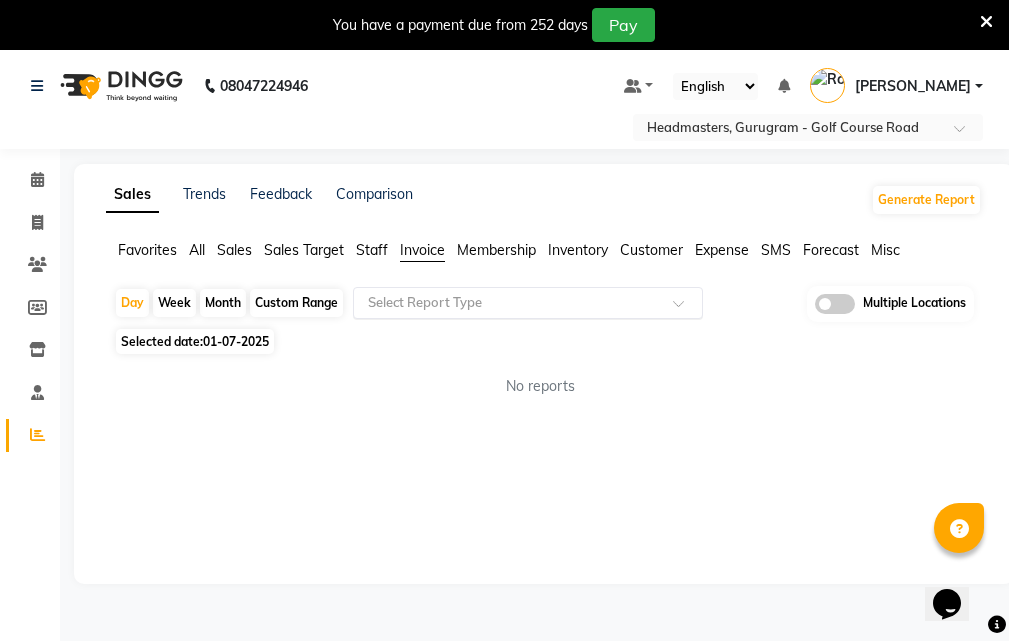 click 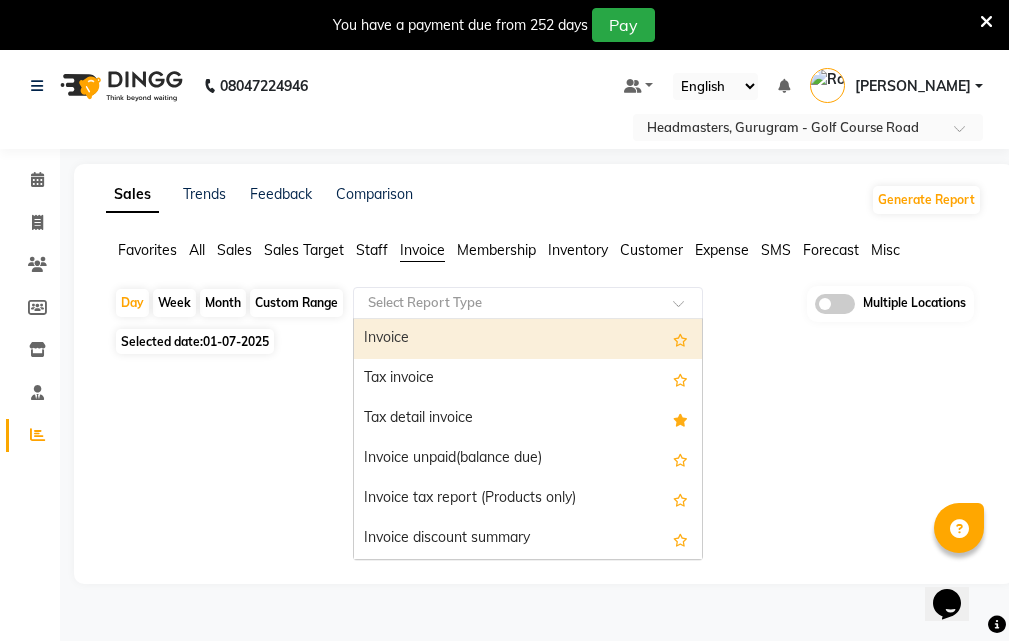 scroll, scrollTop: 360, scrollLeft: 0, axis: vertical 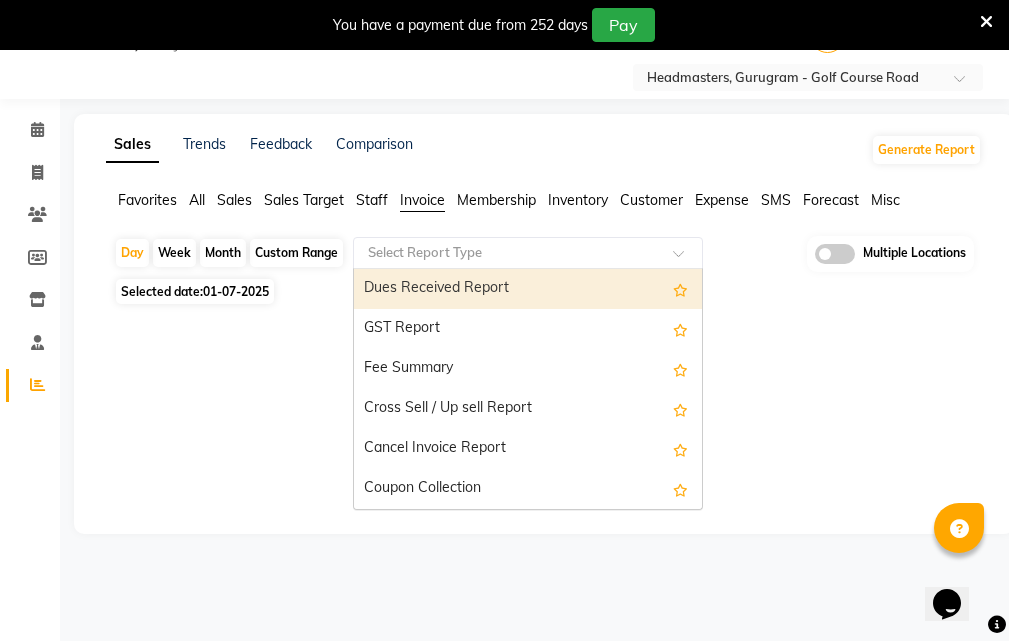 click on "Membership" 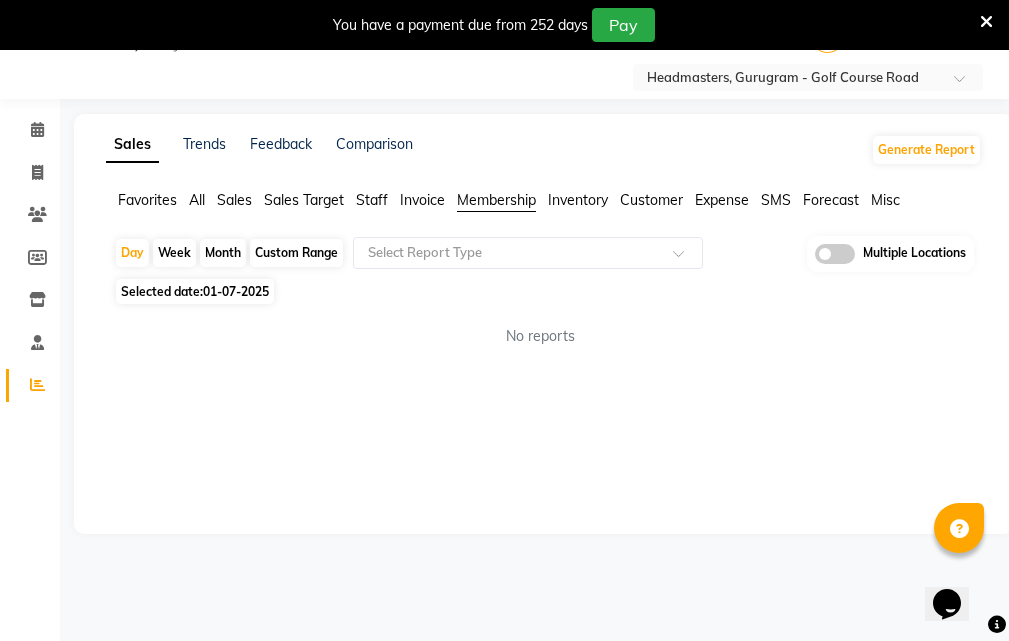 click on "Day   Week   Month   Custom Range  Select Report Type Multiple Locations" 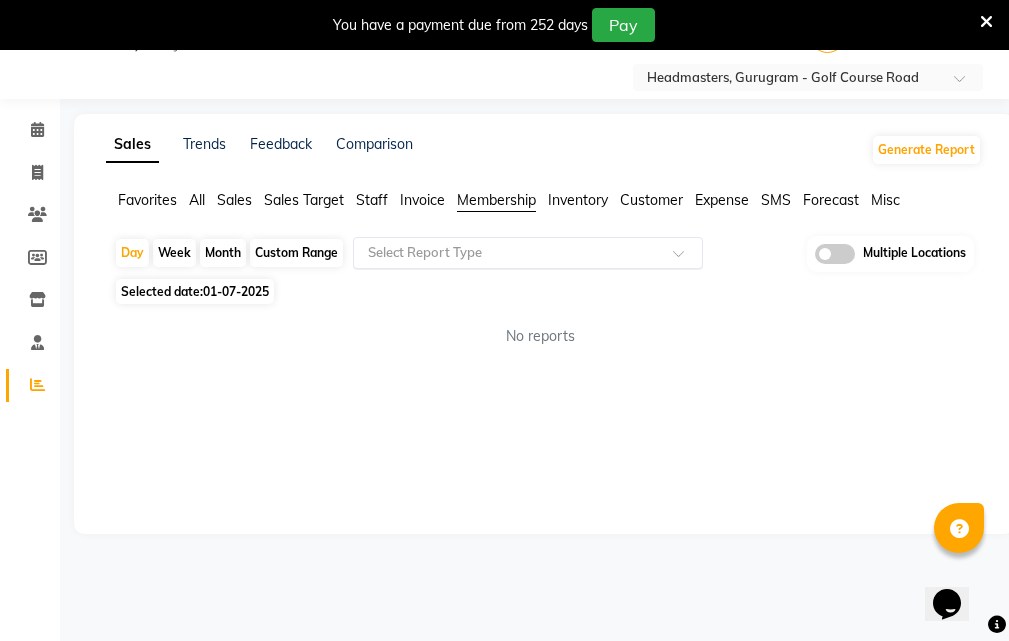 click 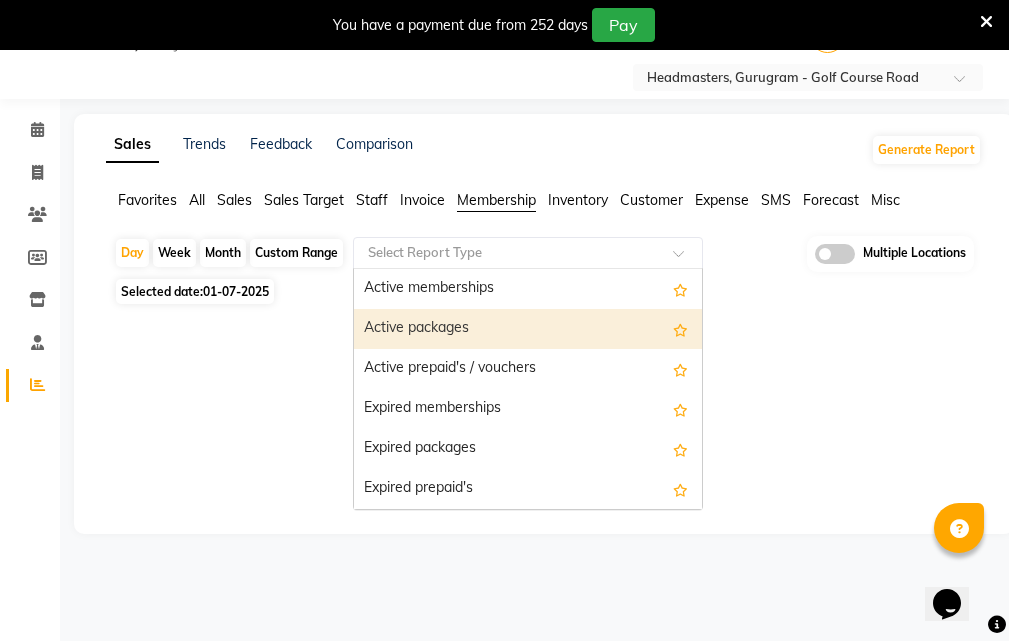 click on "Active packages" at bounding box center (528, 329) 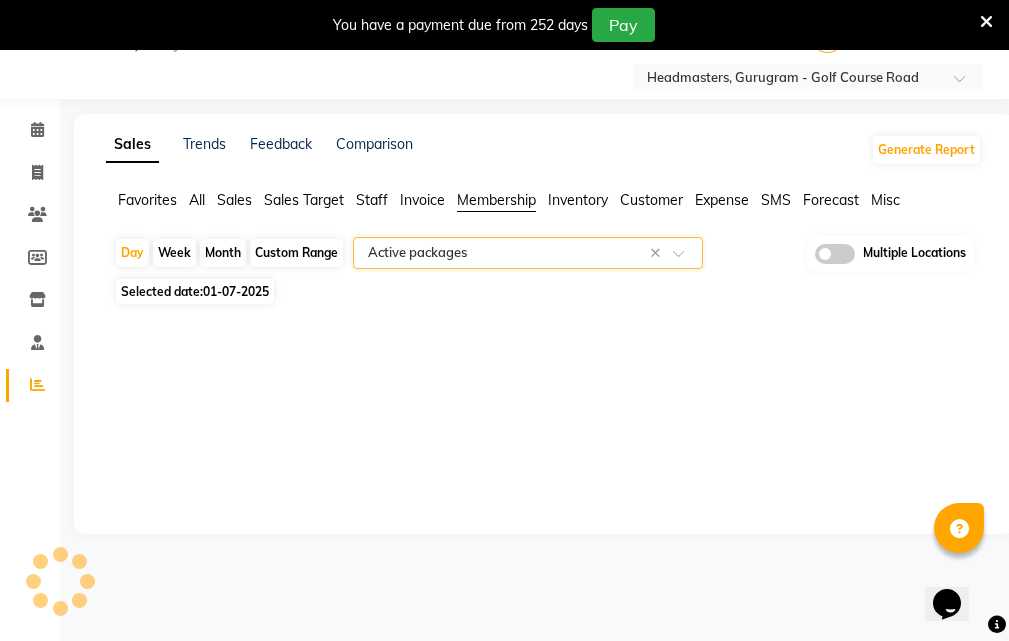 click 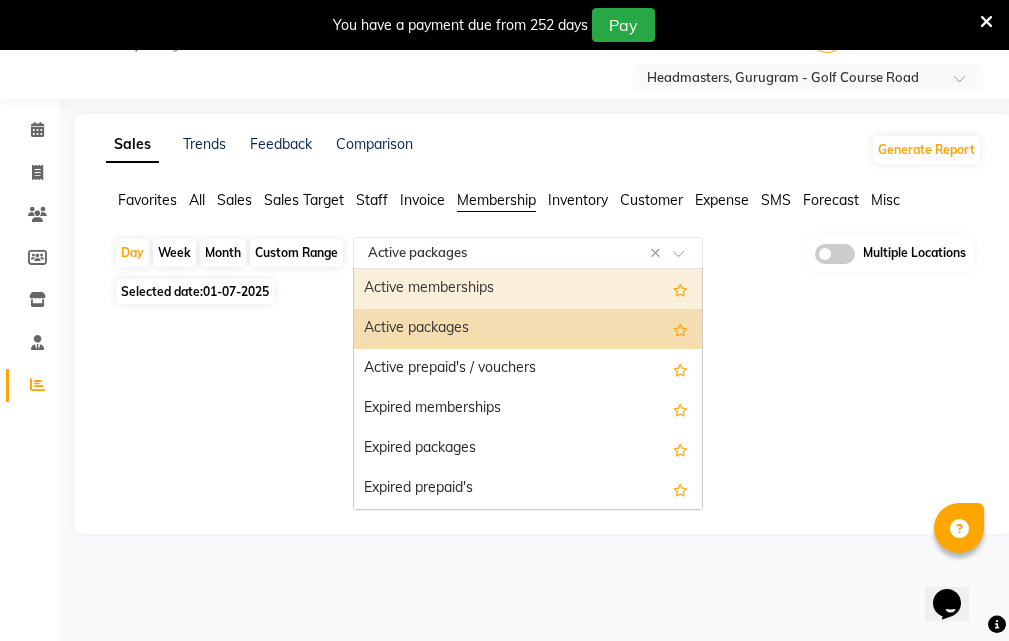 click on "Active memberships" at bounding box center (528, 289) 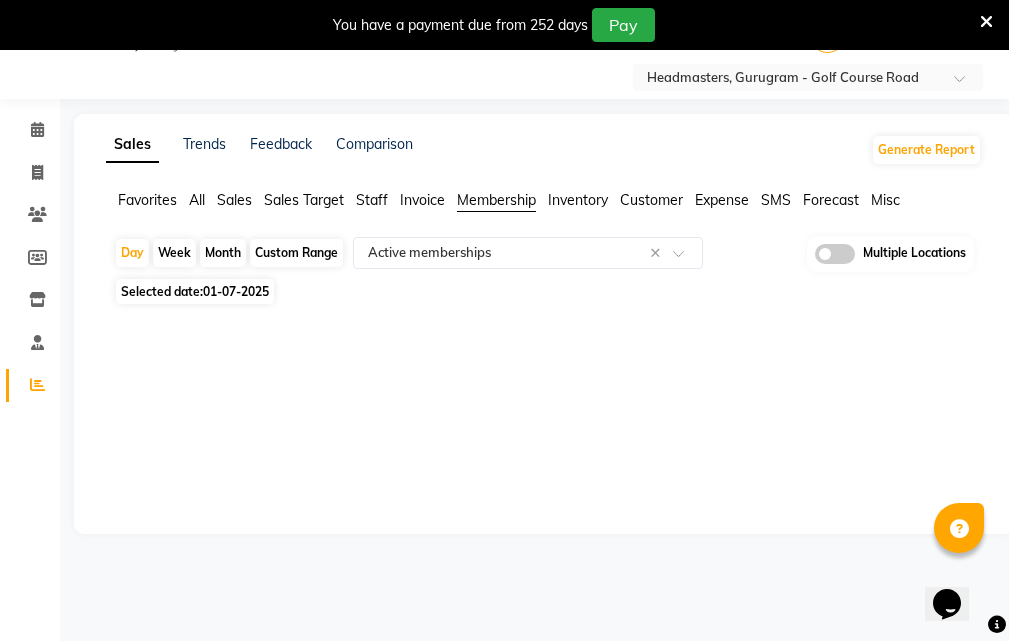 click on "Custom Range" 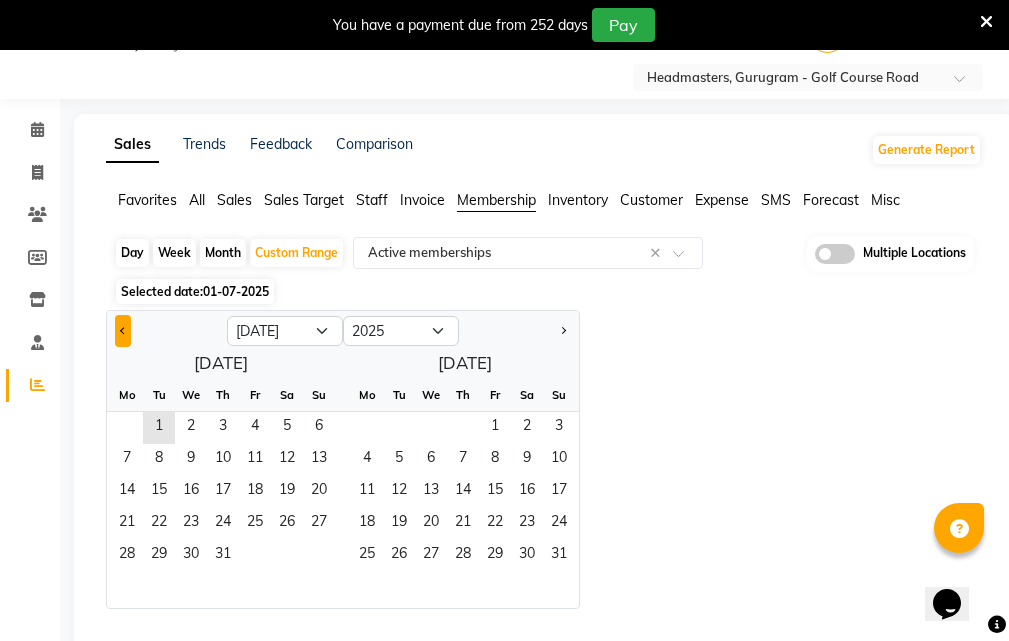 click 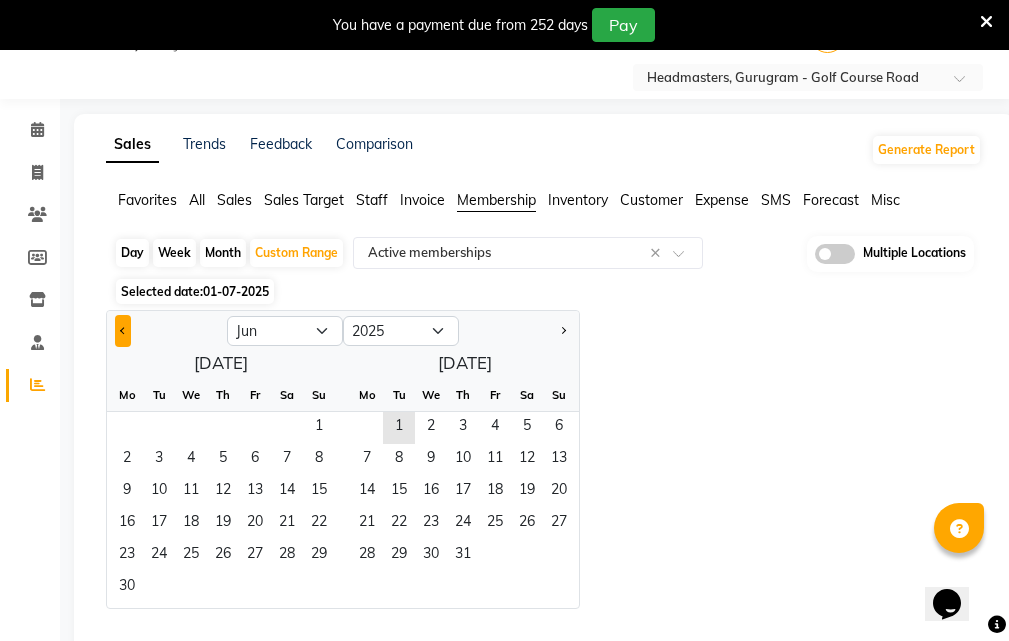 click 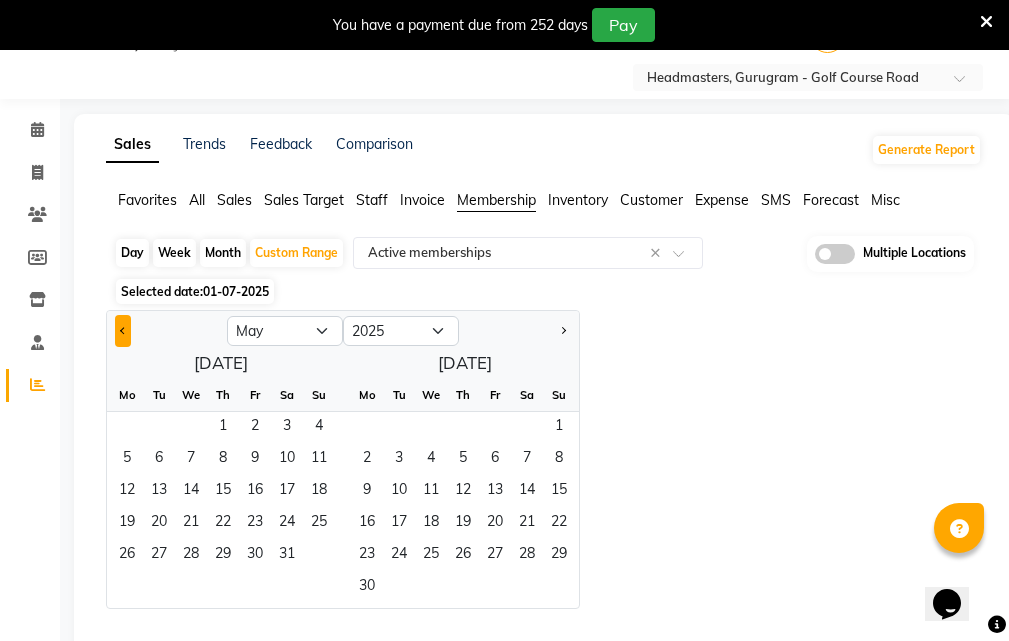 click 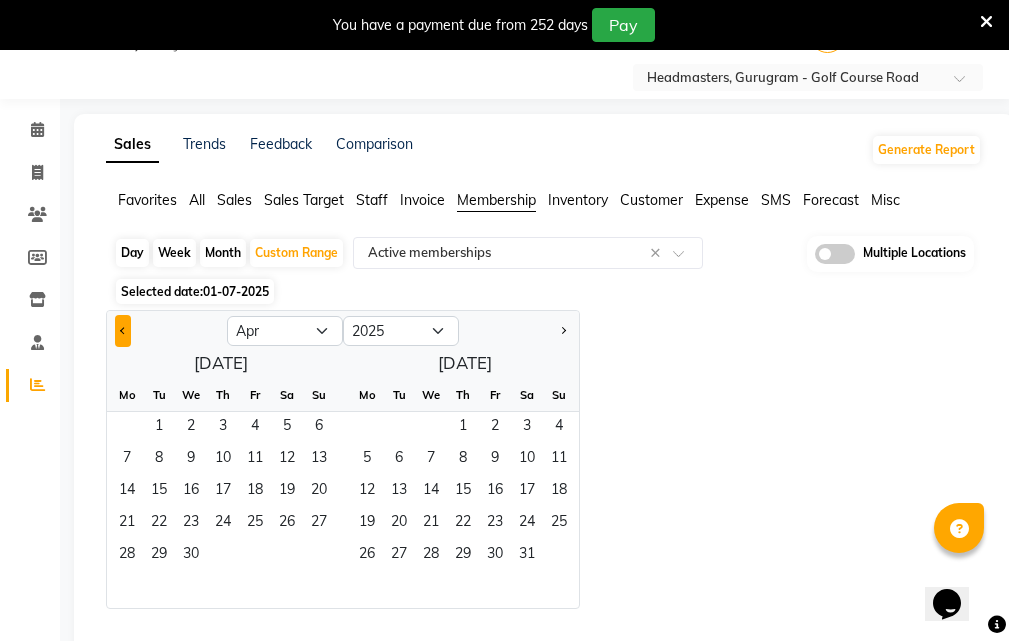click 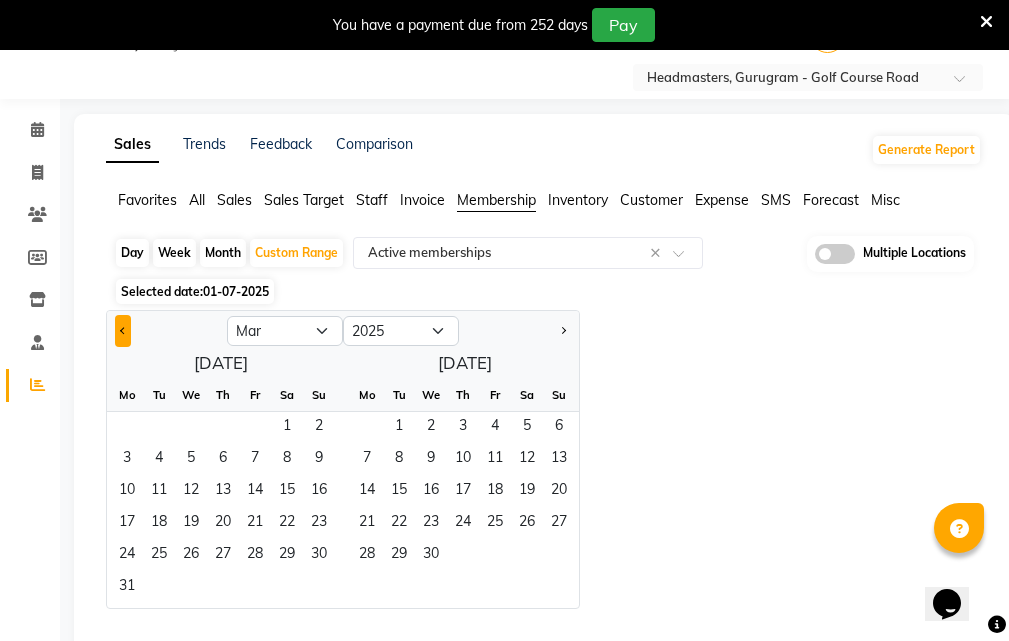 click 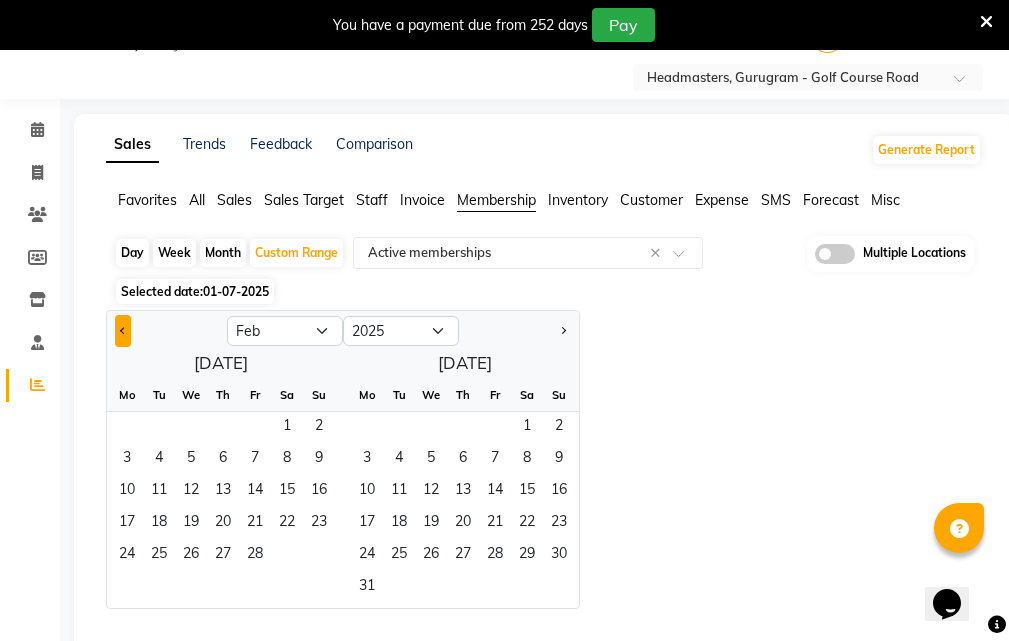 click 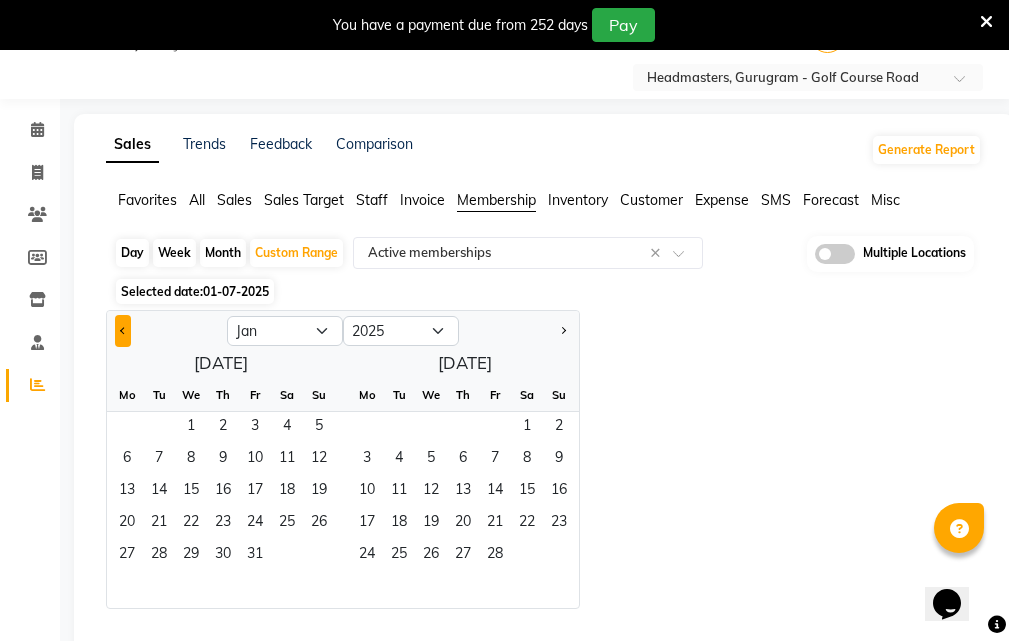 click 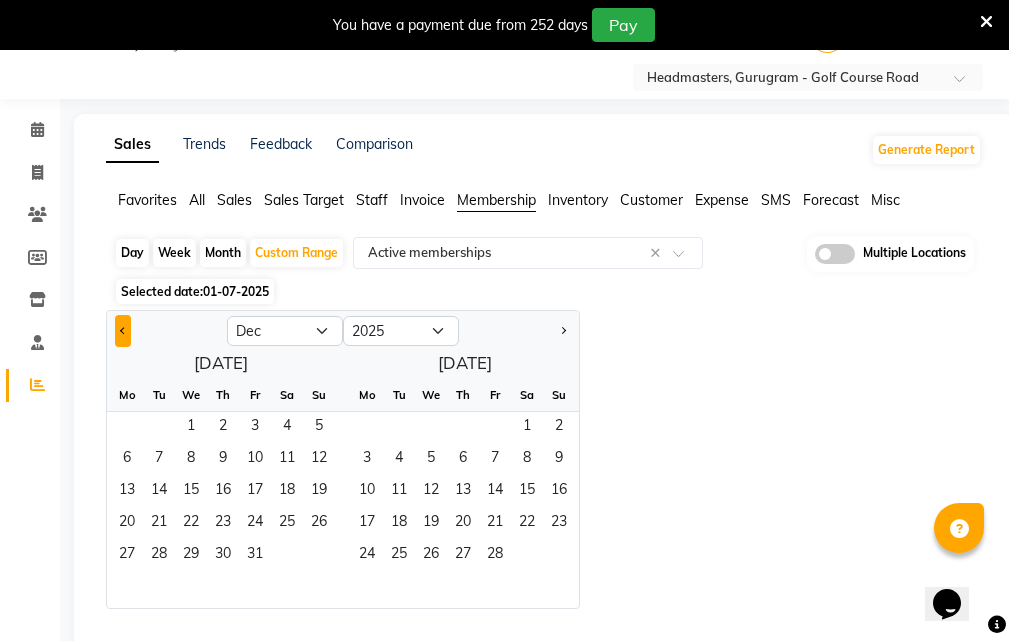 select on "2024" 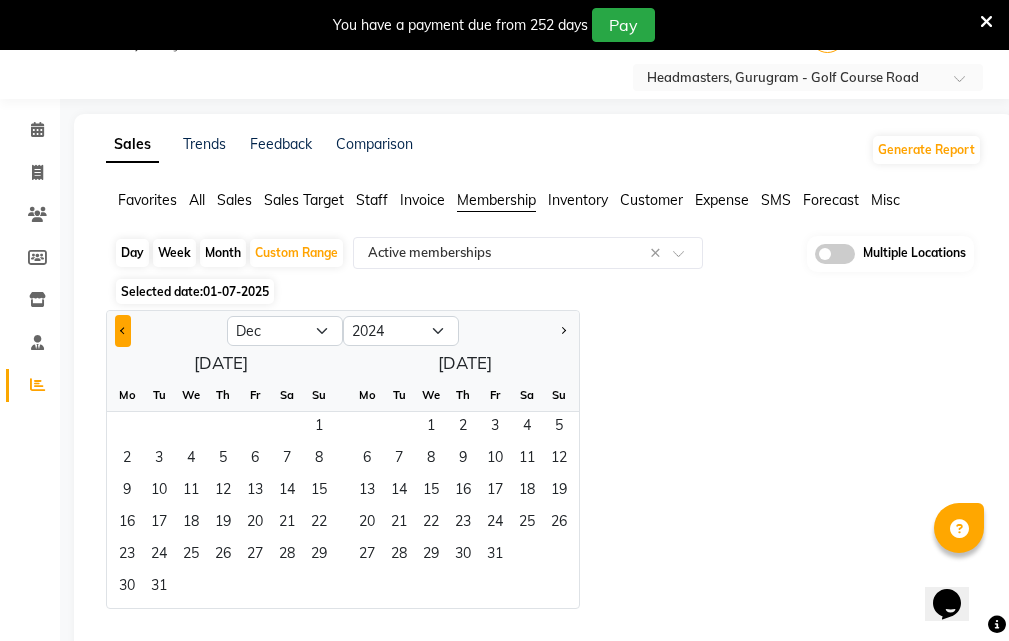 click 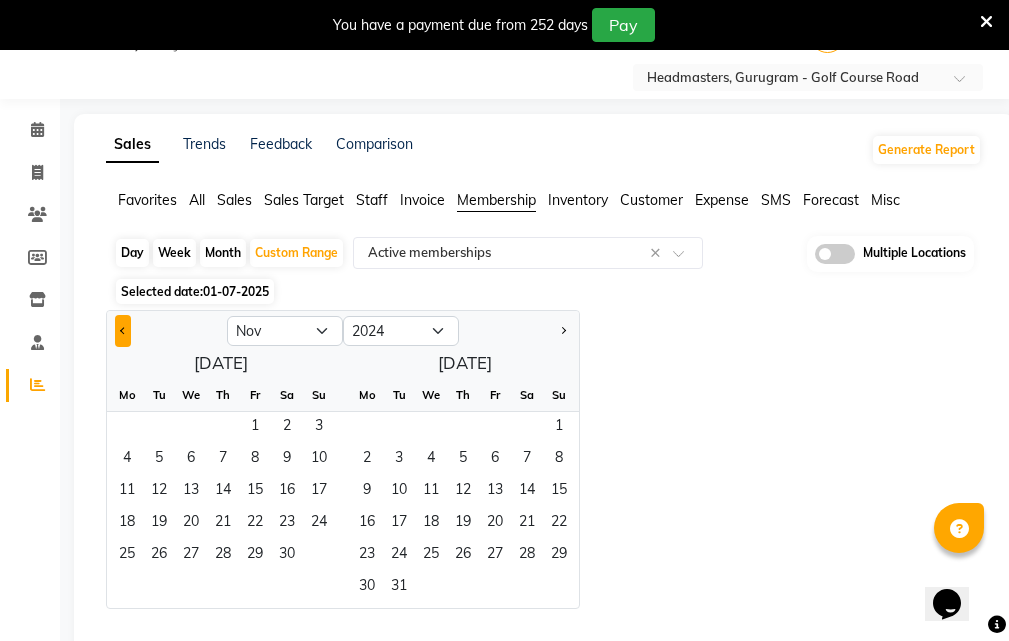 click 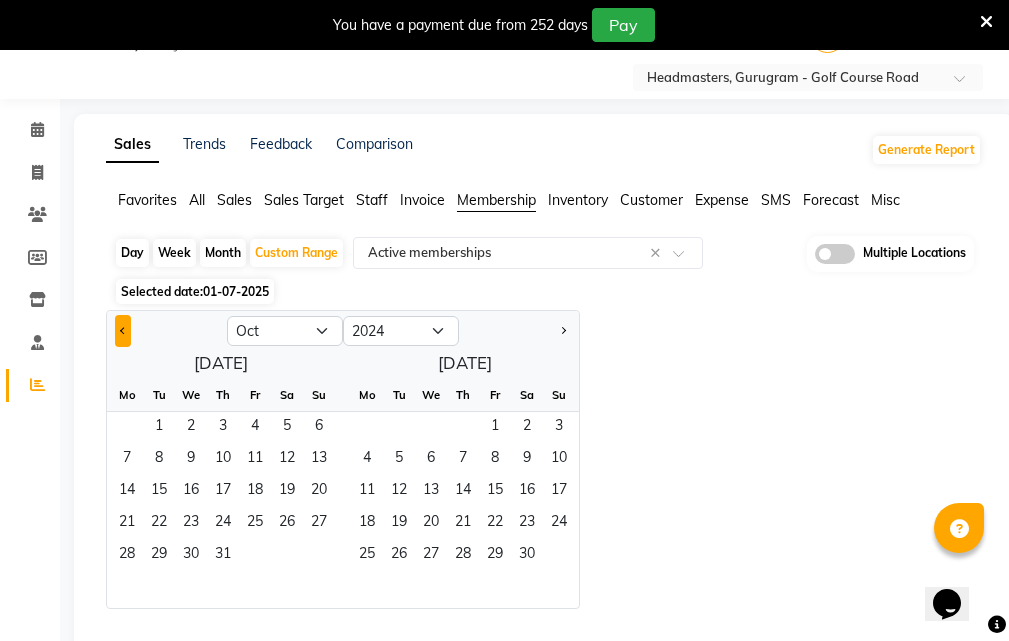click 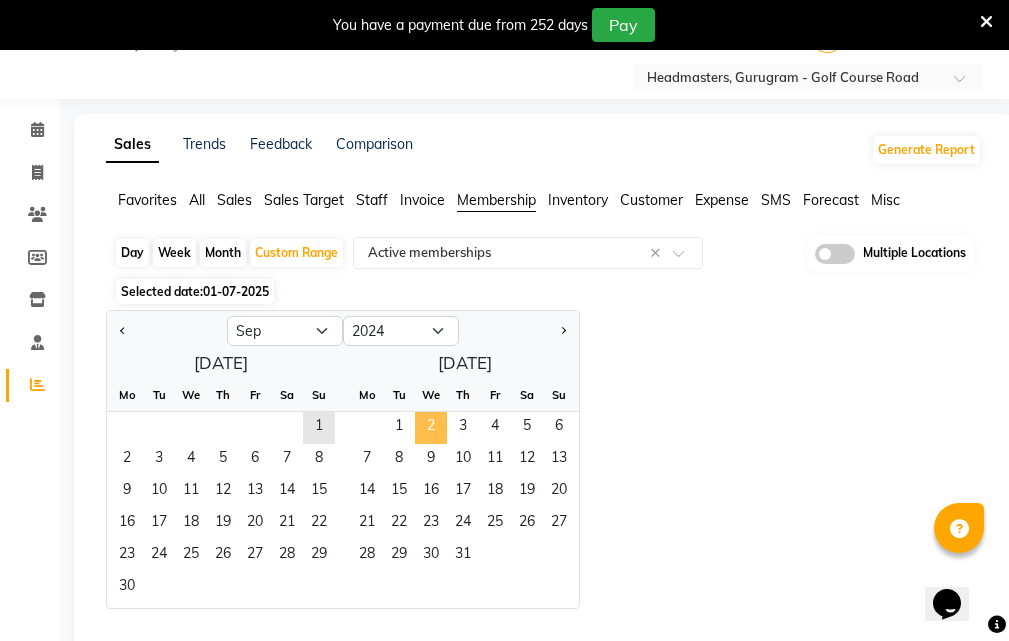 click on "2" 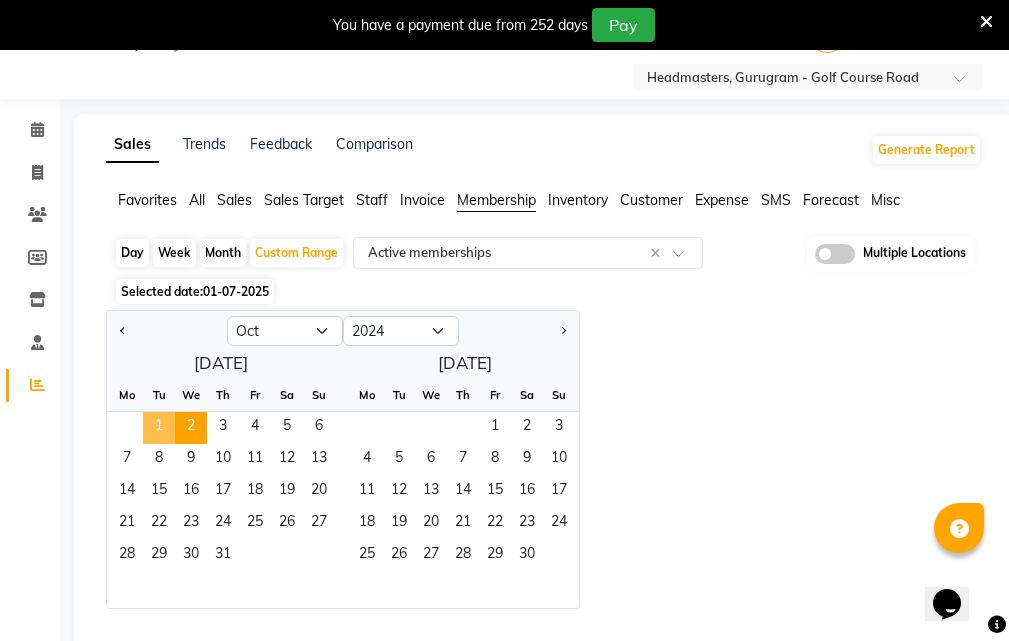 click on "1" 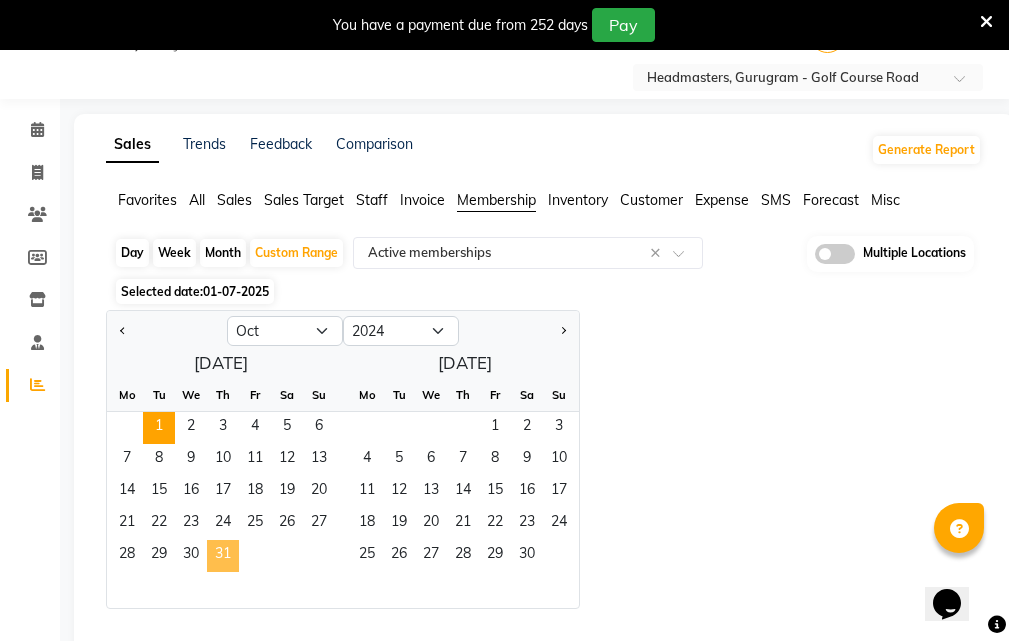 click on "31" 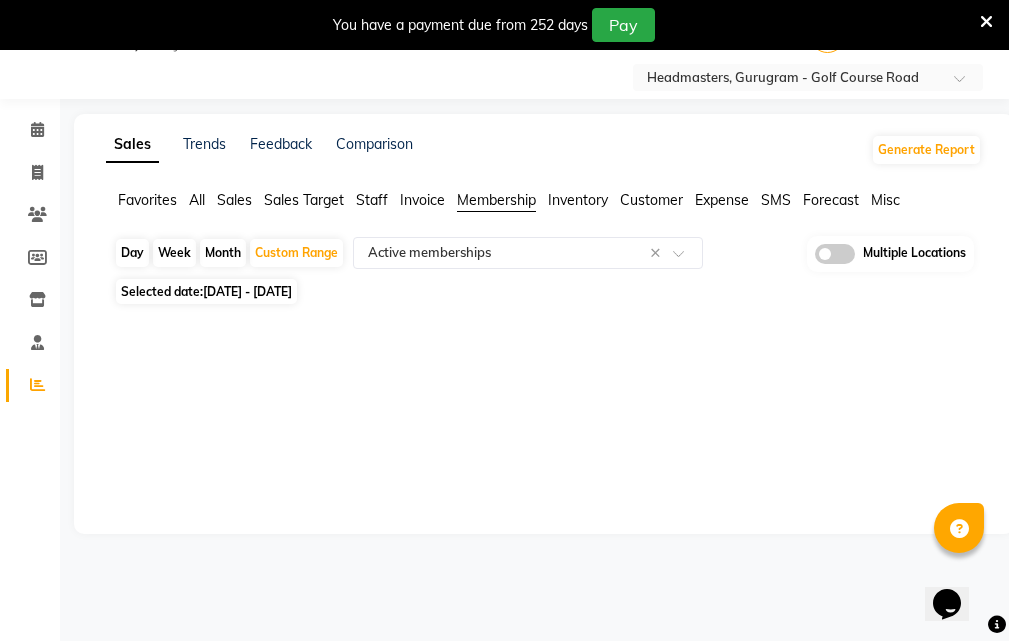 click on "Day   Week   Month   Custom Range  Select Report Type × Active memberships × Multiple Locations" 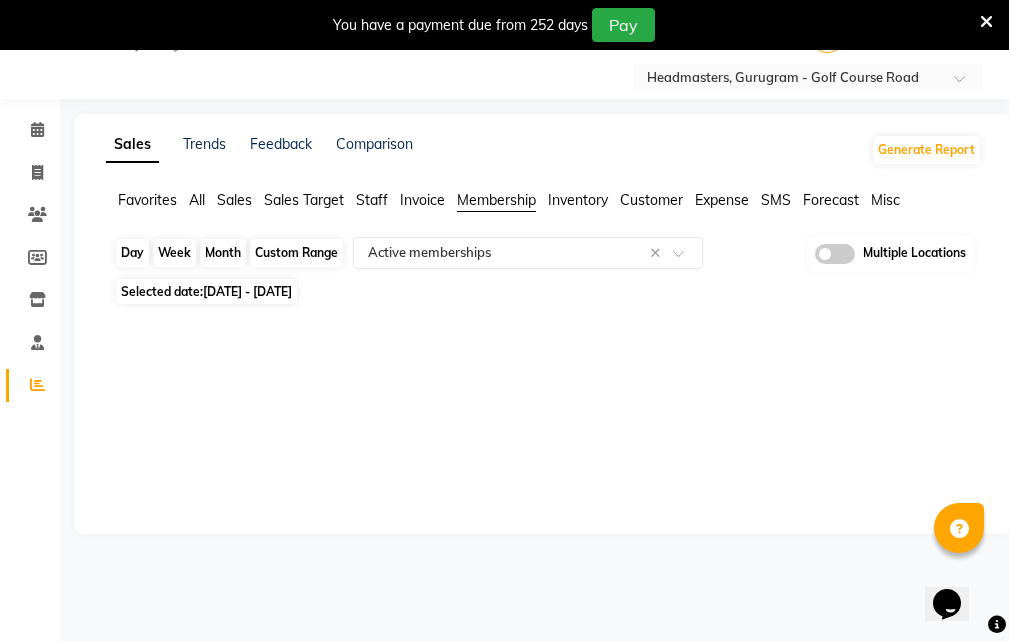 click on "Custom Range" 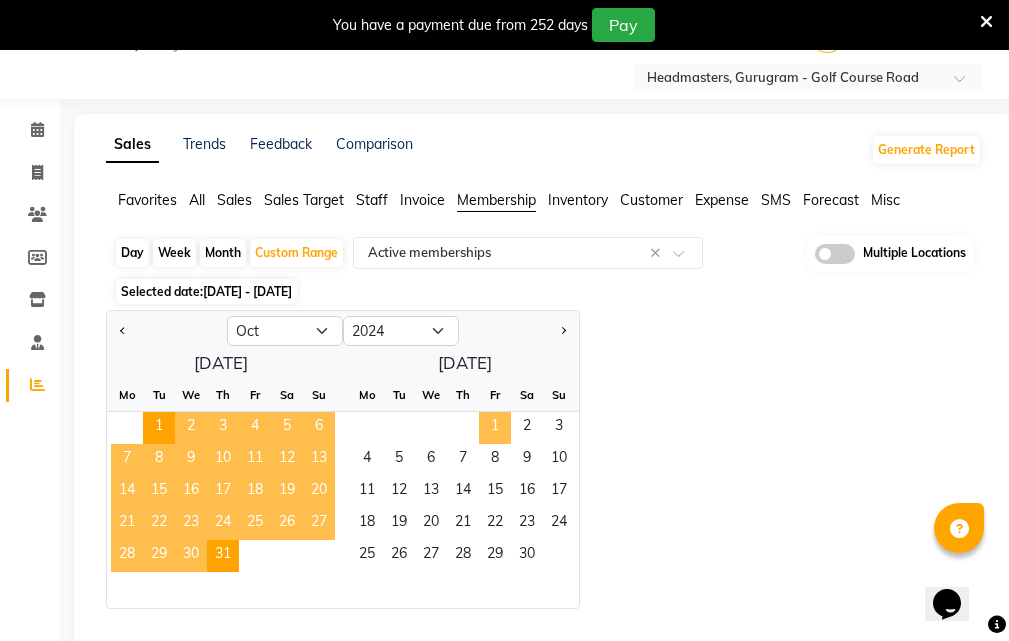 click on "1" 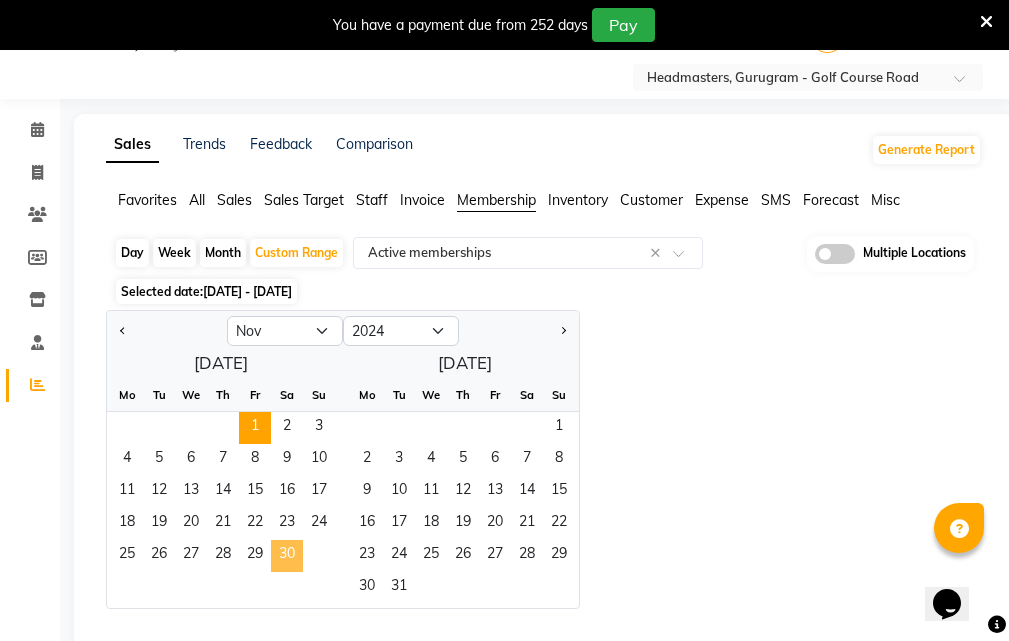click on "30" 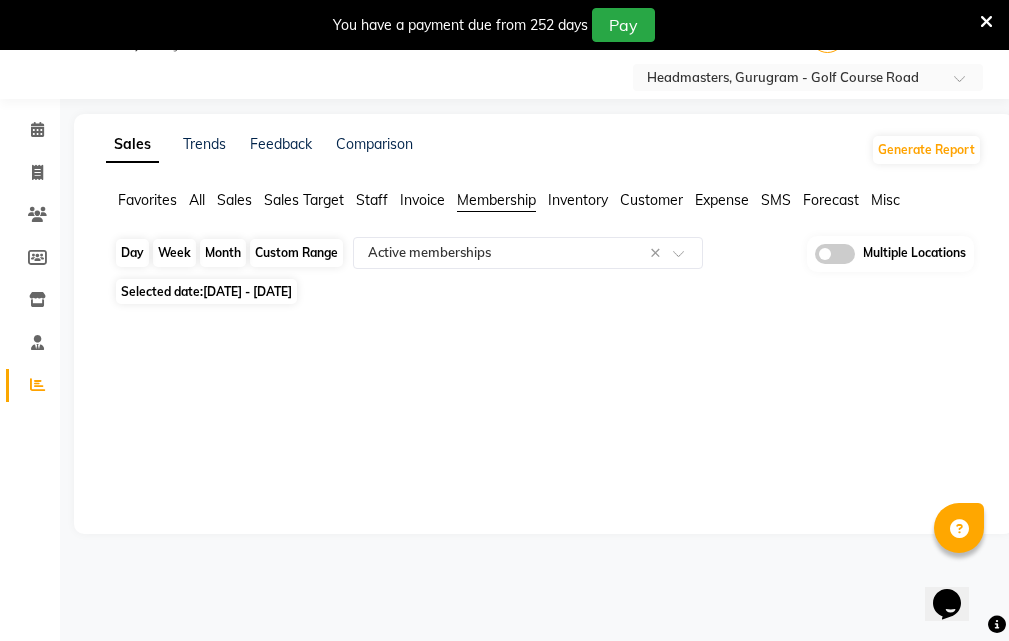 click on "Custom Range" 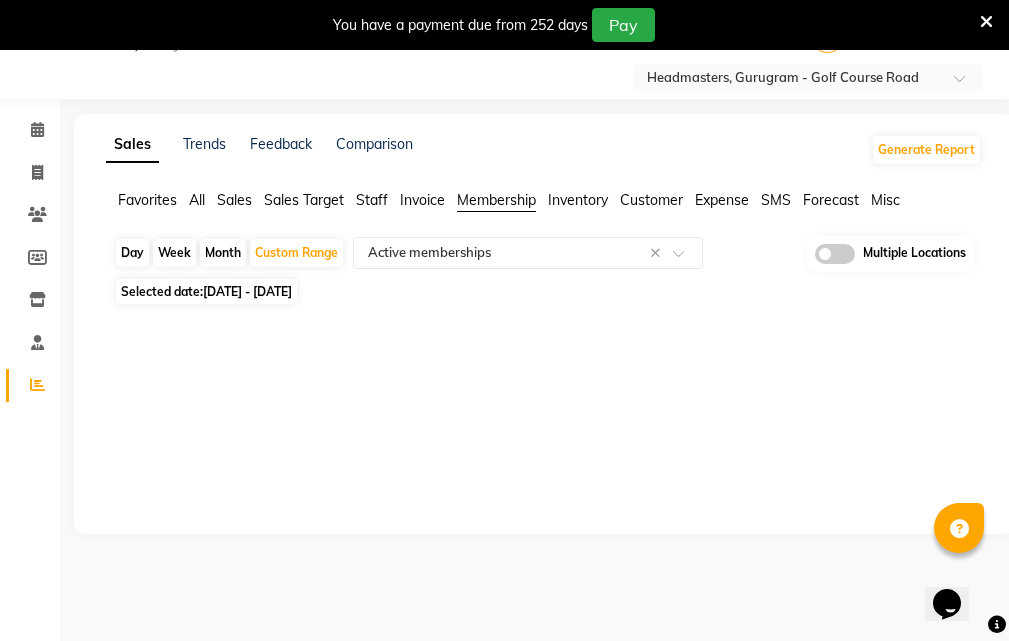 select on "11" 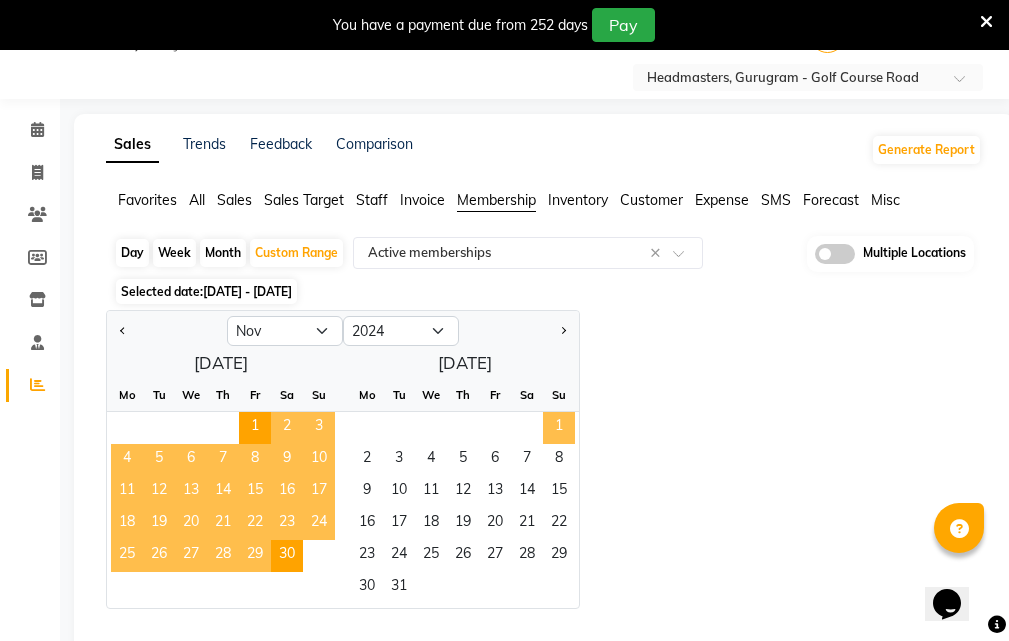 click on "1" 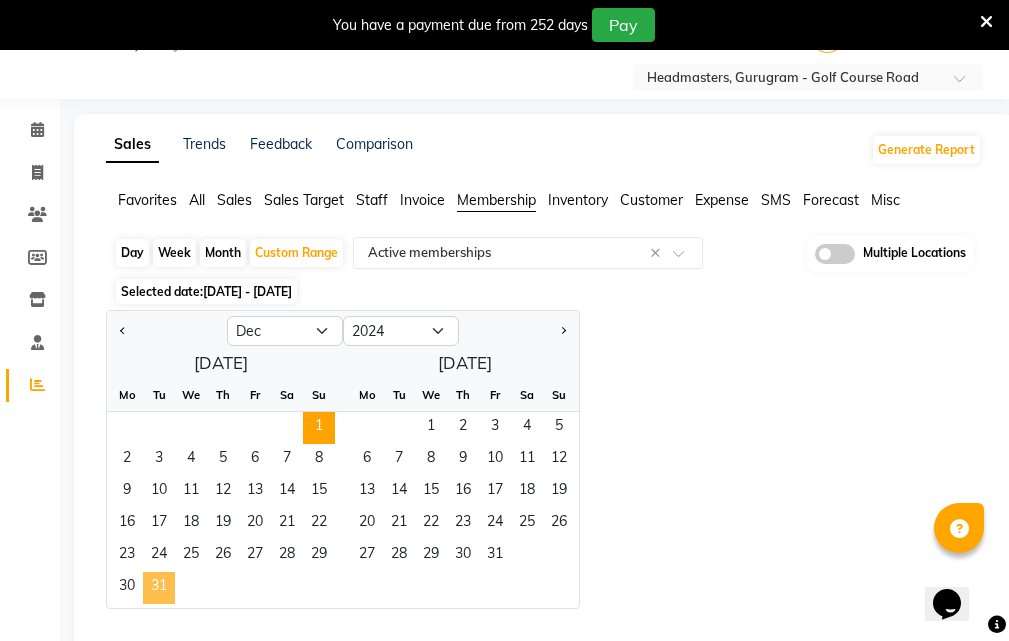 click on "31" 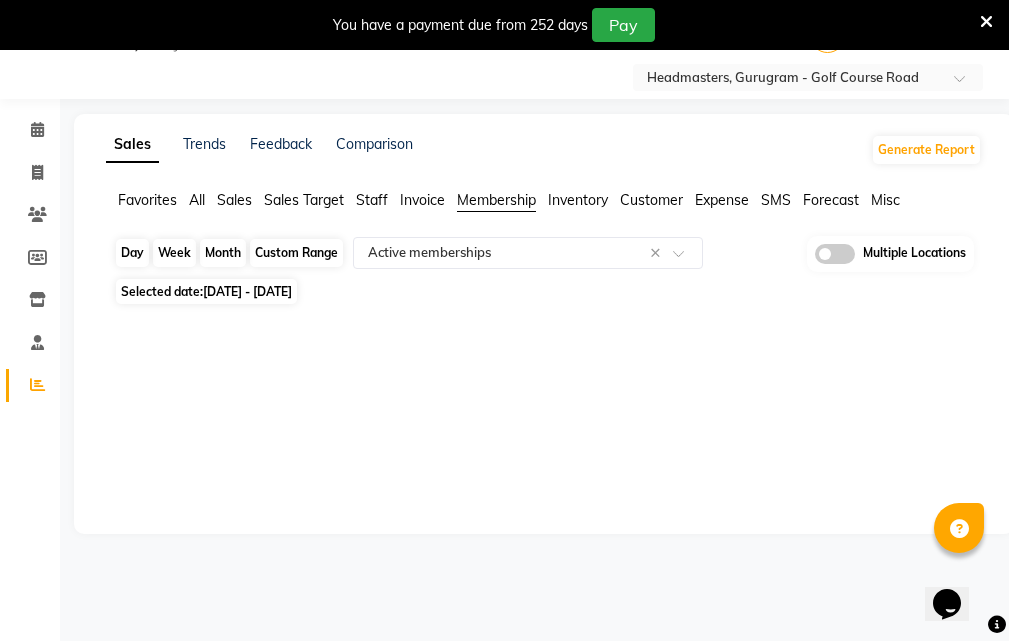 click on "Custom Range" 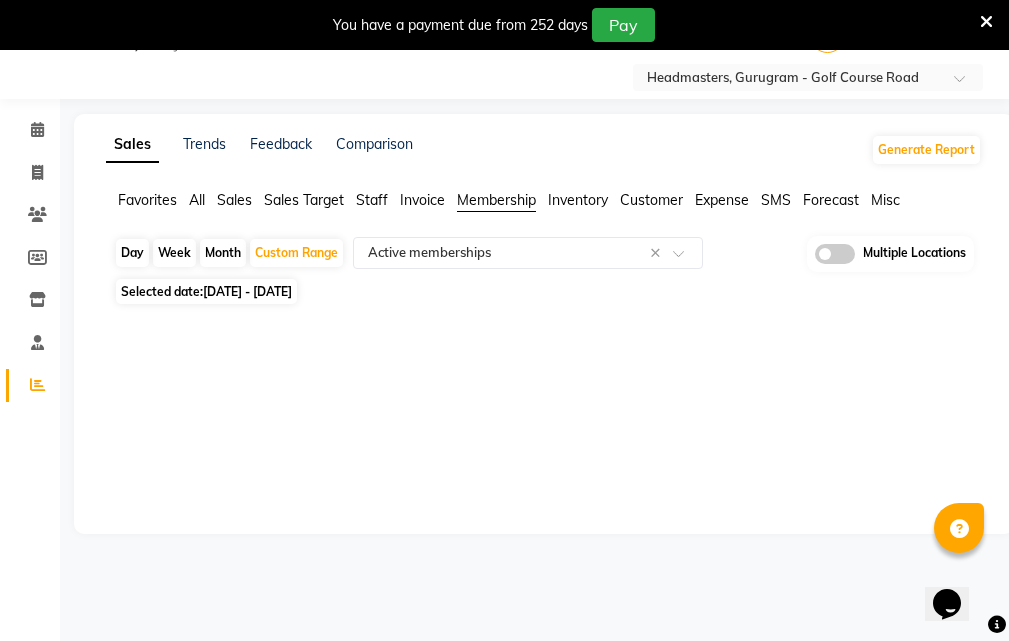 select on "12" 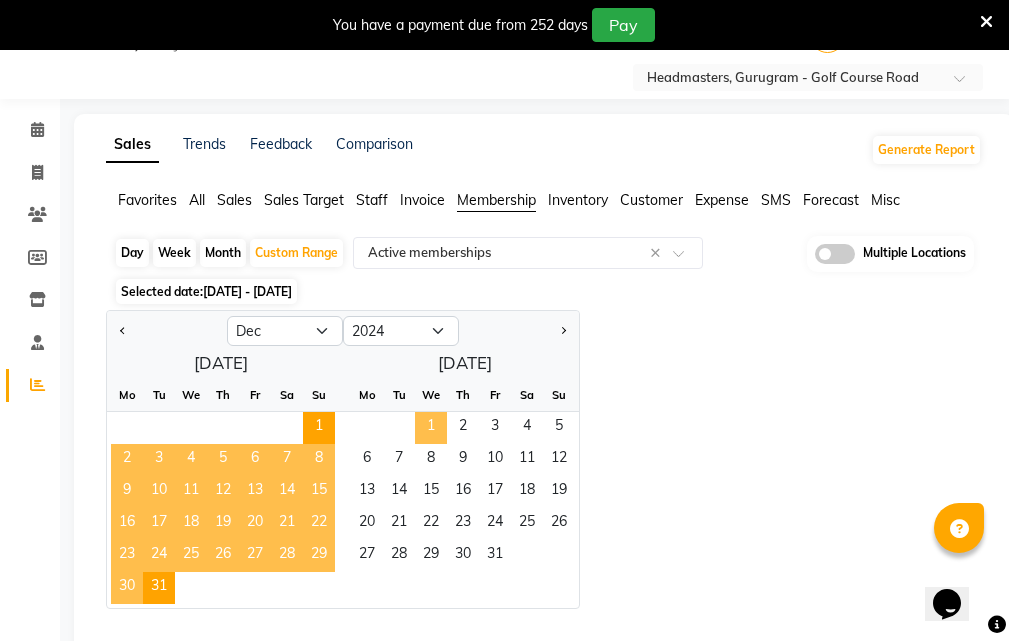 drag, startPoint x: 439, startPoint y: 427, endPoint x: 421, endPoint y: 439, distance: 21.633308 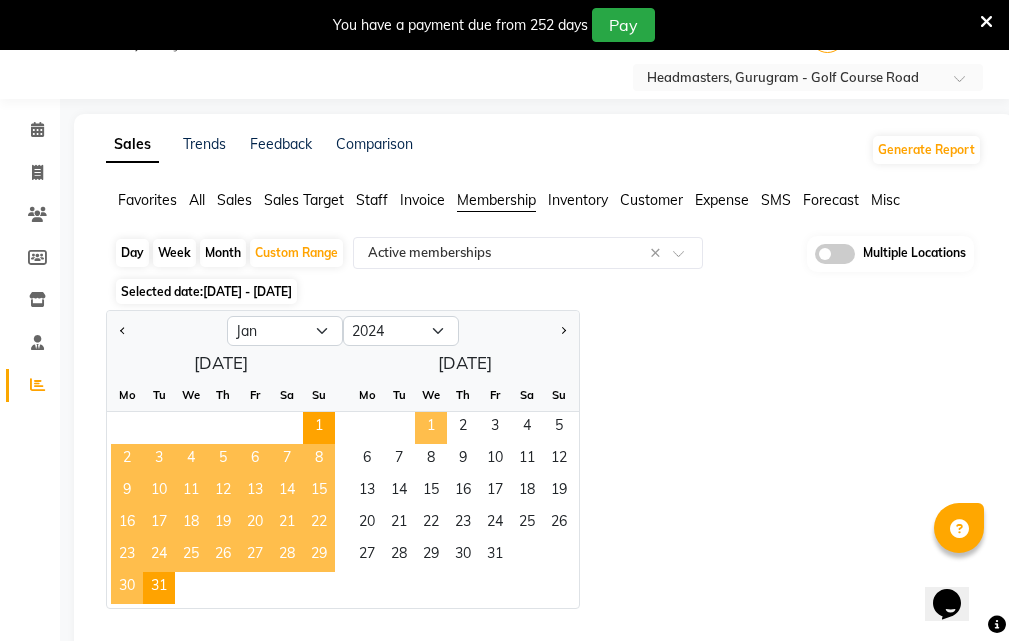 select on "2025" 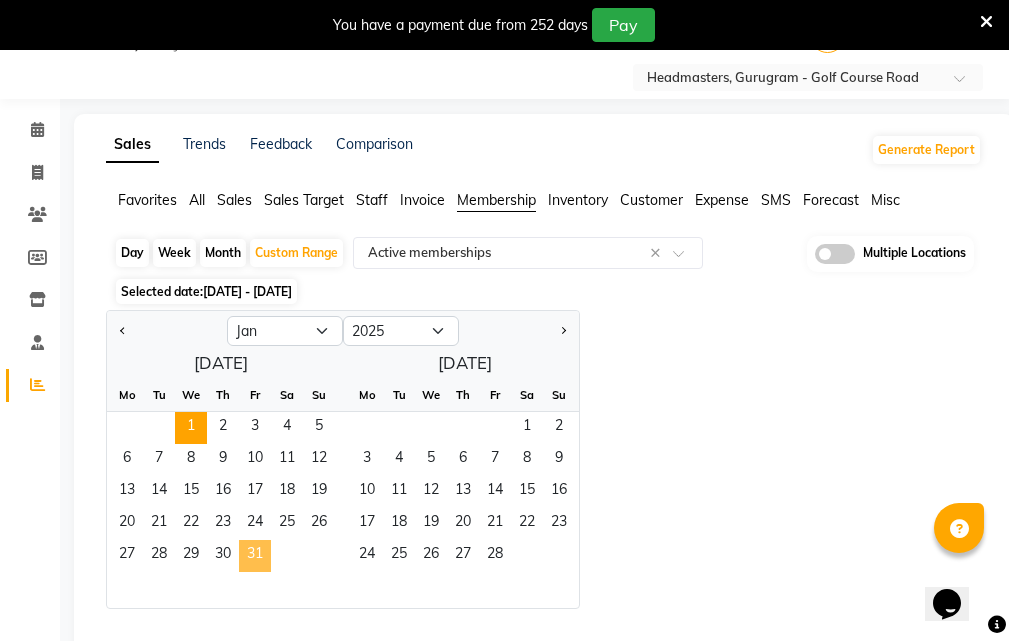 click on "31" 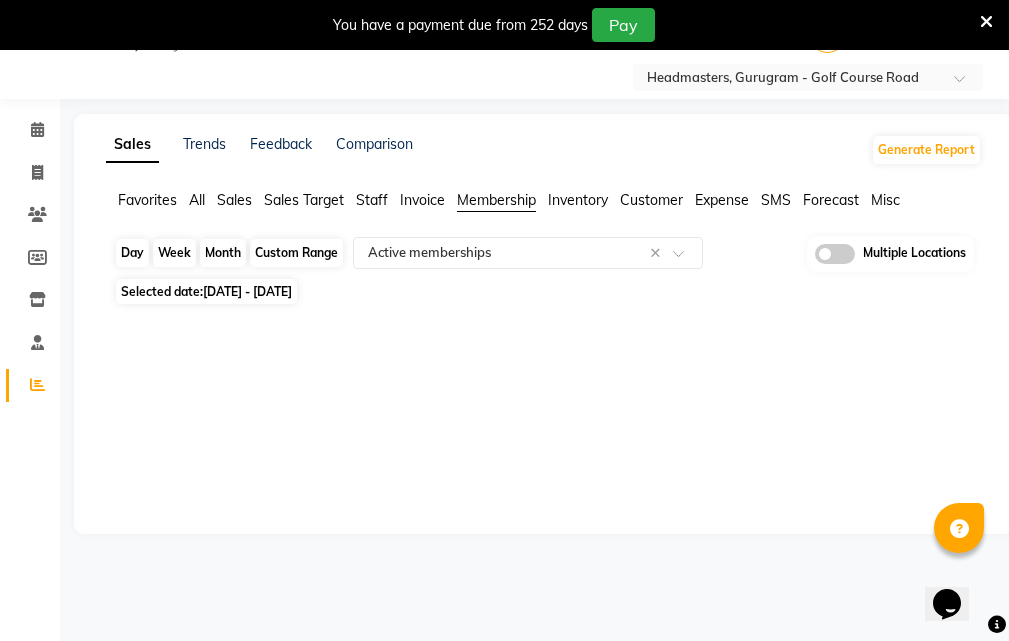 click on "Custom Range" 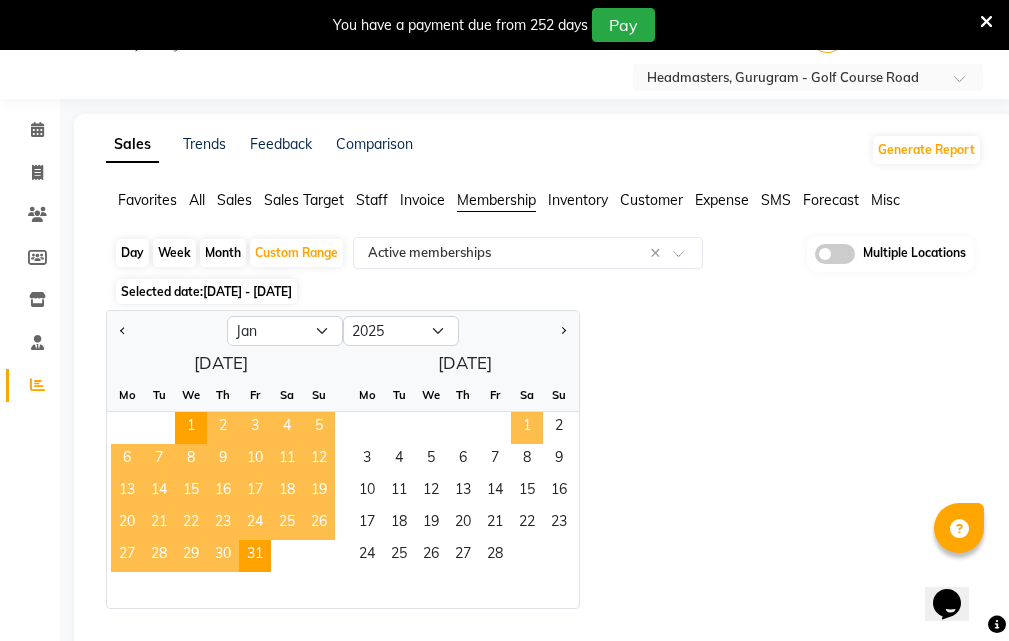 click on "1" 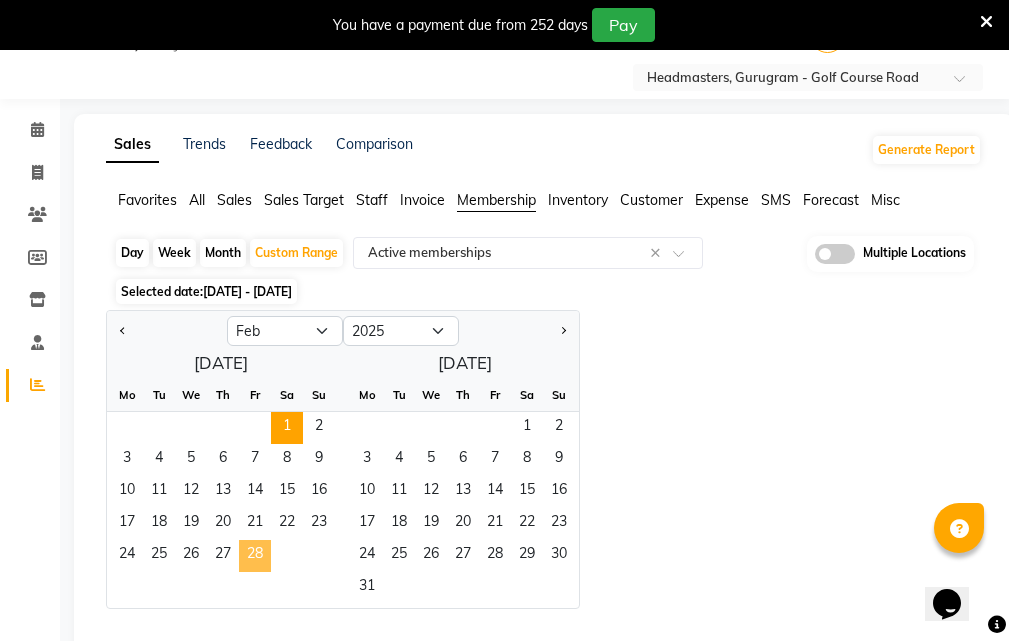 click on "28" 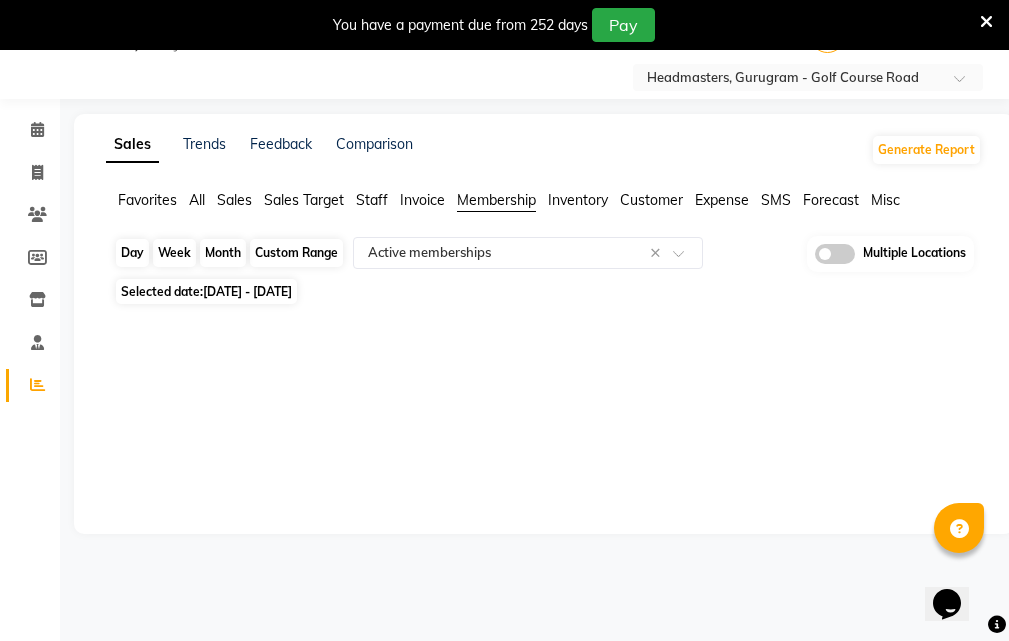 click on "Custom Range" 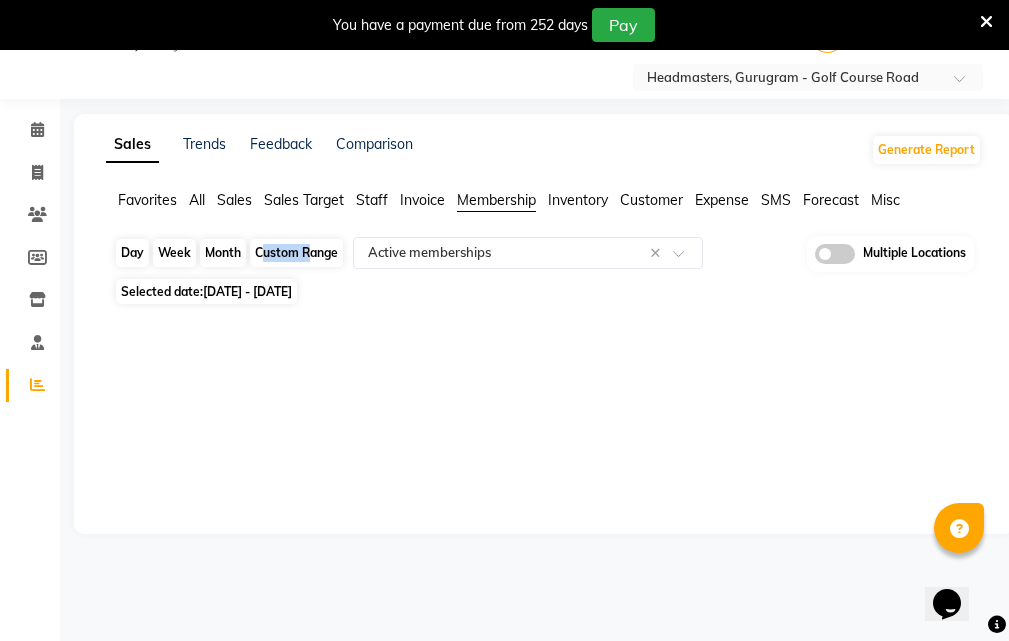 select on "2" 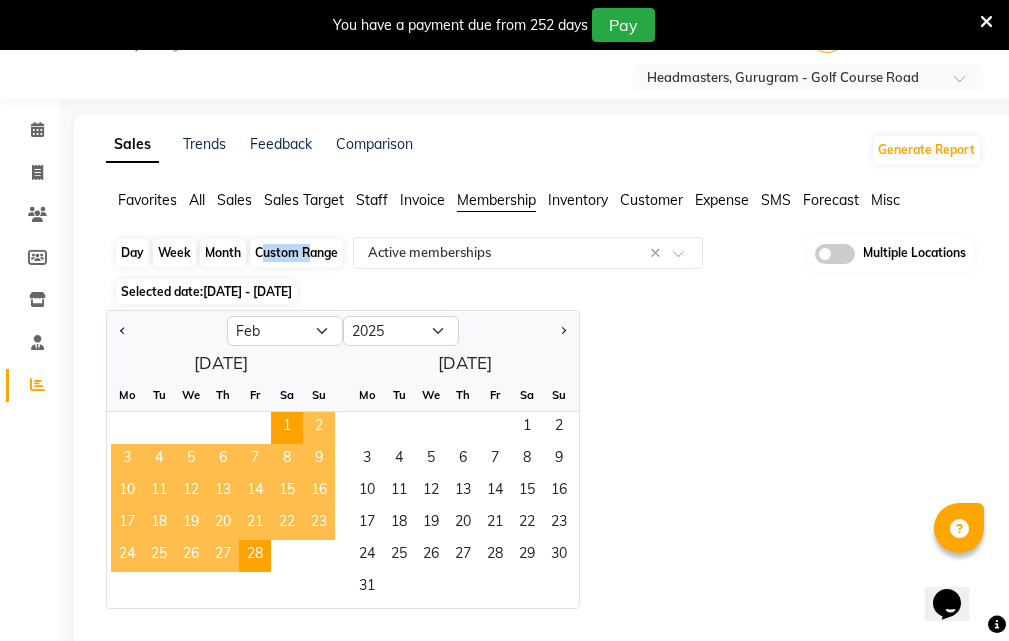 click on "Custom Range" 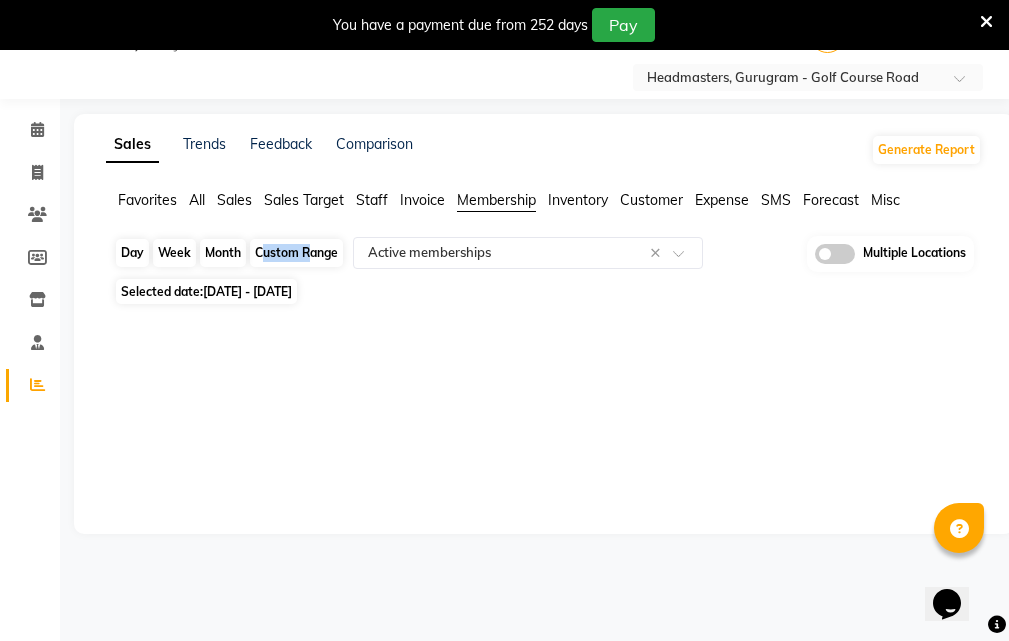 click on "Custom Range" 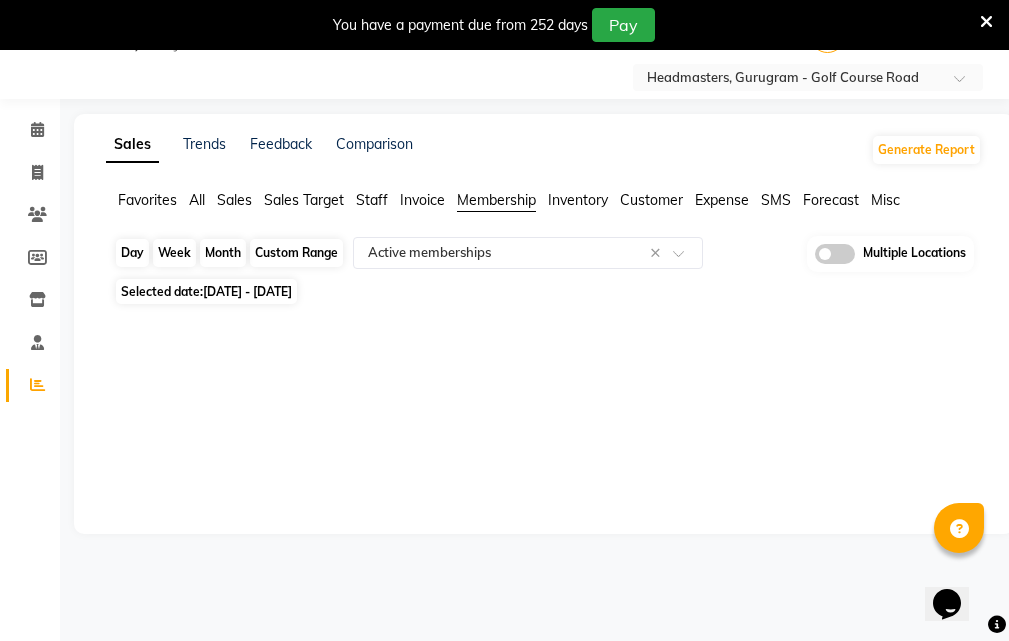 select on "2" 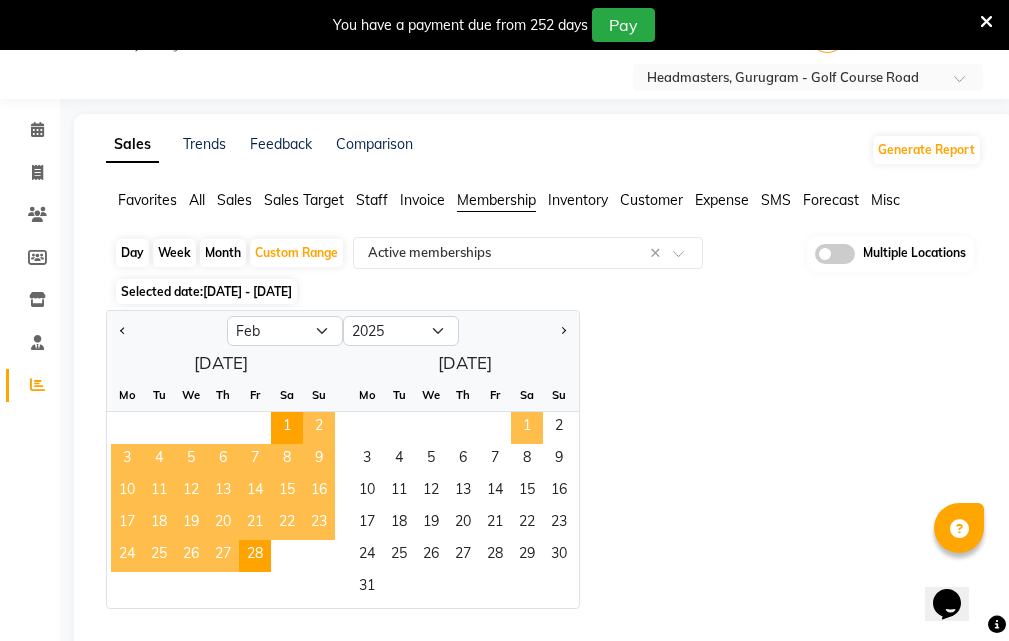 click on "1" 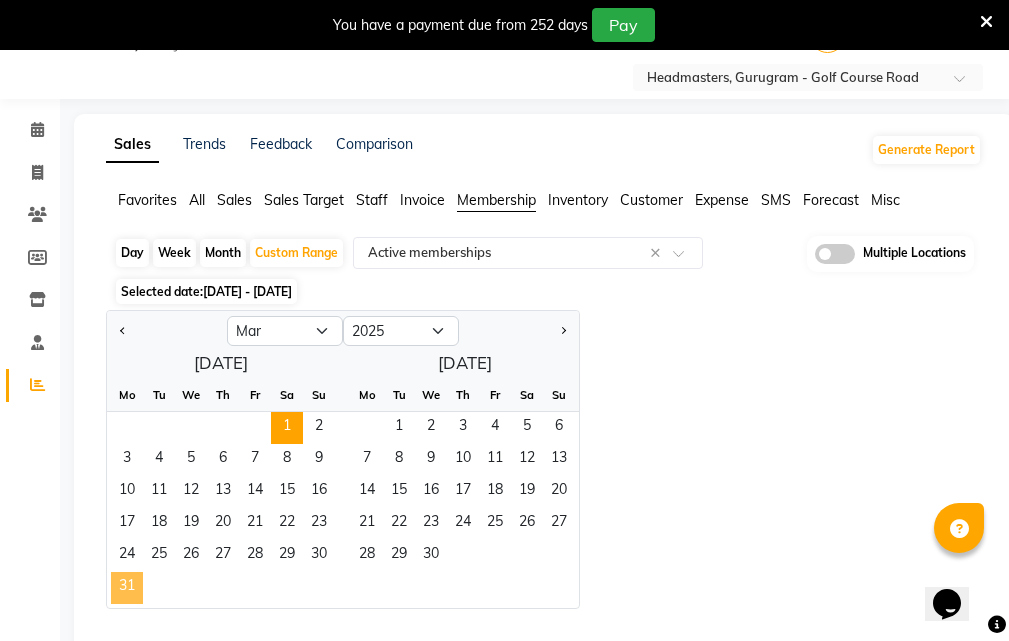 click on "31" 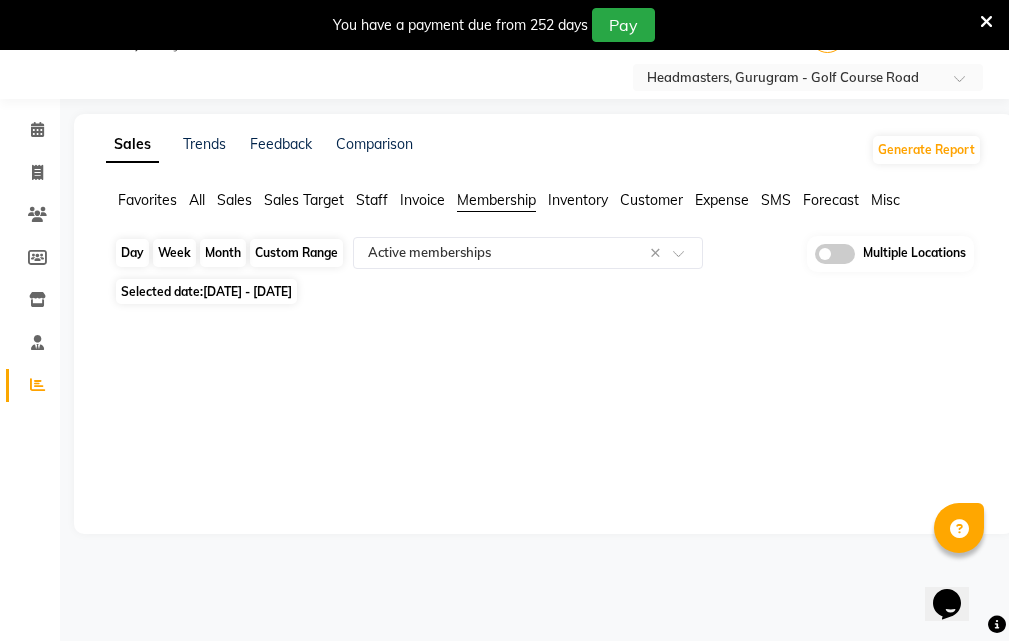 click on "Custom Range" 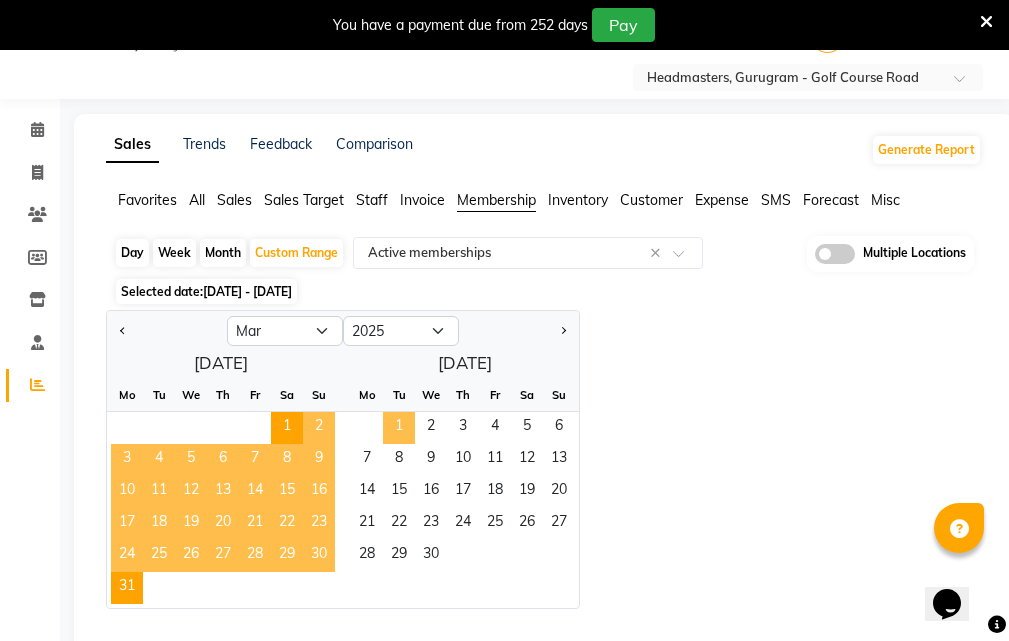 click on "1" 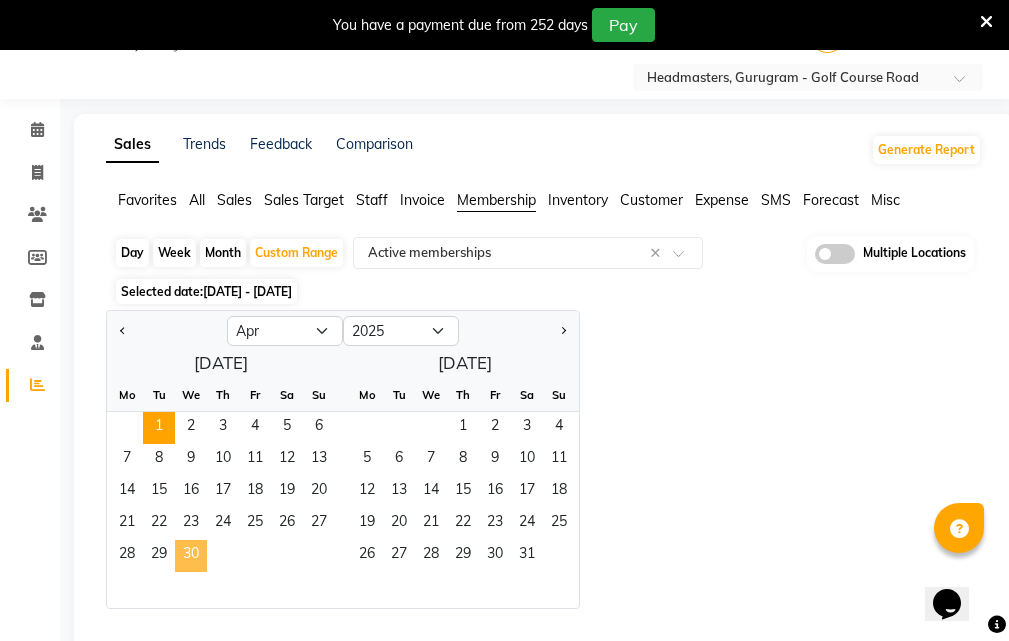 click on "30" 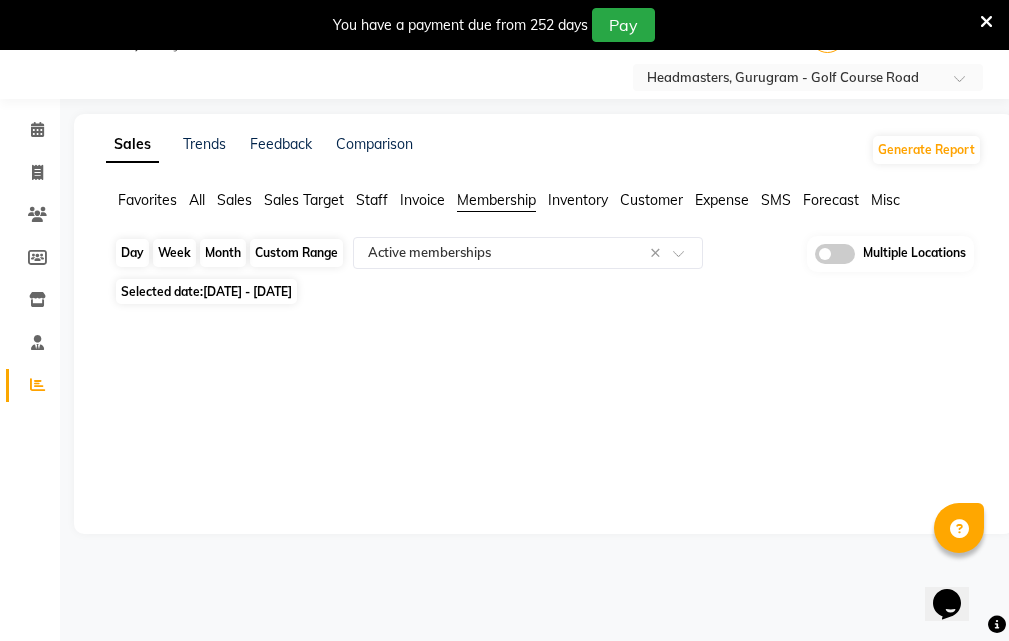 click on "Custom Range" 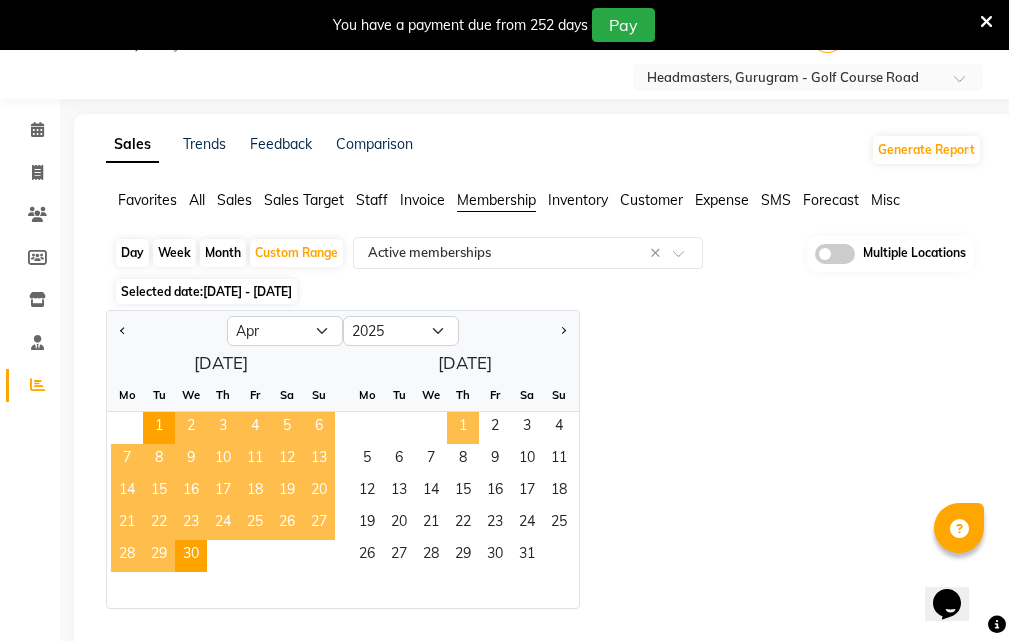 click on "1" 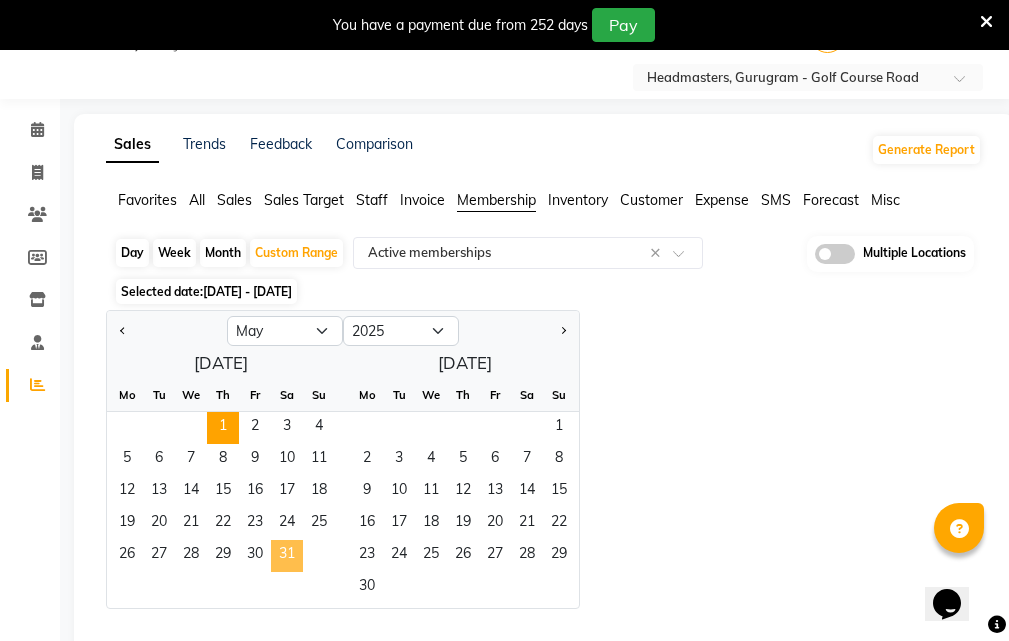 click on "31" 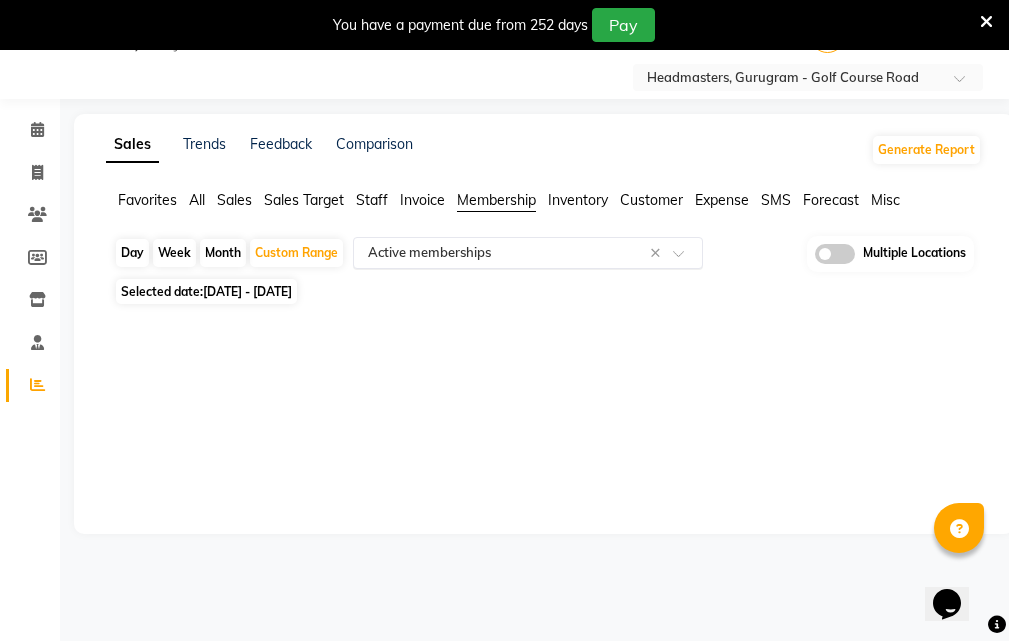 click 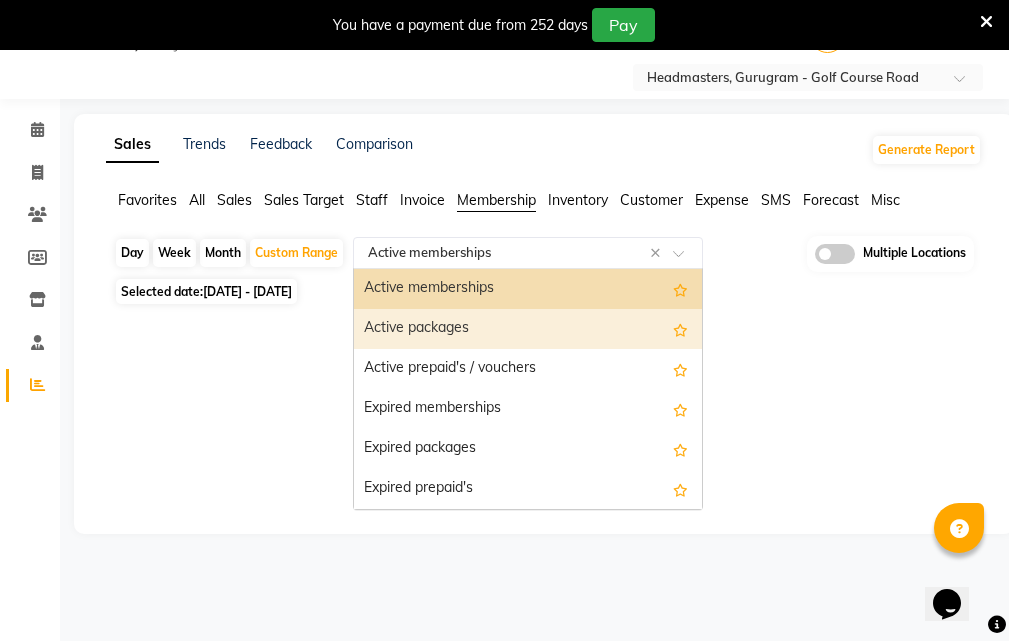 click on "Active packages" at bounding box center (528, 329) 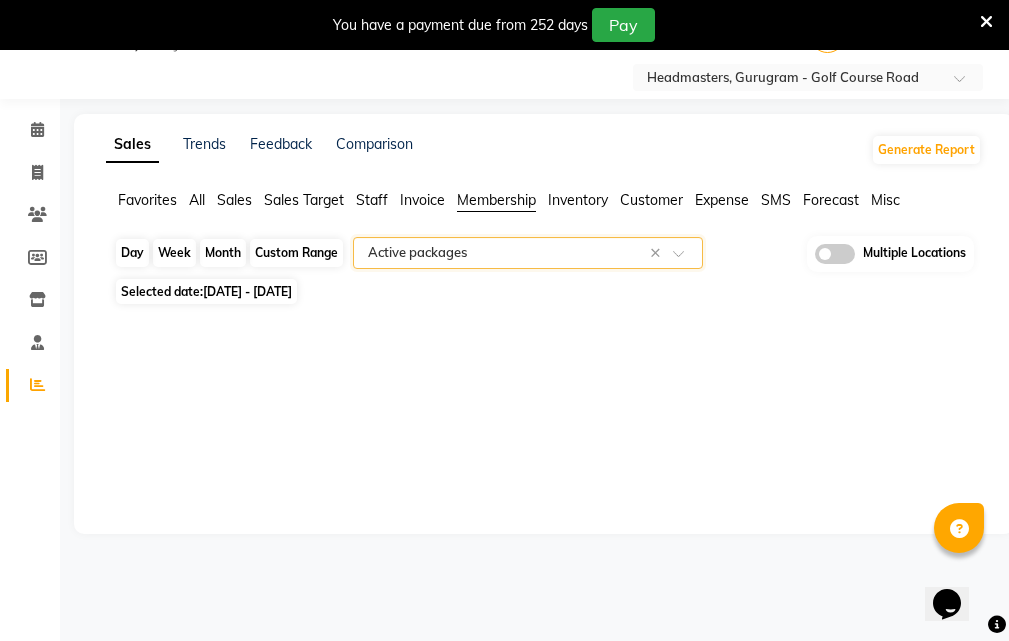 click on "Custom Range" 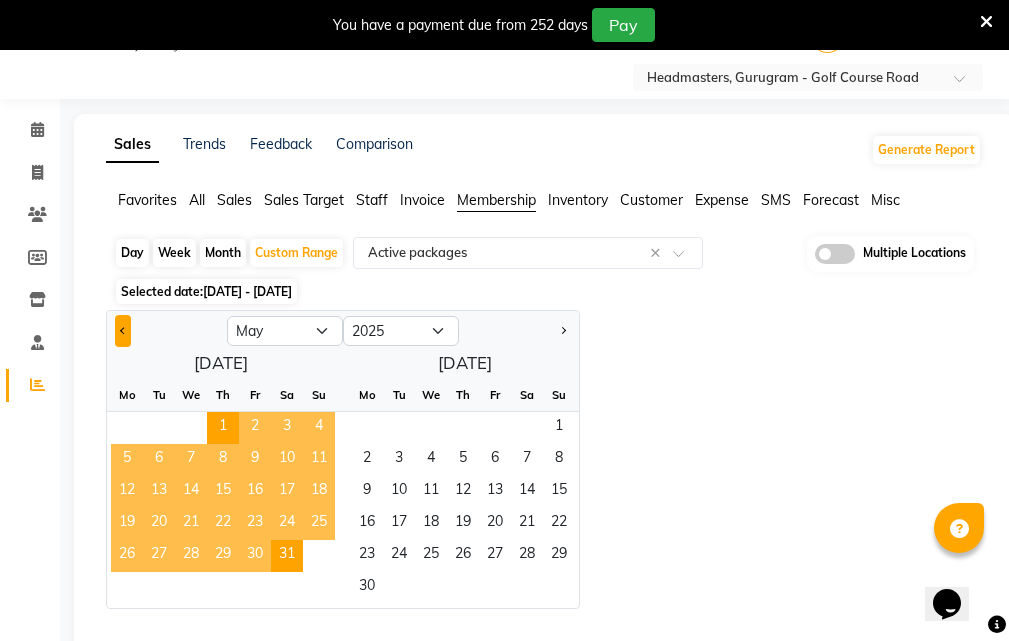 click 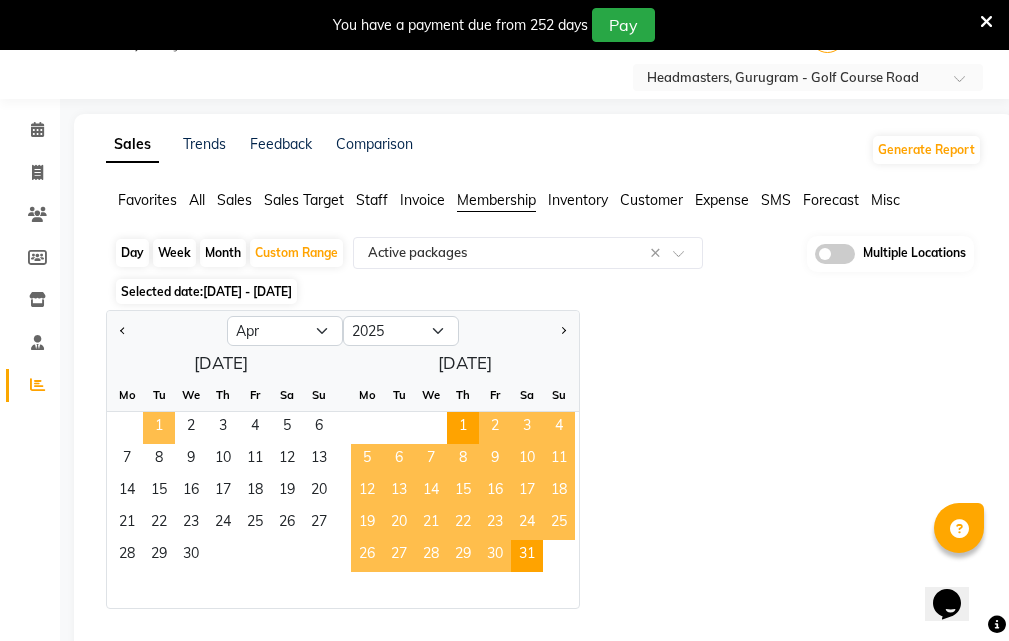 click on "1" 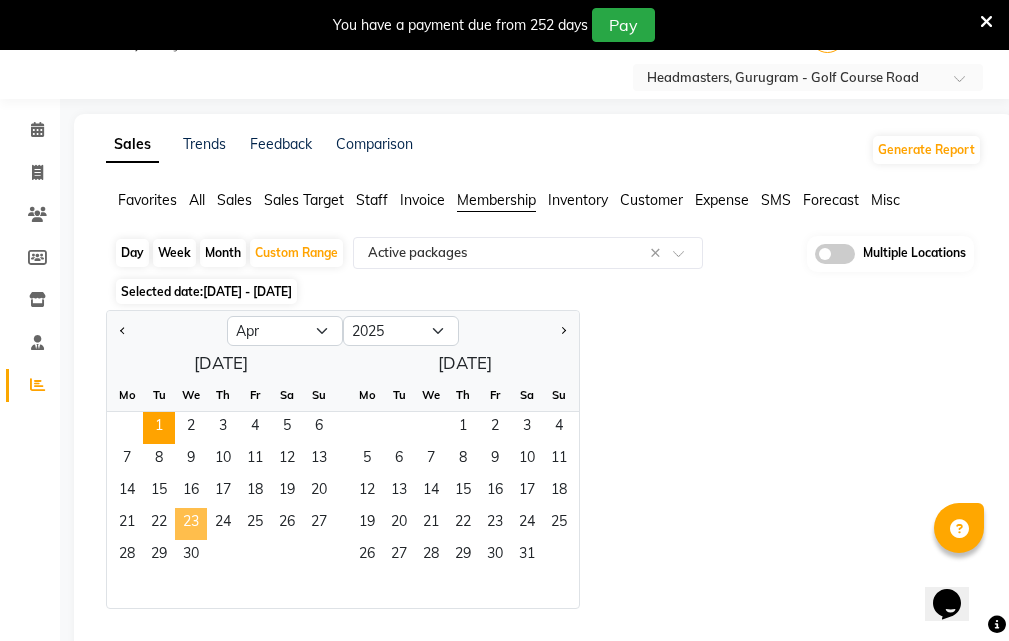 click on "23" 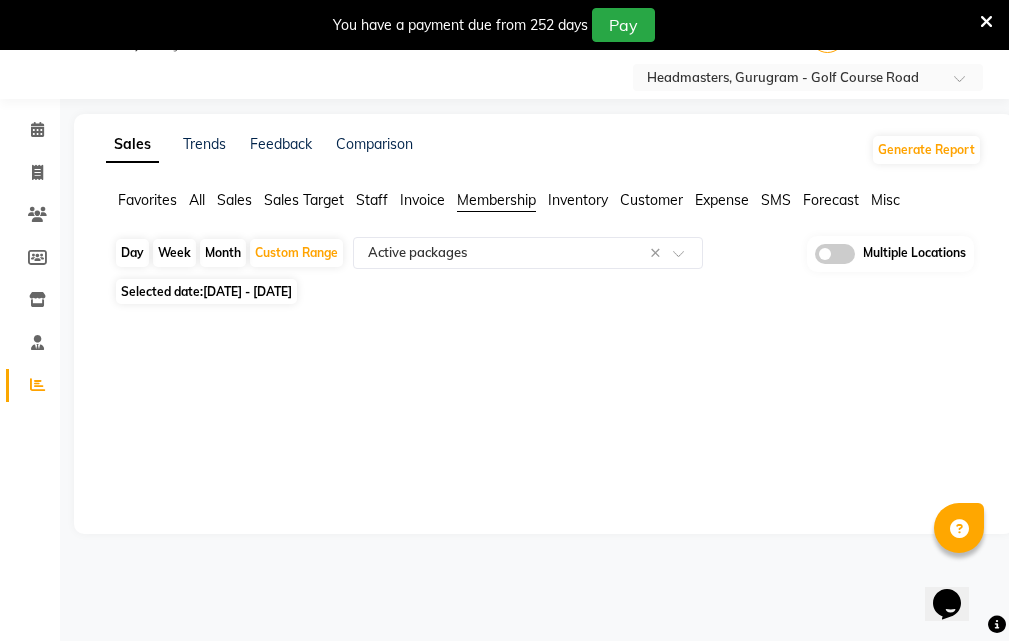click on "Day   Week   Month   Custom Range  Select Report Type × Active packages × Multiple Locations" 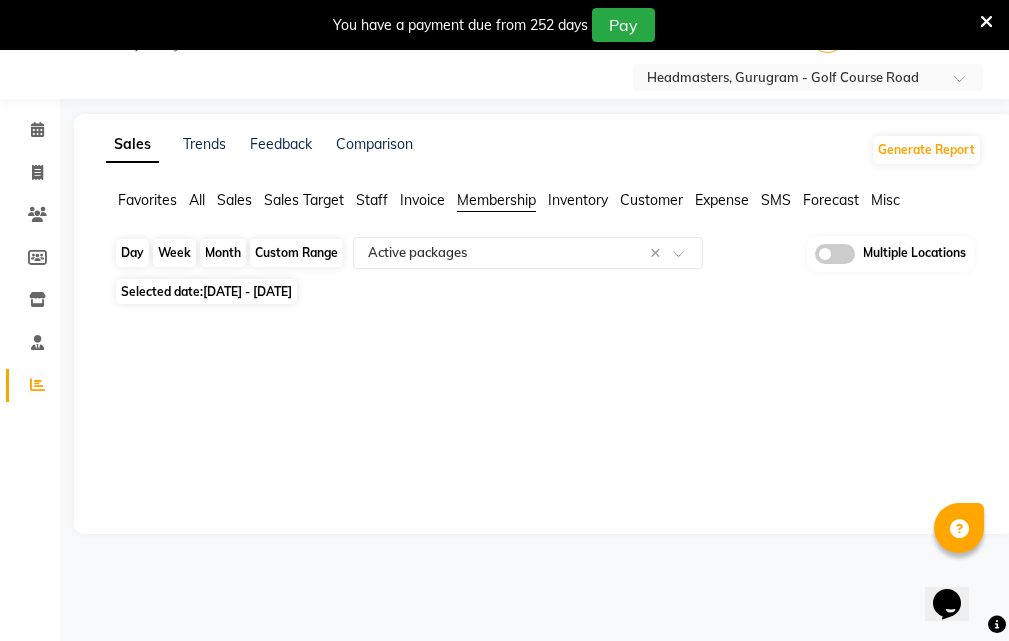 click on "Custom Range" 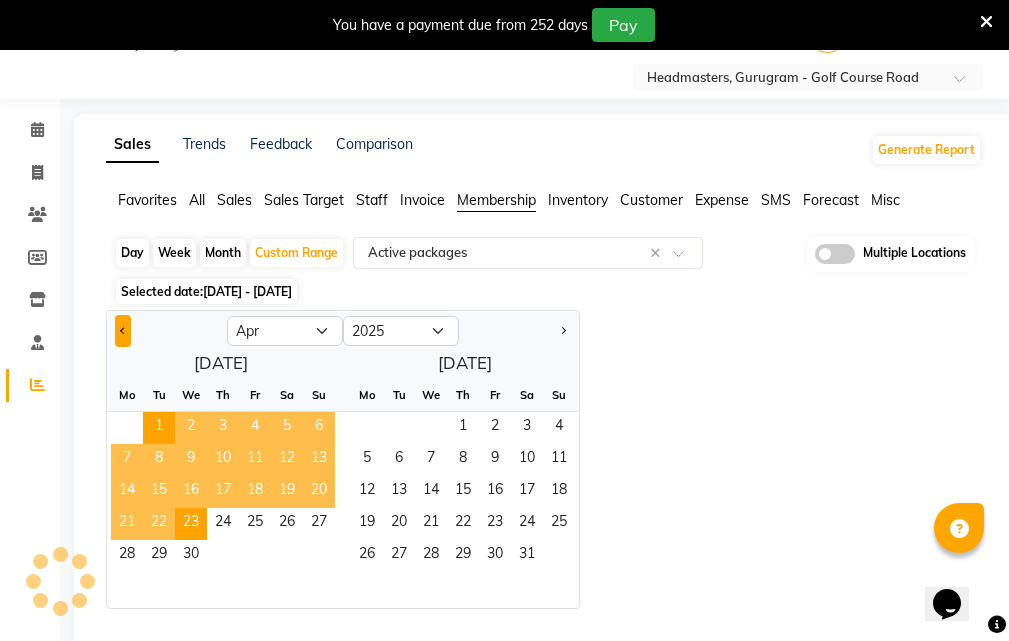 click 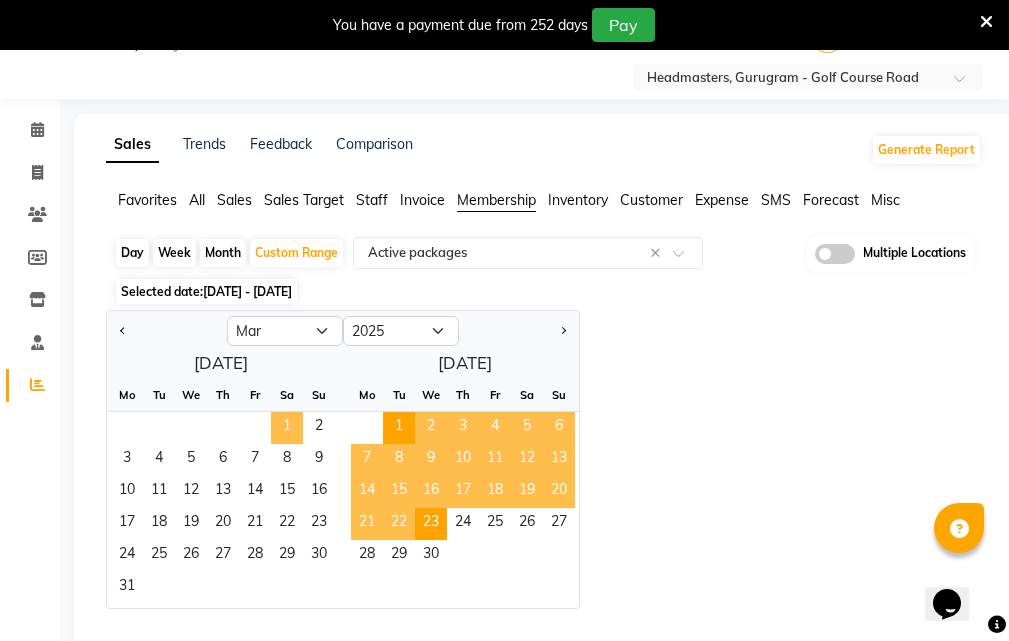 click on "1" 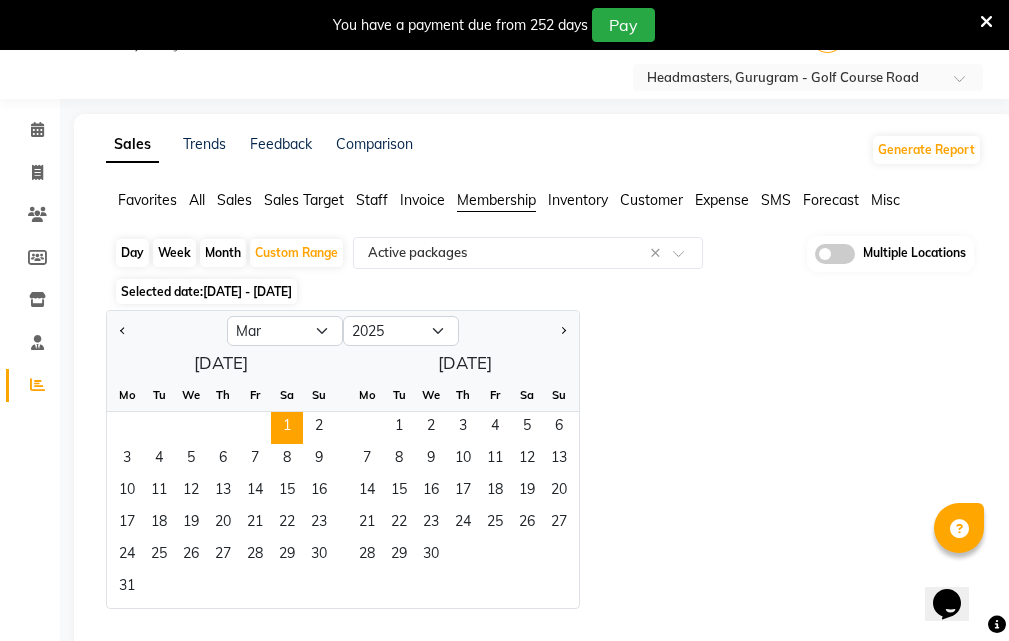click on "31" 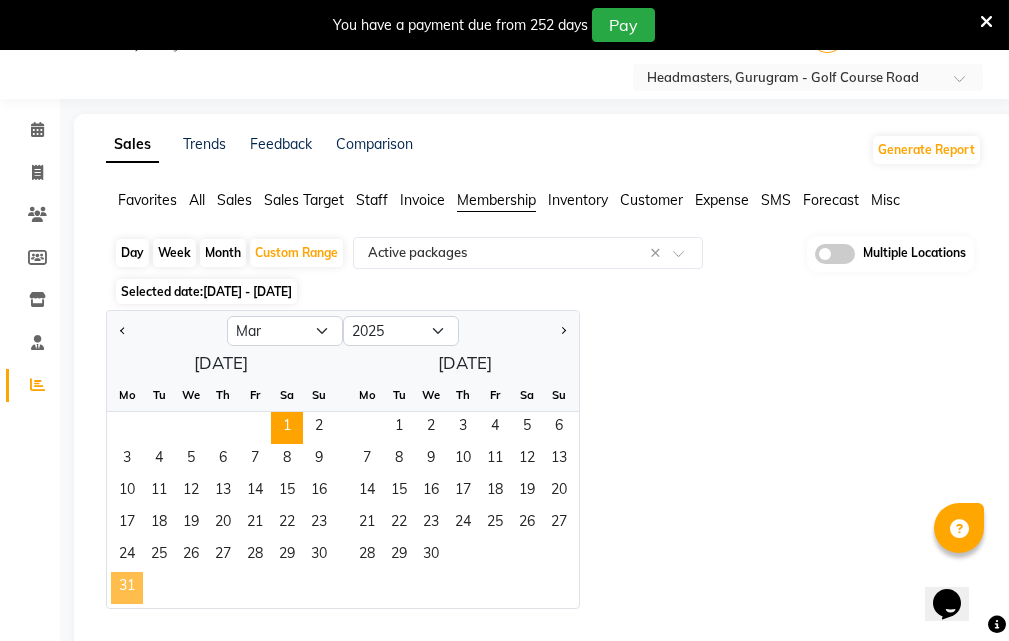 click on "31" 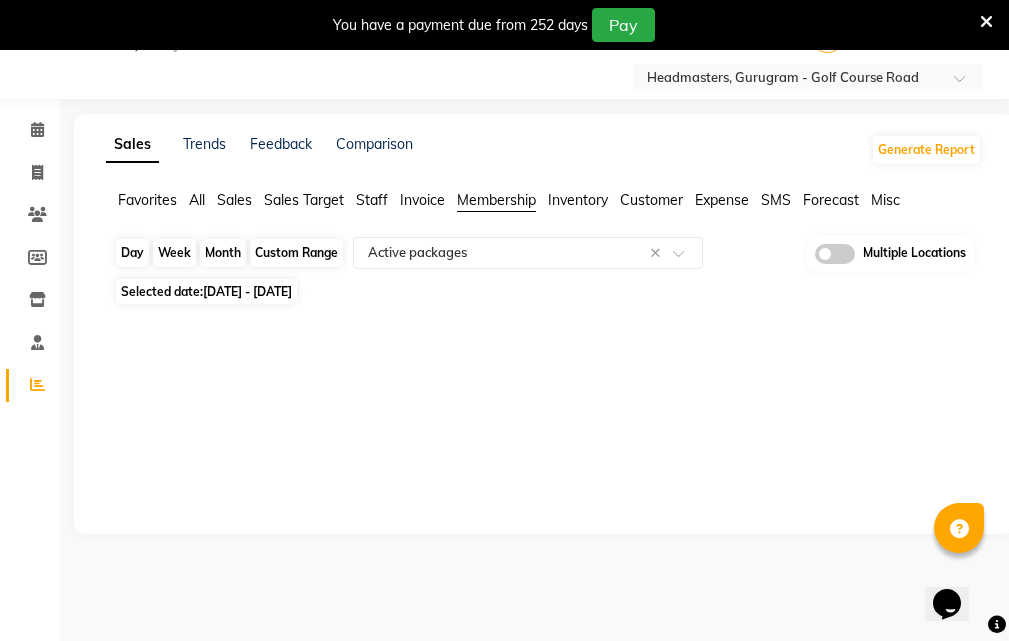 click on "Custom Range" 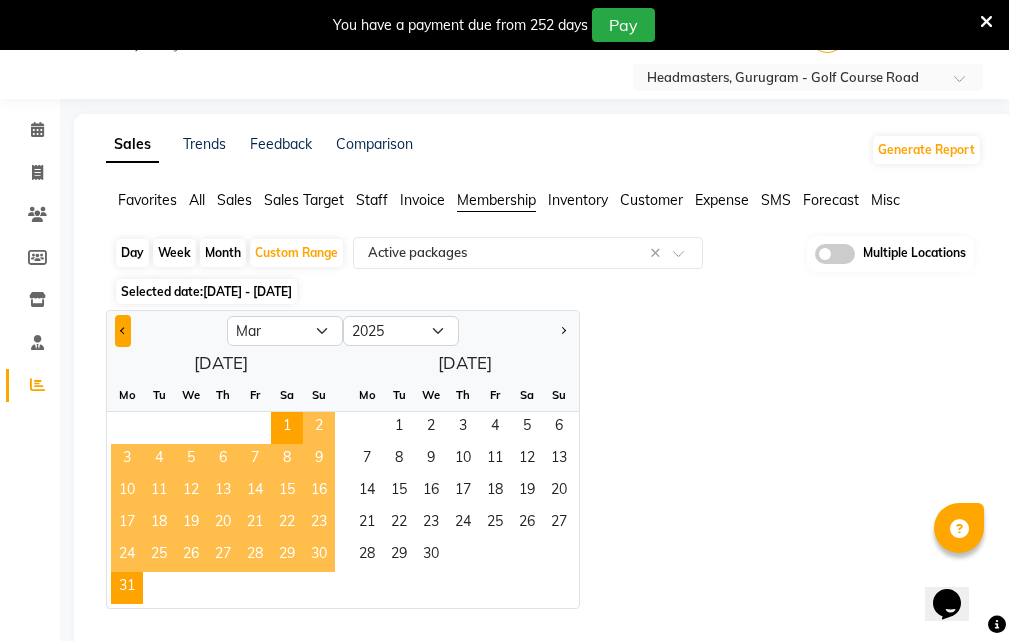 click 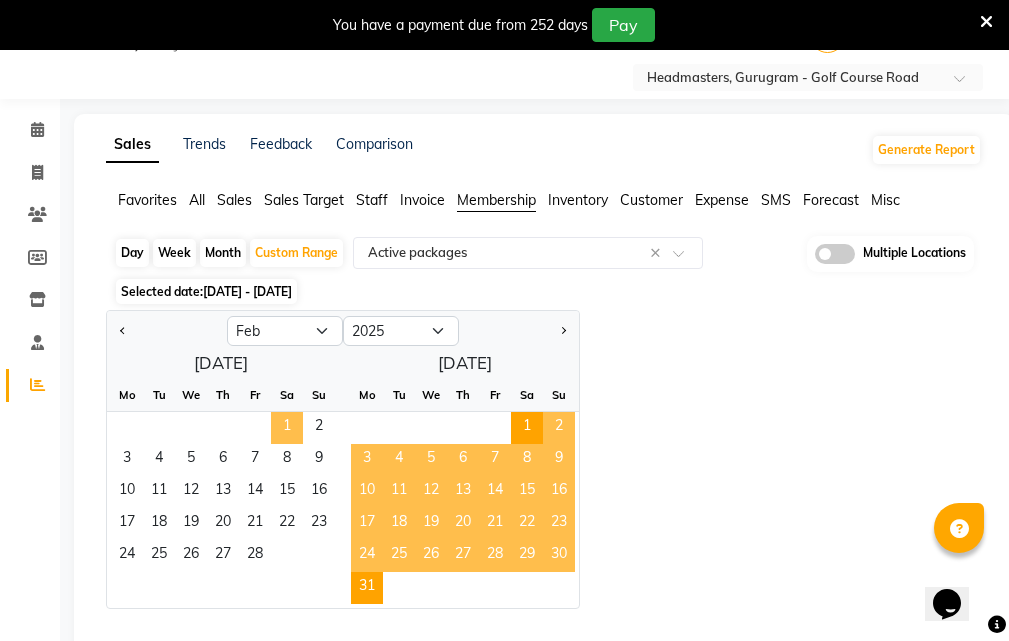 click on "1" 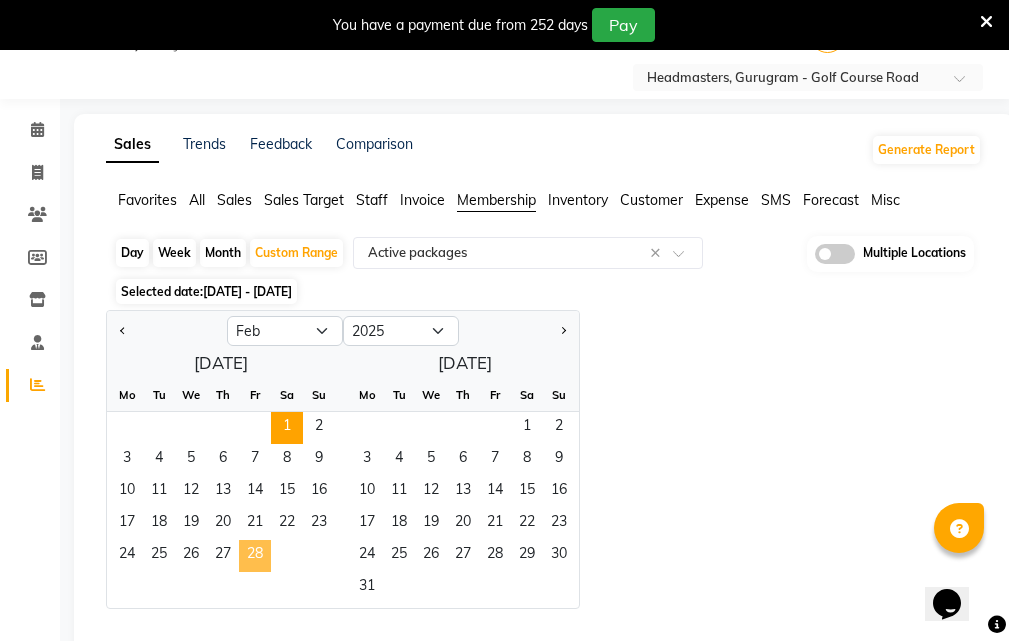 click on "28" 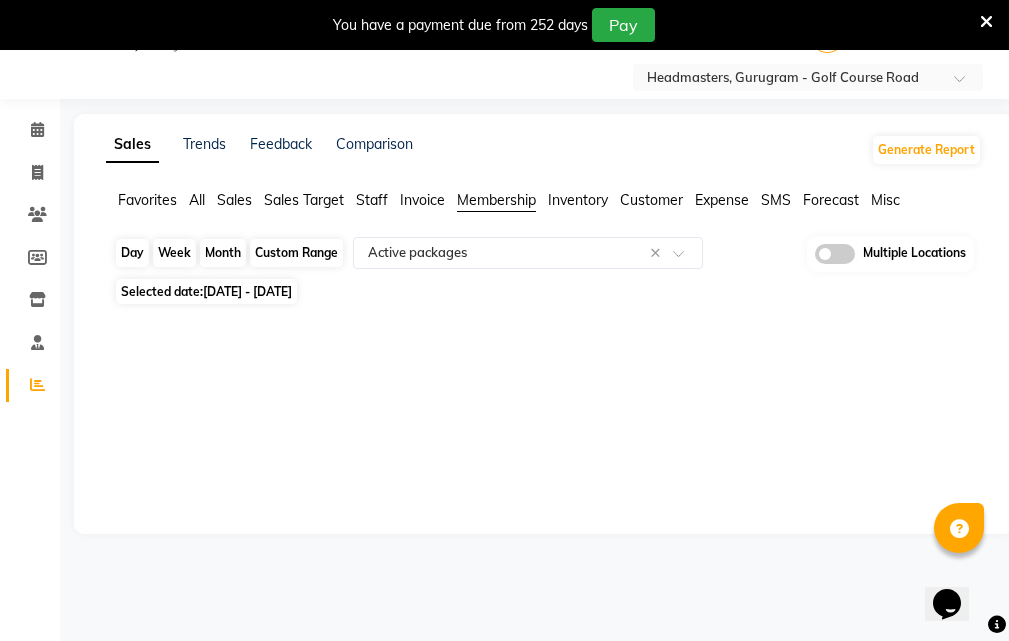click on "Custom Range" 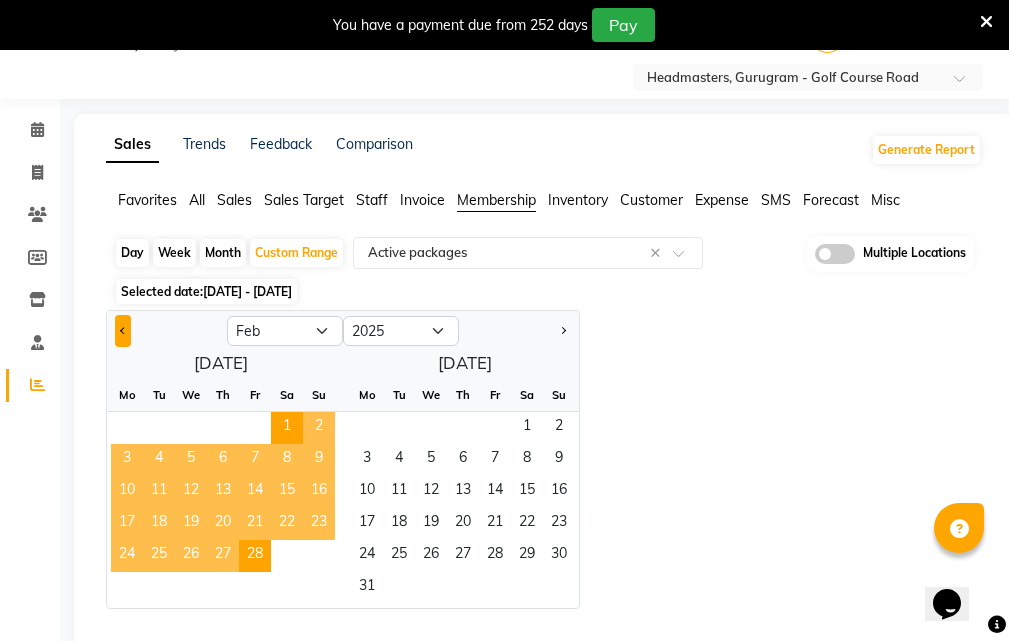 click 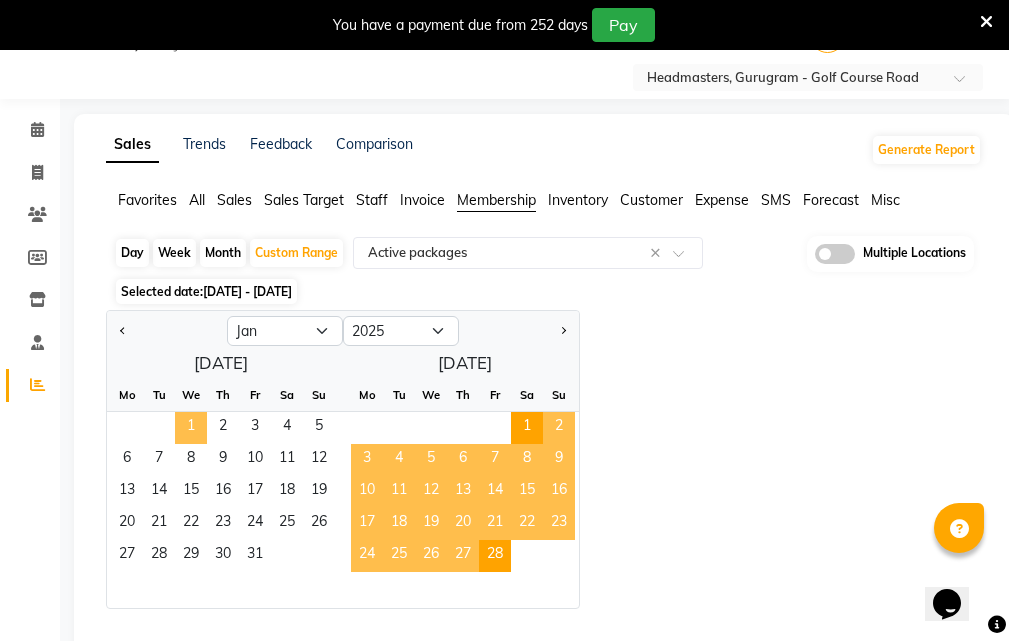 click on "1" 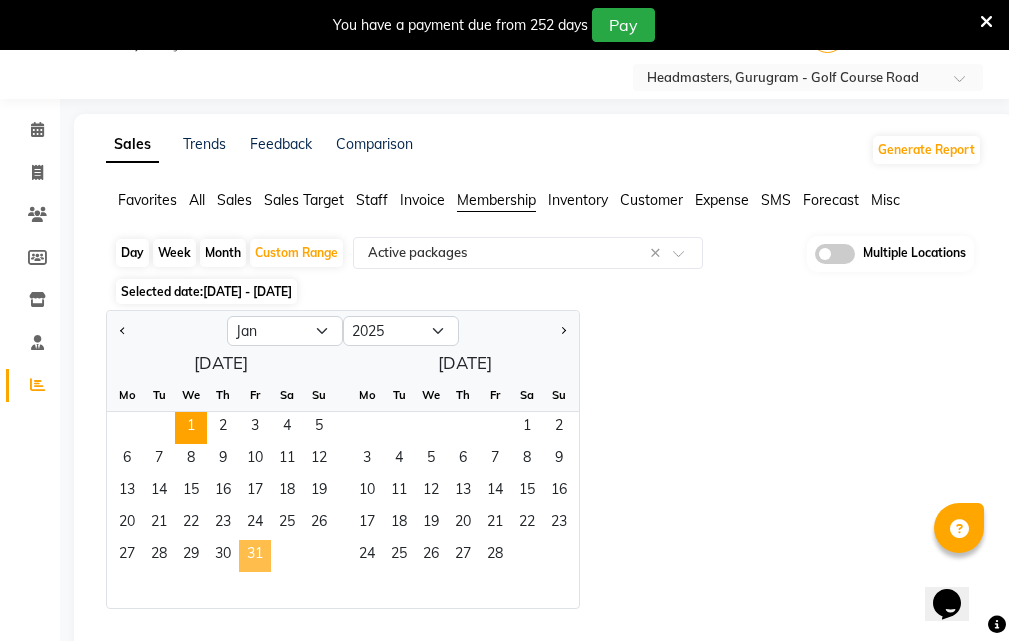click on "31" 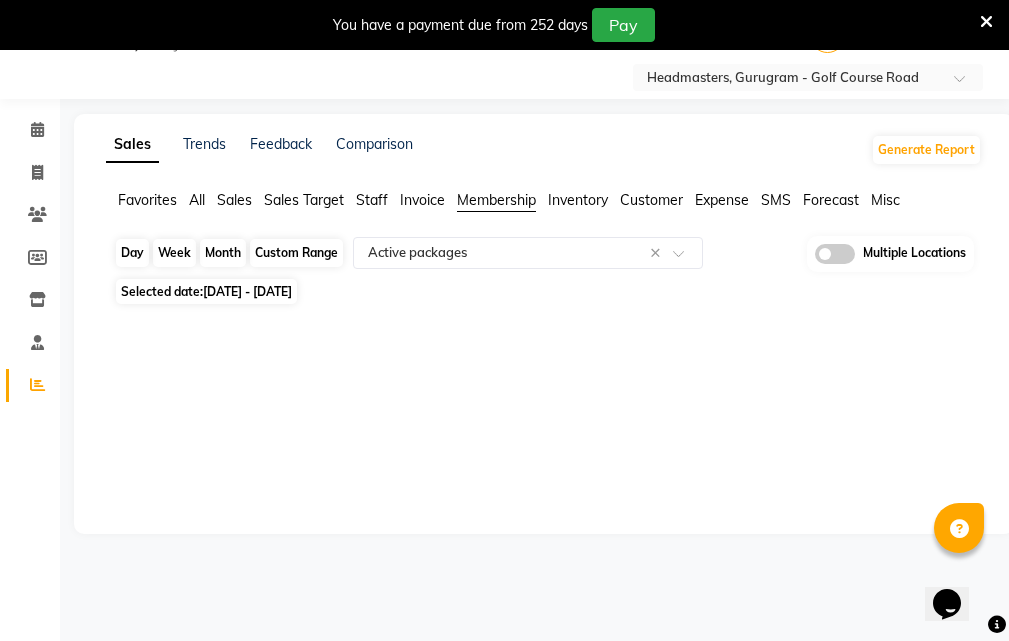 click on "Custom Range" 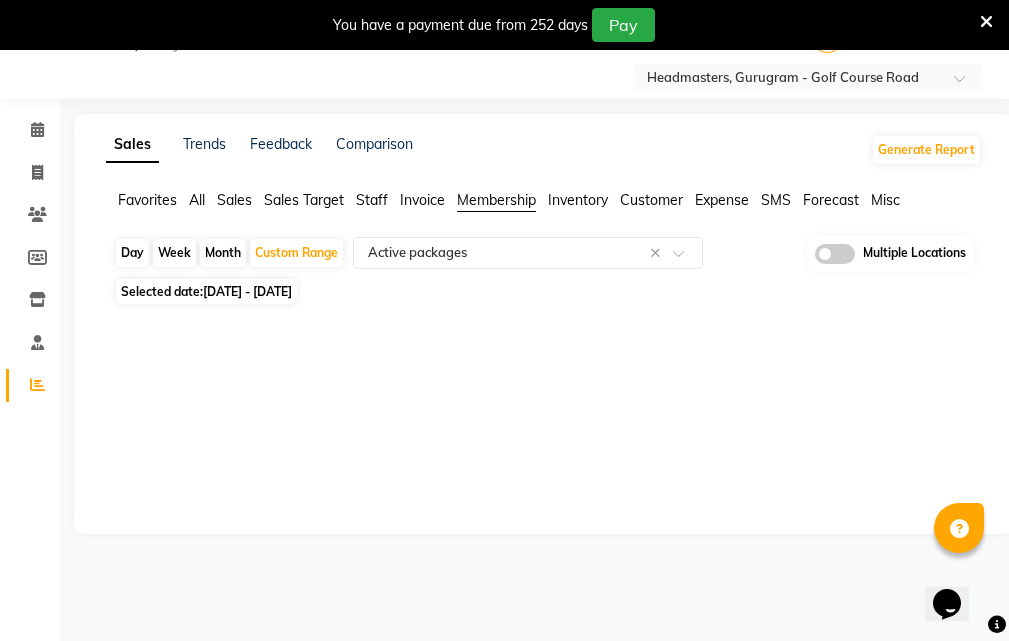 select on "2025" 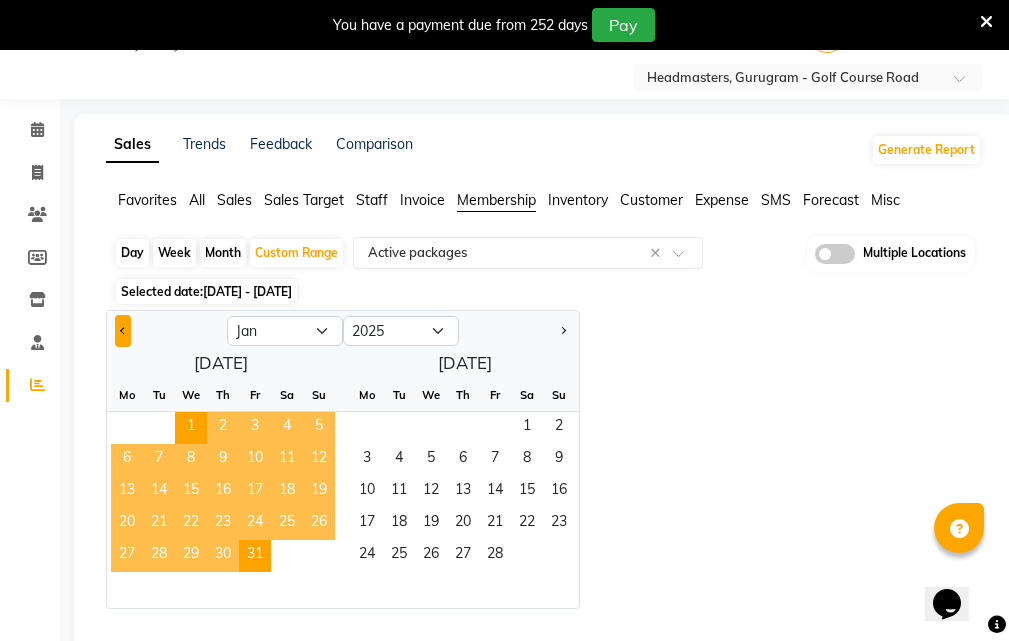click 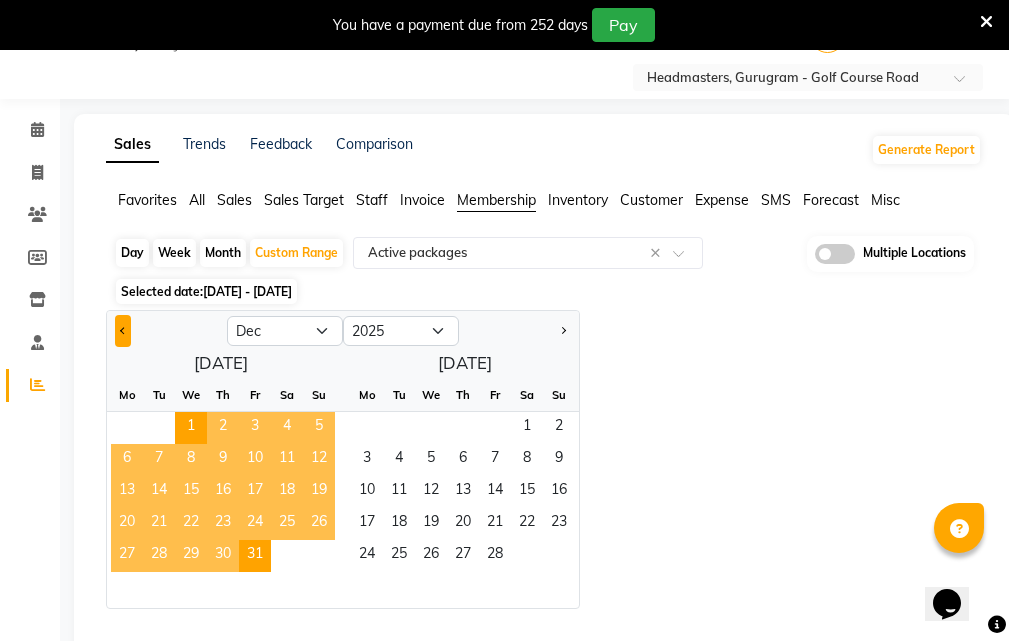 select on "2024" 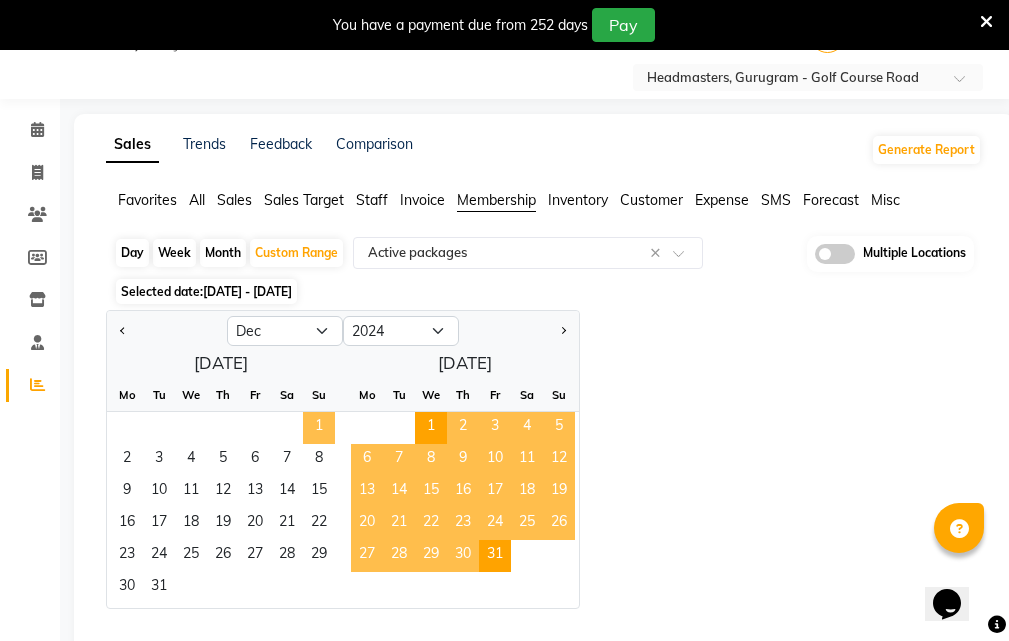 click on "1" 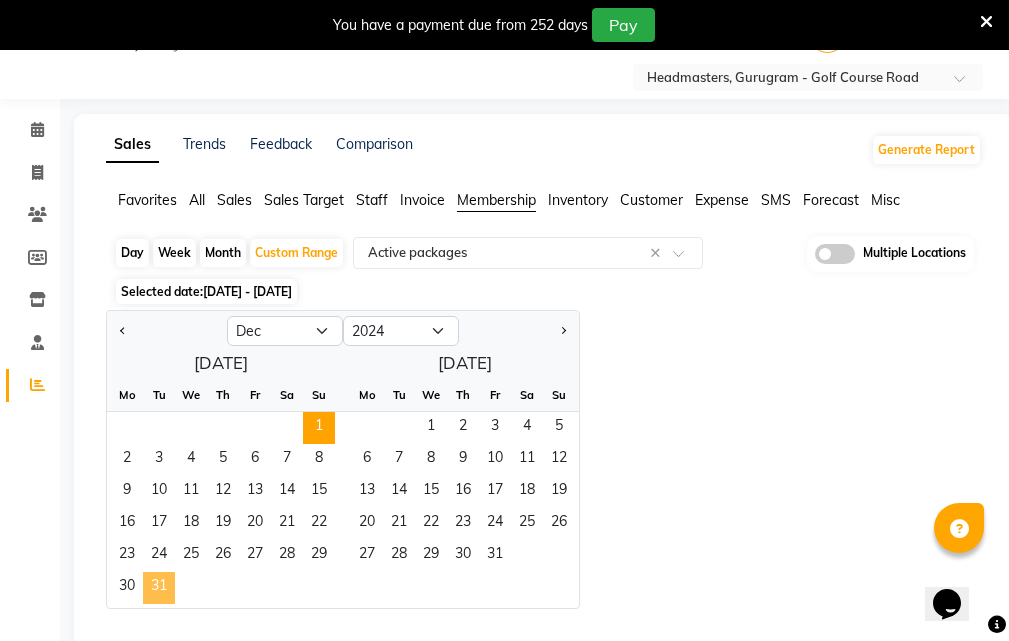click on "31" 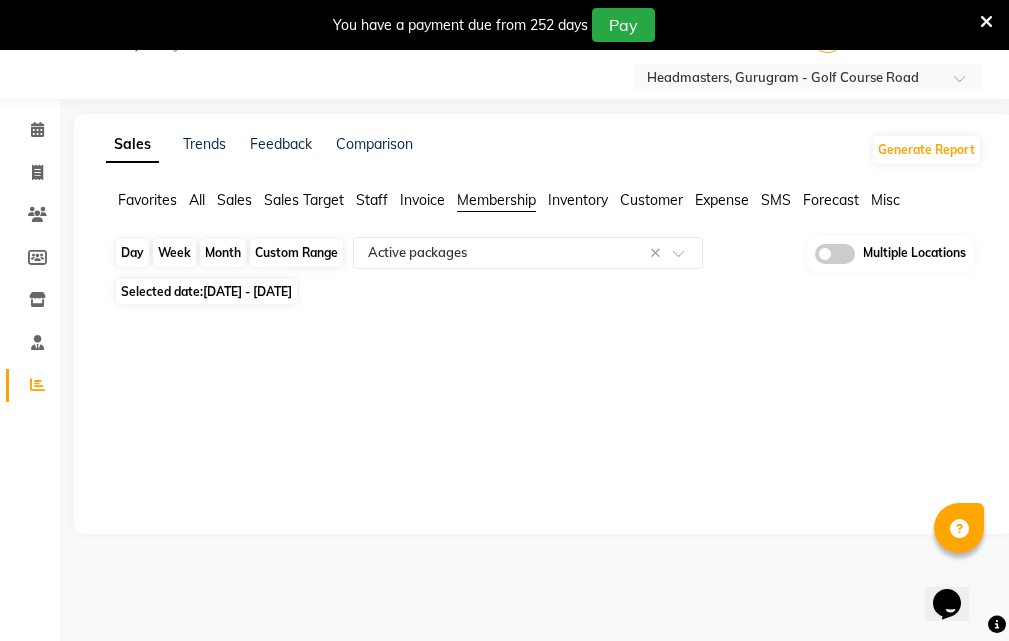 click on "Custom Range" 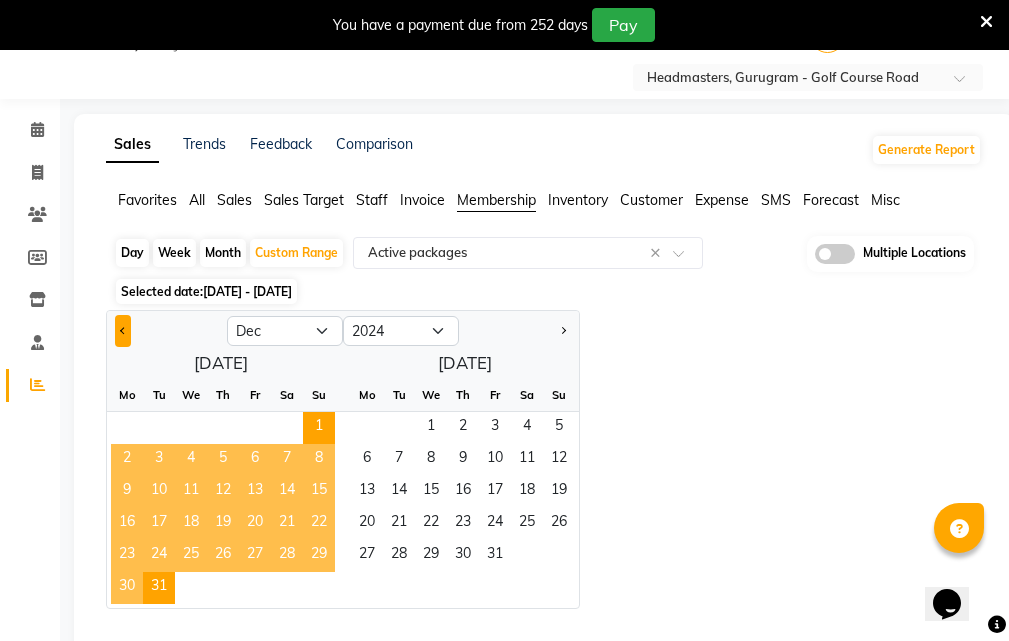 click 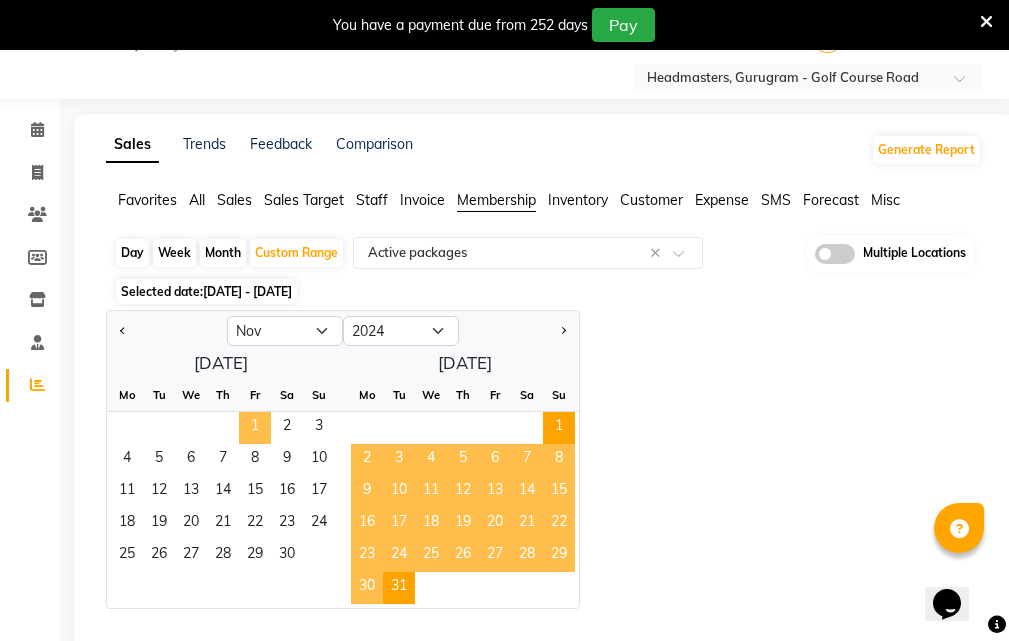 click on "1" 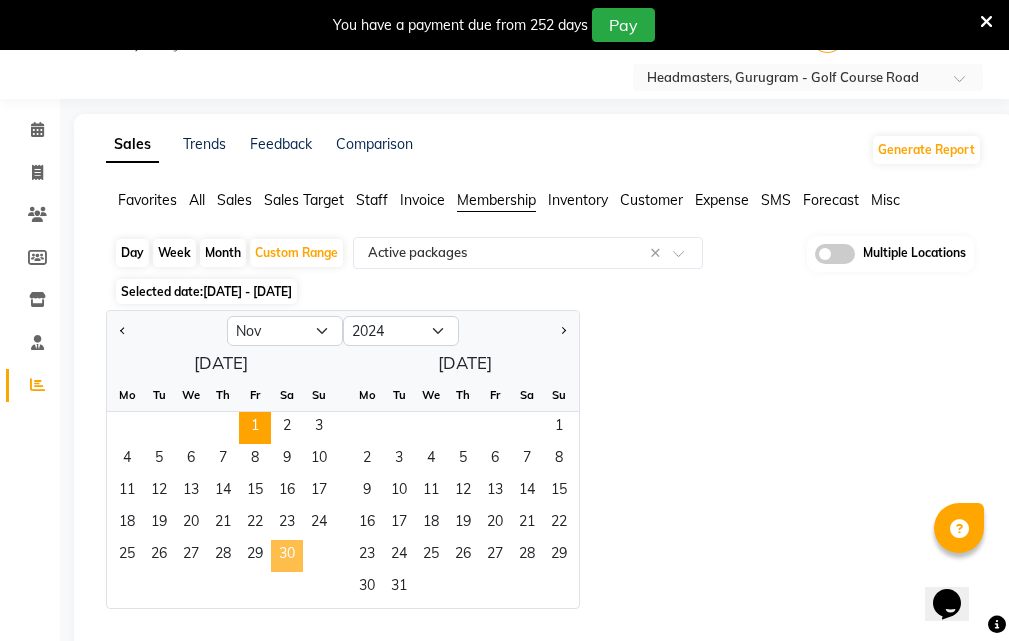 click on "30" 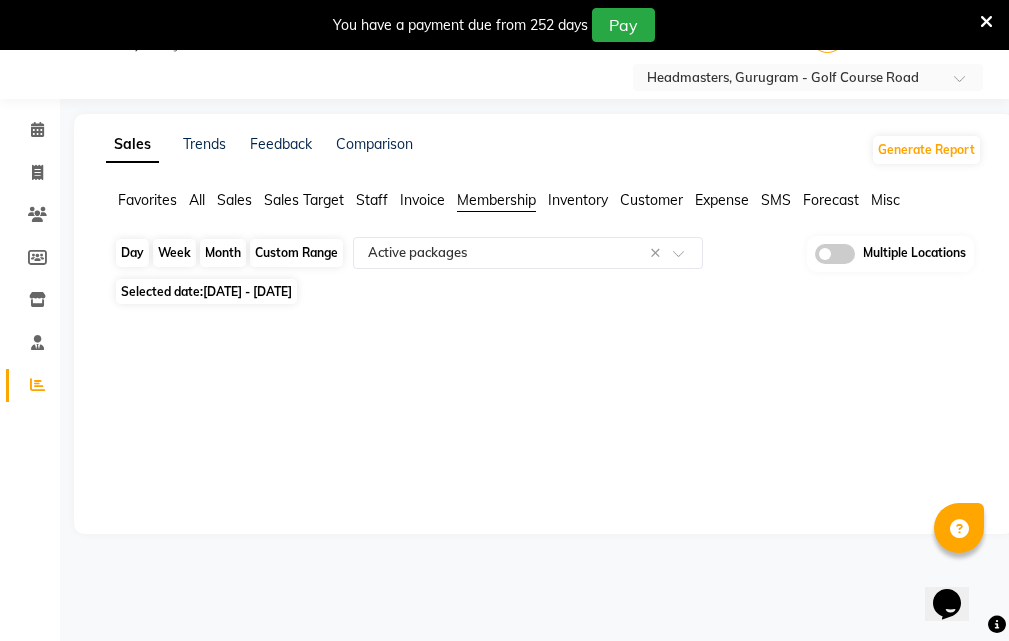 click on "Custom Range" 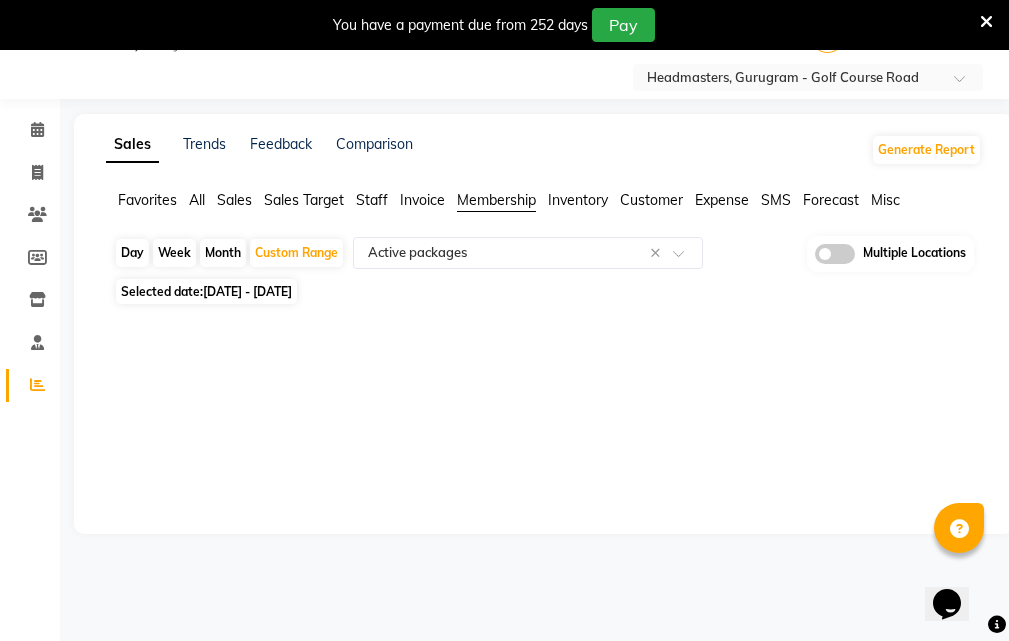 select on "11" 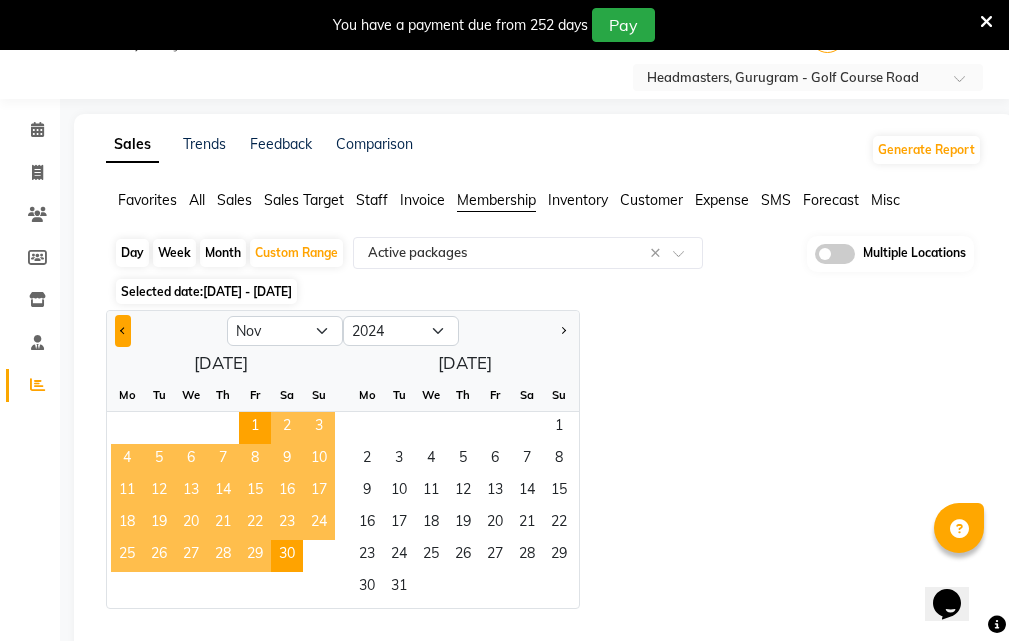 click 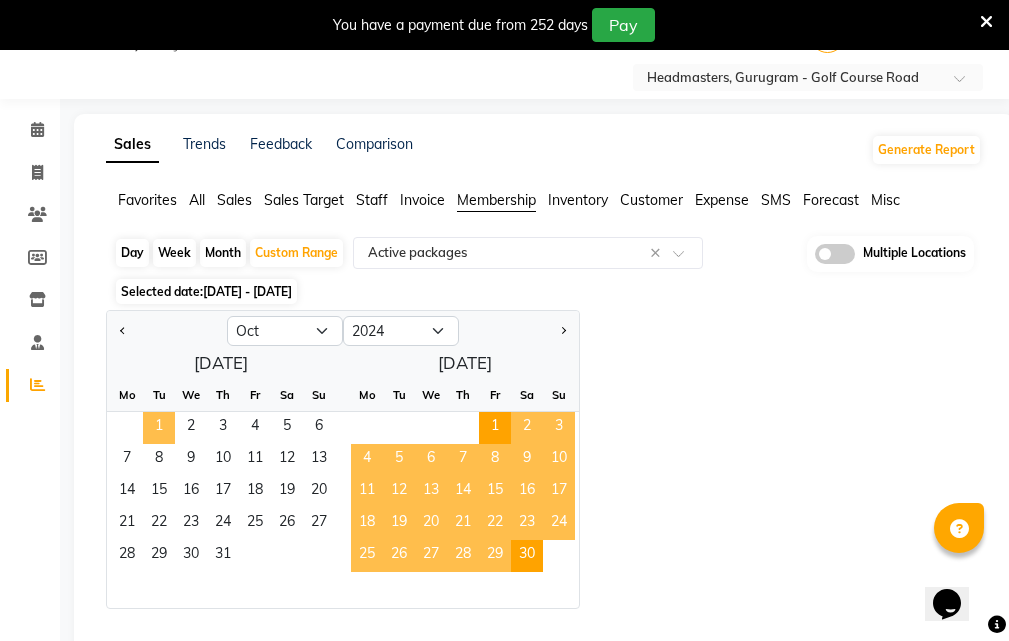 click on "1" 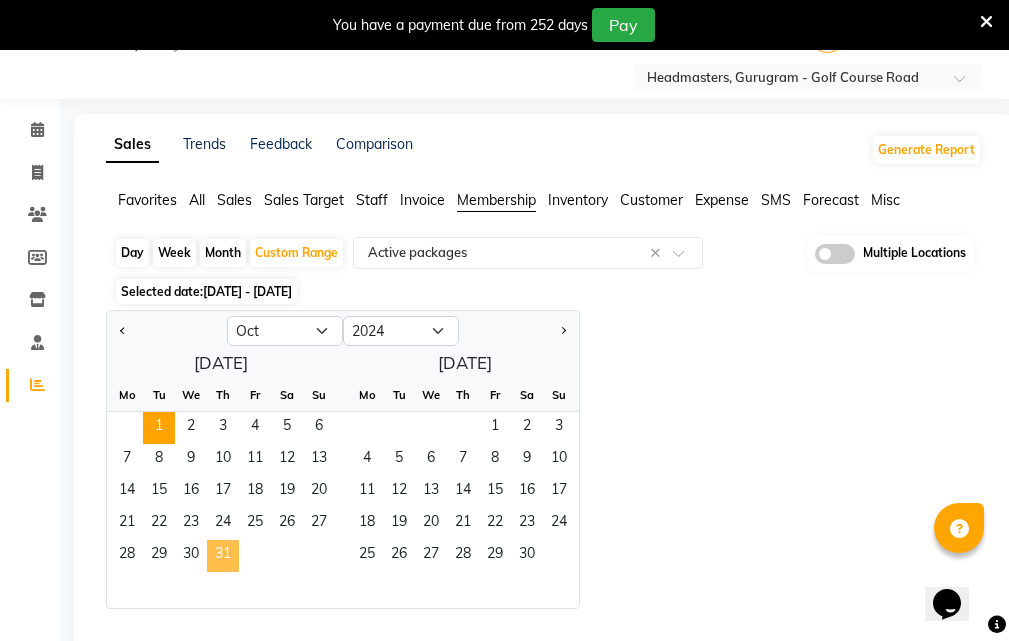 click on "31" 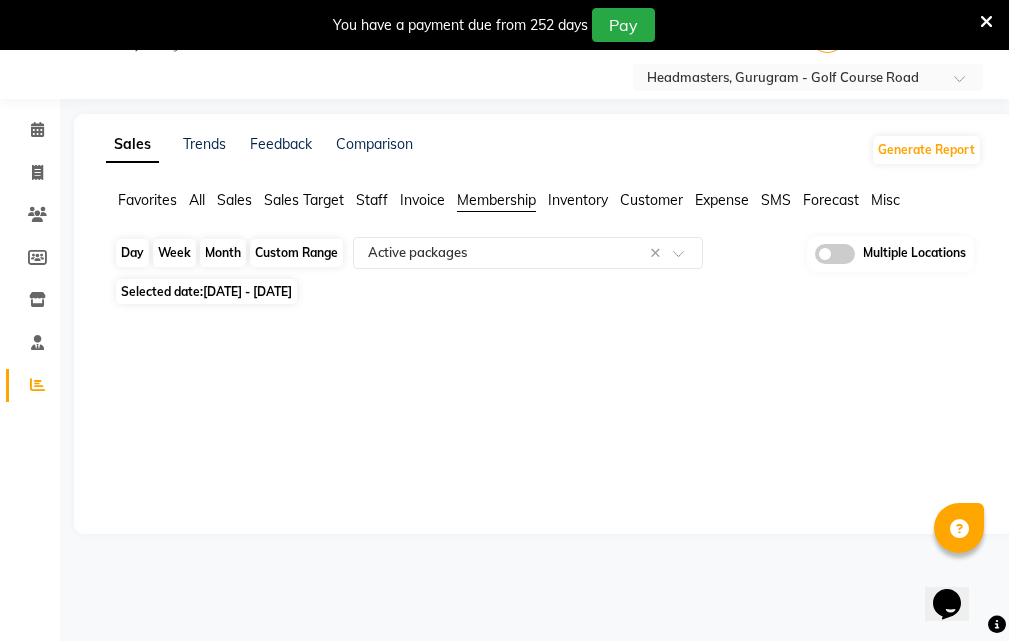 click on "Custom Range" 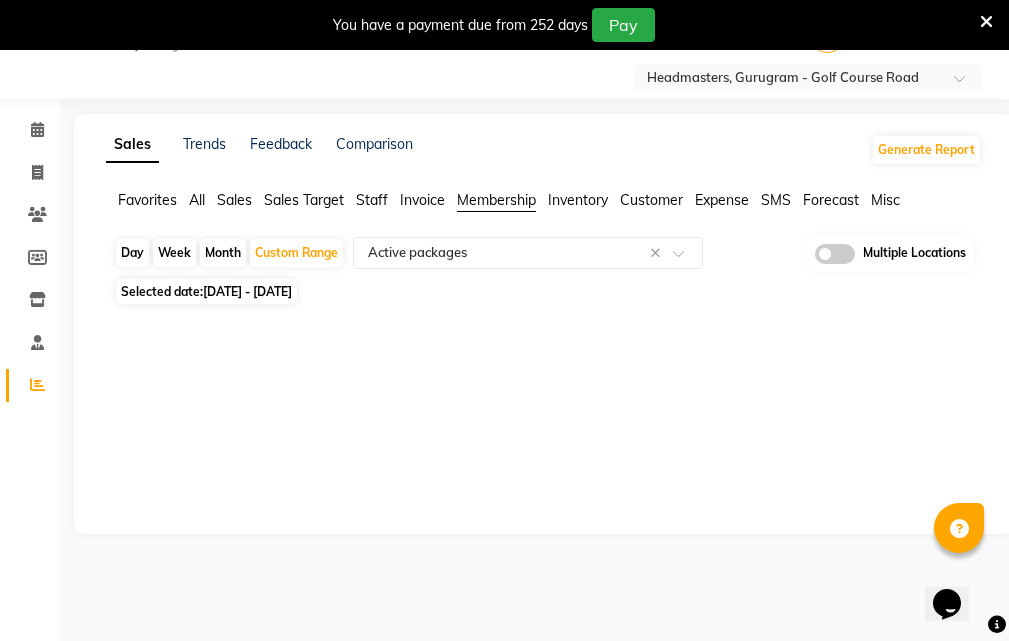 select on "10" 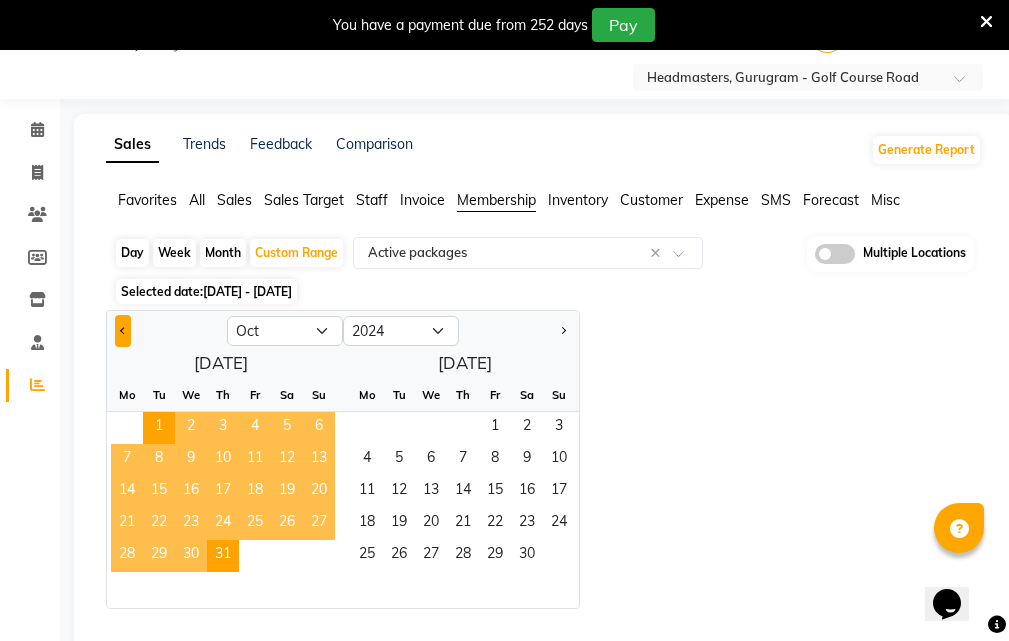 click 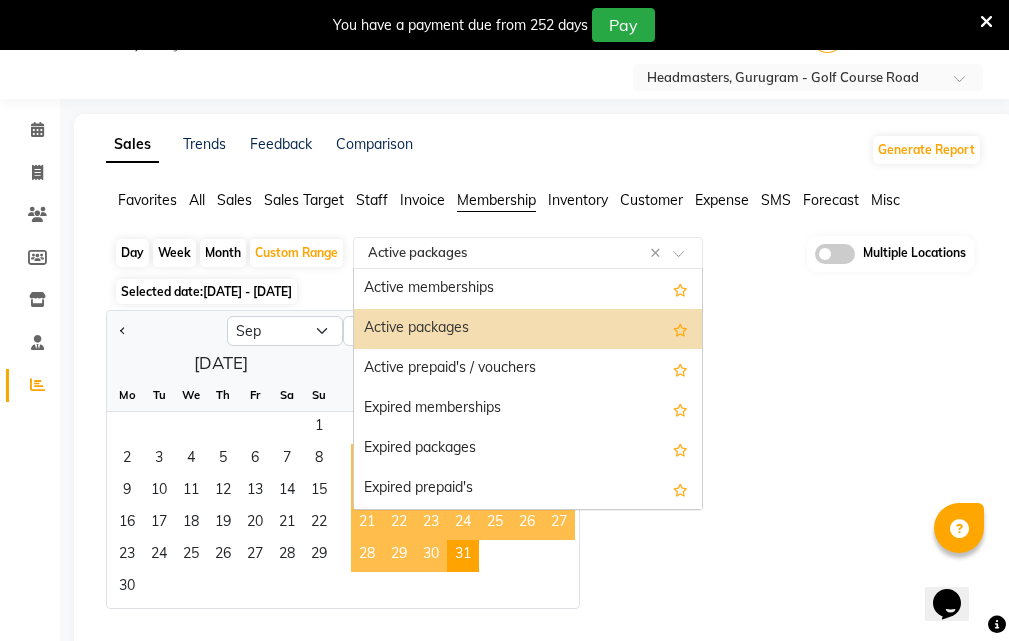 click 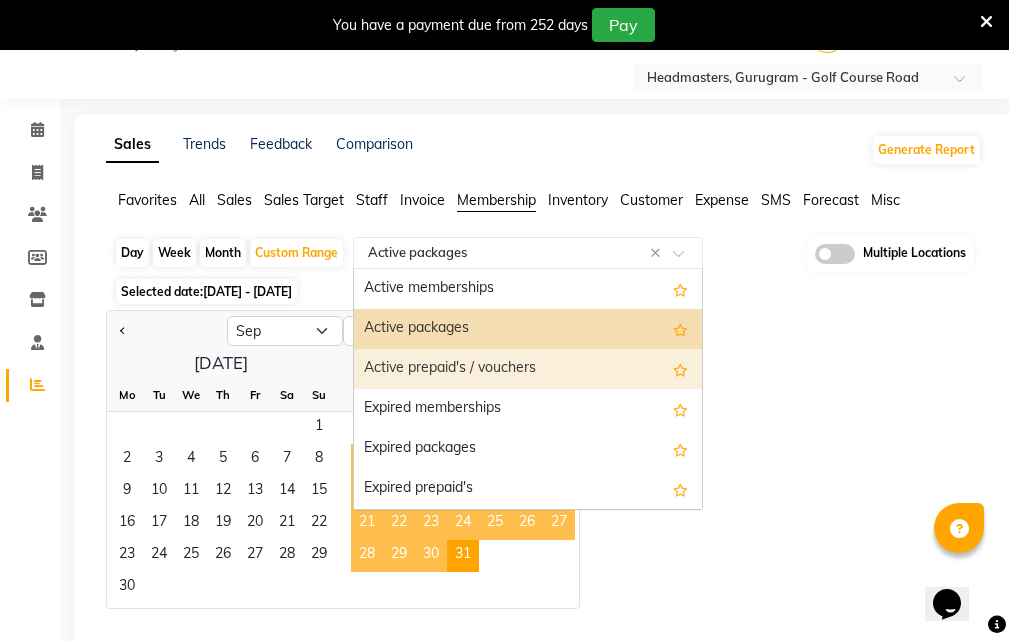 click on "Active prepaid's / vouchers" at bounding box center (528, 369) 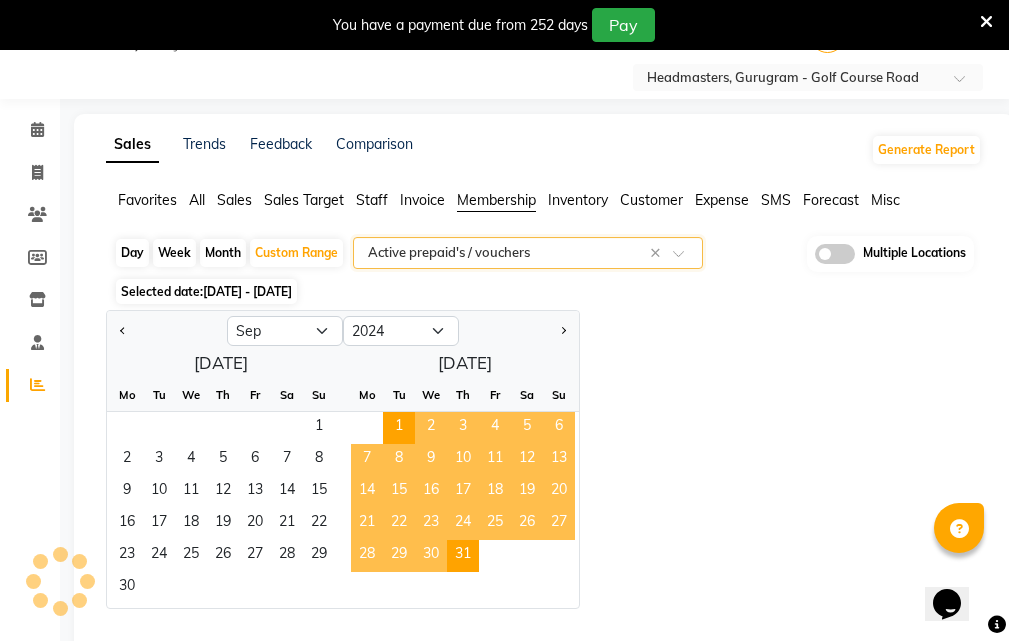 select on "full_report" 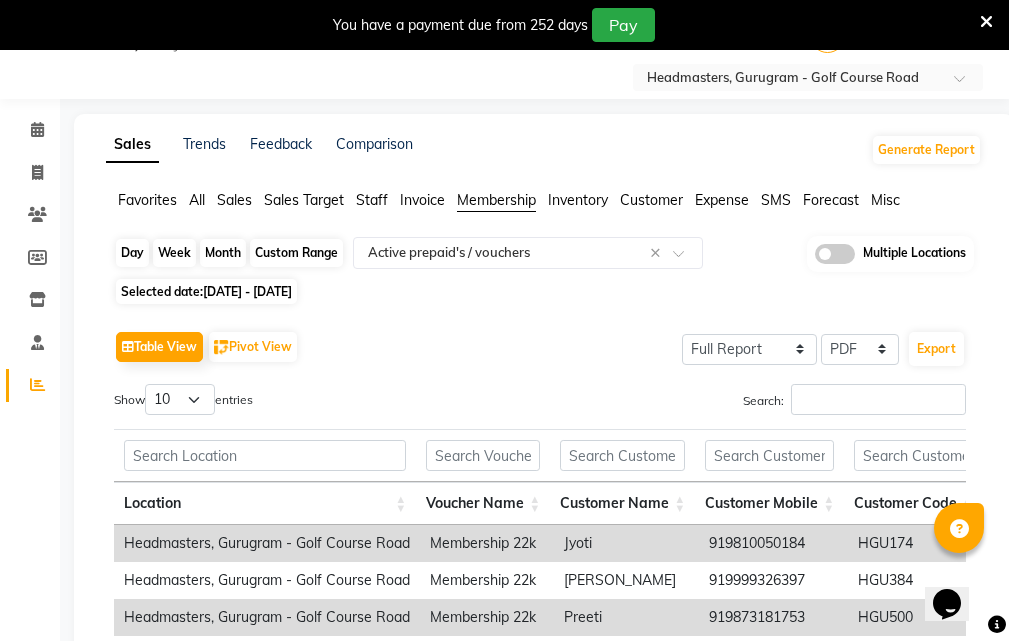 click on "Custom Range" 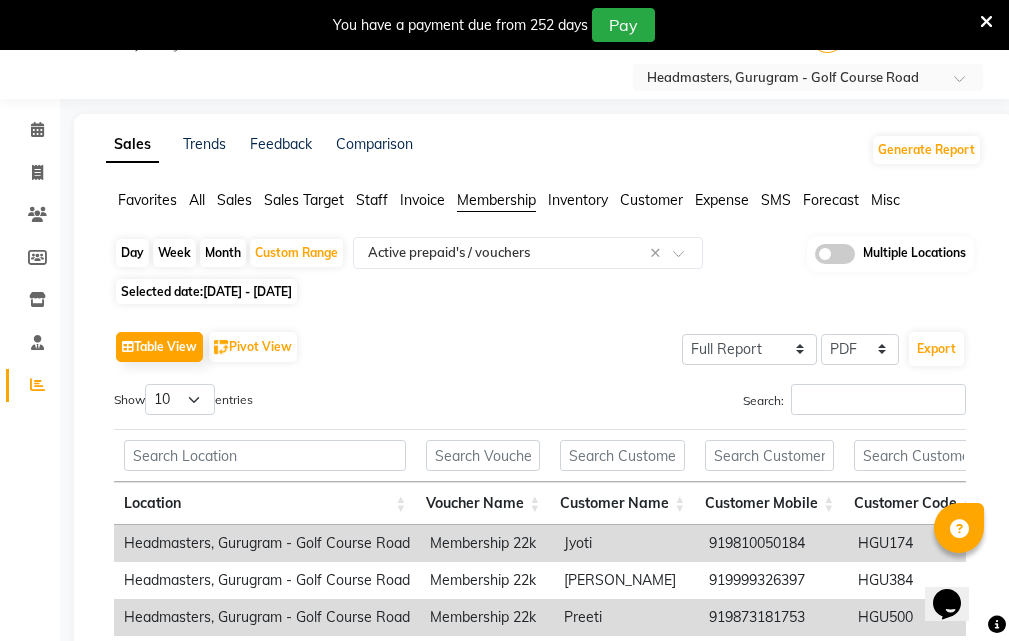 select on "10" 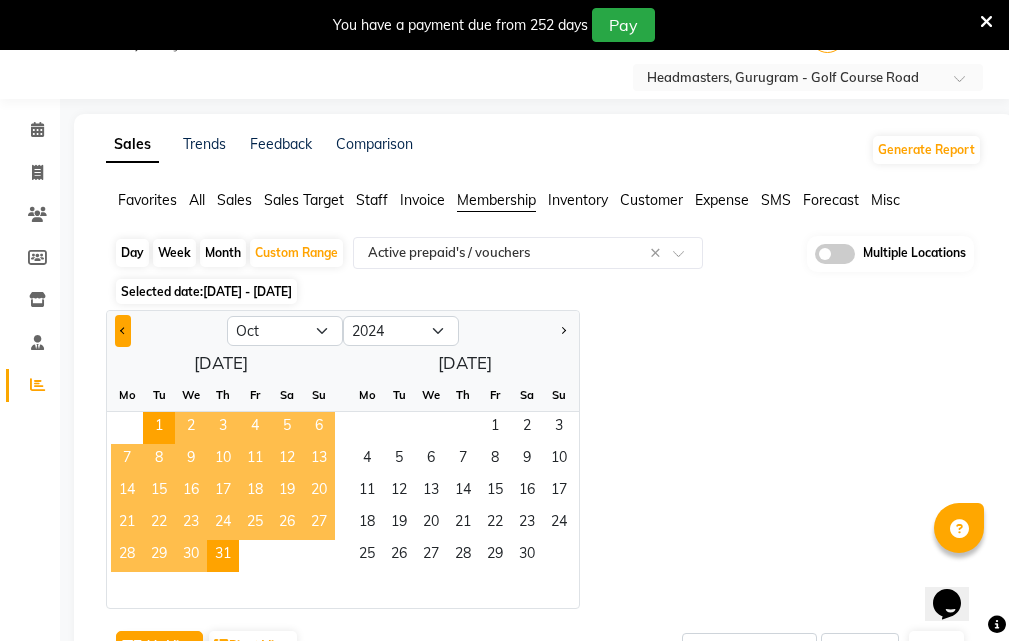 click 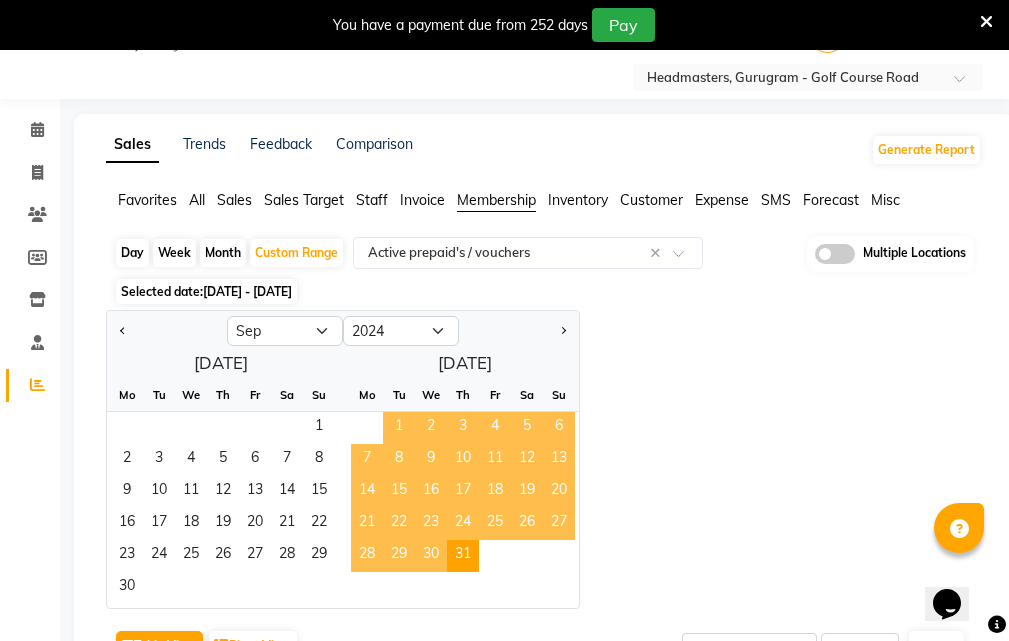 click on "1" 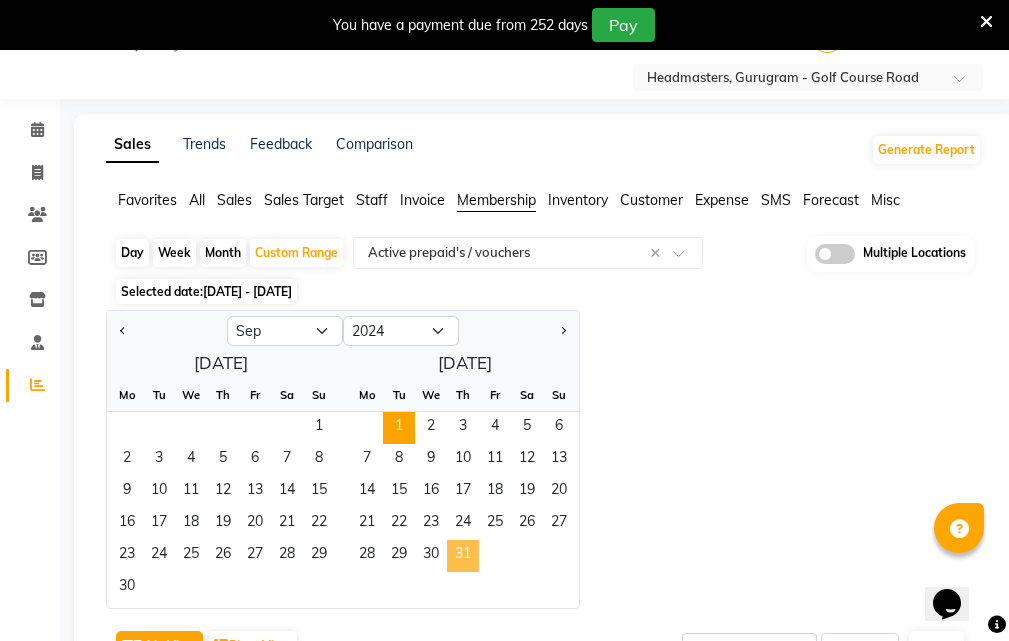 click on "31" 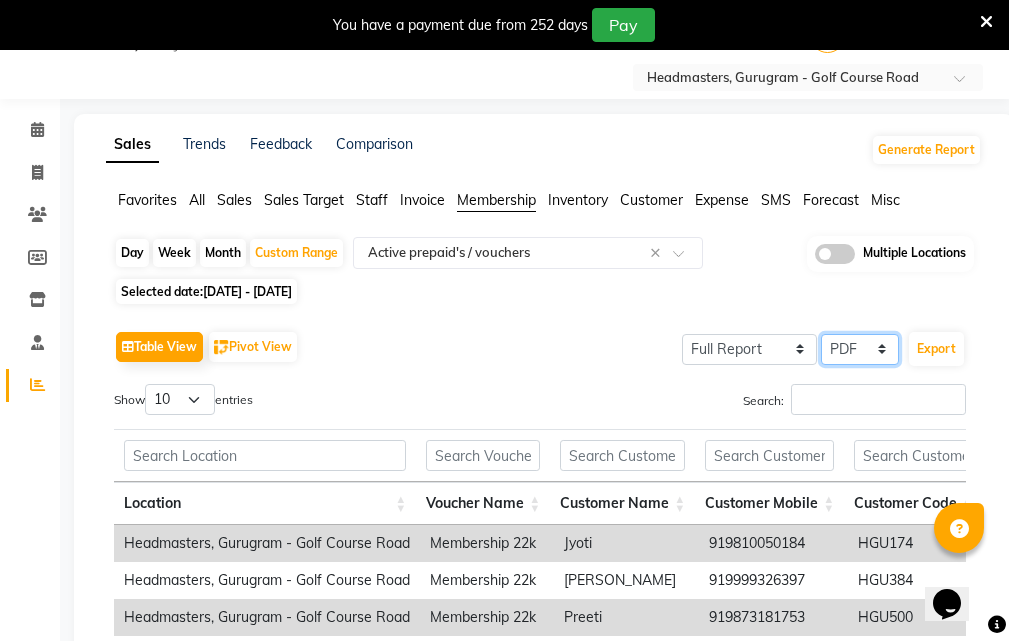 click on "Select CSV PDF" 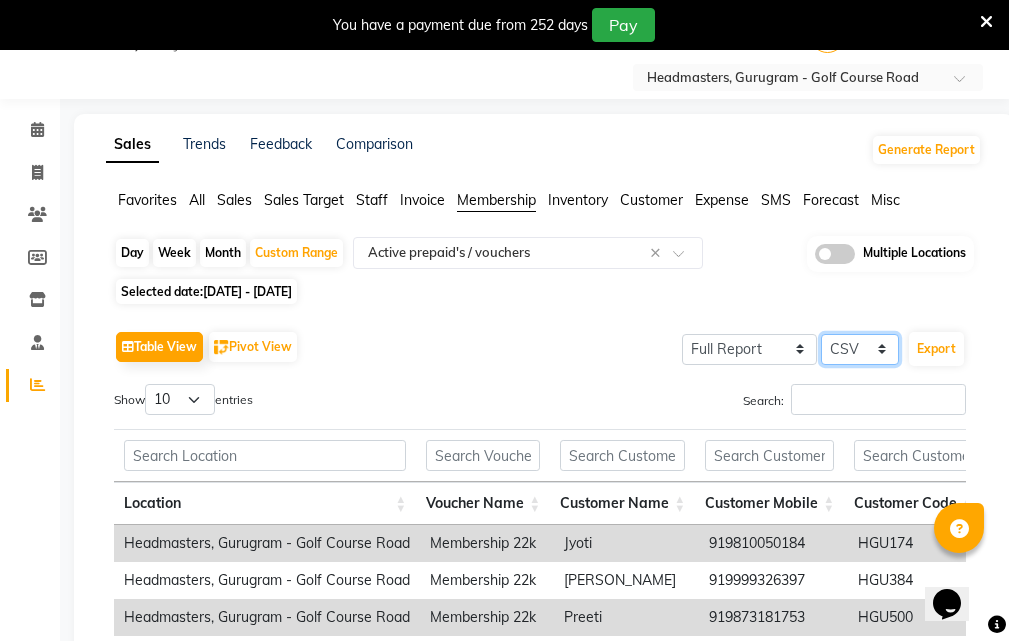 click on "Select CSV PDF" 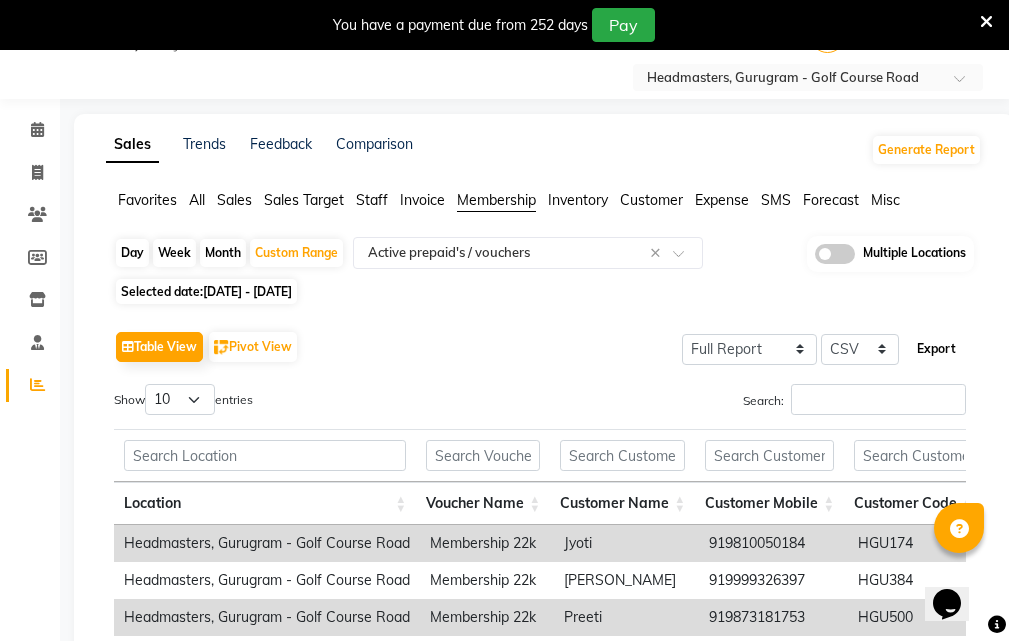 click on "Export" 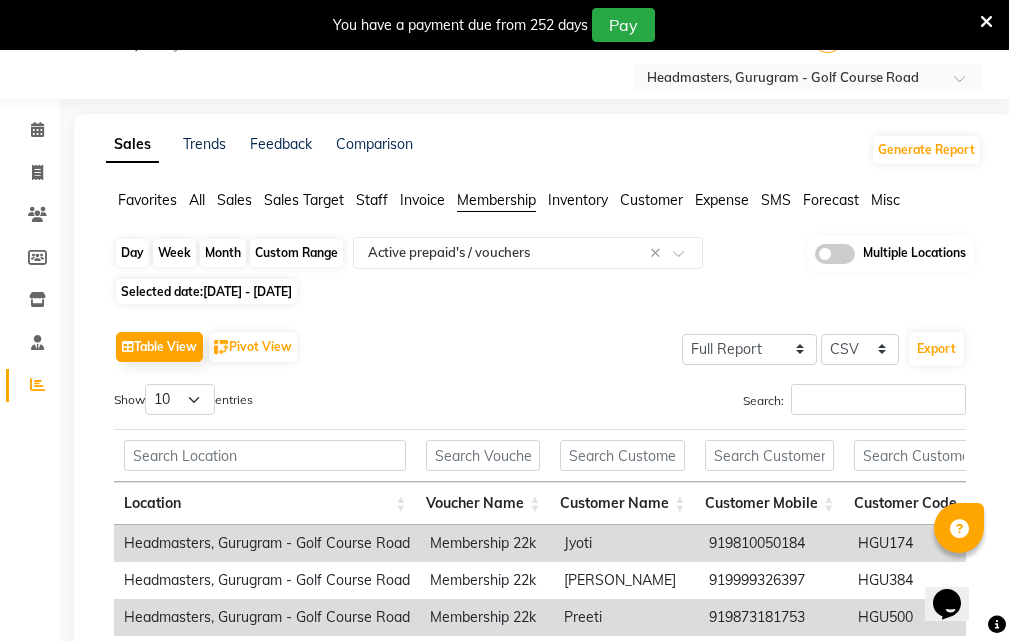 click on "Custom Range" 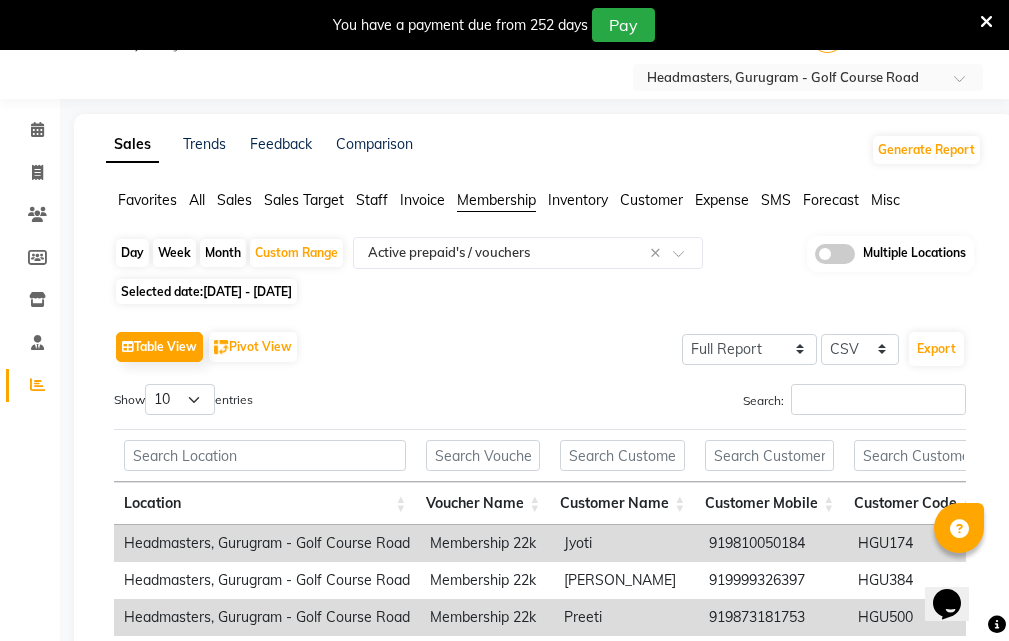 select on "10" 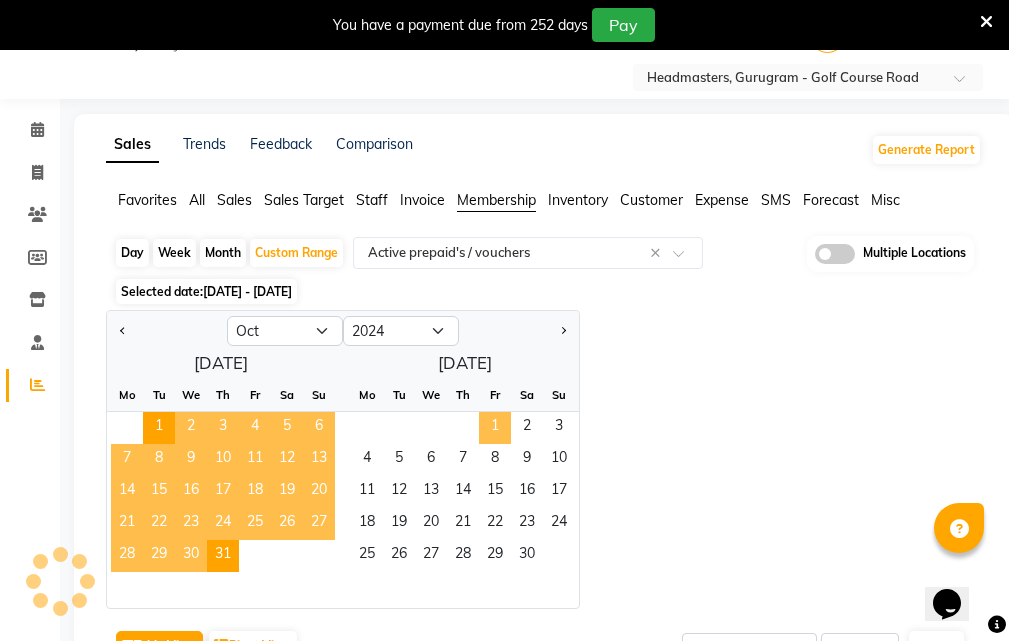 drag, startPoint x: 484, startPoint y: 419, endPoint x: 408, endPoint y: 485, distance: 100.65784 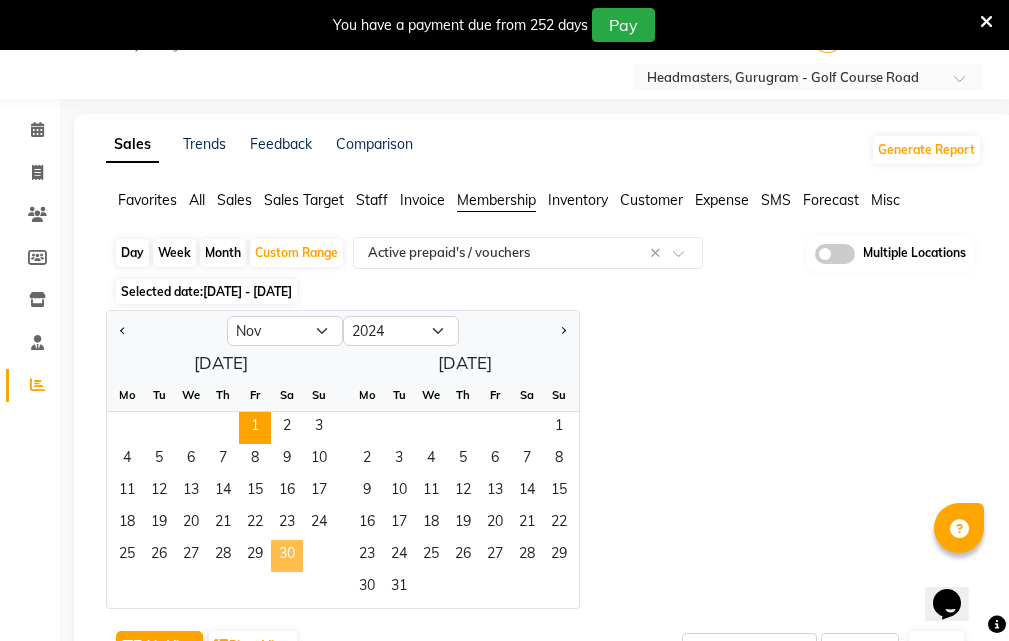 click on "30" 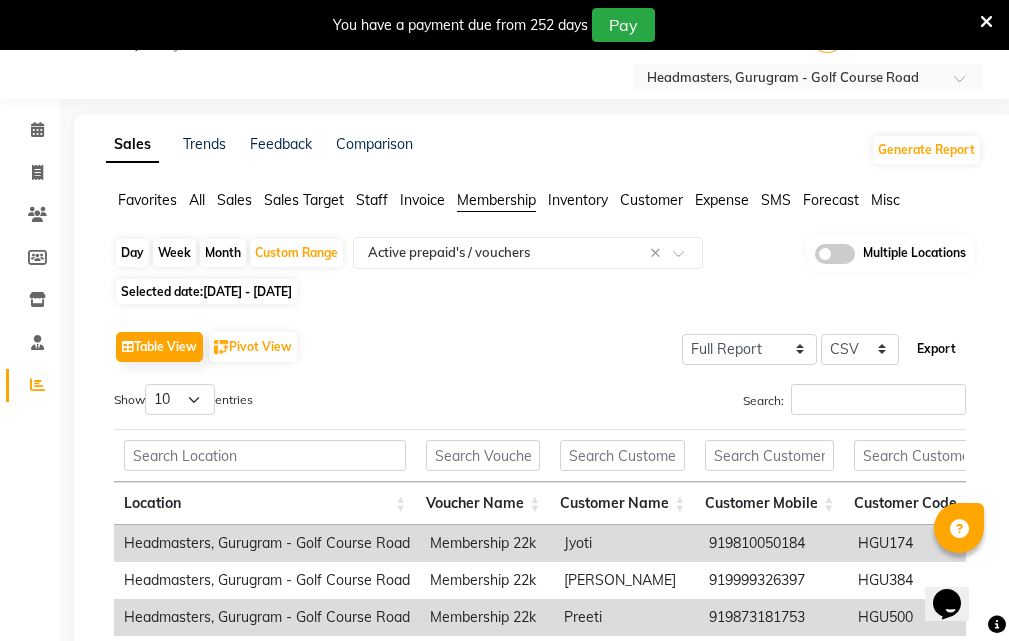 click on "Export" 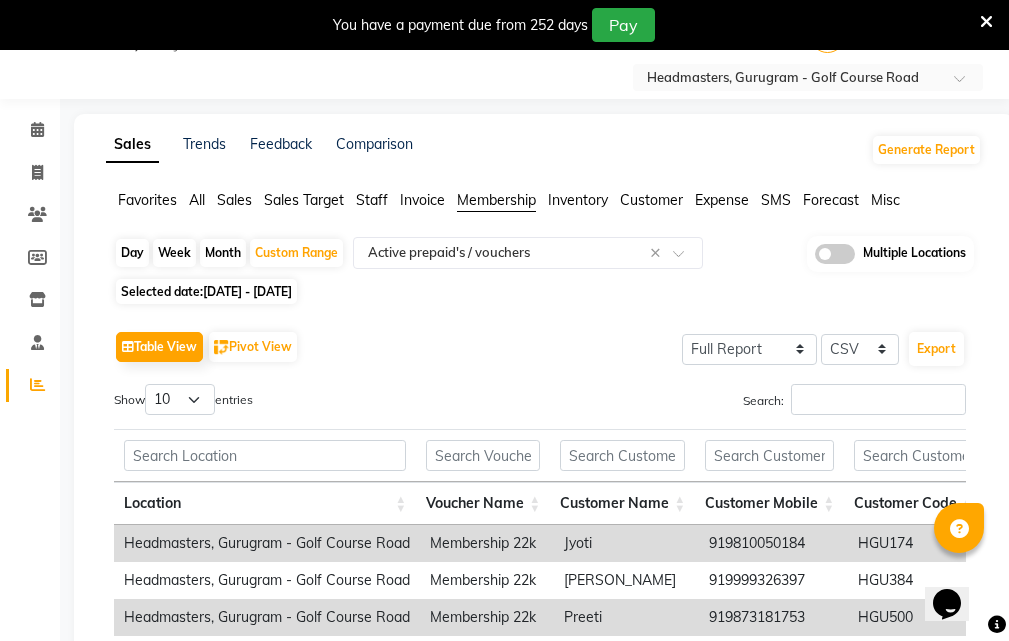 drag, startPoint x: 307, startPoint y: 251, endPoint x: 315, endPoint y: 272, distance: 22.472204 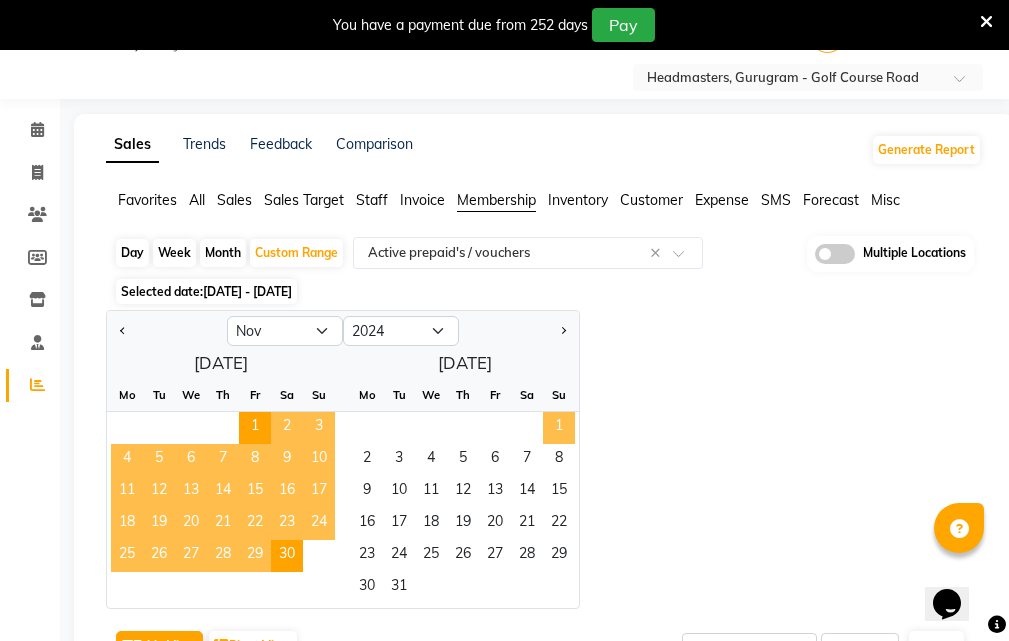 click on "1" 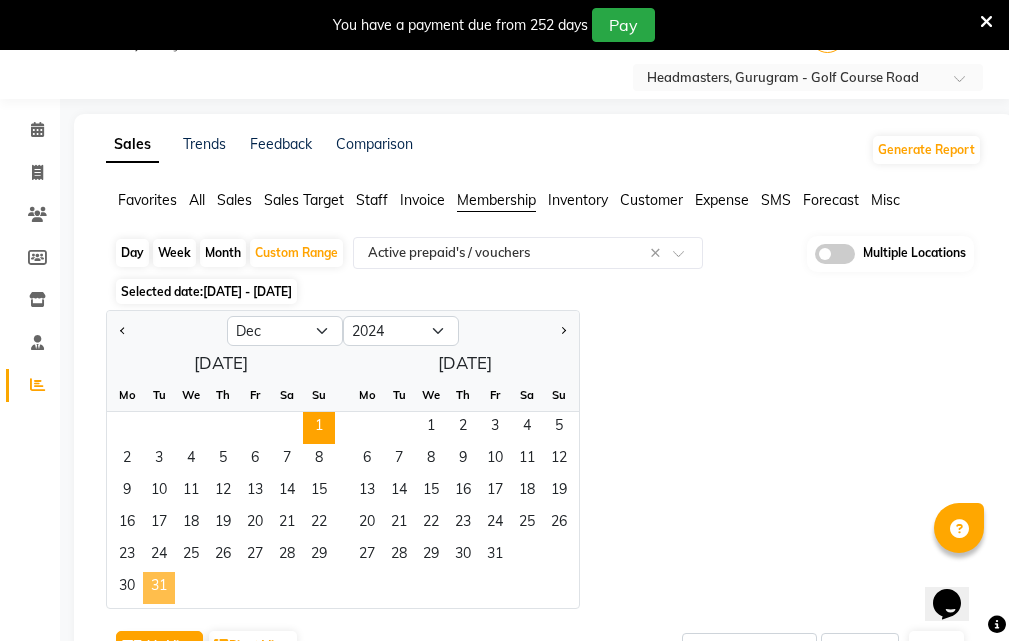 click on "31" 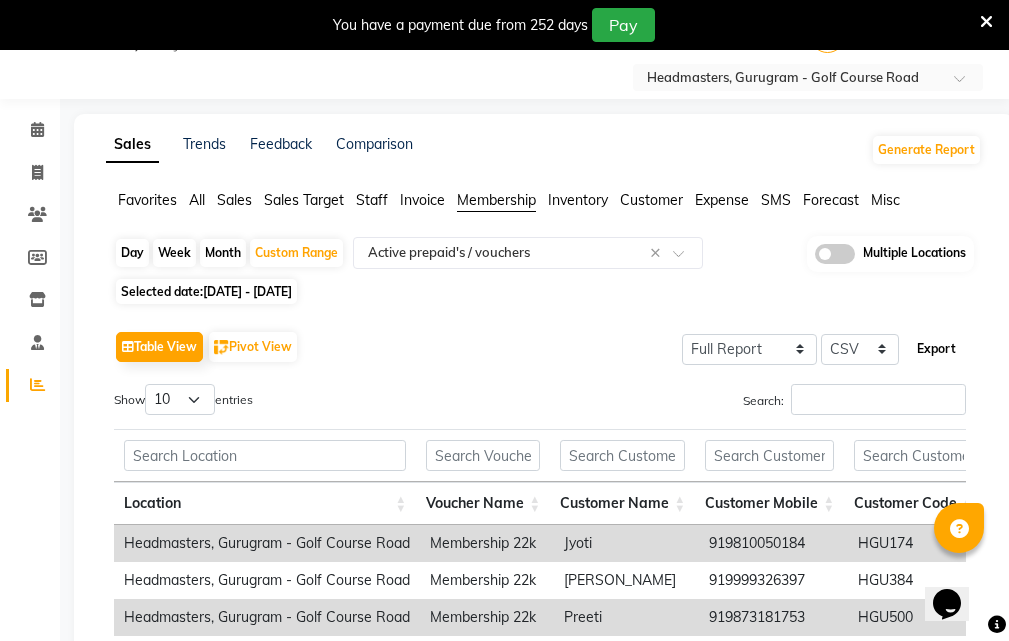 click on "Export" 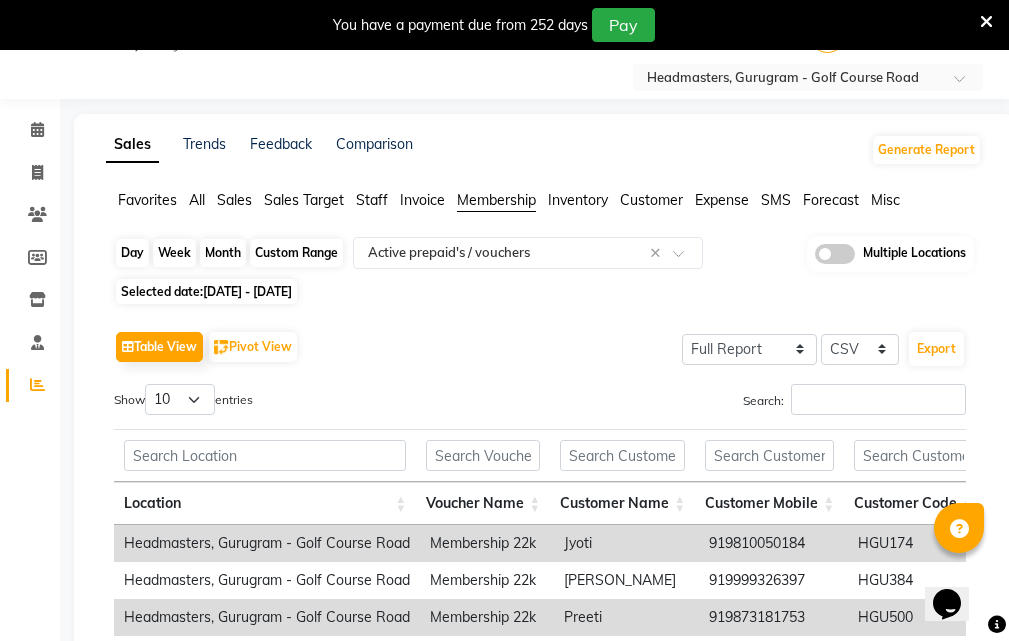 click on "Custom Range" 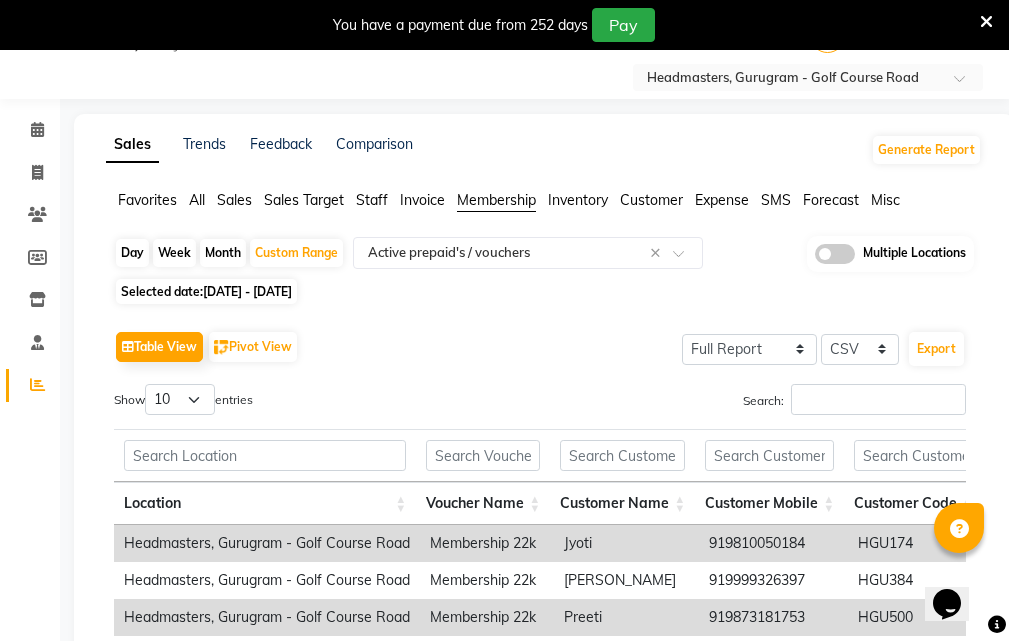 select on "12" 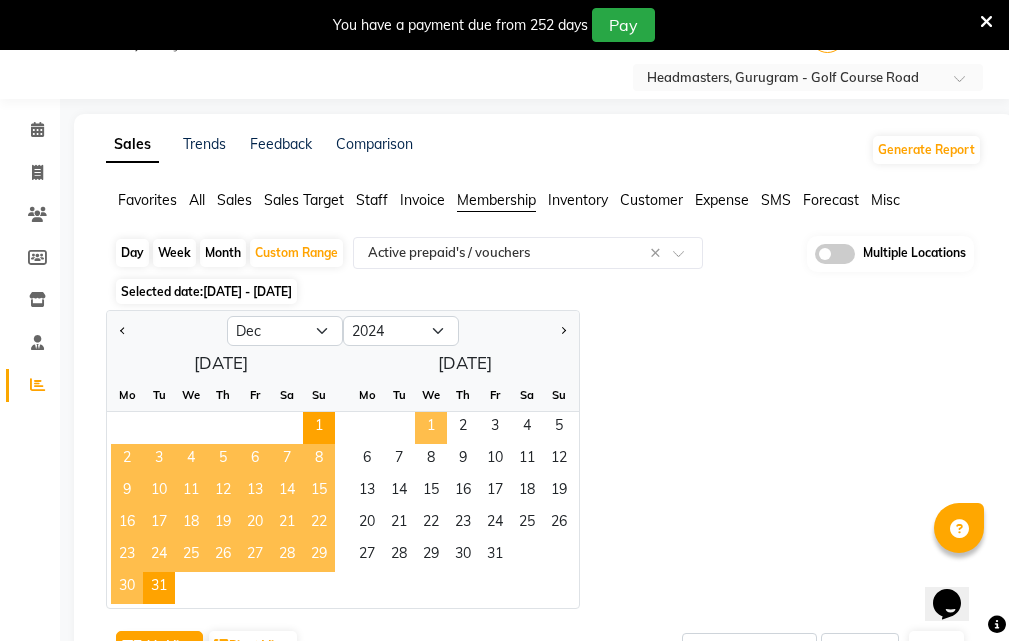 click on "1" 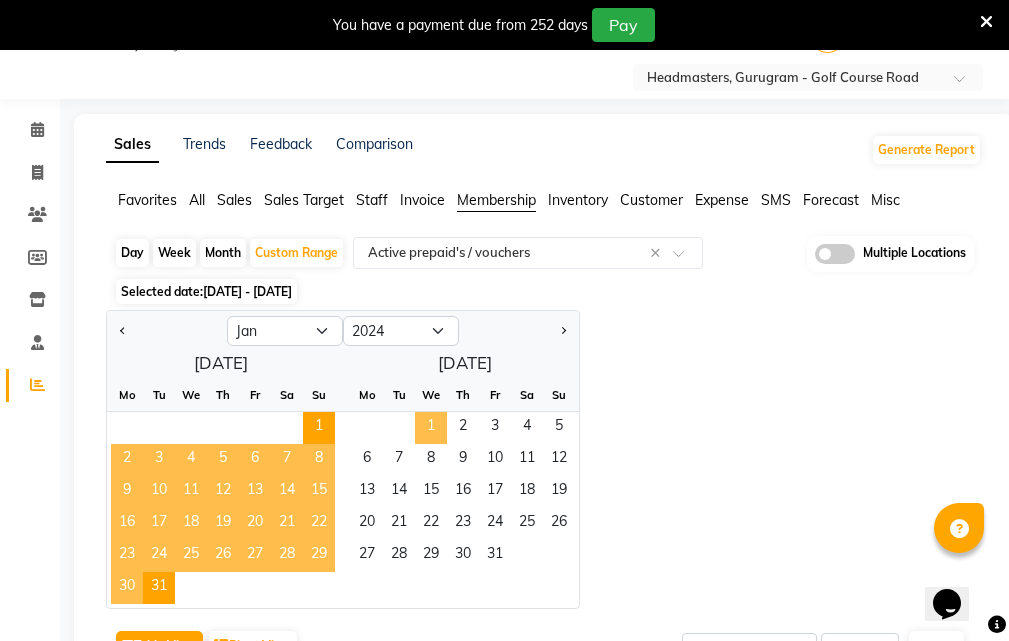 select on "2025" 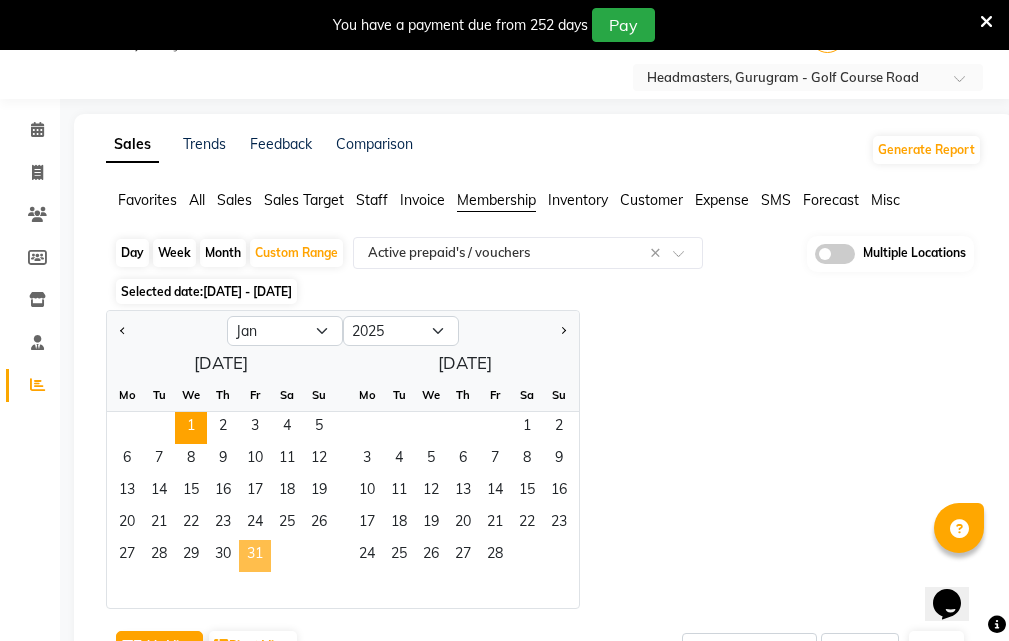 click on "31" 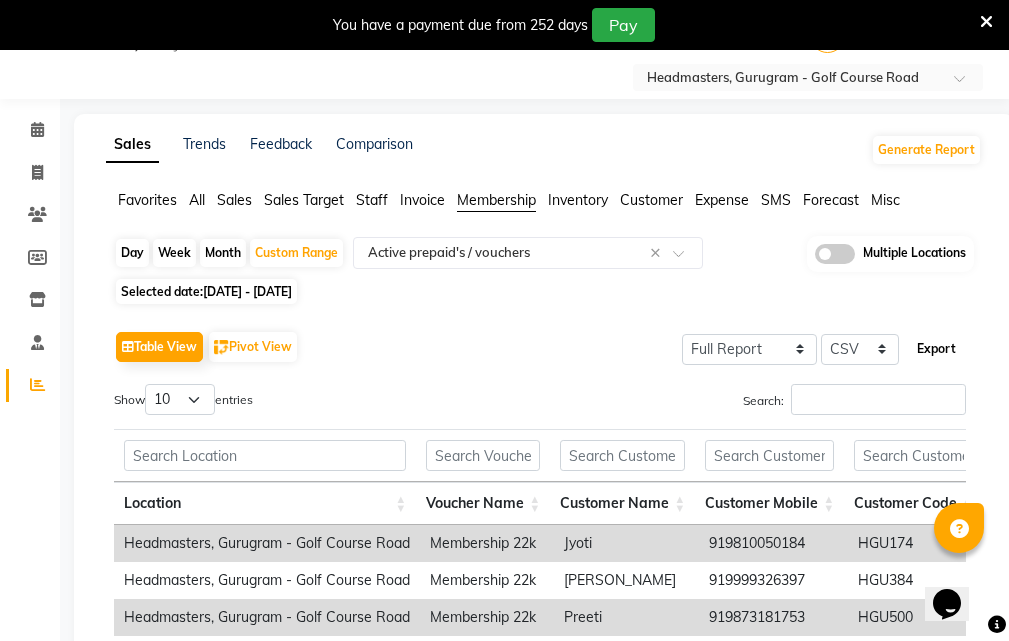 click on "Export" 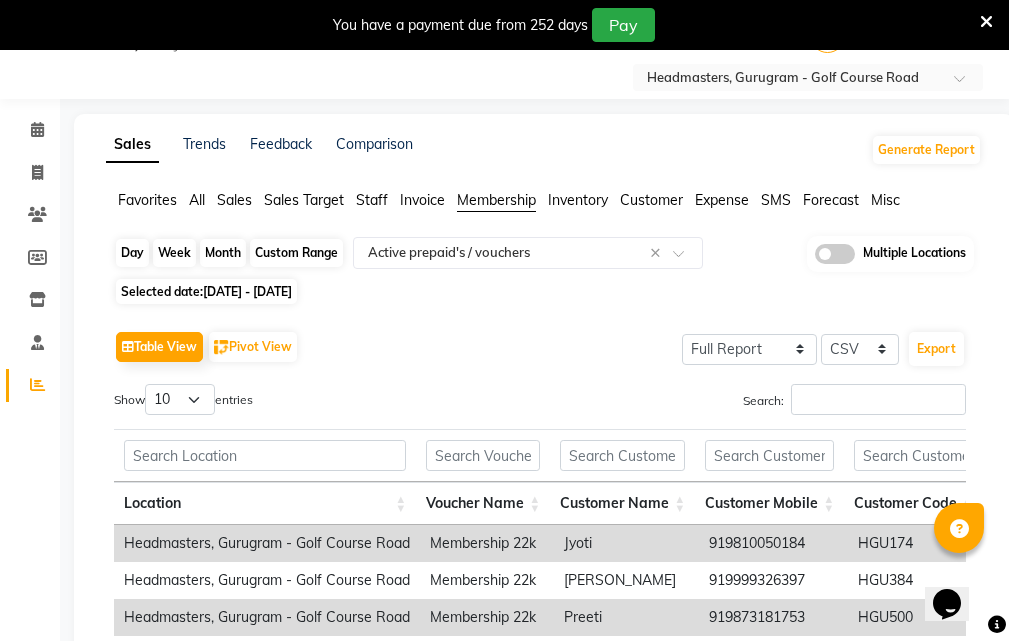 click on "Custom Range" 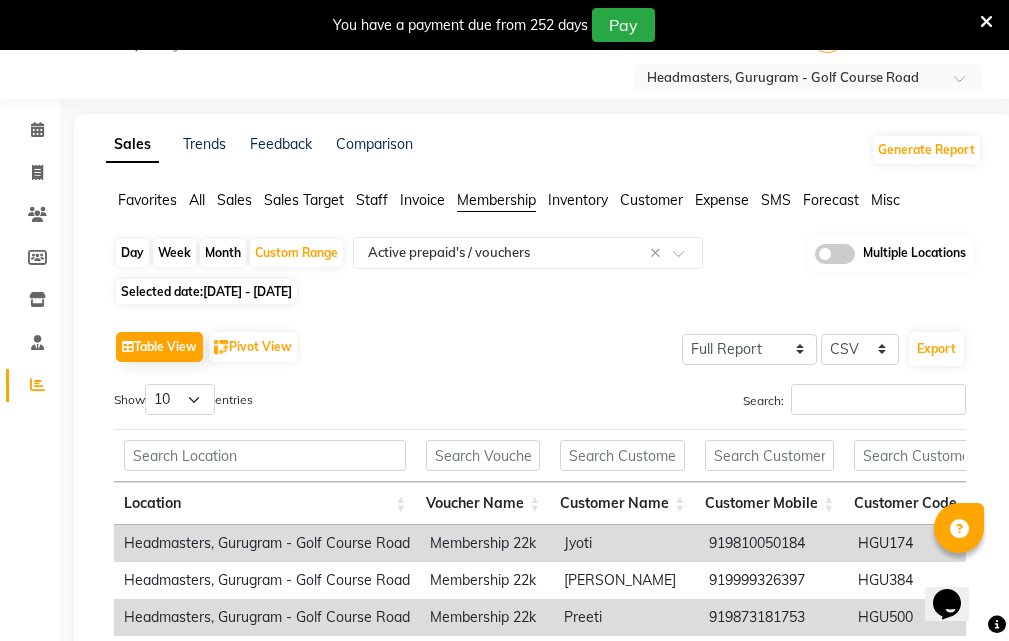 select on "2025" 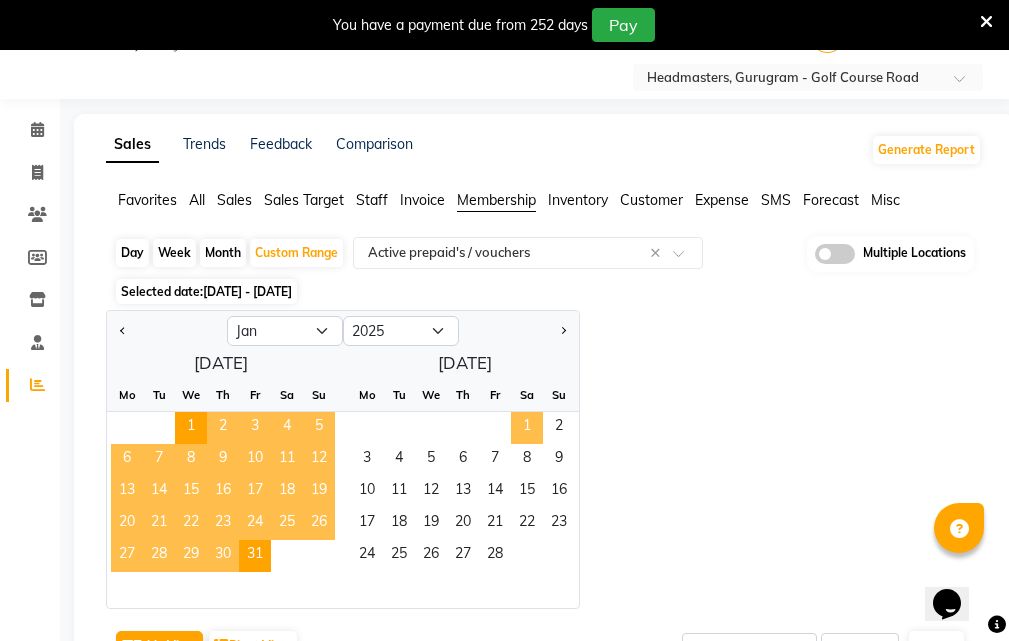 click on "1" 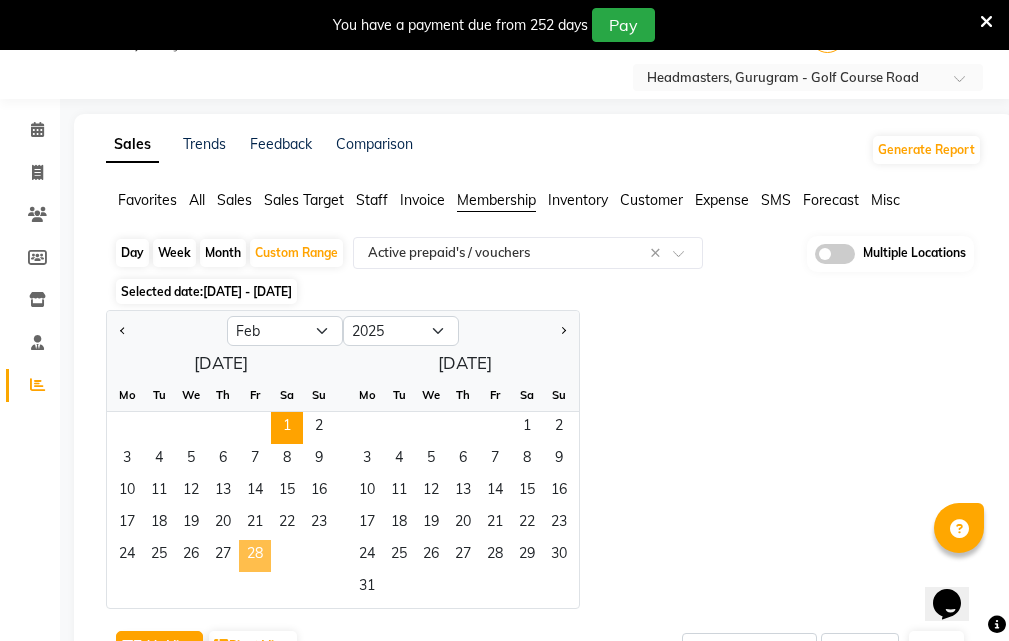 click on "28" 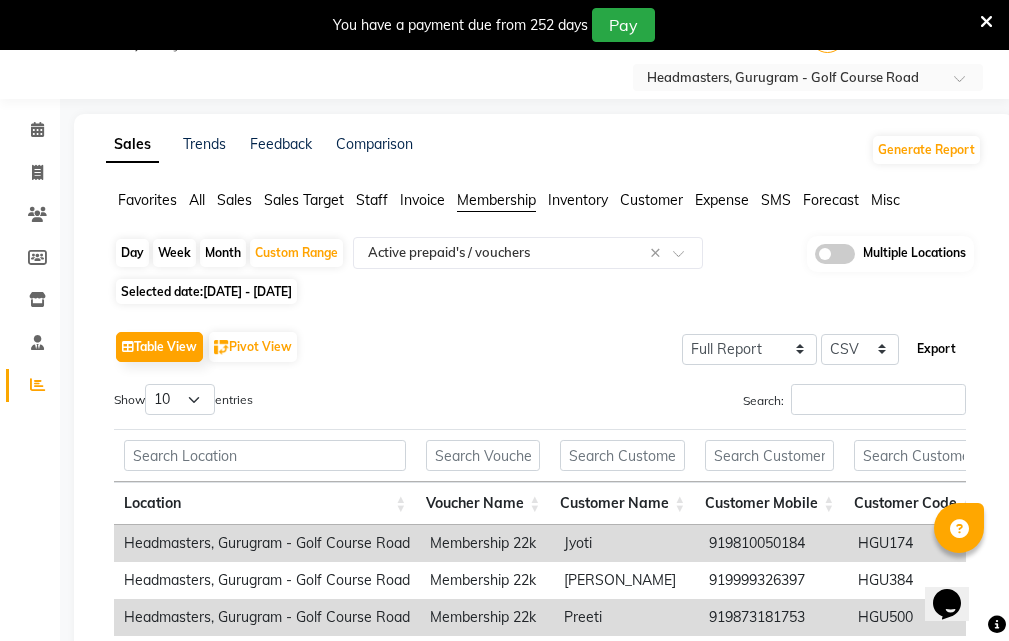 click on "Export" 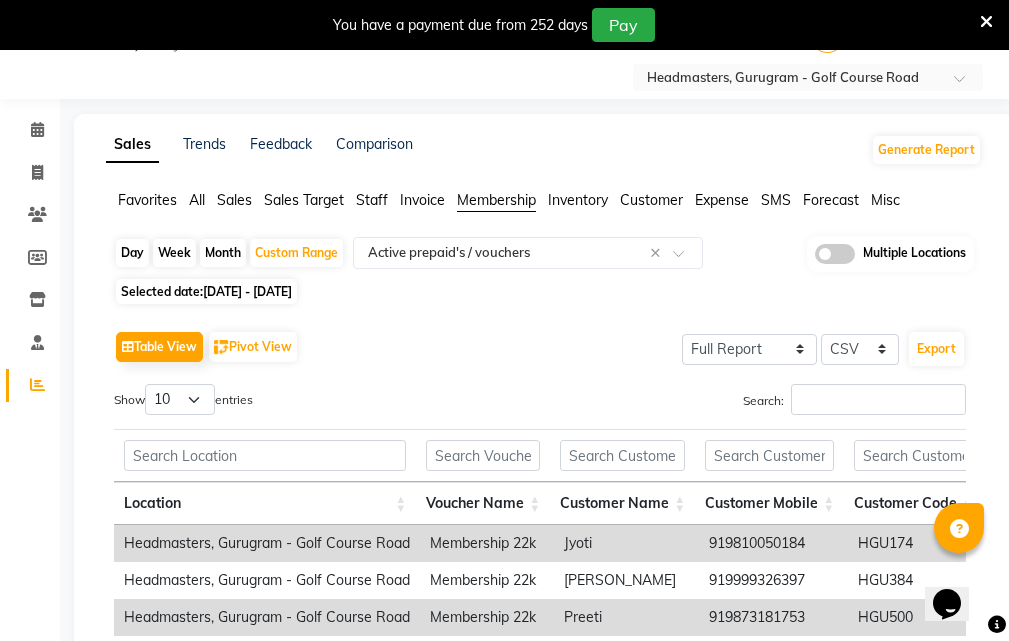 click on "Custom Range" 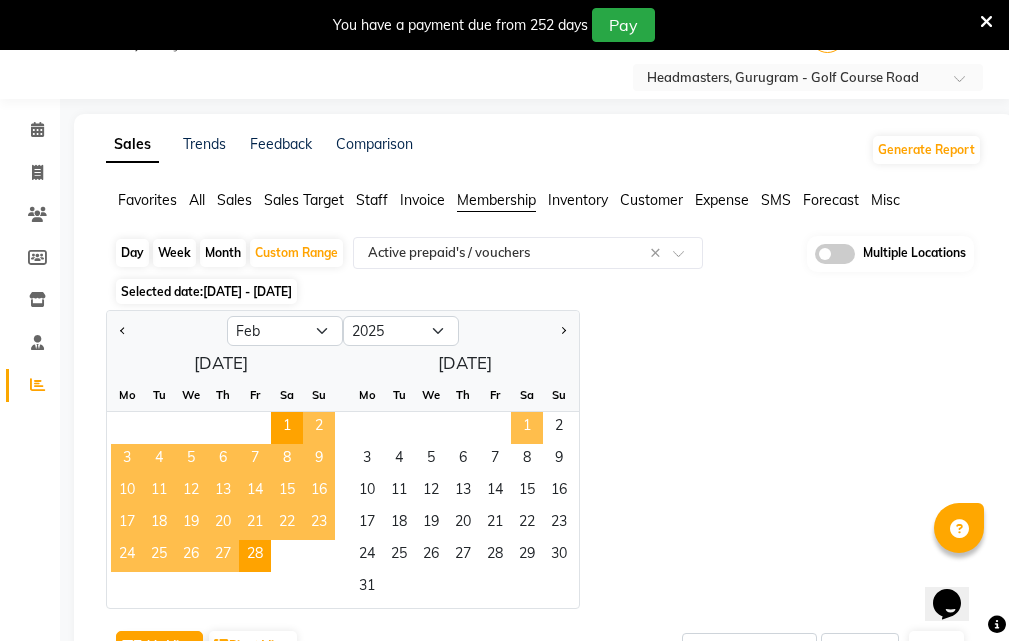 click on "1" 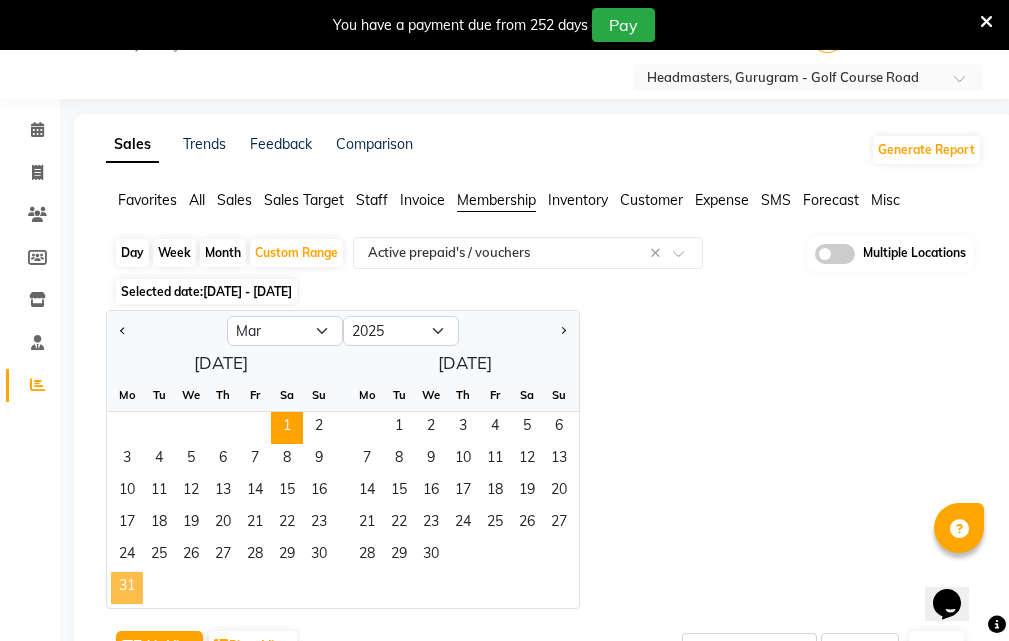 click on "31" 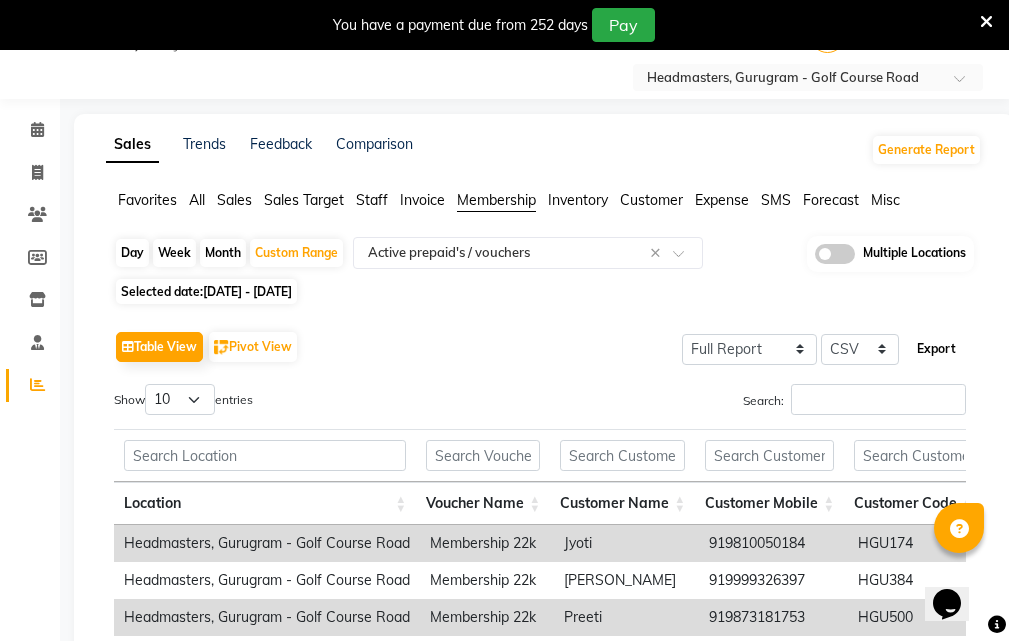 click on "Export" 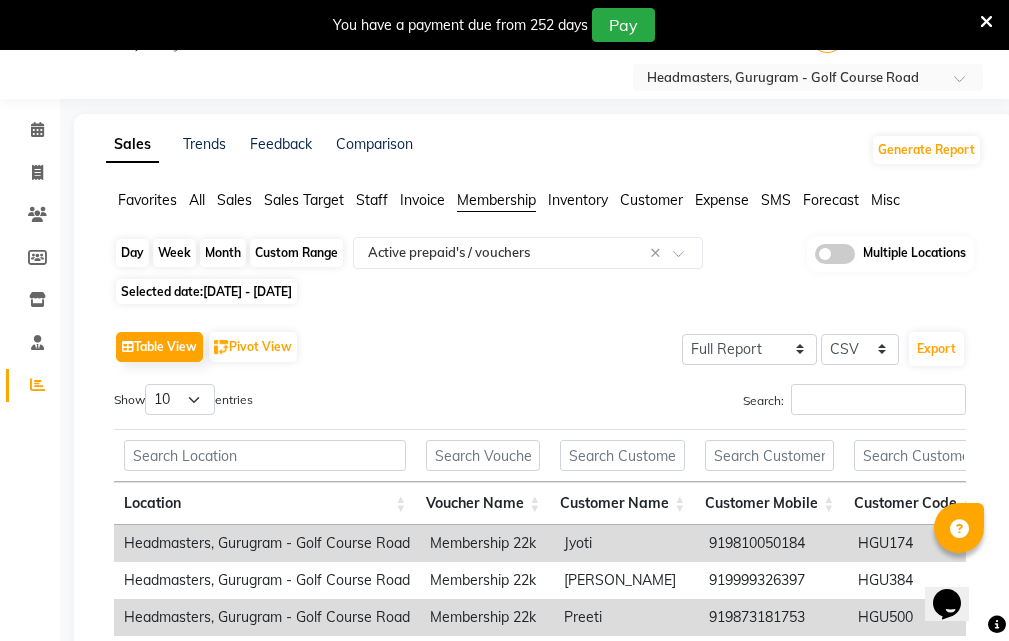 click on "Custom Range" 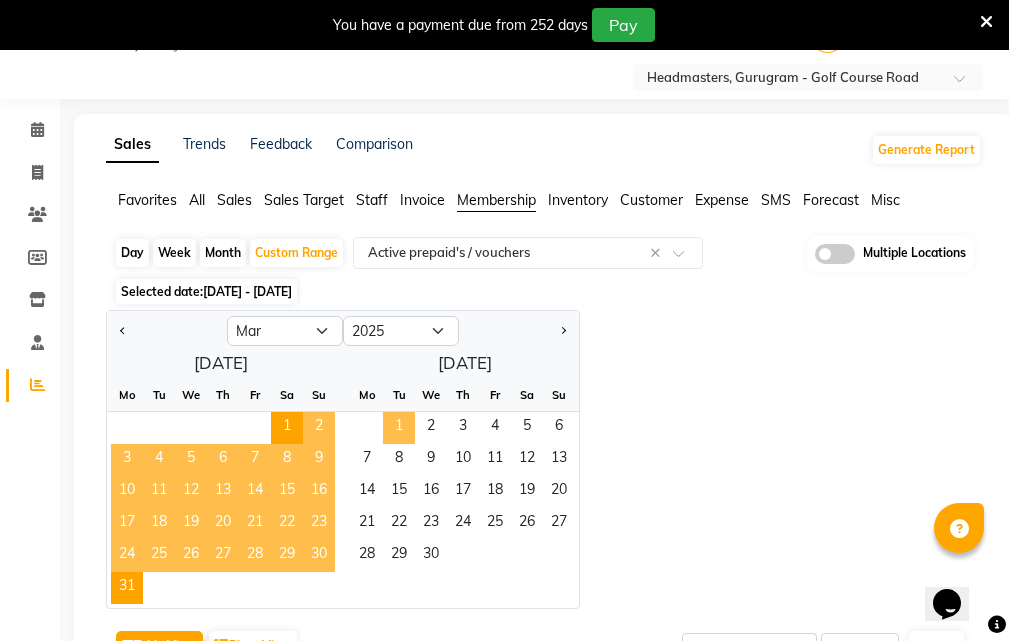 click on "1" 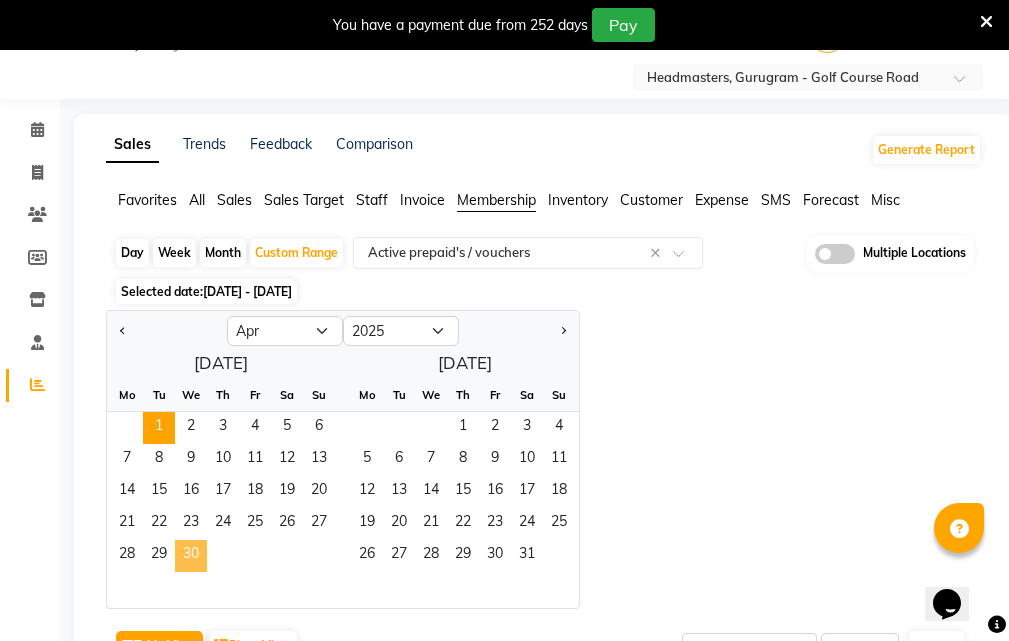 click on "30" 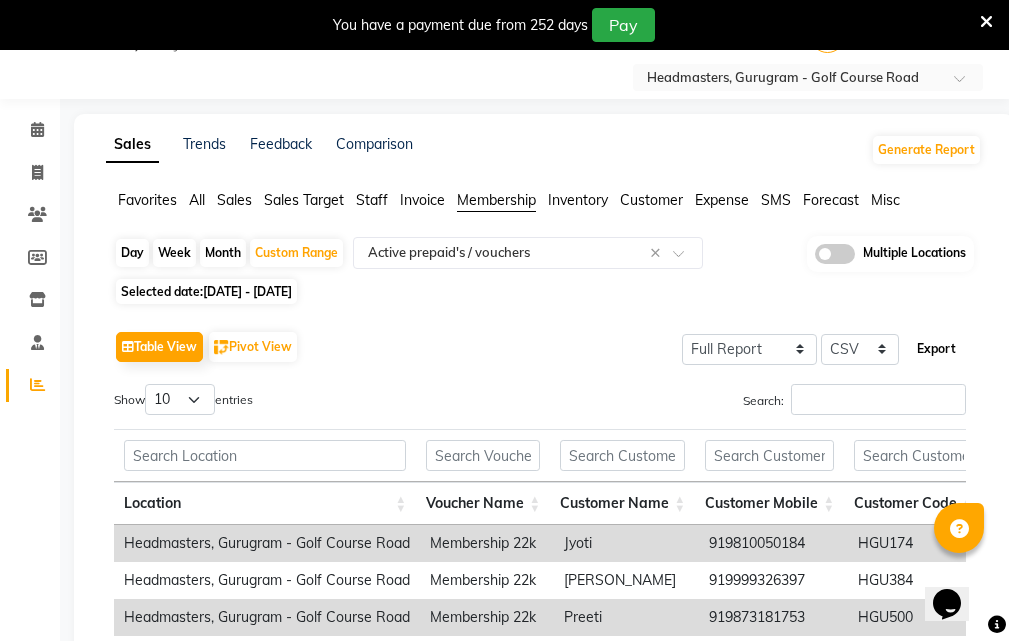 click on "Export" 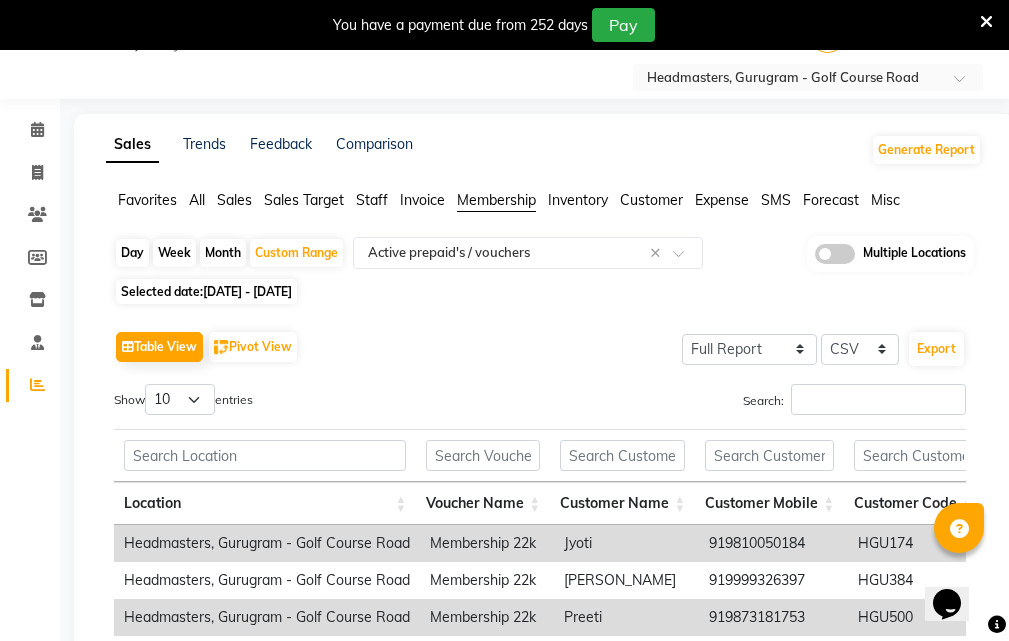 drag, startPoint x: 309, startPoint y: 257, endPoint x: 323, endPoint y: 303, distance: 48.08326 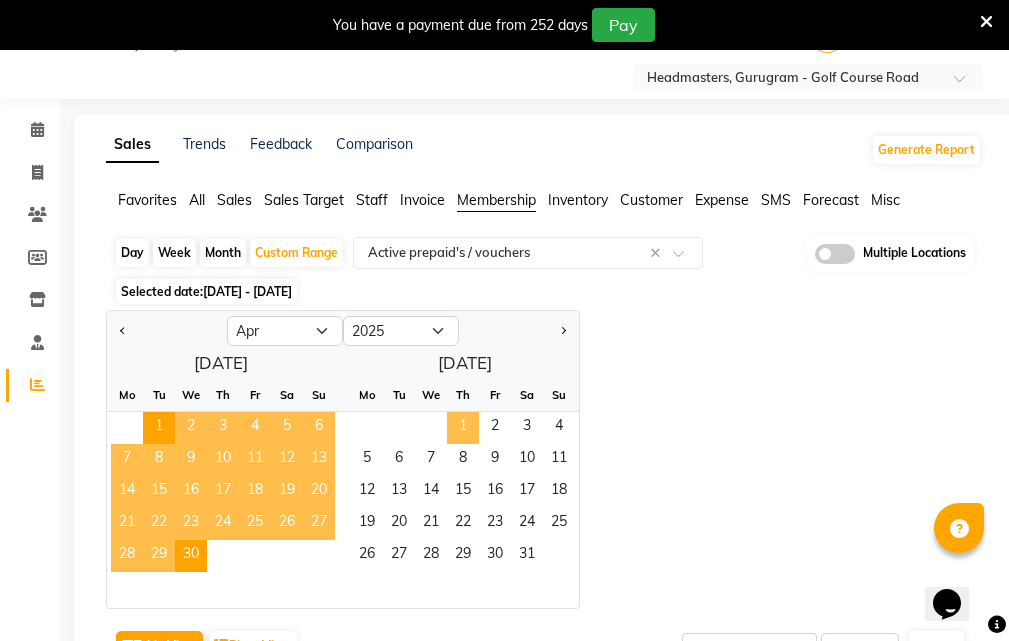 click on "1" 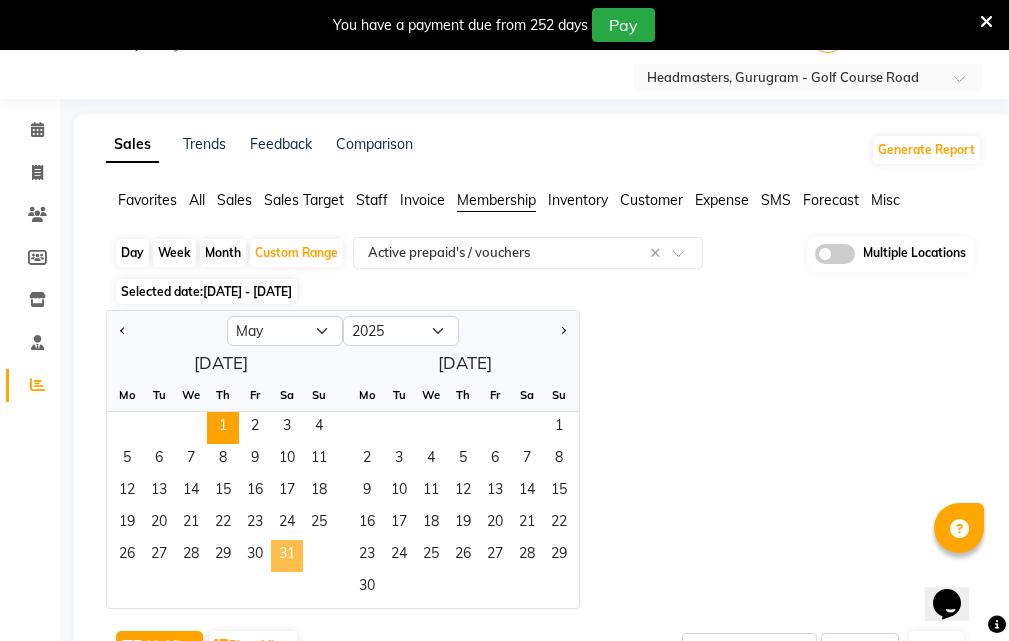 click on "31" 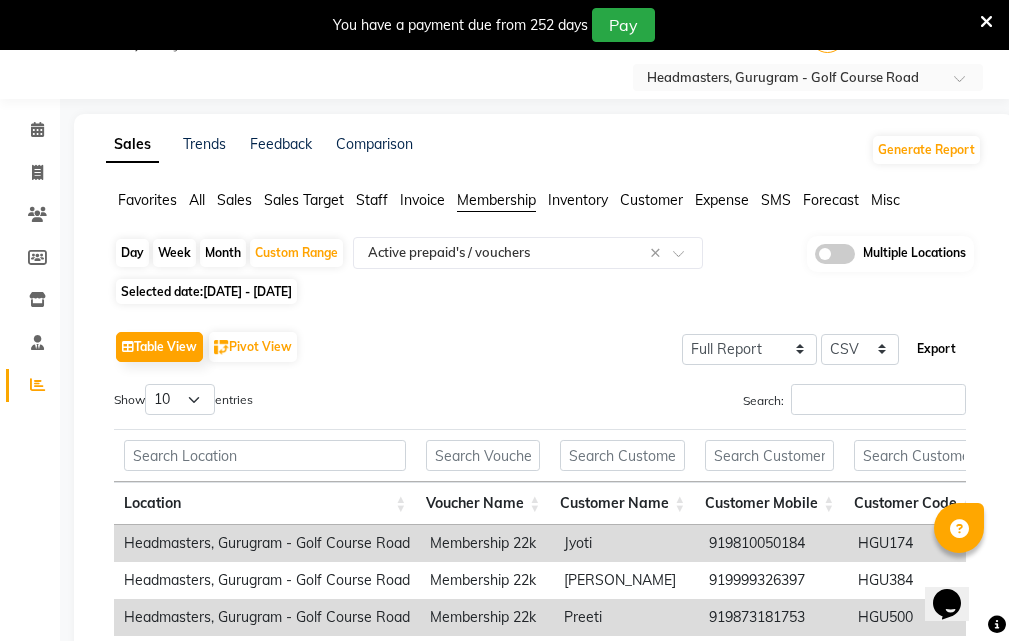 click on "Export" 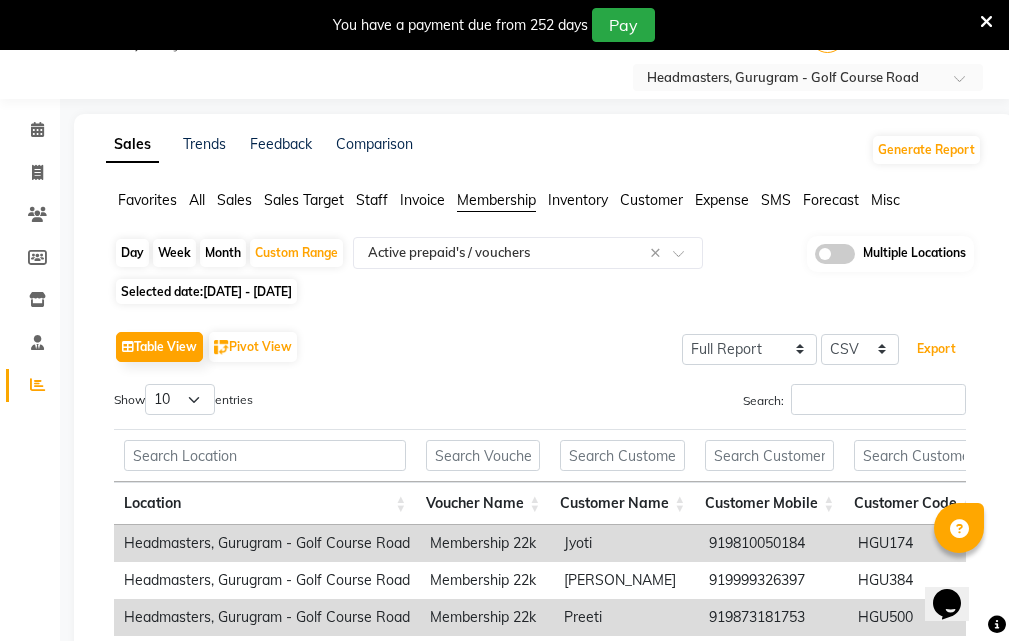 type 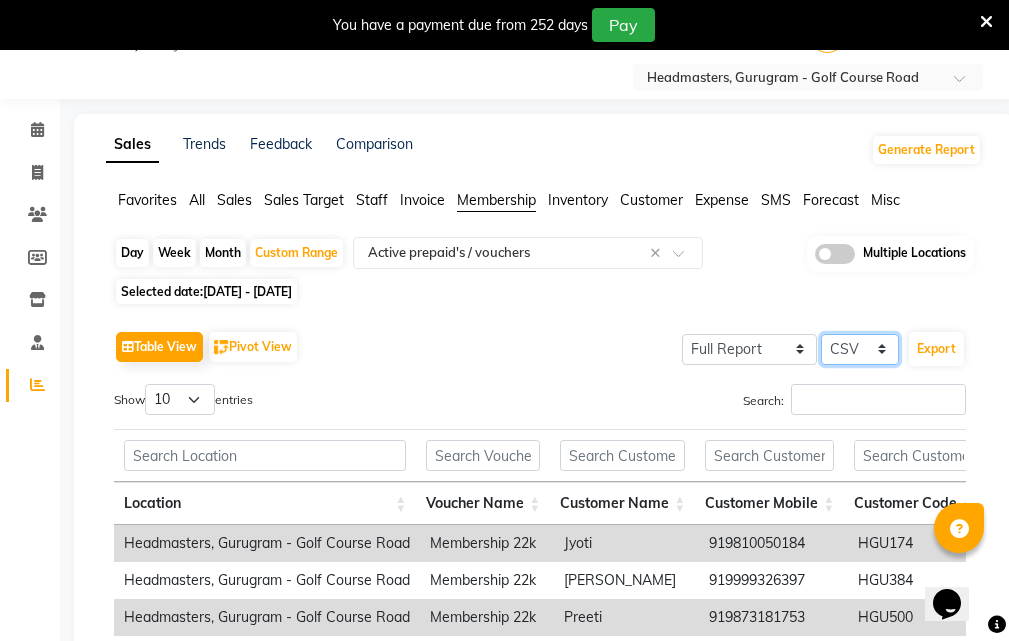 click on "Select CSV PDF" 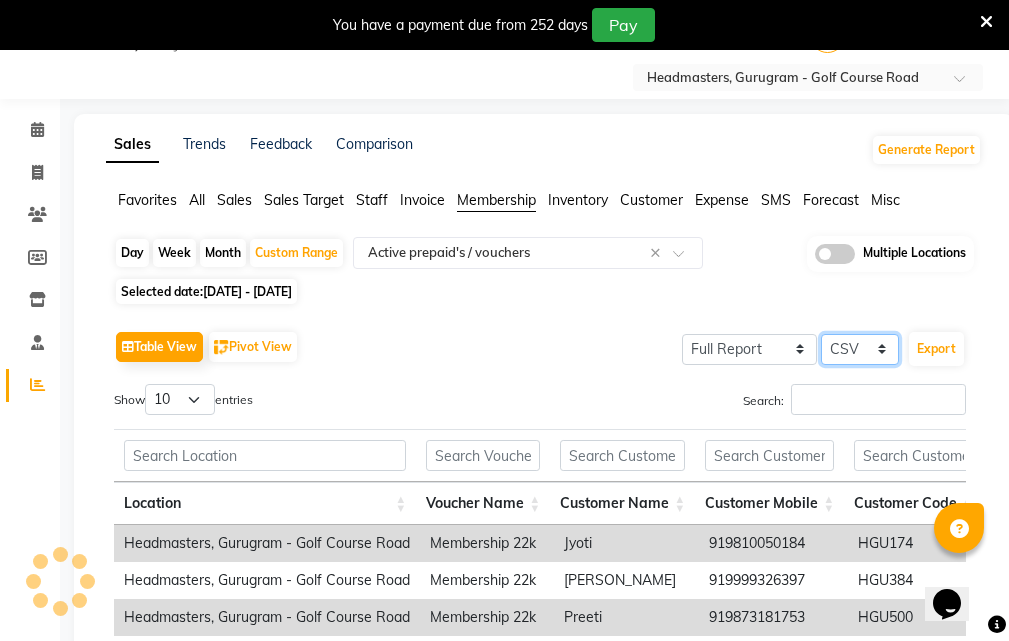 select on "pdf" 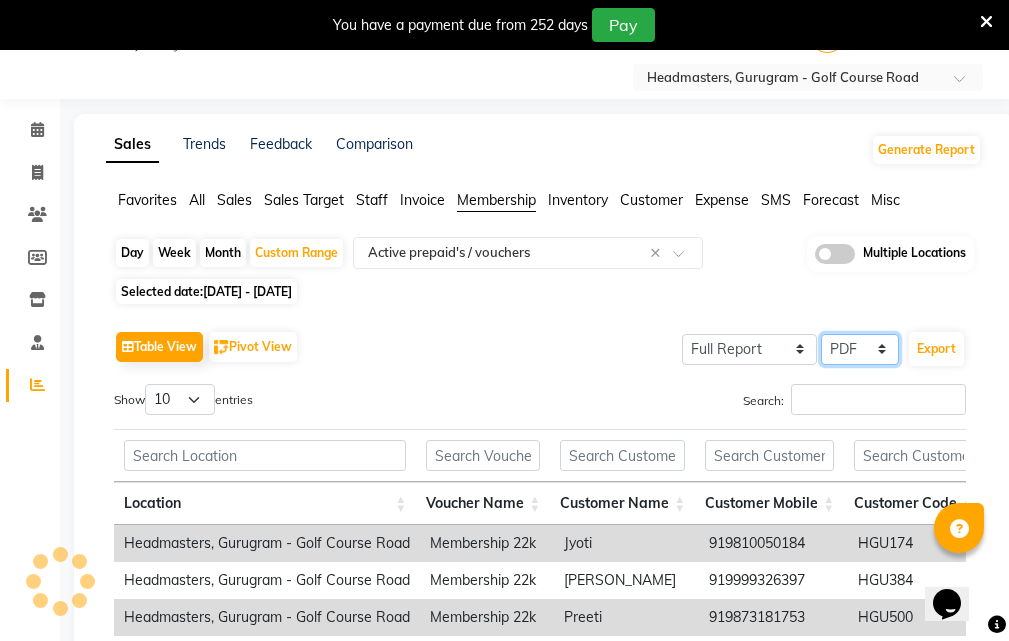 click on "Select CSV PDF" 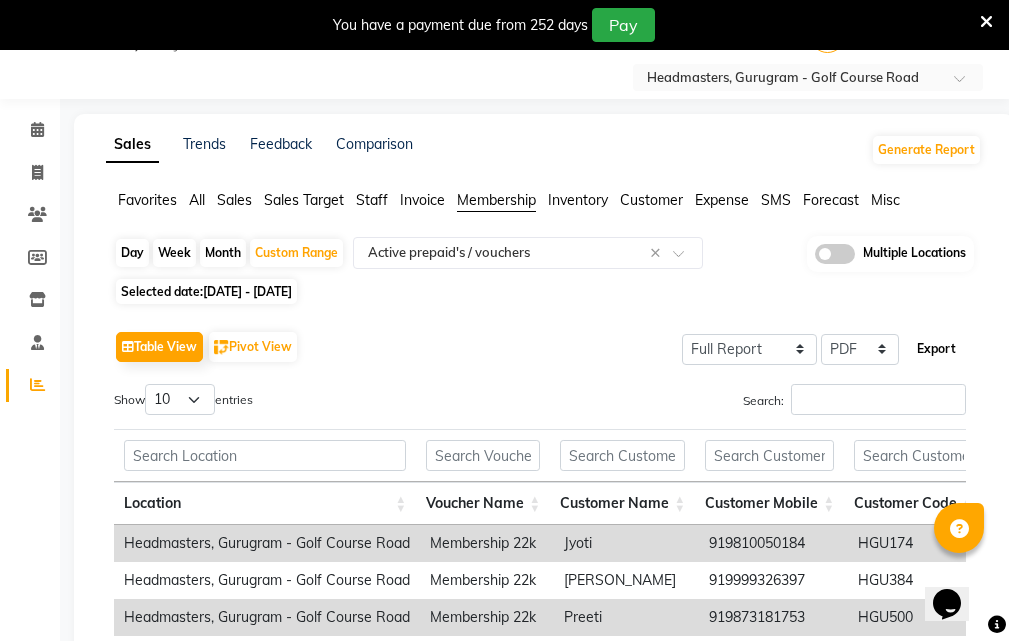 click on "Export" 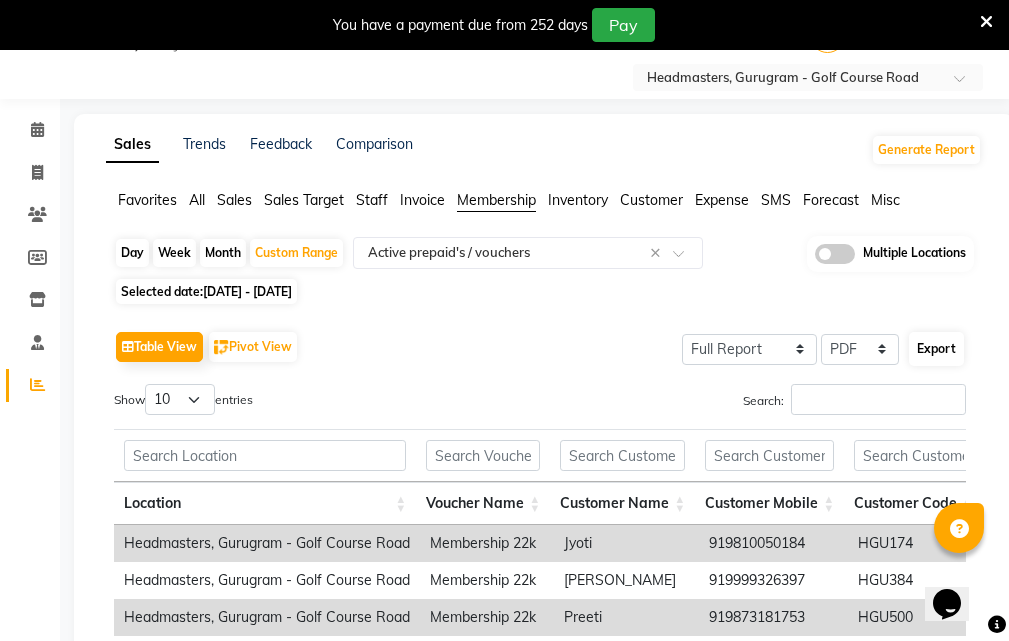 select on "sans-serif" 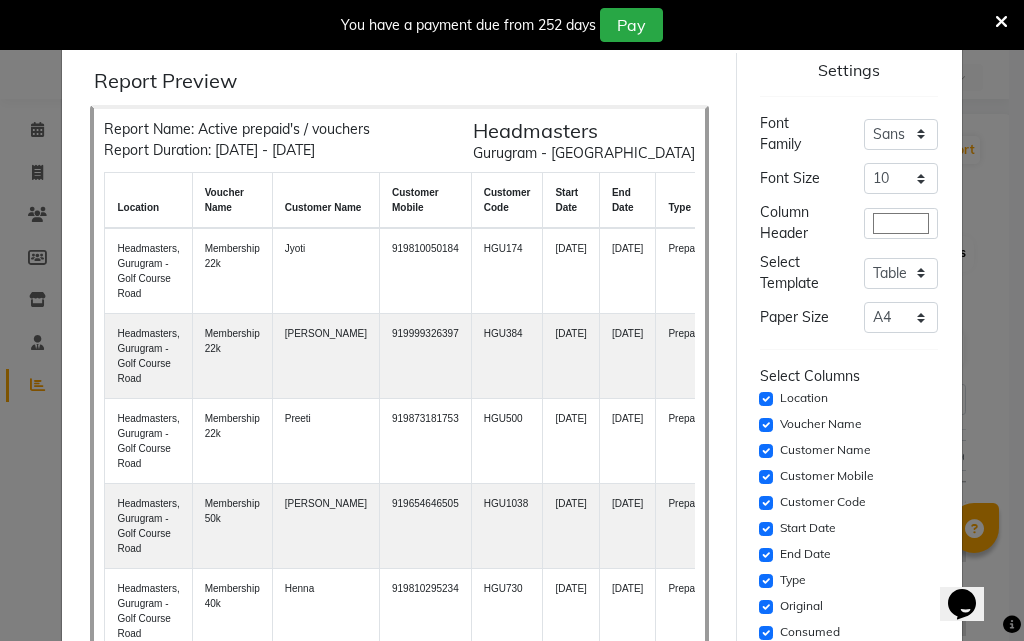 scroll, scrollTop: 248, scrollLeft: 0, axis: vertical 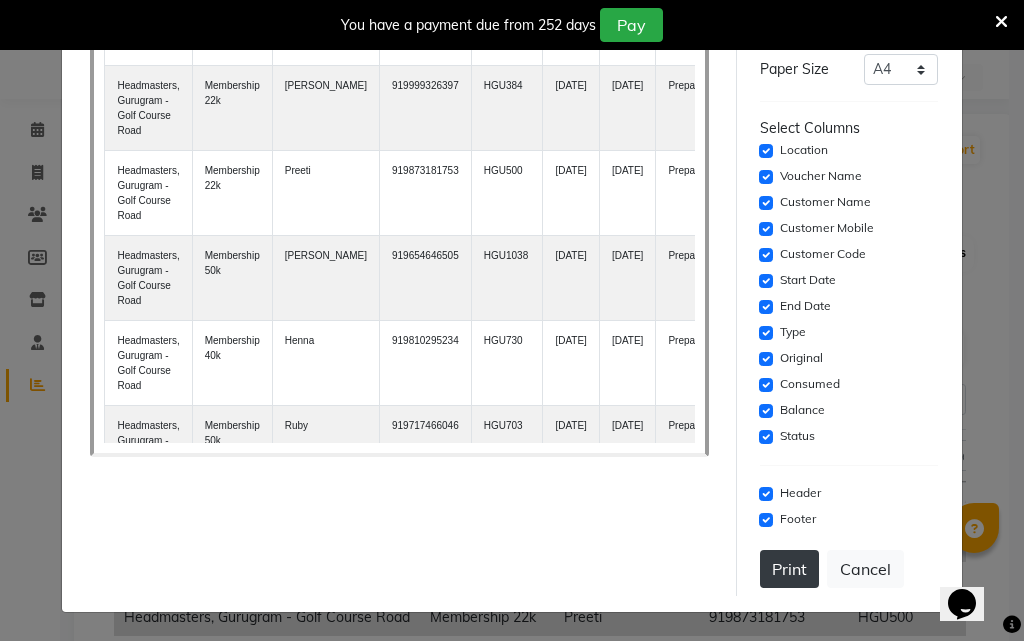click on "Print" 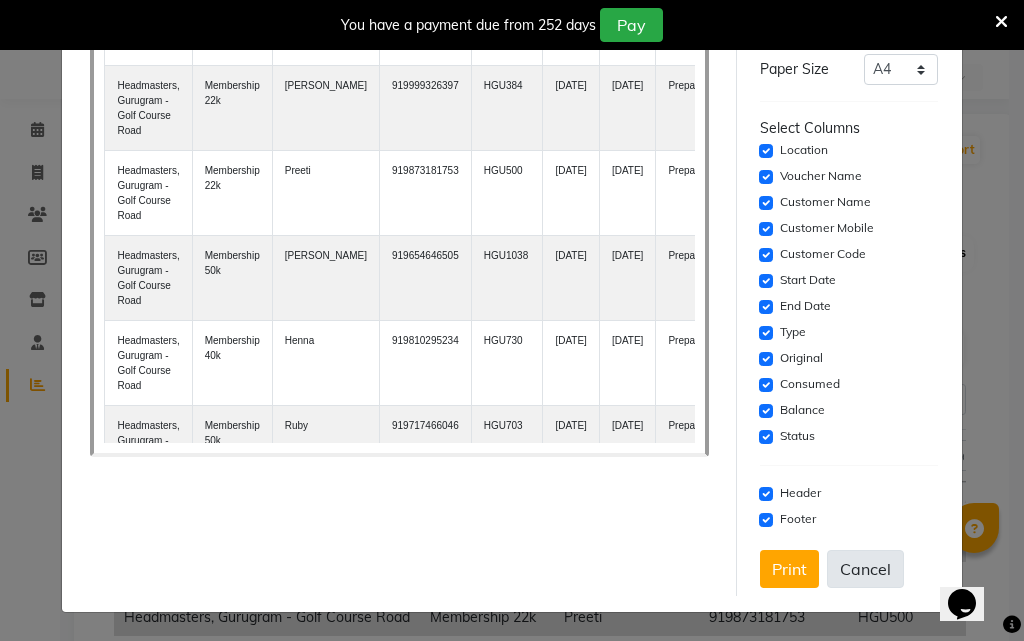 click on "Cancel" 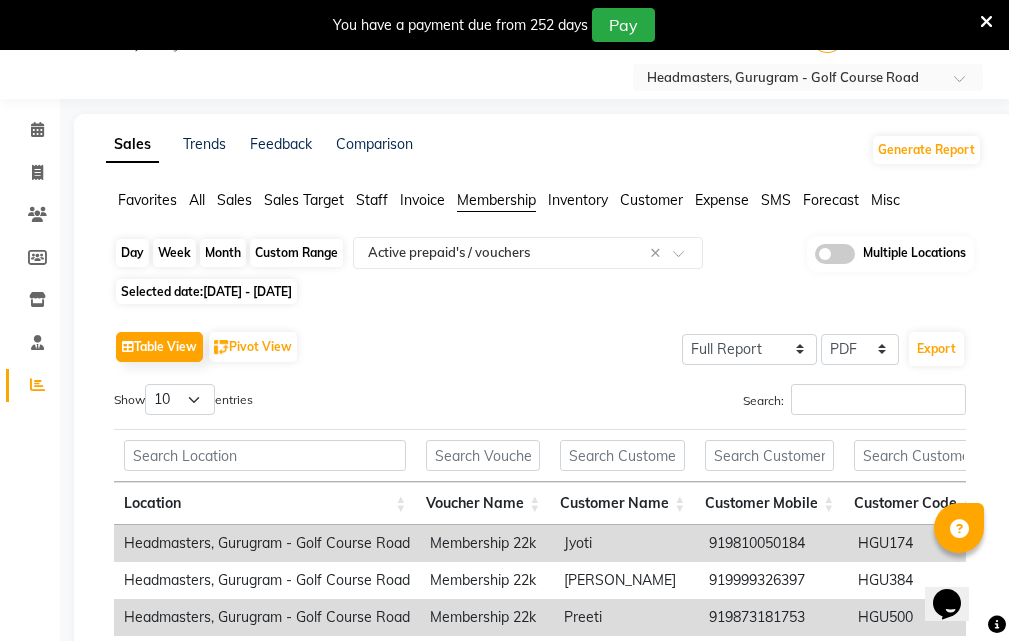 click on "Custom Range" 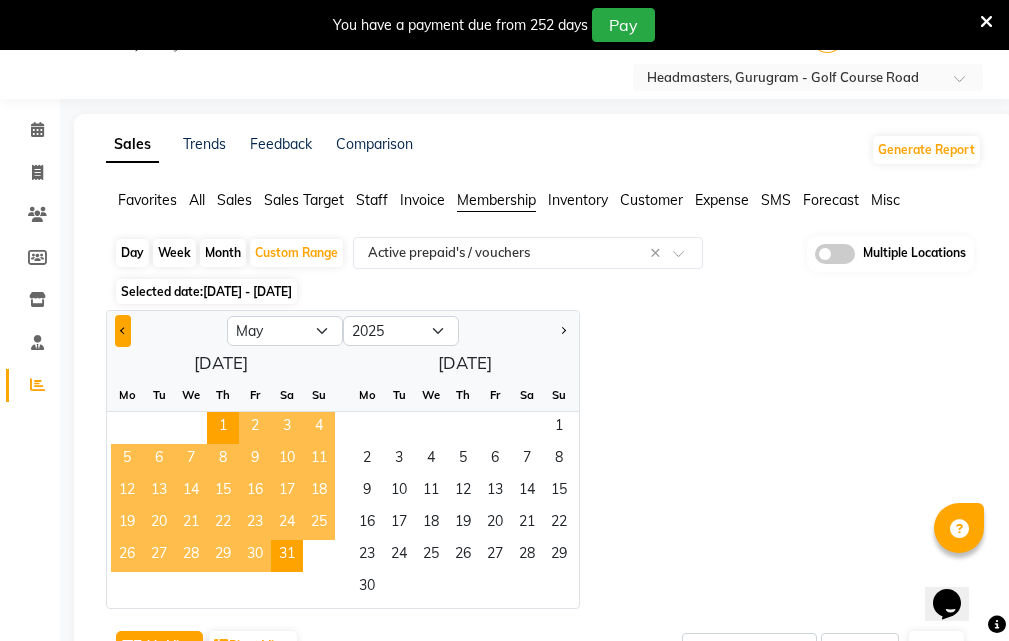 click 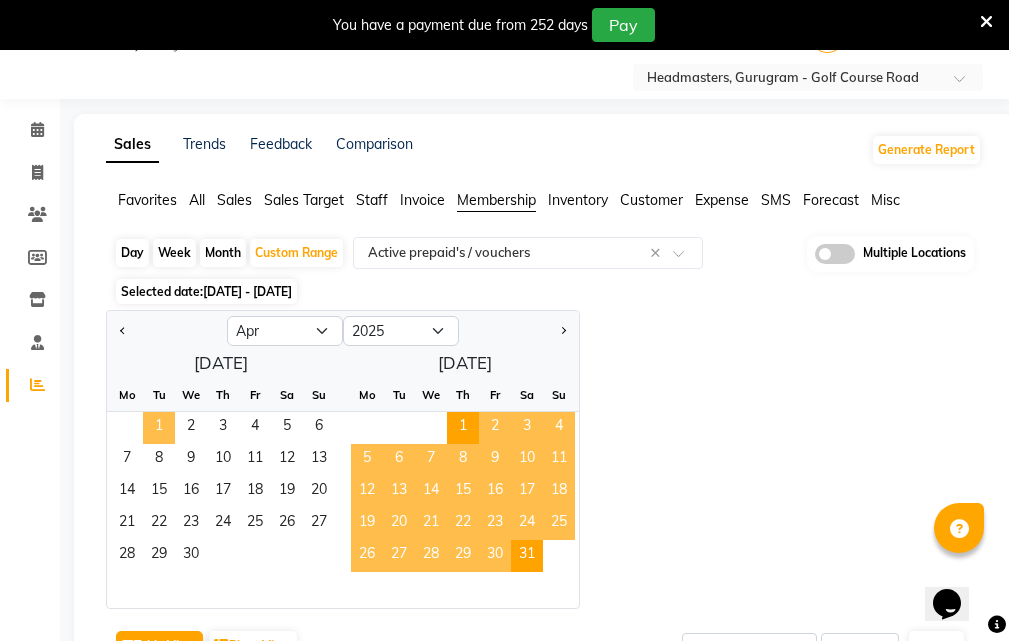 click on "1" 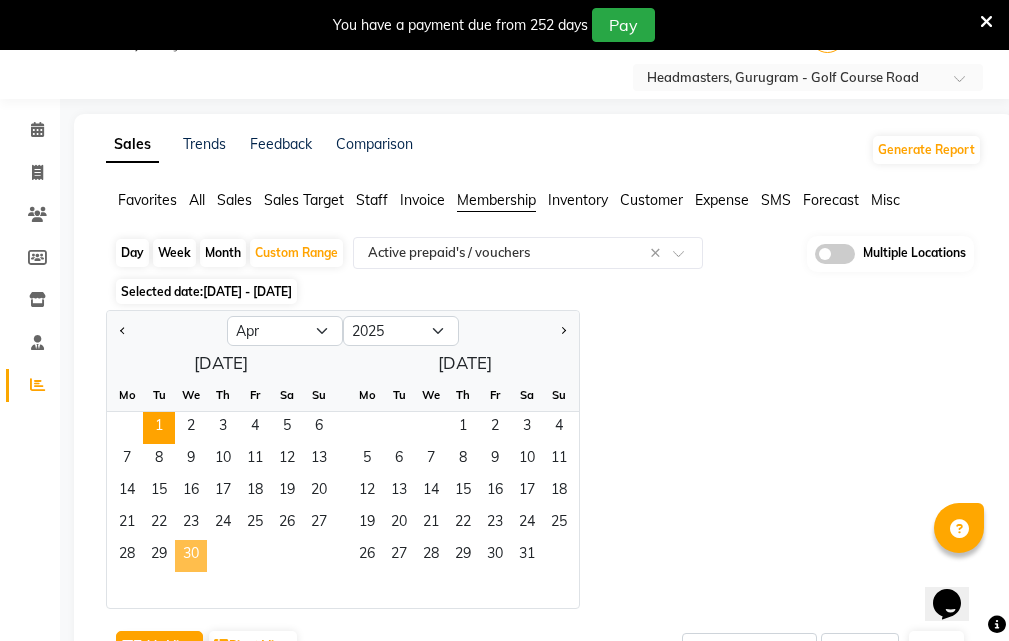 click on "30" 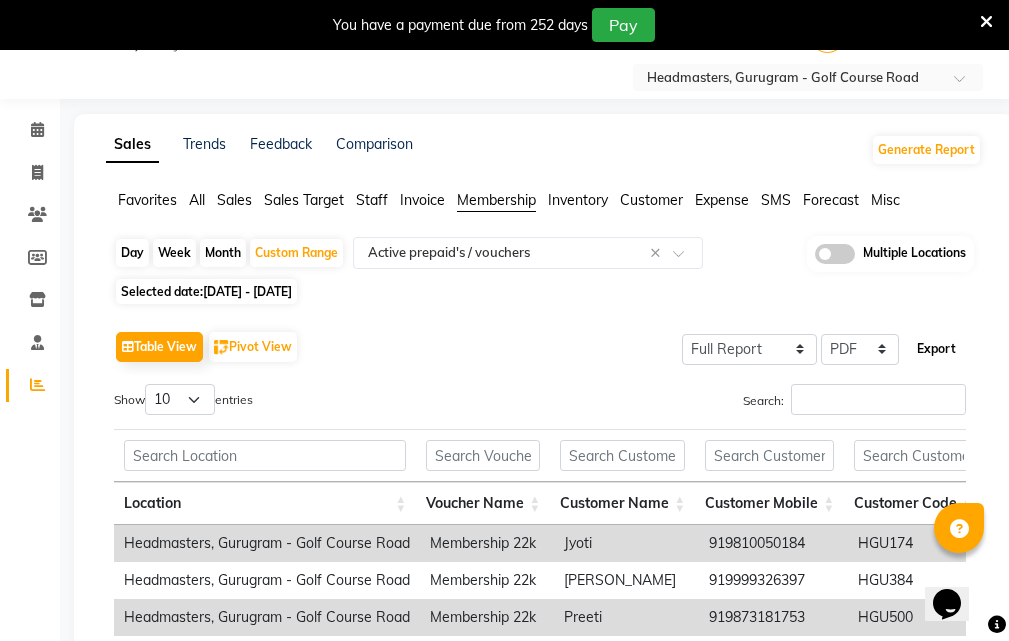 click on "Export" 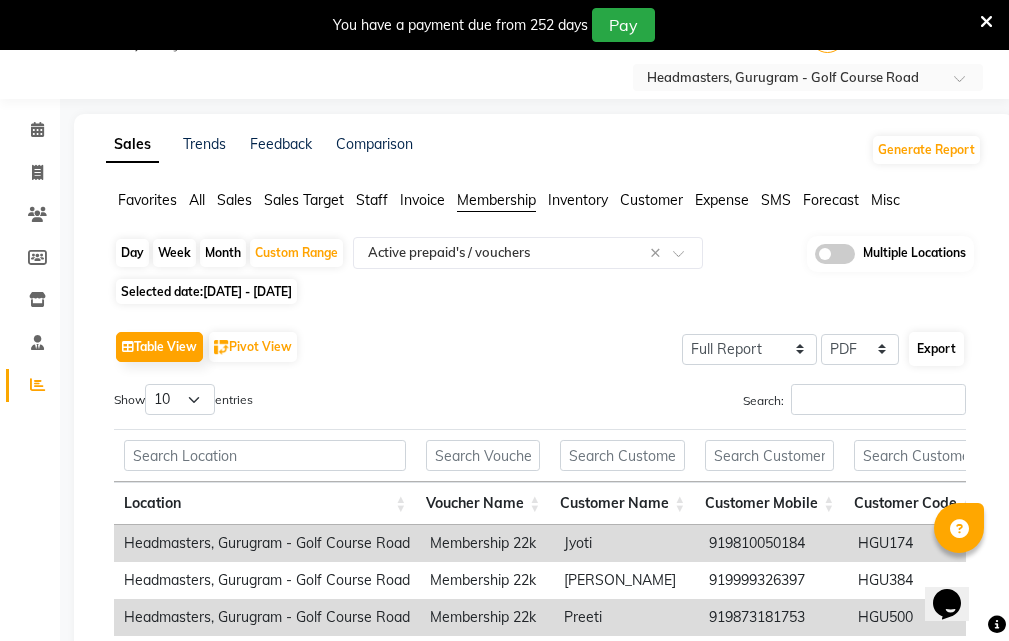 select on "sans-serif" 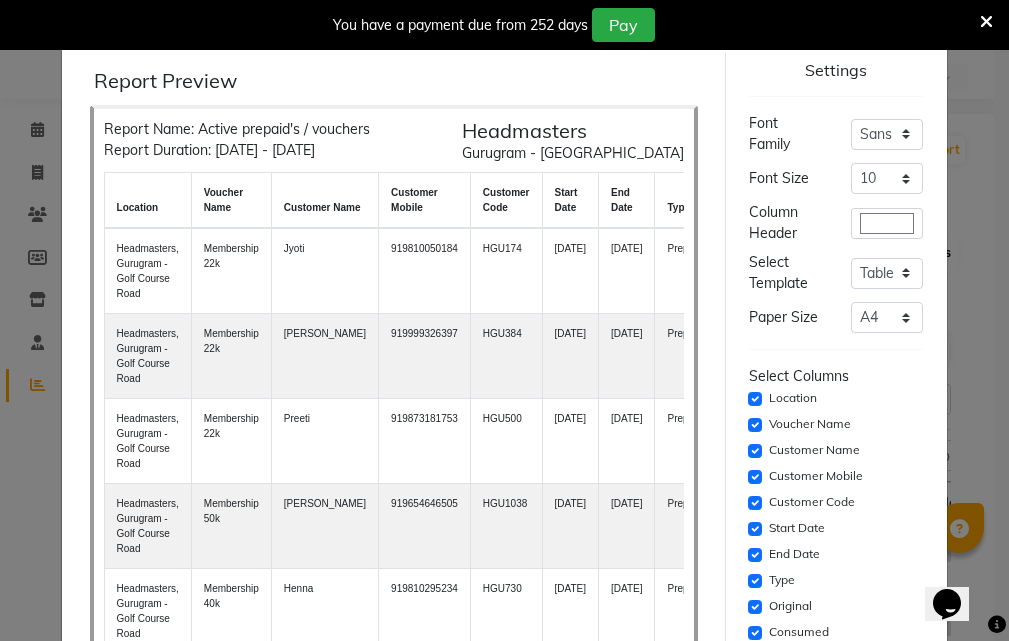click on "Print" 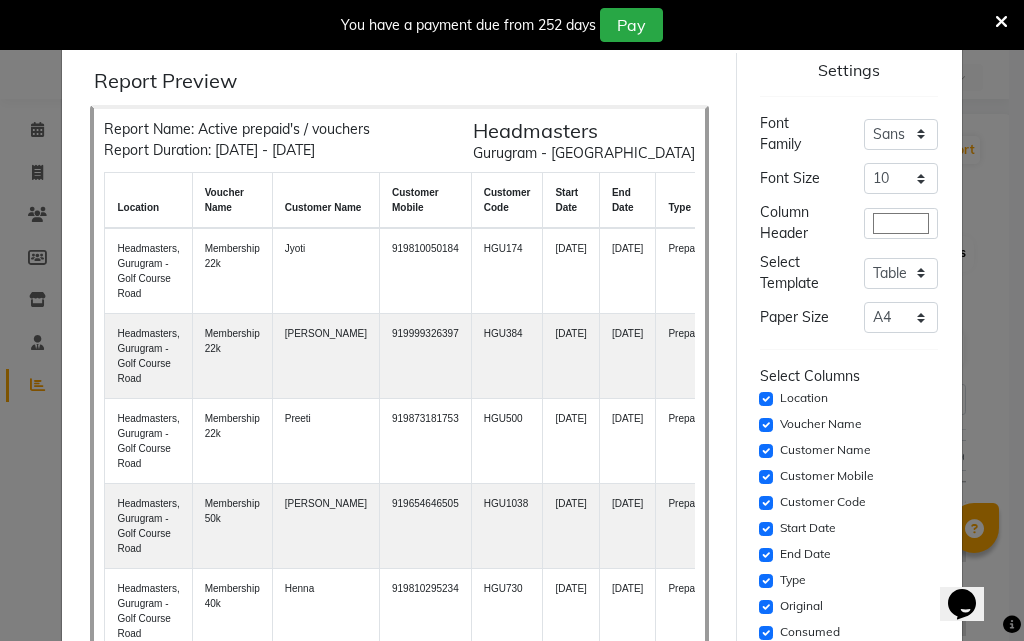 scroll, scrollTop: 248, scrollLeft: 0, axis: vertical 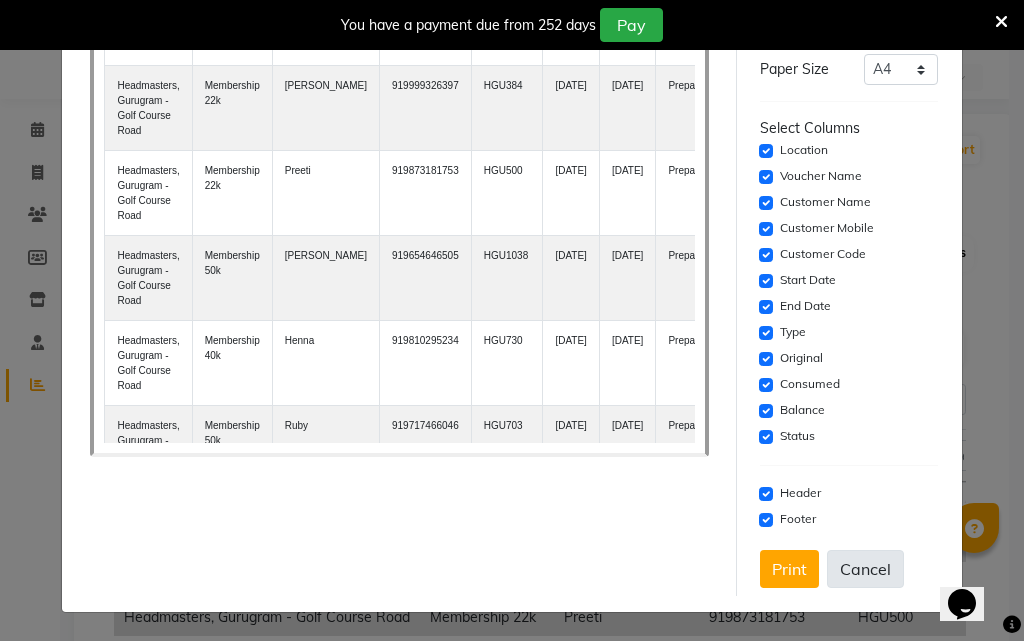 drag, startPoint x: 872, startPoint y: 569, endPoint x: 756, endPoint y: 556, distance: 116.72617 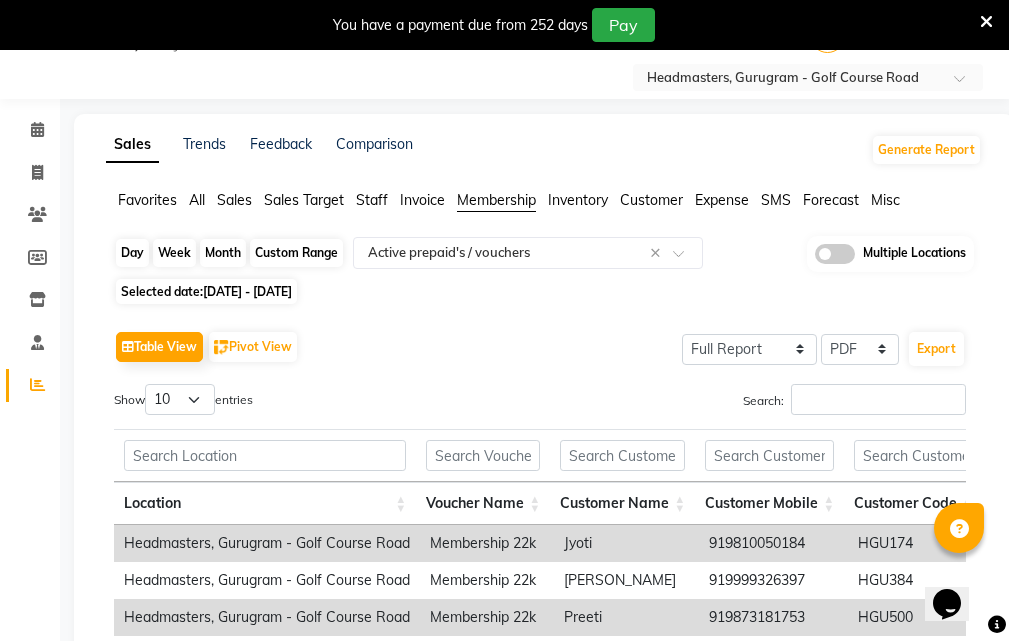 click on "Custom Range" 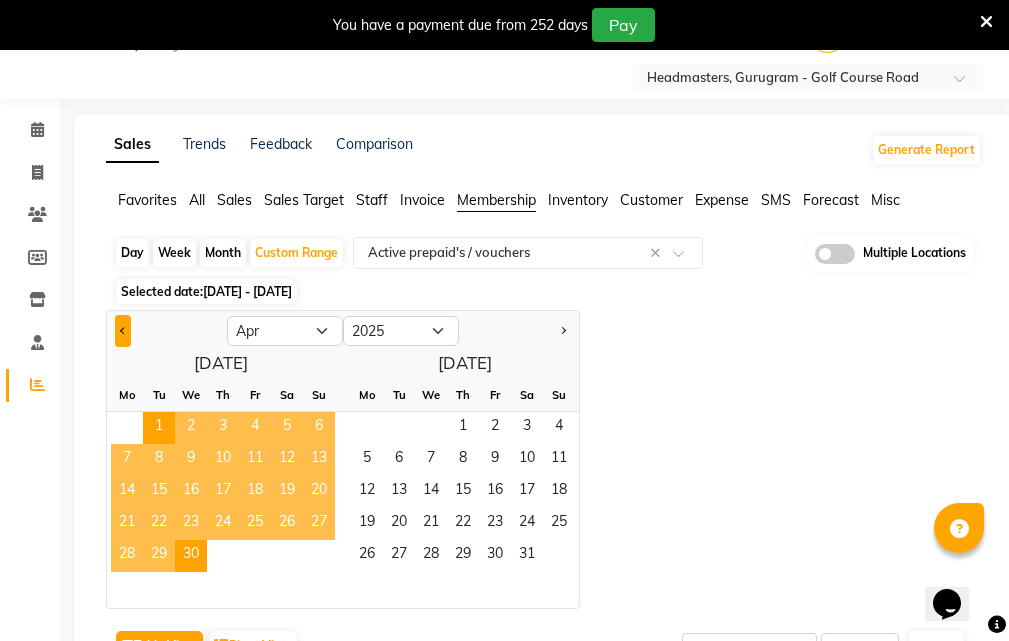 click 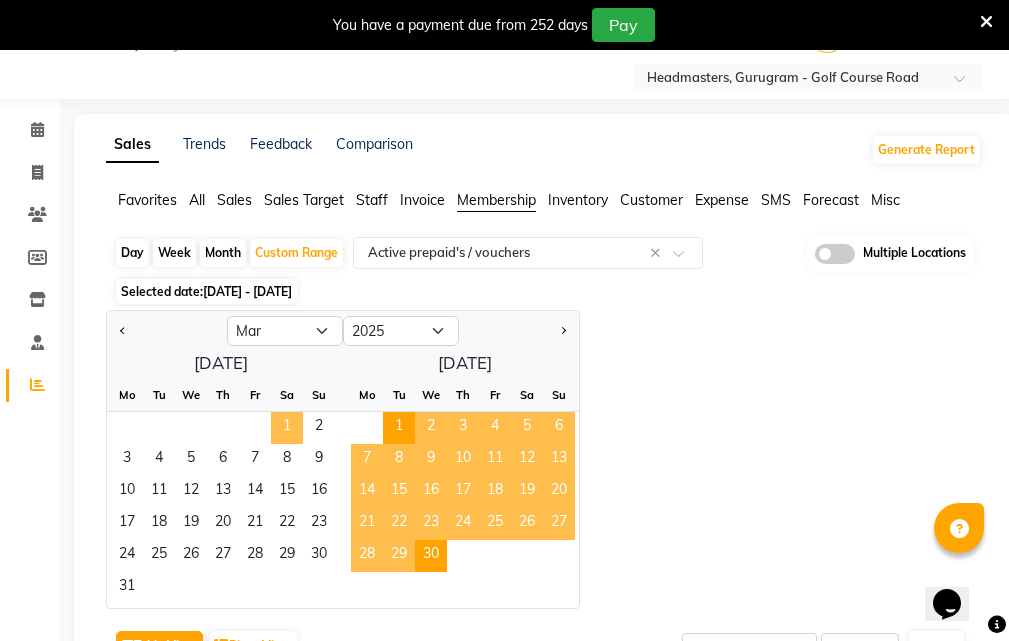 click on "1" 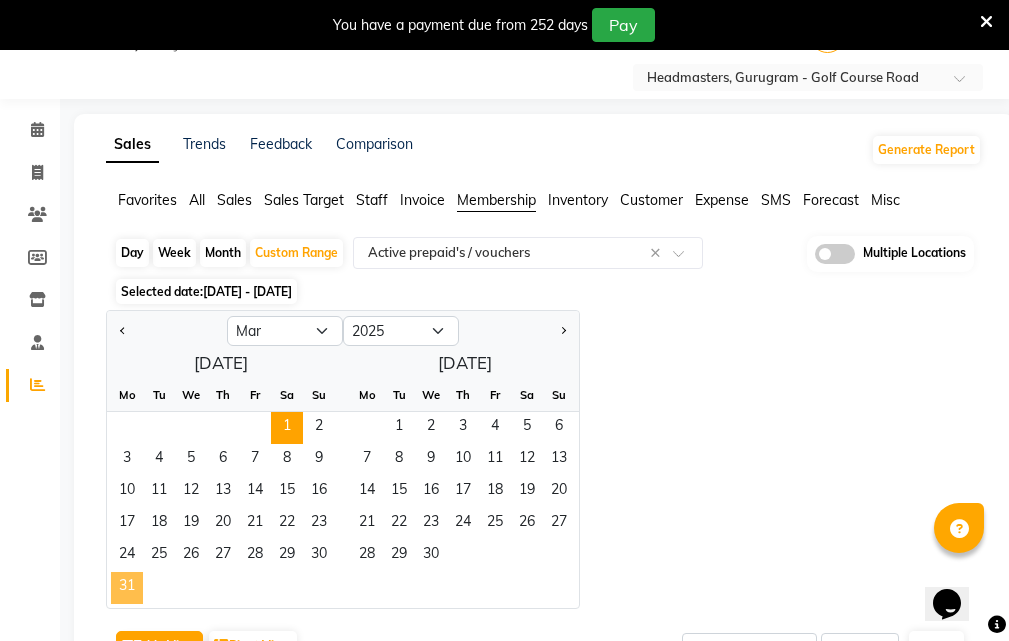click on "31" 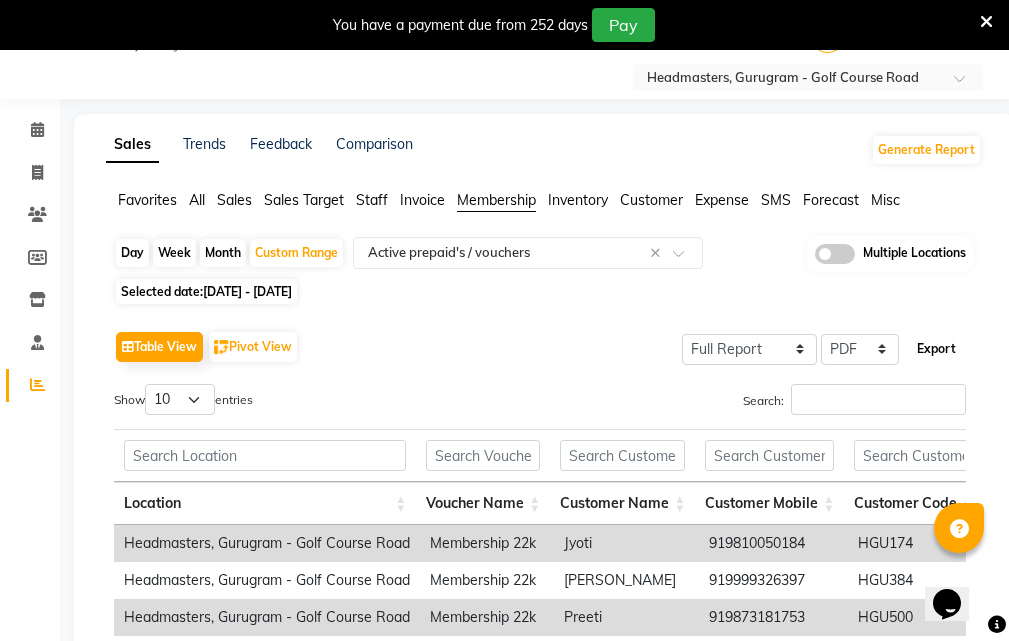 click on "Export" 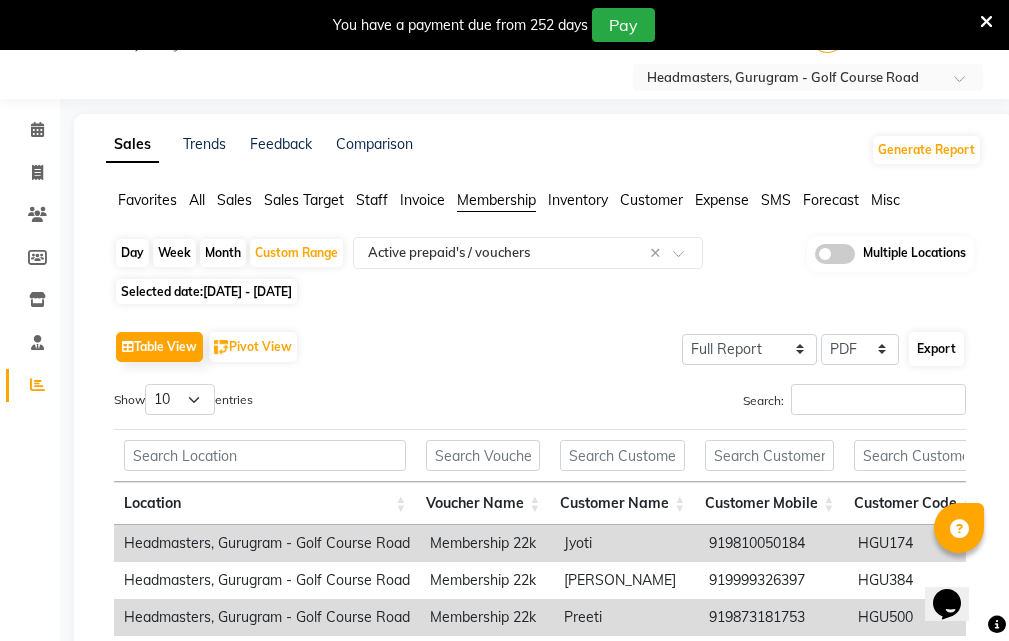 select on "sans-serif" 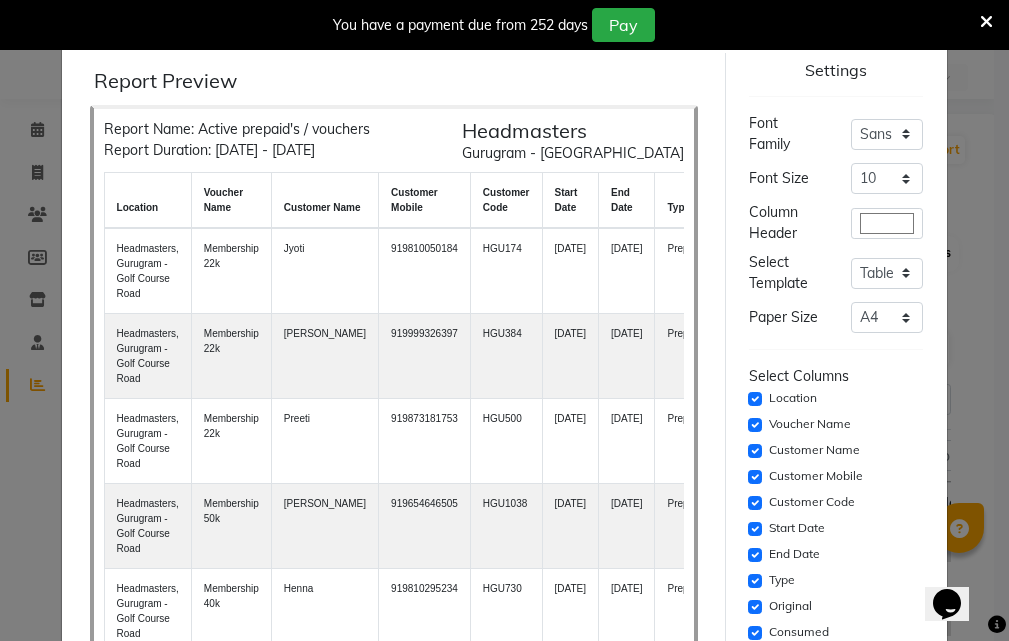 click on "Print" 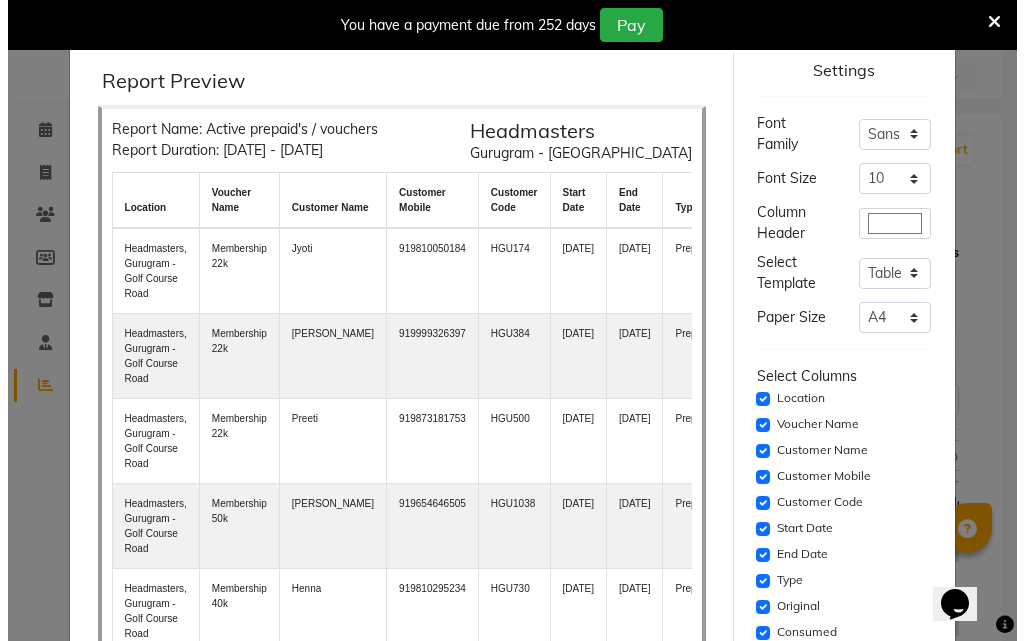scroll, scrollTop: 248, scrollLeft: 0, axis: vertical 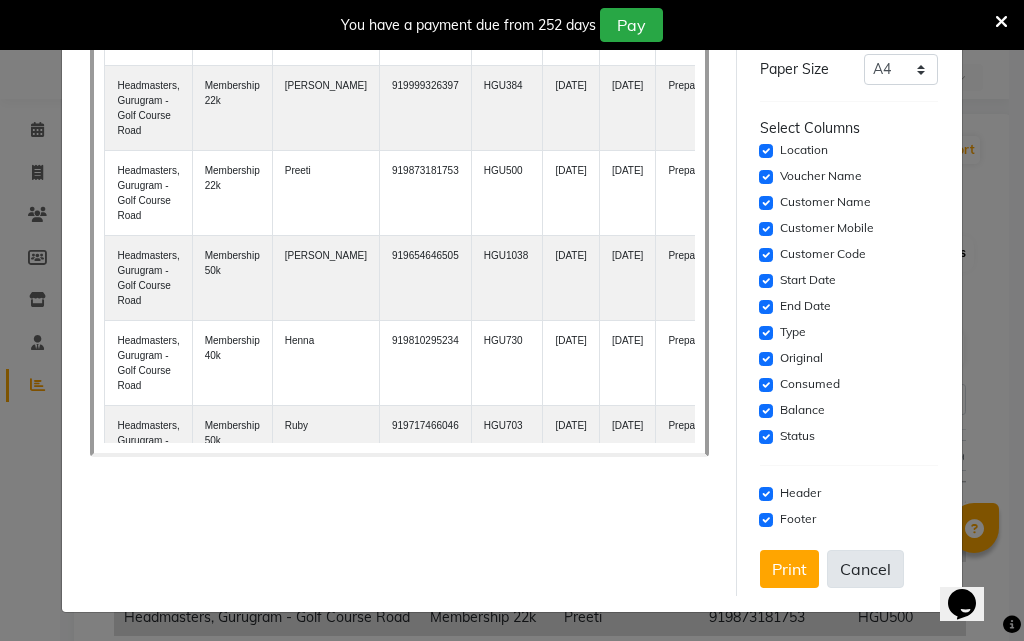 click on "Cancel" 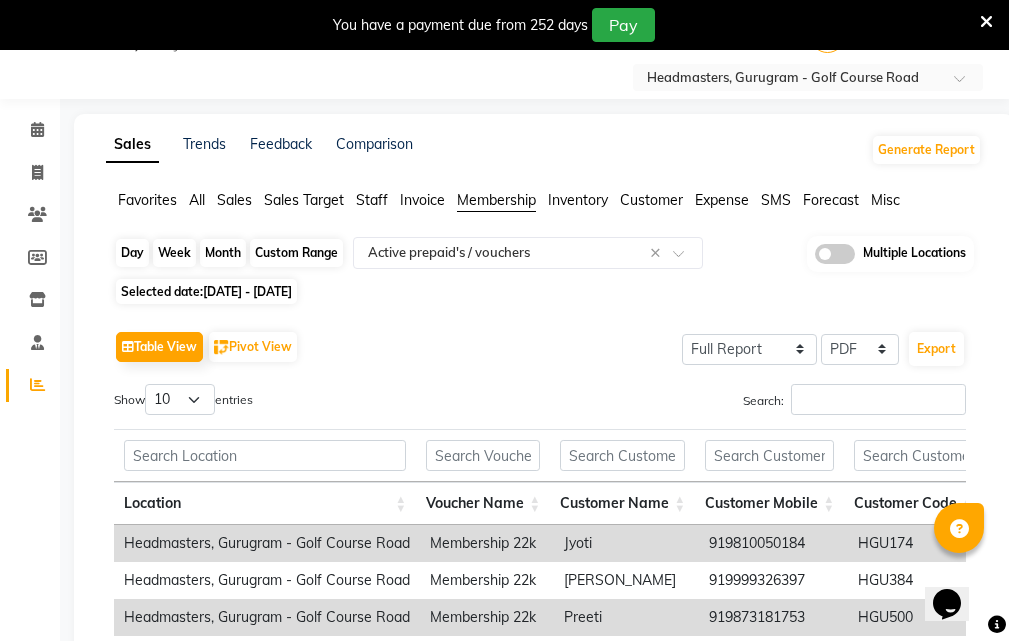 click on "Custom Range" 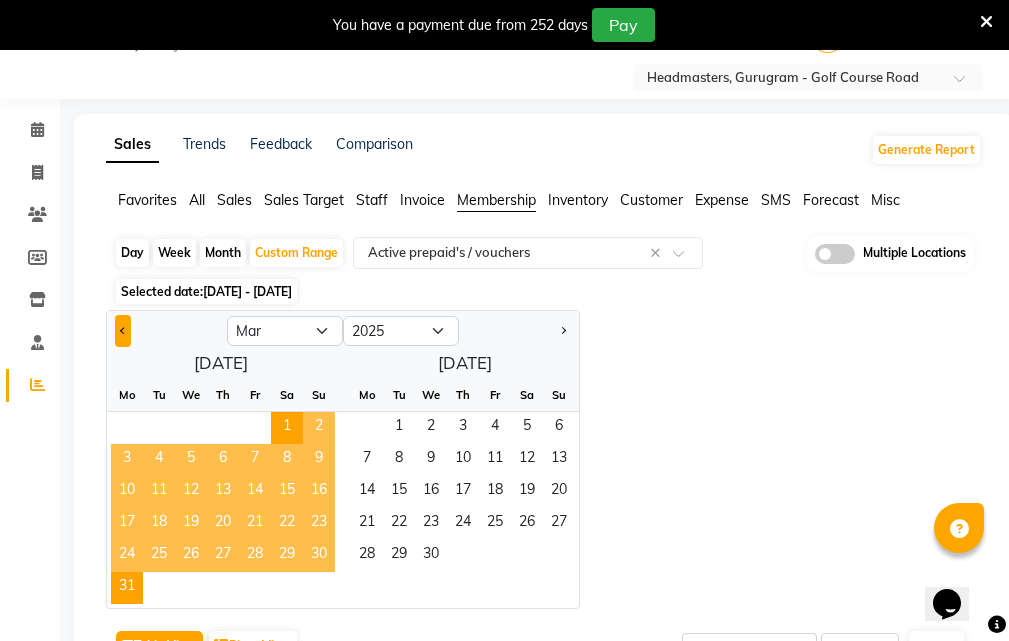 click 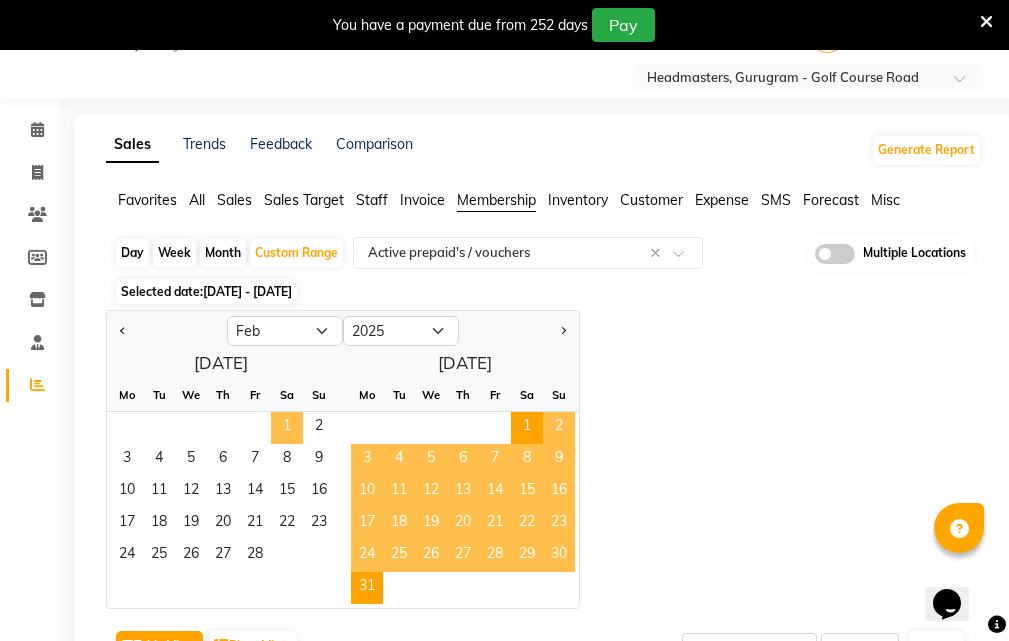 click on "1" 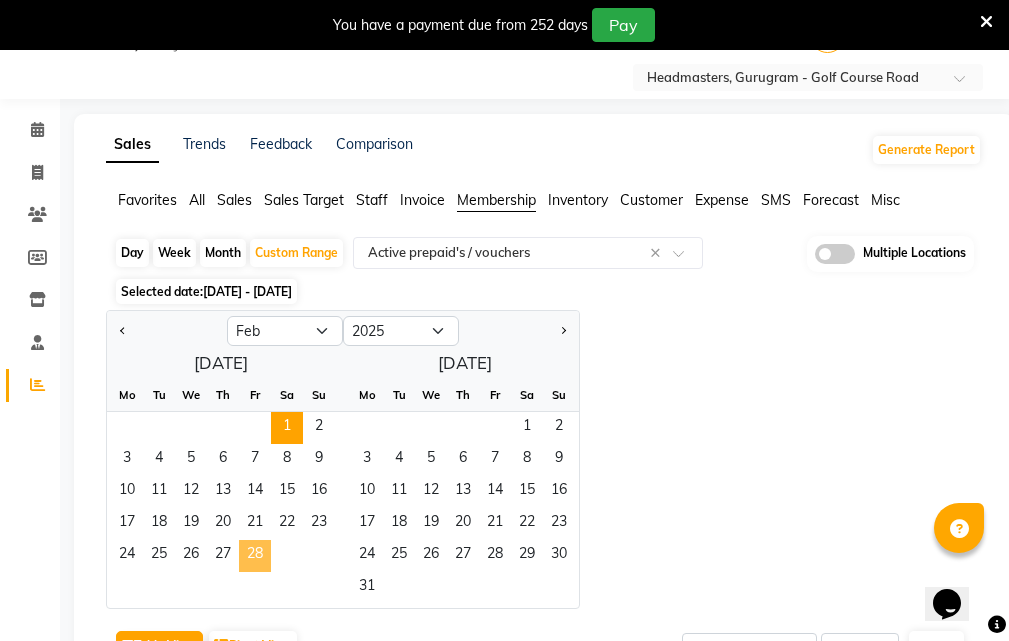 click on "28" 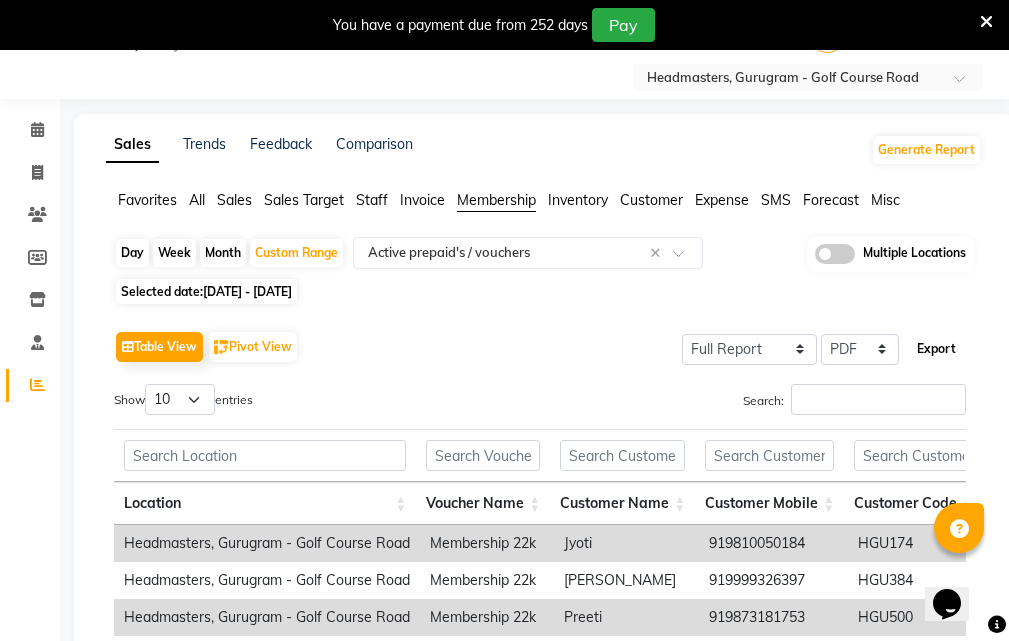 click on "Export" 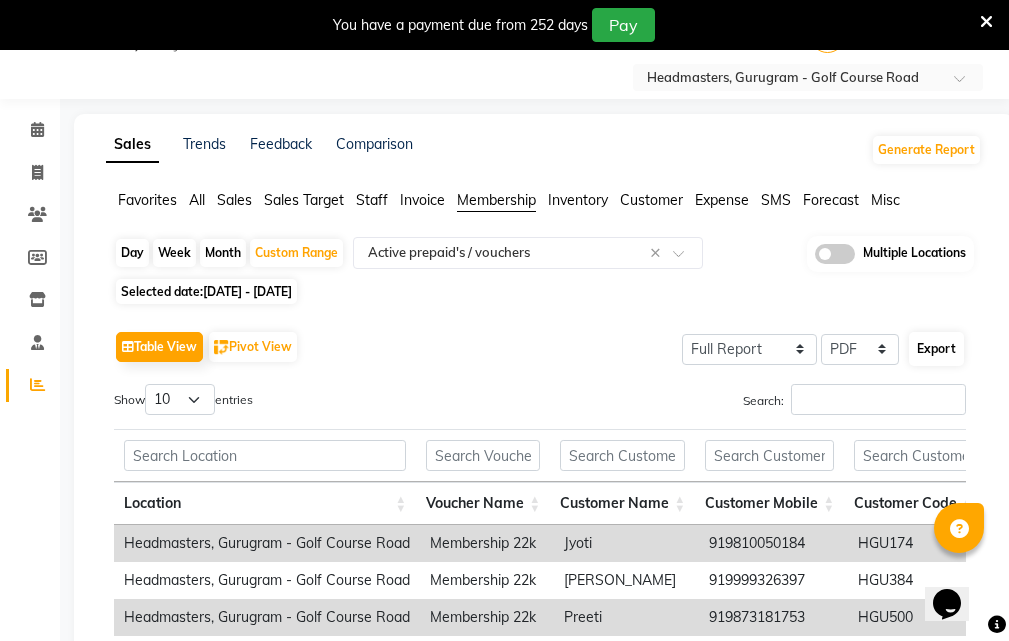select on "sans-serif" 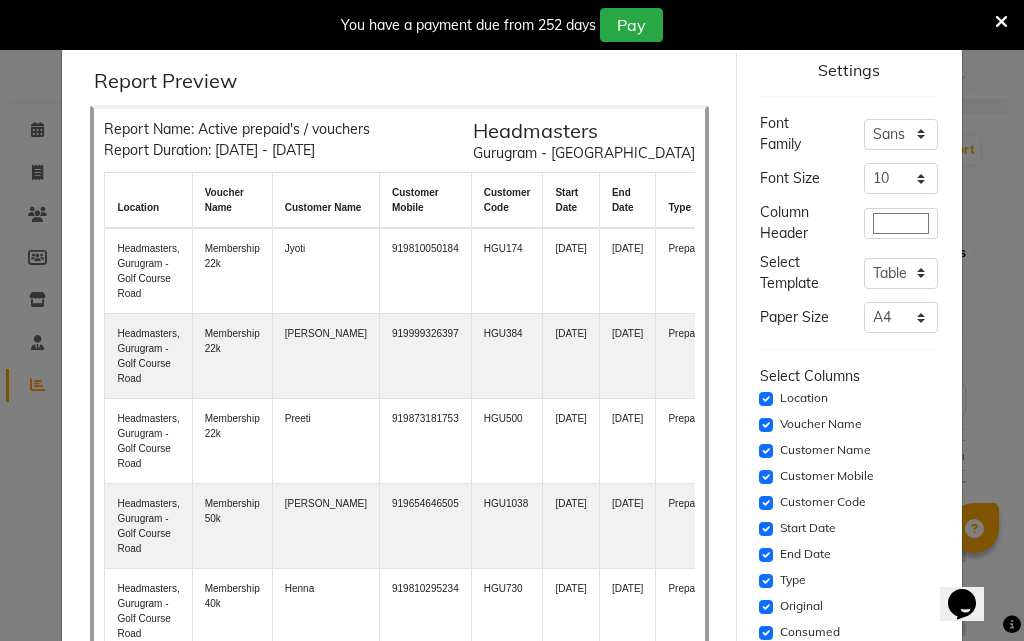 scroll, scrollTop: 248, scrollLeft: 0, axis: vertical 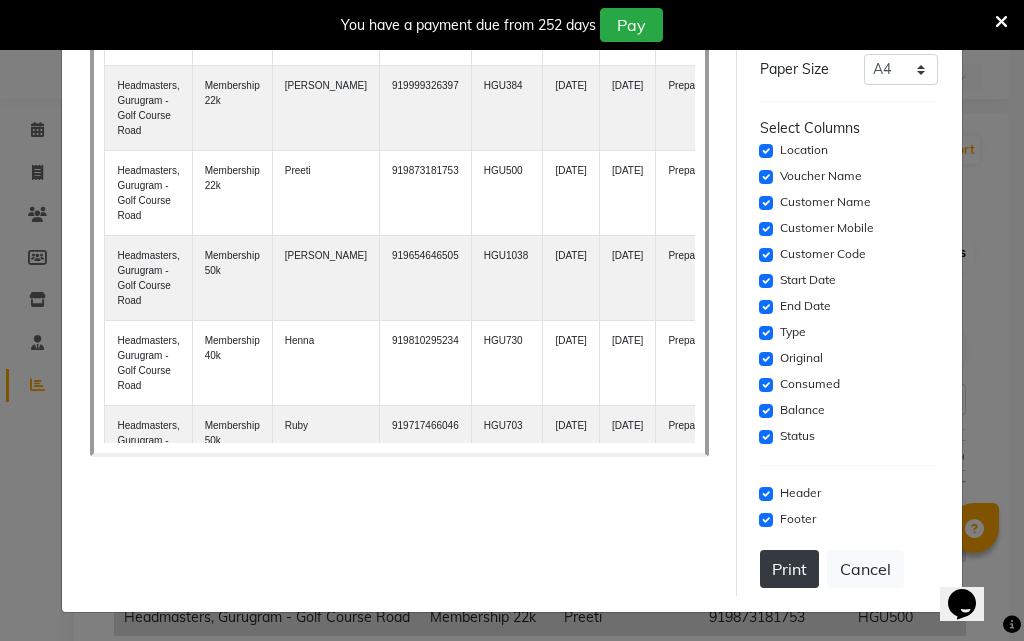 click on "Print" 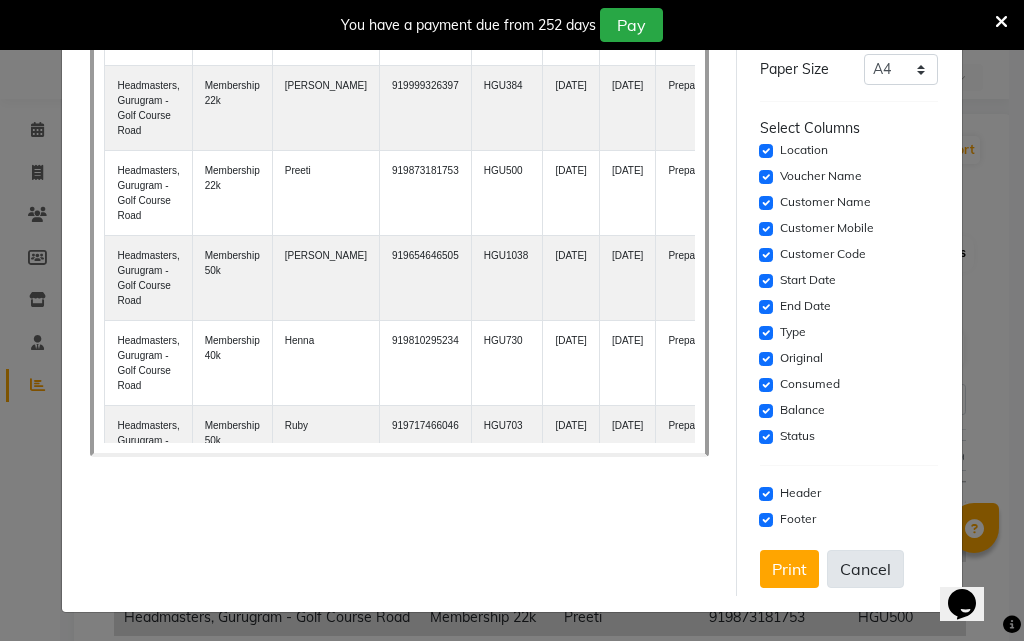click on "Cancel" 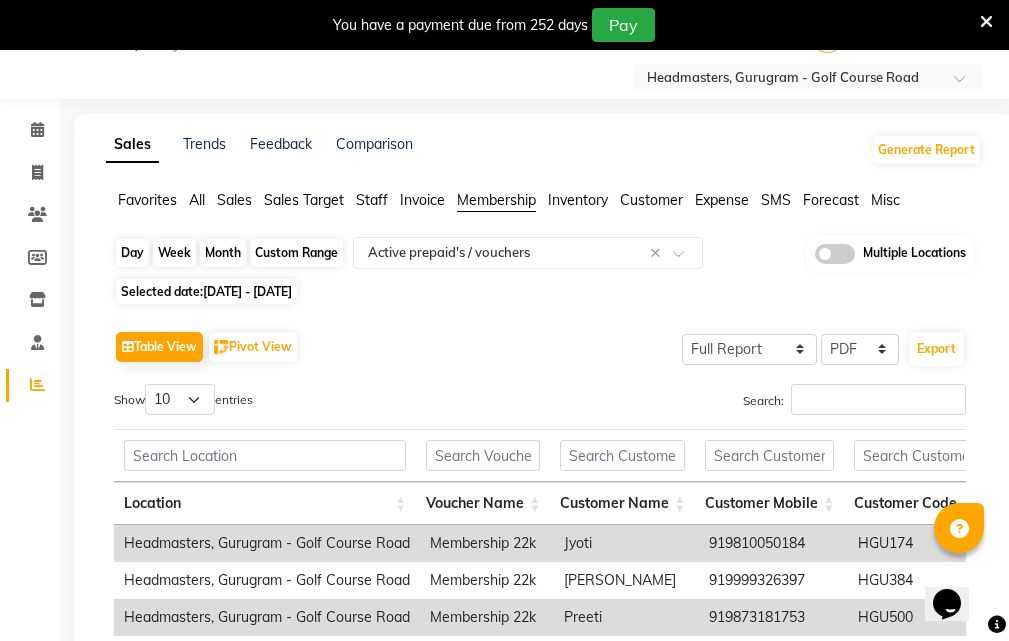 click on "Custom Range" 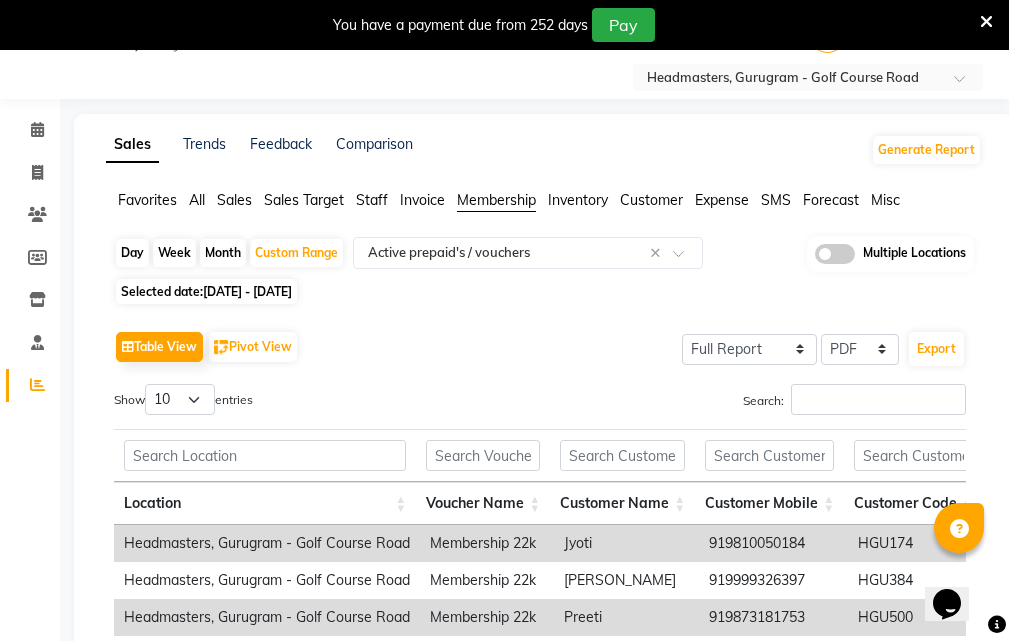 select on "2" 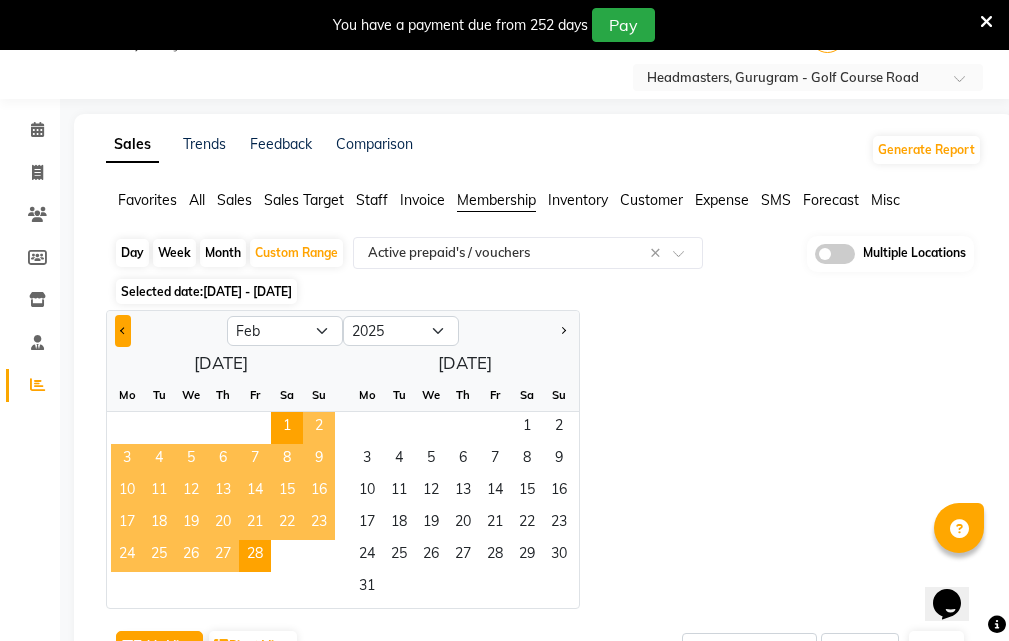 click 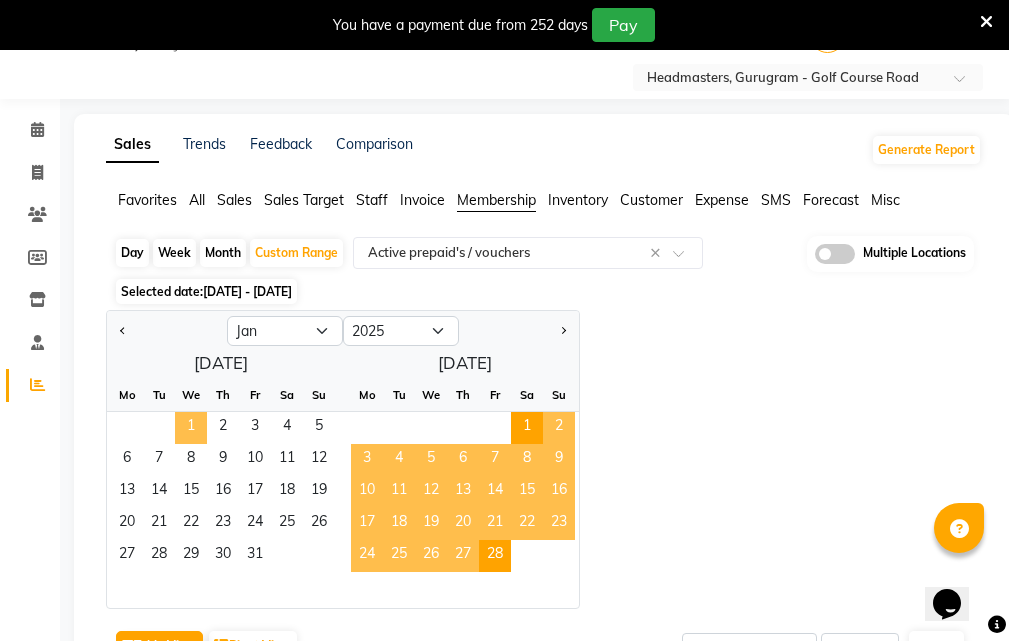 click on "1" 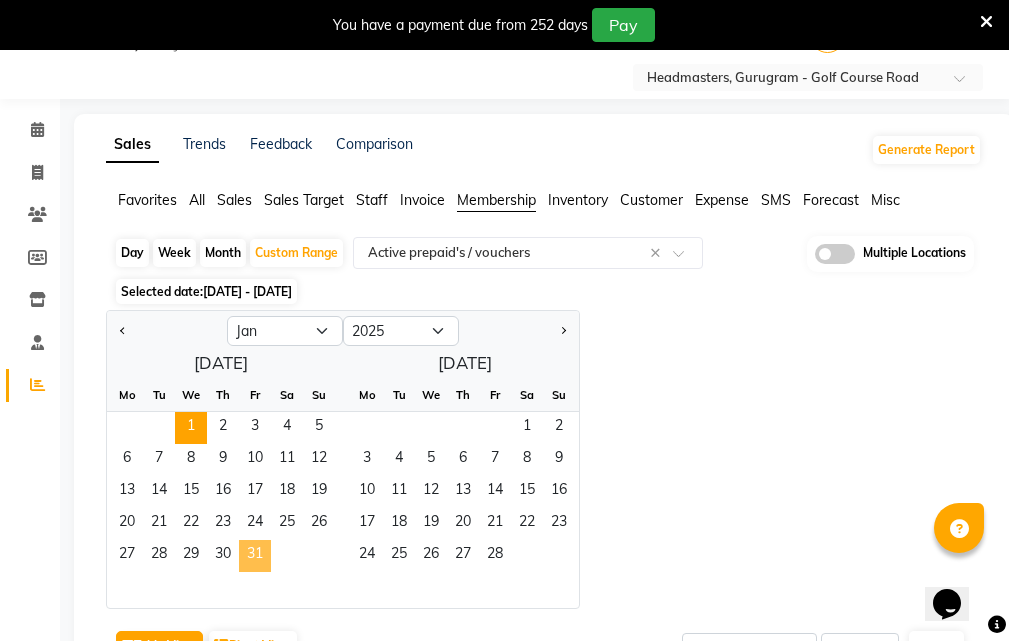 click on "31" 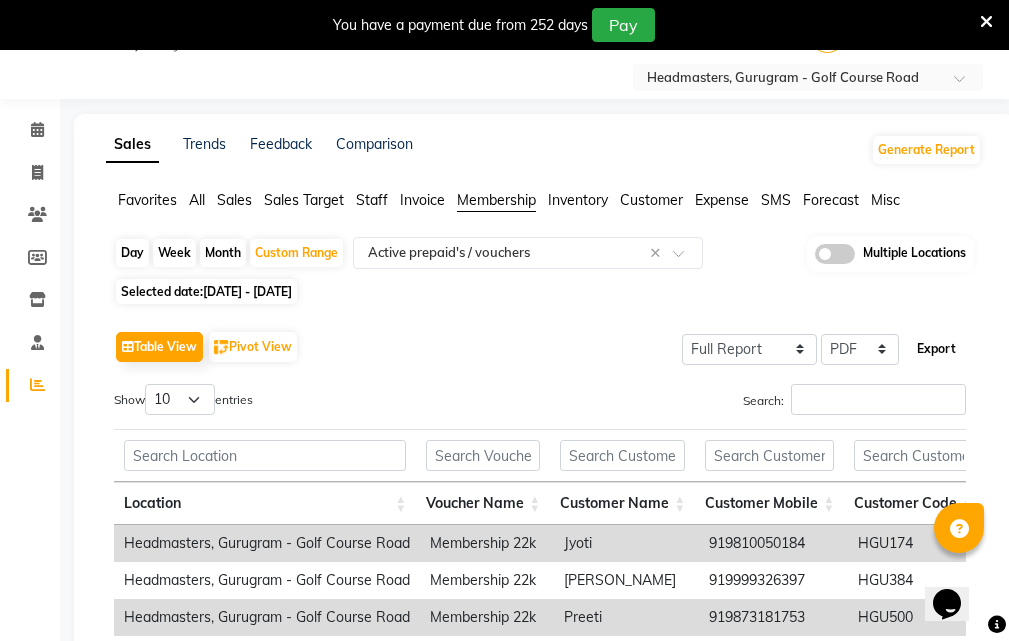 click on "Export" 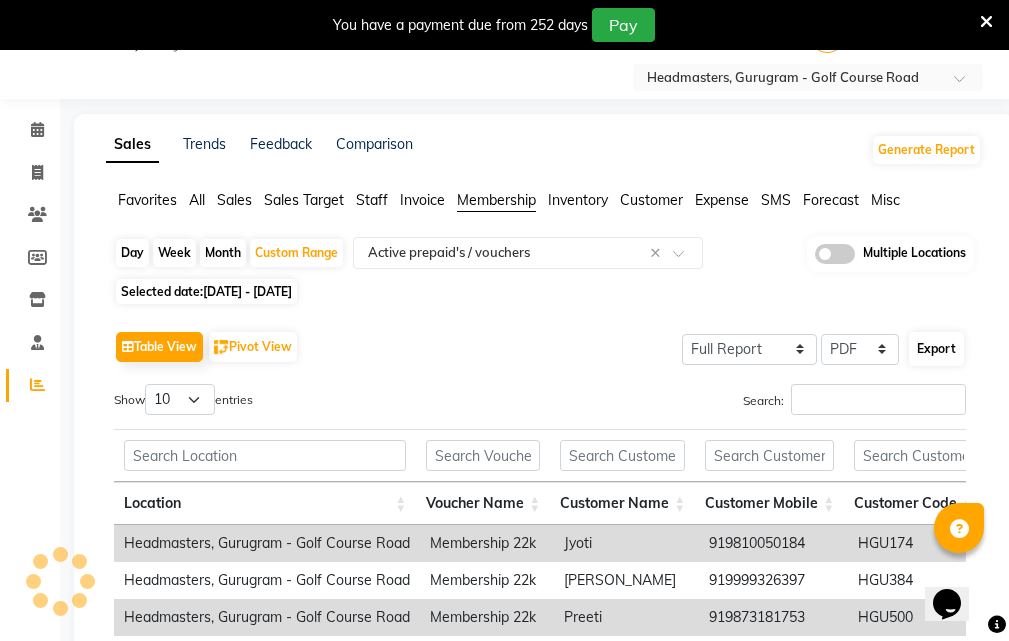 select on "sans-serif" 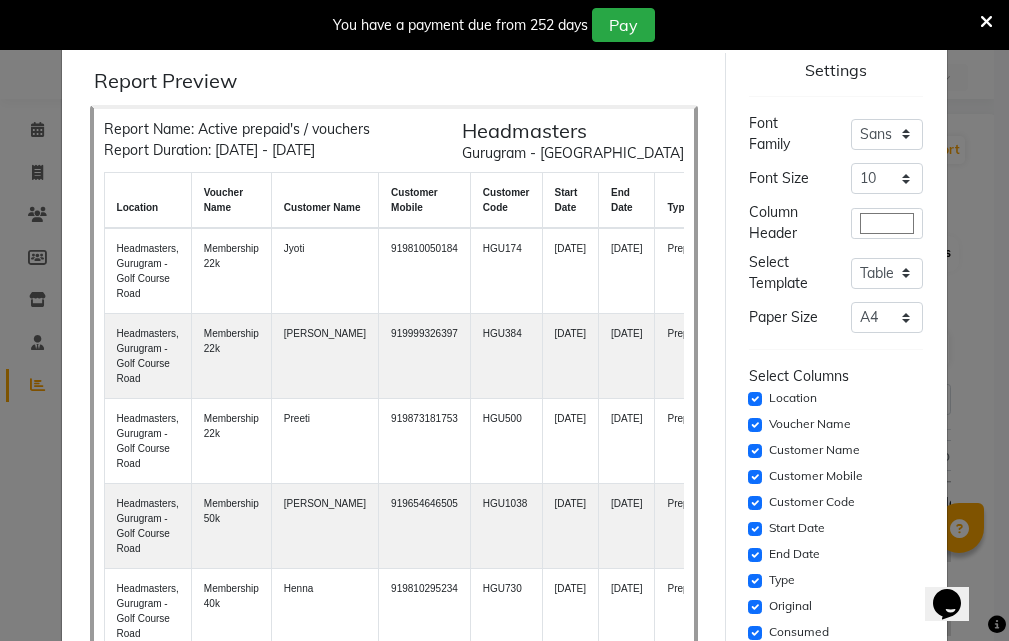 click on "Print" 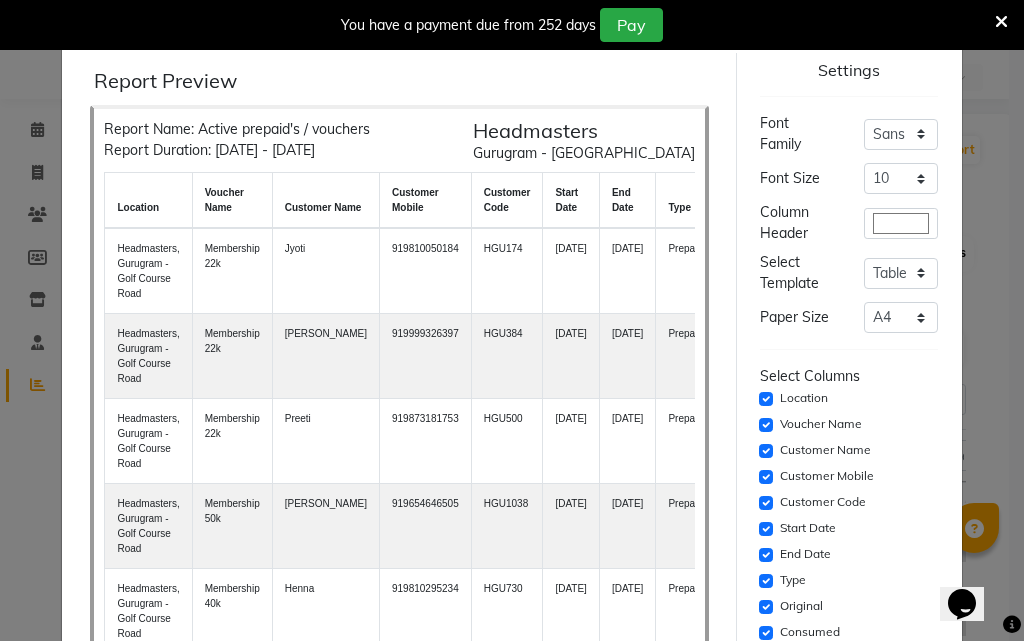 scroll, scrollTop: 248, scrollLeft: 0, axis: vertical 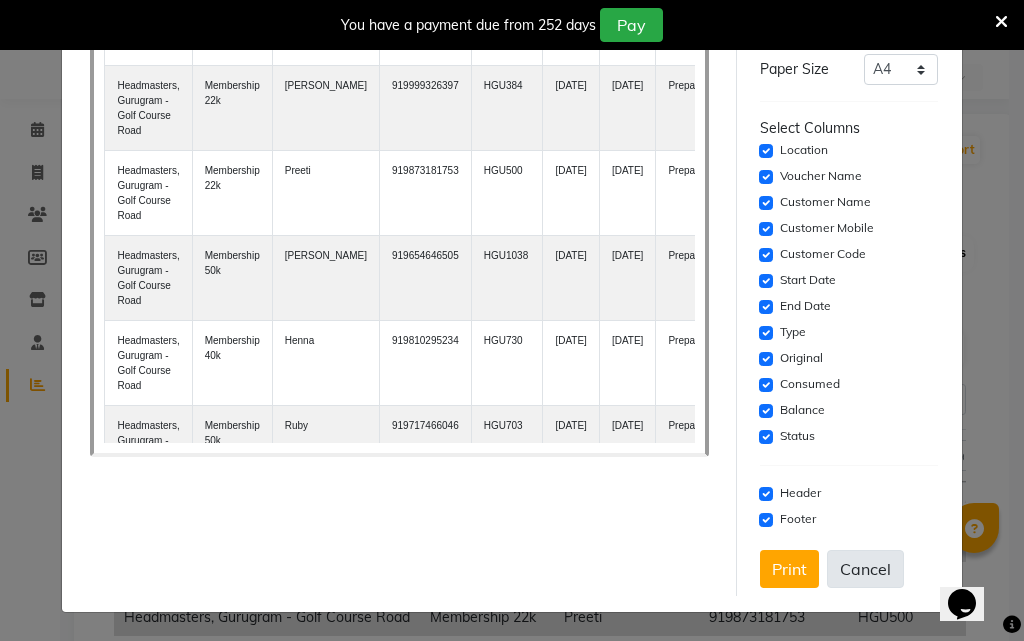 click on "Cancel" 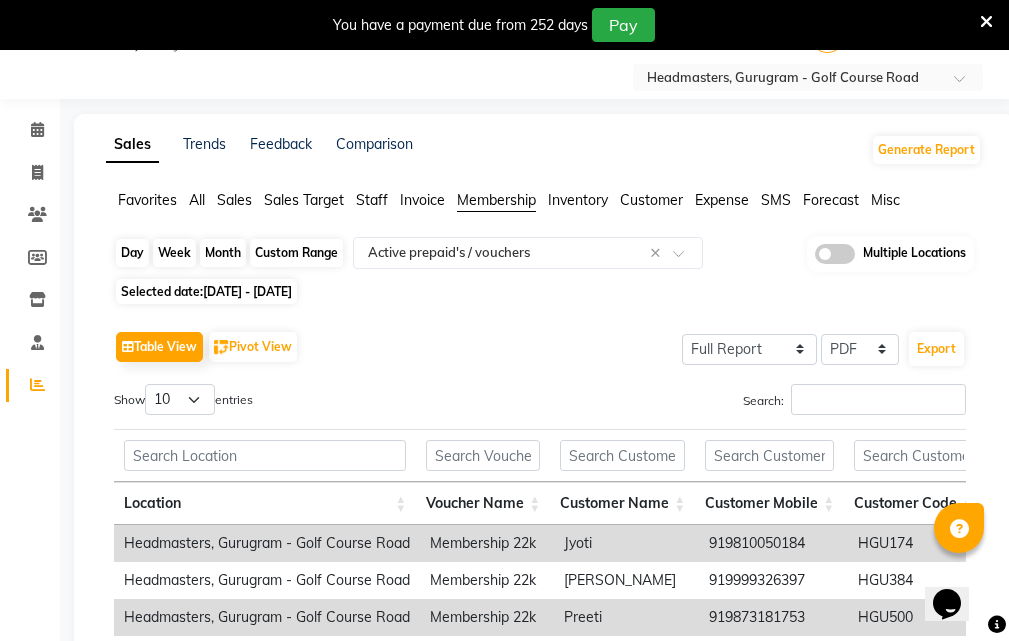 click on "Custom Range" 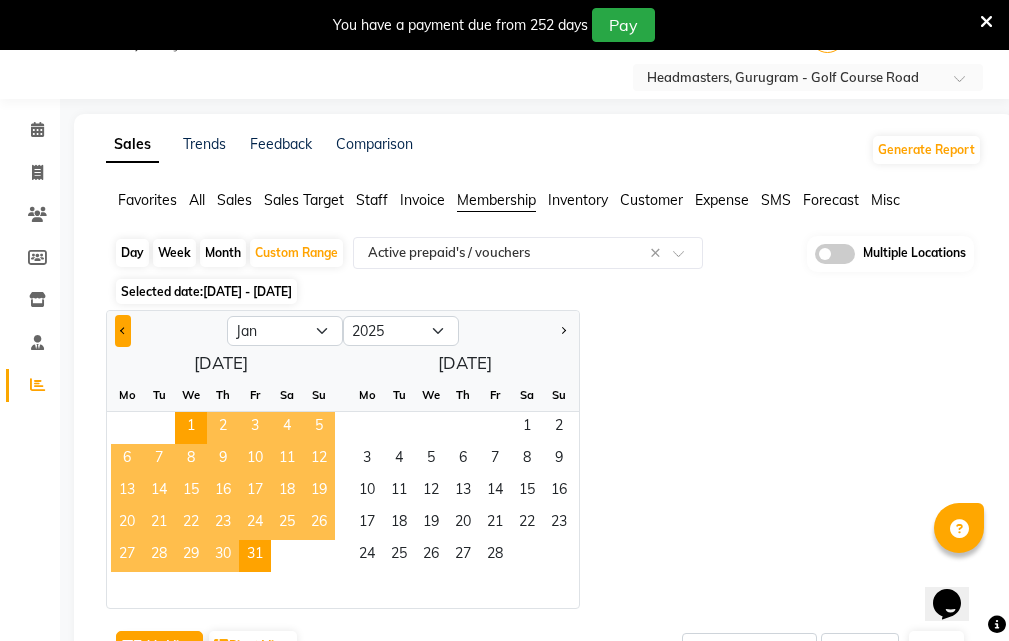click 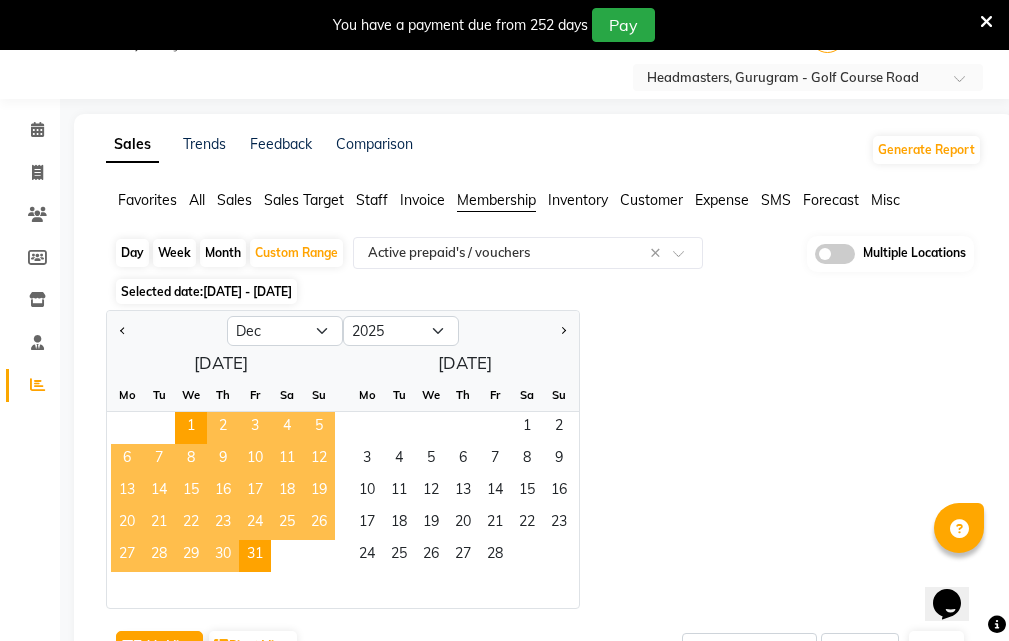select on "2024" 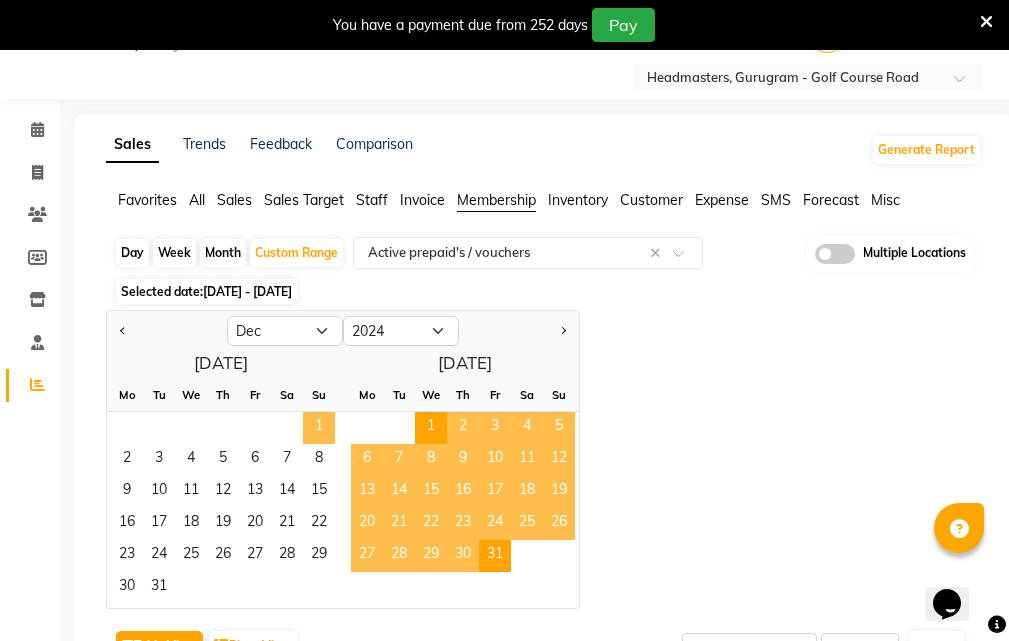 click on "1" 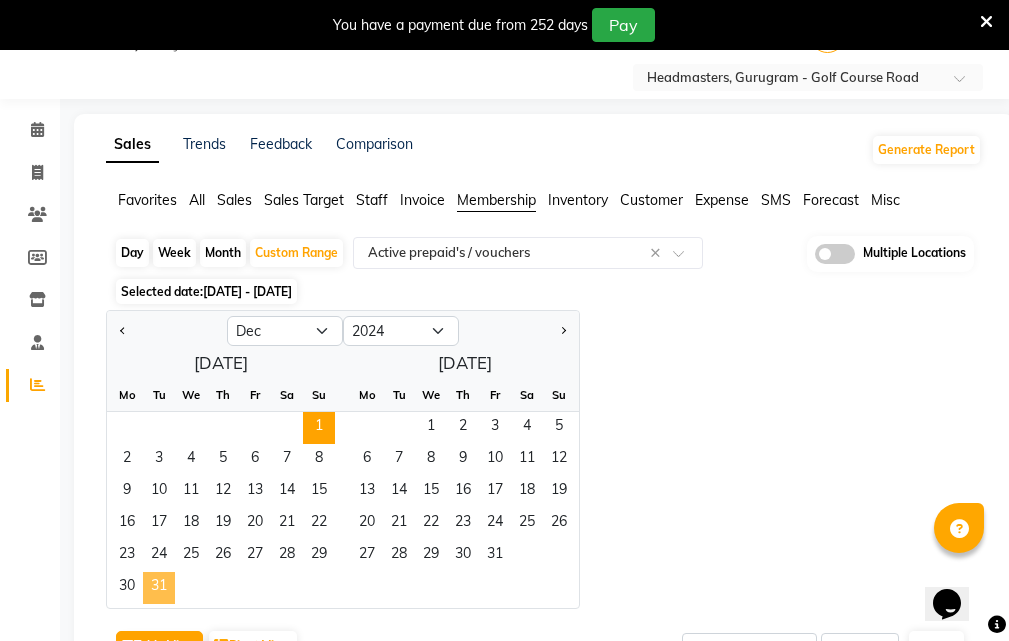 click on "31" 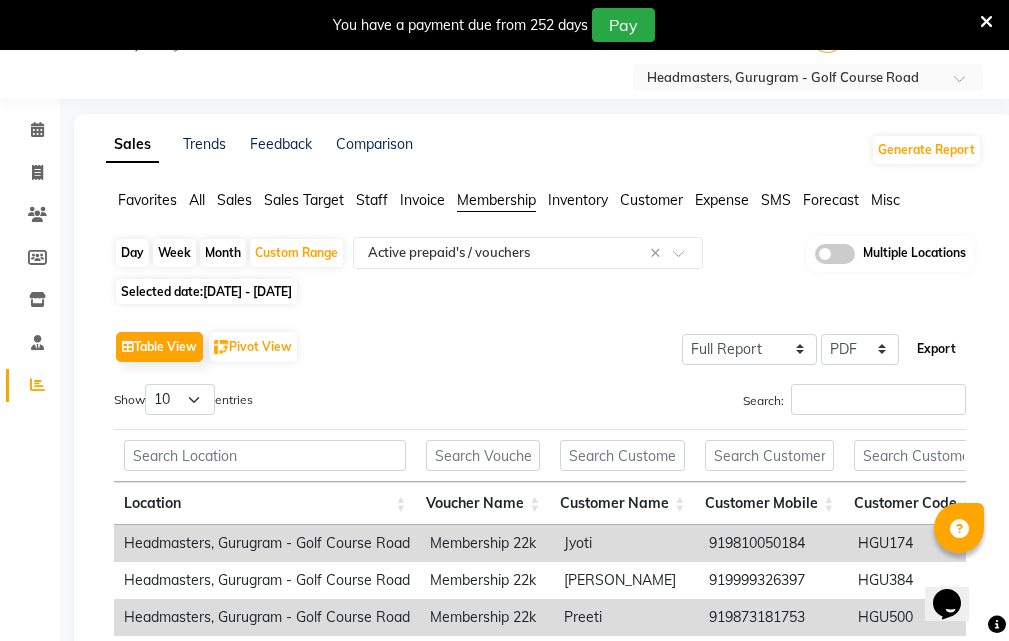 click on "Export" 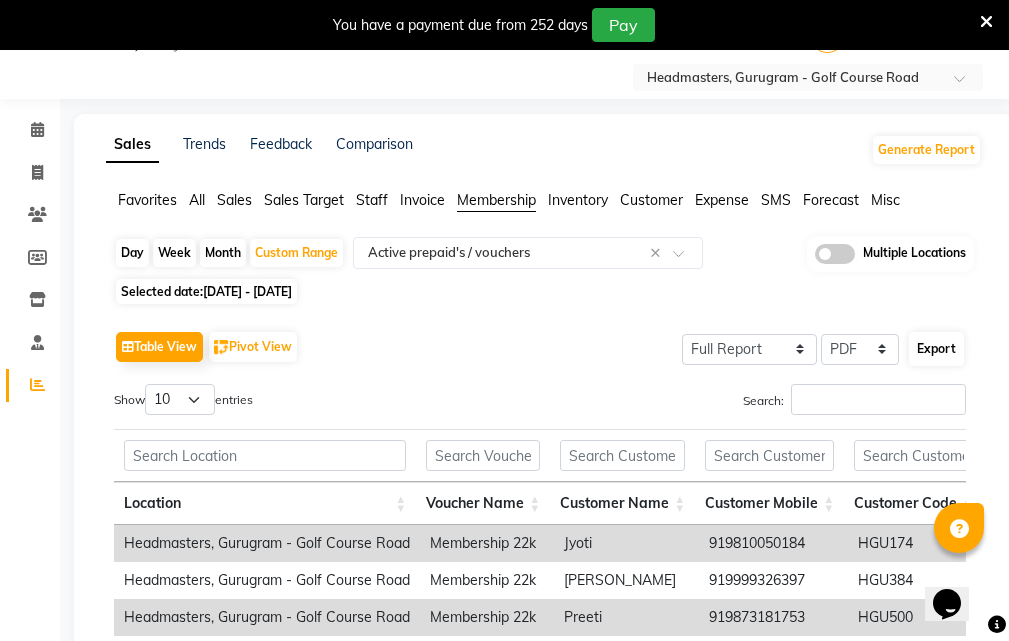 select on "sans-serif" 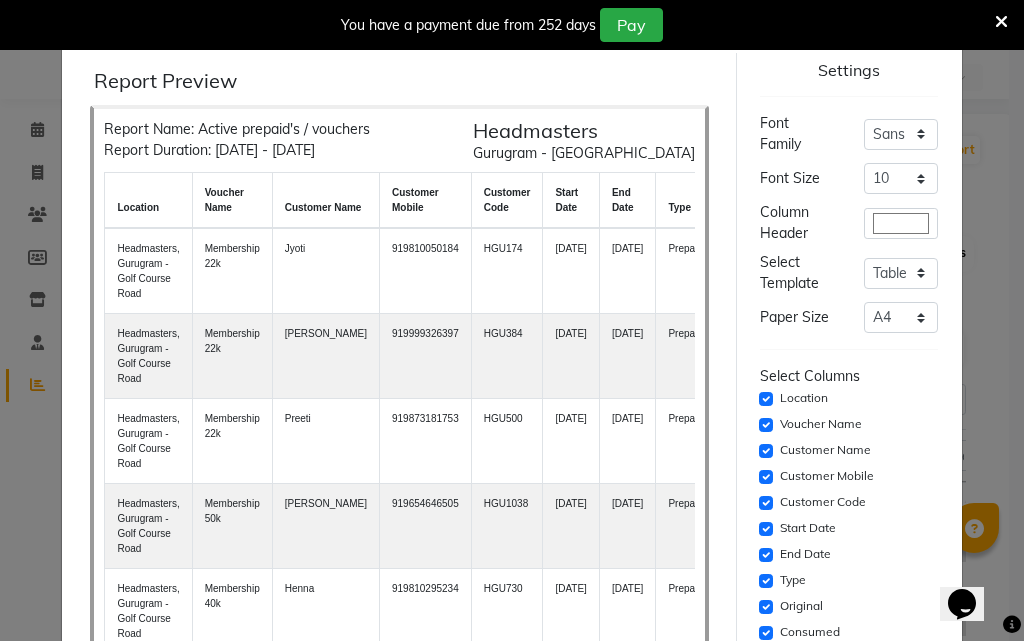 scroll, scrollTop: 248, scrollLeft: 0, axis: vertical 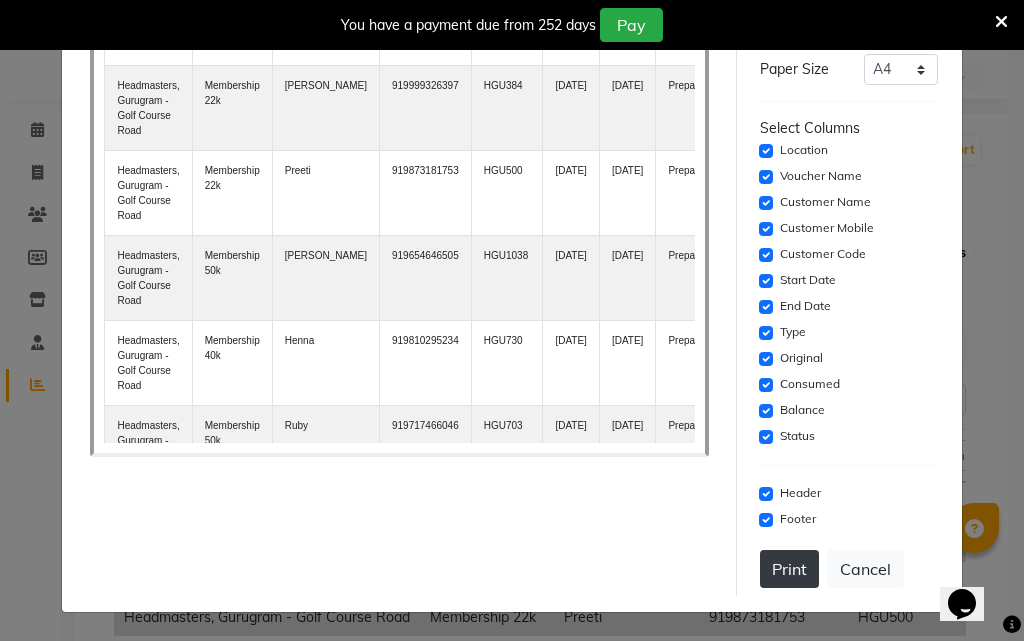 click on "Print" 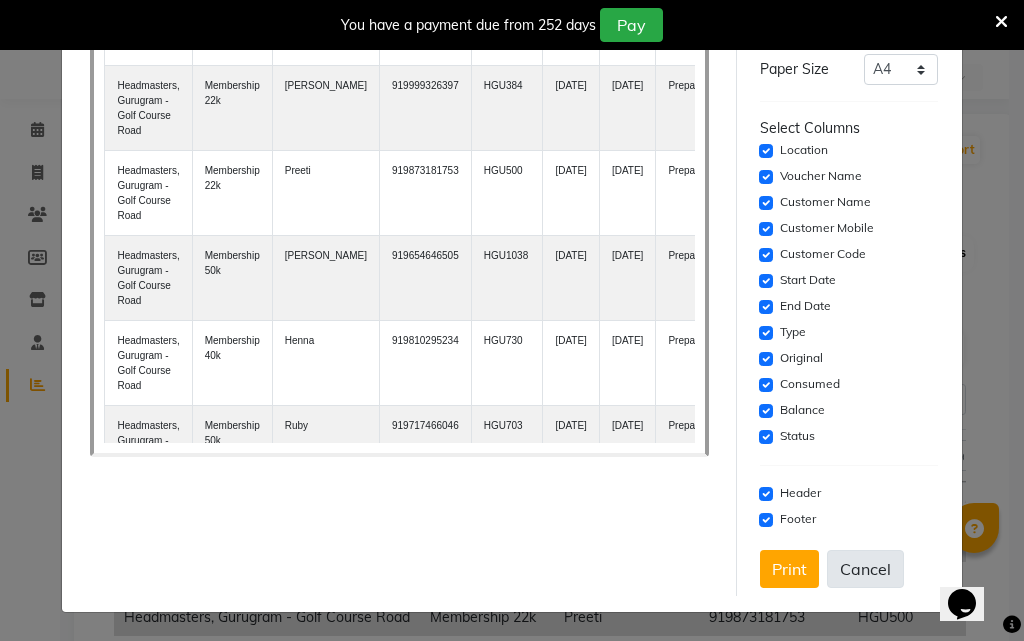 click on "Cancel" 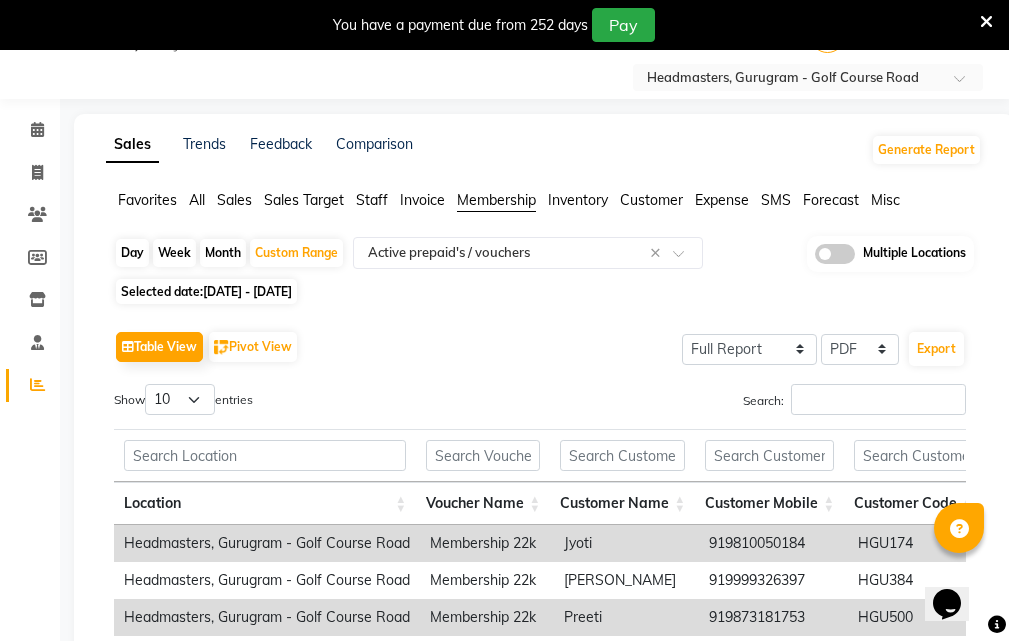 drag, startPoint x: 313, startPoint y: 257, endPoint x: 257, endPoint y: 307, distance: 75.073296 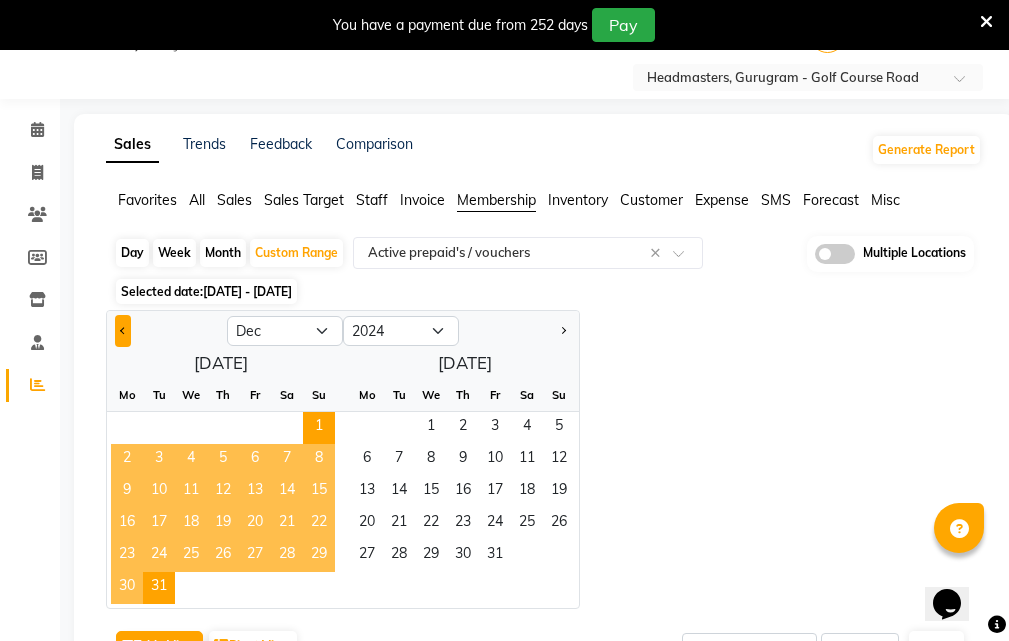 click 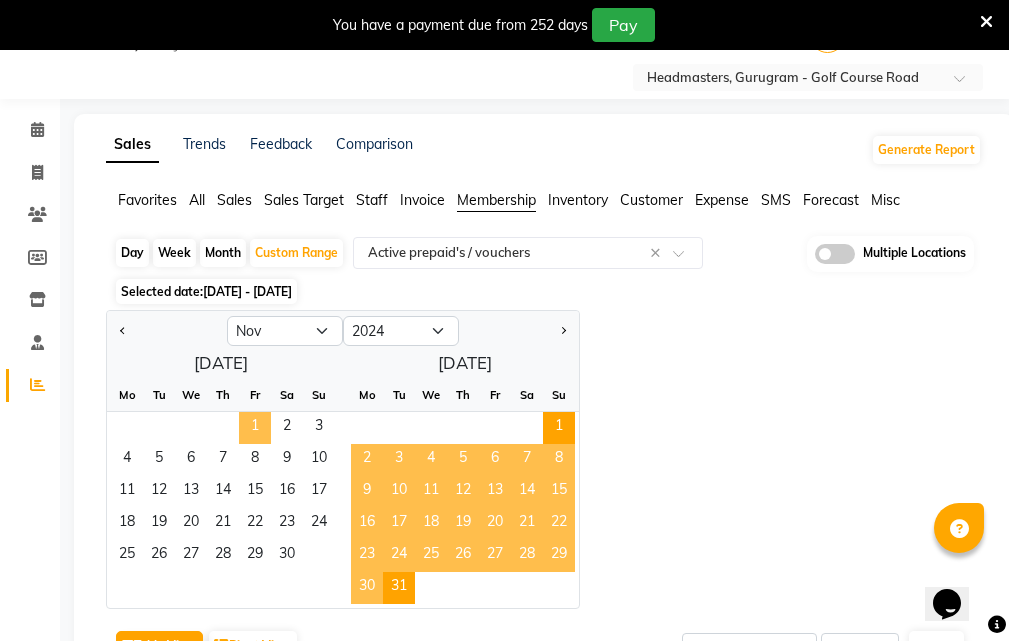 click on "1" 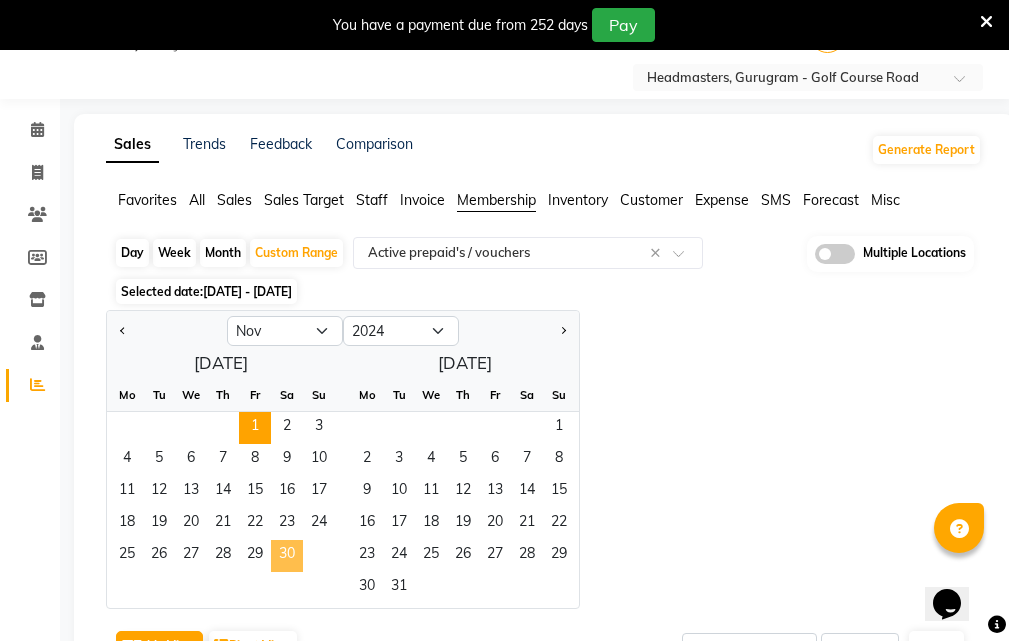 click on "30" 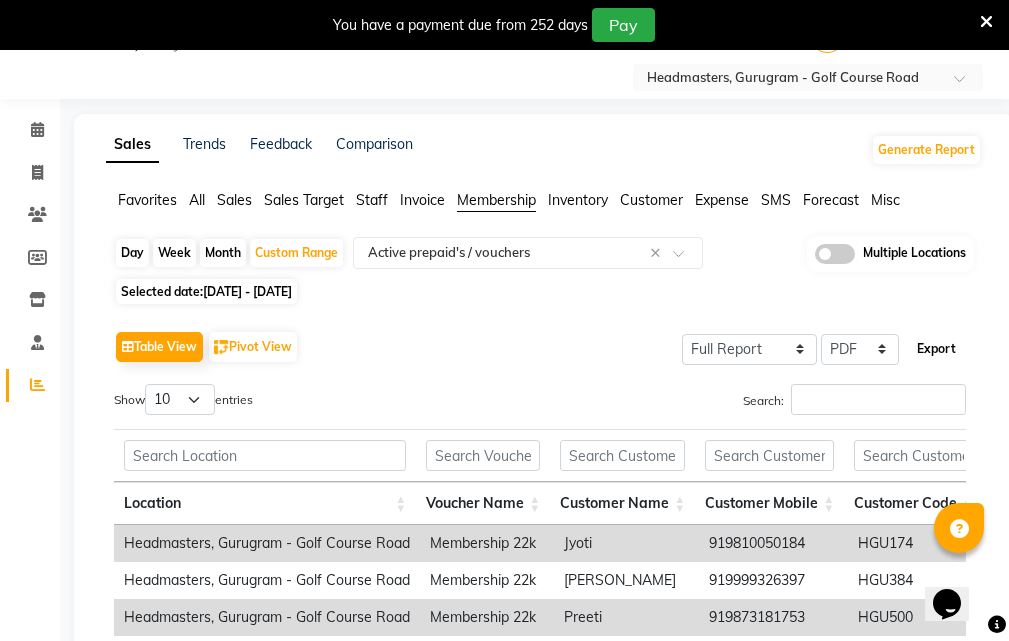click on "Export" 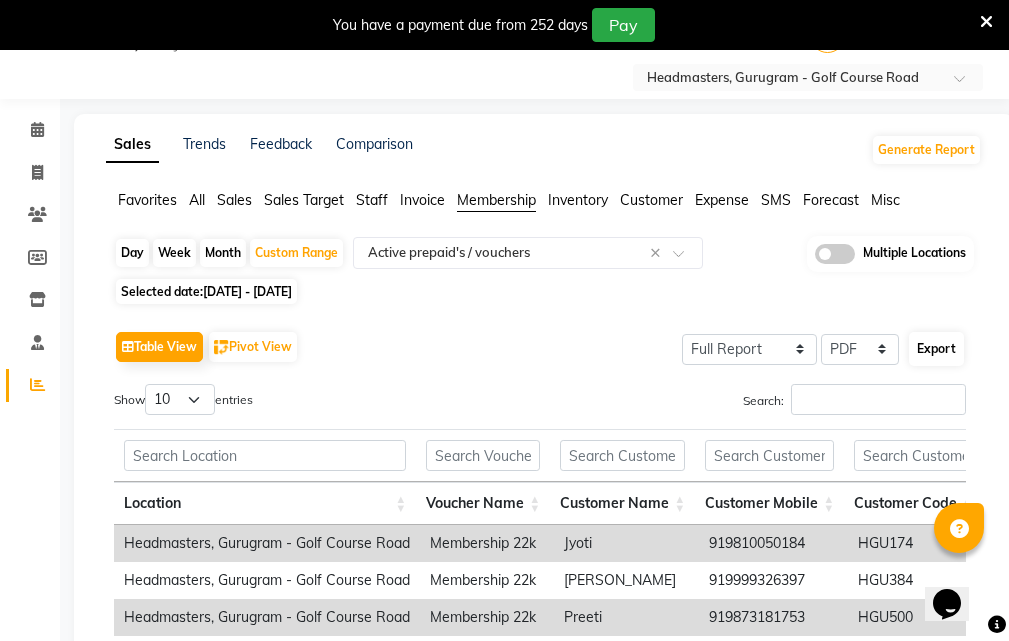 select on "sans-serif" 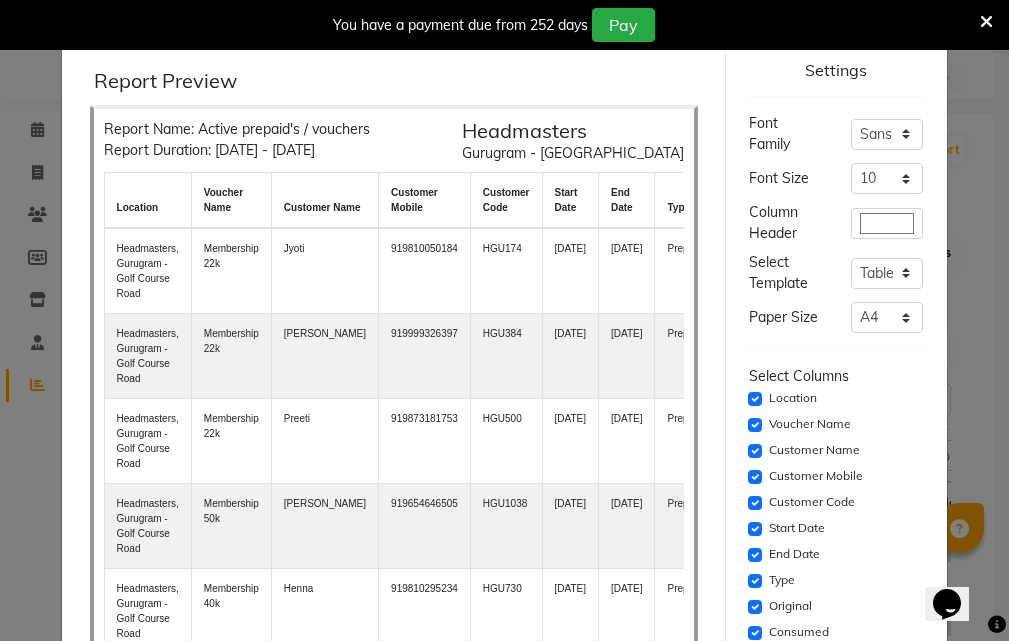 click on "Print" 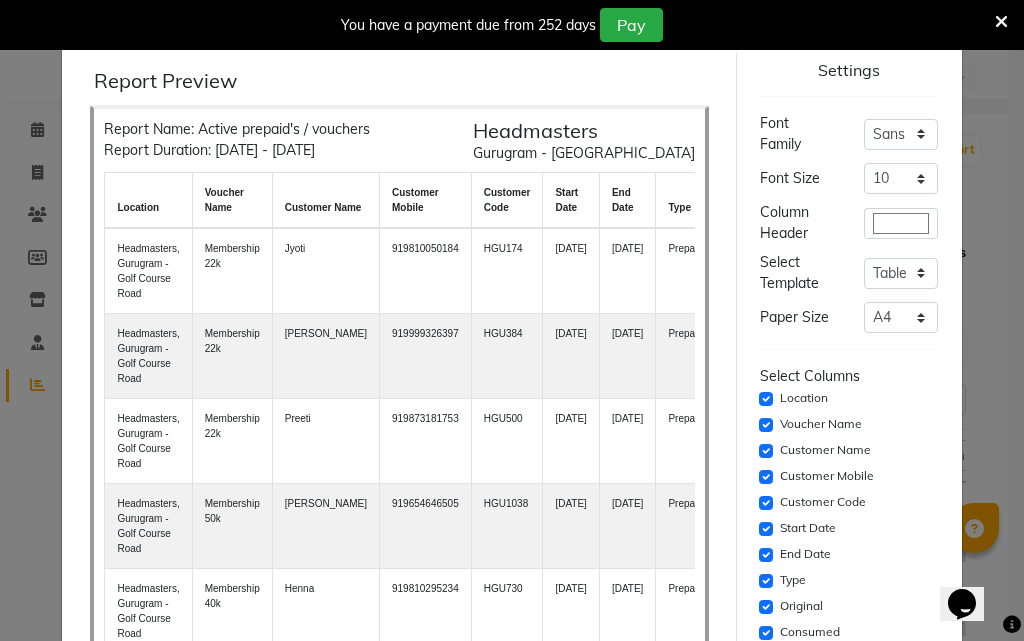 scroll, scrollTop: 248, scrollLeft: 0, axis: vertical 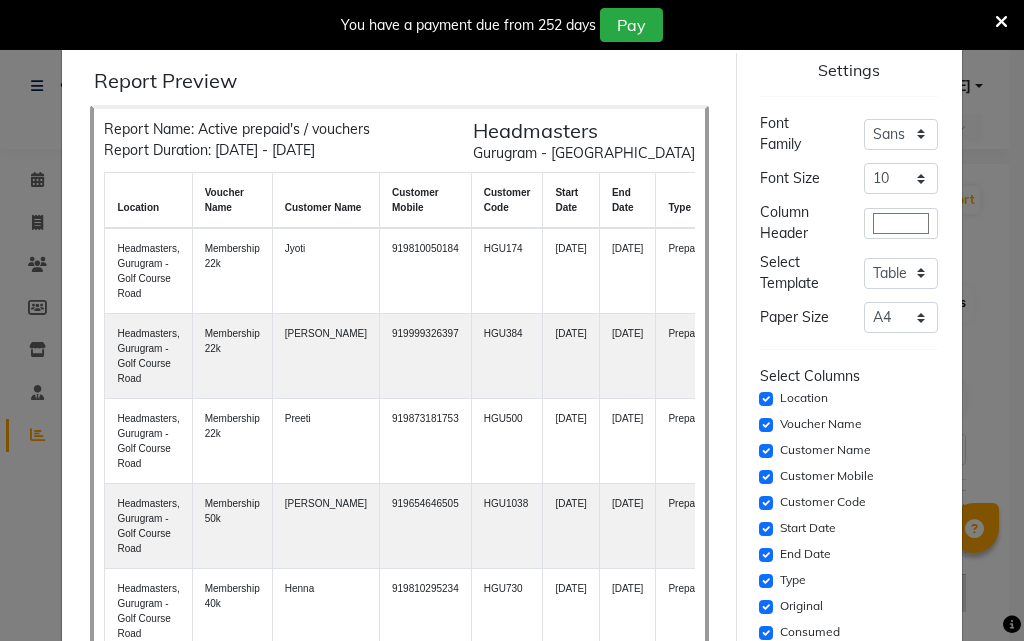 select on "full_report" 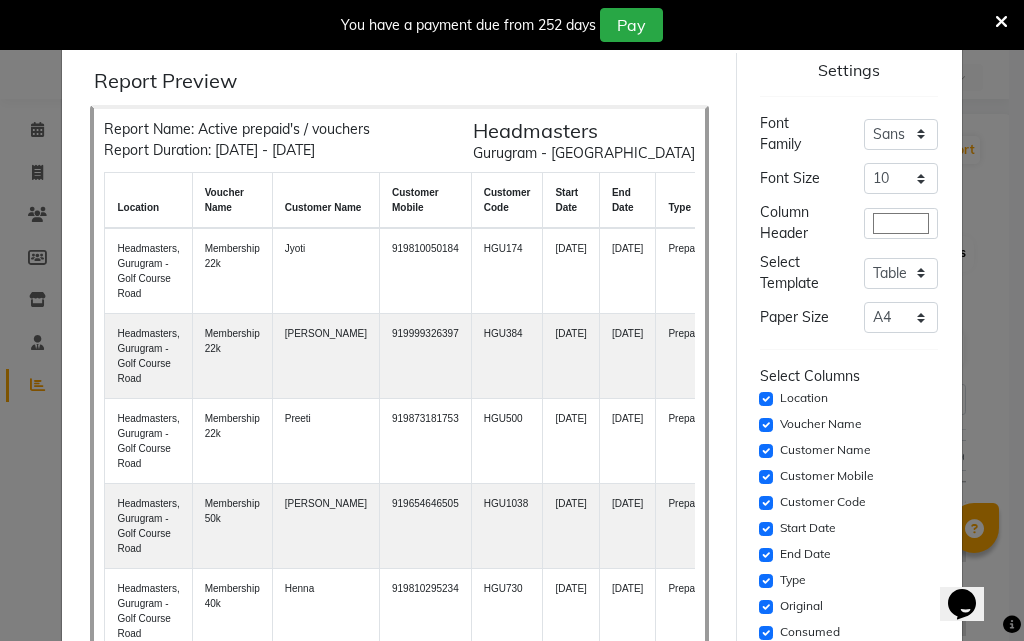 click on "Cancel" 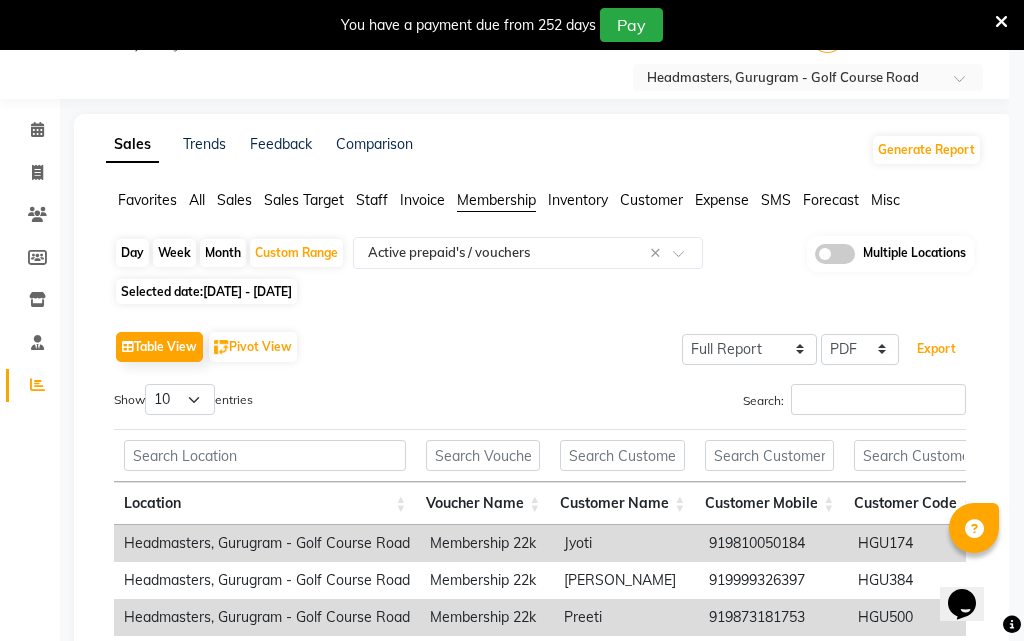 scroll, scrollTop: 0, scrollLeft: 0, axis: both 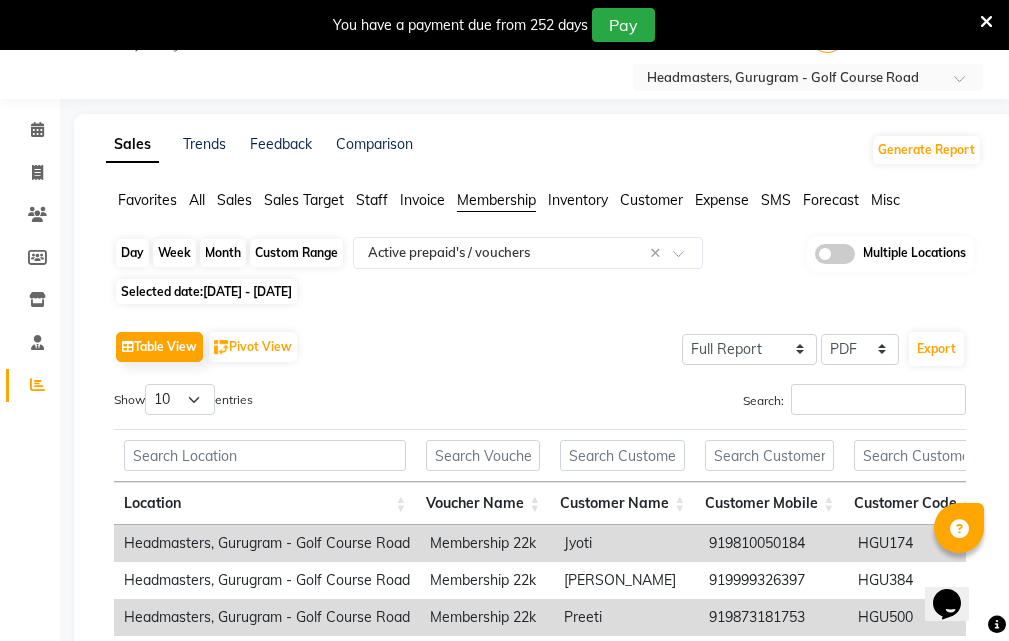 click on "Custom Range" 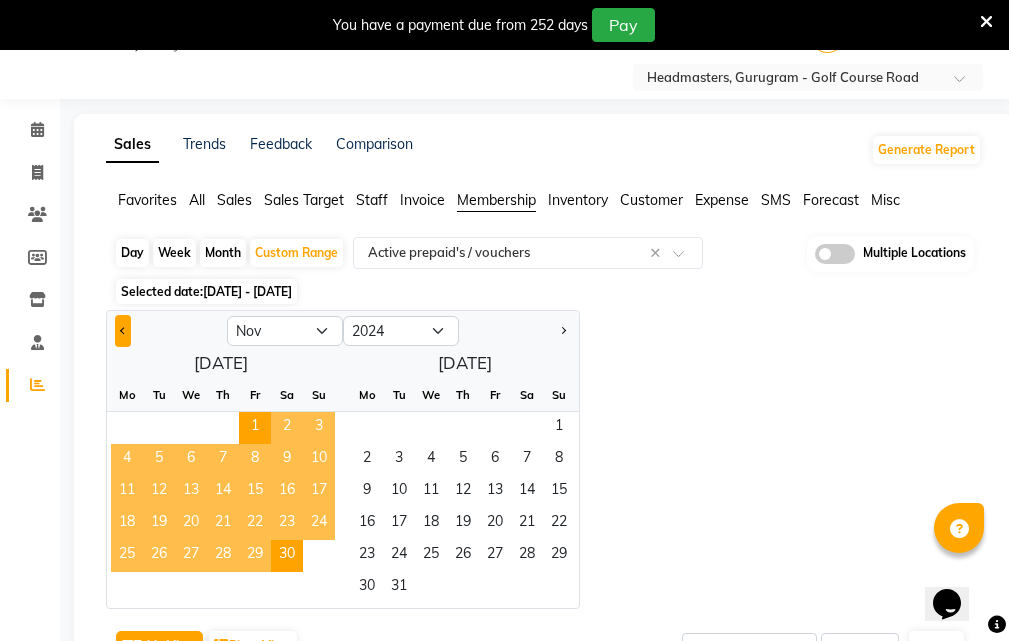 click 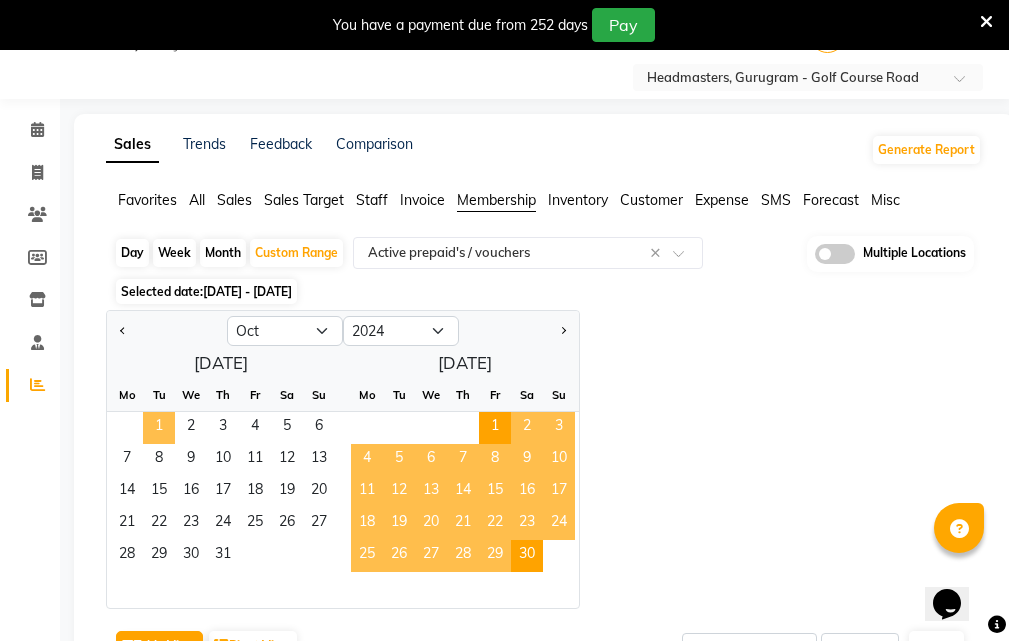 click on "1" 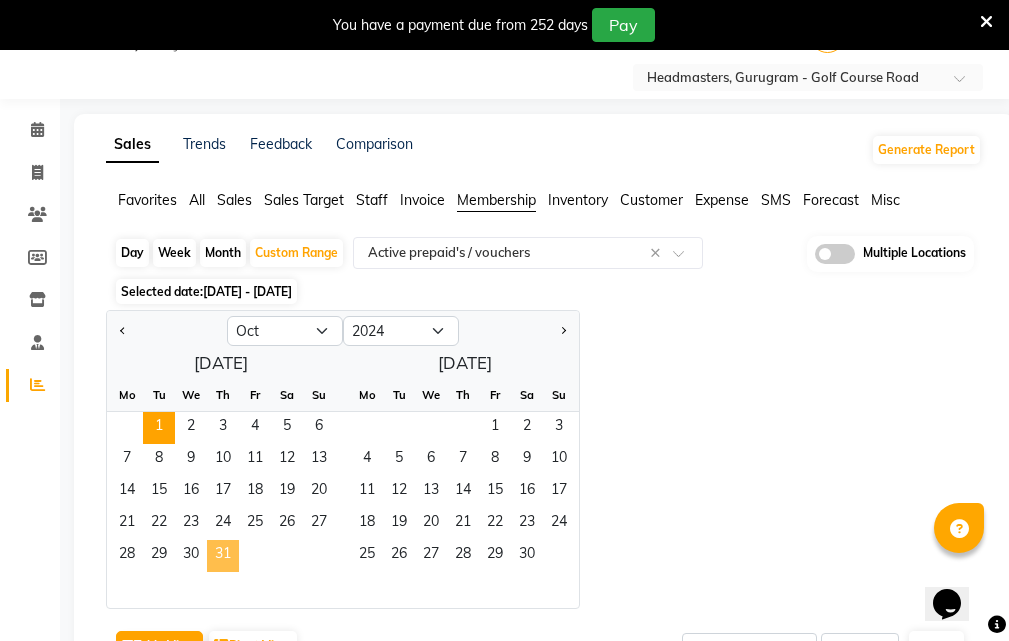 click on "31" 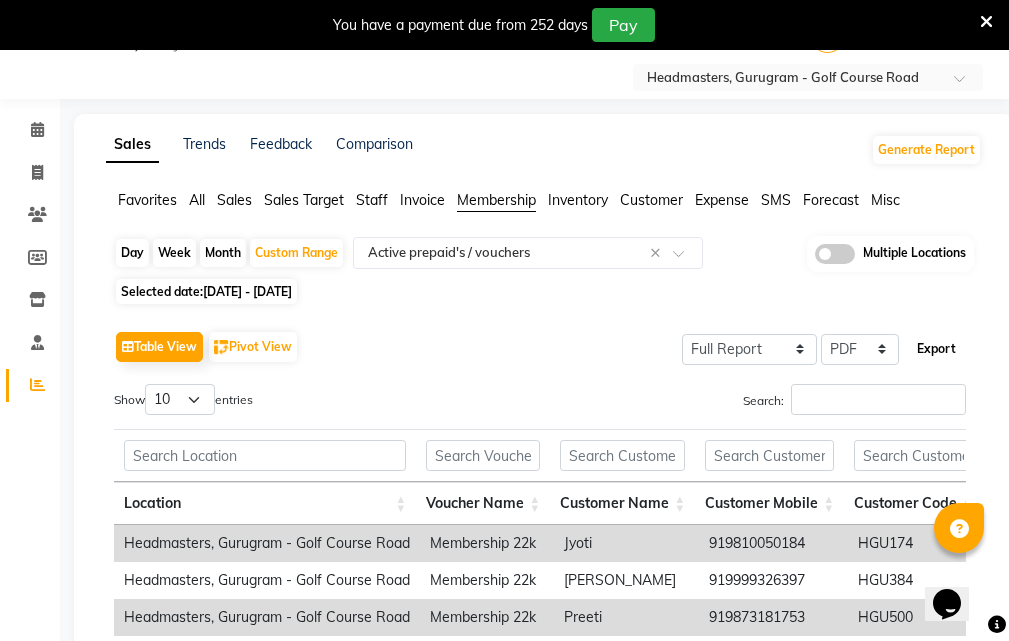 click on "Export" 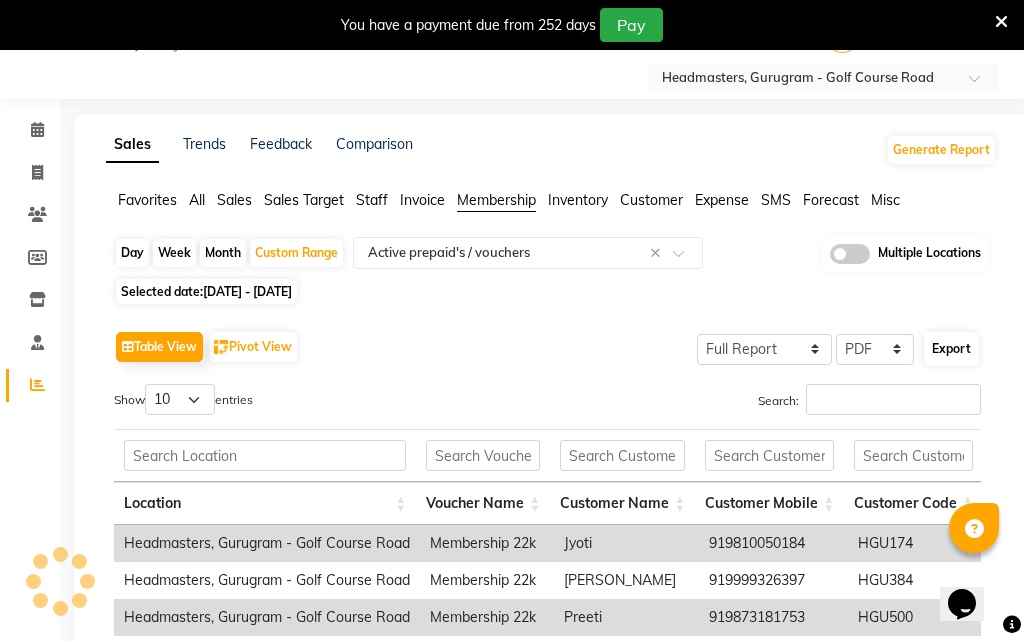 select on "sans-serif" 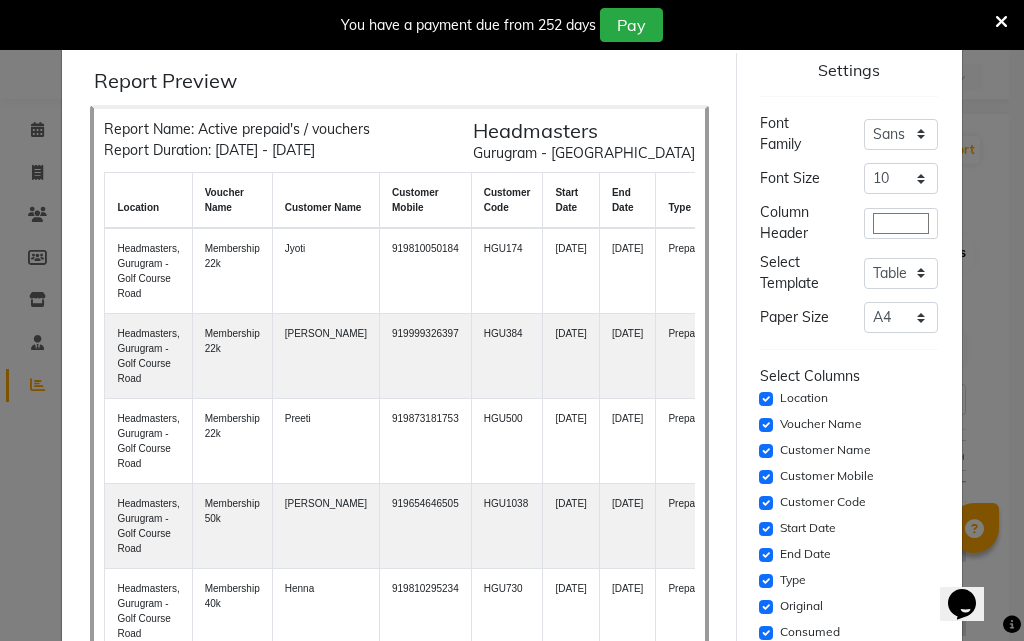 click on "Print" 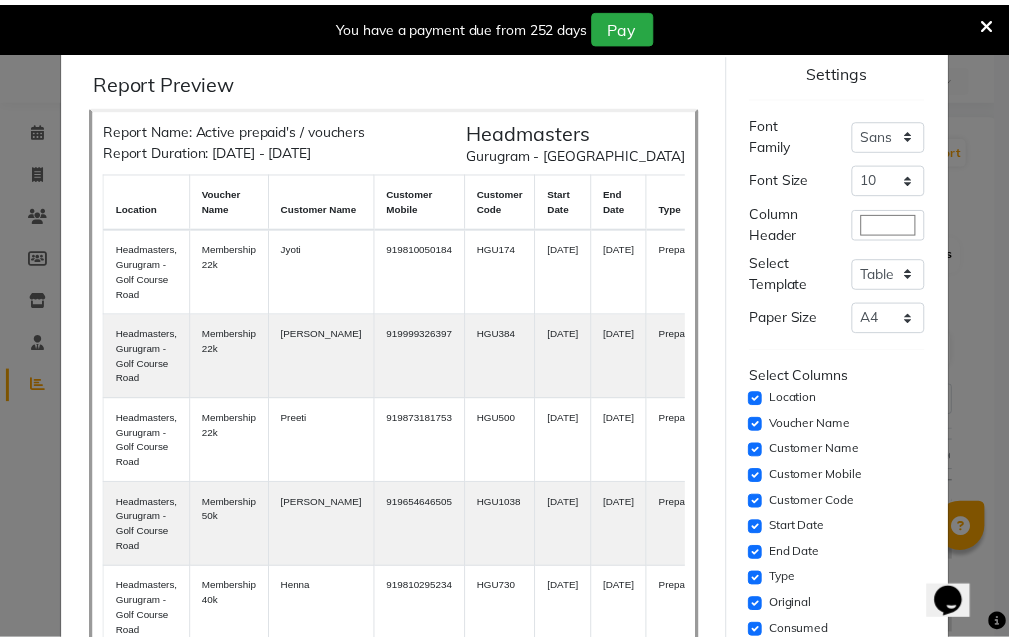 scroll, scrollTop: 248, scrollLeft: 0, axis: vertical 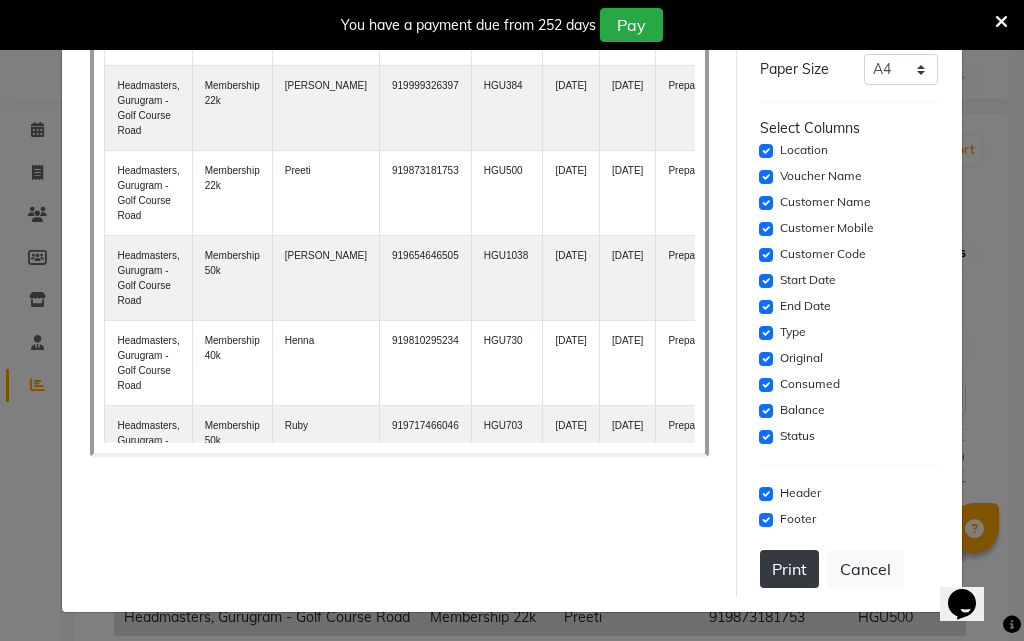 type 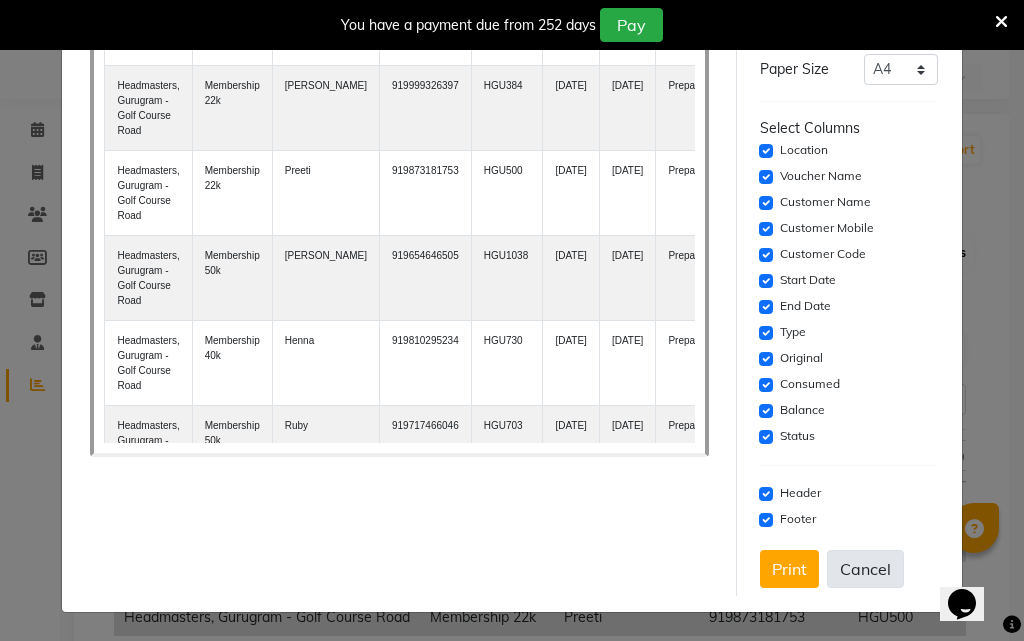 click on "Cancel" 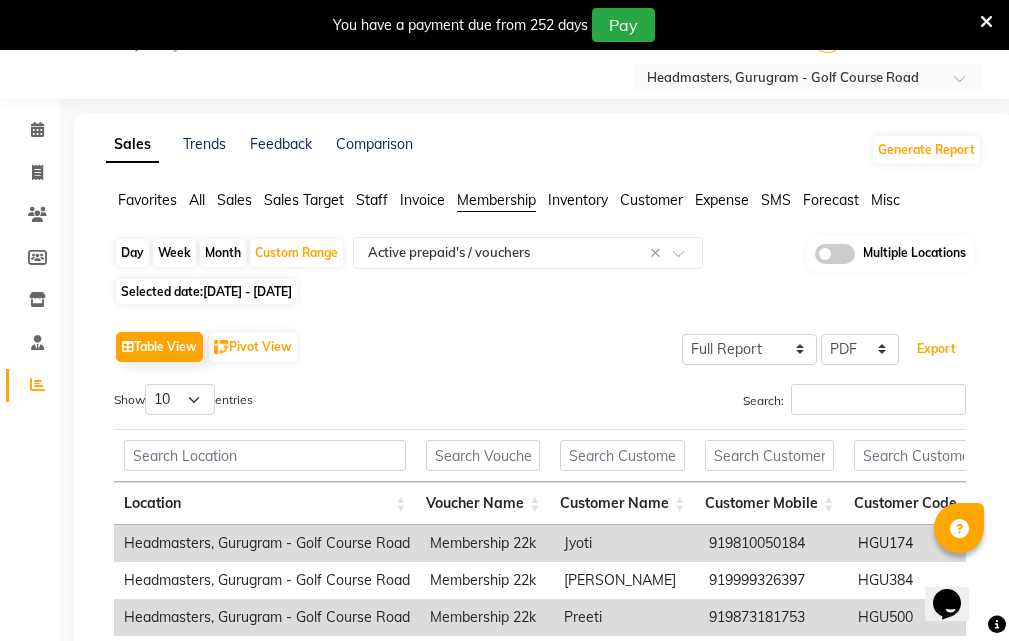 type 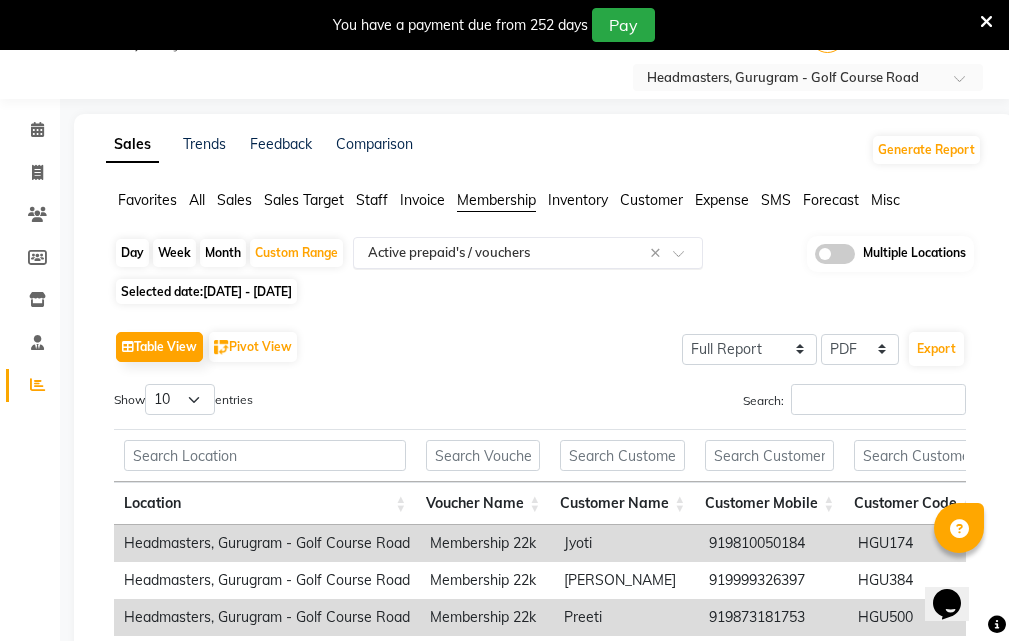 click 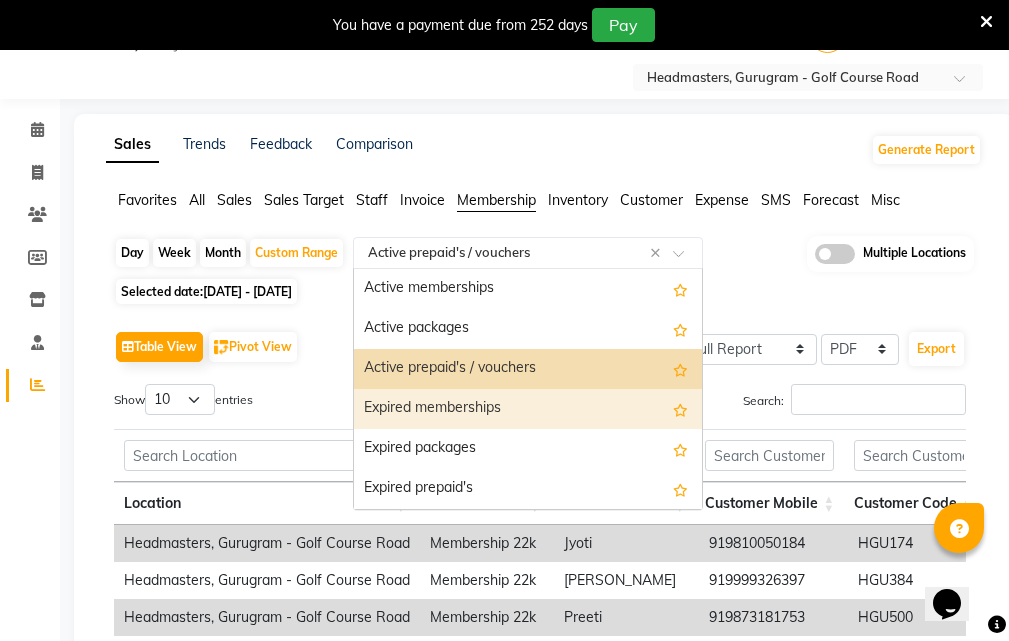 click on "Expired memberships" at bounding box center [528, 409] 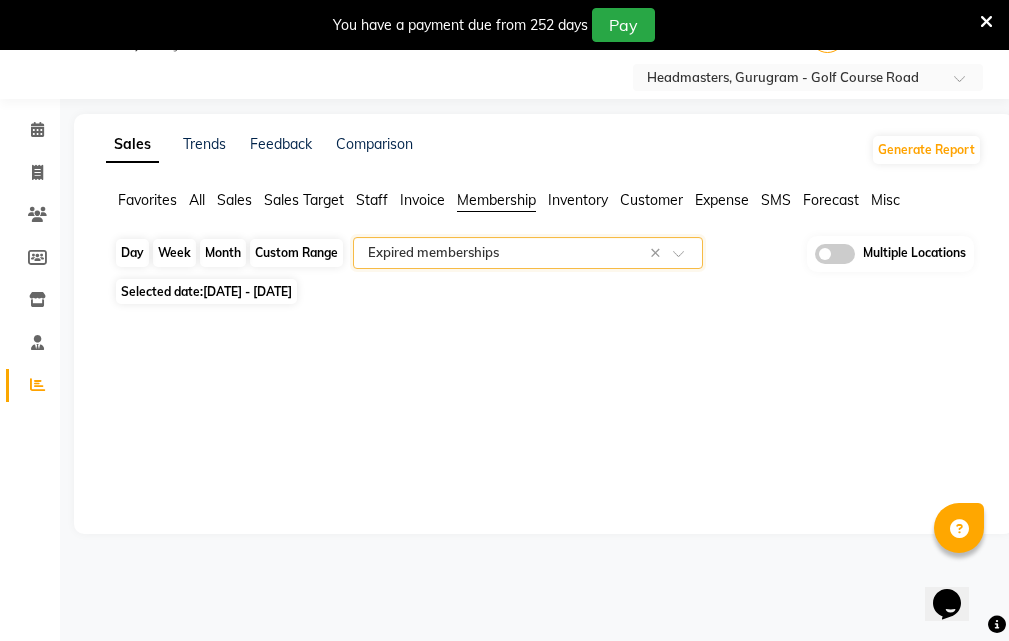 click on "Custom Range" 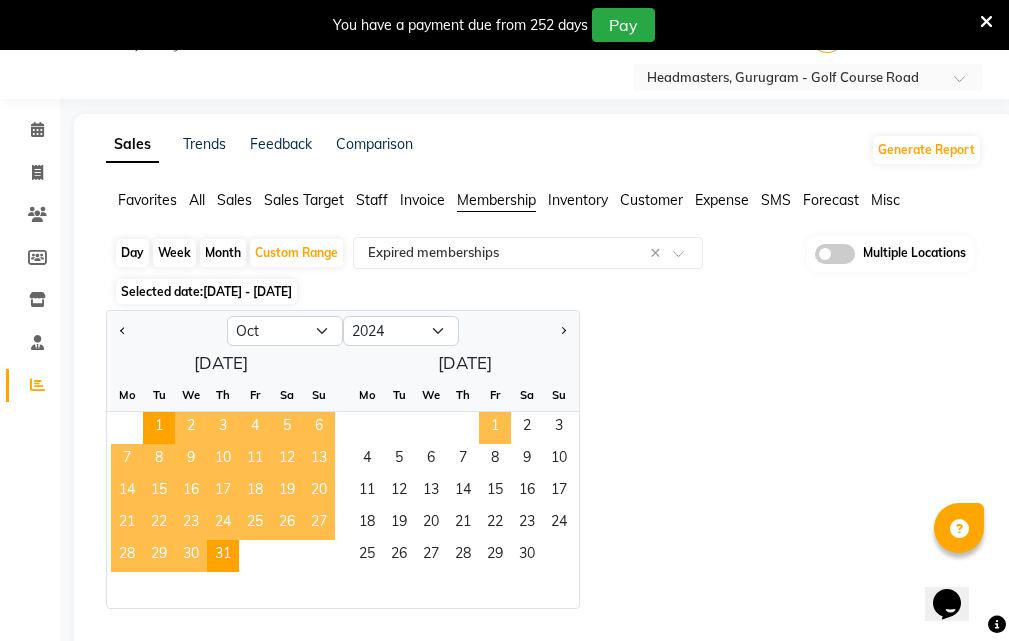 click on "1" 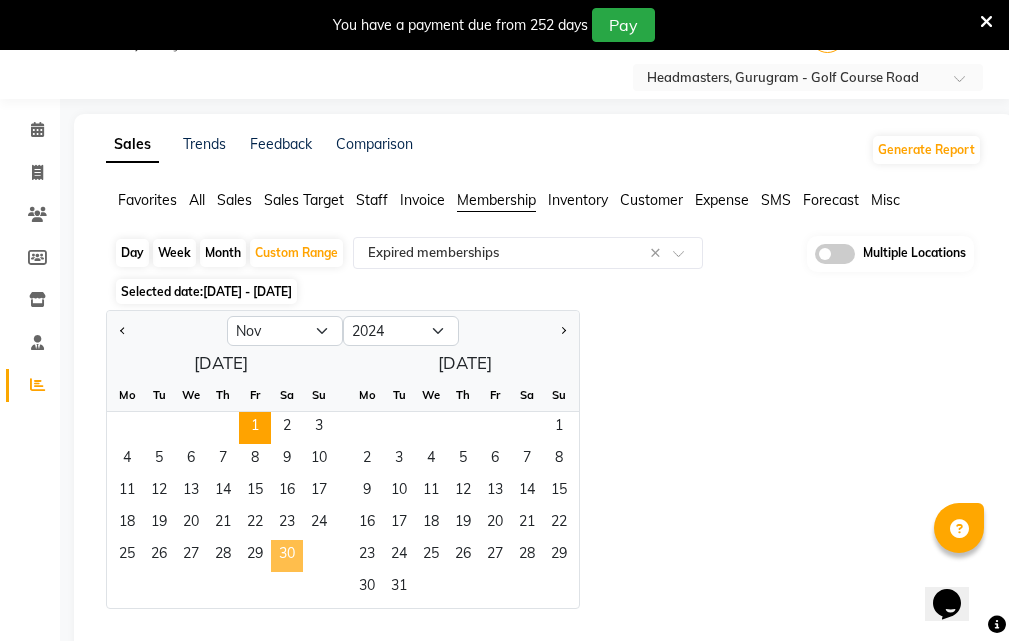 click on "30" 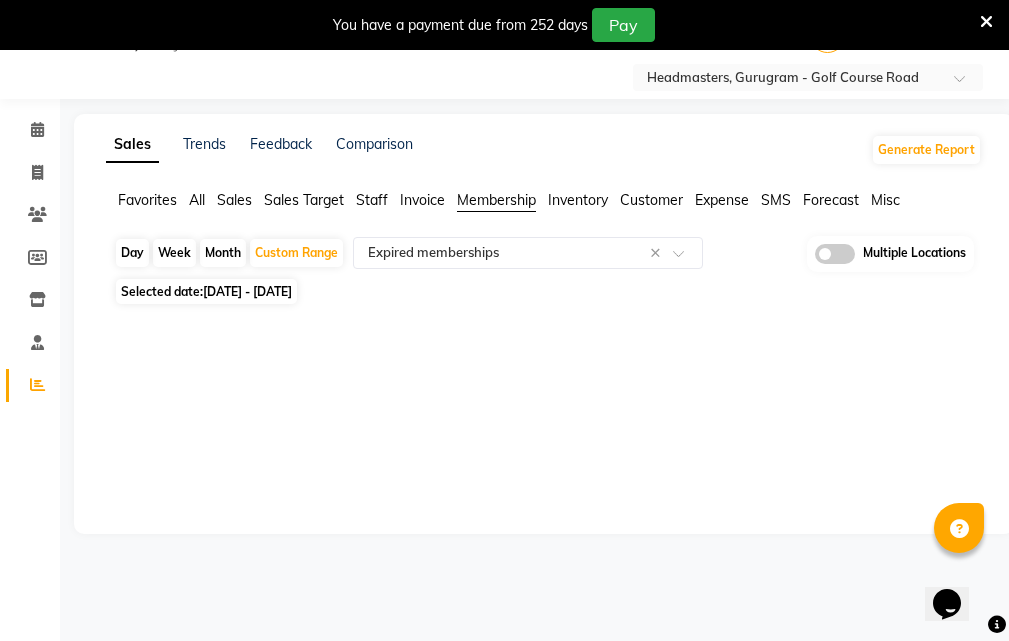 drag, startPoint x: 303, startPoint y: 258, endPoint x: 302, endPoint y: 297, distance: 39.012817 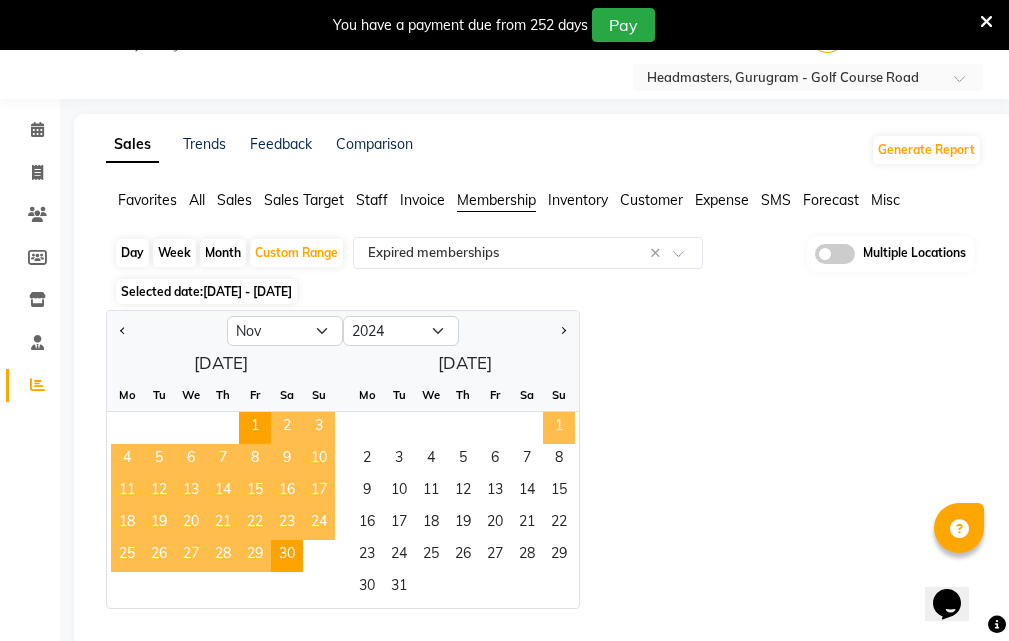 click on "1" 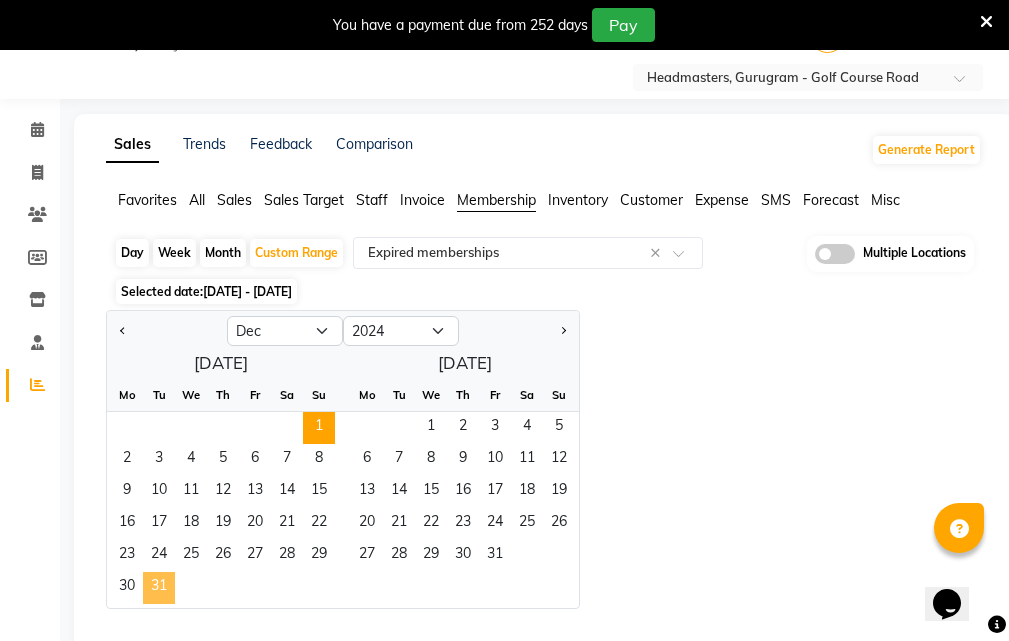 drag, startPoint x: 165, startPoint y: 587, endPoint x: 150, endPoint y: 583, distance: 15.524175 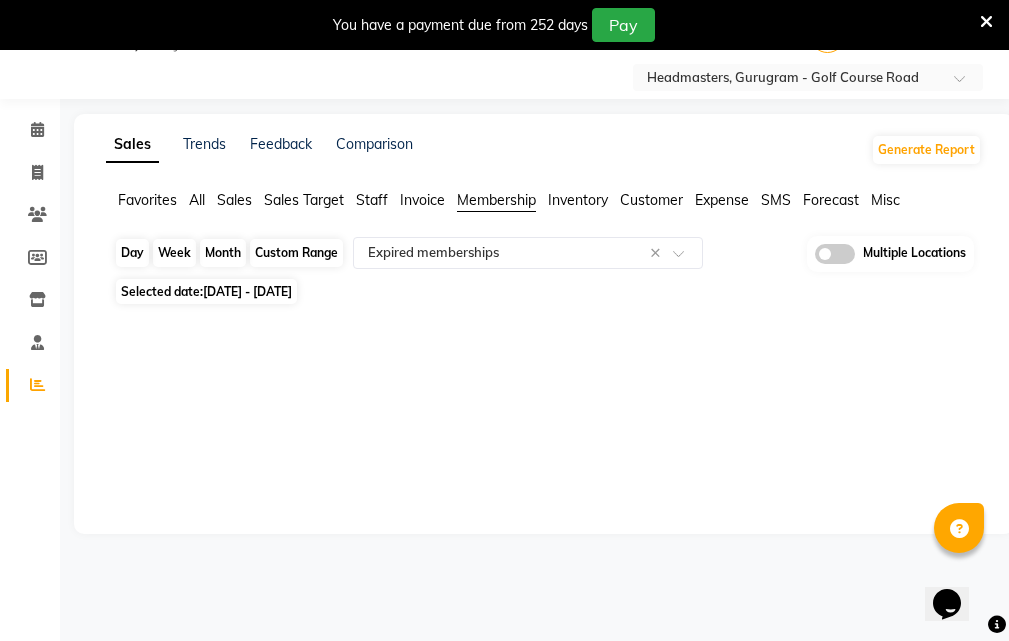 click on "Custom Range" 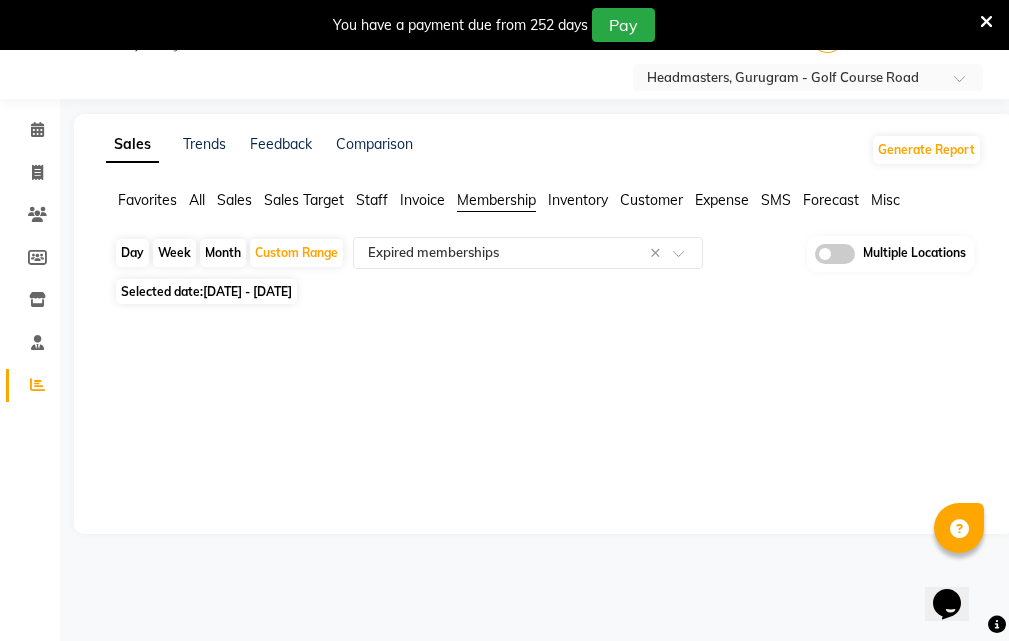 select on "12" 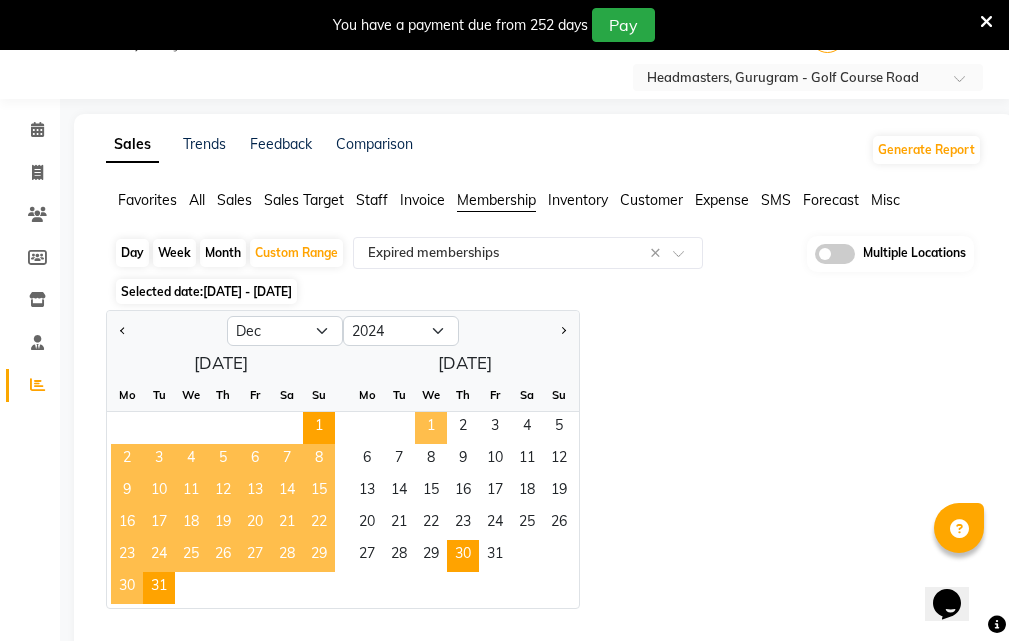 drag, startPoint x: 437, startPoint y: 416, endPoint x: 218, endPoint y: 552, distance: 257.79254 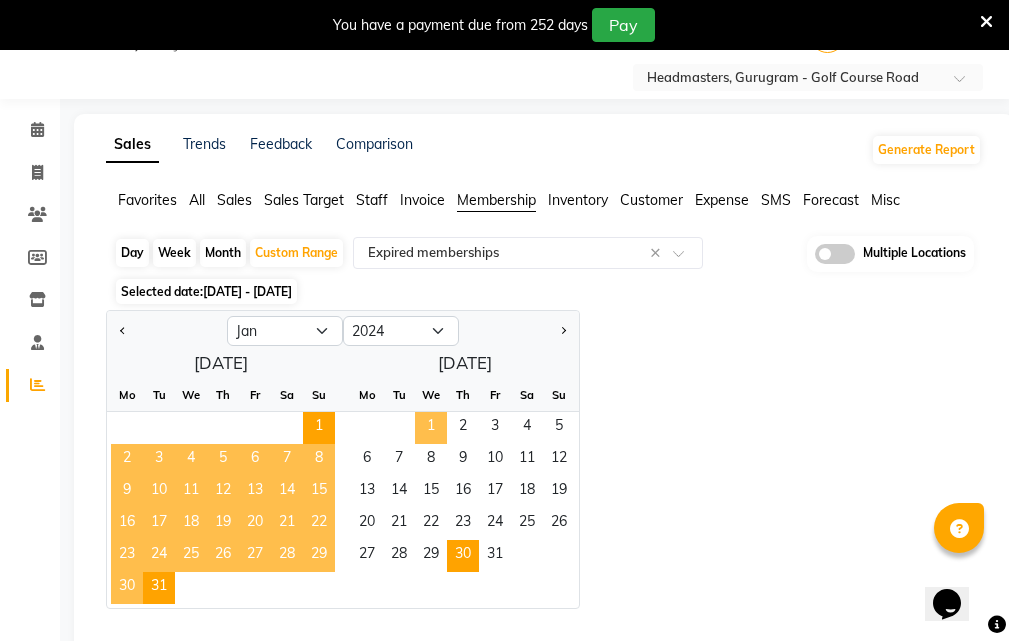 select on "2025" 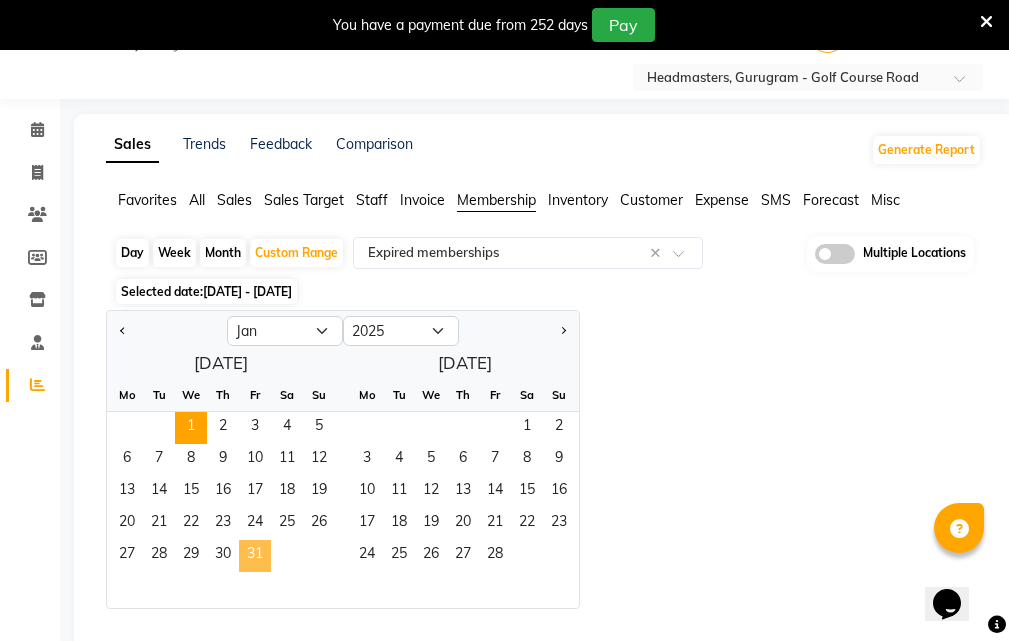 click on "31" 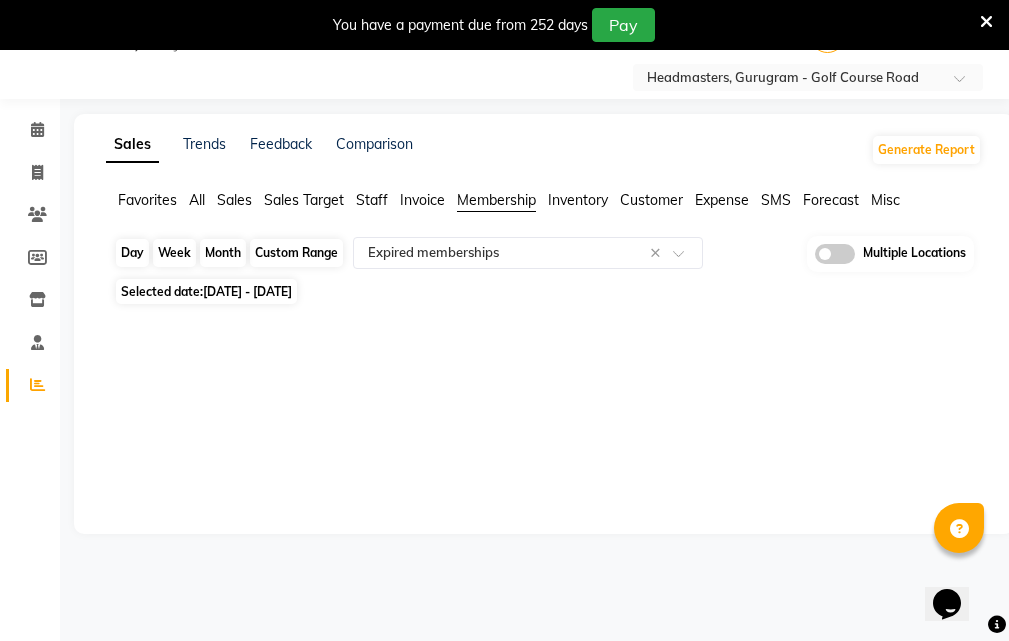 click on "Custom Range" 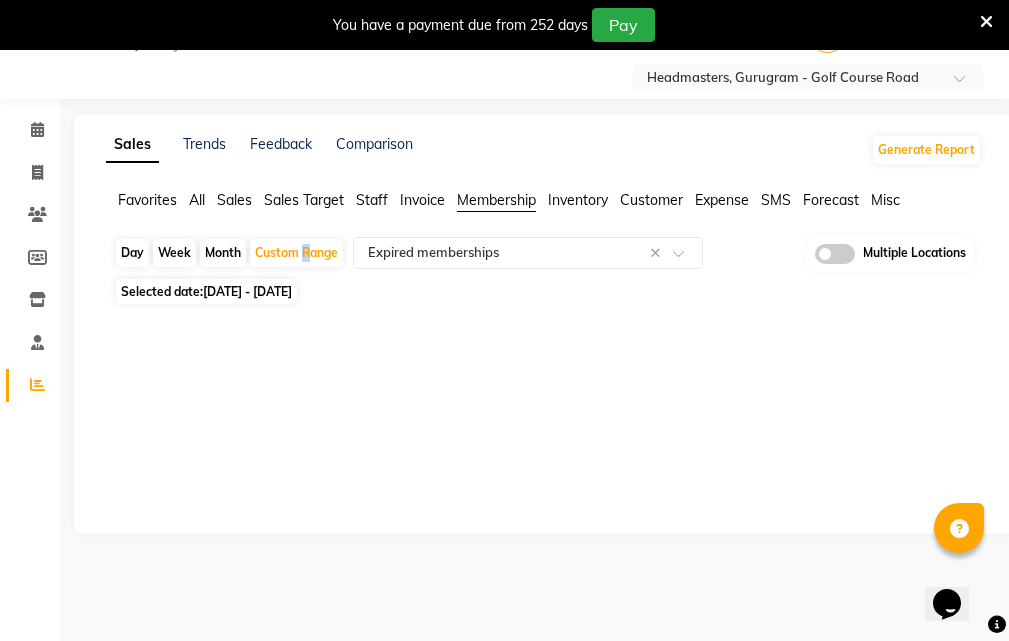 drag, startPoint x: 296, startPoint y: 257, endPoint x: 328, endPoint y: 375, distance: 122.26202 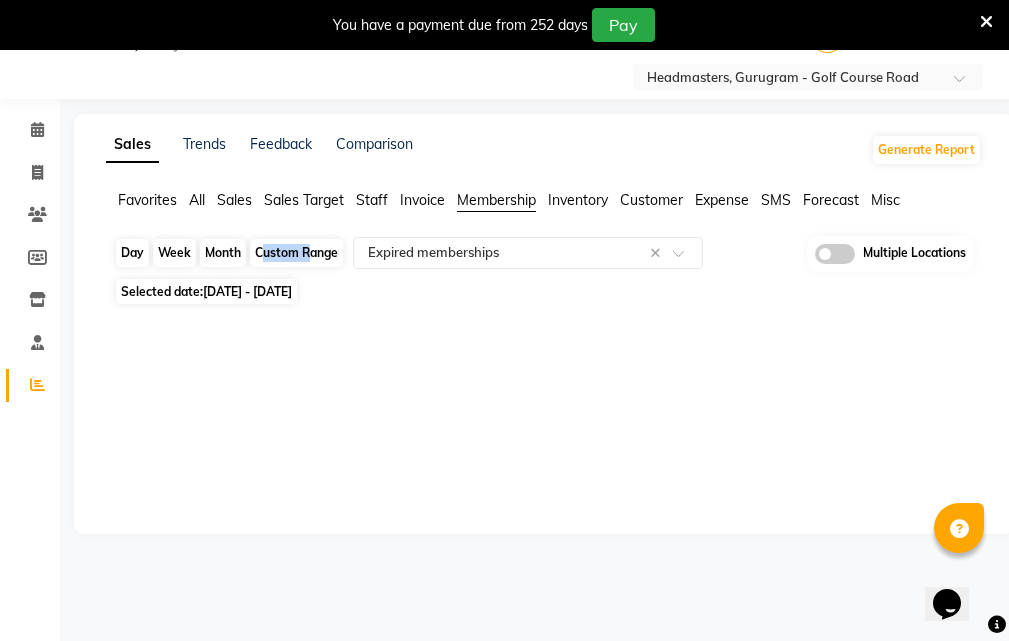 click on "Custom Range" 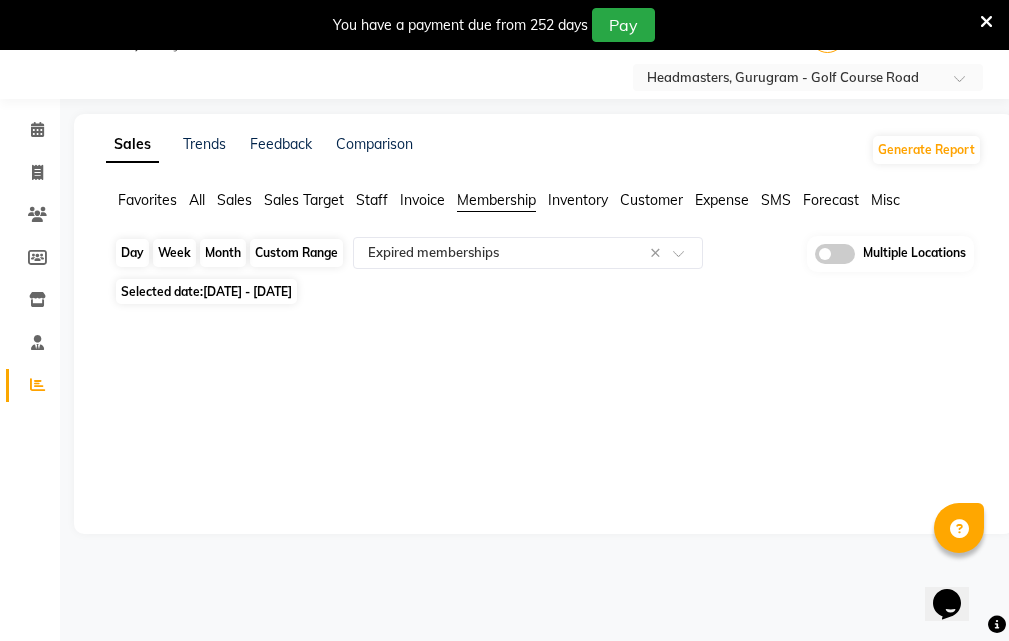 select on "2025" 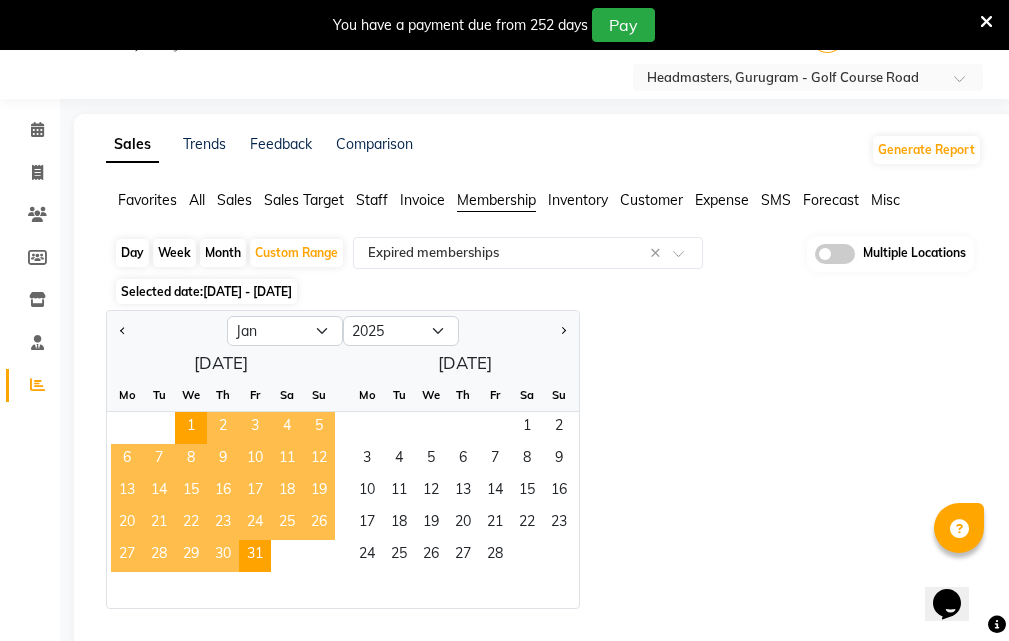 click on "1   2" 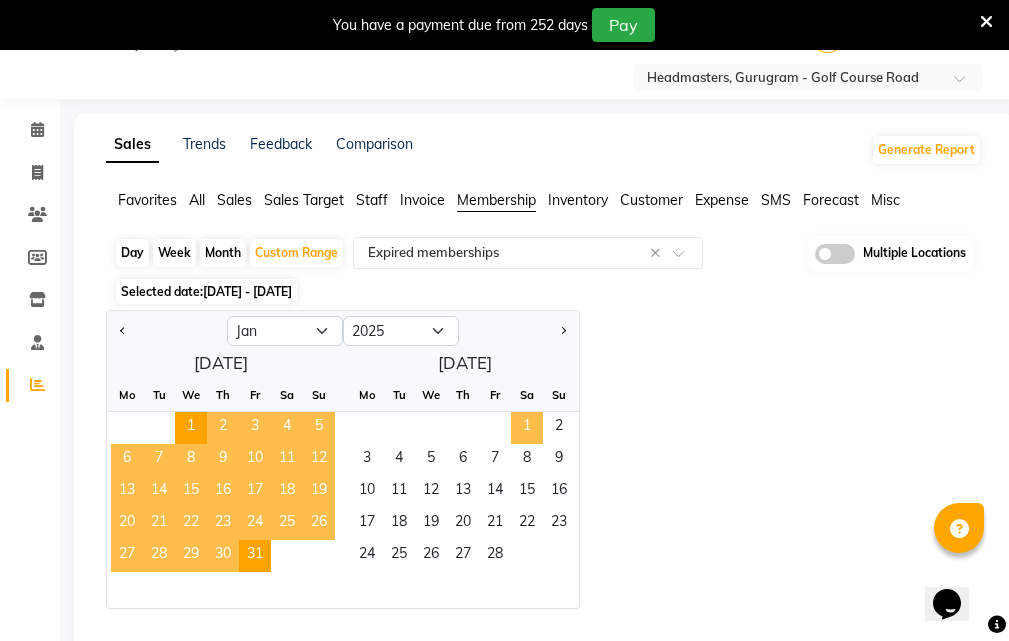 click on "1" 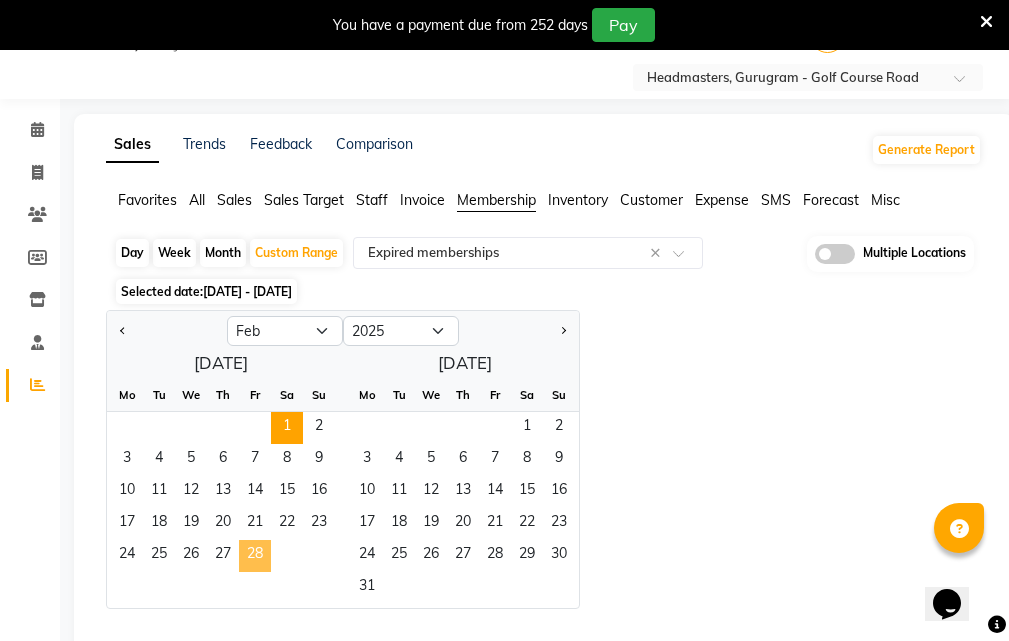 click on "28" 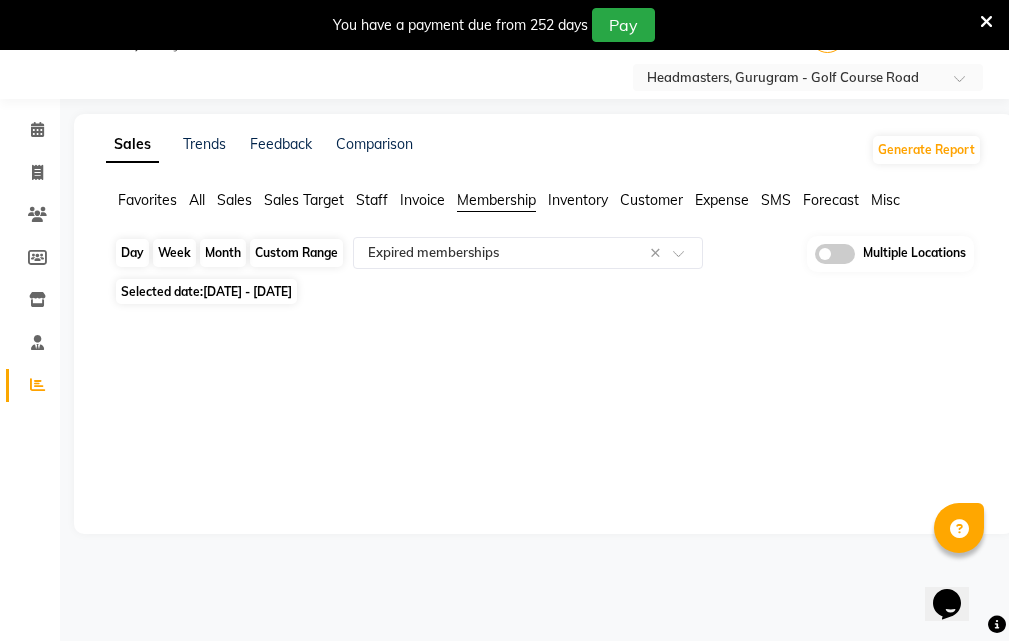click on "Custom Range" 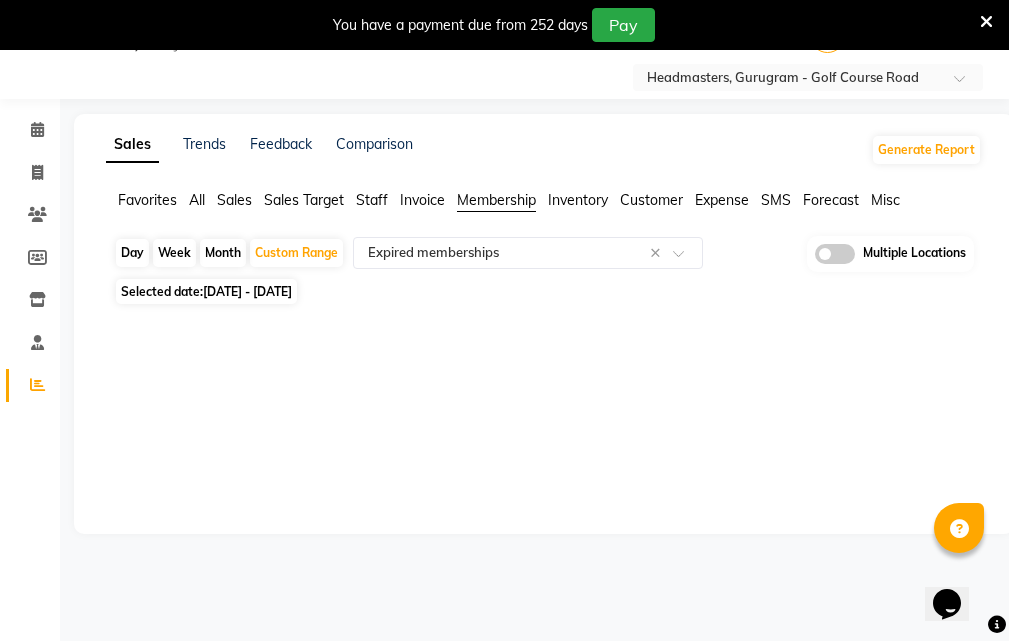 select on "2" 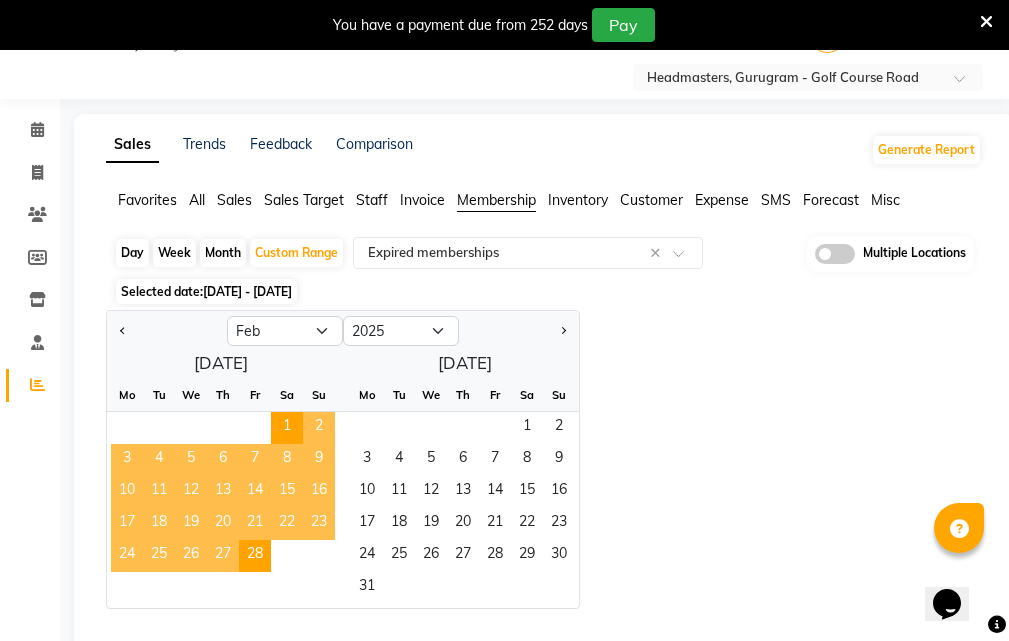 click on "1   2" 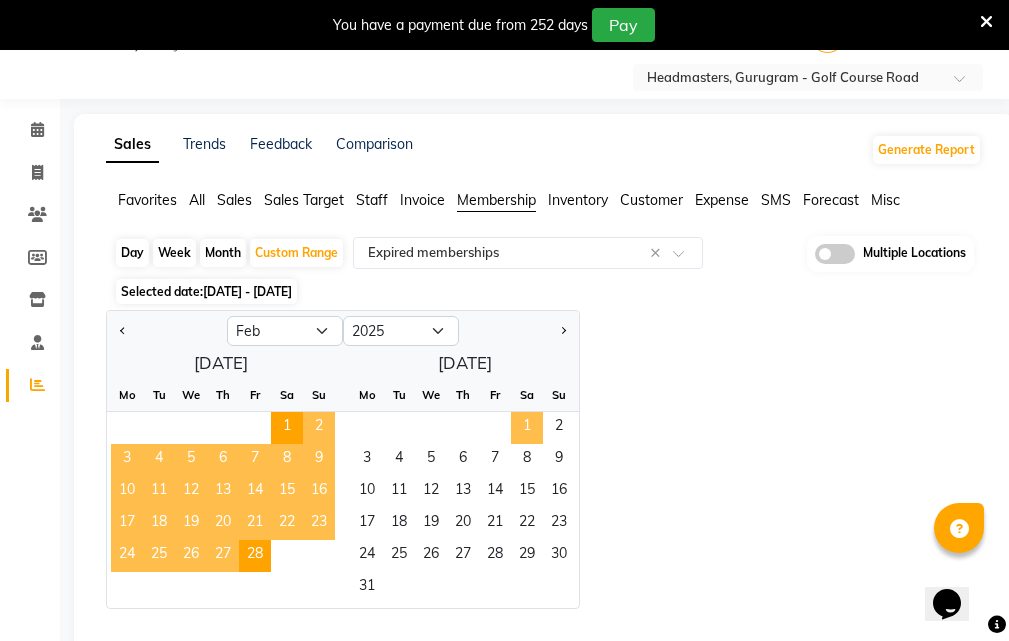 click on "1" 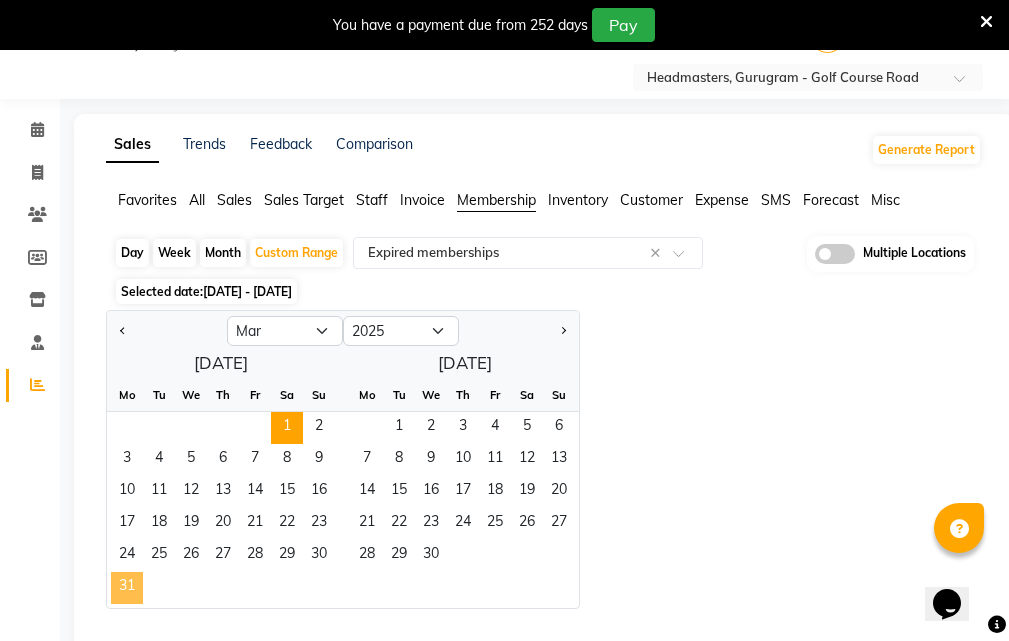 click on "31" 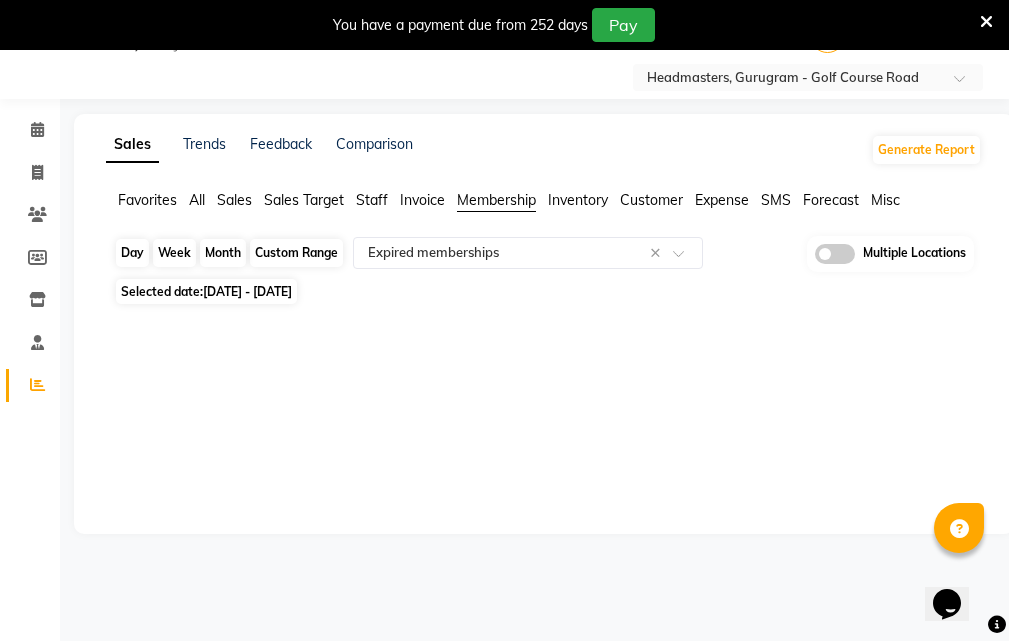 click on "Custom Range" 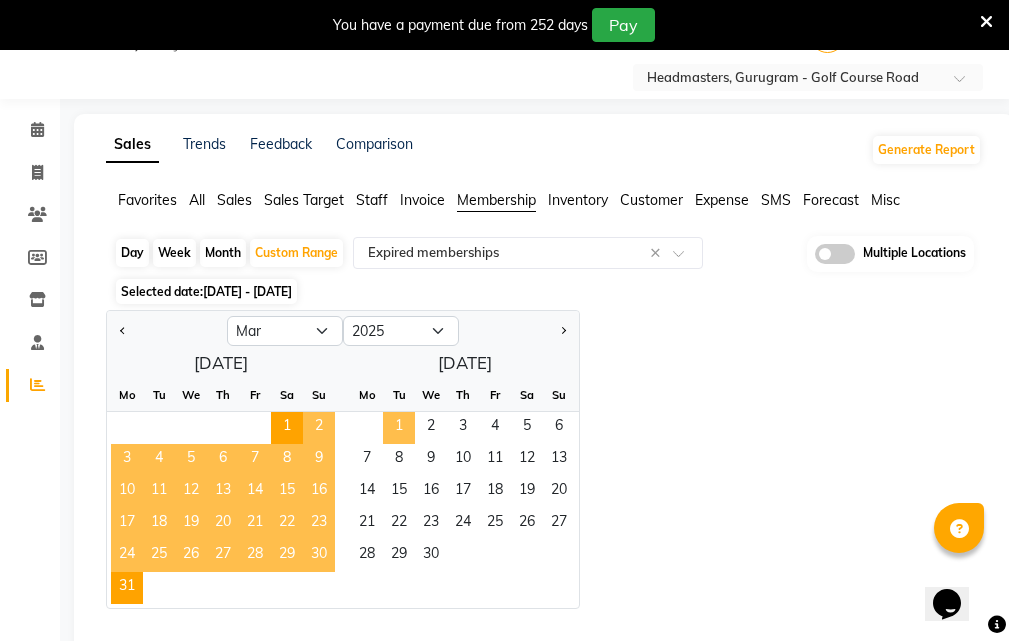 click on "1" 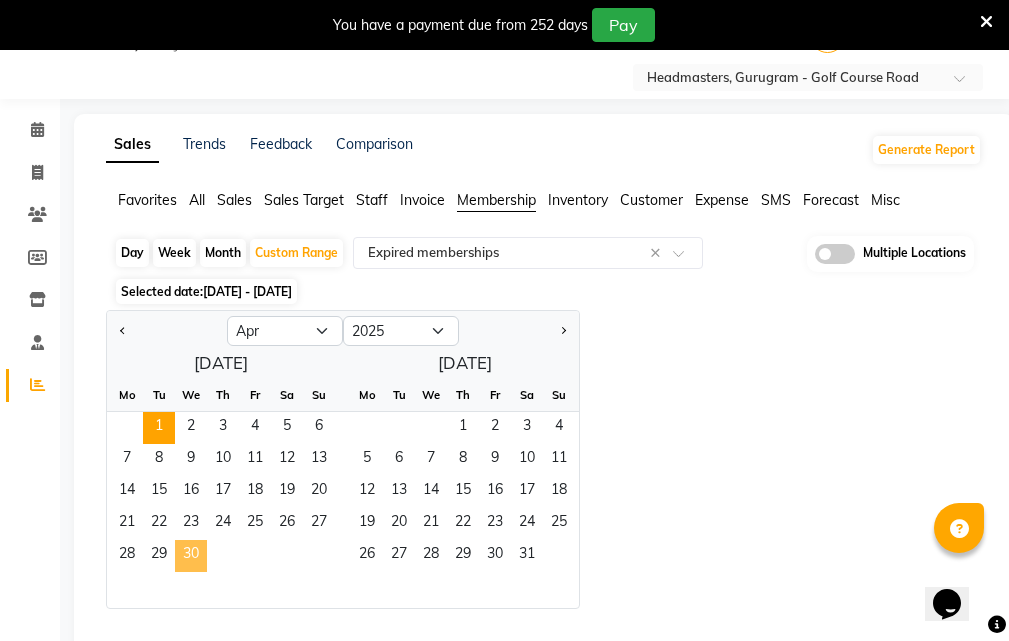 click on "30" 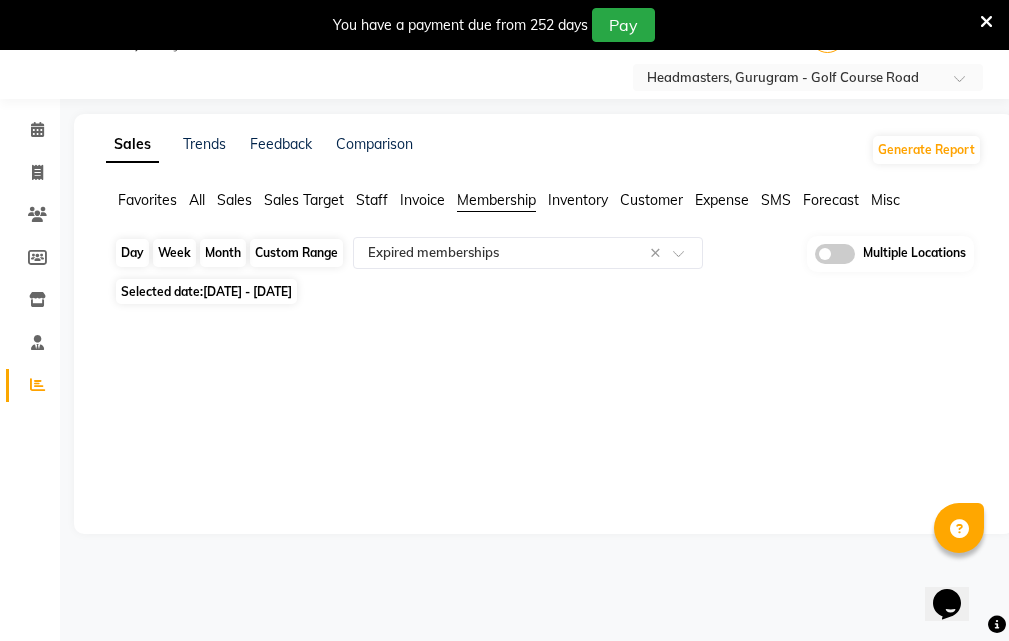drag, startPoint x: 299, startPoint y: 250, endPoint x: 300, endPoint y: 266, distance: 16.03122 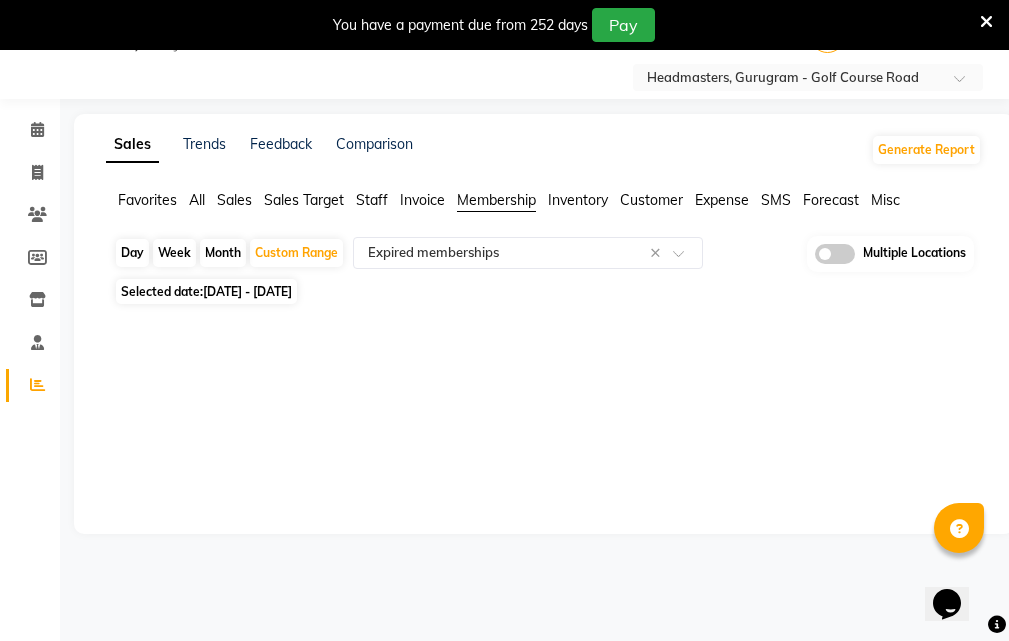select on "4" 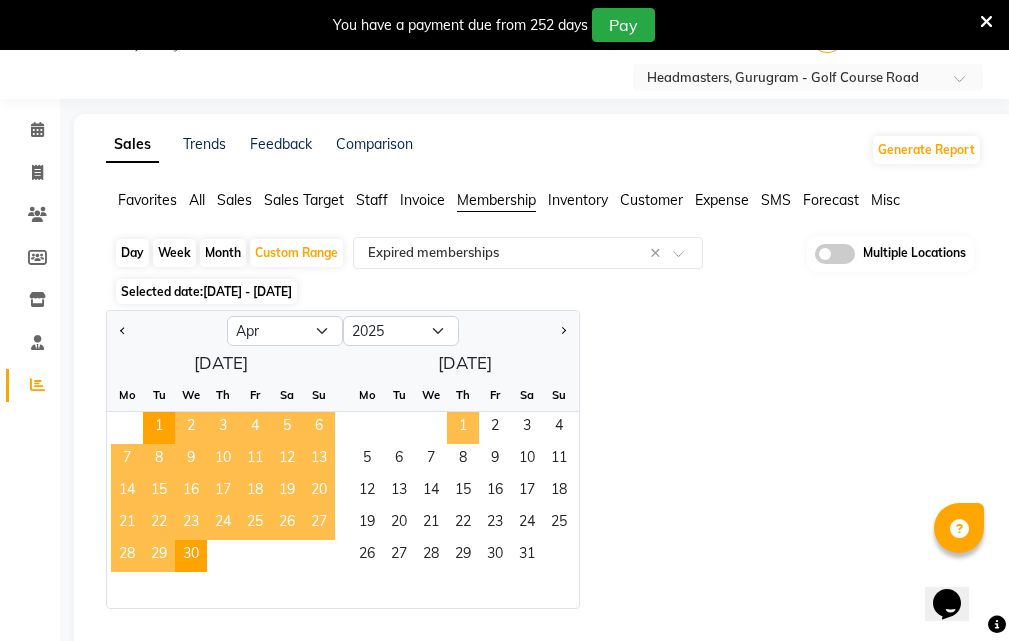click on "1" 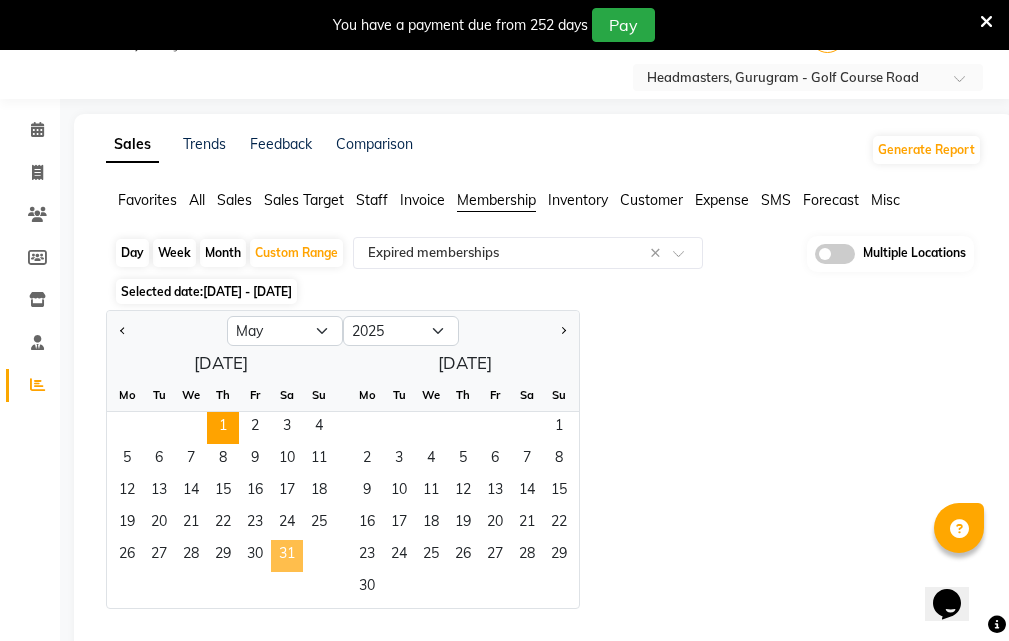 click on "31" 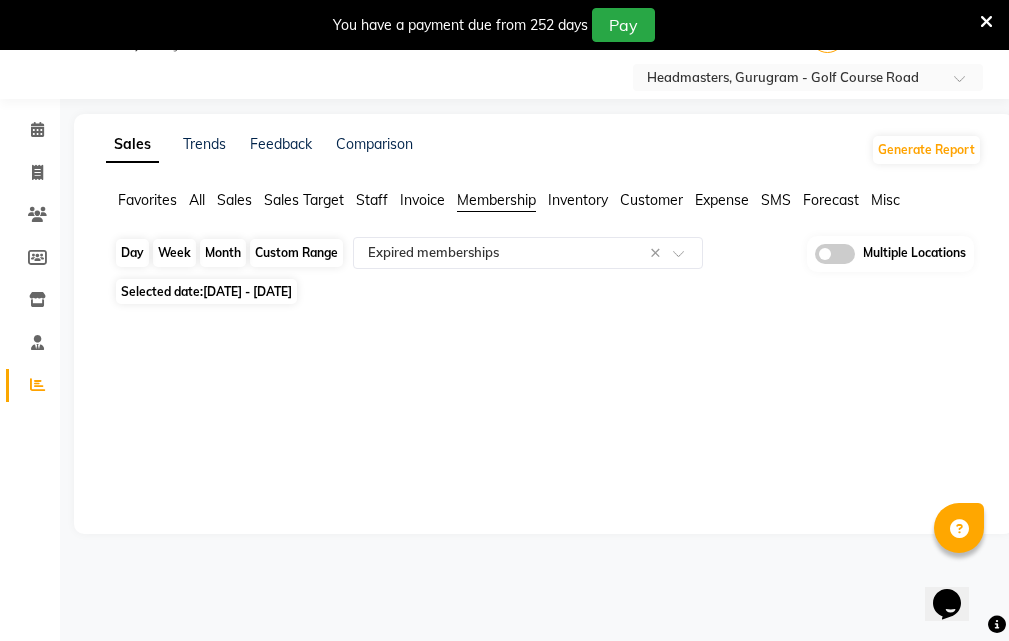 click on "Custom Range" 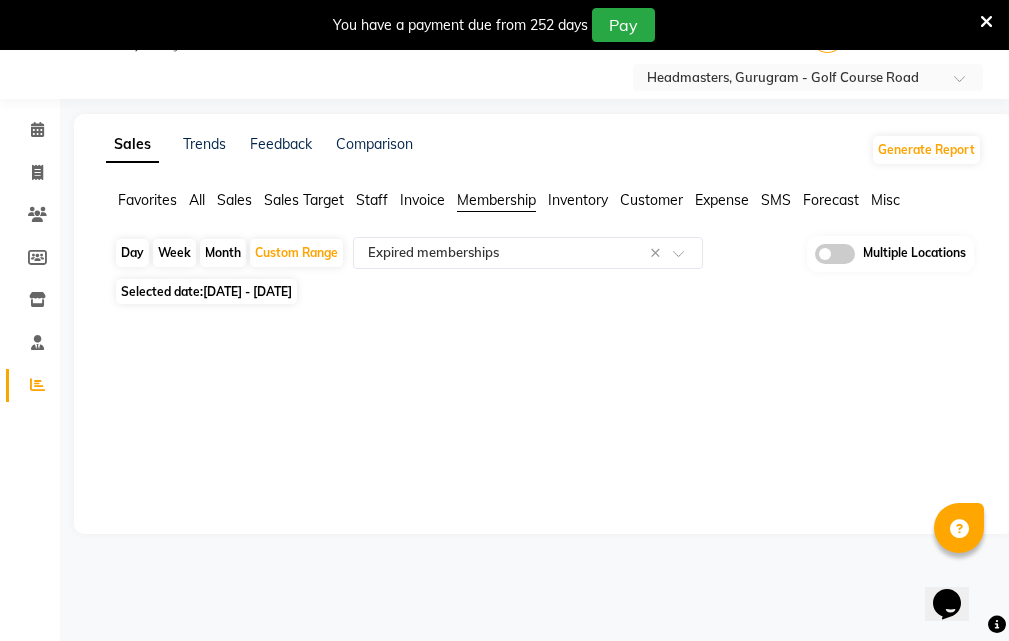select on "5" 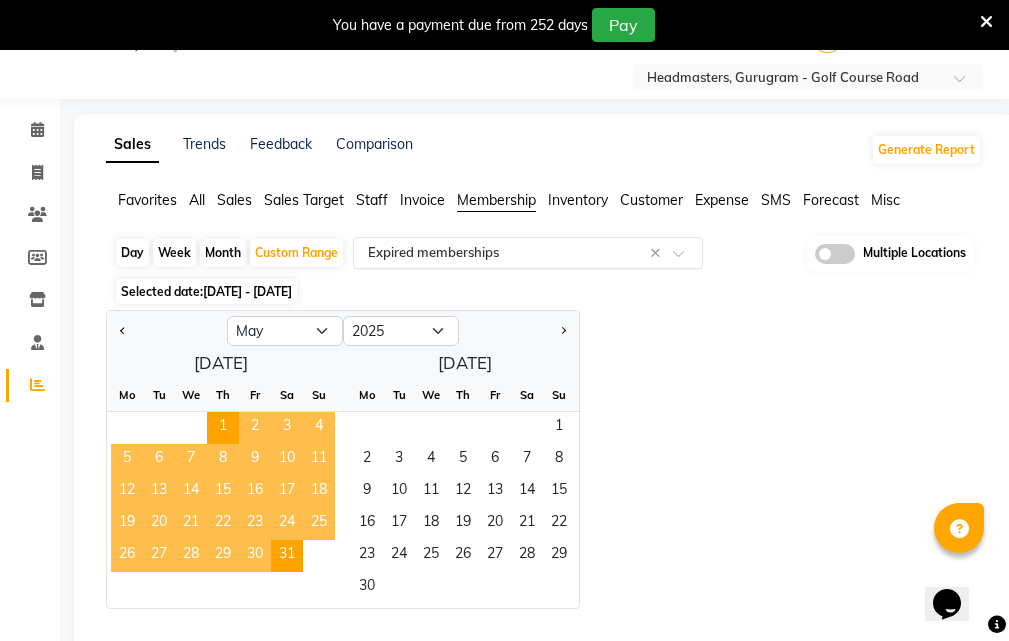 click 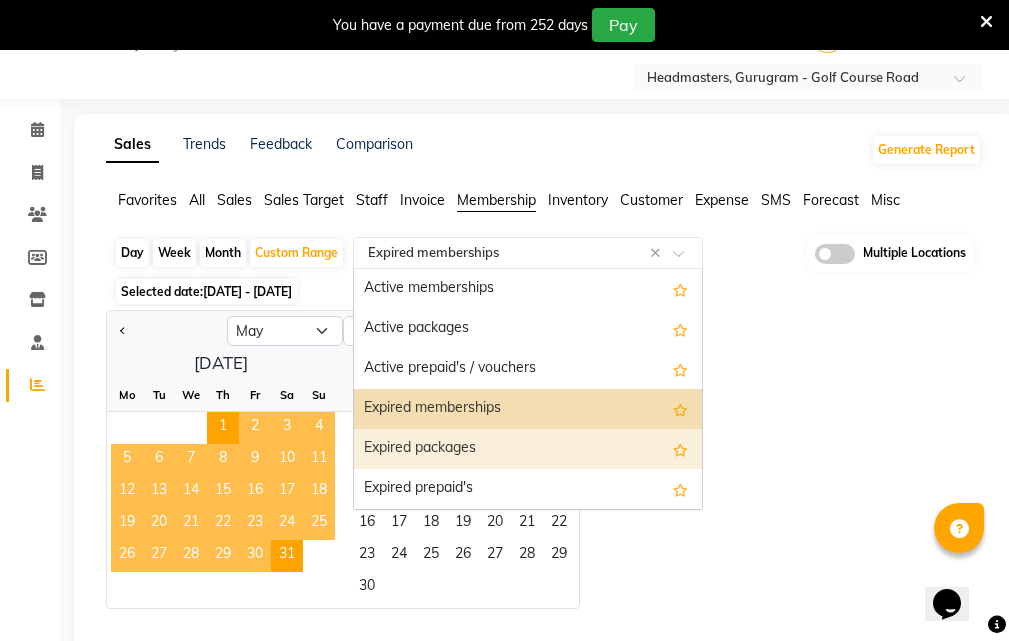 click on "Expired packages" at bounding box center [528, 449] 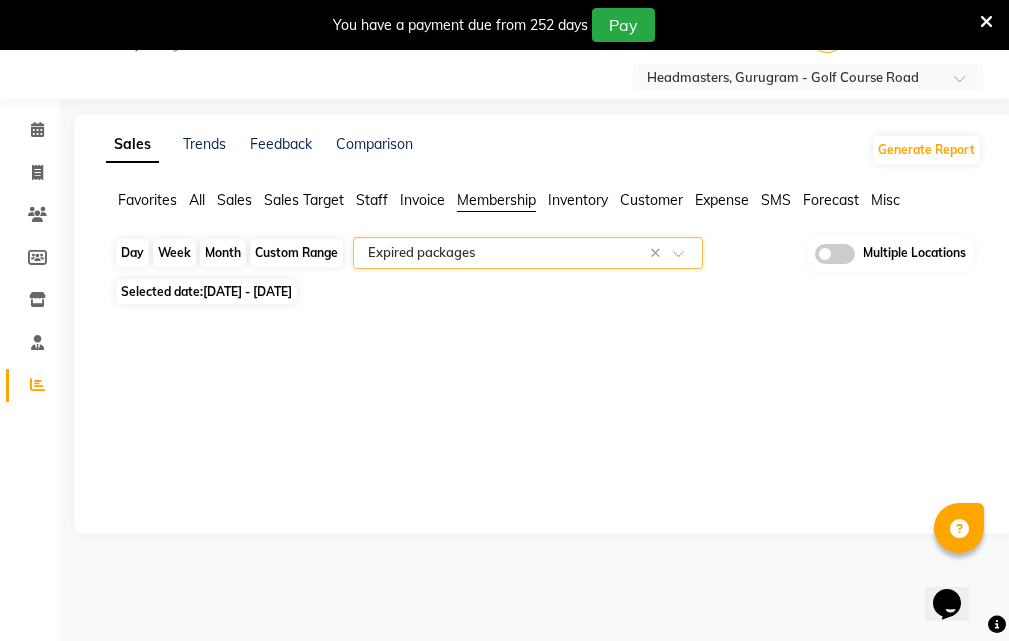 click on "Custom Range" 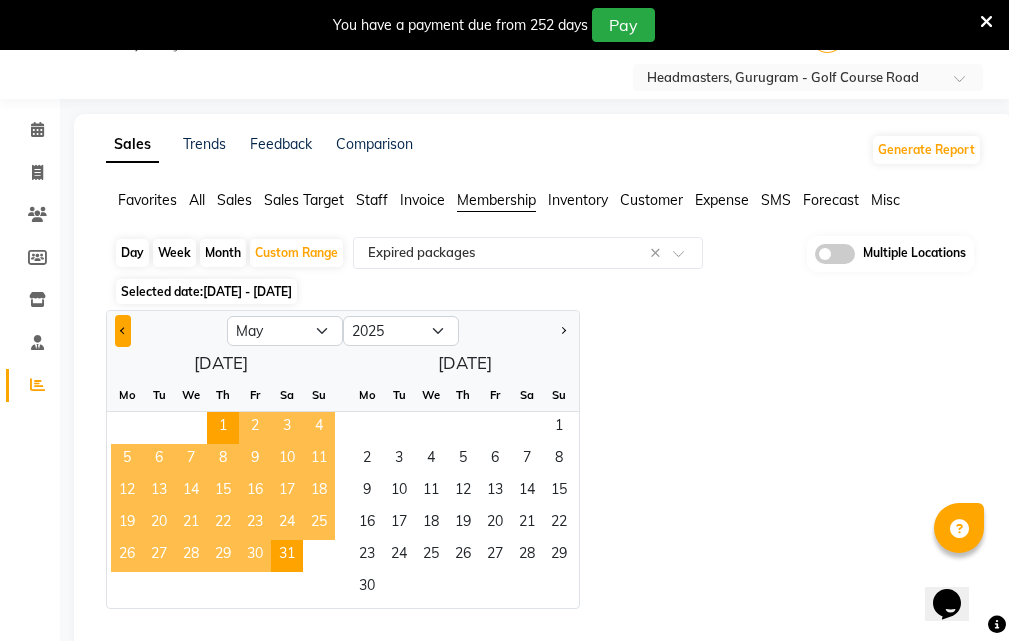 click 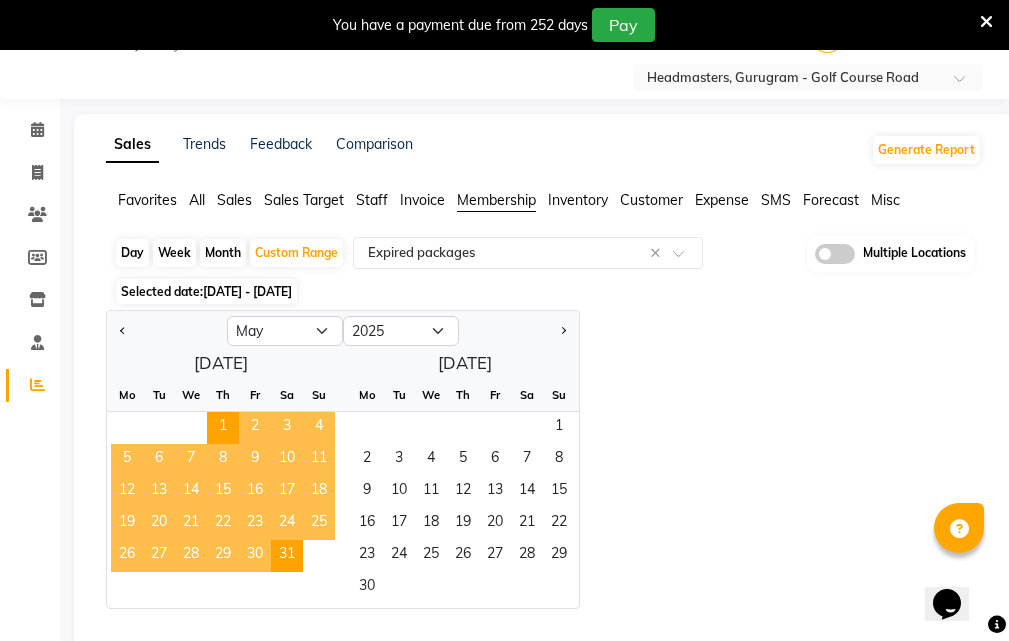 select on "4" 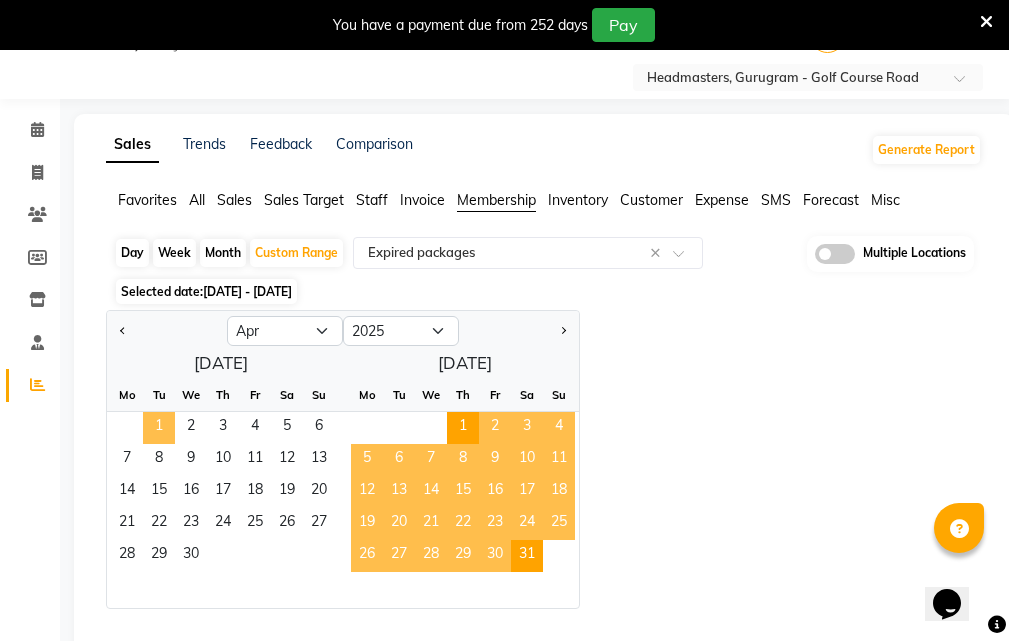 click on "1" 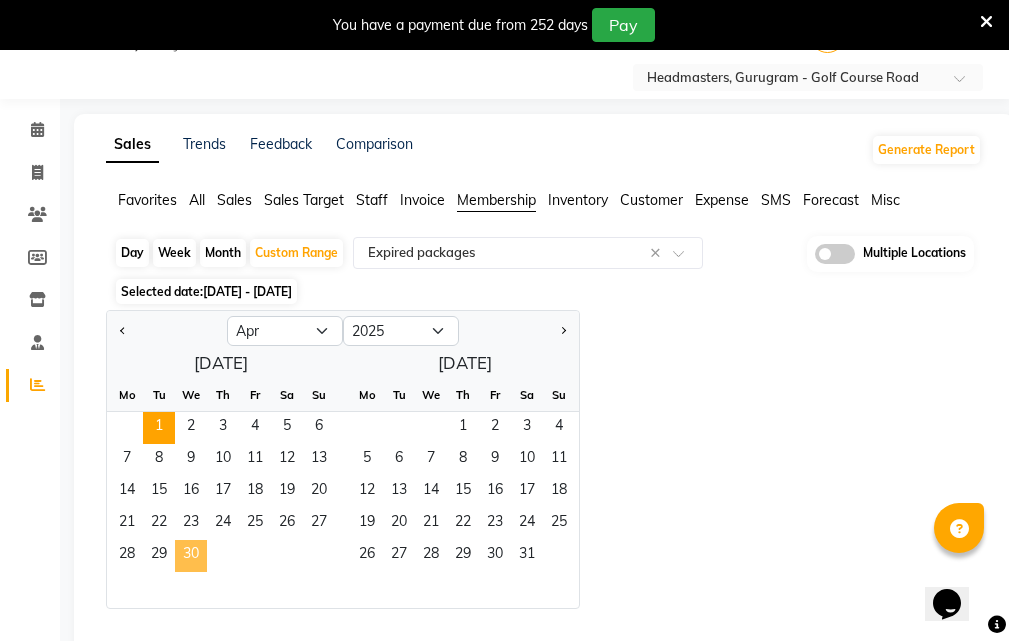 click on "30" 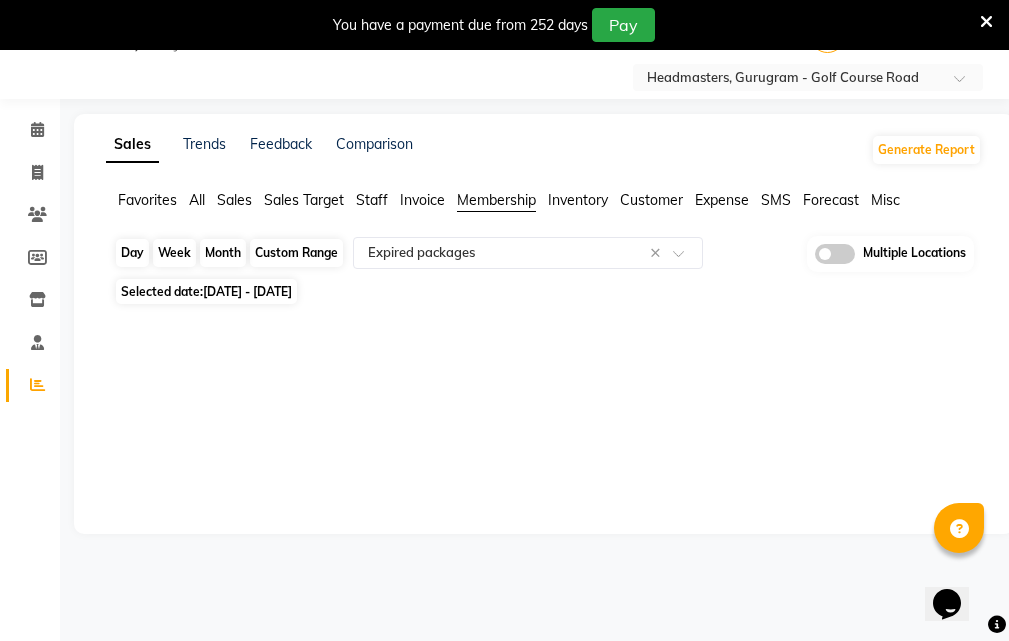 click on "Custom Range" 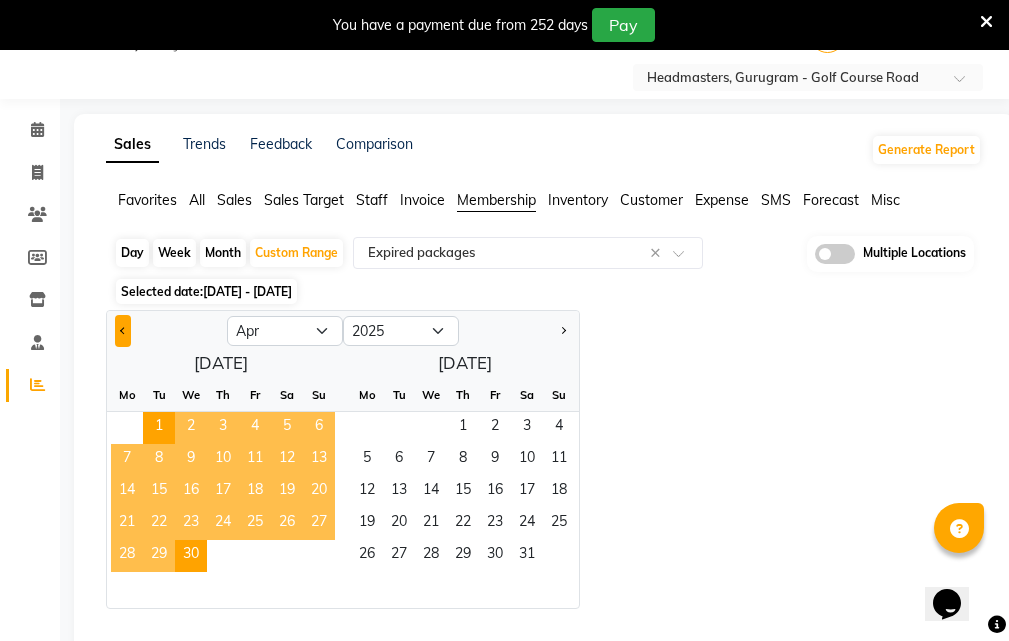 click 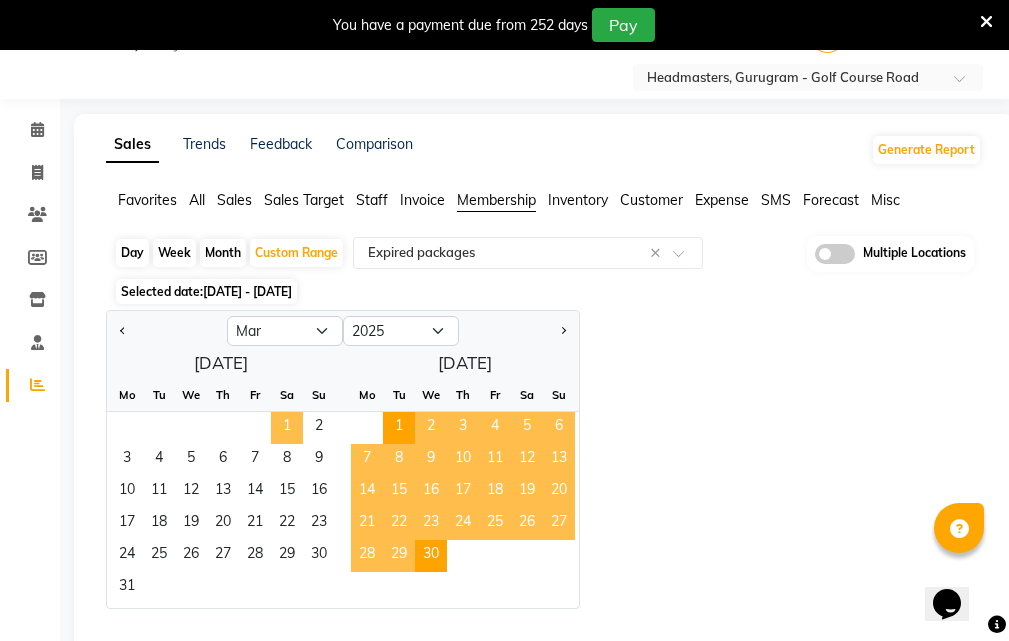 click on "1" 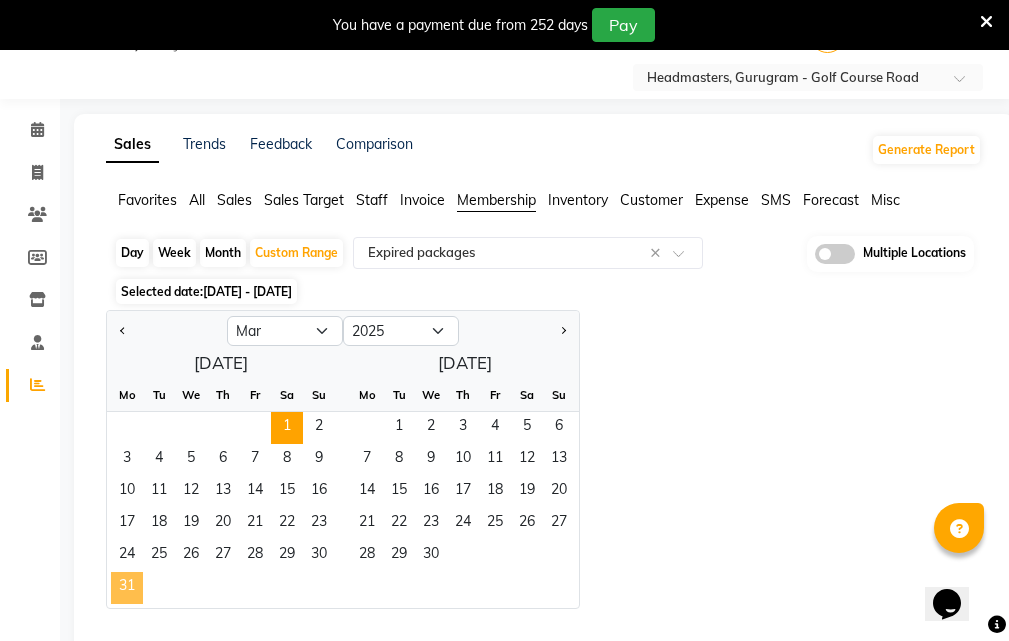 click on "31" 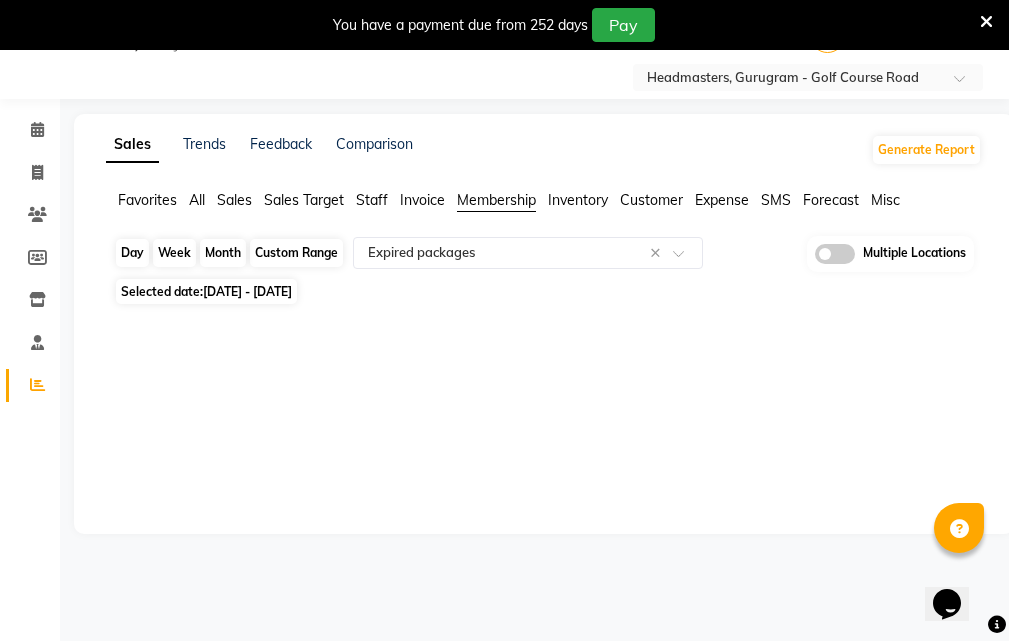 click on "Custom Range" 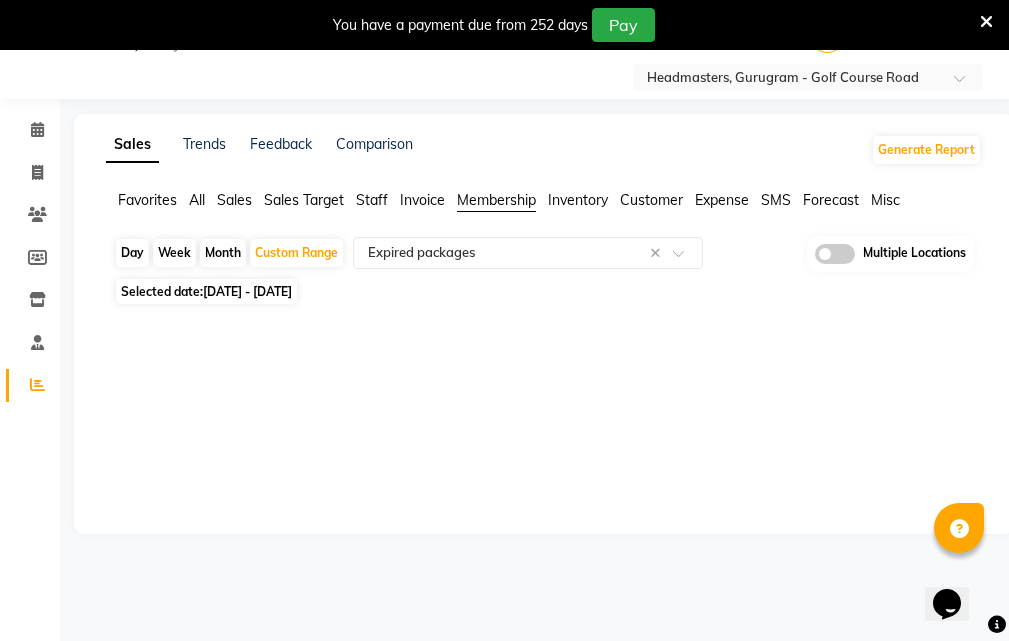 select on "3" 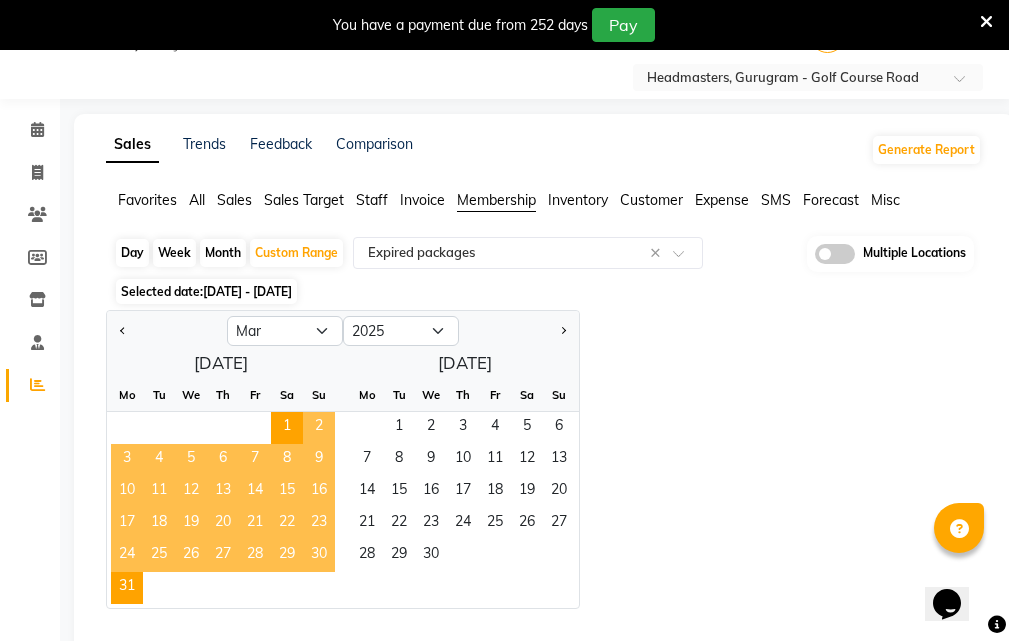 click 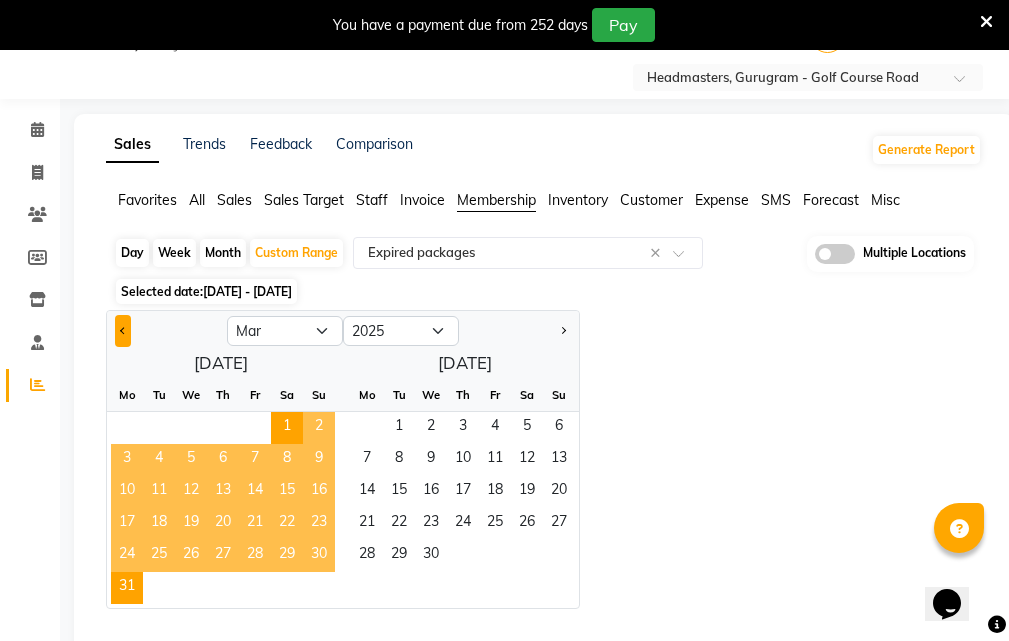 click 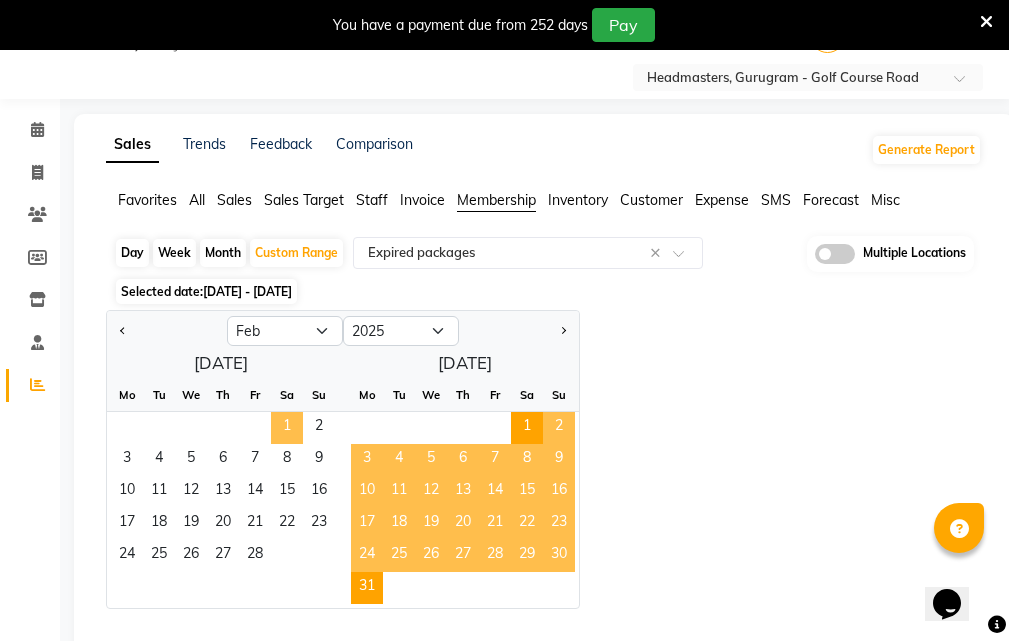 click on "1" 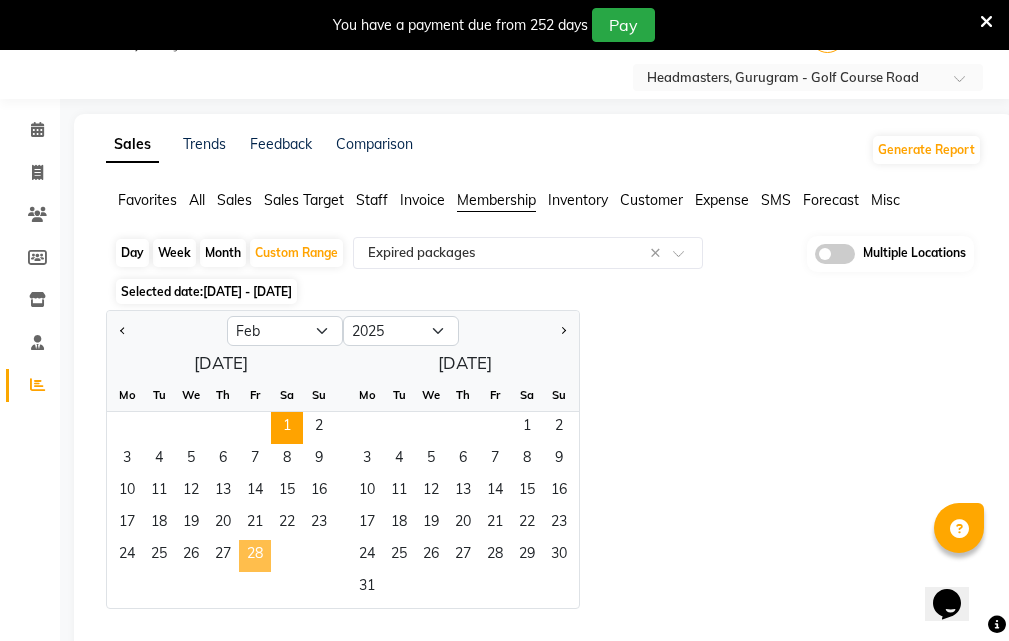 click on "28" 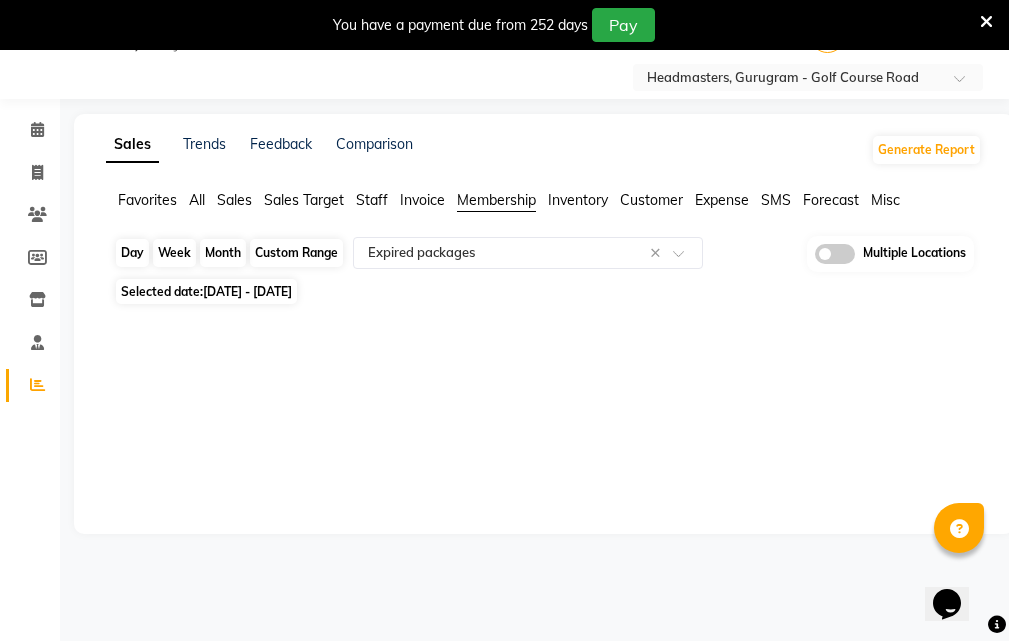 click on "Custom Range" 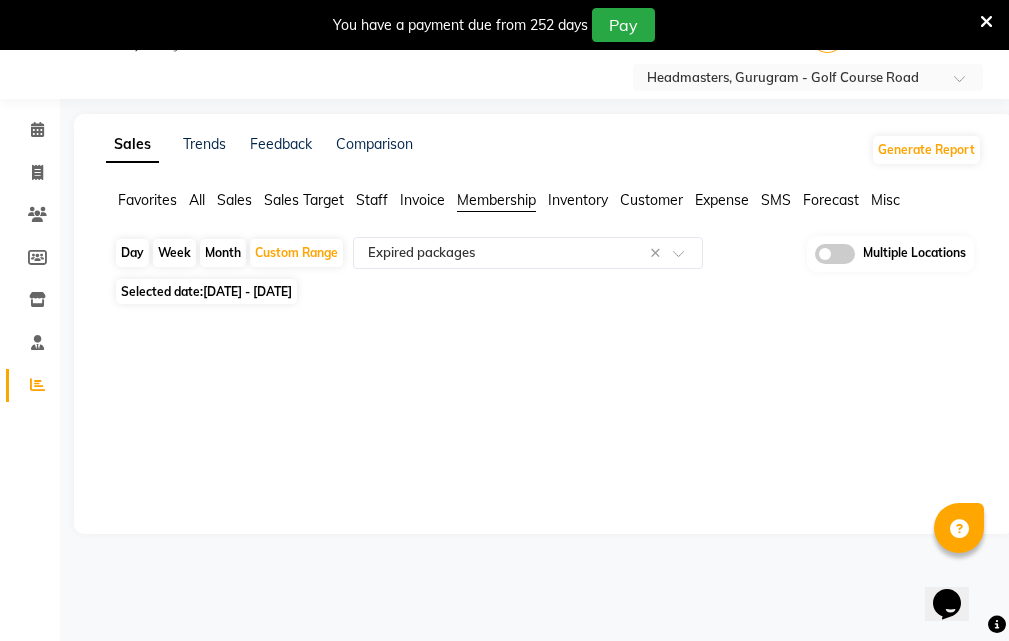 select on "2" 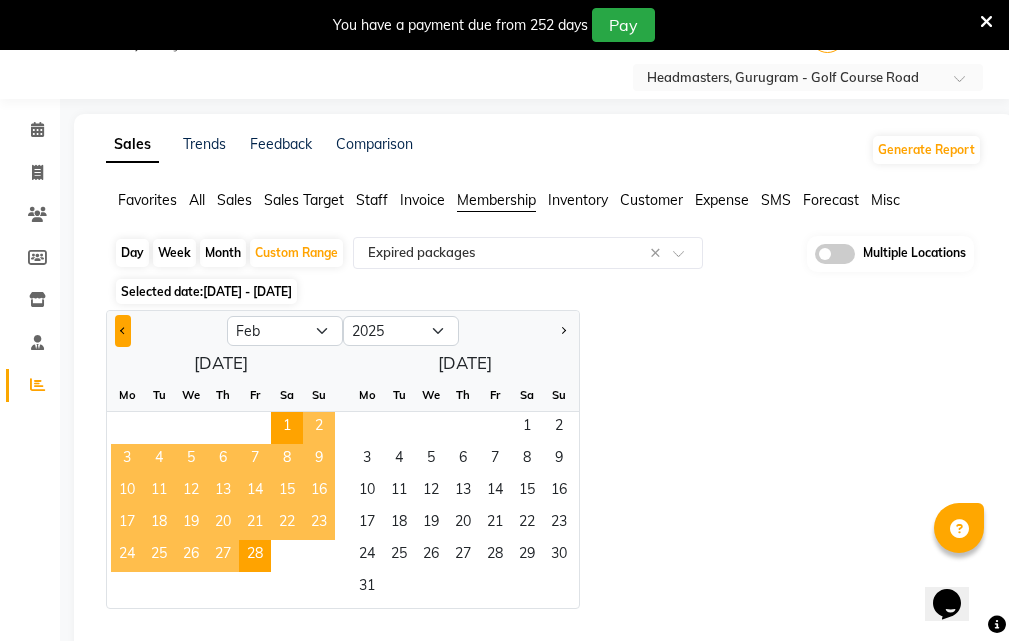 click 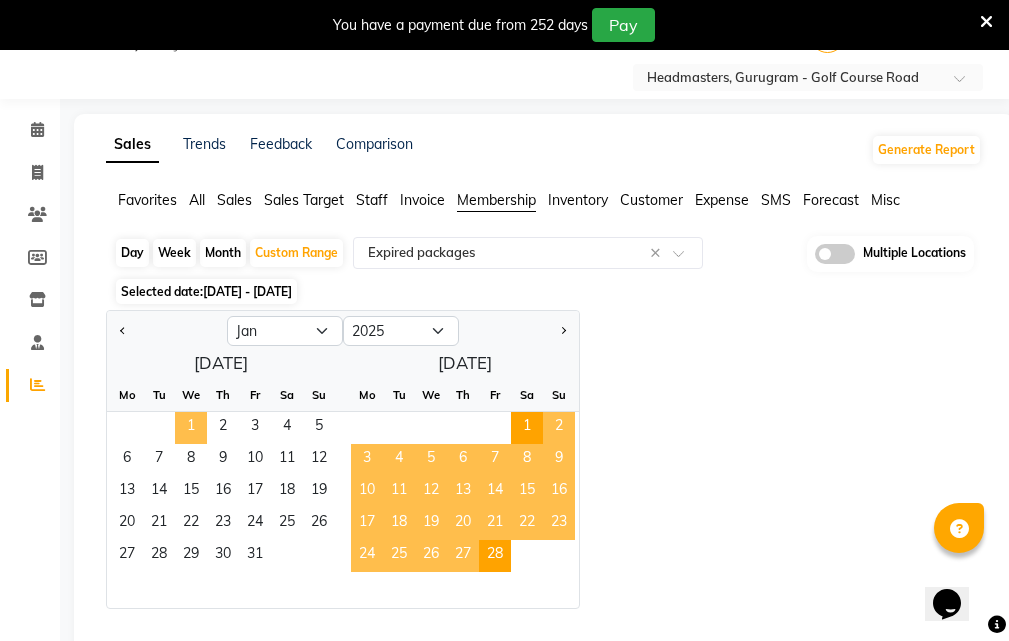 drag, startPoint x: 197, startPoint y: 420, endPoint x: 236, endPoint y: 472, distance: 65 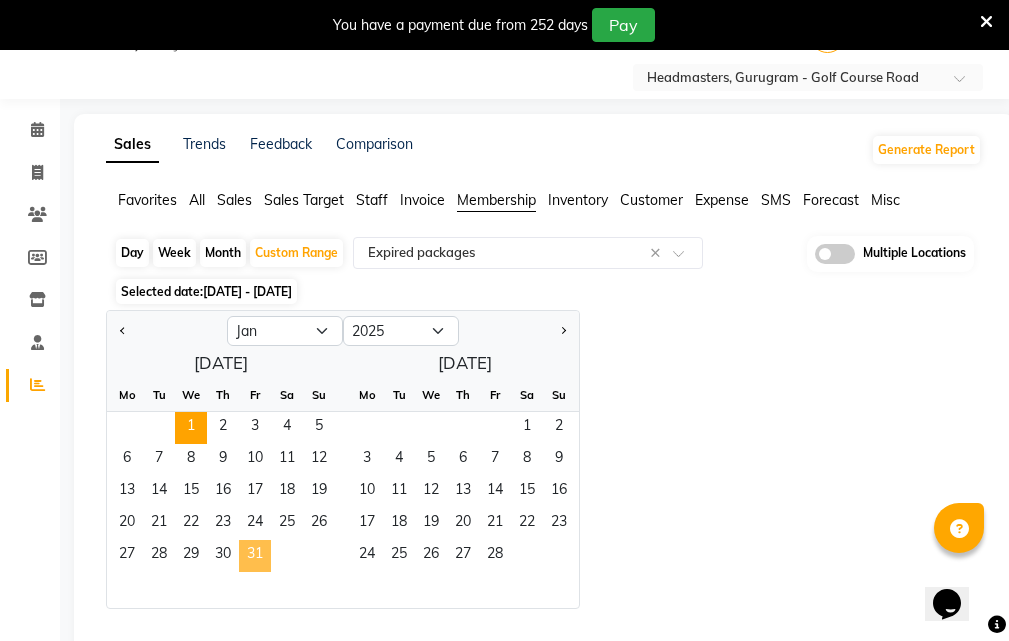 click on "31" 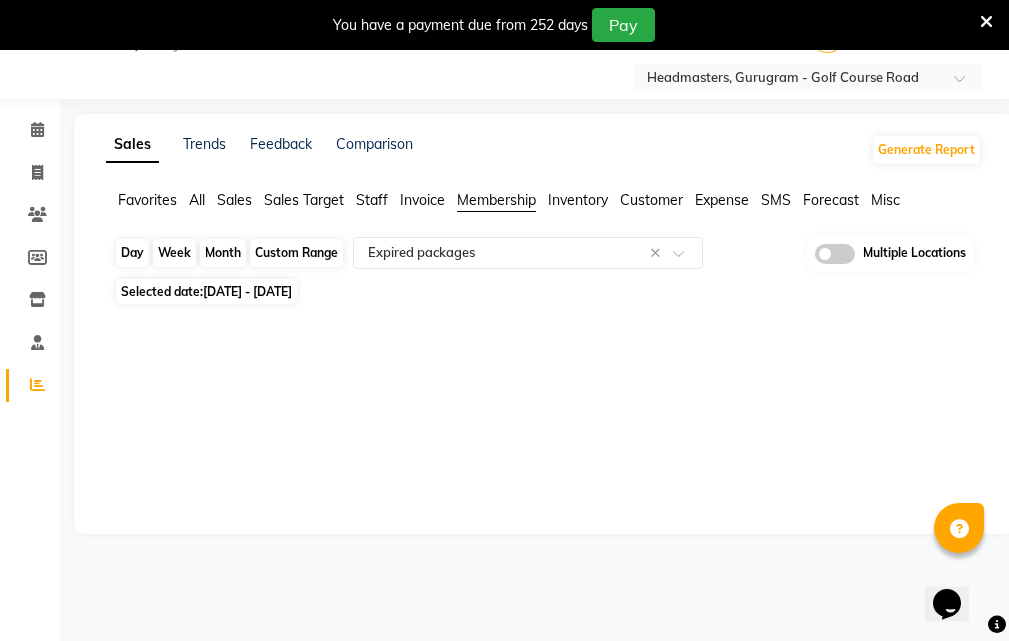 click on "Custom Range" 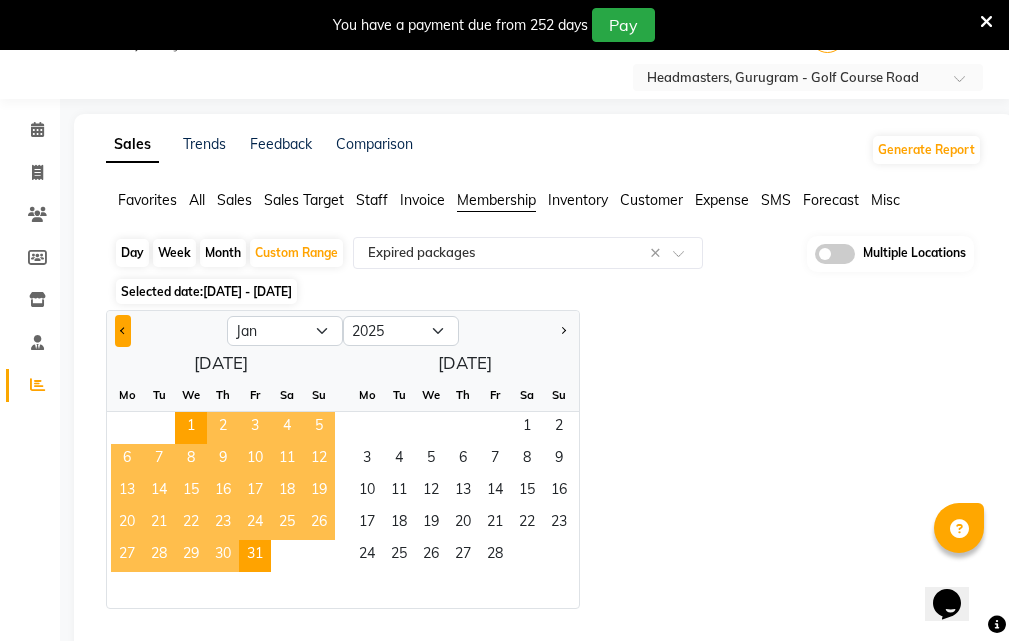 click 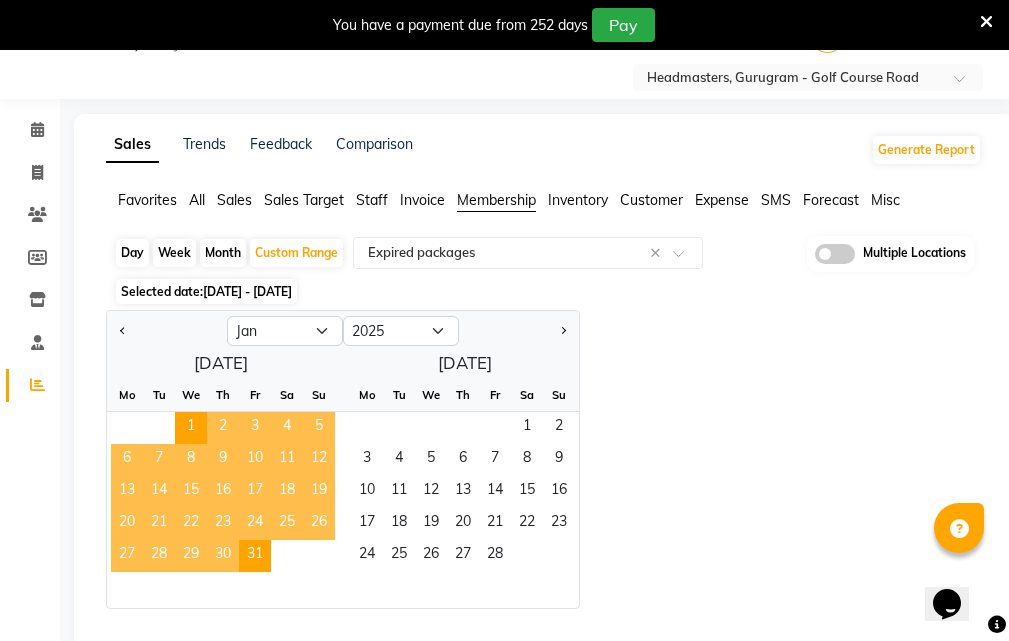 select on "12" 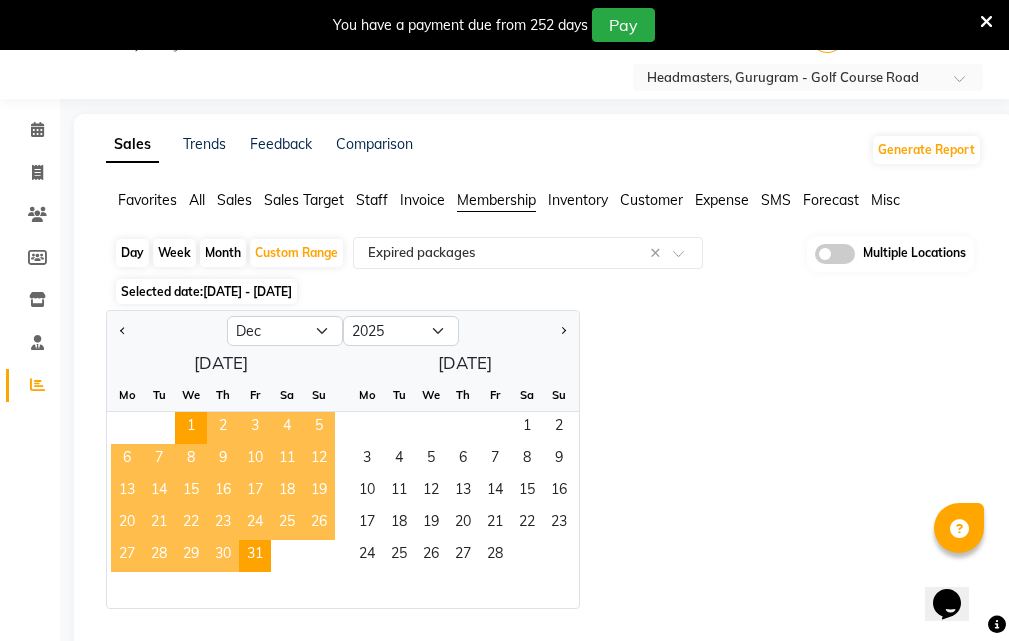 select on "2024" 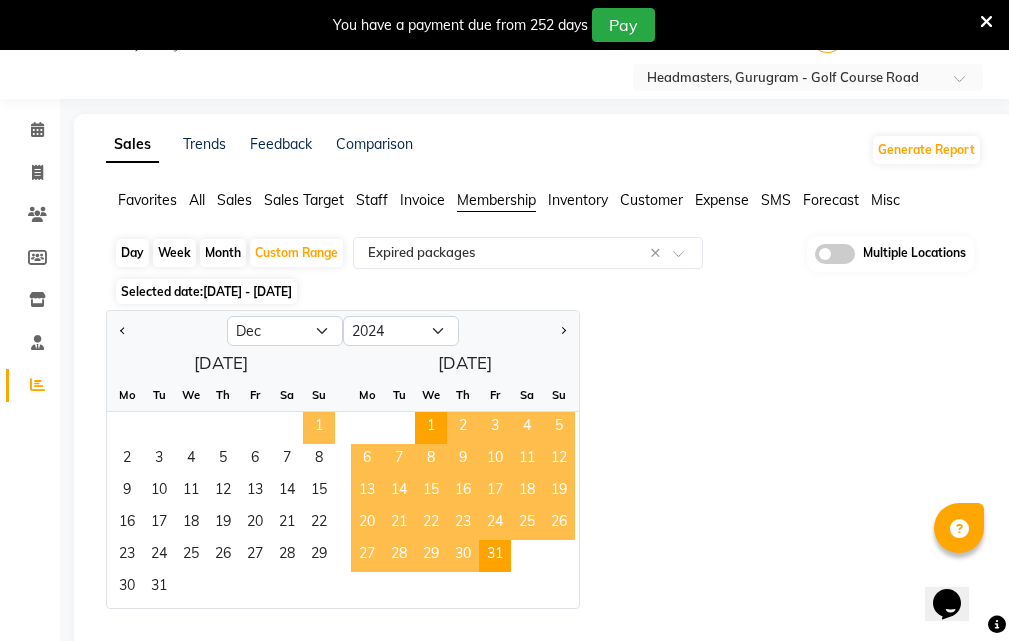 click on "1" 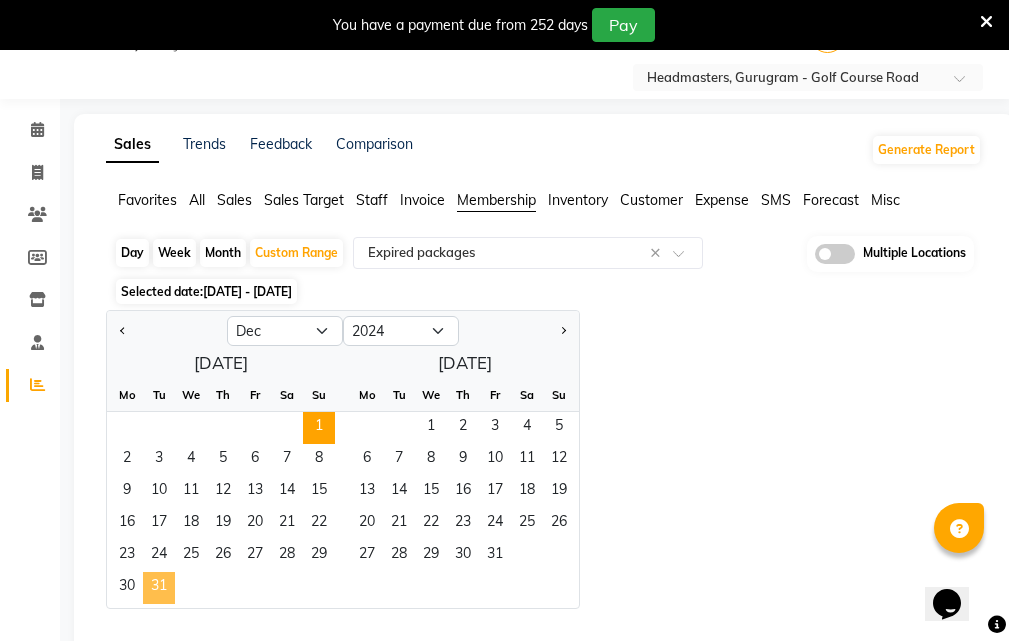 click on "31" 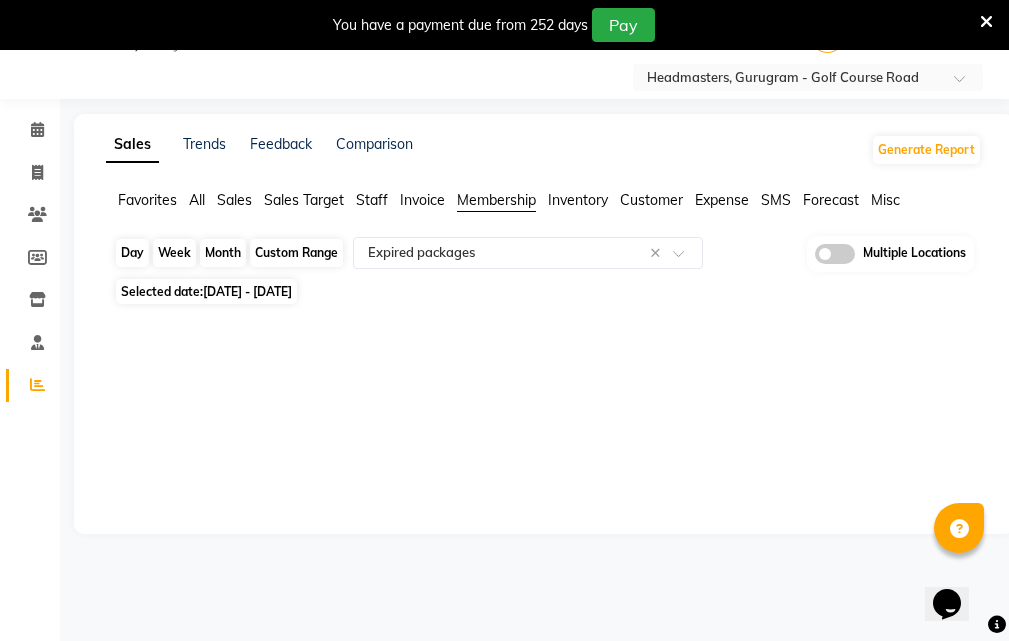 click on "Custom Range" 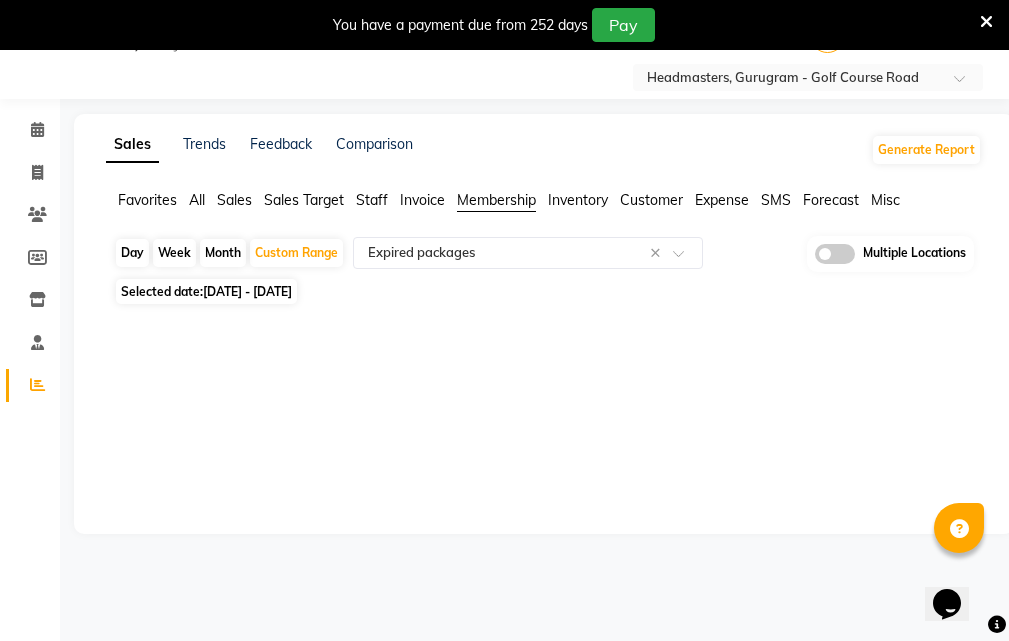 select on "12" 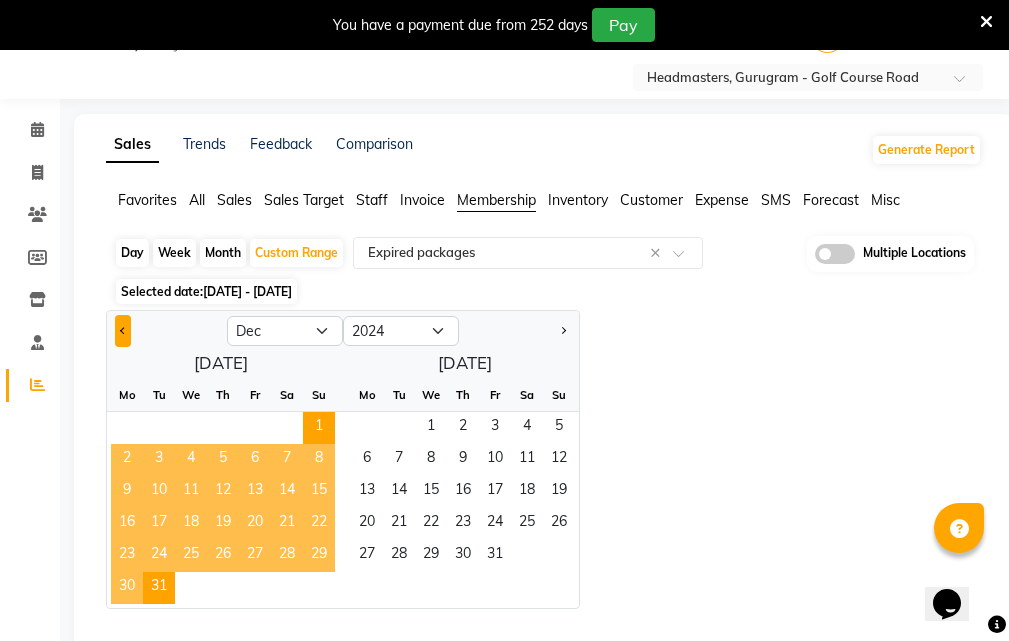 click 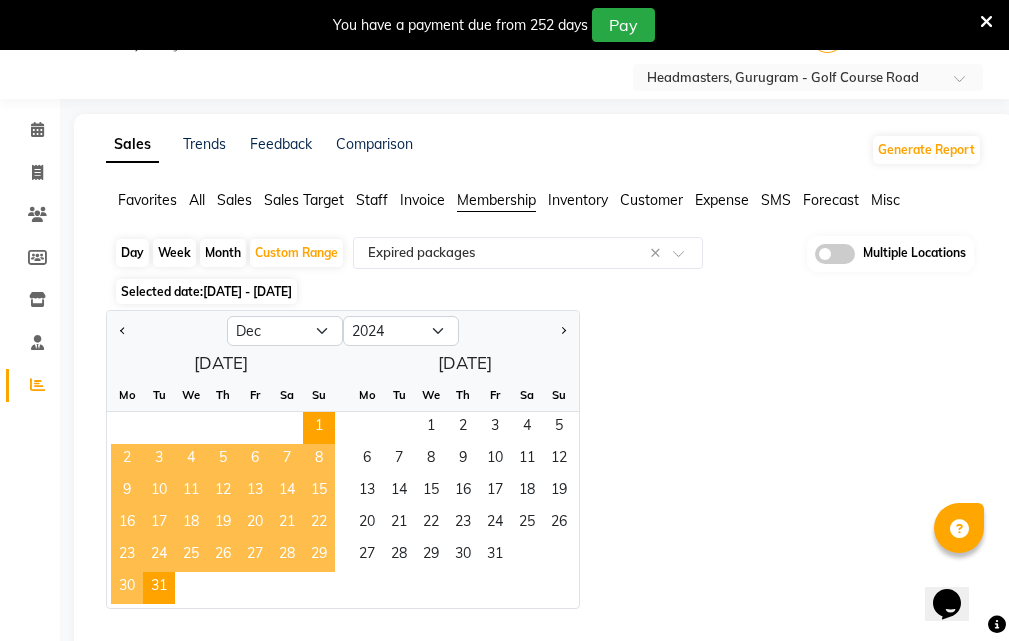 select on "11" 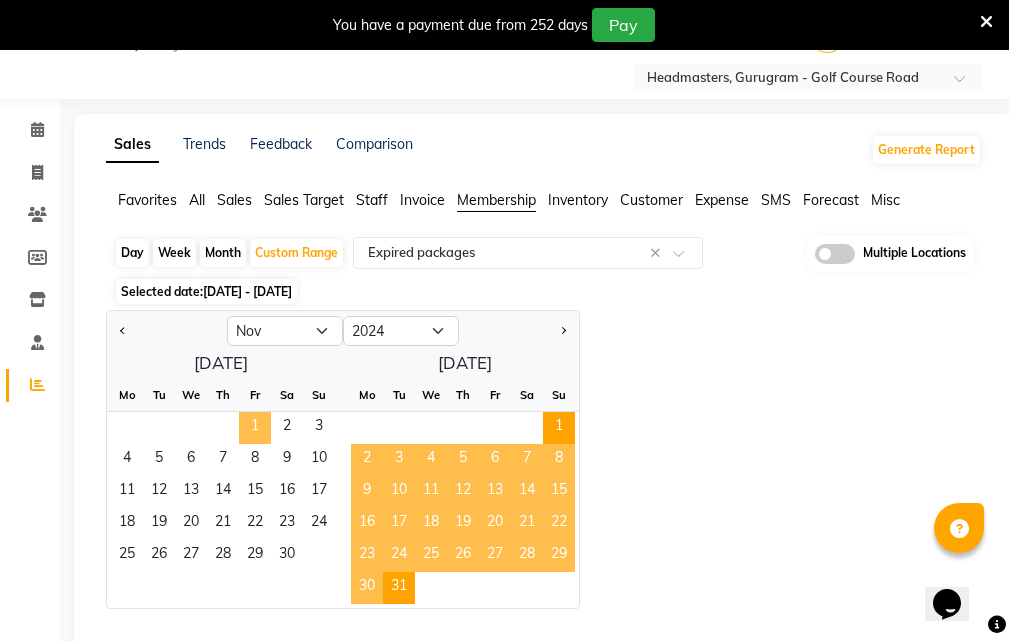 click on "1" 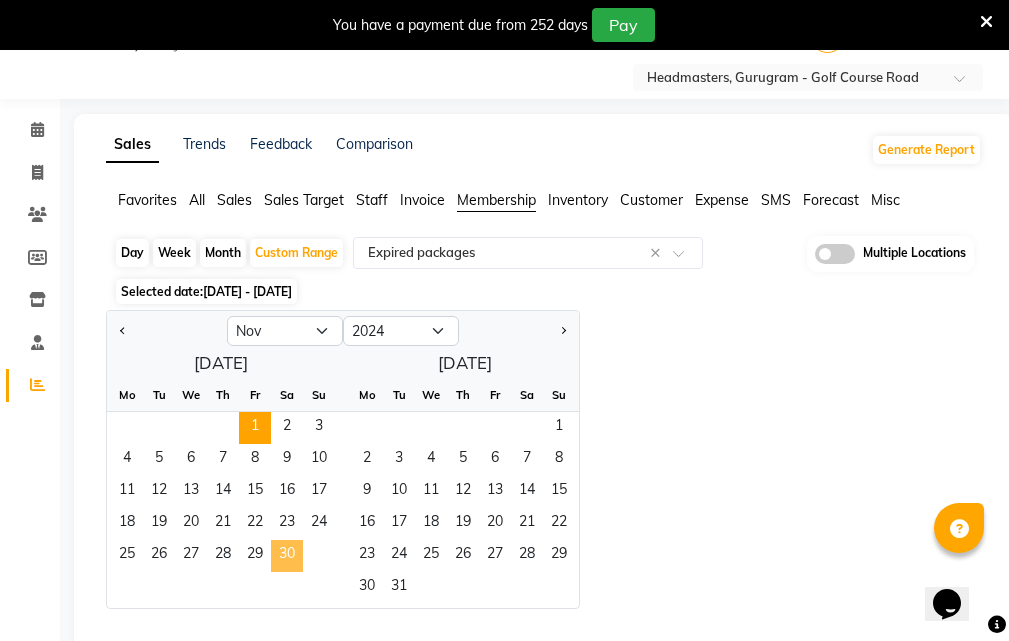 click on "30" 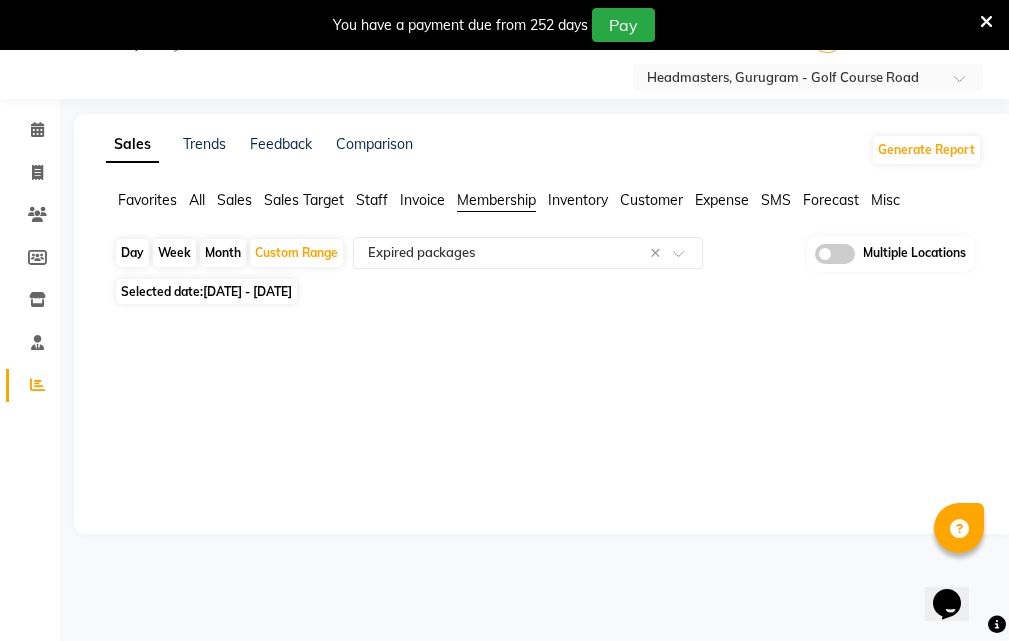 drag, startPoint x: 289, startPoint y: 256, endPoint x: 253, endPoint y: 296, distance: 53.814495 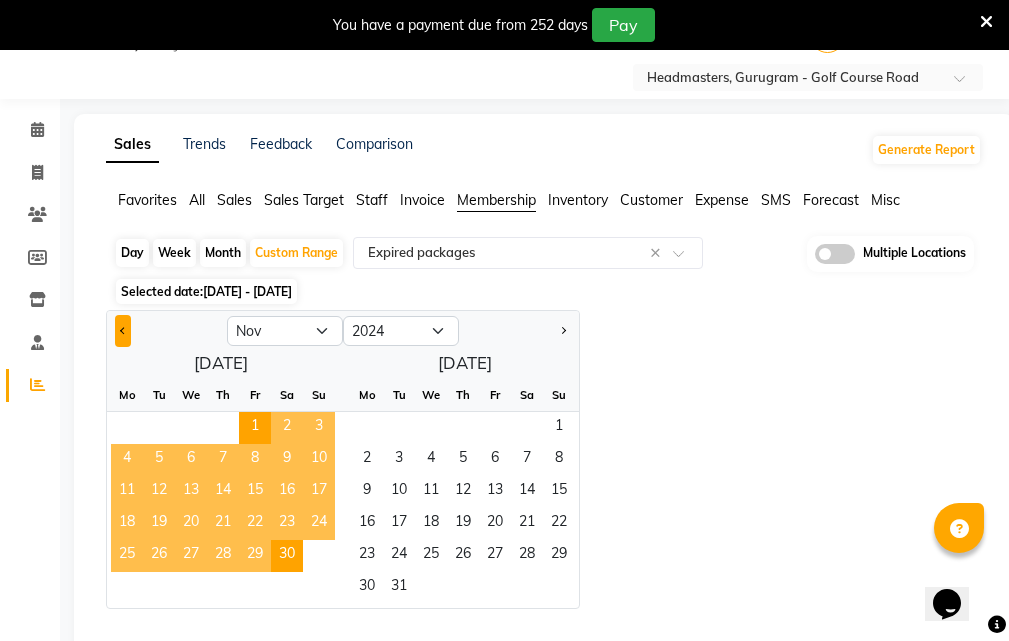 click 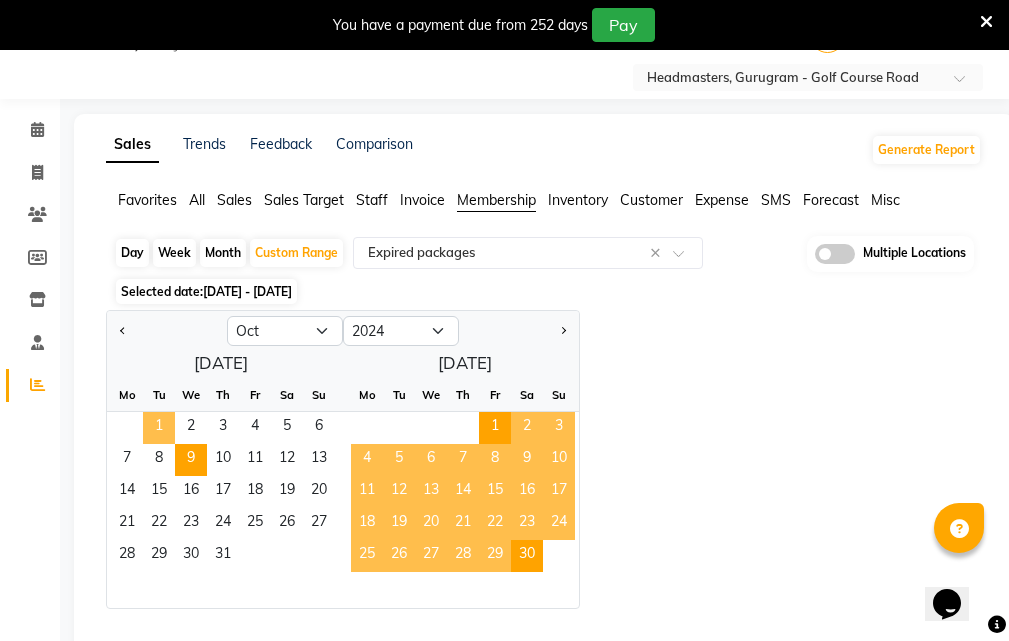 drag, startPoint x: 171, startPoint y: 417, endPoint x: 177, endPoint y: 446, distance: 29.614185 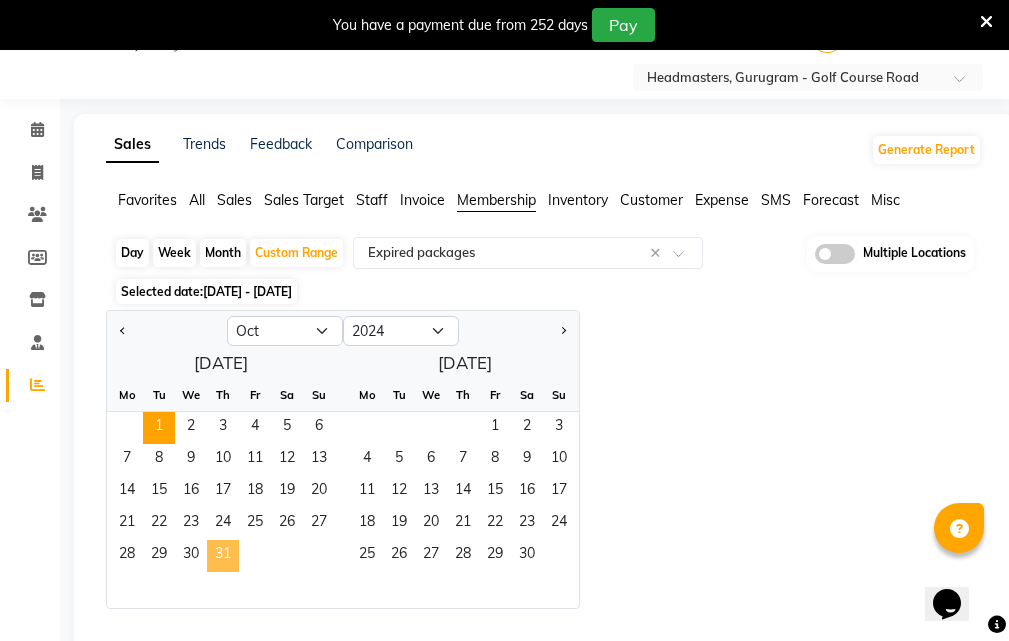 click on "31" 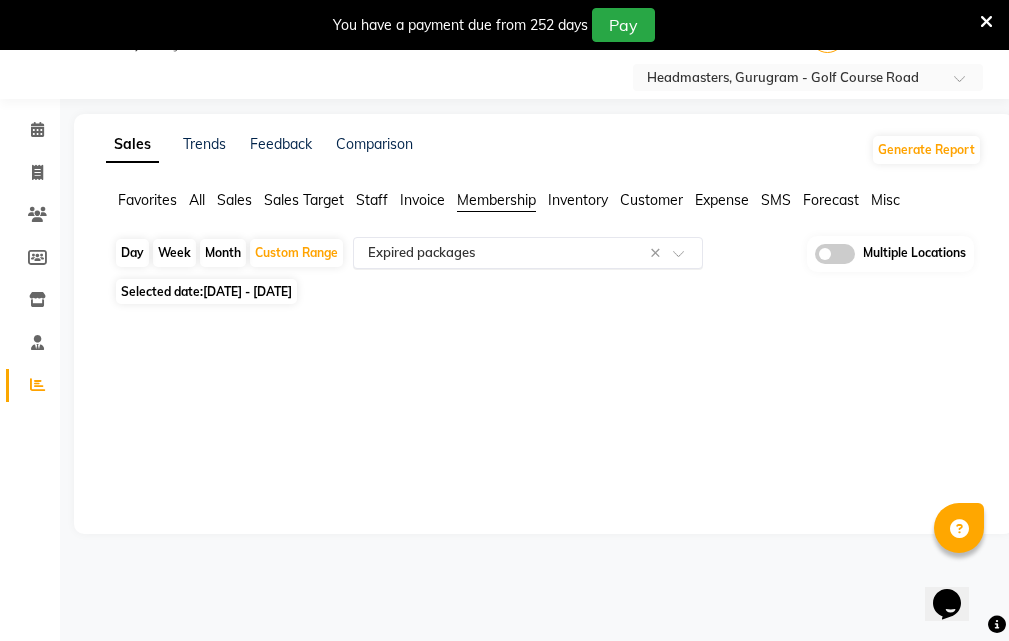 click 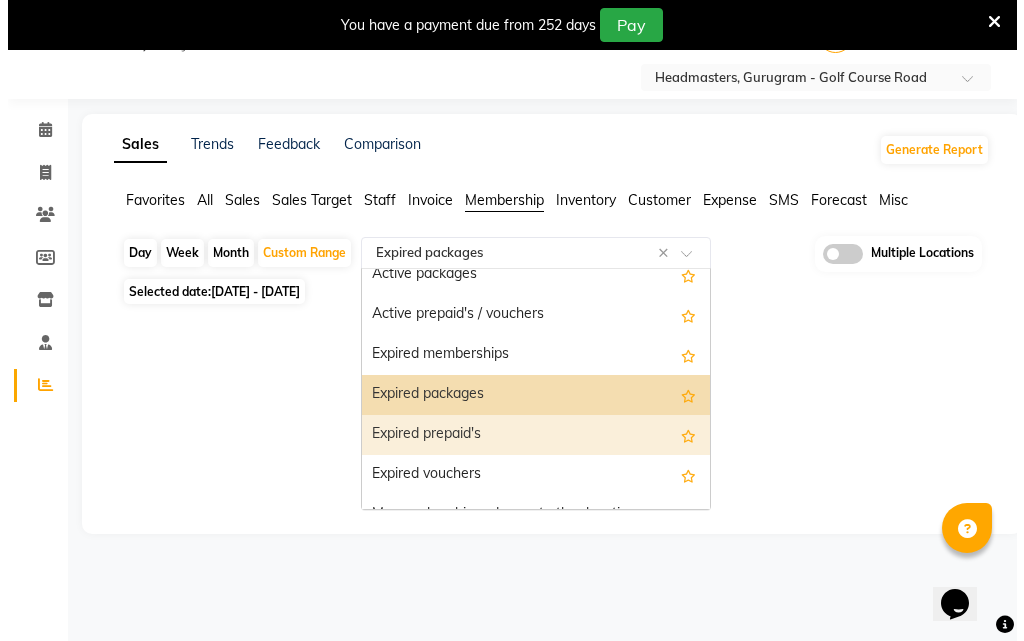 scroll, scrollTop: 0, scrollLeft: 0, axis: both 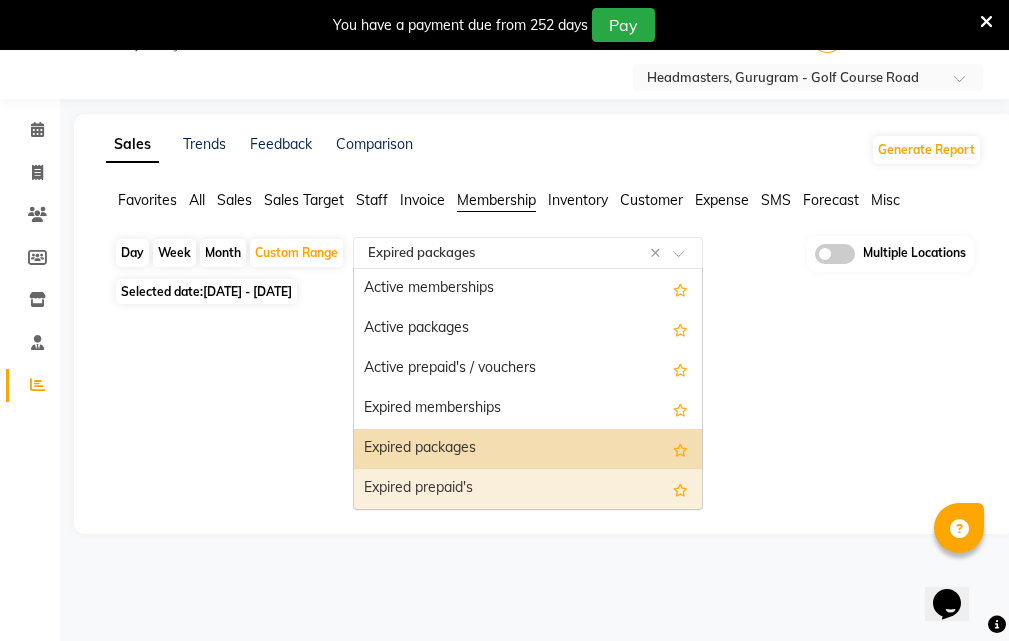 click on "Expired prepaid's" at bounding box center [528, 489] 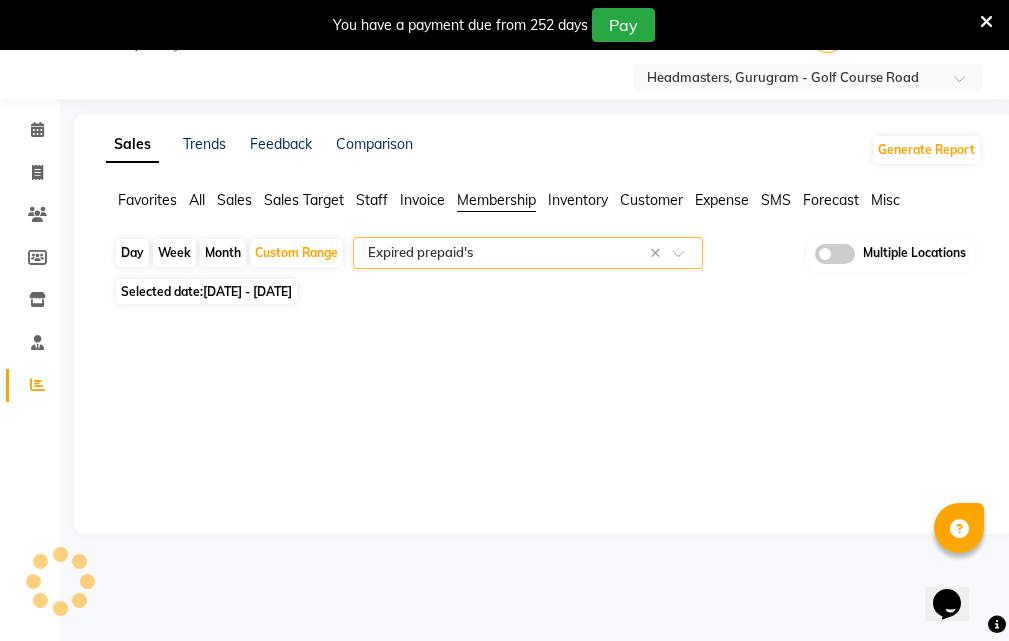 select on "full_report" 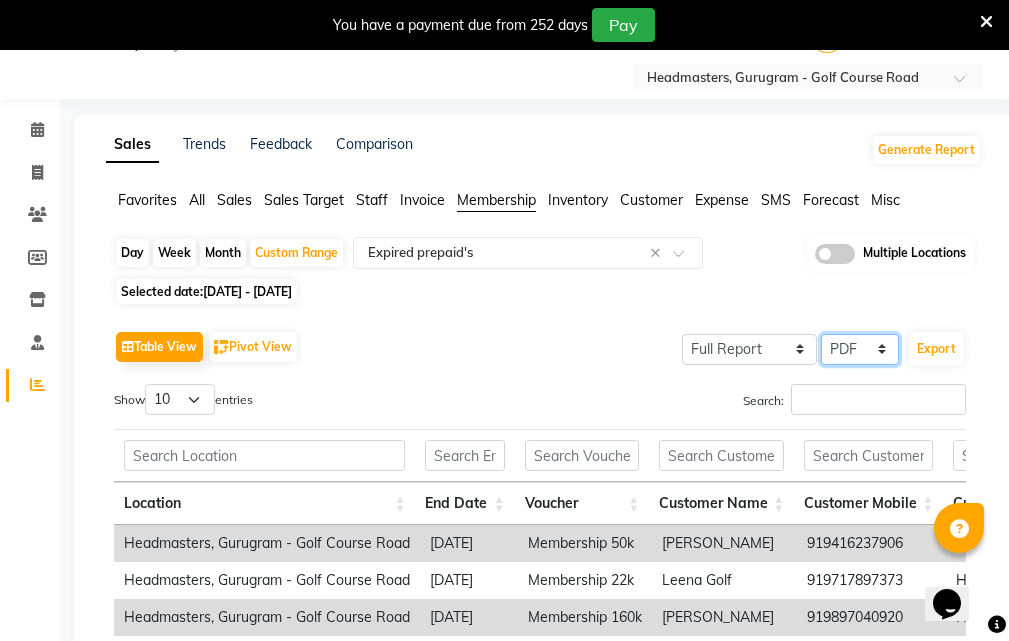 click on "Select CSV PDF" 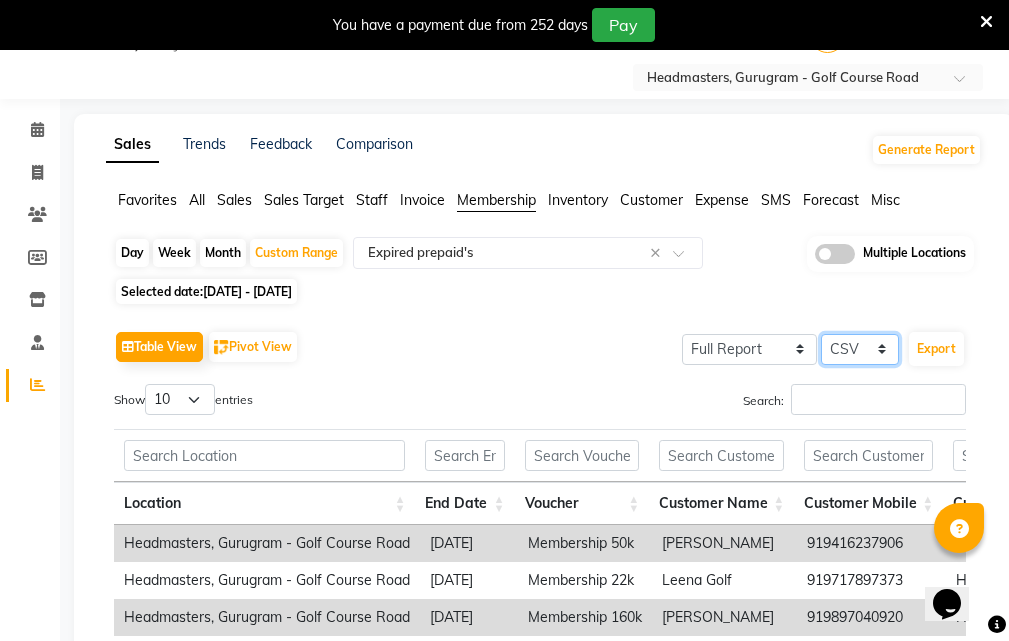 click on "Select CSV PDF" 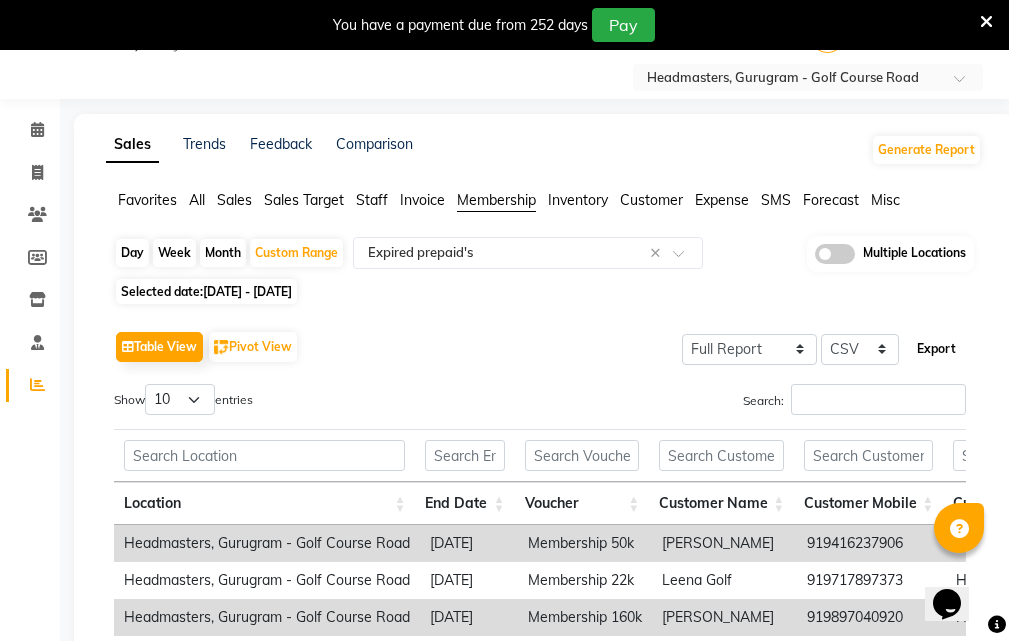 click on "Export" 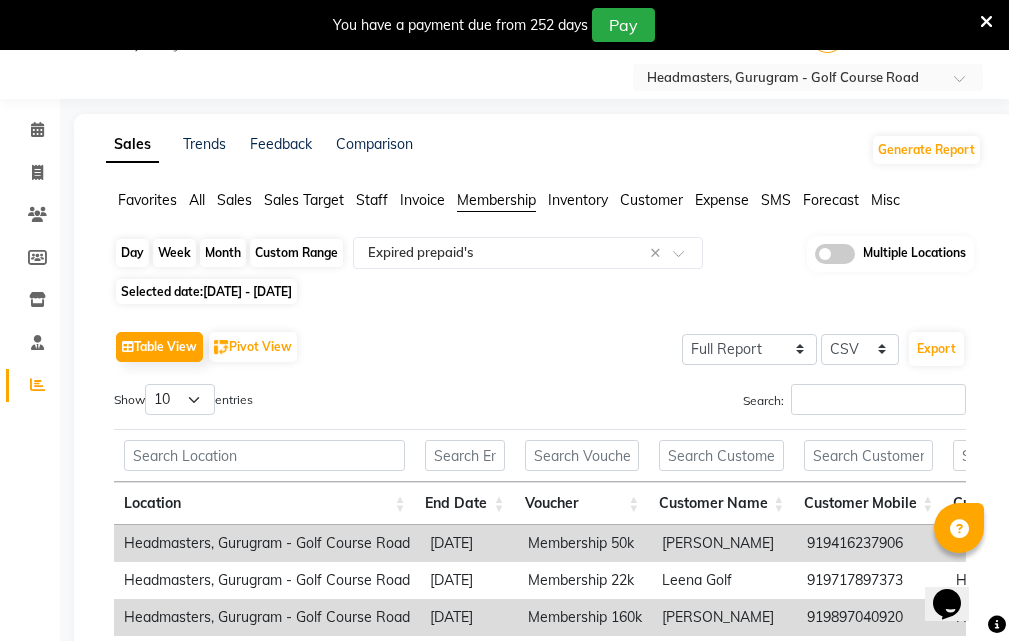 click on "Custom Range" 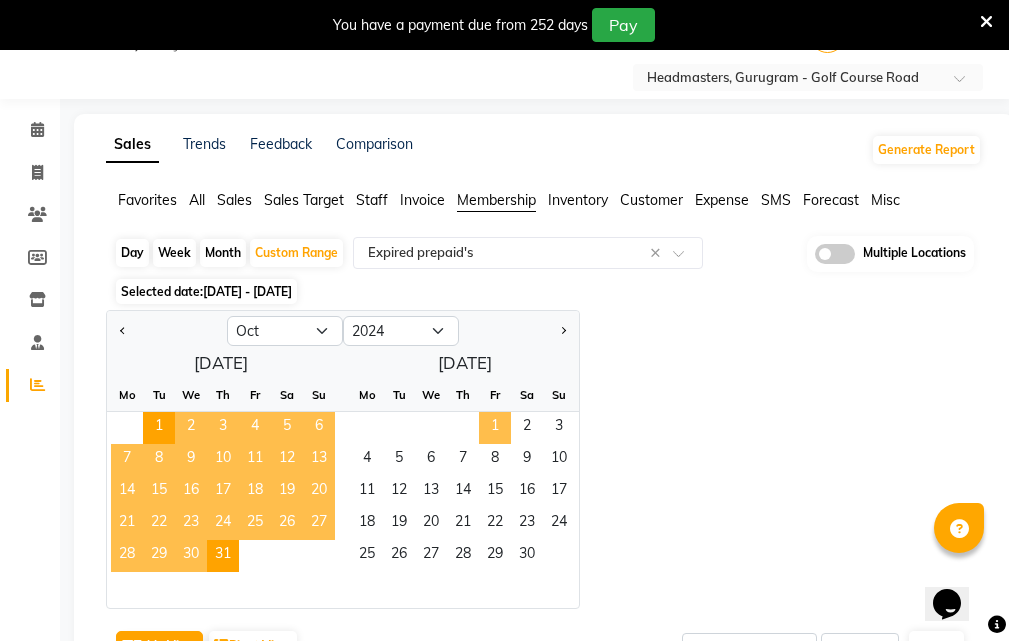click on "1" 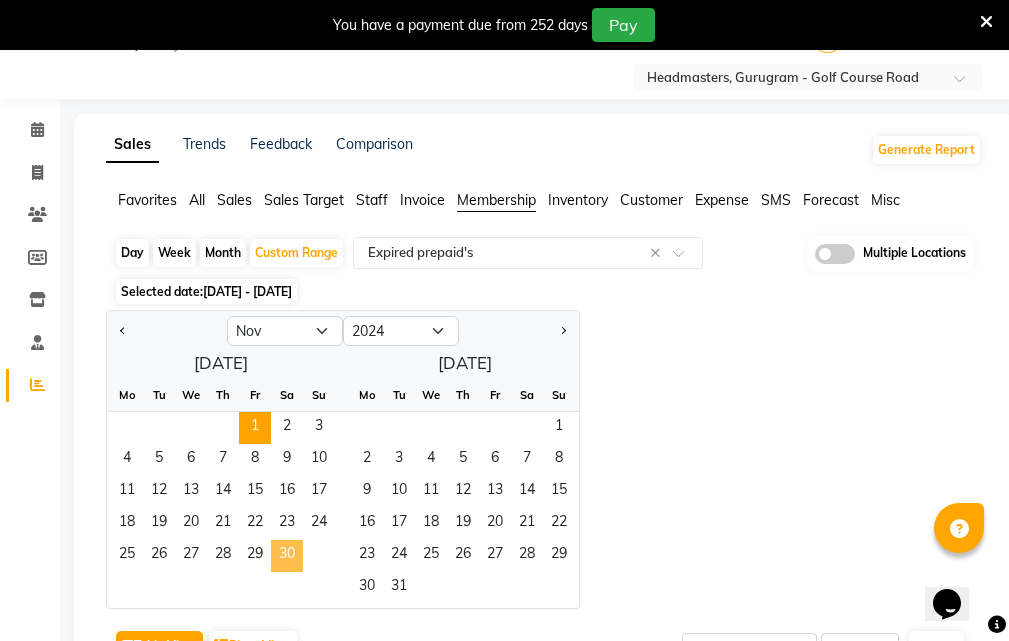 click on "30" 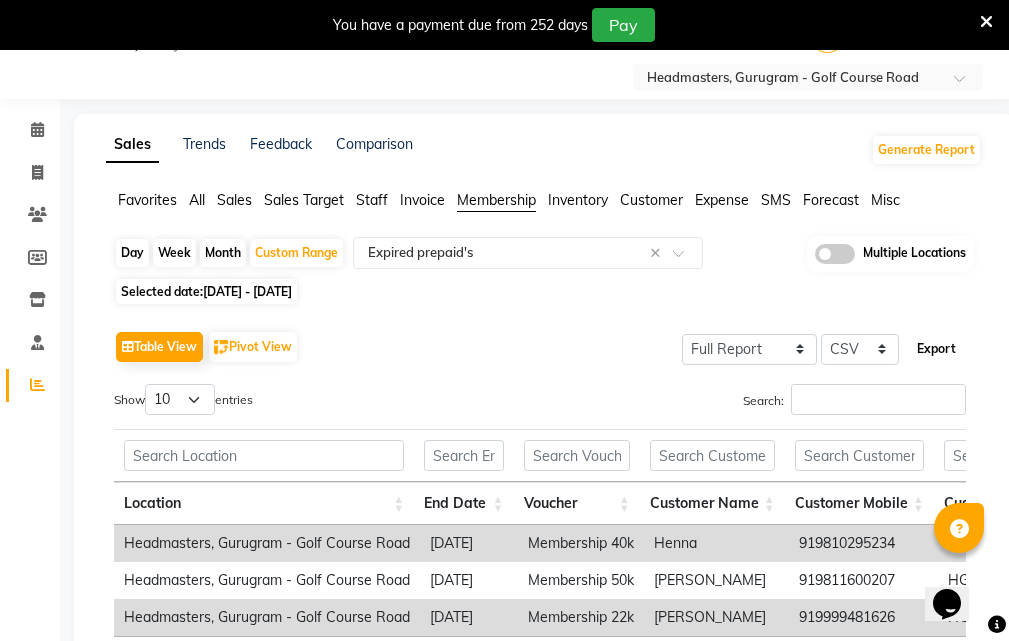 click on "Export" 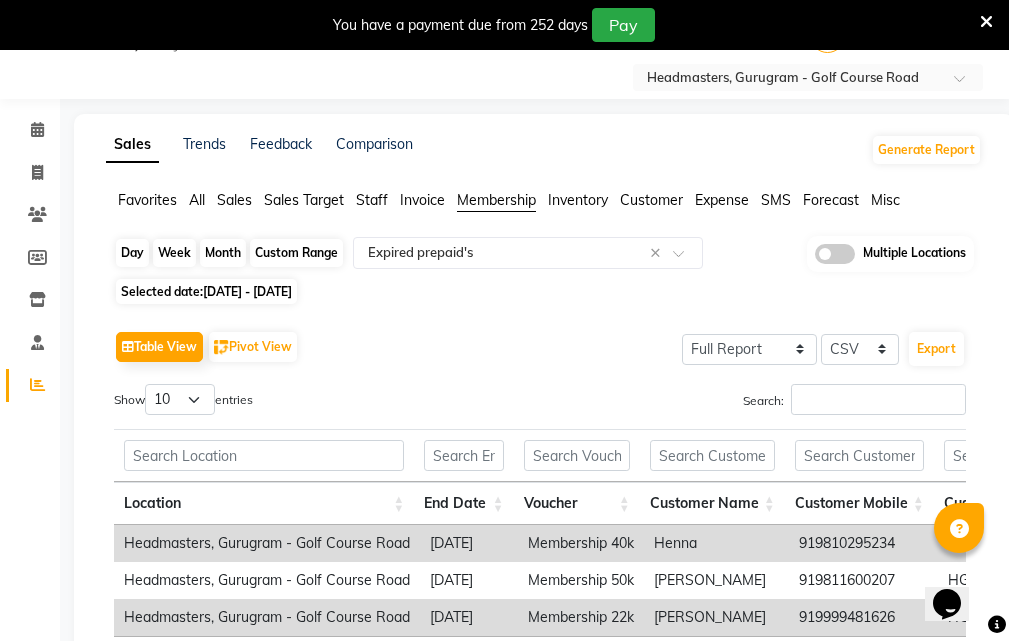 click on "Custom Range" 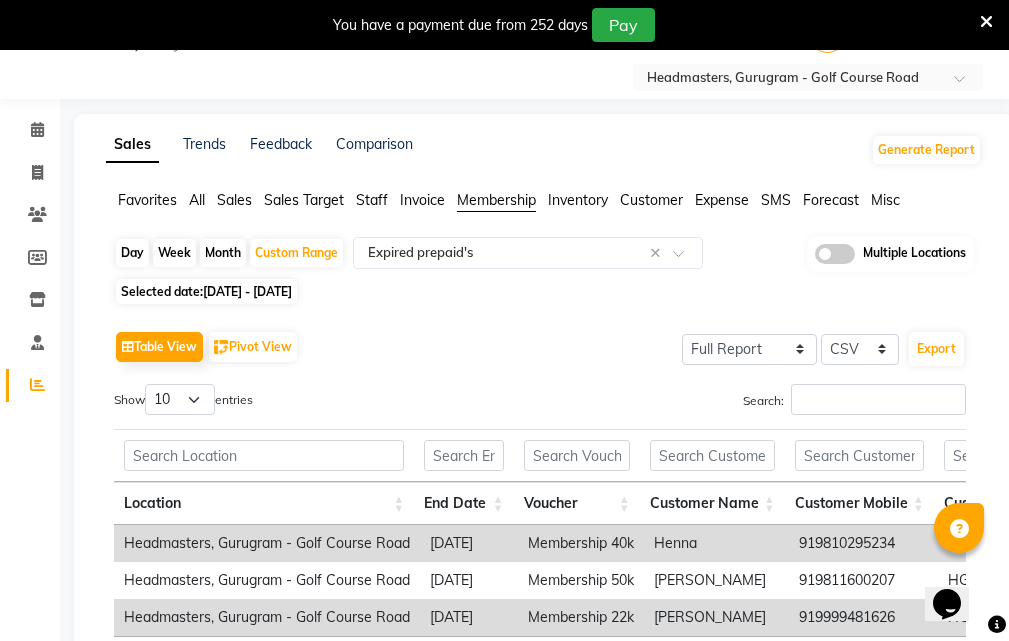 select on "11" 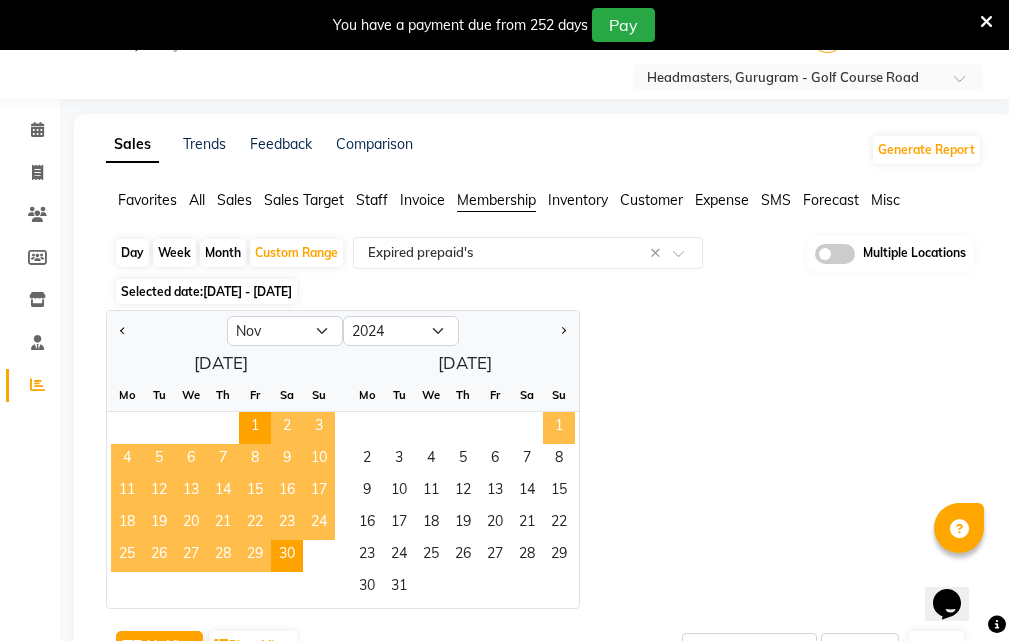 click on "1" 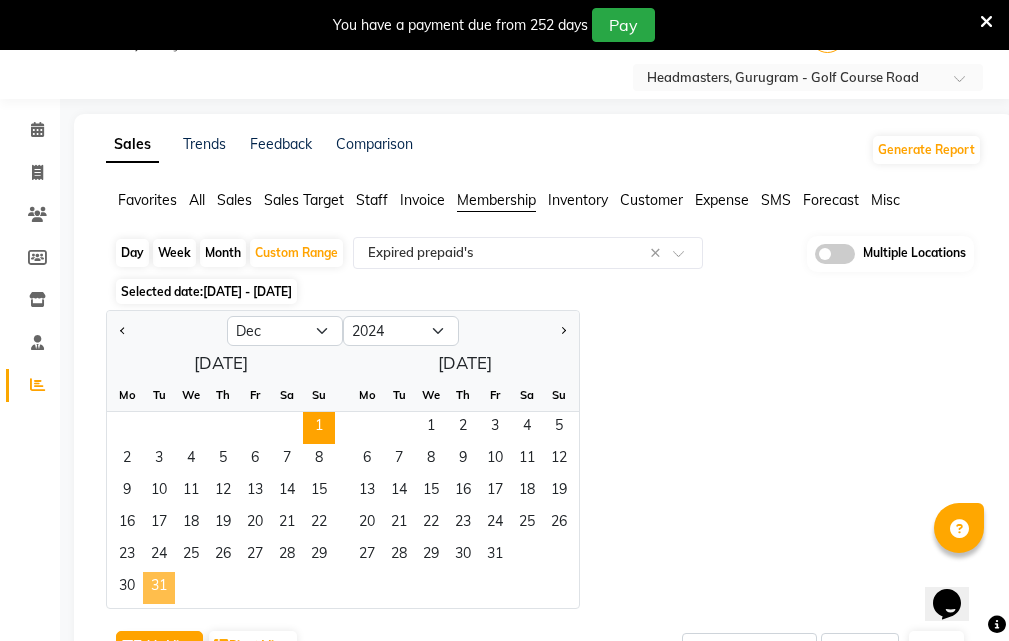 click on "31" 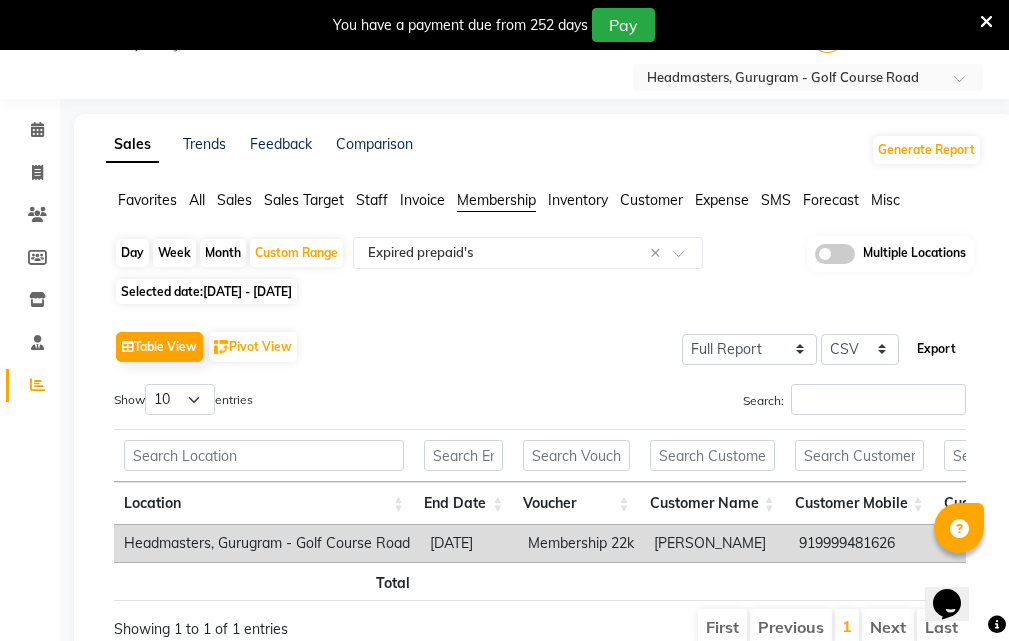 click on "Export" 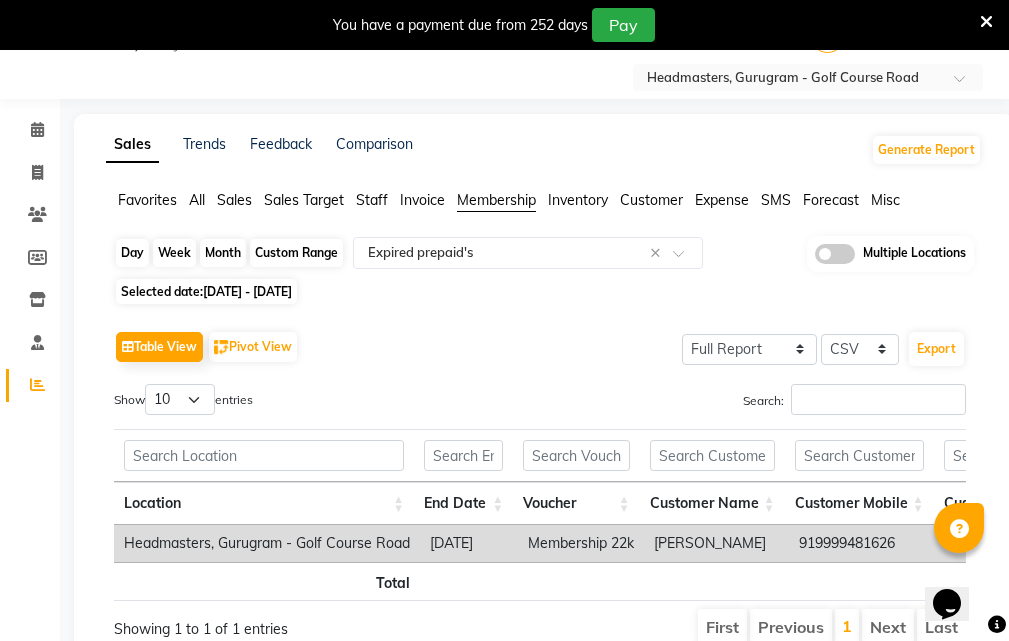 click on "Custom Range" 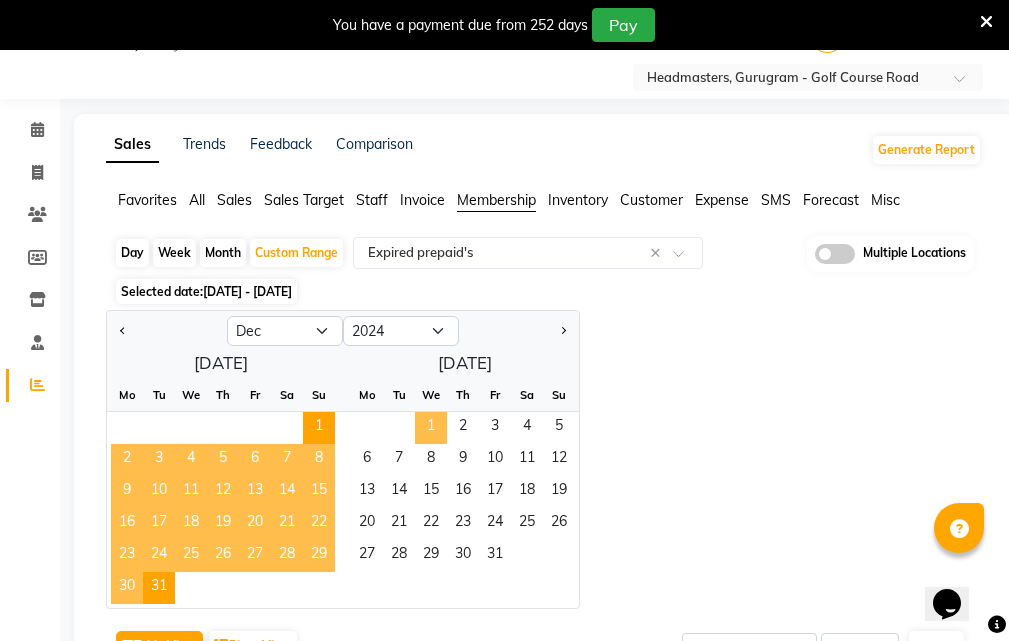 click on "1" 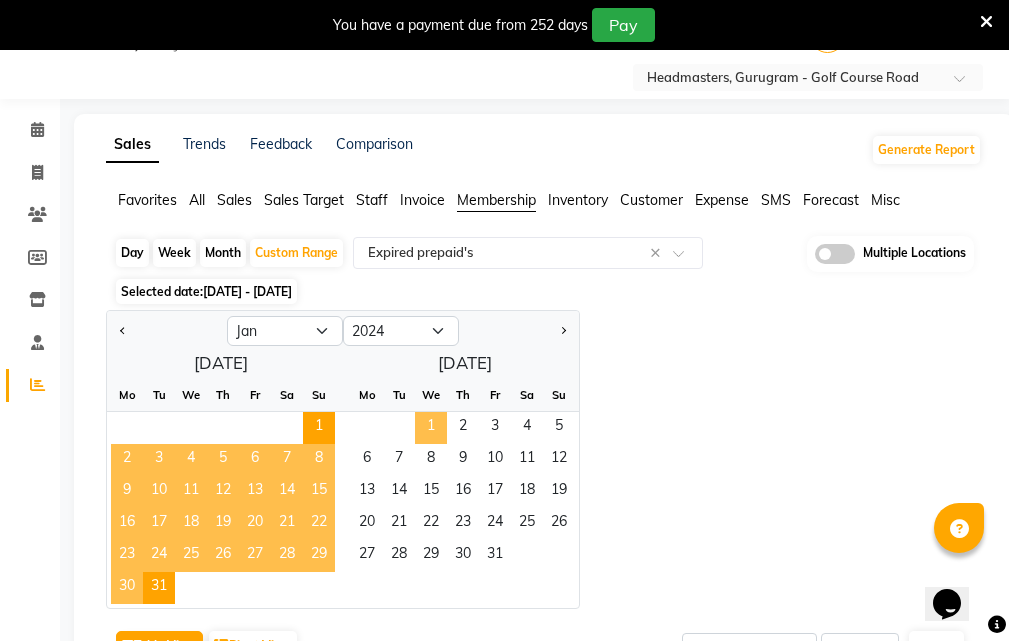select on "2025" 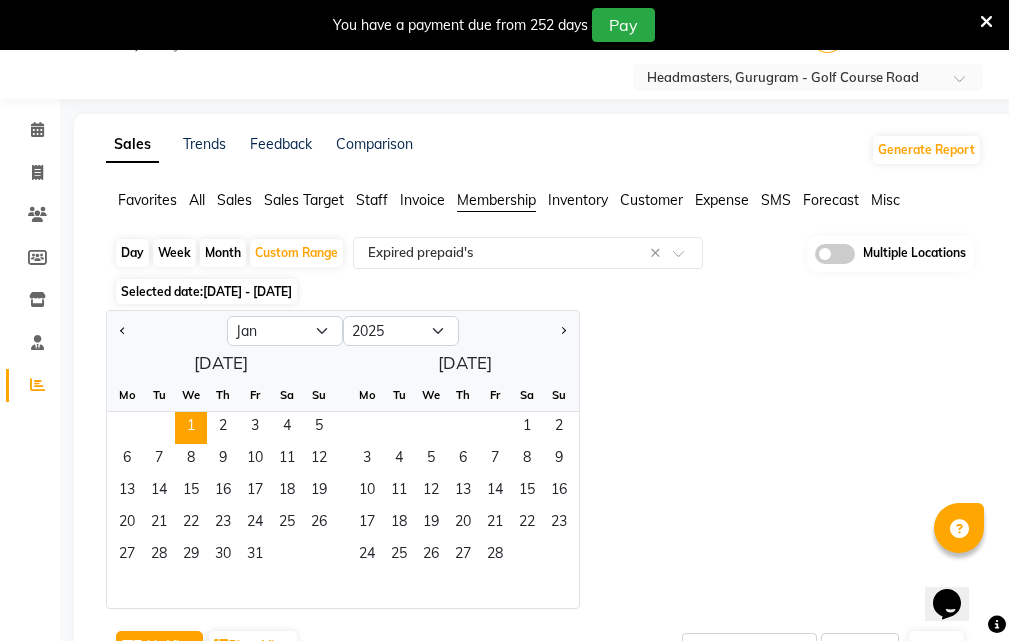 click on "27   28   29   30   31" 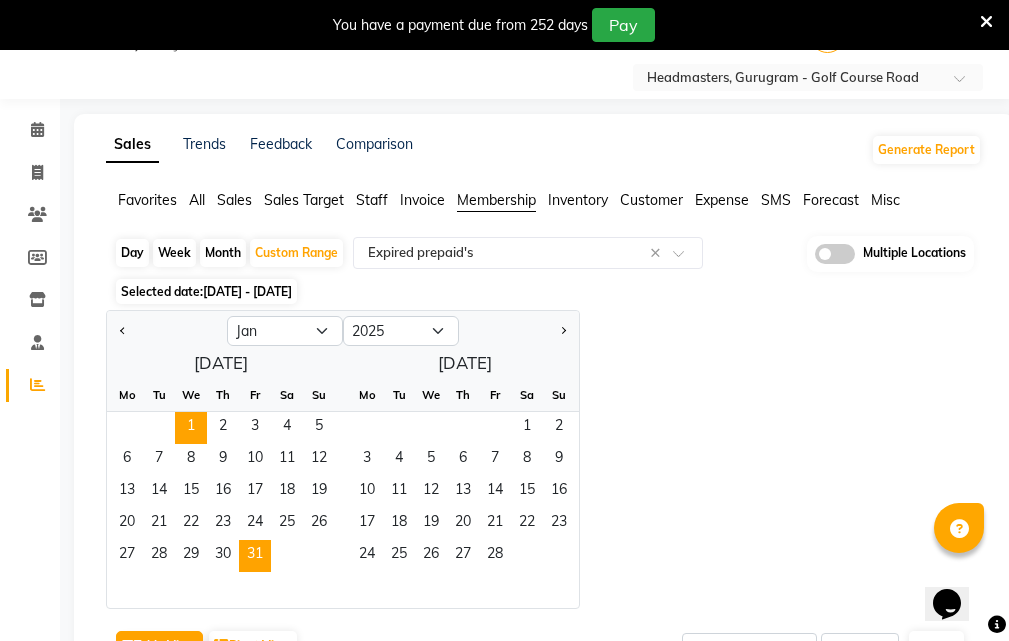 click on "27   28   29   30   31" 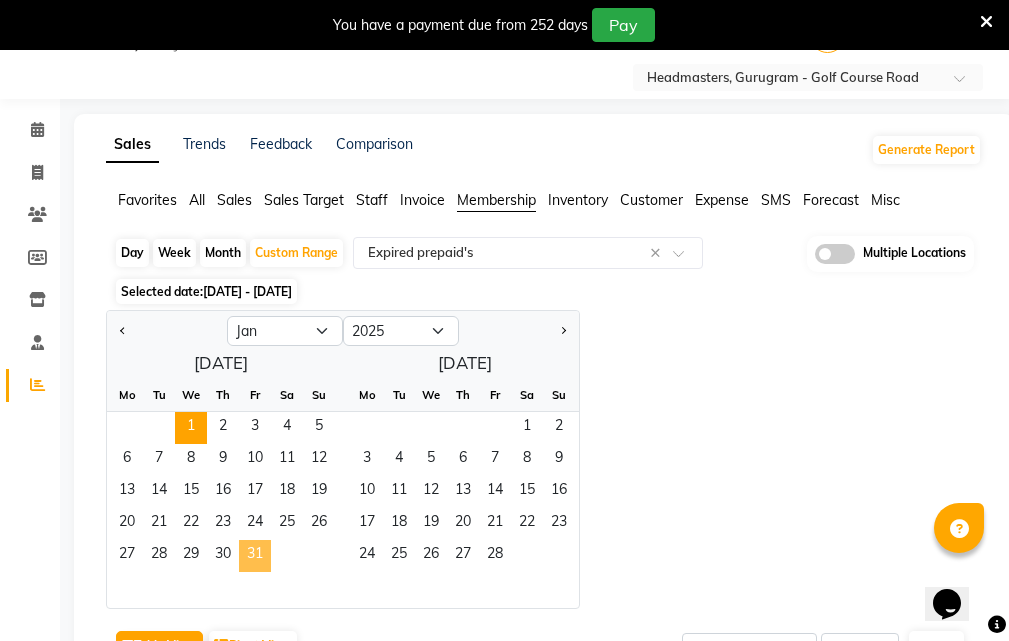click on "31" 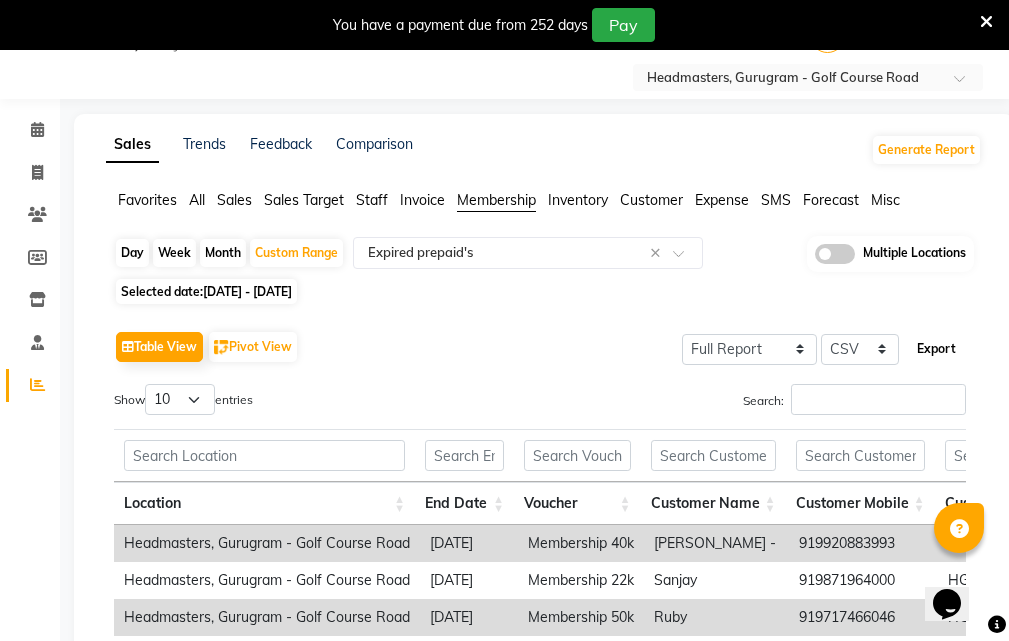 click on "Export" 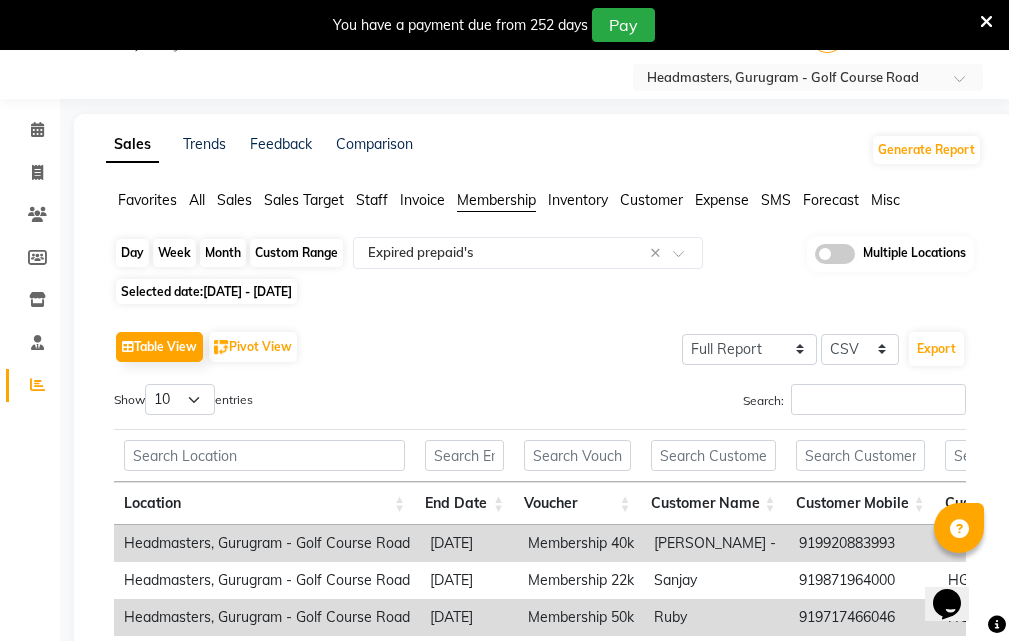 click on "Custom Range" 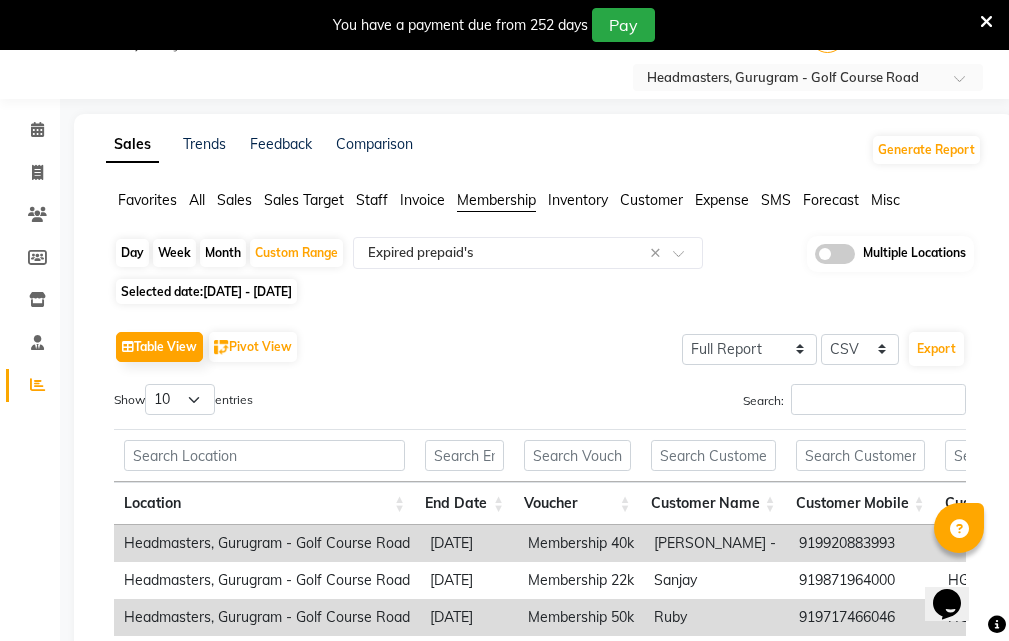 select on "2025" 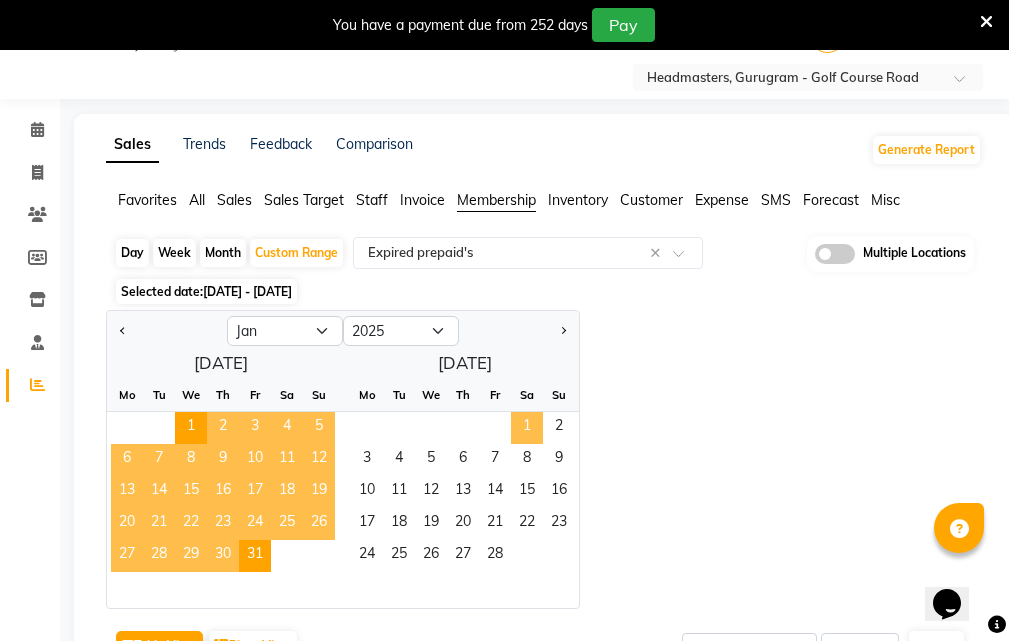 click on "1" 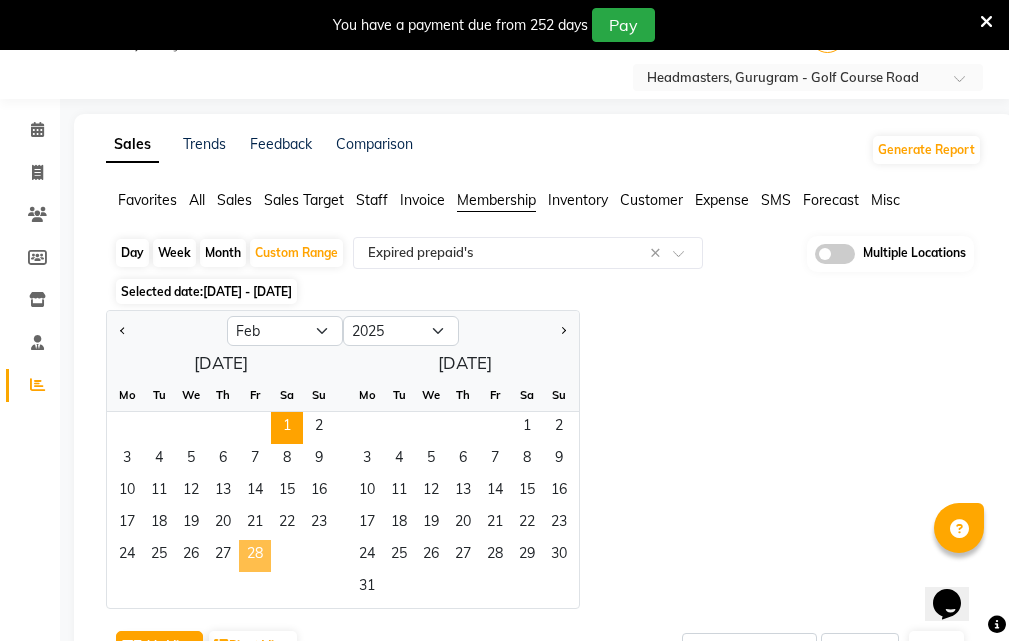 click on "28" 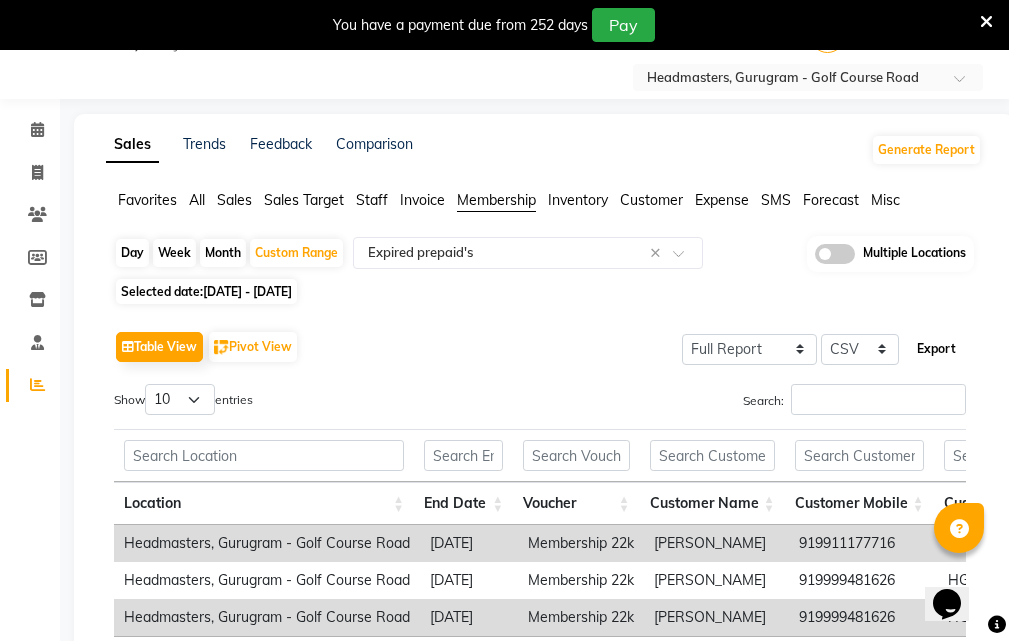 click on "Export" 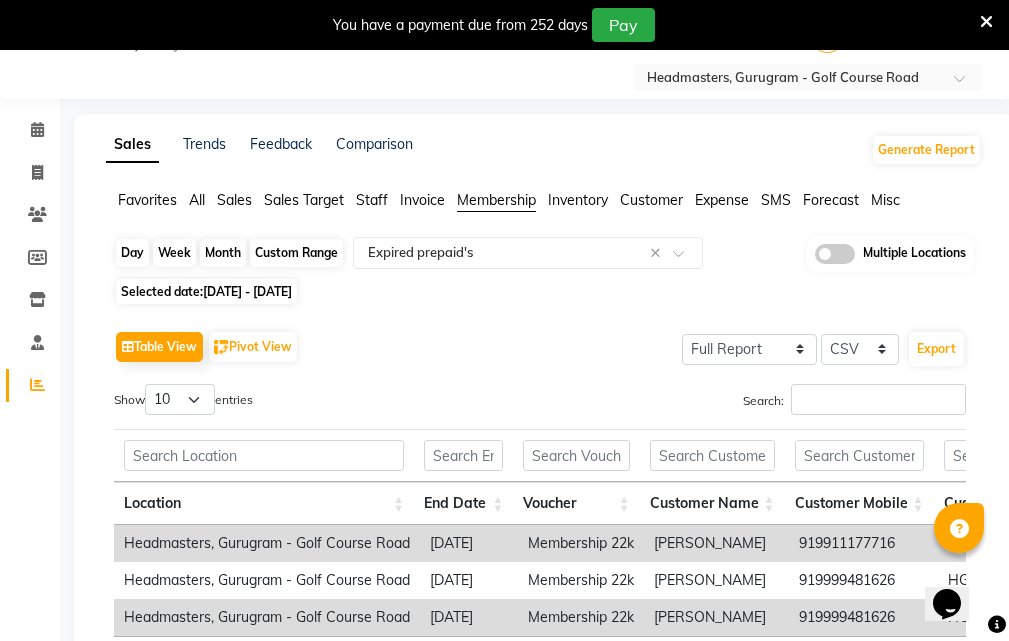 click on "Custom Range" 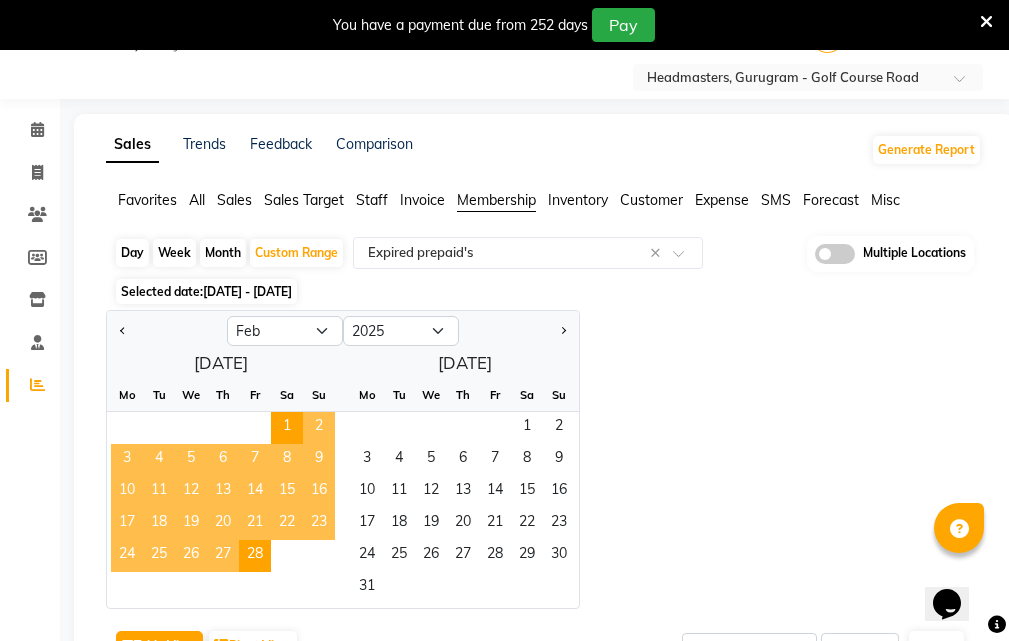 click on "1   2" 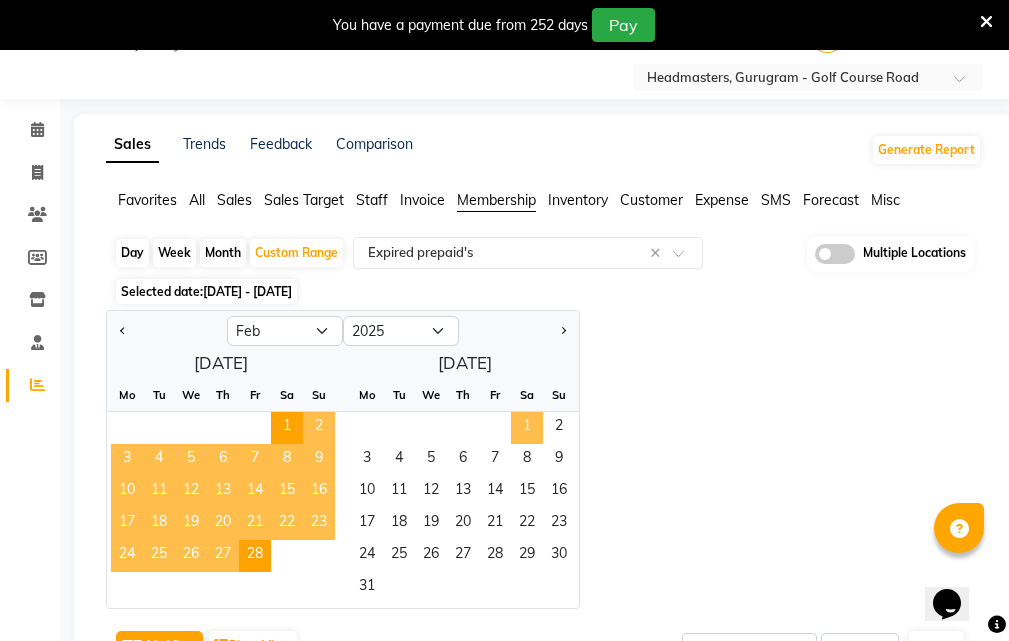 click on "1" 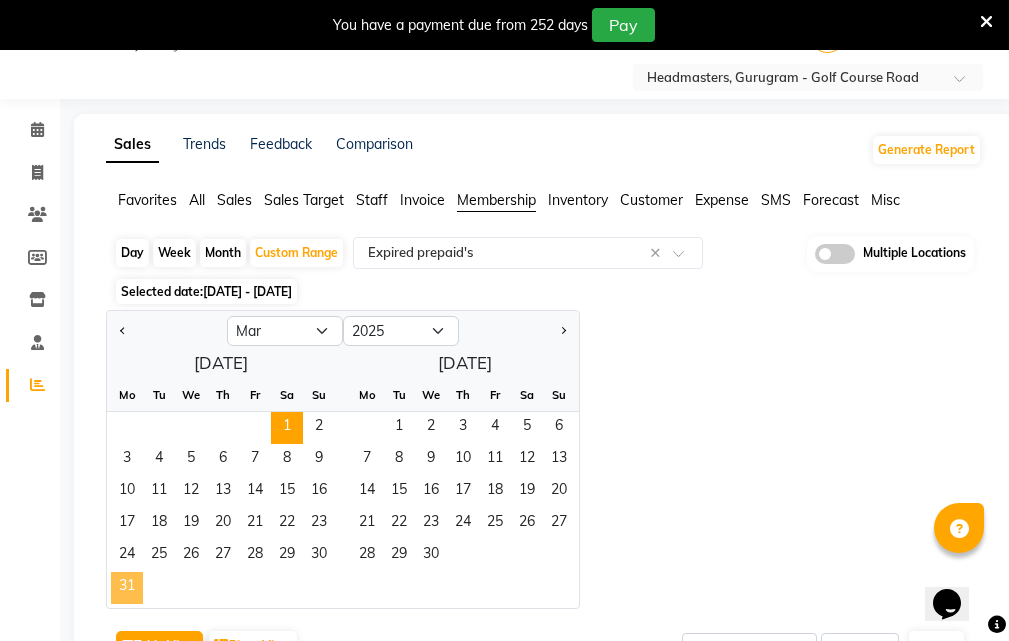click on "31" 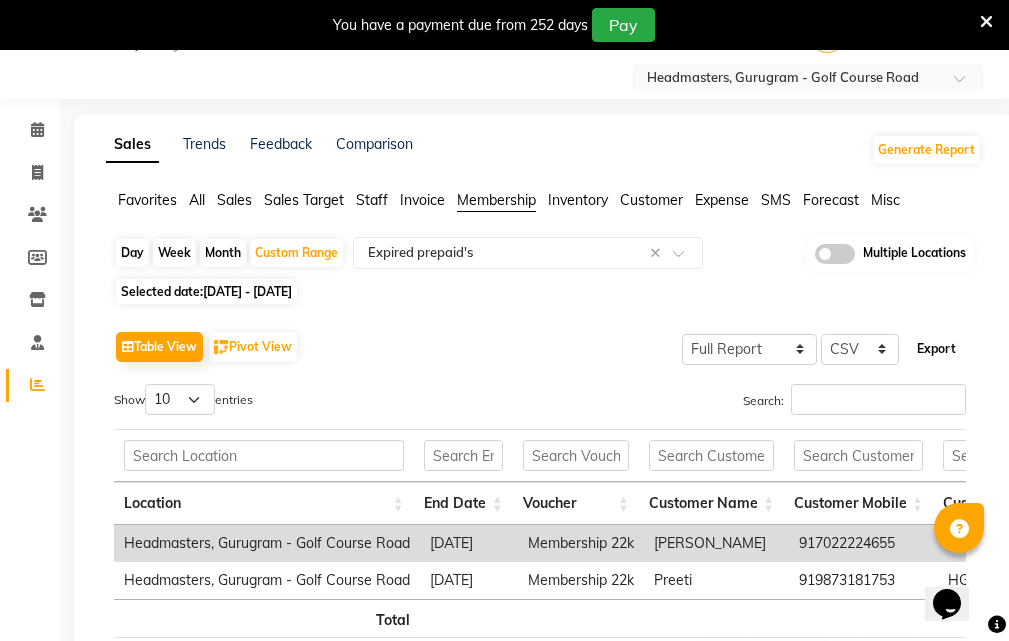 click on "Export" 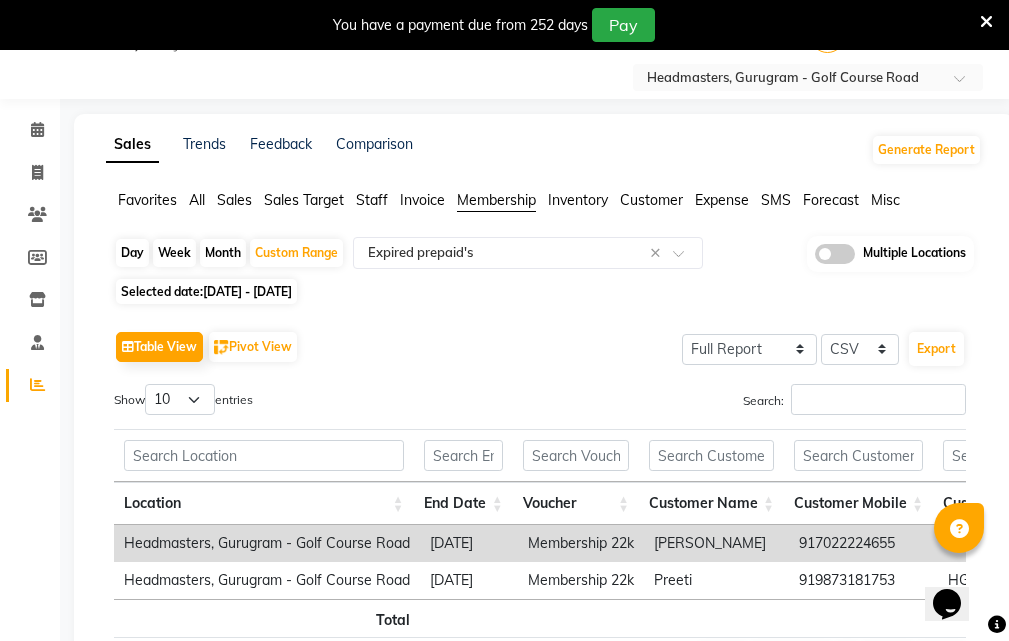 drag, startPoint x: 333, startPoint y: 255, endPoint x: 337, endPoint y: 271, distance: 16.492422 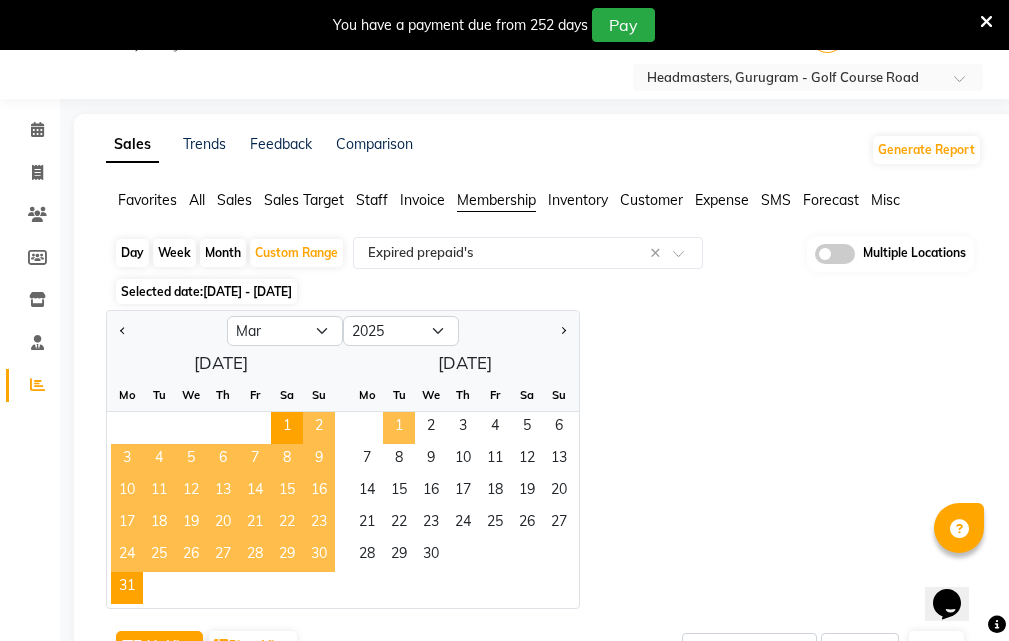 click on "1" 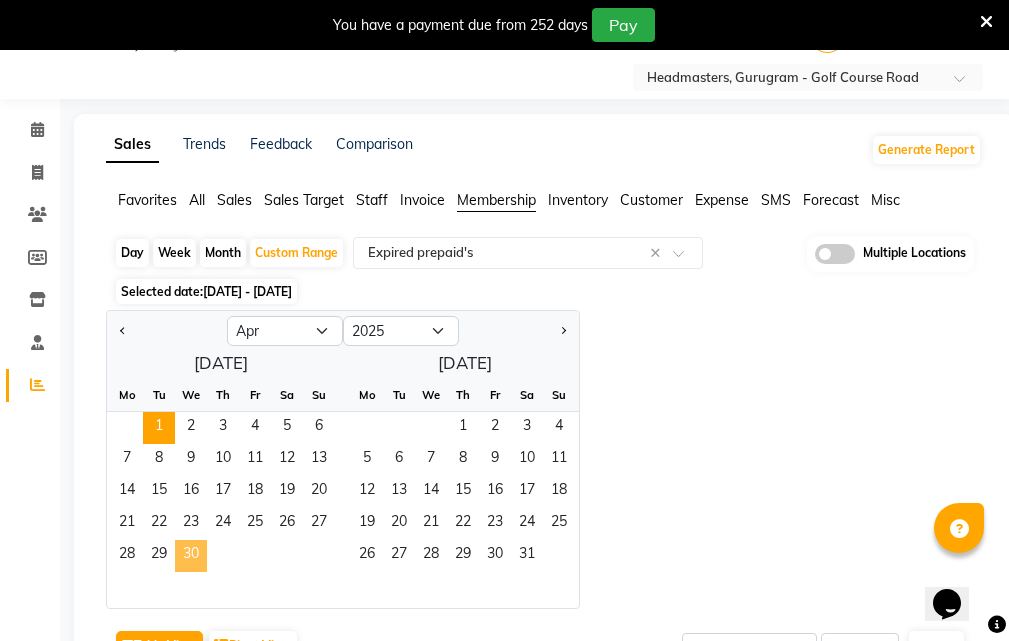 click on "30" 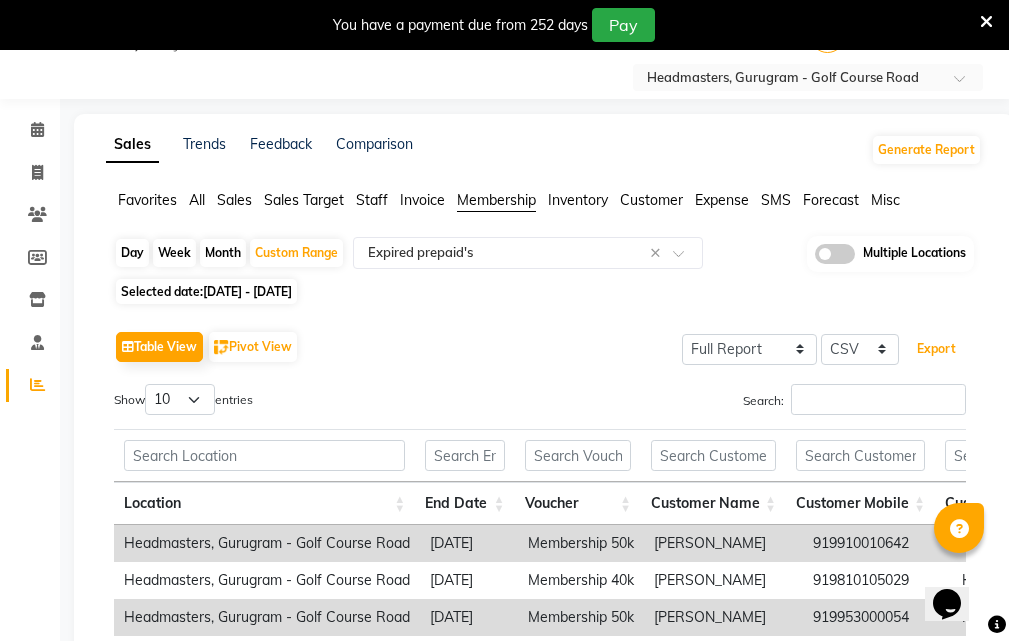 drag, startPoint x: 947, startPoint y: 358, endPoint x: 733, endPoint y: 390, distance: 216.3793 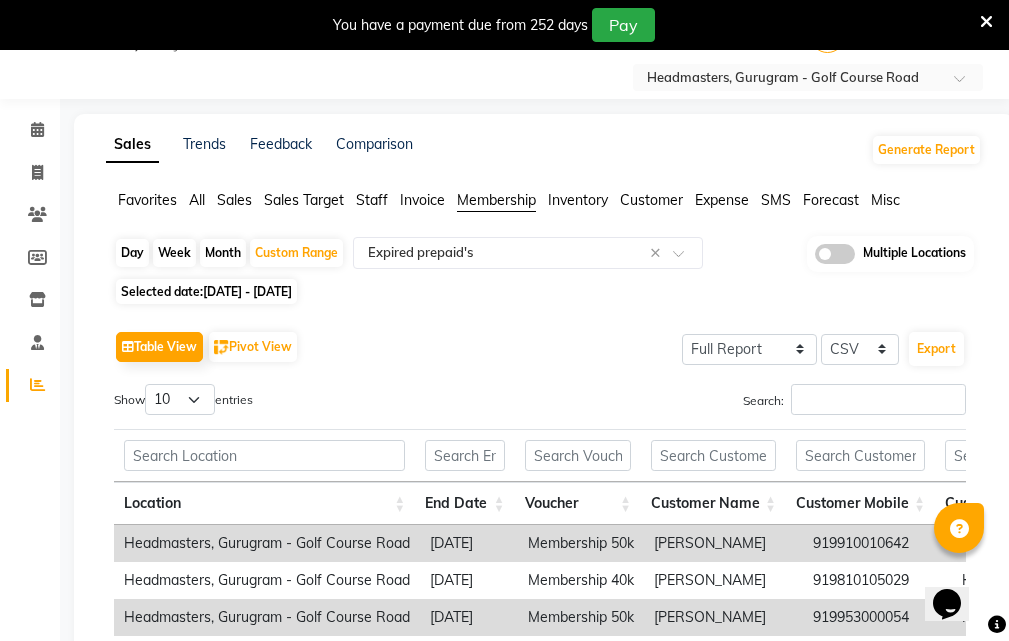 drag, startPoint x: 289, startPoint y: 250, endPoint x: 323, endPoint y: 301, distance: 61.294373 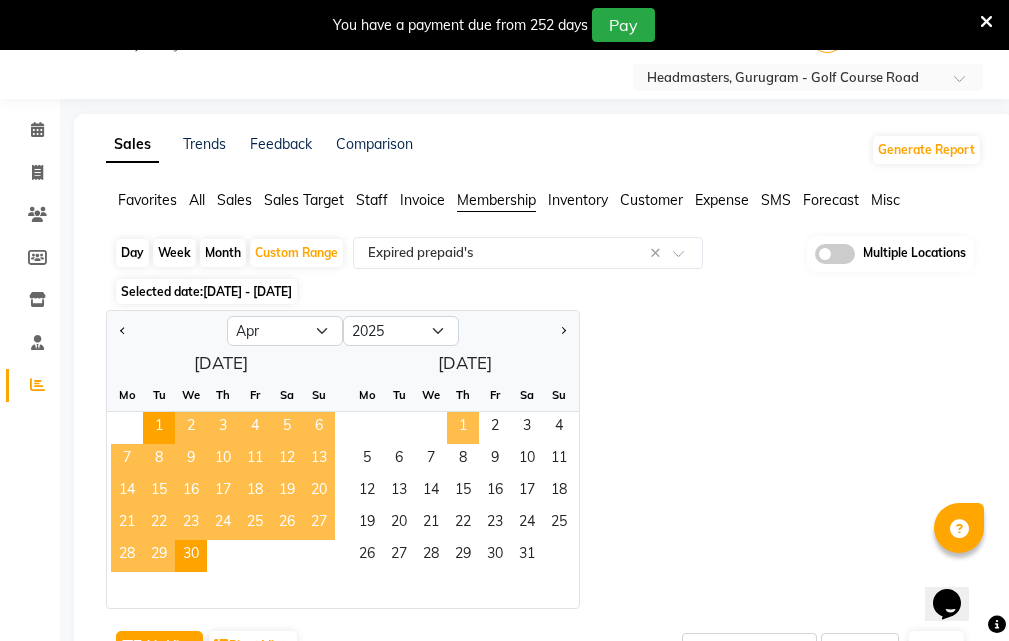 click on "1" 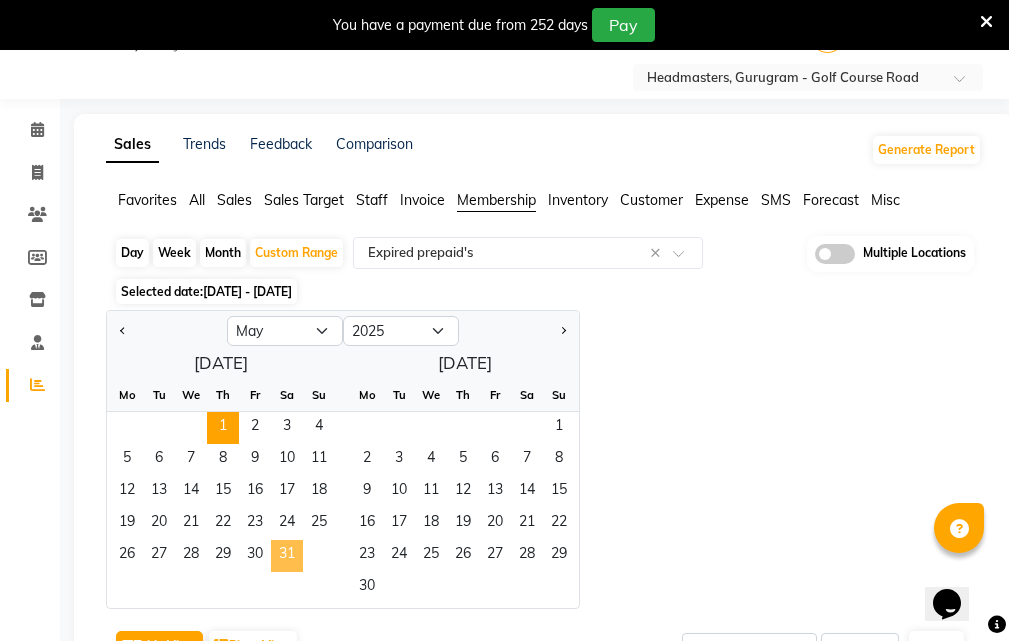 click on "31" 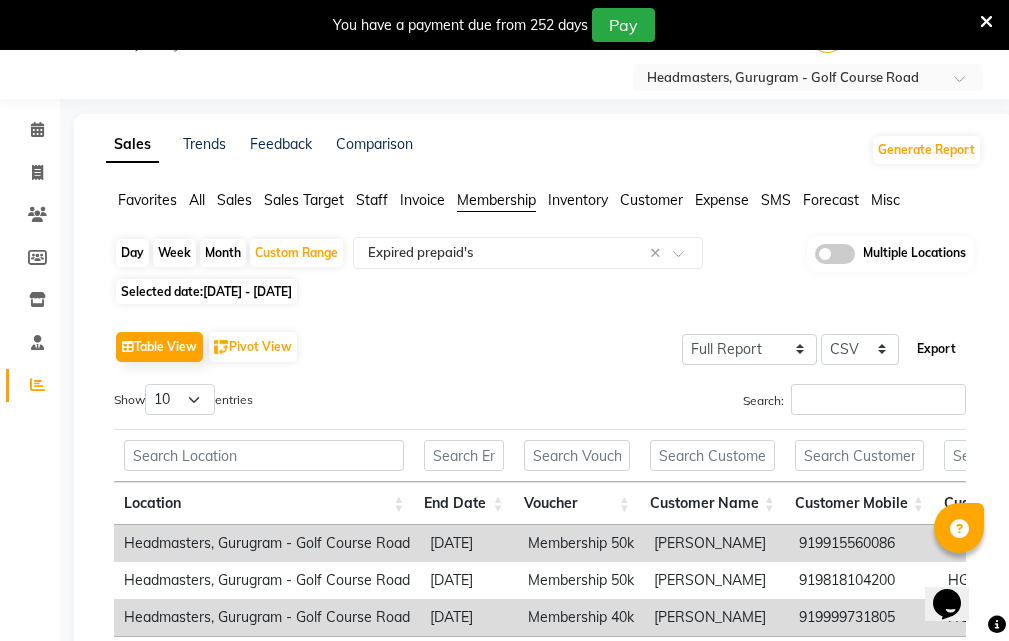 click on "Export" 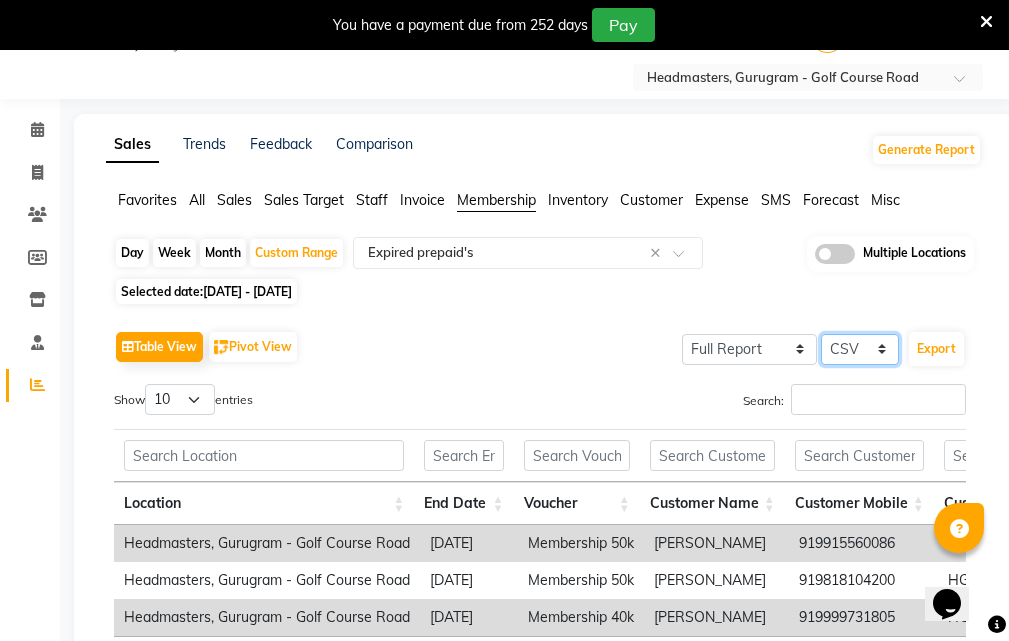 click on "Select CSV PDF" 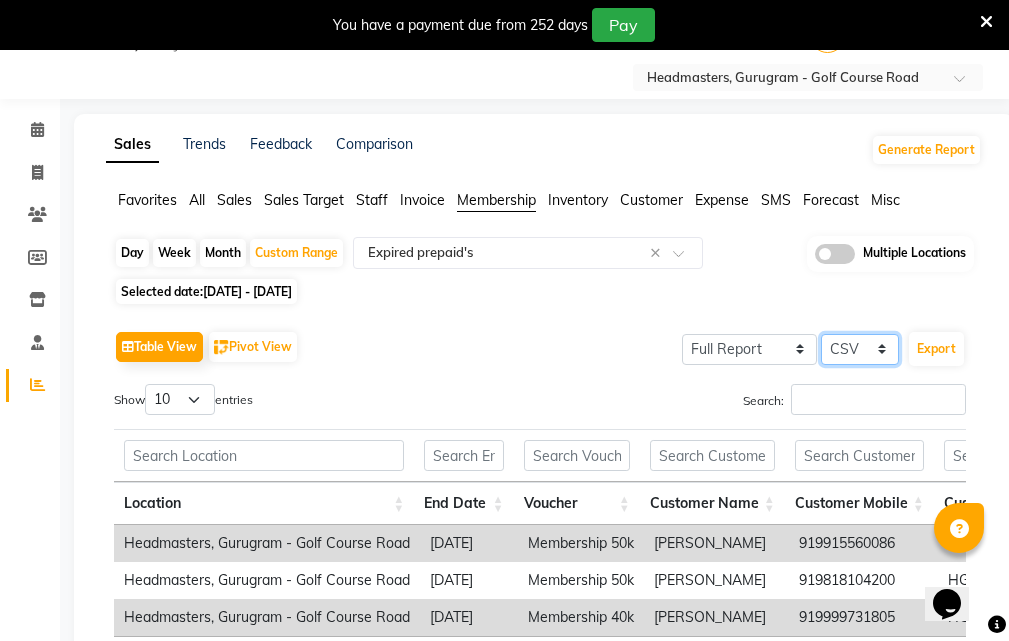 select on "pdf" 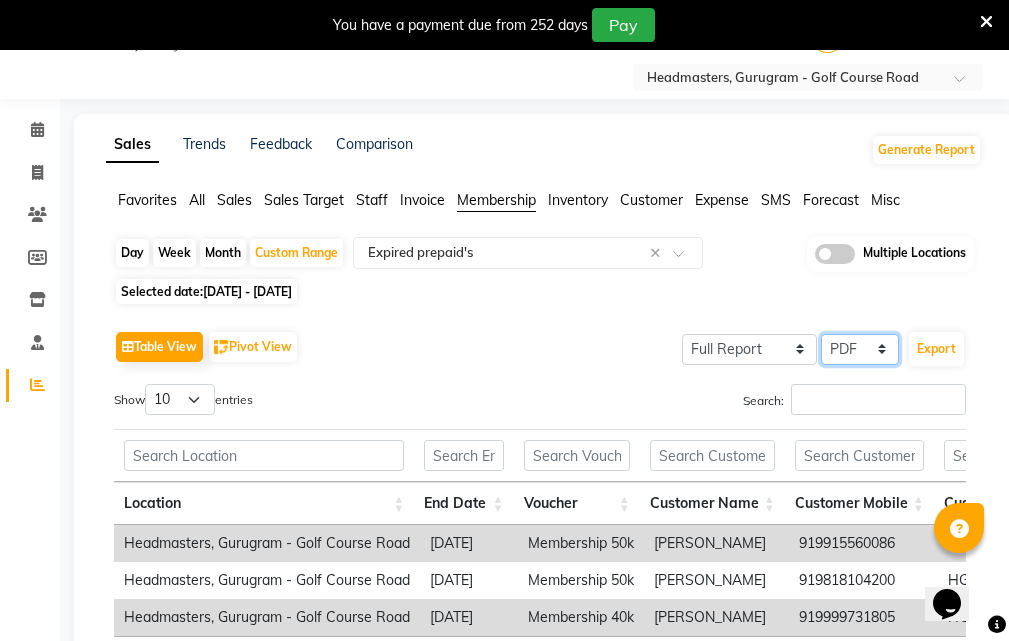 click on "Select CSV PDF" 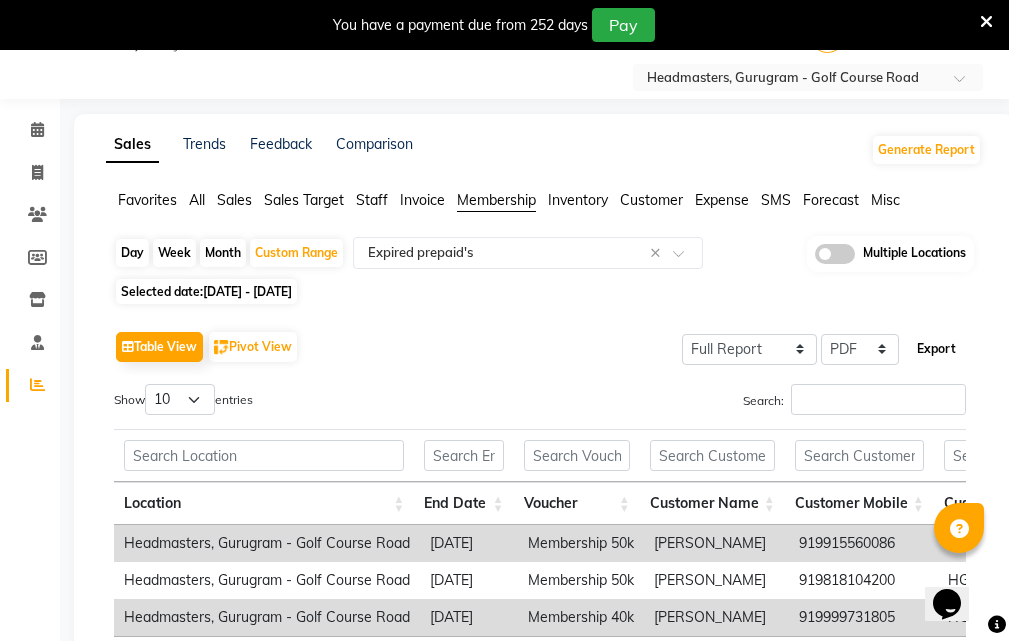 click on "Export" 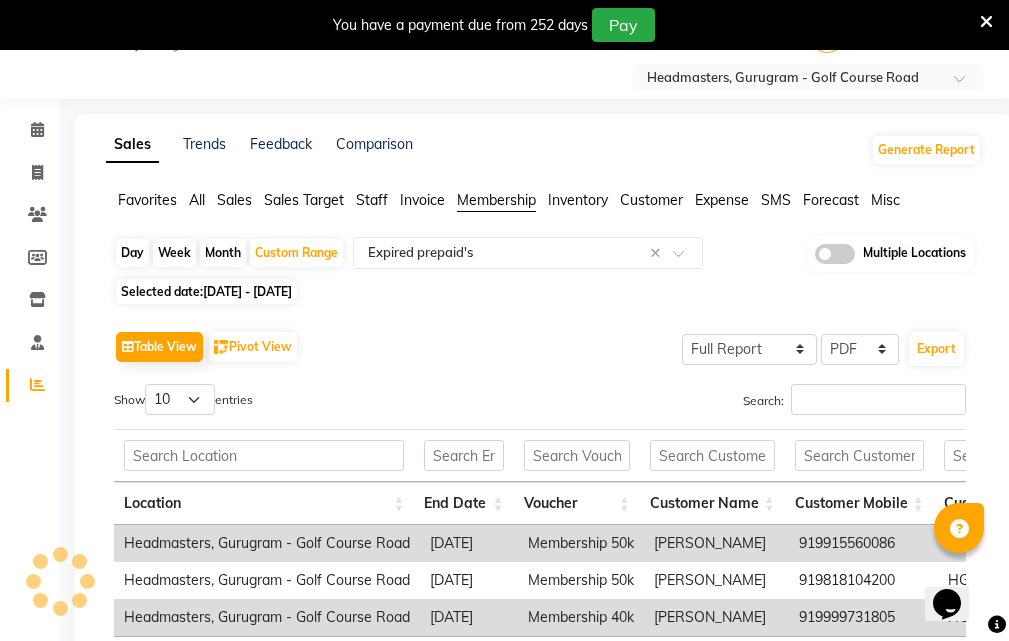 select on "sans-serif" 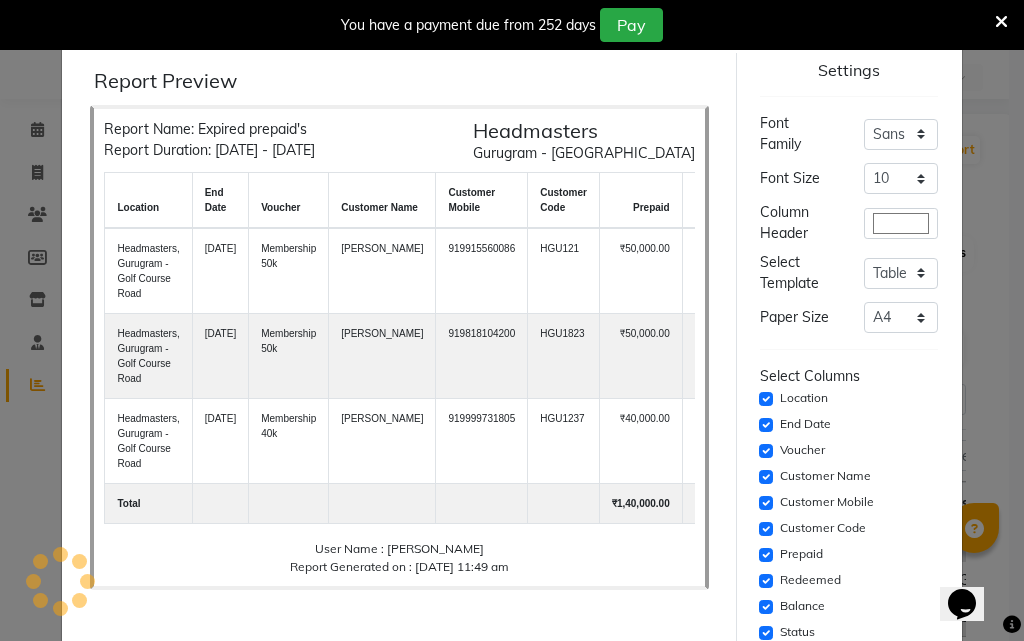 scroll, scrollTop: 196, scrollLeft: 0, axis: vertical 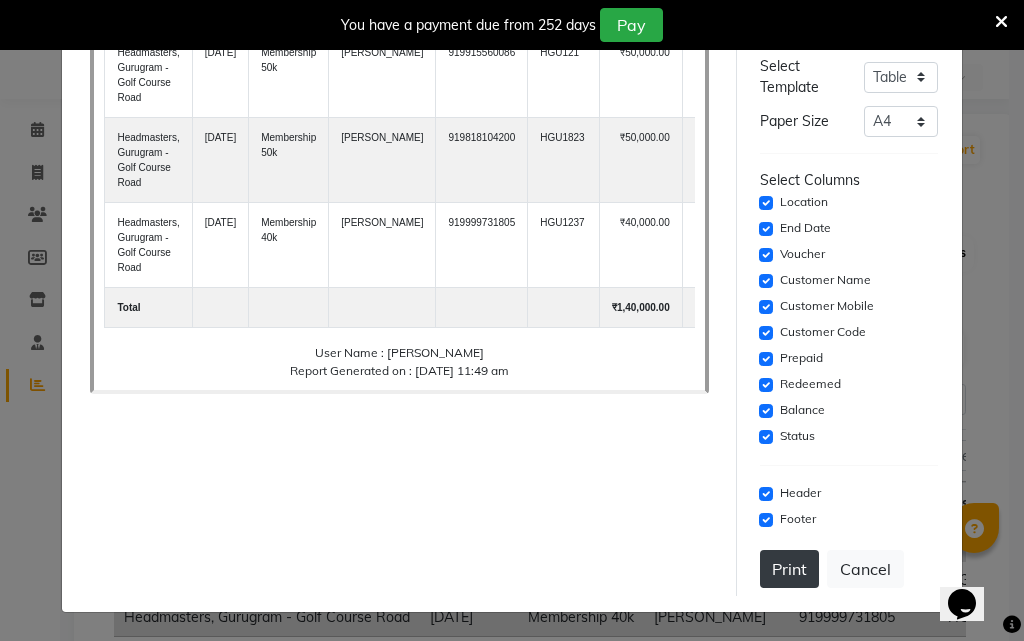 click on "Print" 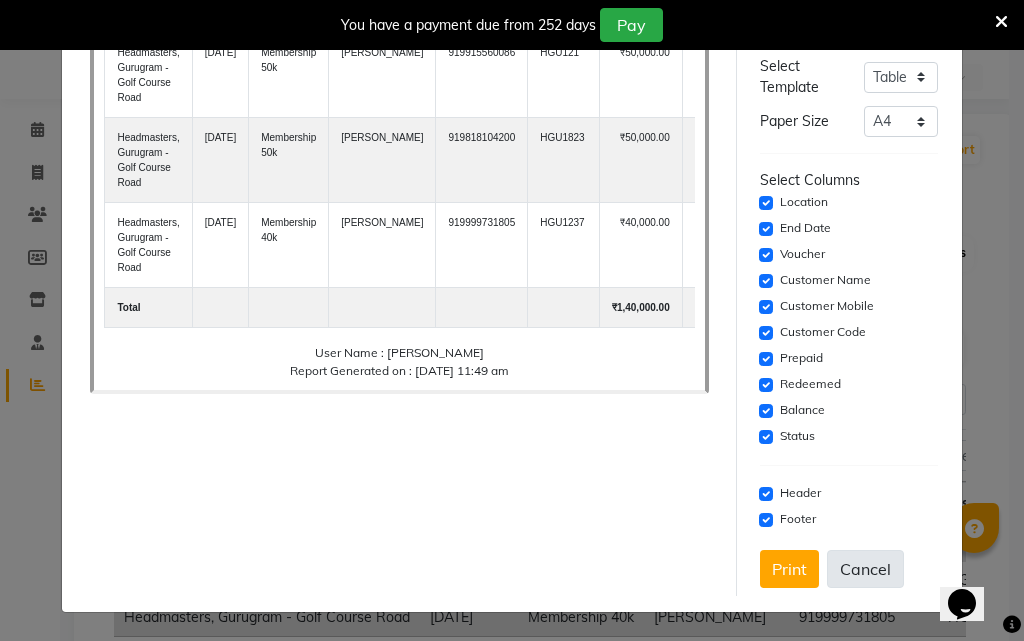 click on "Cancel" 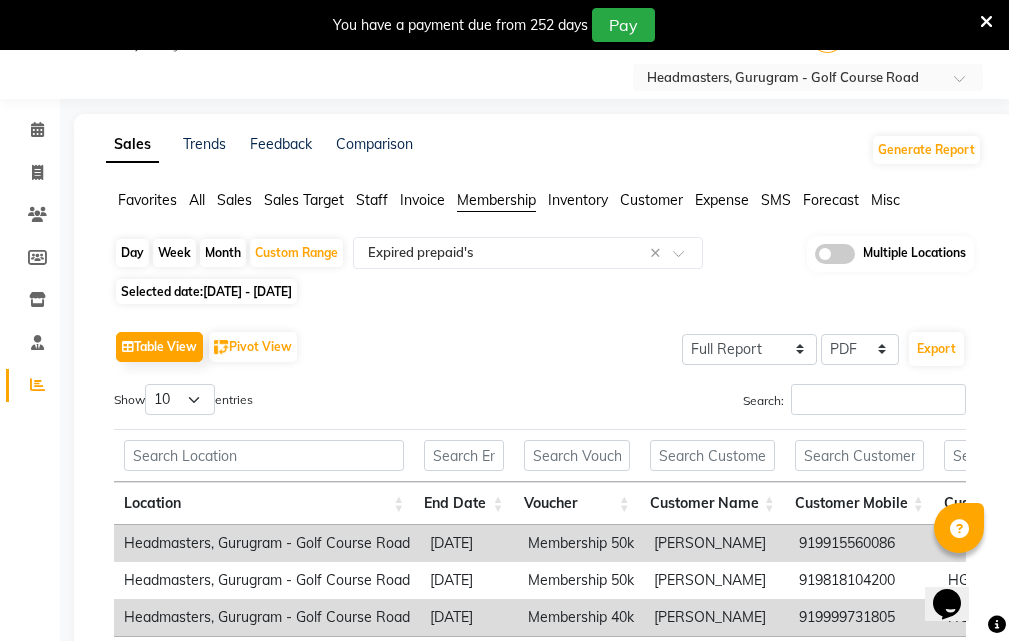 click on "Day   Week   Month   Custom Range  Select Report Type × Expired prepaid's × Multiple Locations" 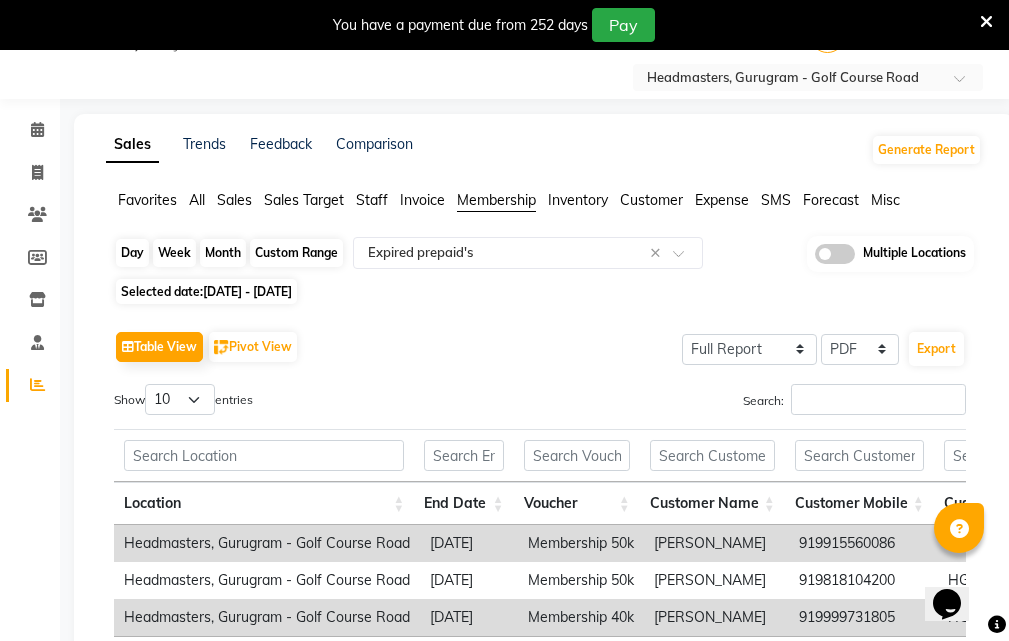 click on "Custom Range" 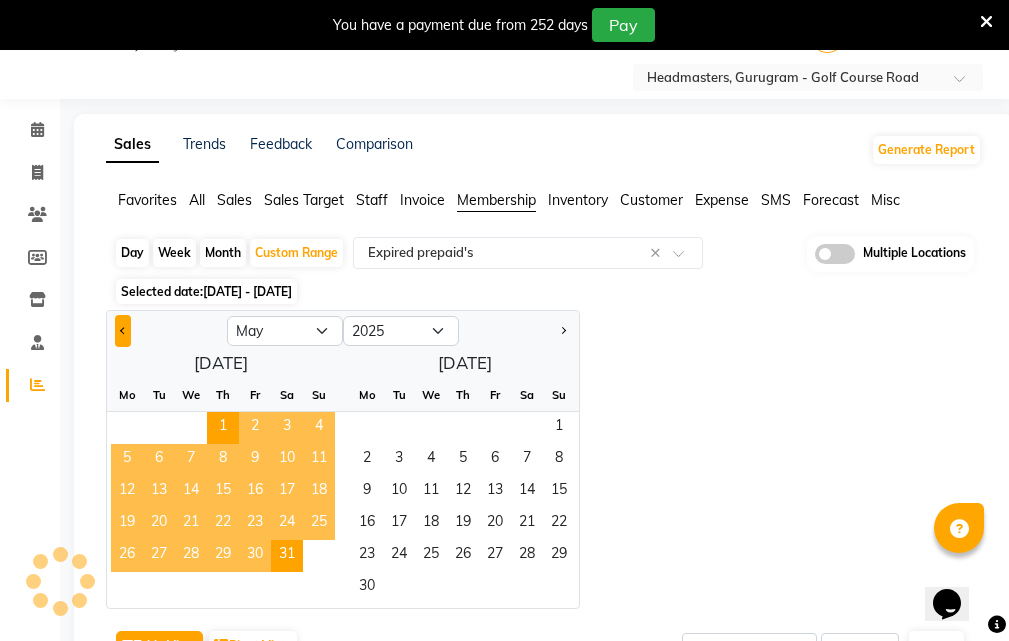 click 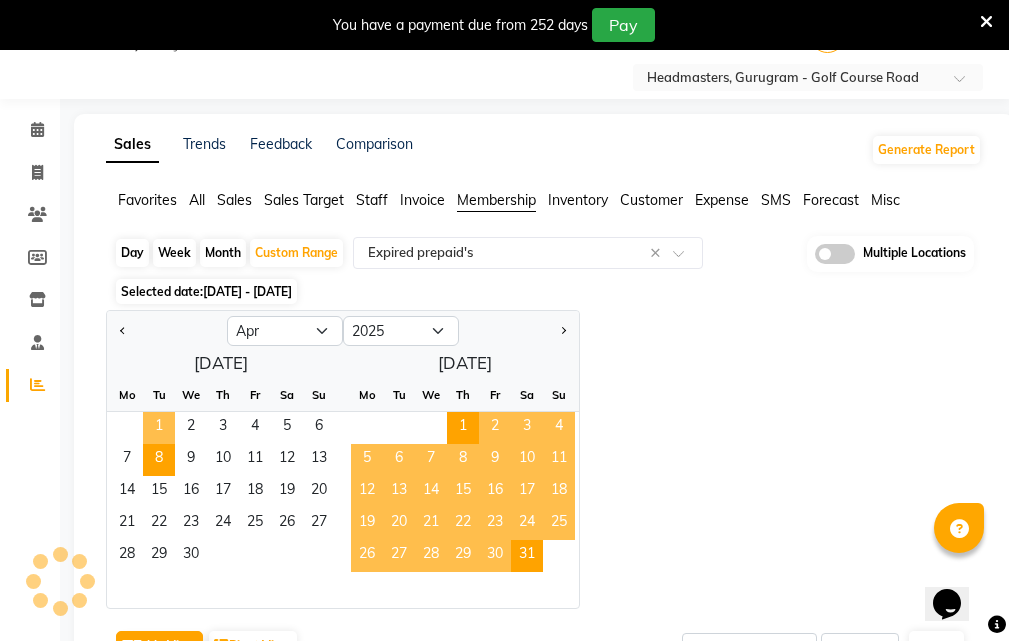 click on "1" 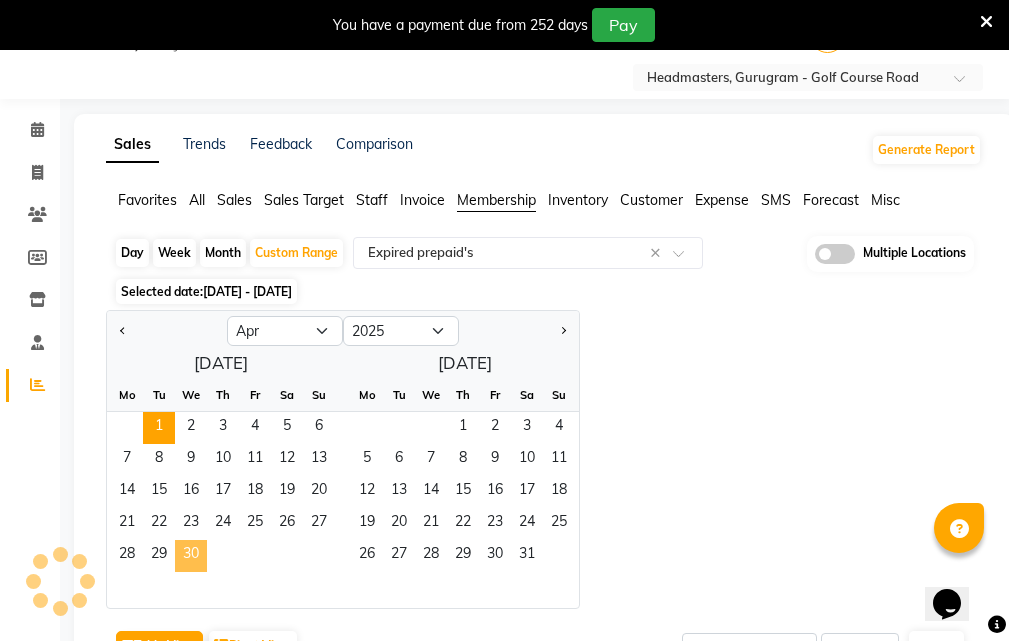 click on "30" 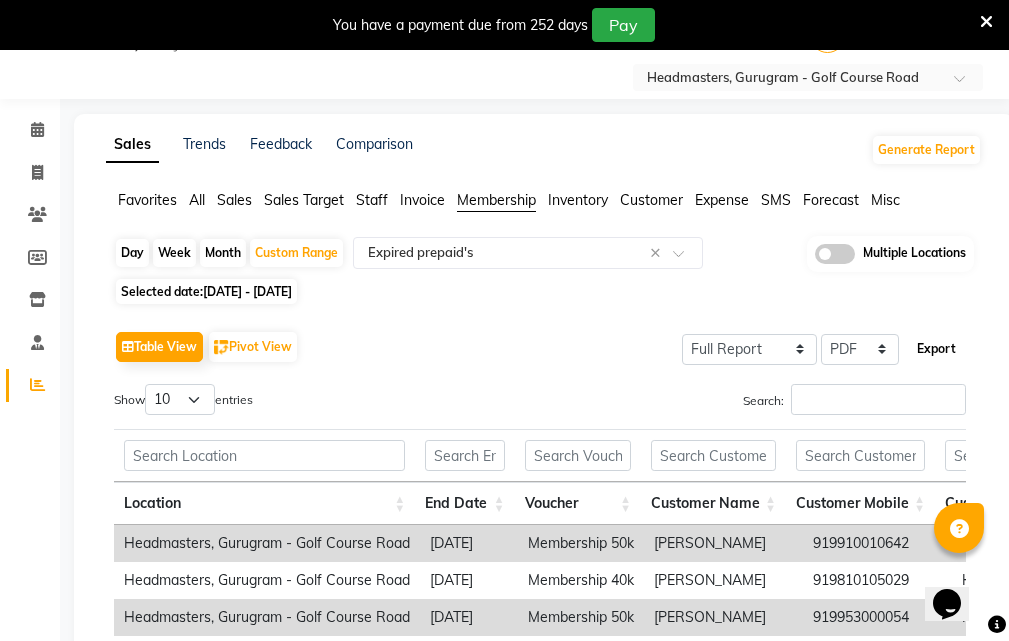 click on "Export" 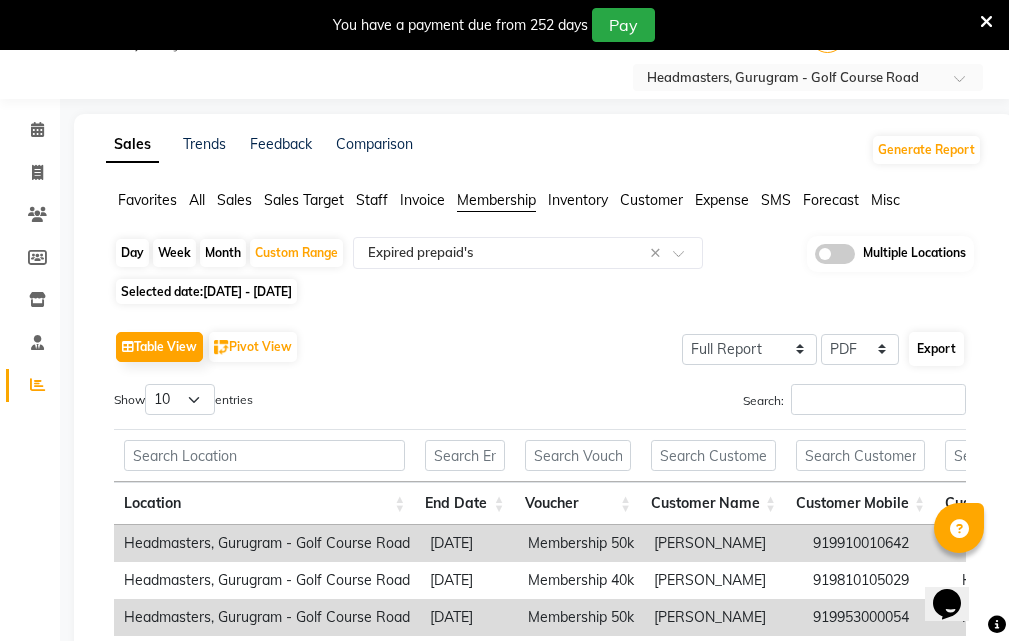 select on "sans-serif" 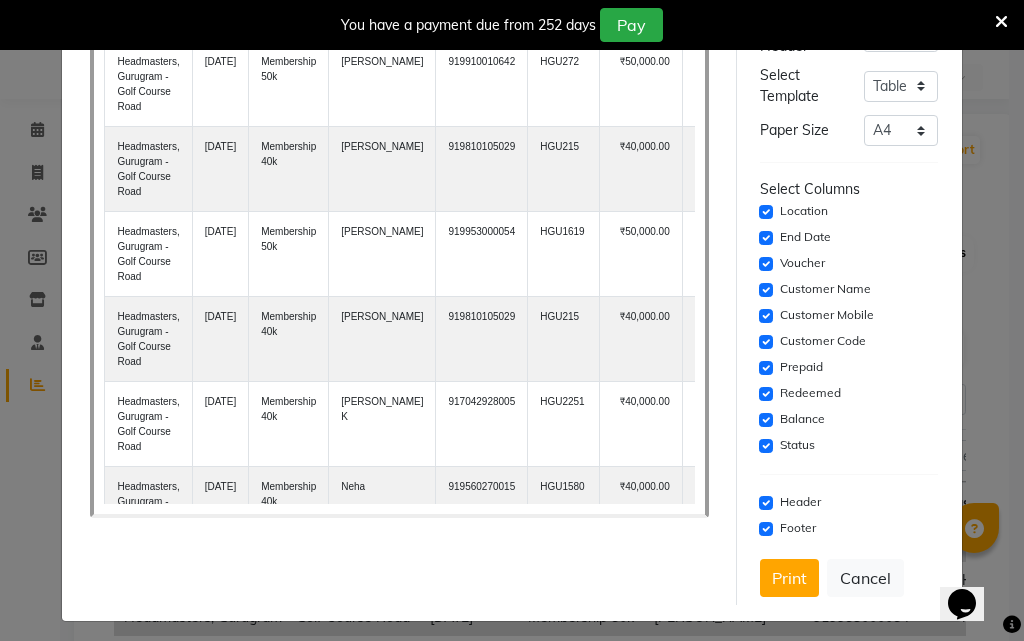 scroll, scrollTop: 196, scrollLeft: 0, axis: vertical 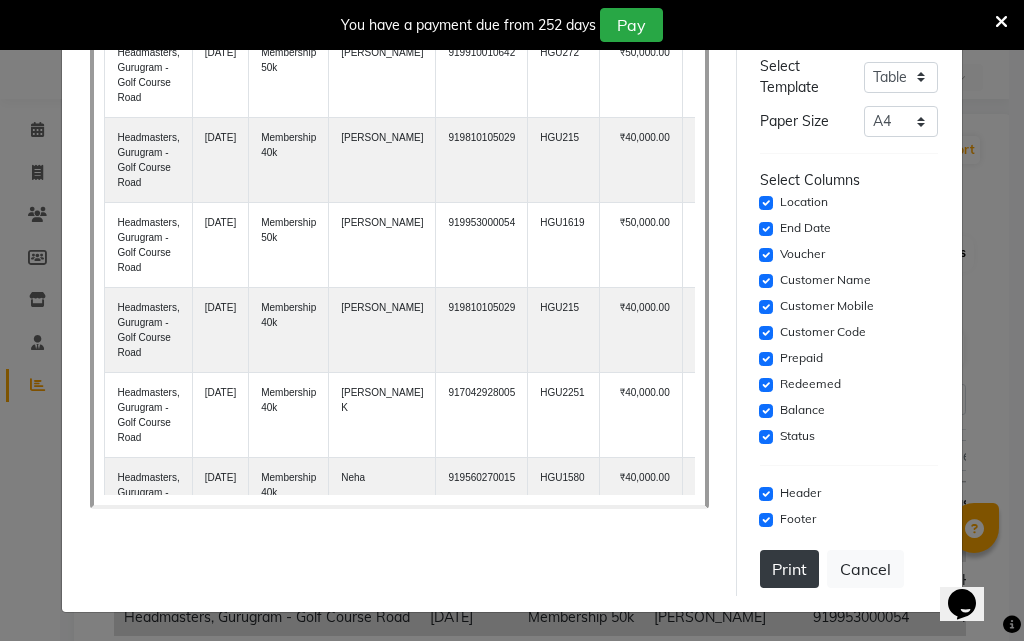 click on "Print" 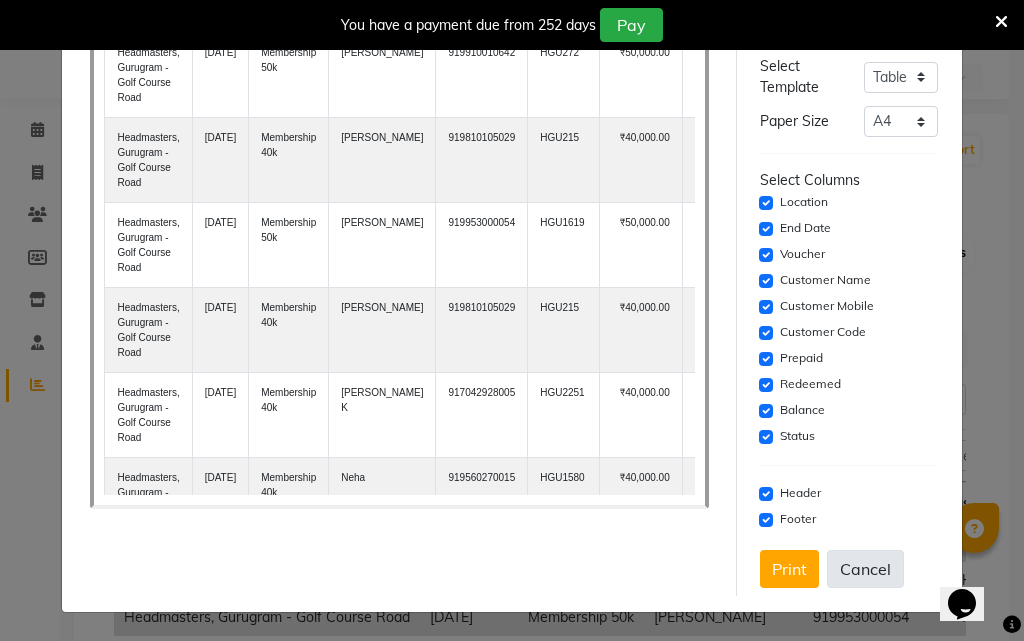 click on "Cancel" 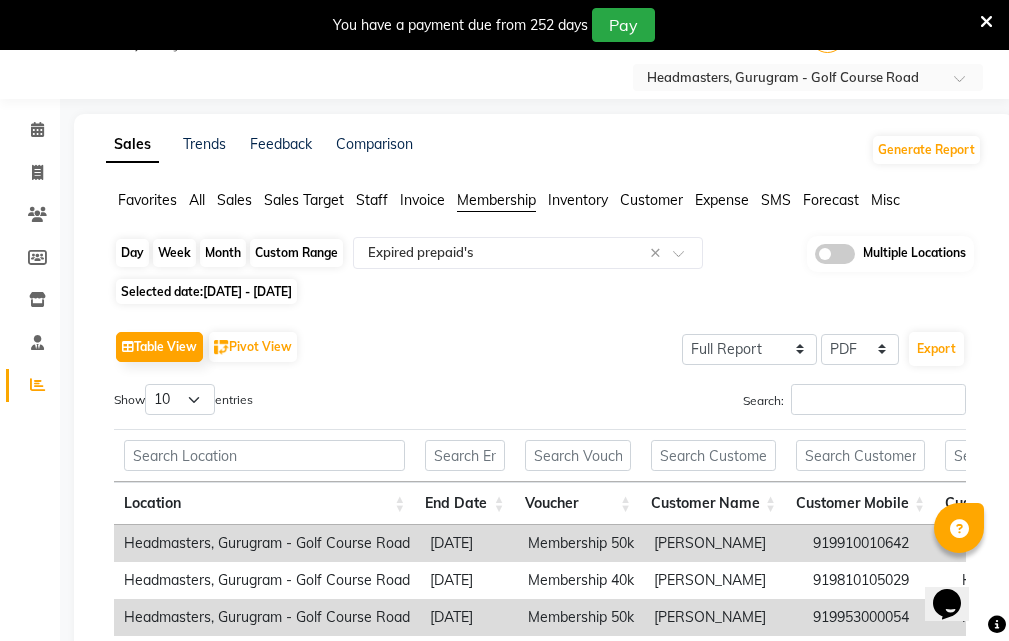 click on "Custom Range" 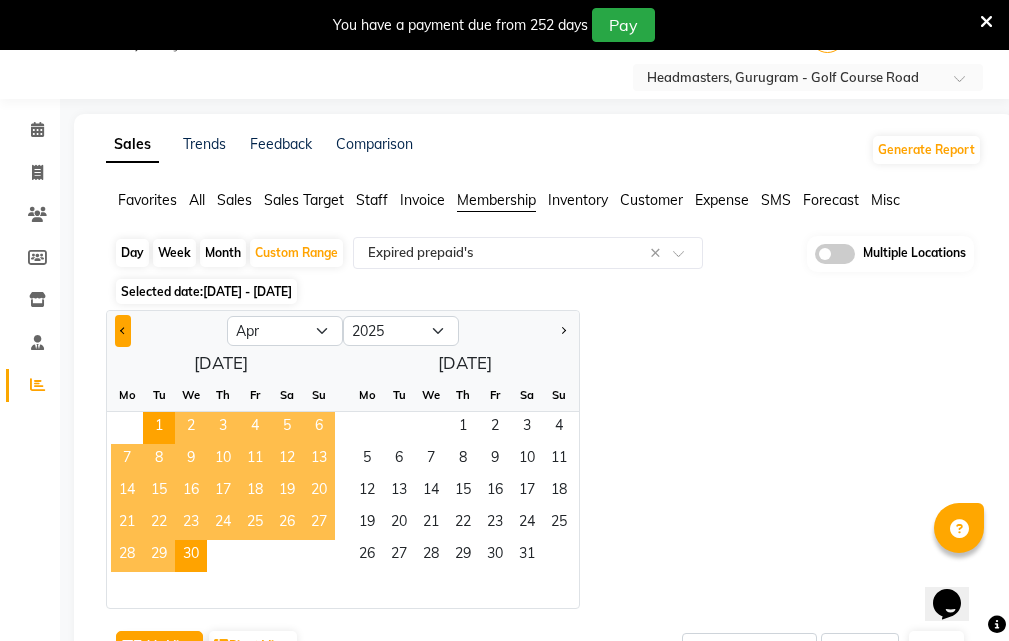 click 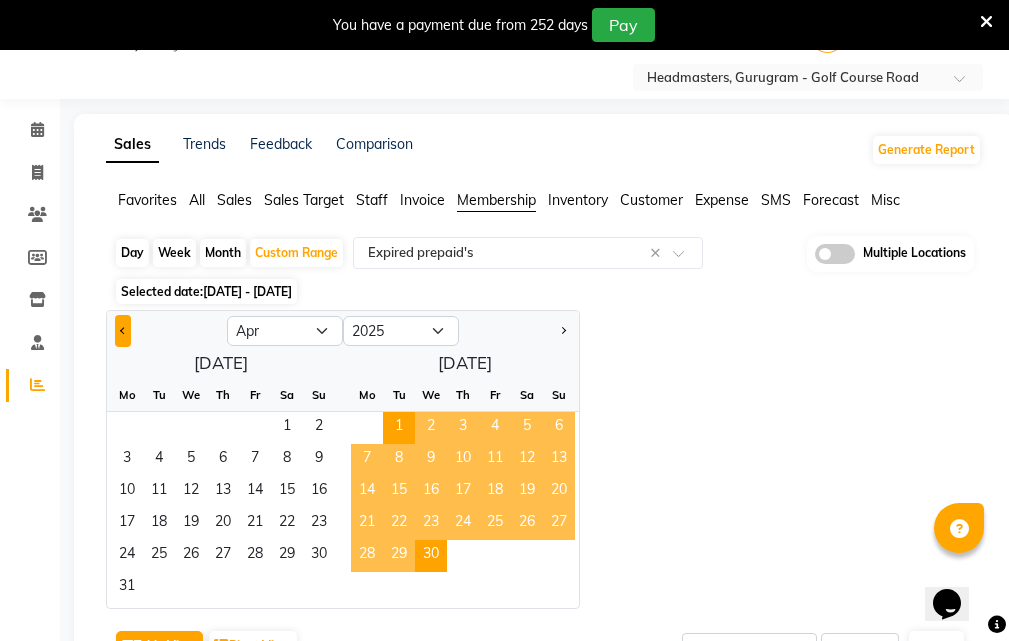 select on "3" 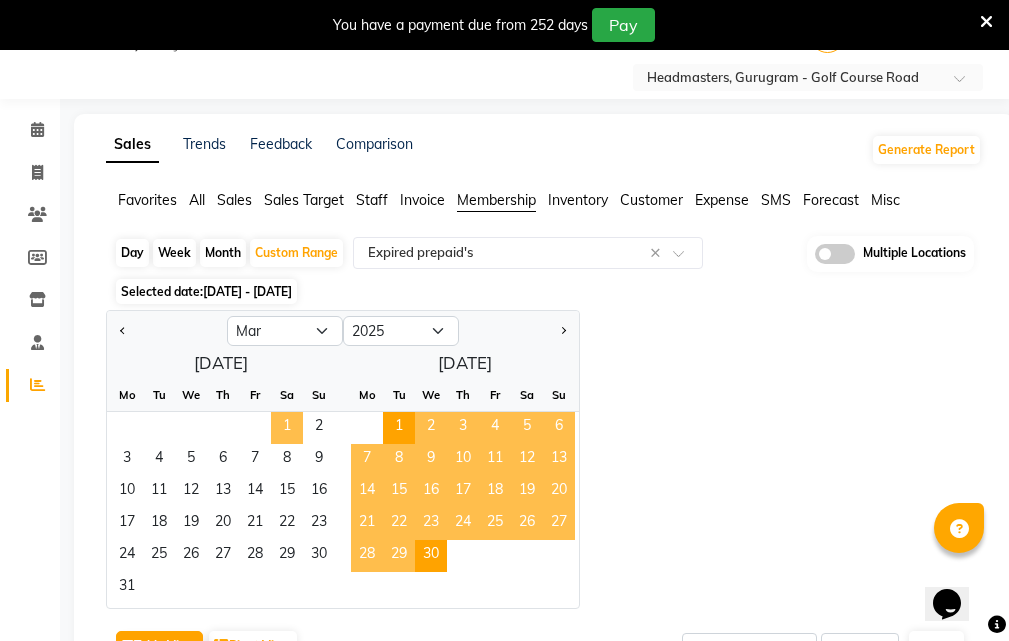 click on "1" 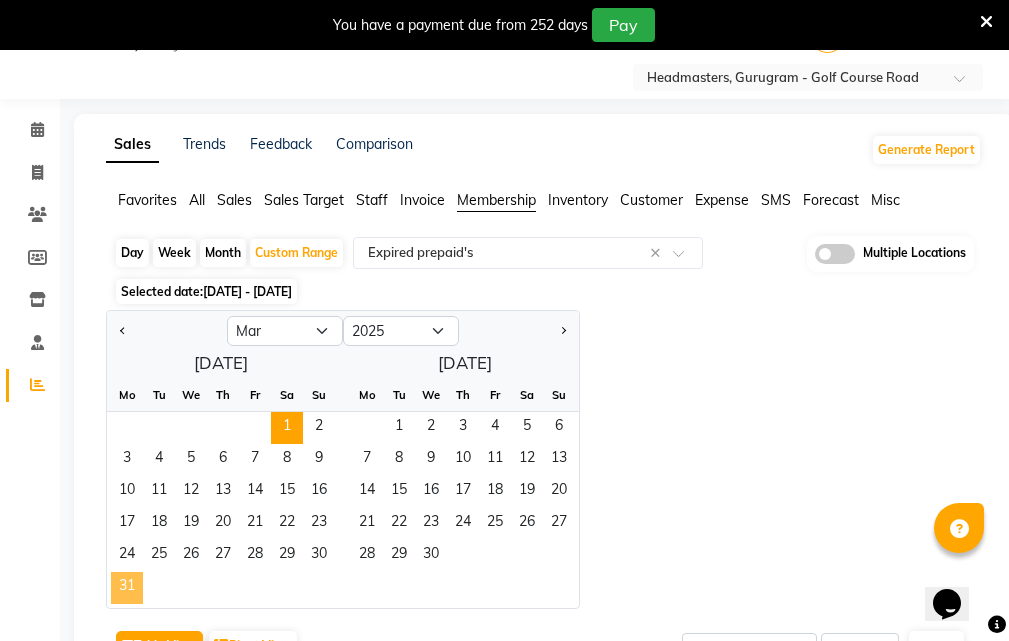 click on "31" 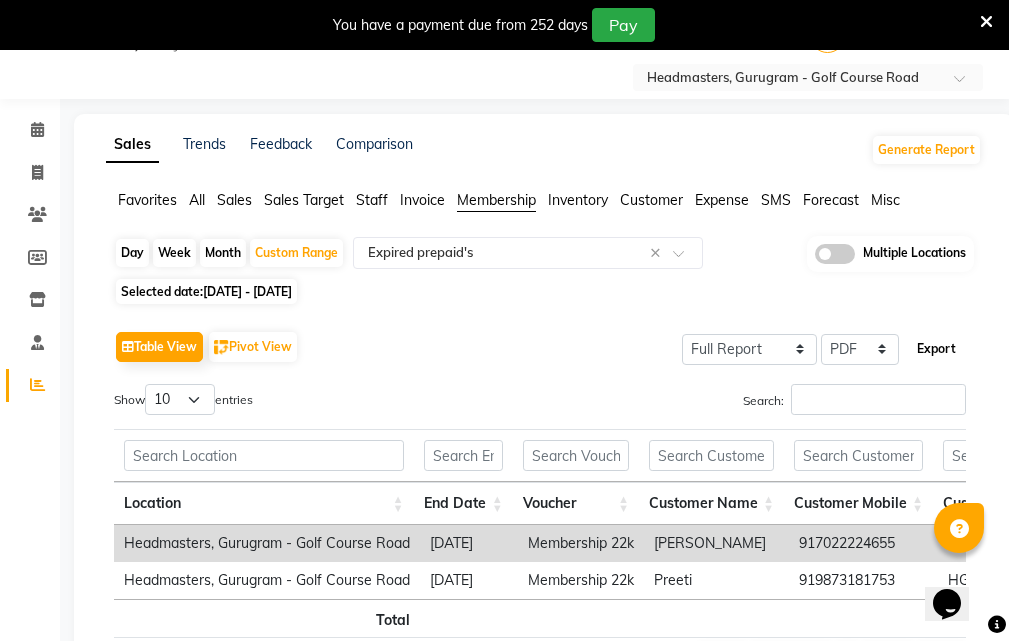 click on "Export" 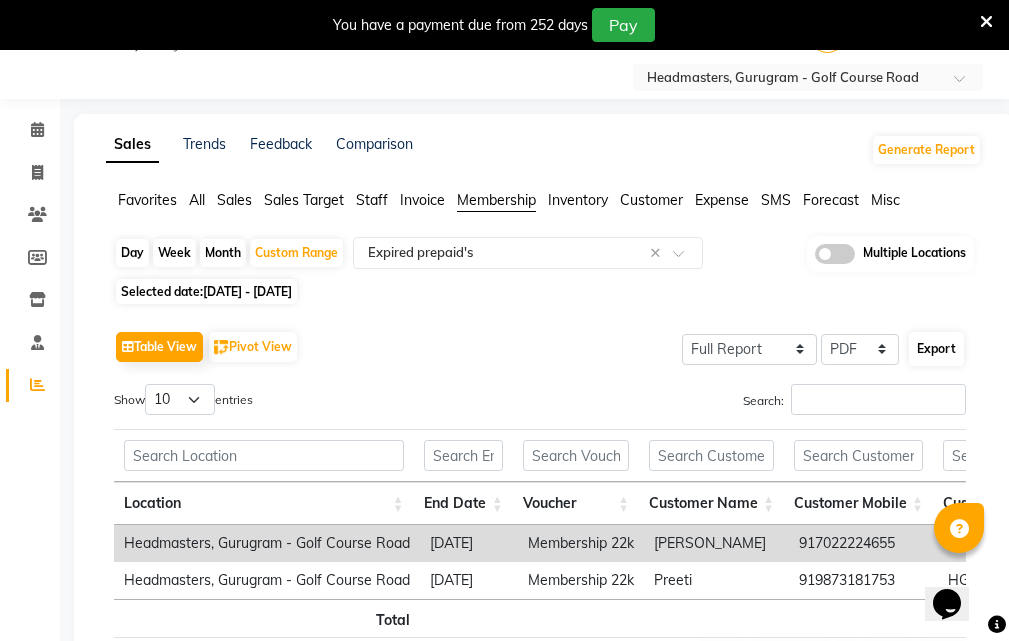 select on "sans-serif" 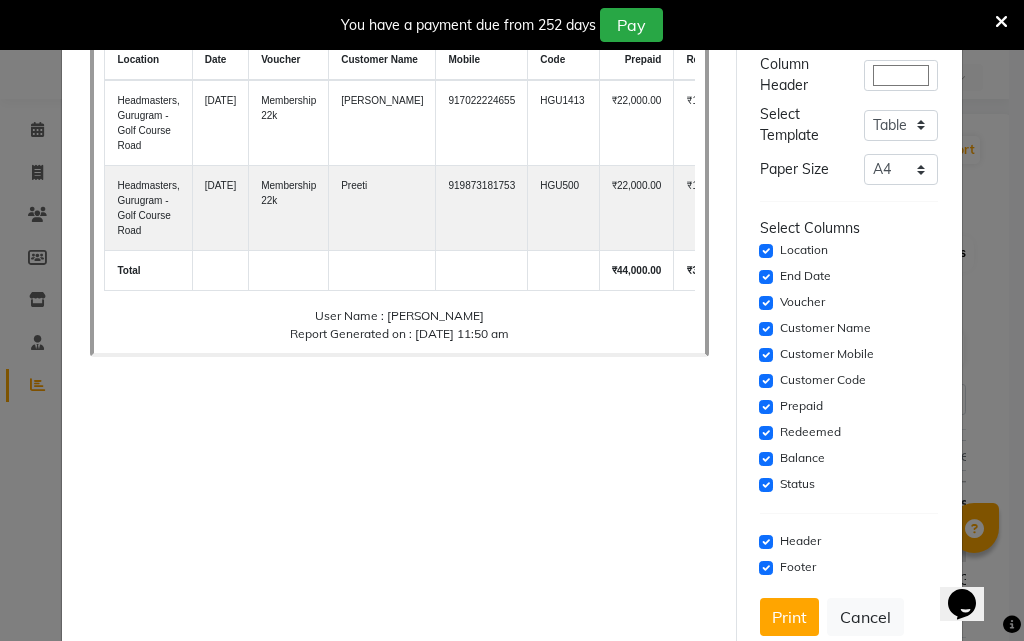 scroll, scrollTop: 196, scrollLeft: 0, axis: vertical 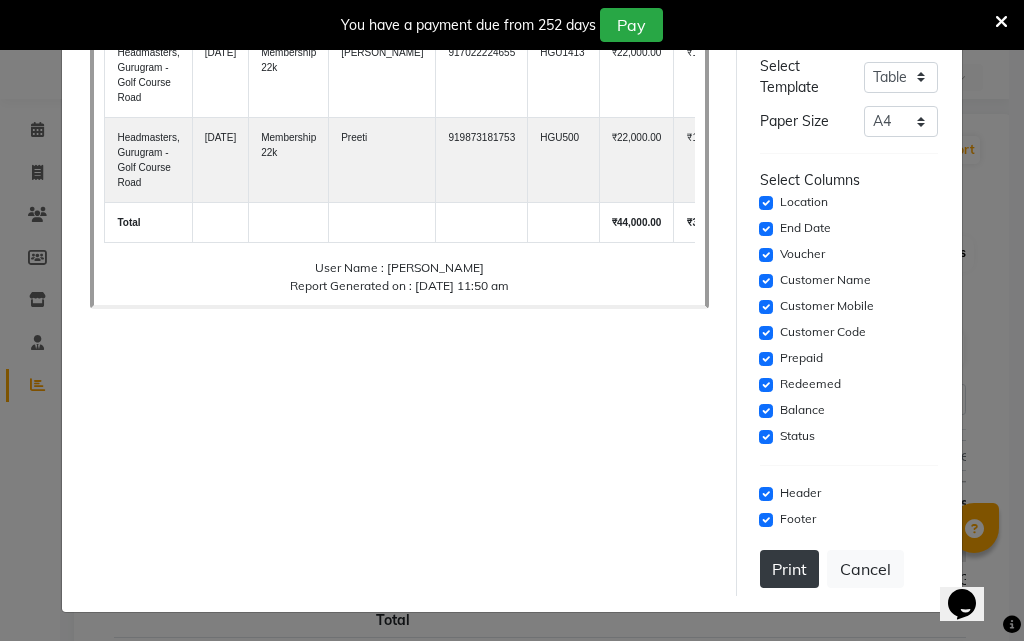 click on "Print" 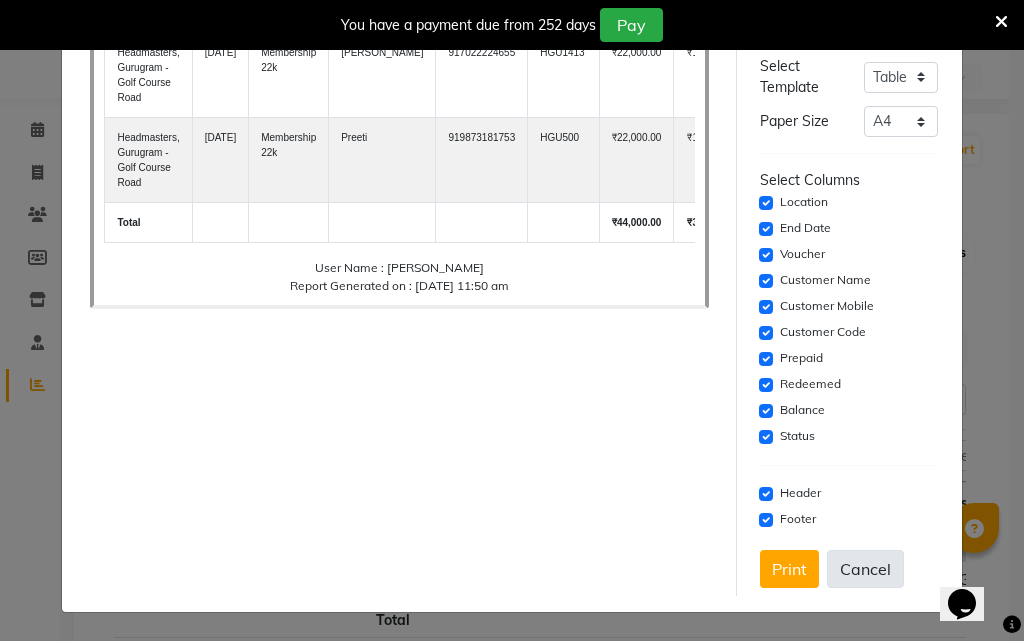 click on "Cancel" 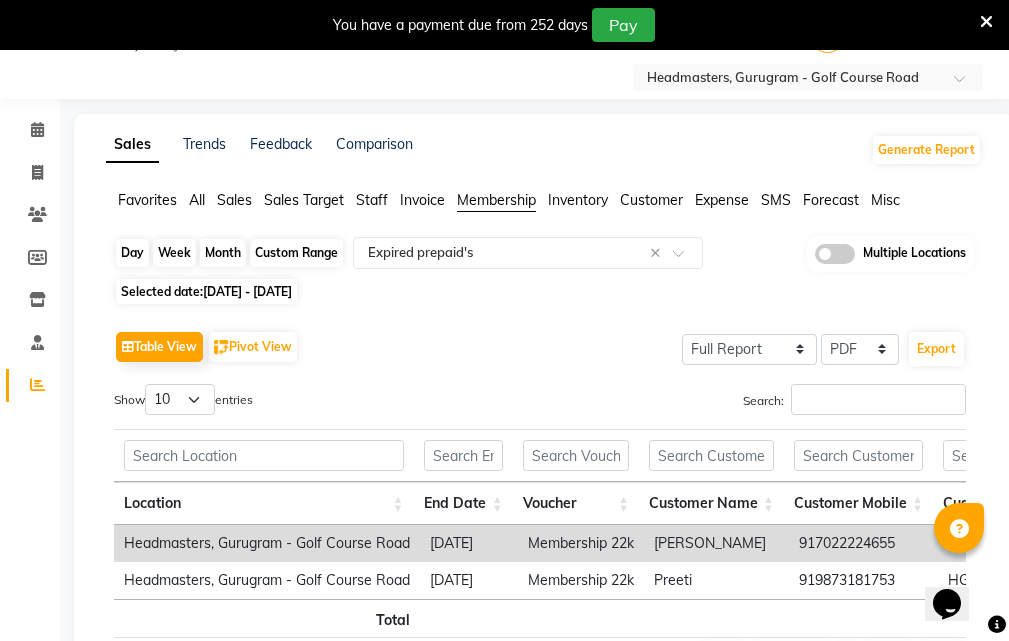 click on "Custom Range" 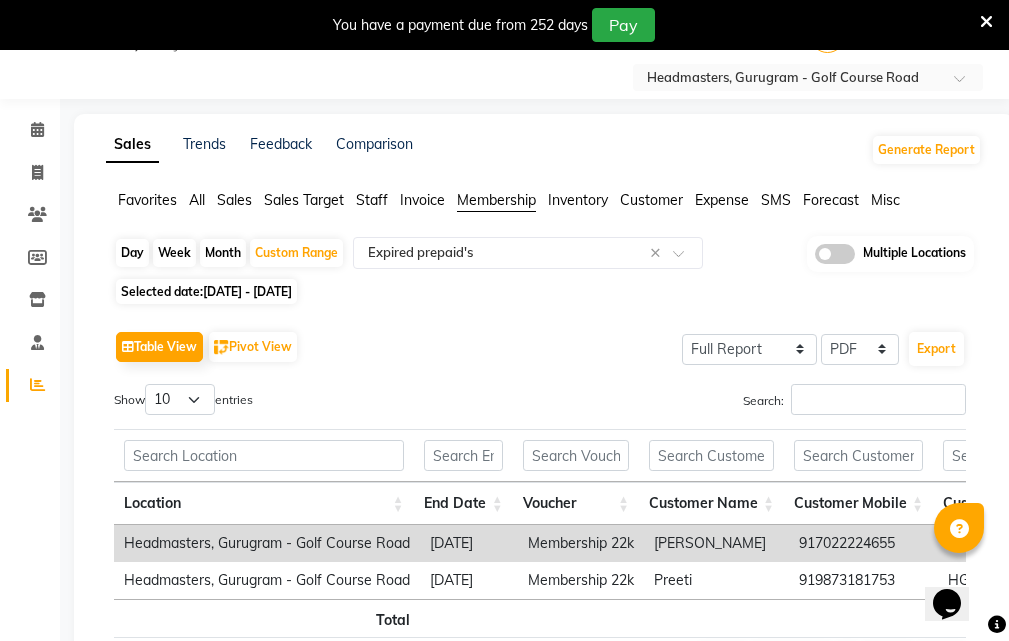 select on "3" 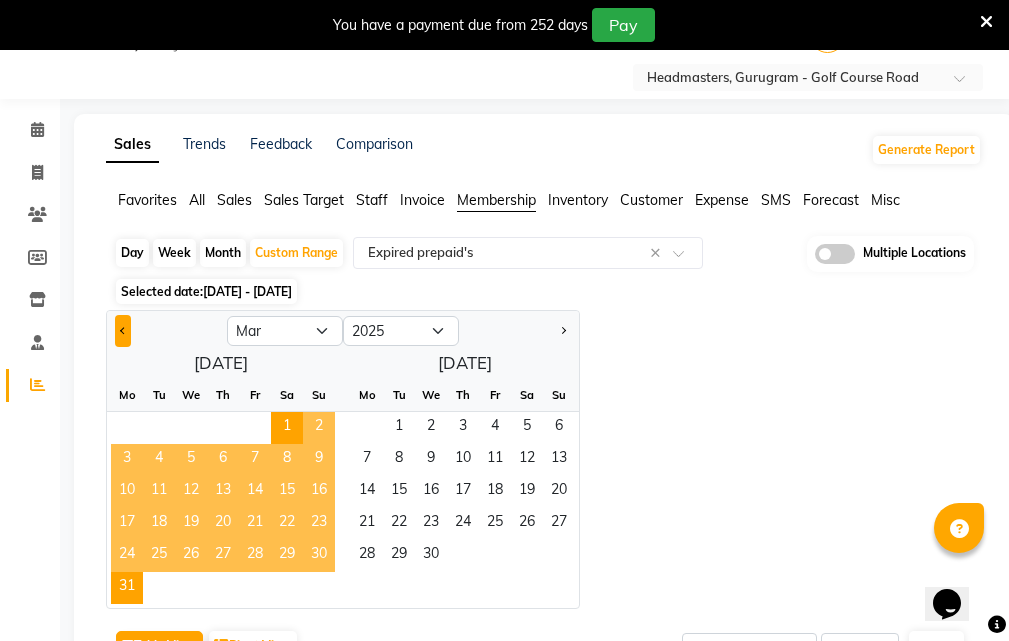 click 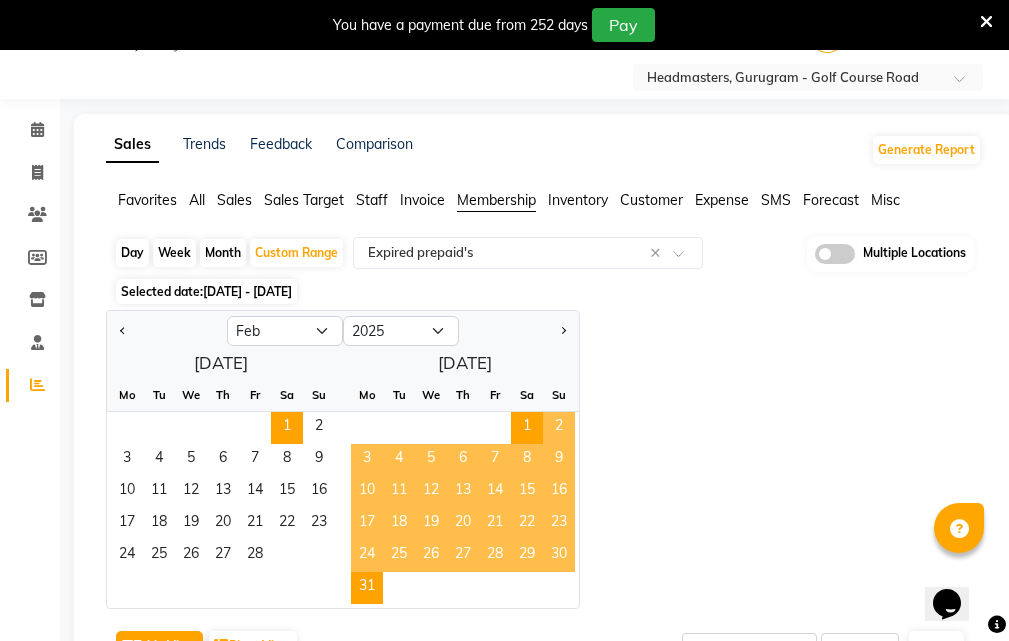 click on "1" 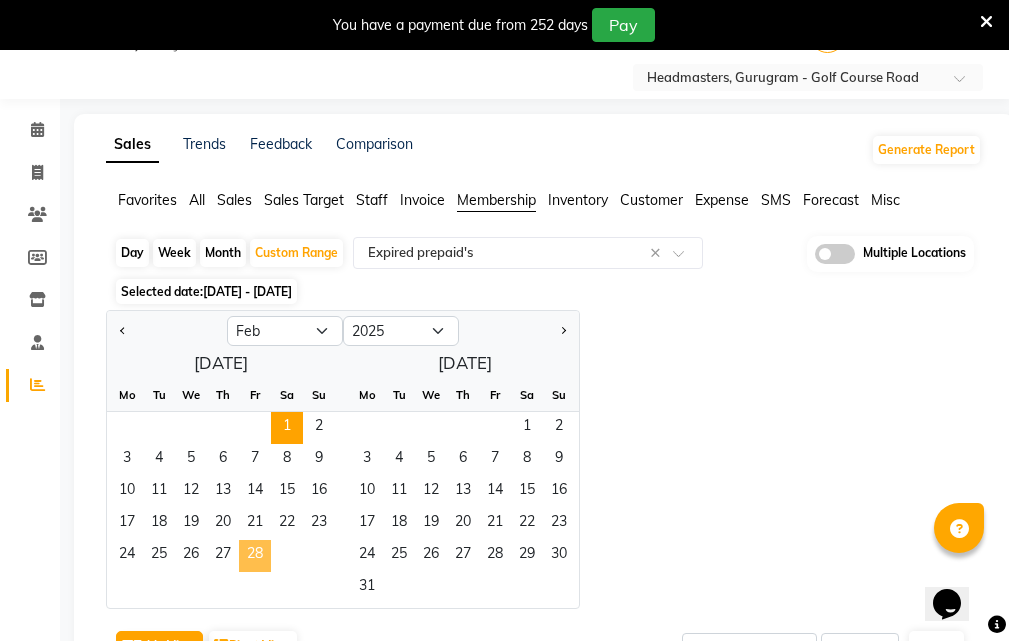 click on "28" 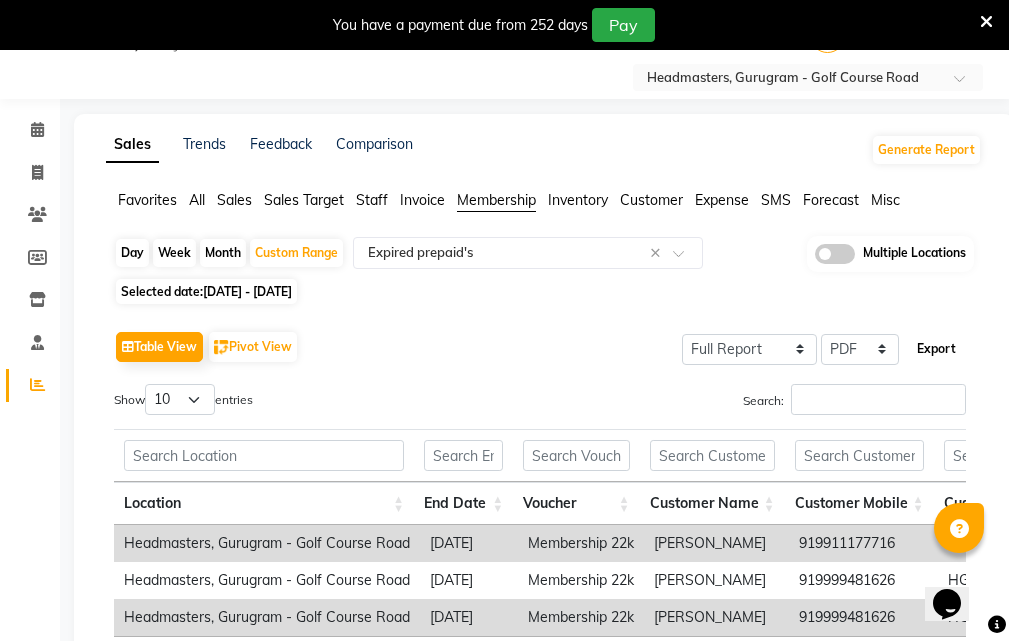 click on "Export" 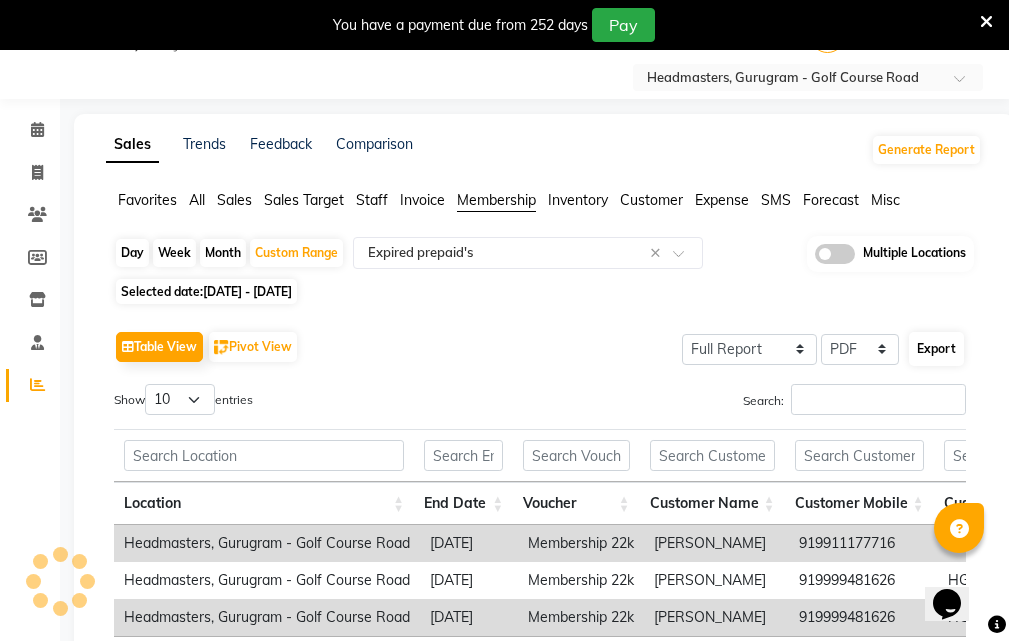 select on "sans-serif" 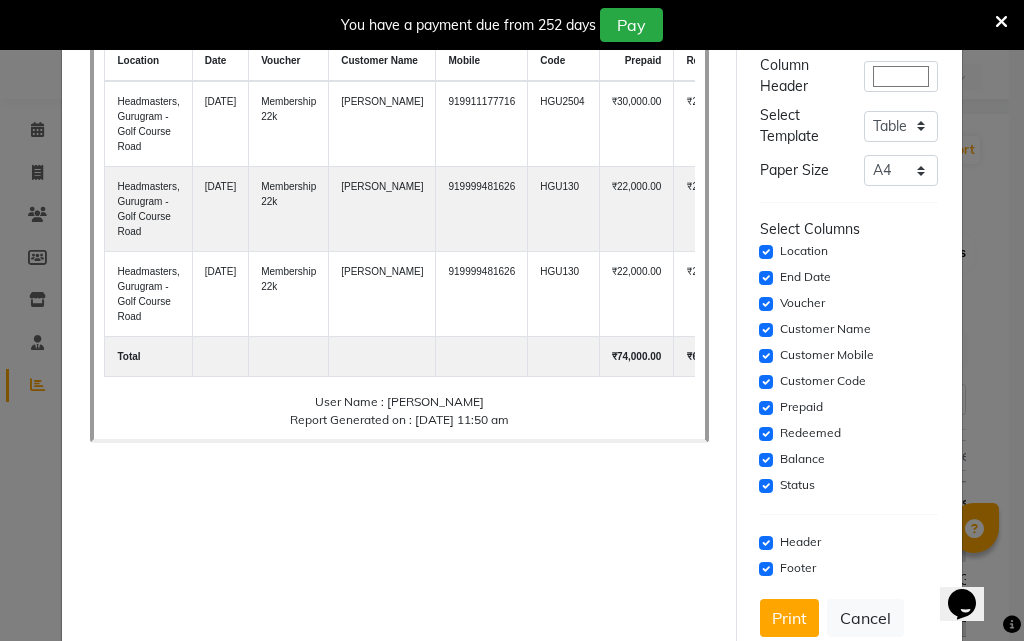 scroll, scrollTop: 196, scrollLeft: 0, axis: vertical 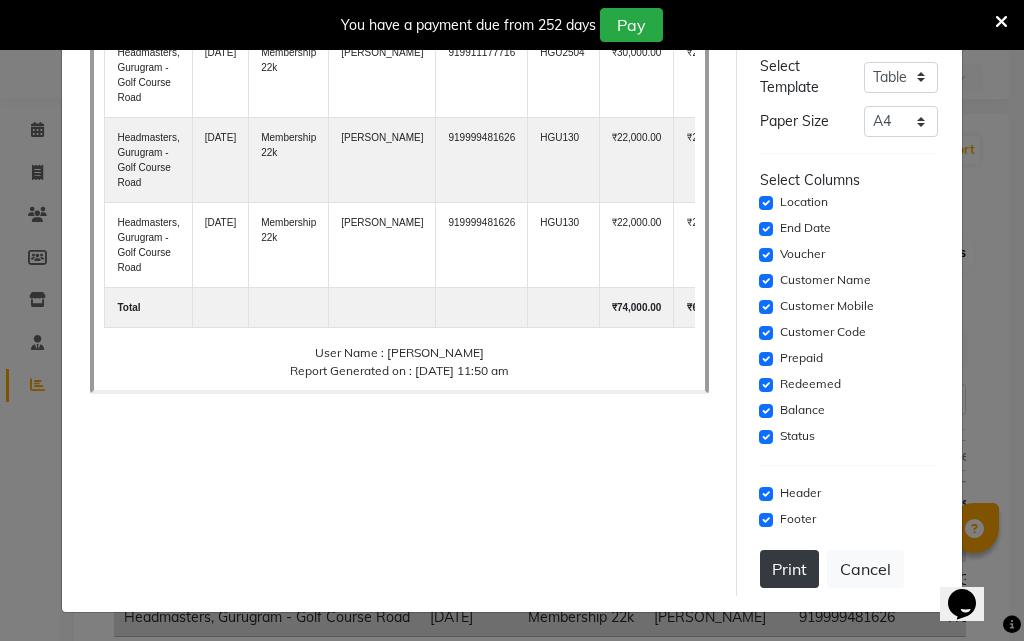 click on "Print" 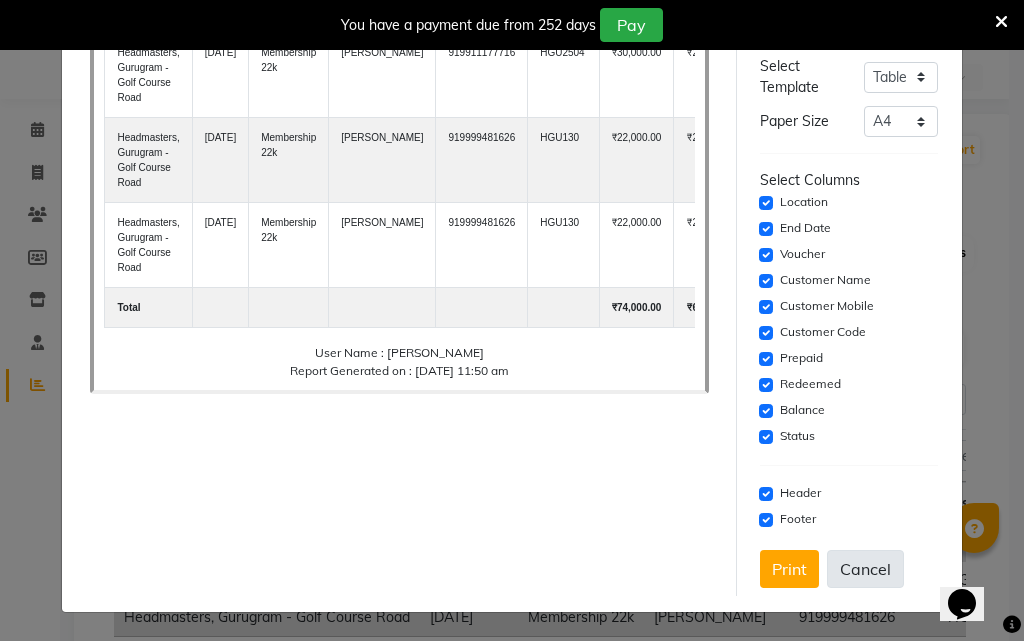 click on "Cancel" 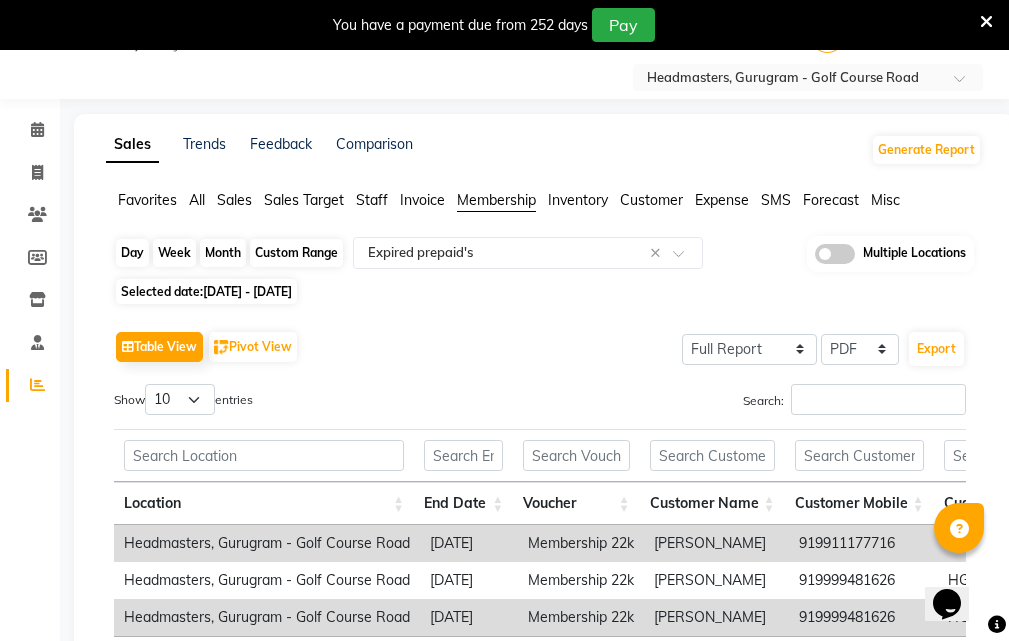 click on "Custom Range" 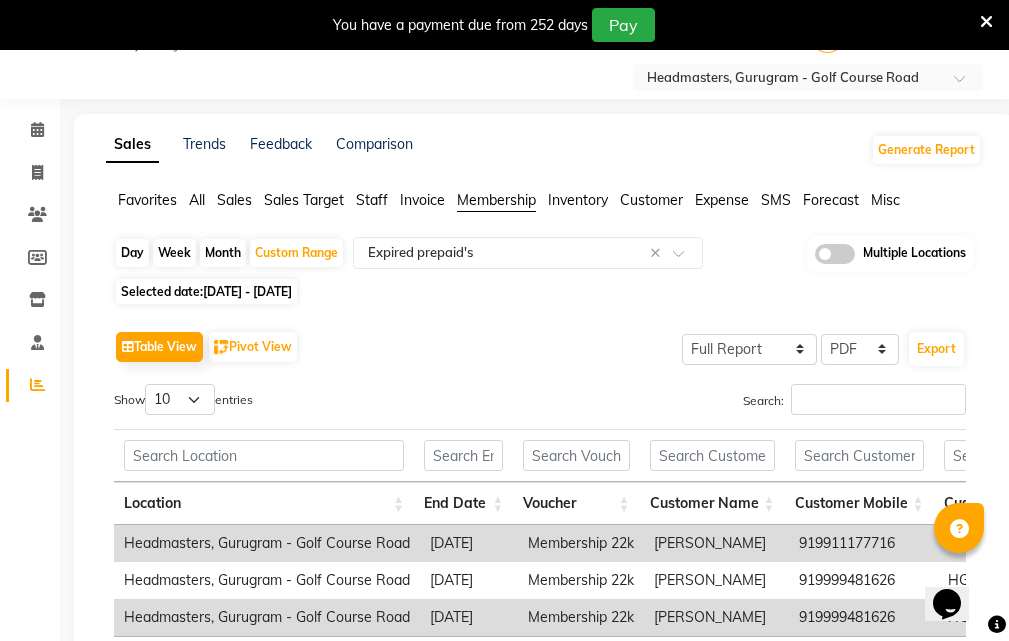 select on "2" 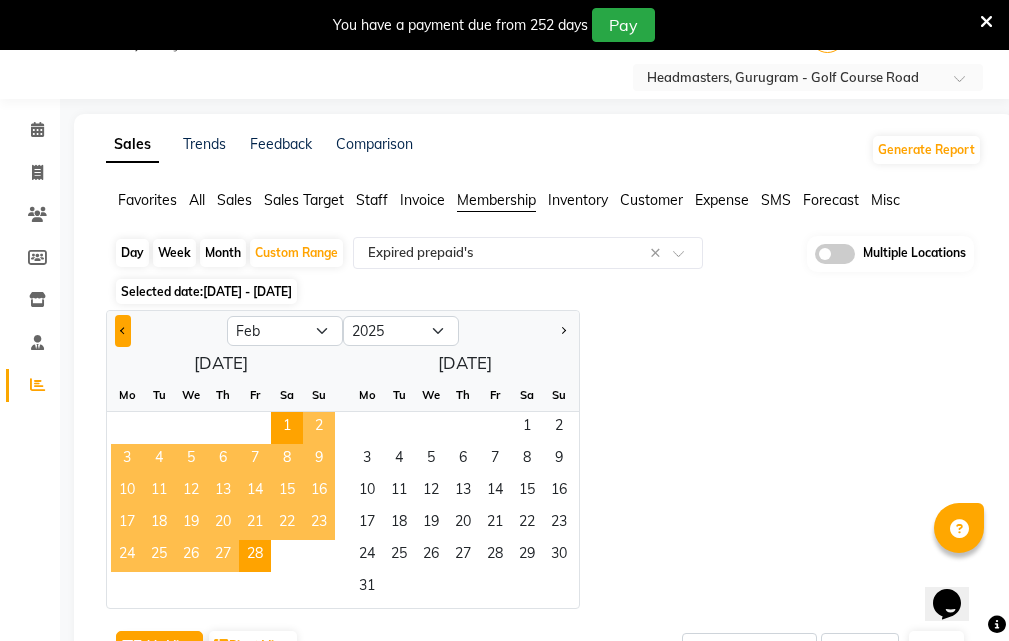 click 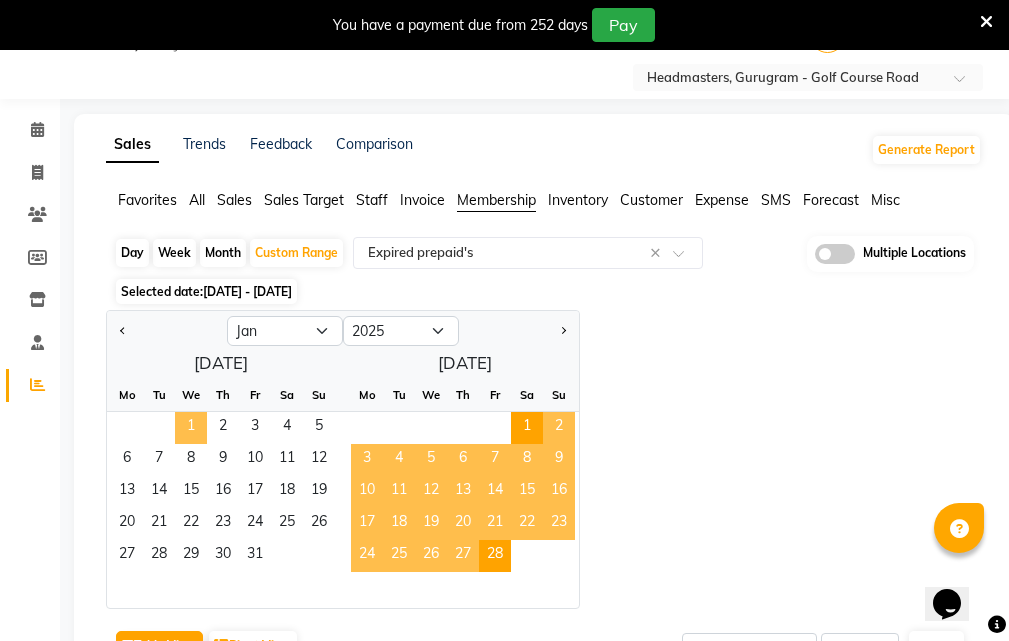click on "1" 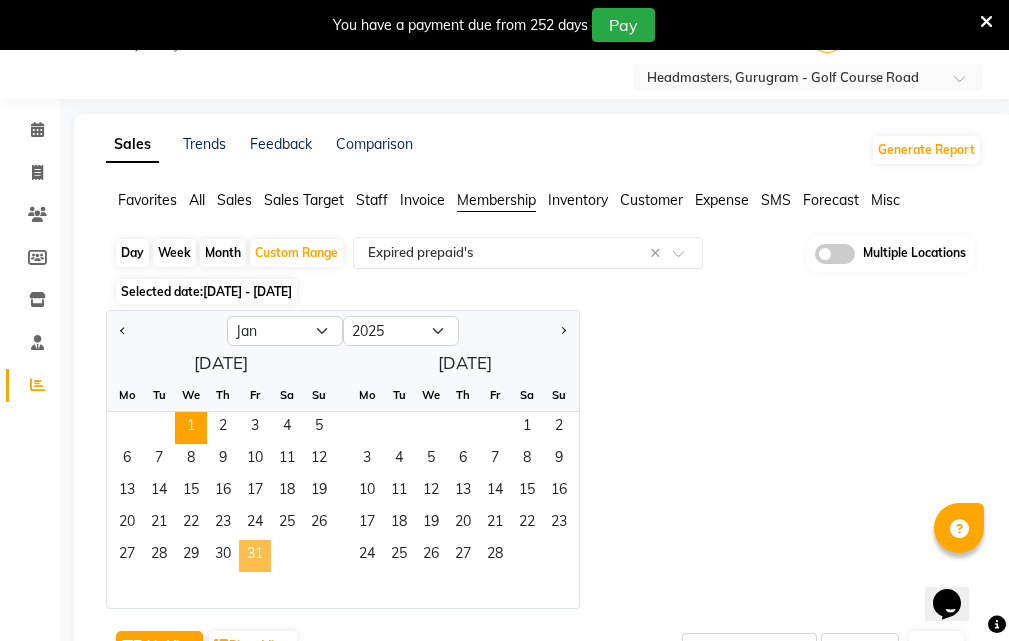 click on "31" 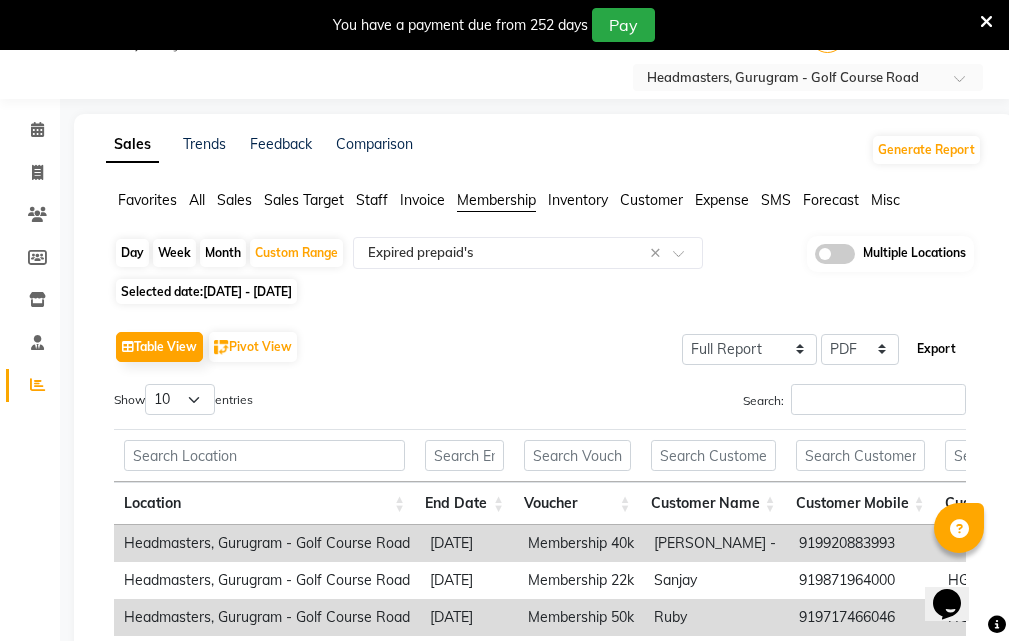 click on "Export" 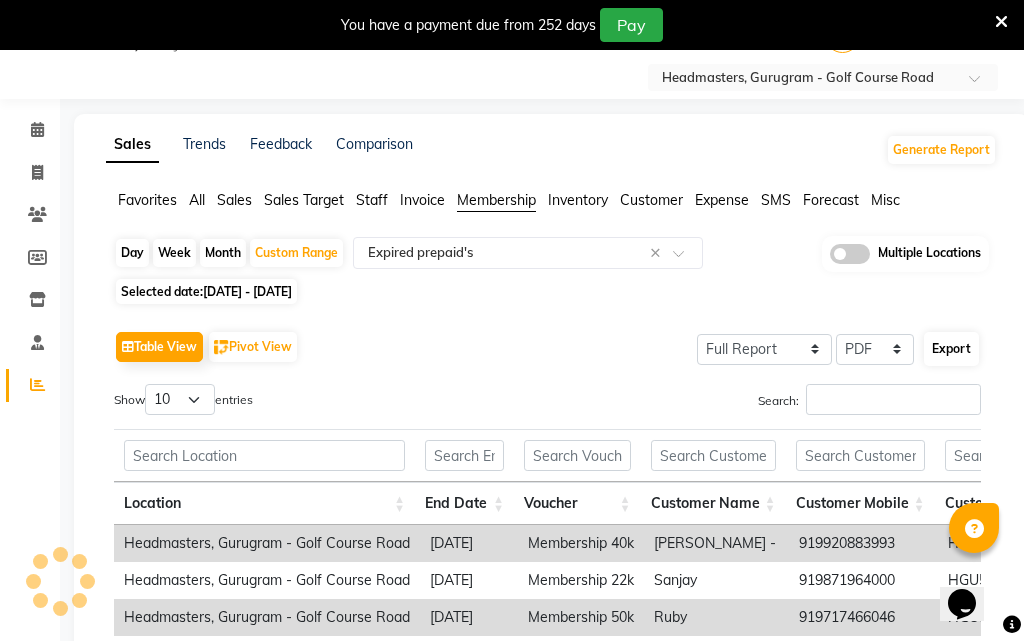 select on "sans-serif" 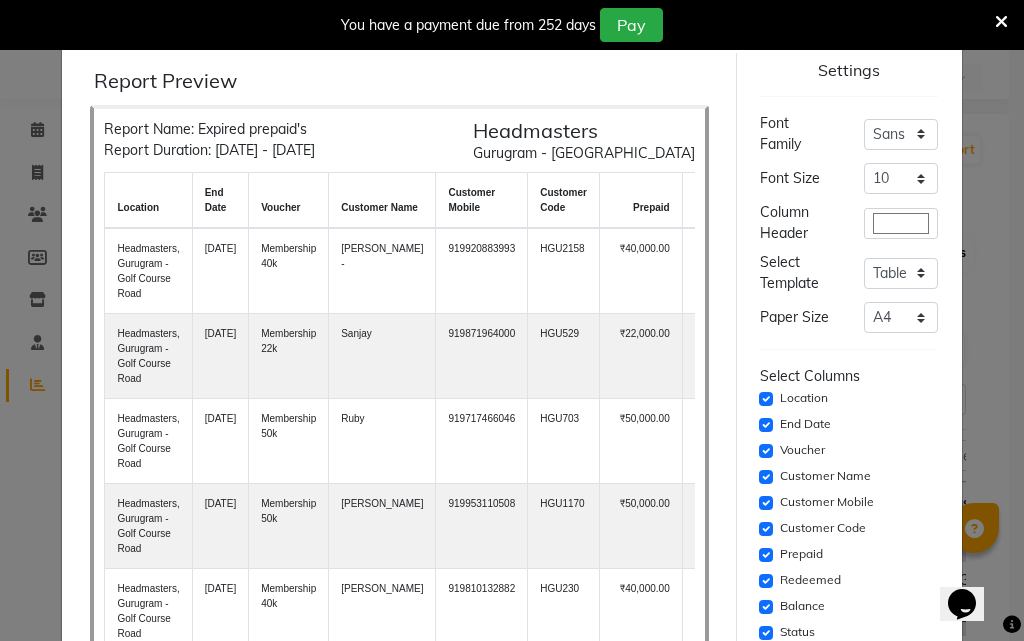 scroll, scrollTop: 196, scrollLeft: 0, axis: vertical 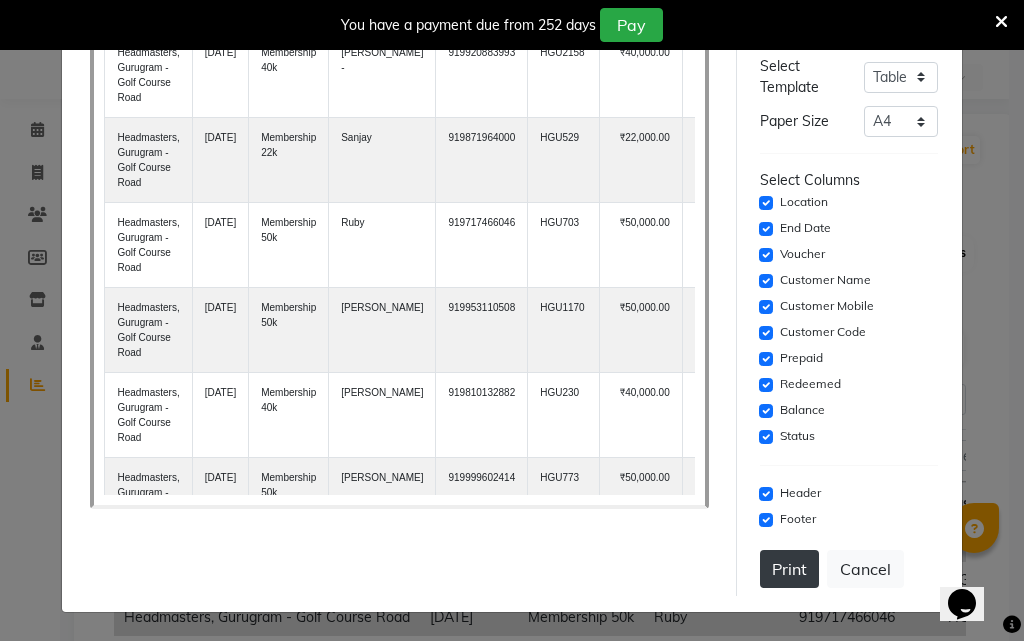 click on "Print" 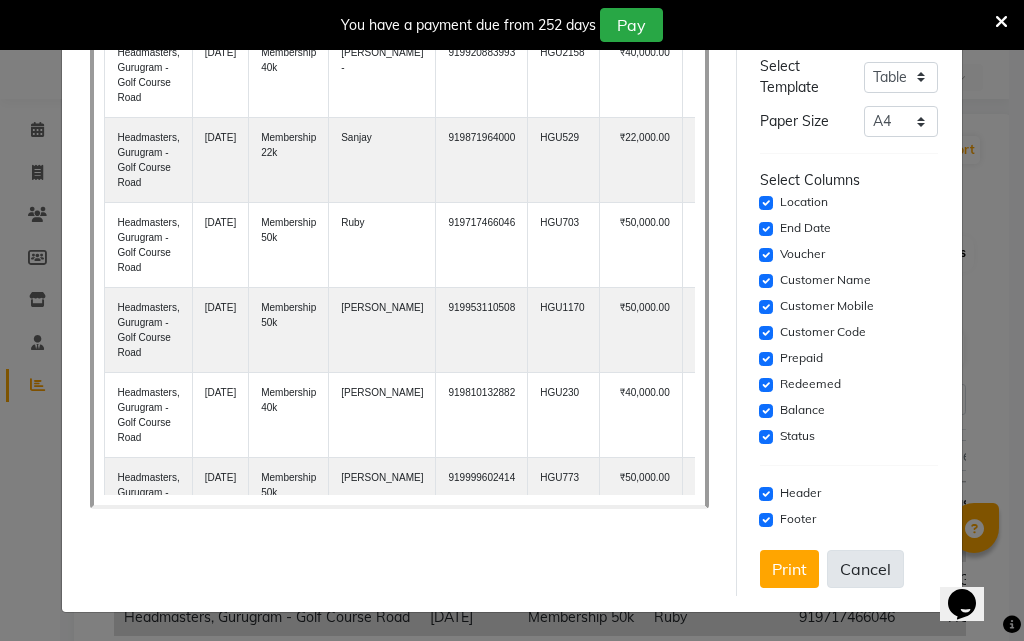 click on "Cancel" 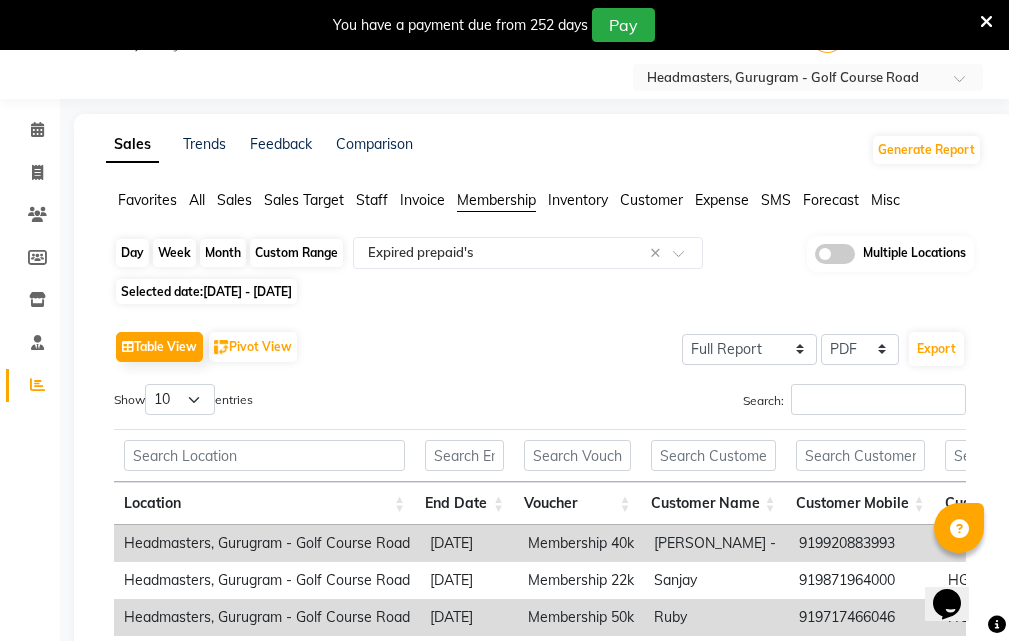 click on "Custom Range" 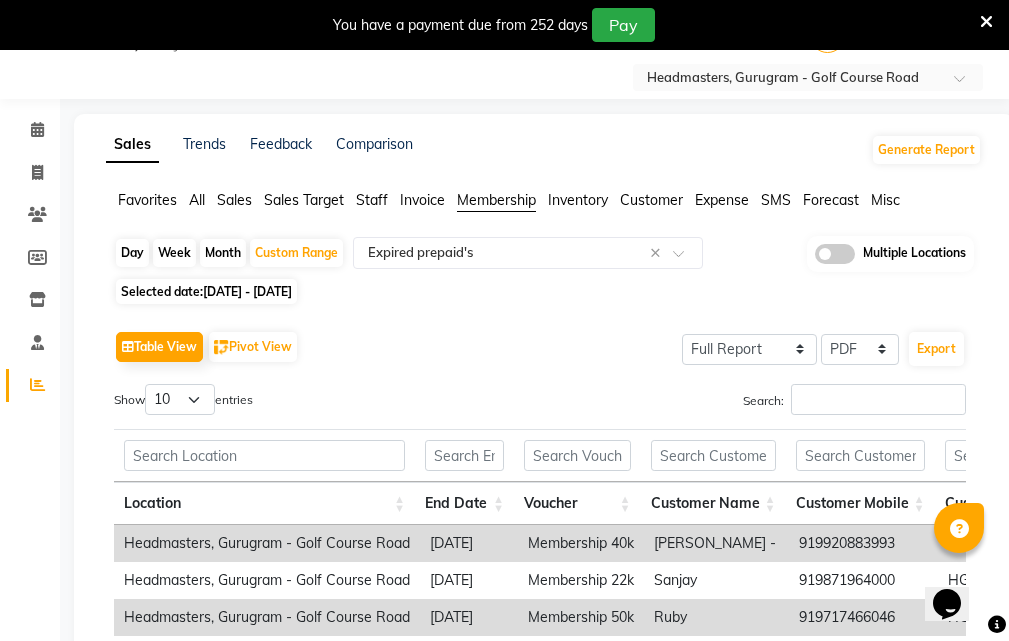 select on "2025" 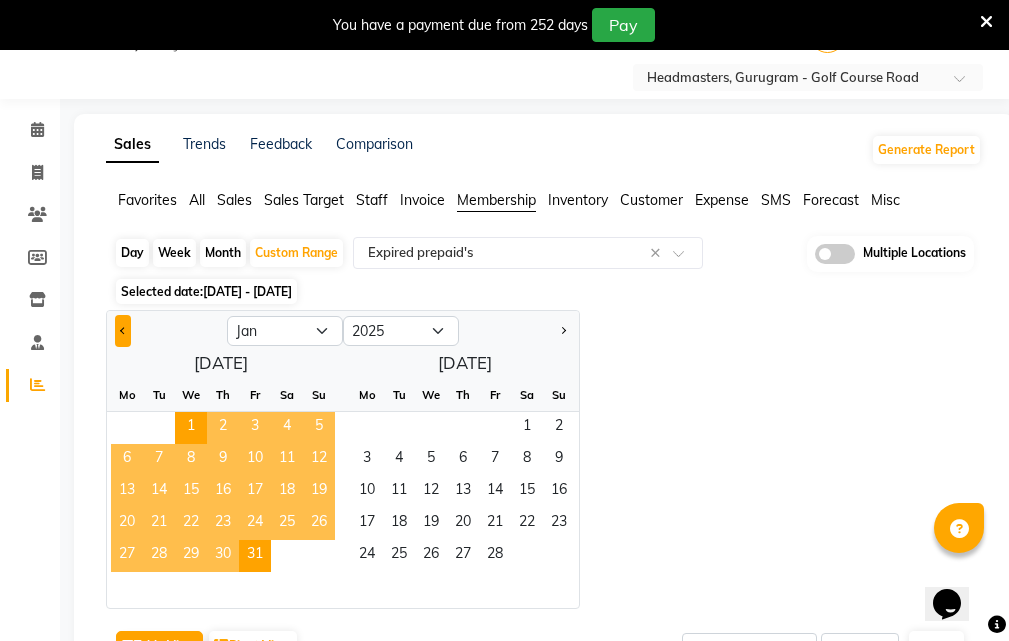 click 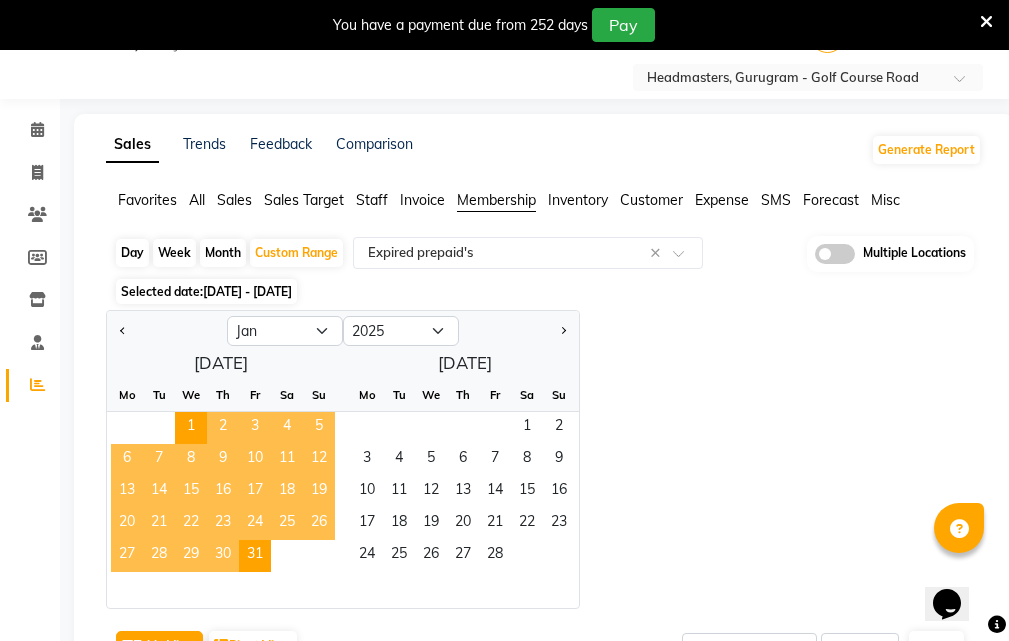 select on "12" 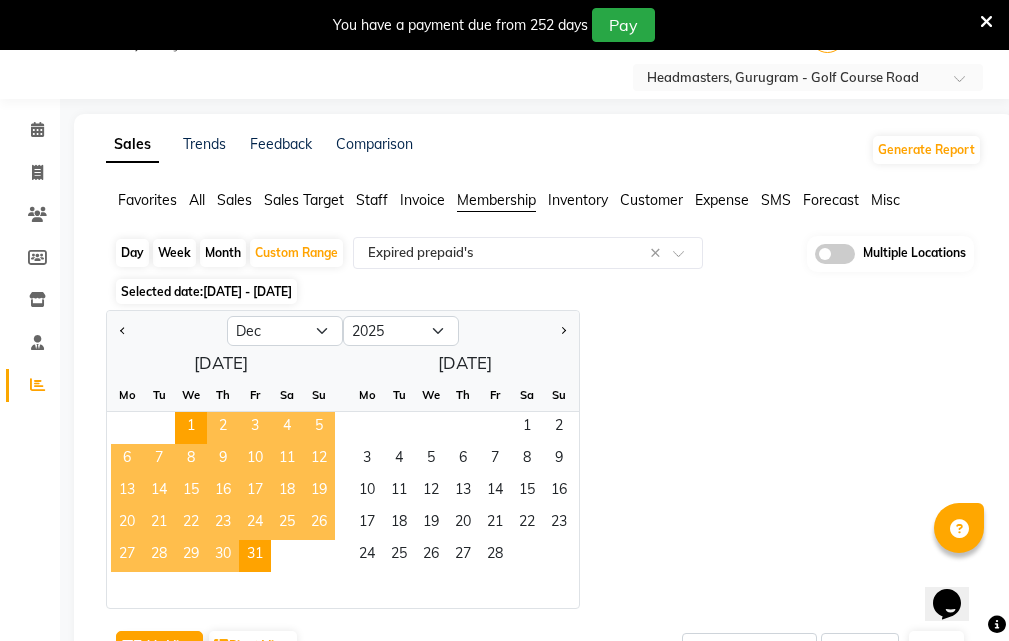 select on "2024" 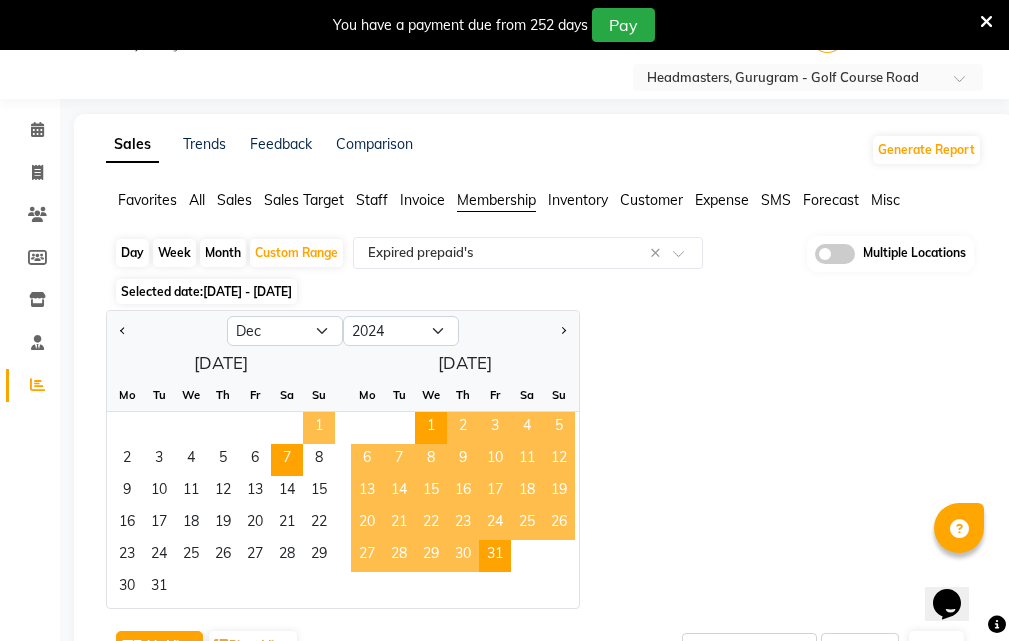 drag, startPoint x: 317, startPoint y: 419, endPoint x: 284, endPoint y: 446, distance: 42.638012 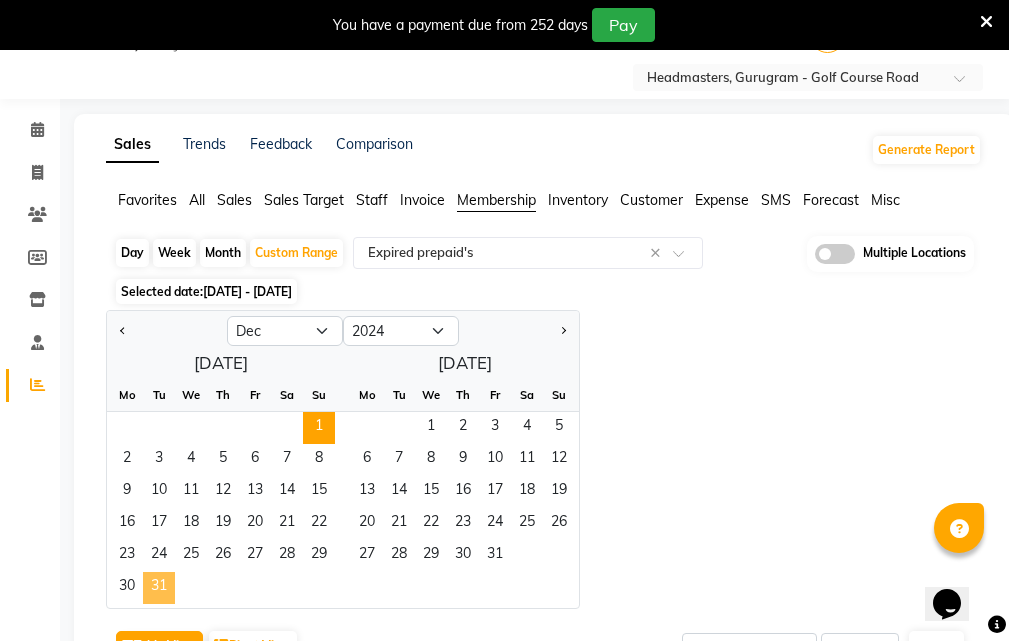 click on "31" 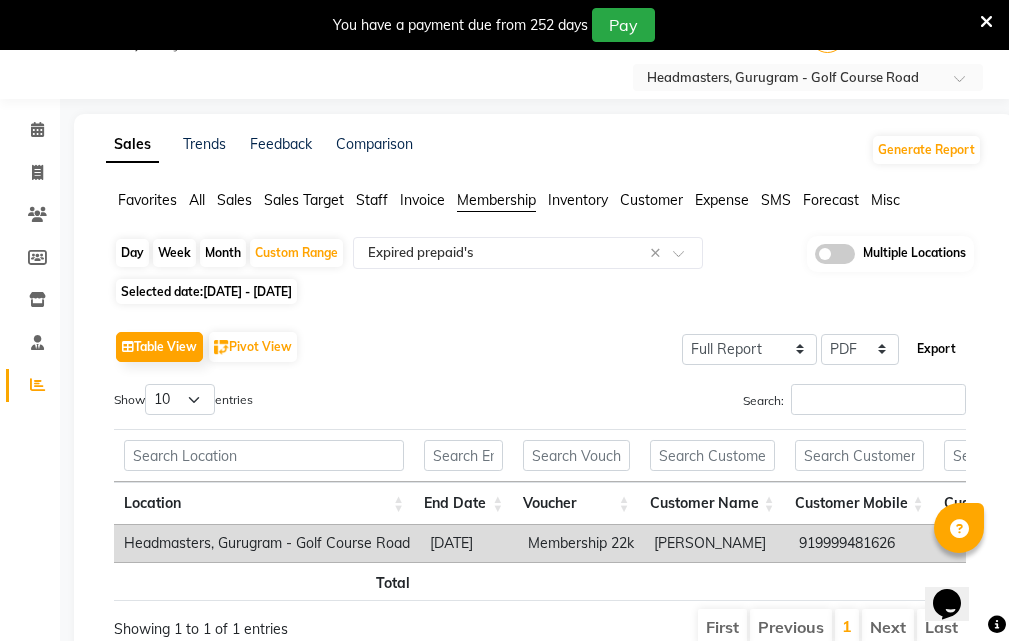 click on "Export" 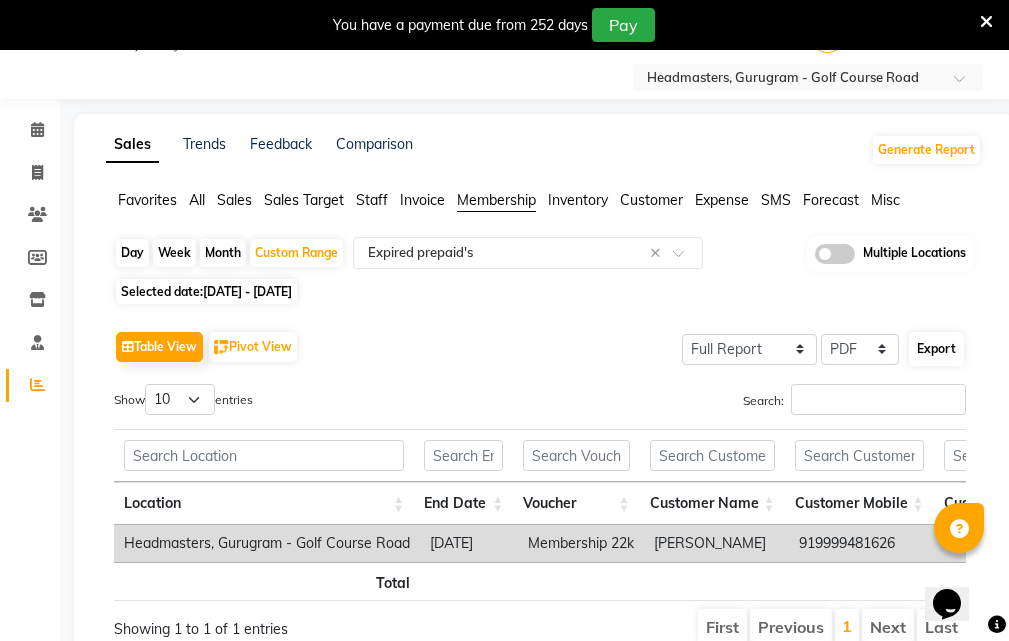 select on "sans-serif" 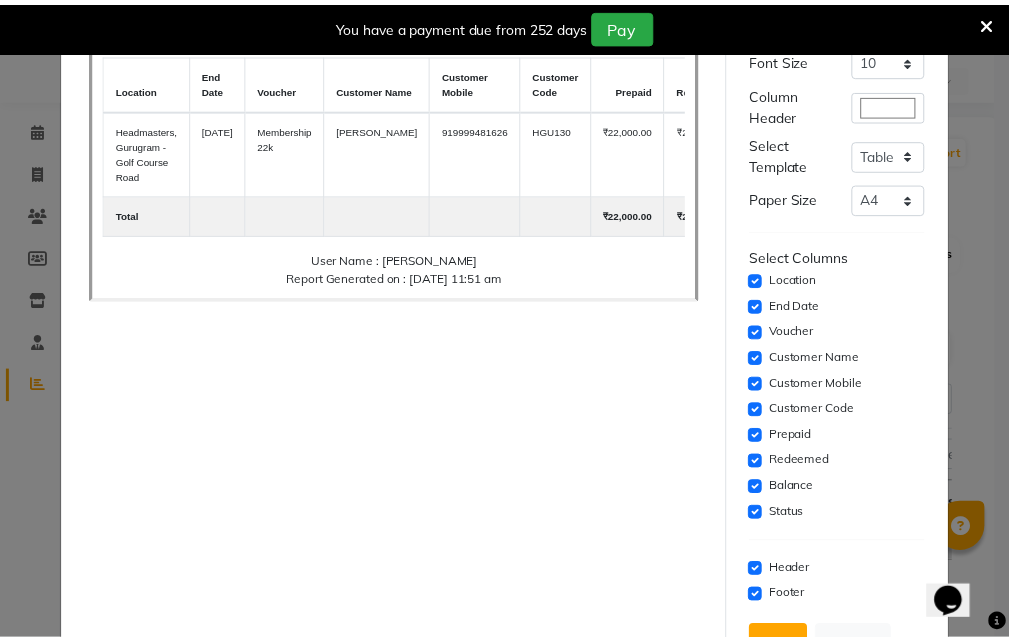 scroll, scrollTop: 196, scrollLeft: 0, axis: vertical 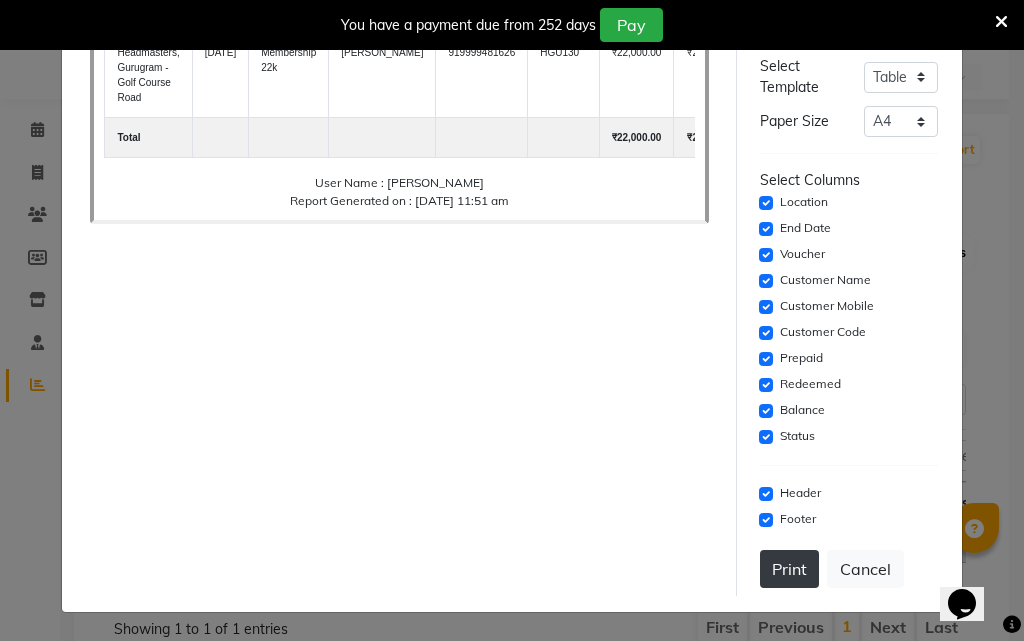 click on "Print" 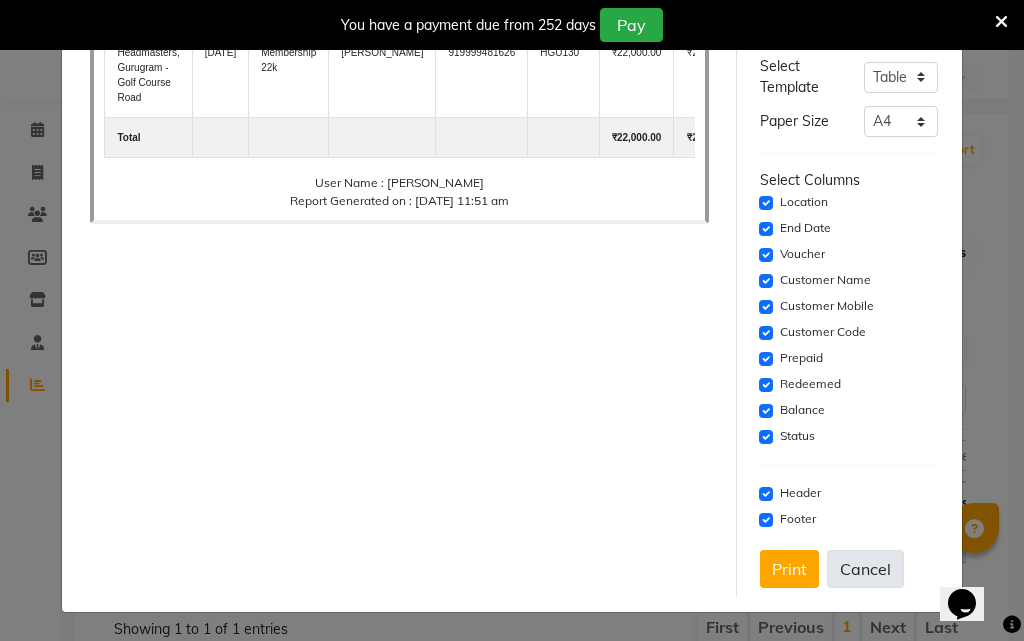 click on "Cancel" 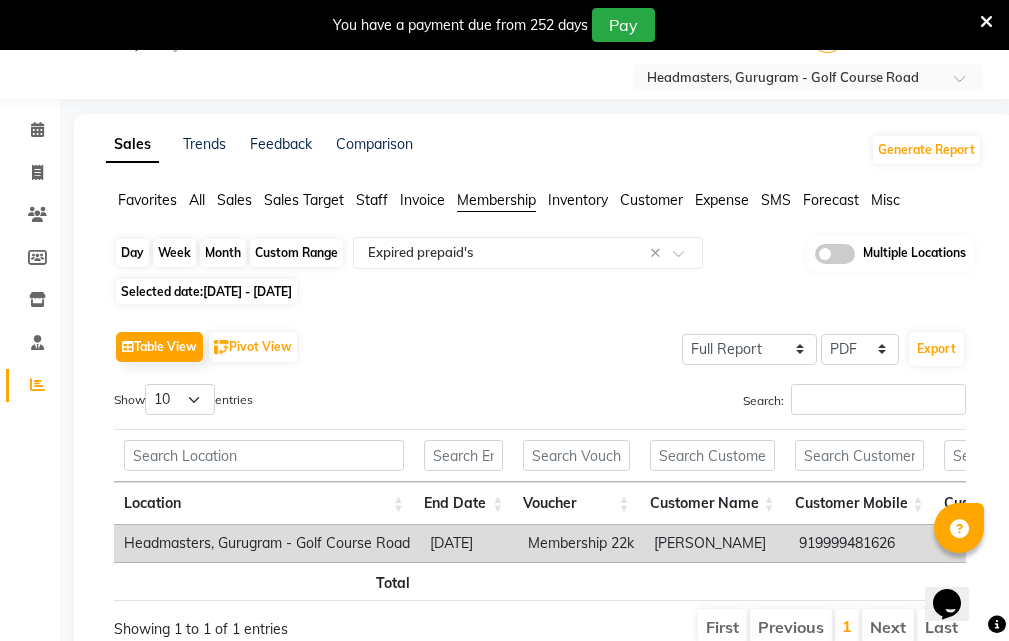 click on "Custom Range" 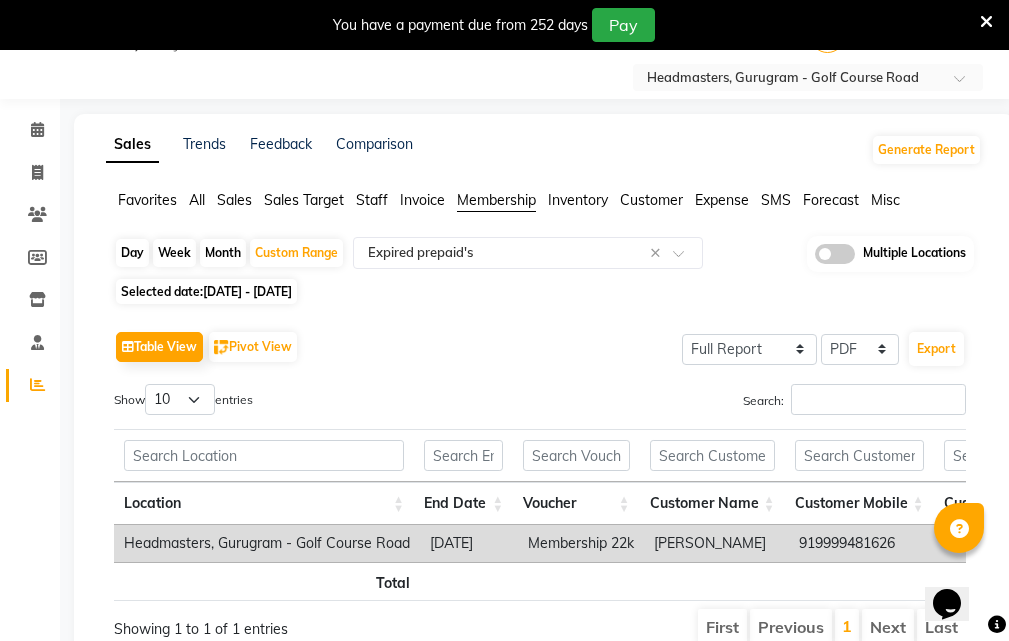 select on "12" 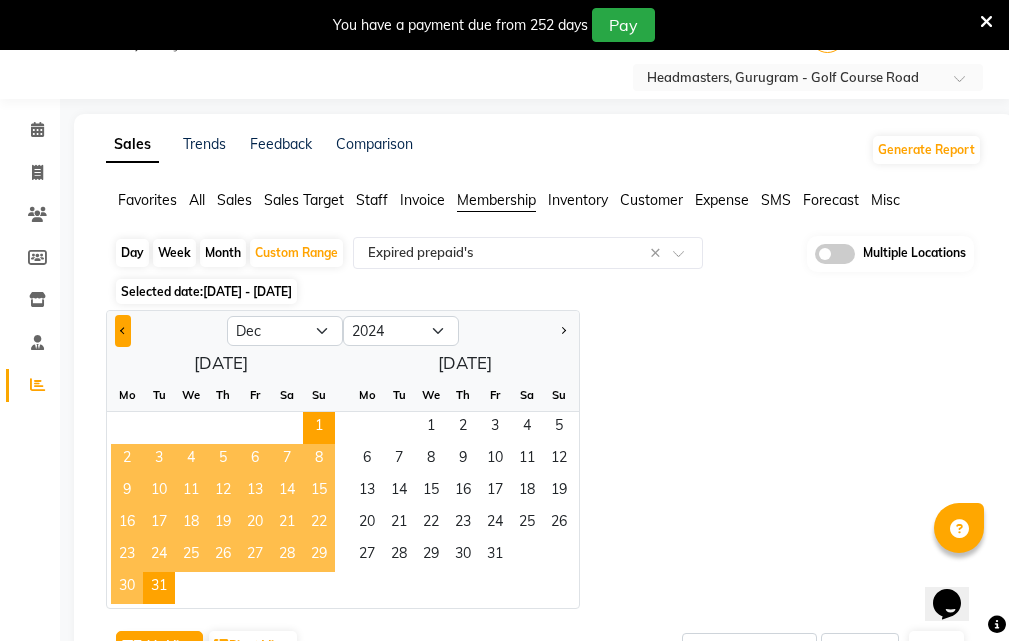drag, startPoint x: 132, startPoint y: 327, endPoint x: 121, endPoint y: 329, distance: 11.18034 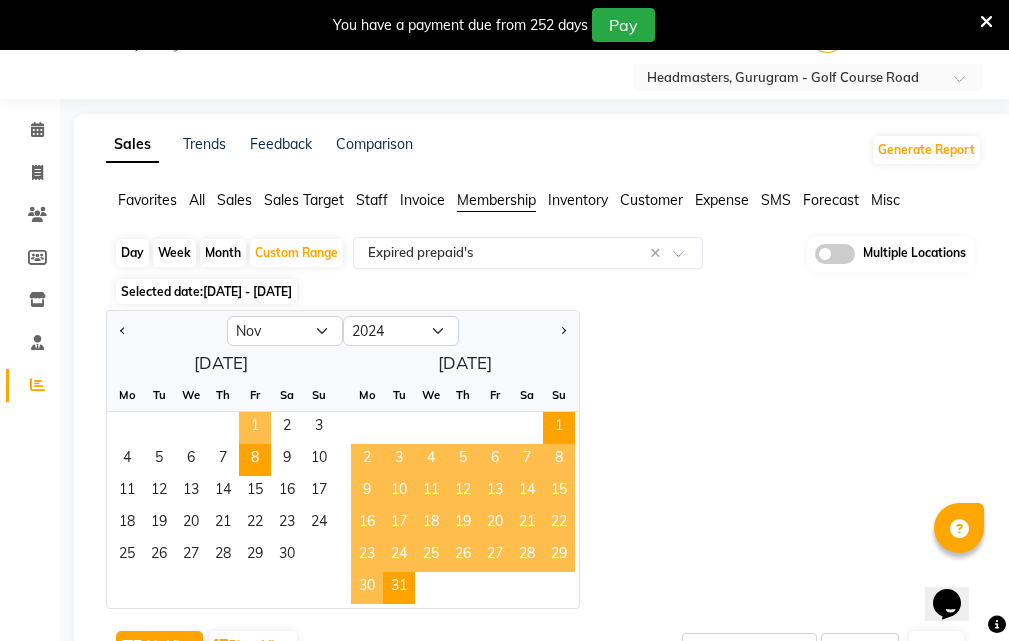 drag, startPoint x: 259, startPoint y: 418, endPoint x: 262, endPoint y: 452, distance: 34.132095 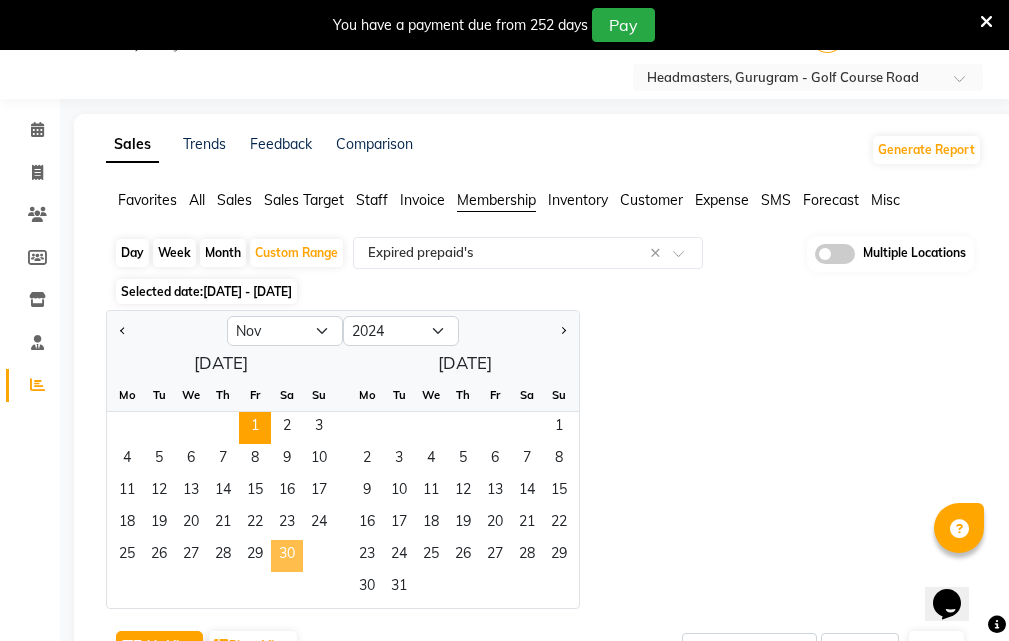 click on "30" 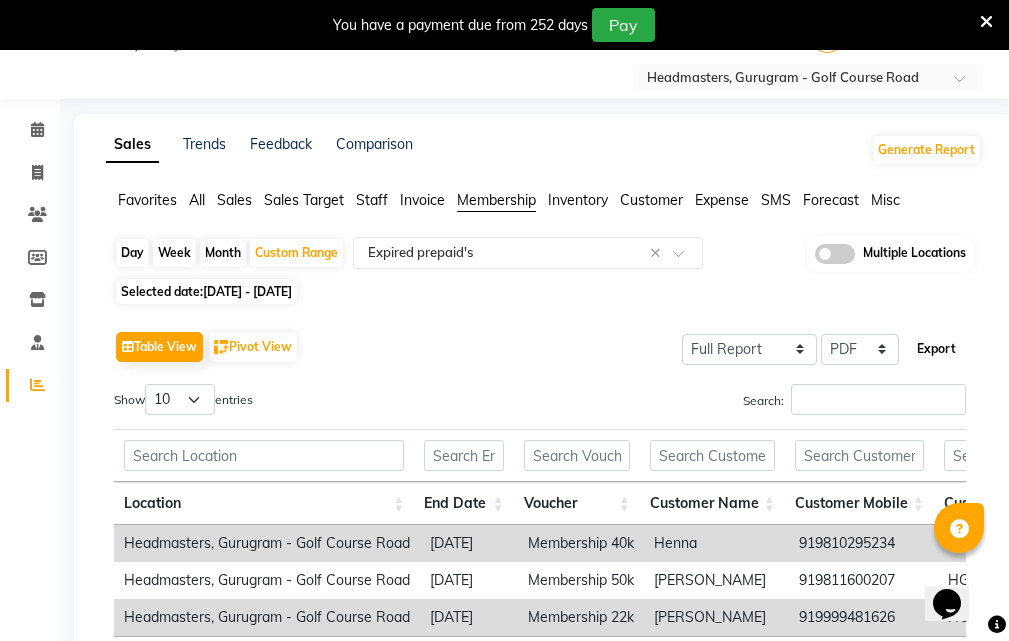 click on "Export" 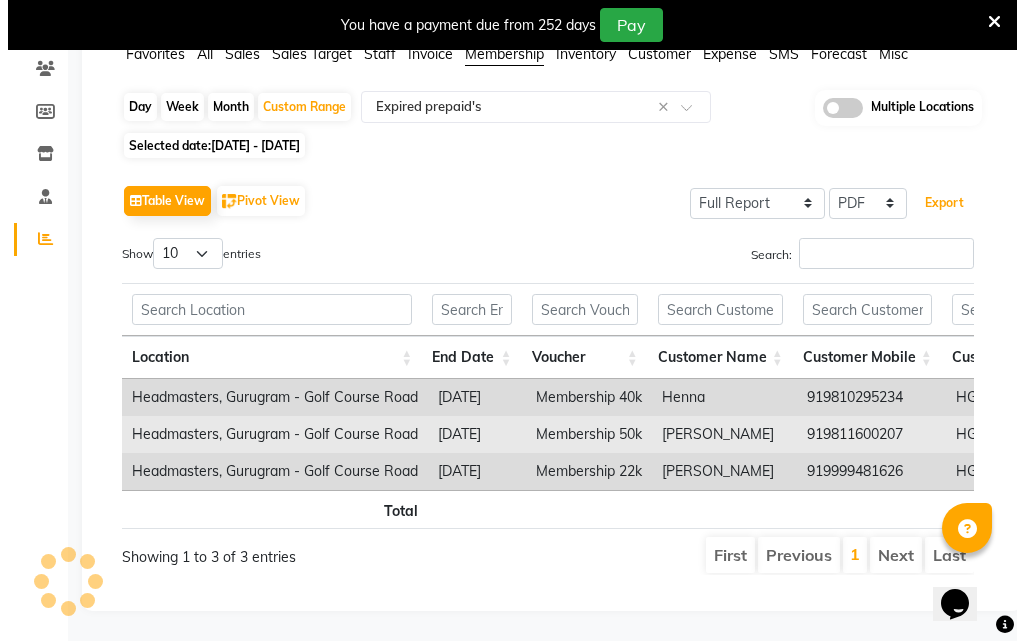 scroll, scrollTop: 226, scrollLeft: 0, axis: vertical 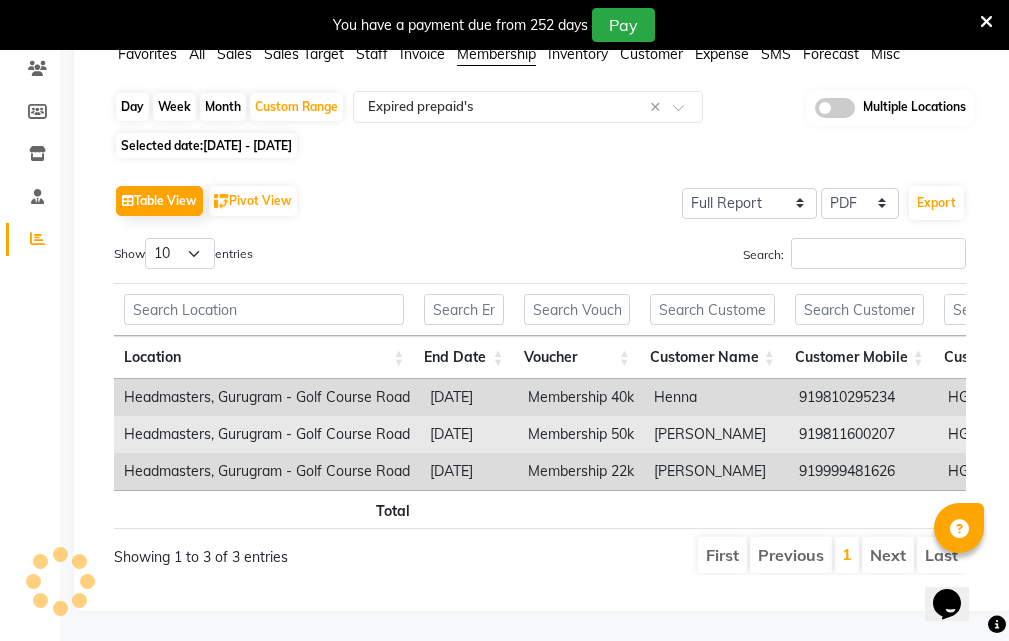 select on "sans-serif" 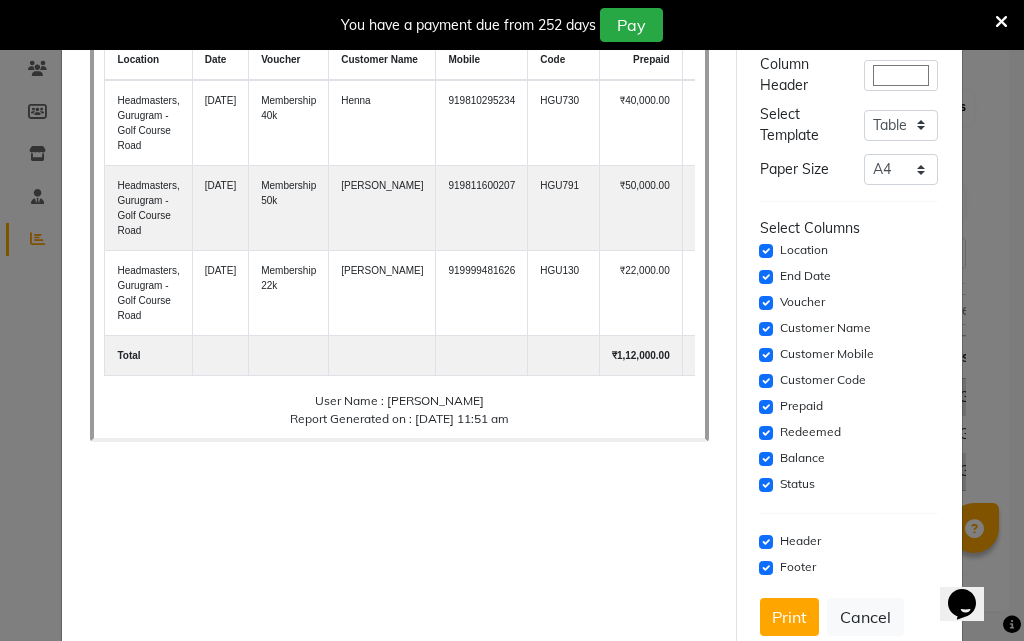 scroll, scrollTop: 196, scrollLeft: 0, axis: vertical 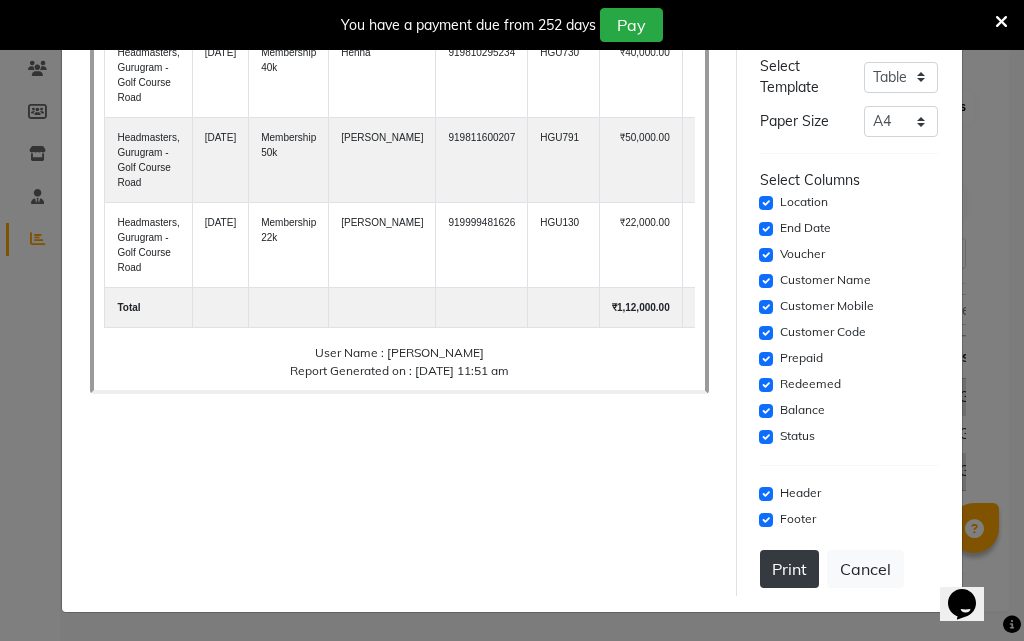 click on "Print" 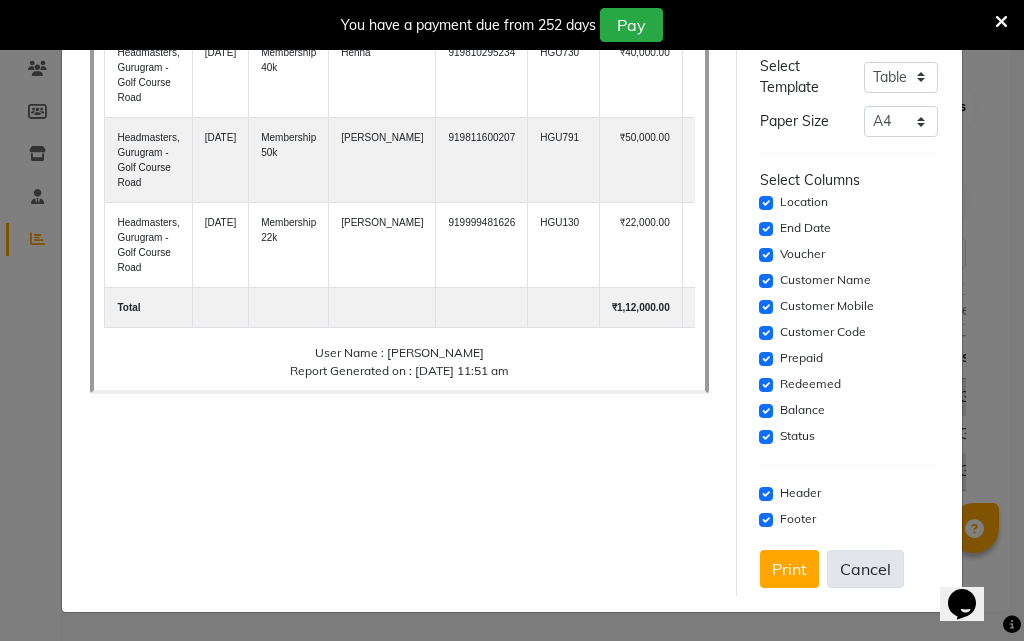 click on "Cancel" 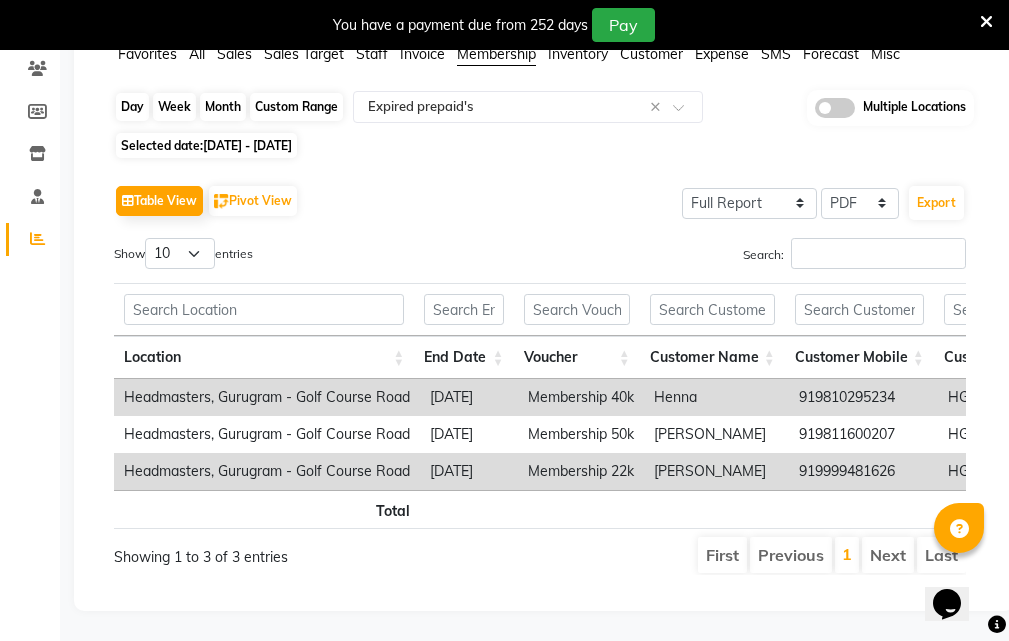 click on "Custom Range" 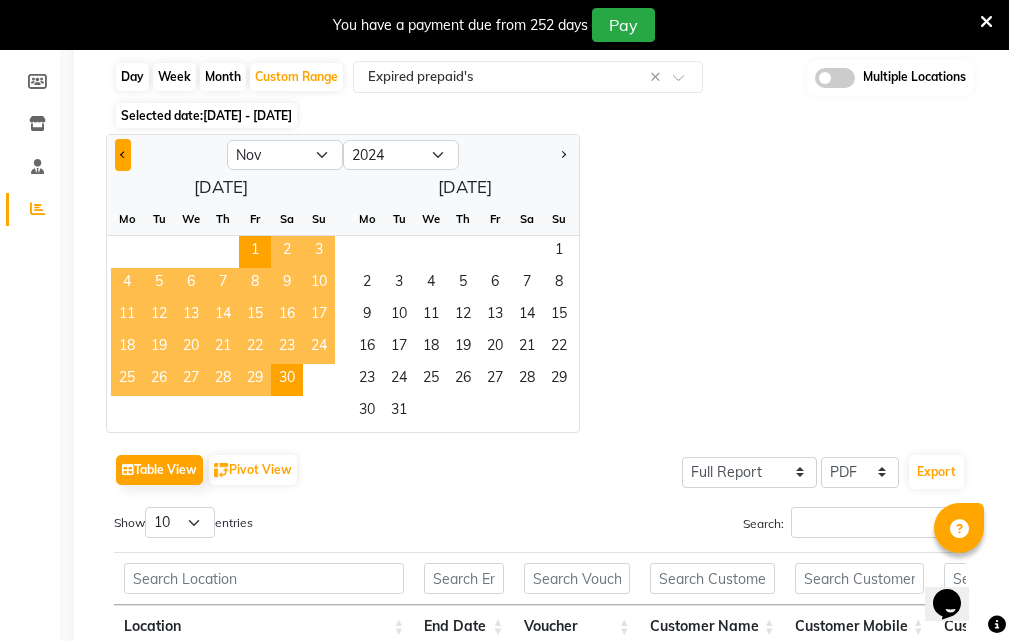 click 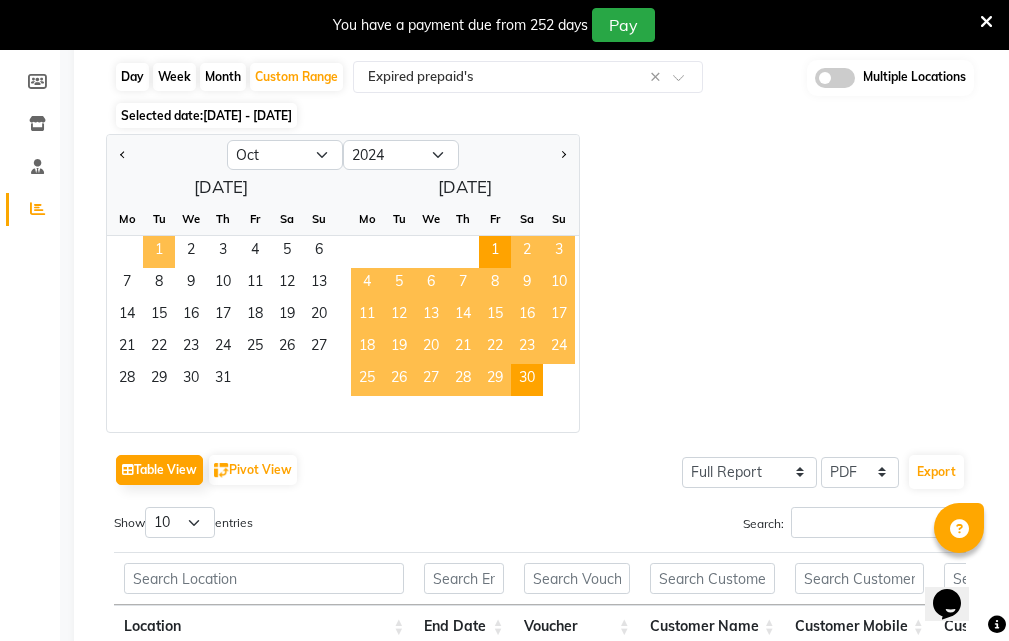 click on "1" 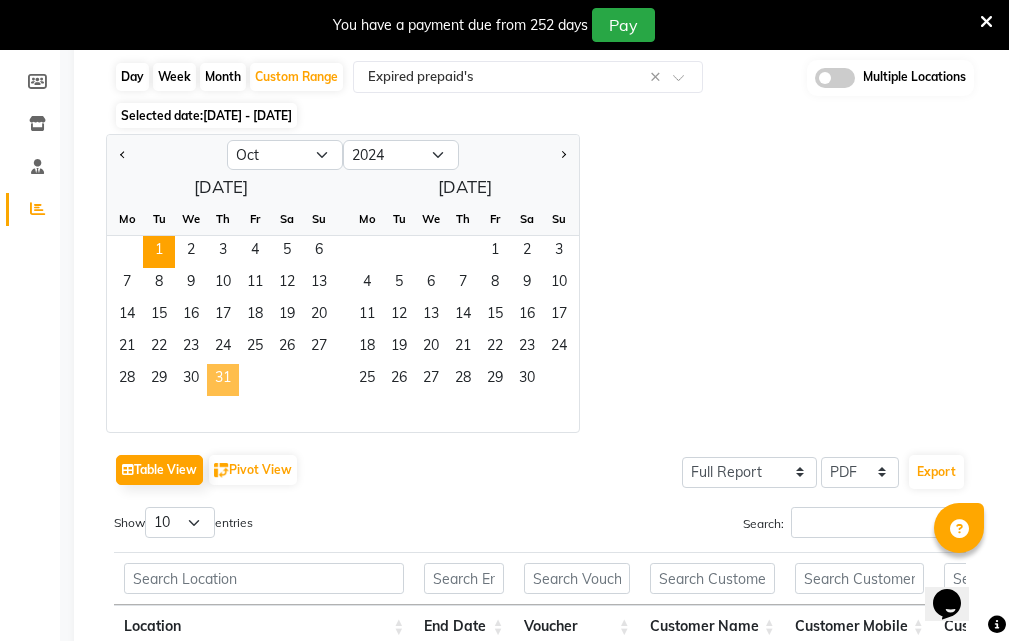 click on "31" 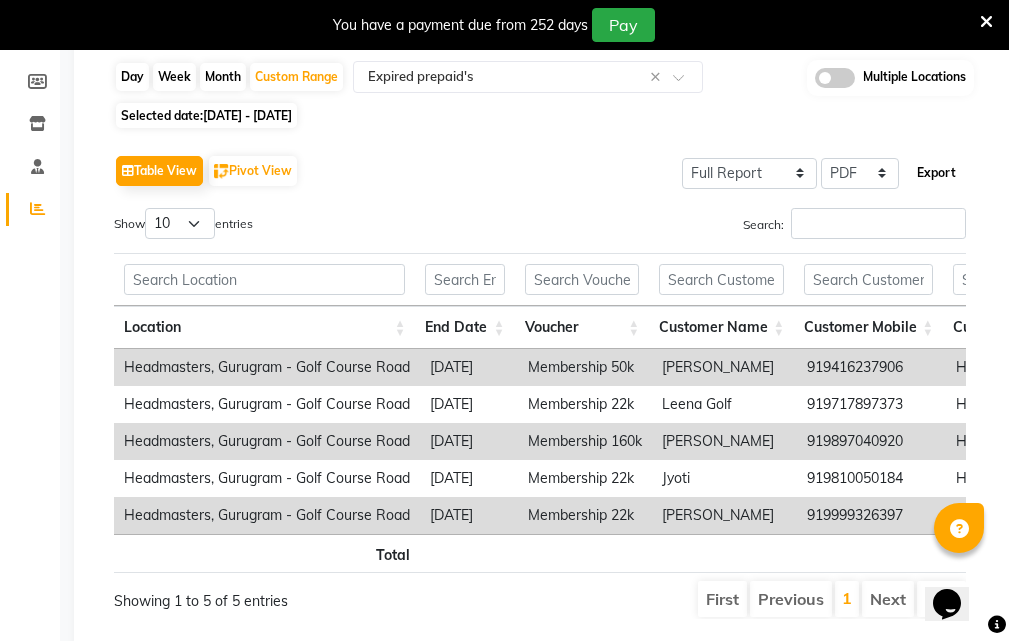 click on "Export" 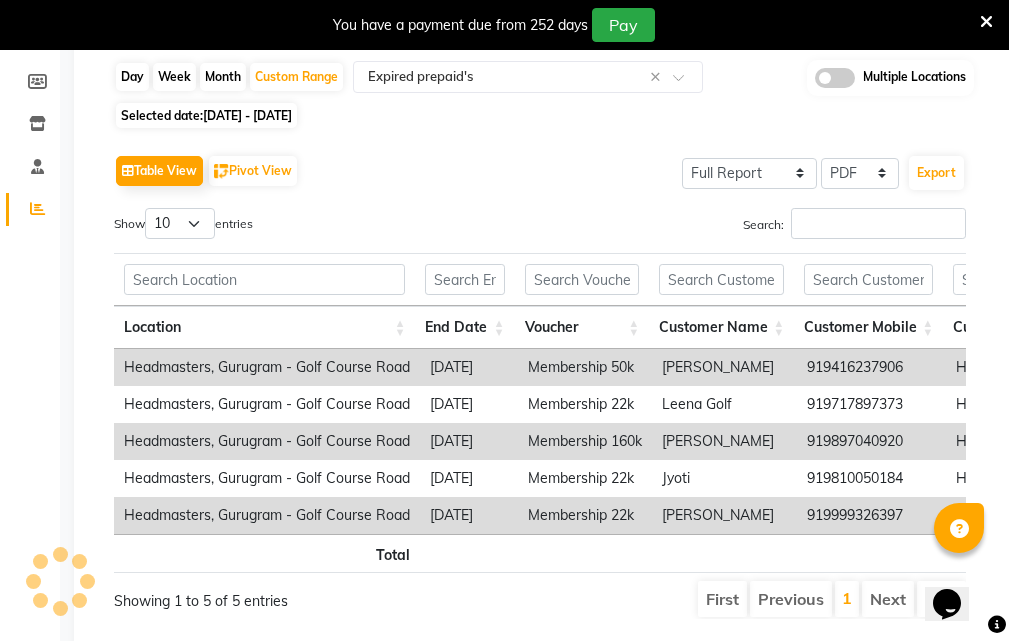 select on "sans-serif" 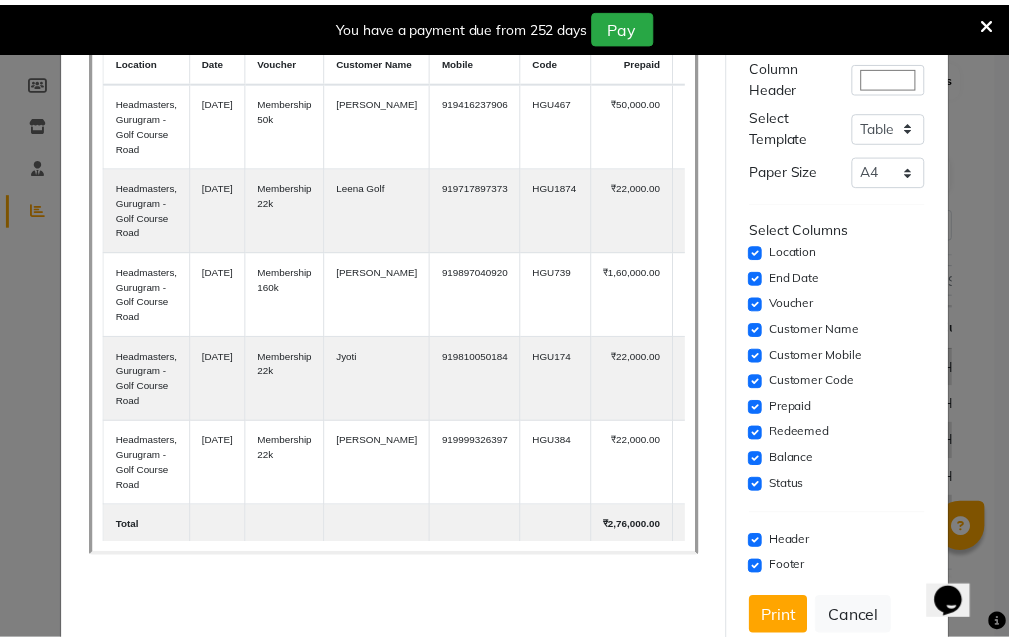 scroll, scrollTop: 196, scrollLeft: 0, axis: vertical 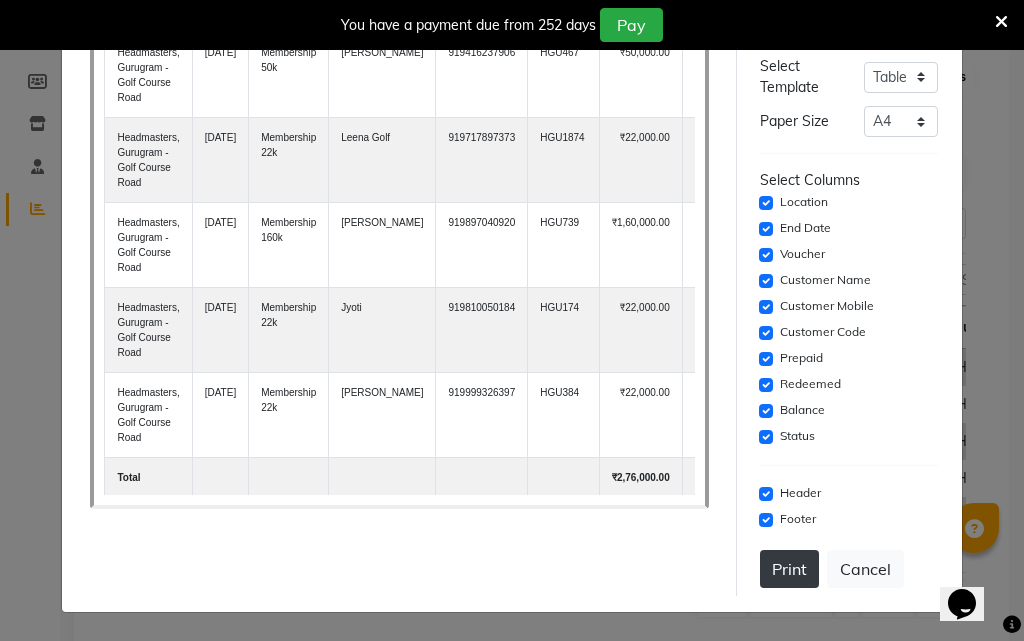 click on "Print" 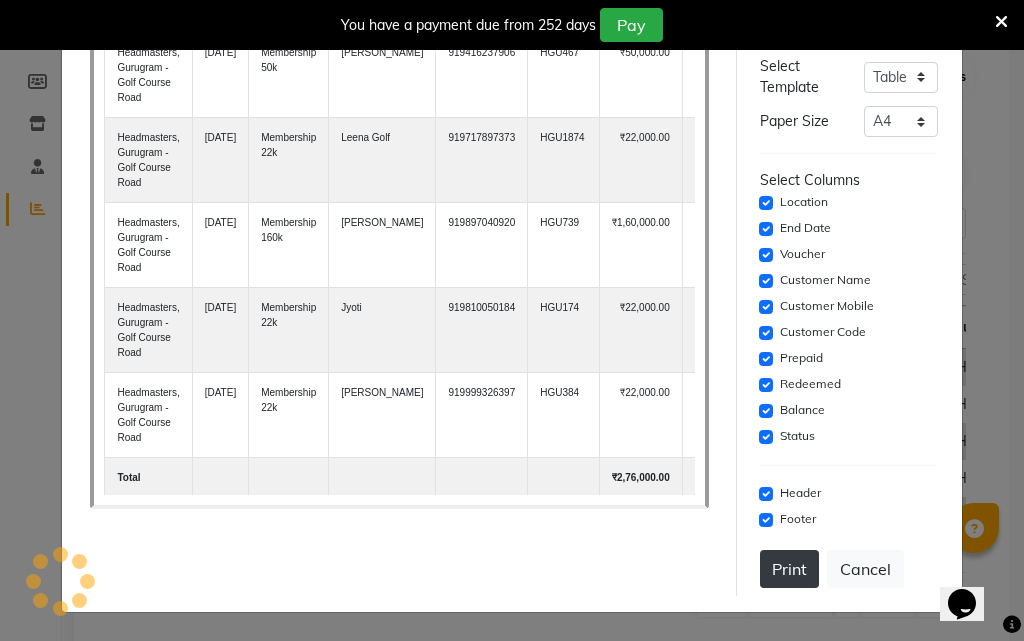 type 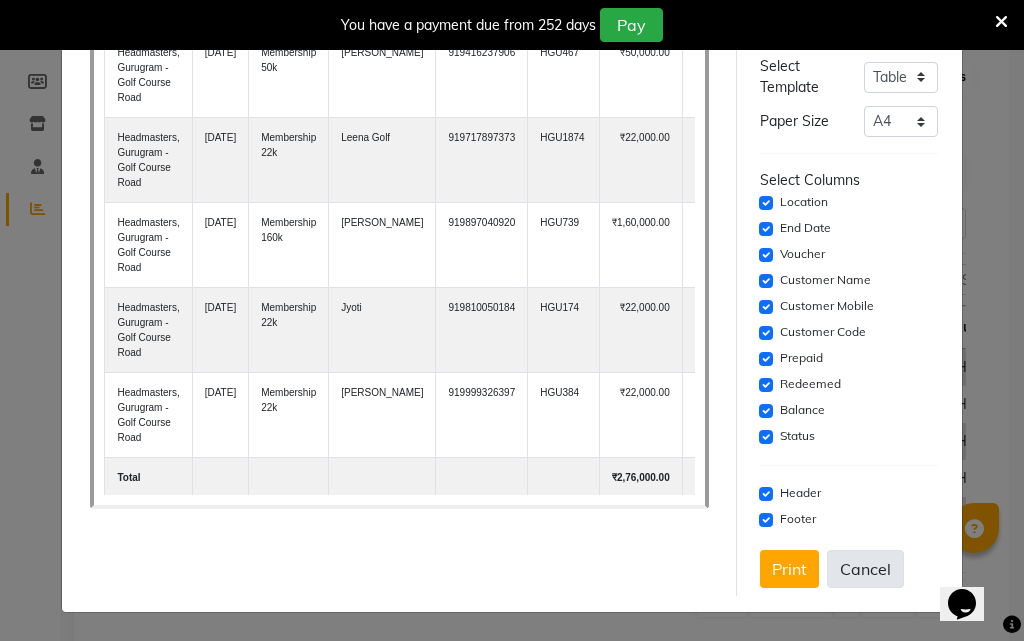 click on "Cancel" 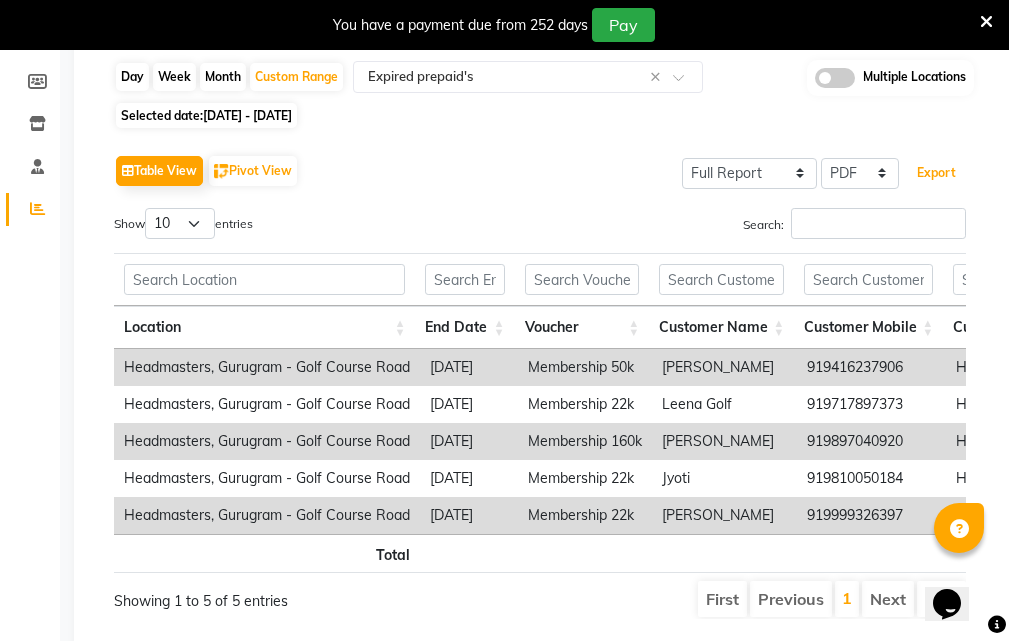 scroll, scrollTop: 0, scrollLeft: 0, axis: both 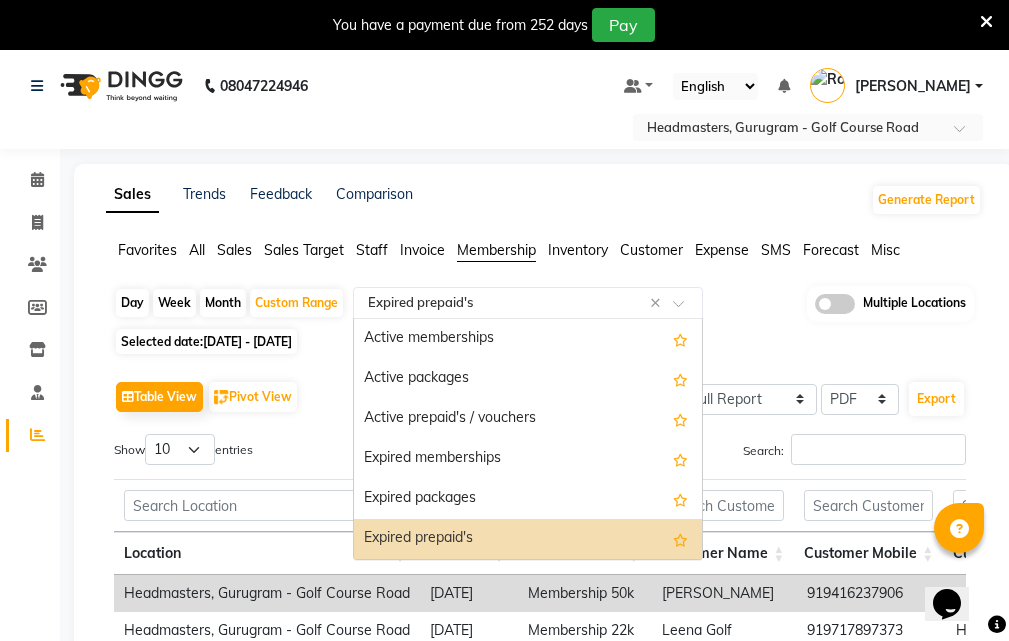 click 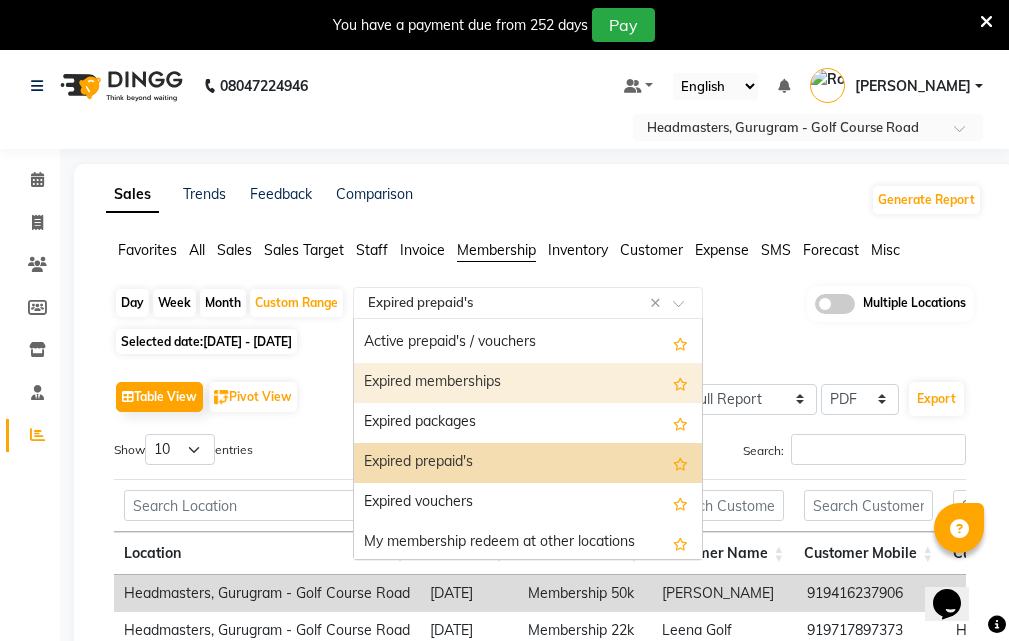 scroll, scrollTop: 120, scrollLeft: 0, axis: vertical 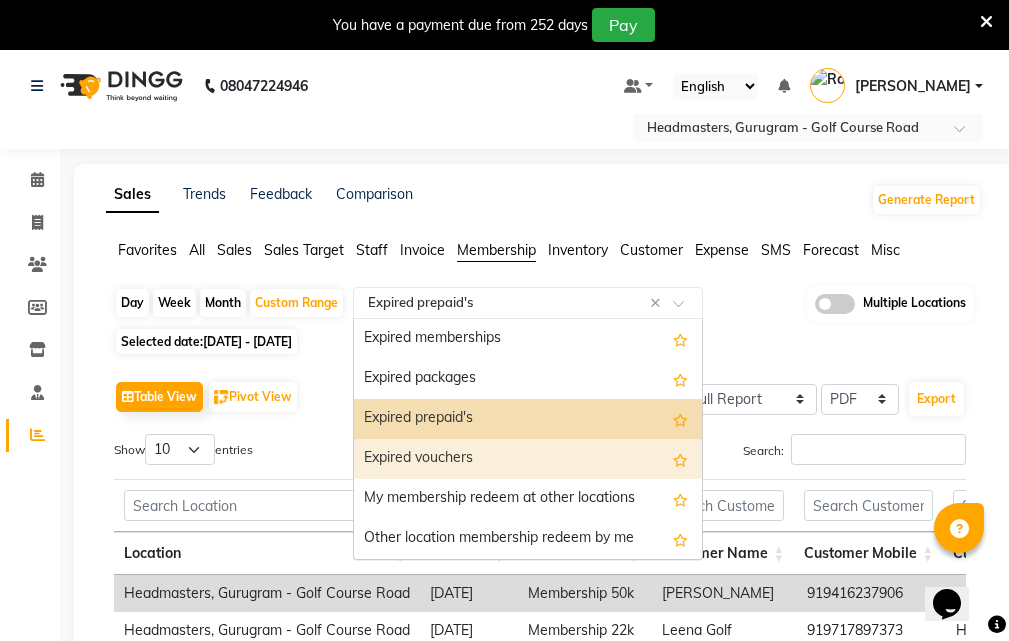 click on "Expired vouchers" at bounding box center [528, 459] 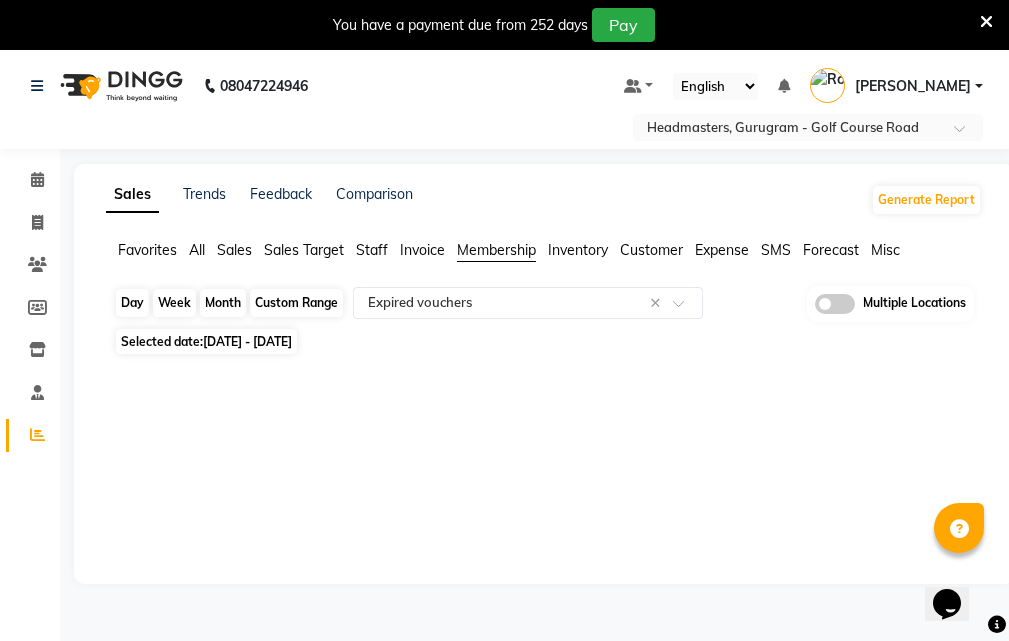 click on "Custom Range" 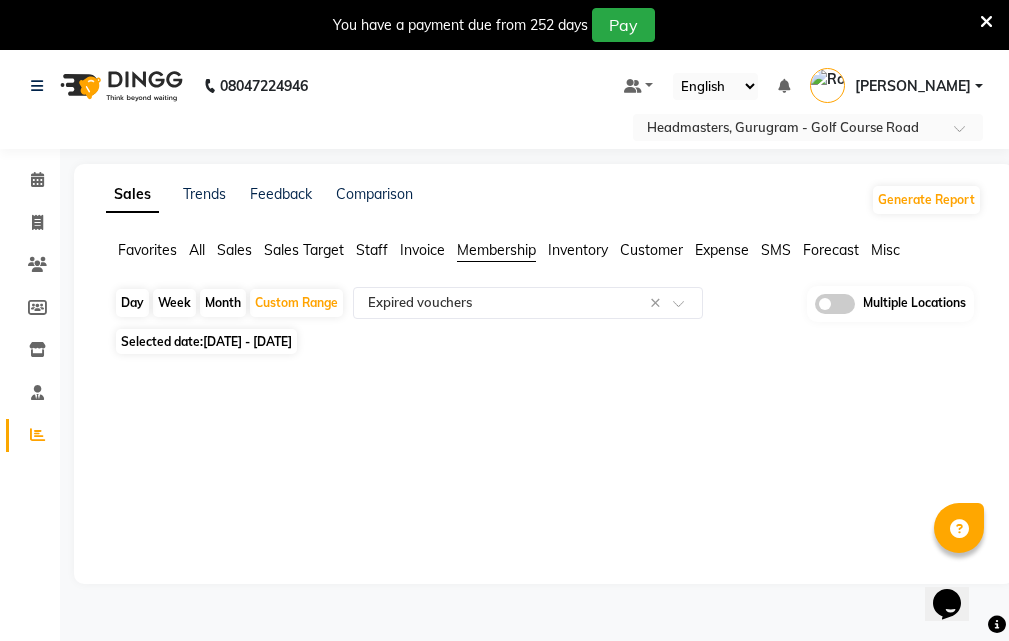 select on "10" 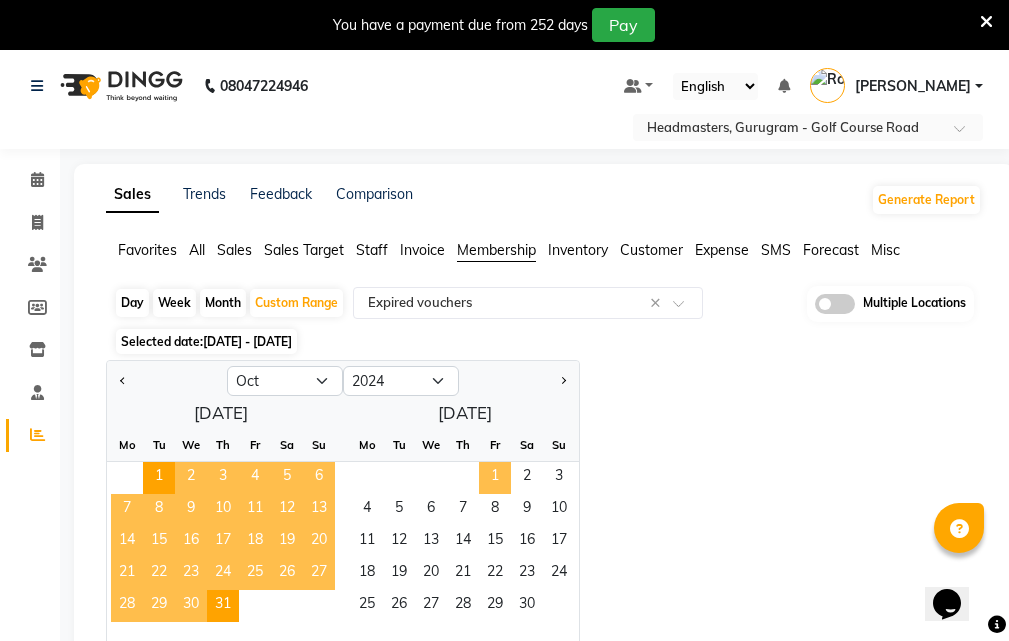 click on "1" 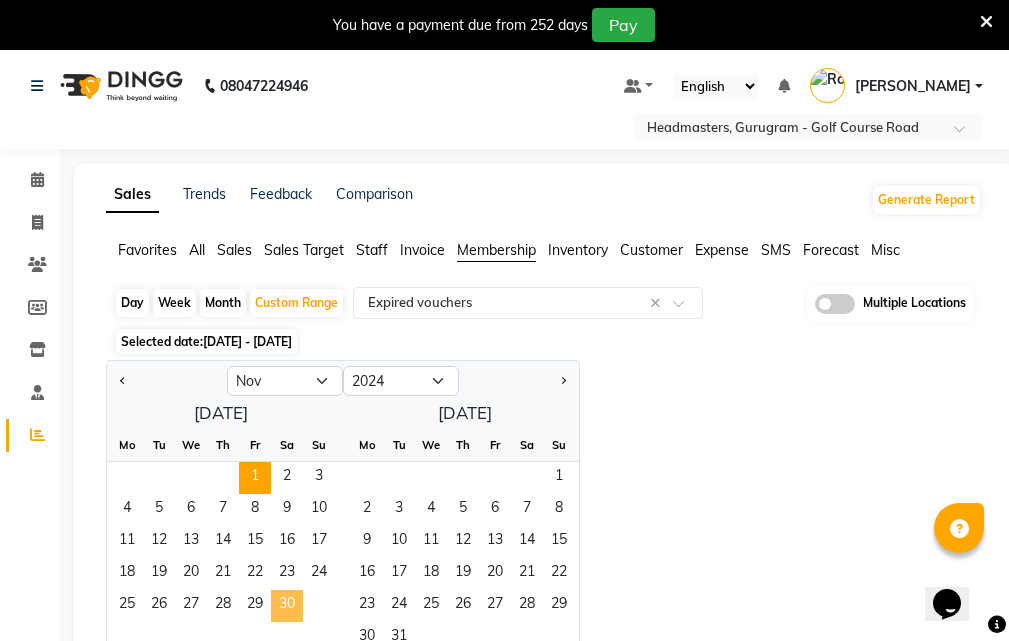 click on "30" 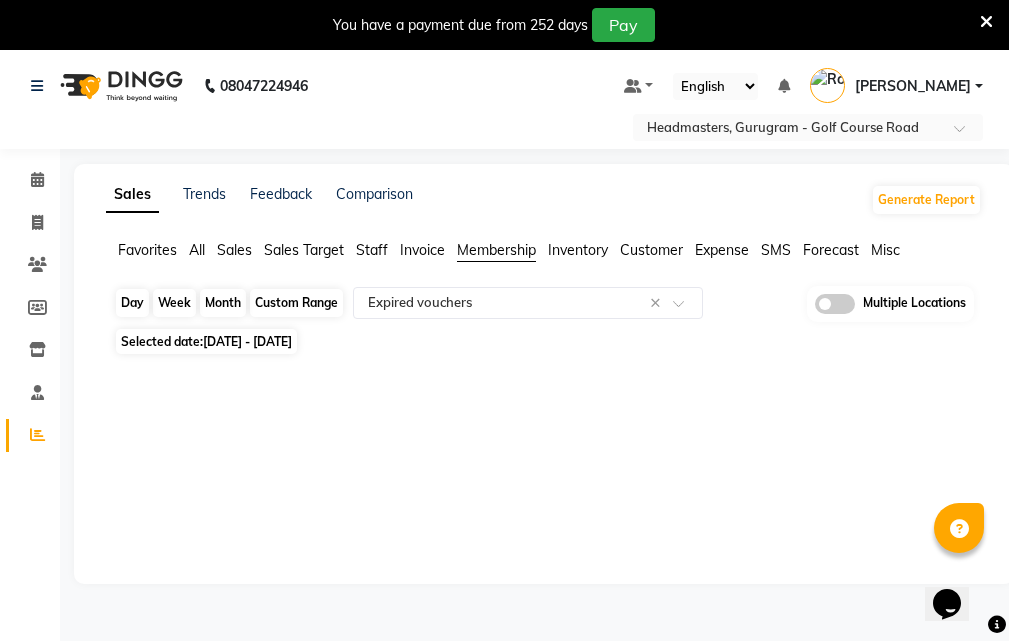 click on "Custom Range" 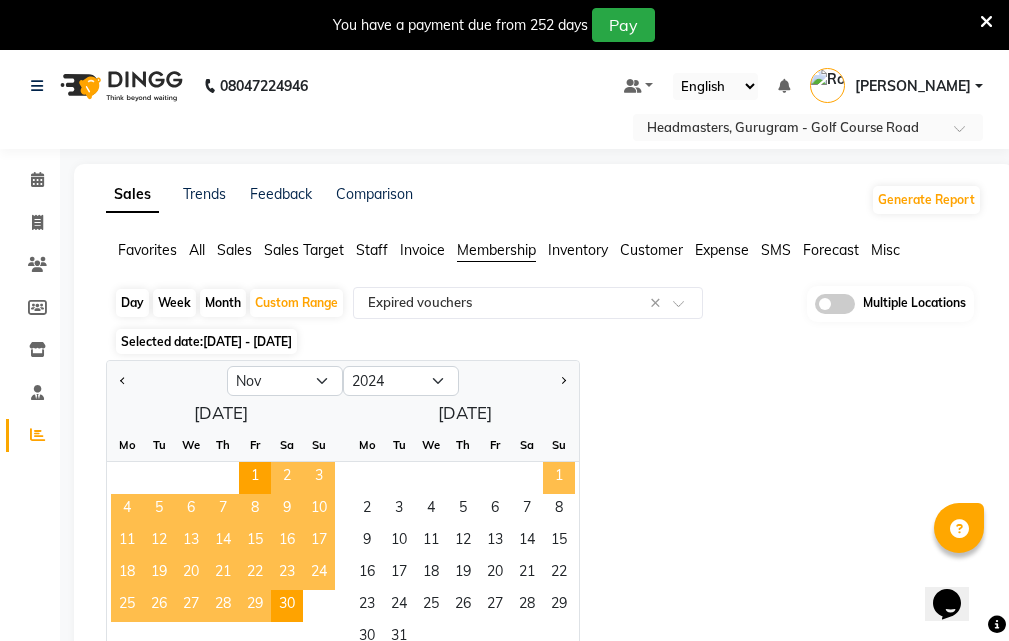 click on "1" 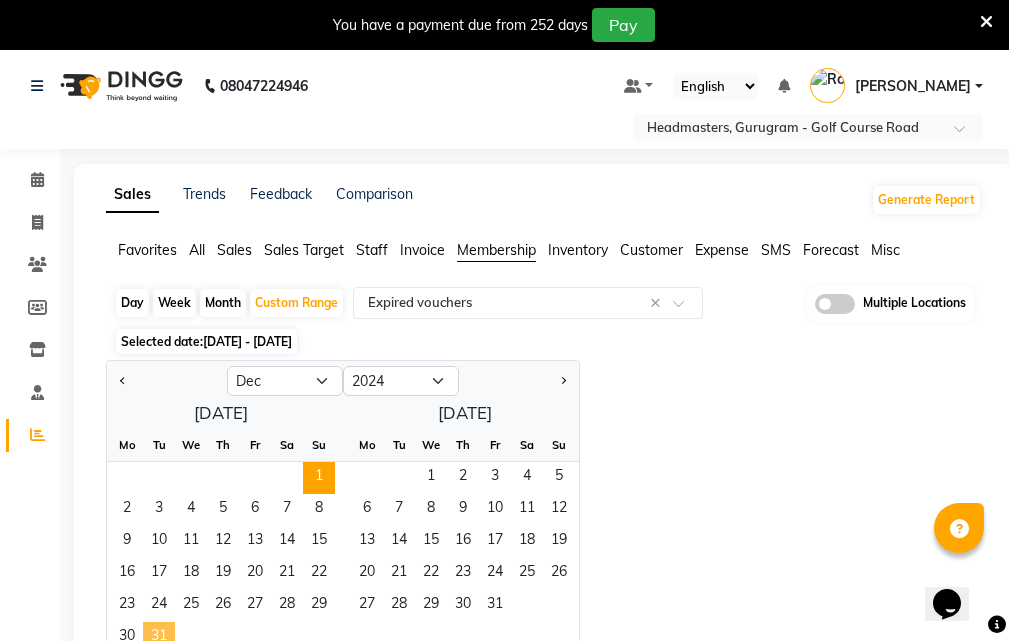 click on "31" 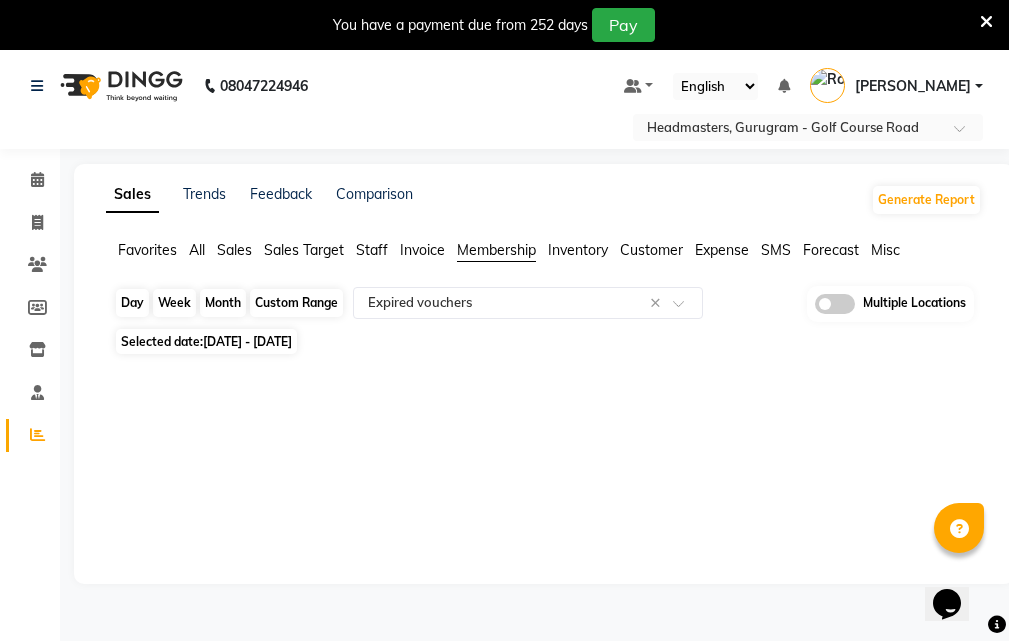 drag, startPoint x: 294, startPoint y: 295, endPoint x: 325, endPoint y: 353, distance: 65.76473 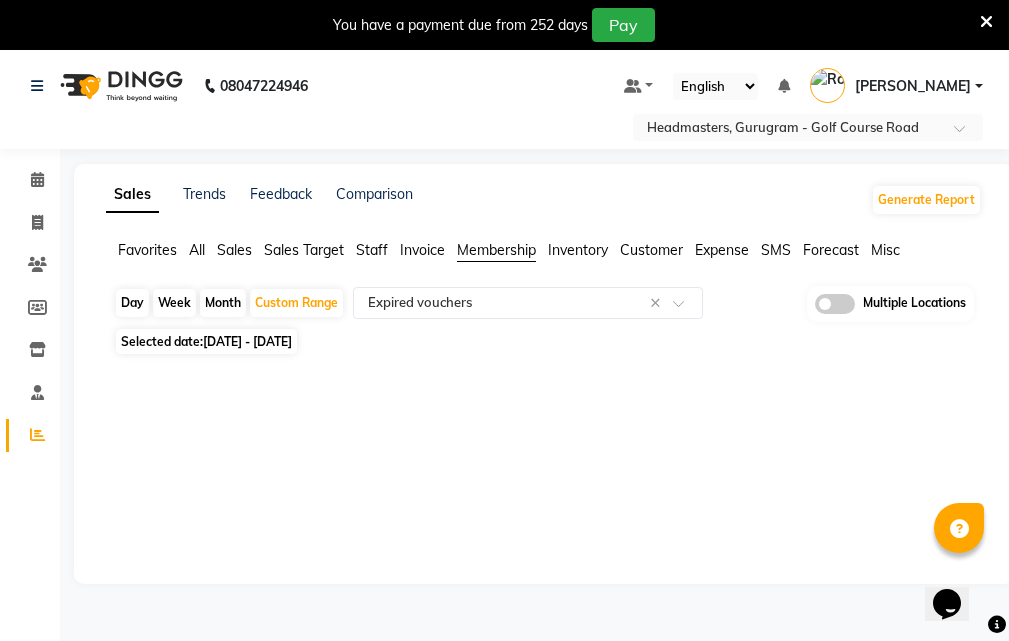 select on "12" 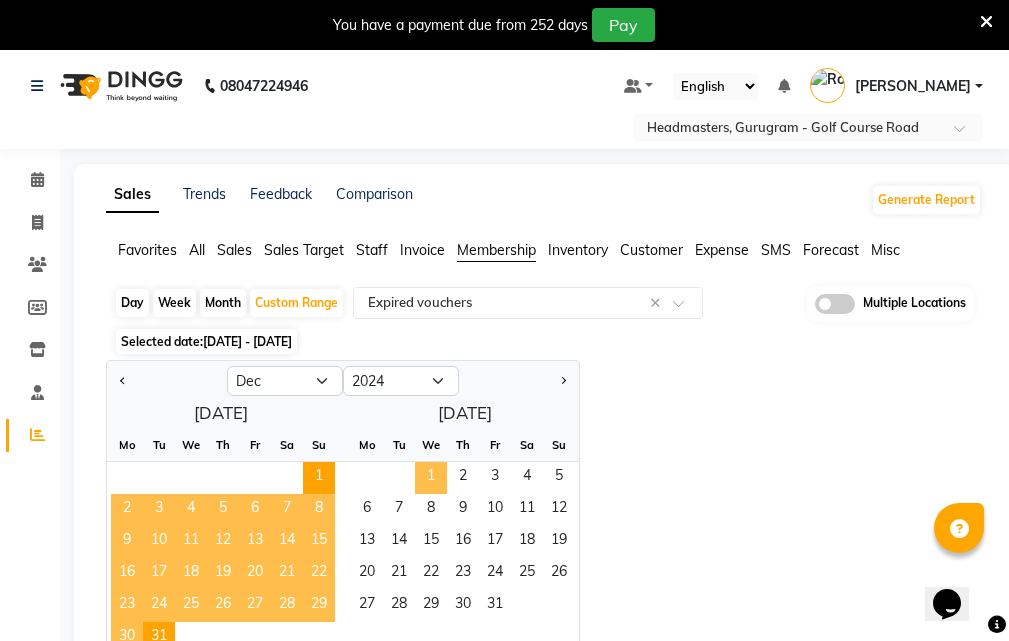 click on "1" 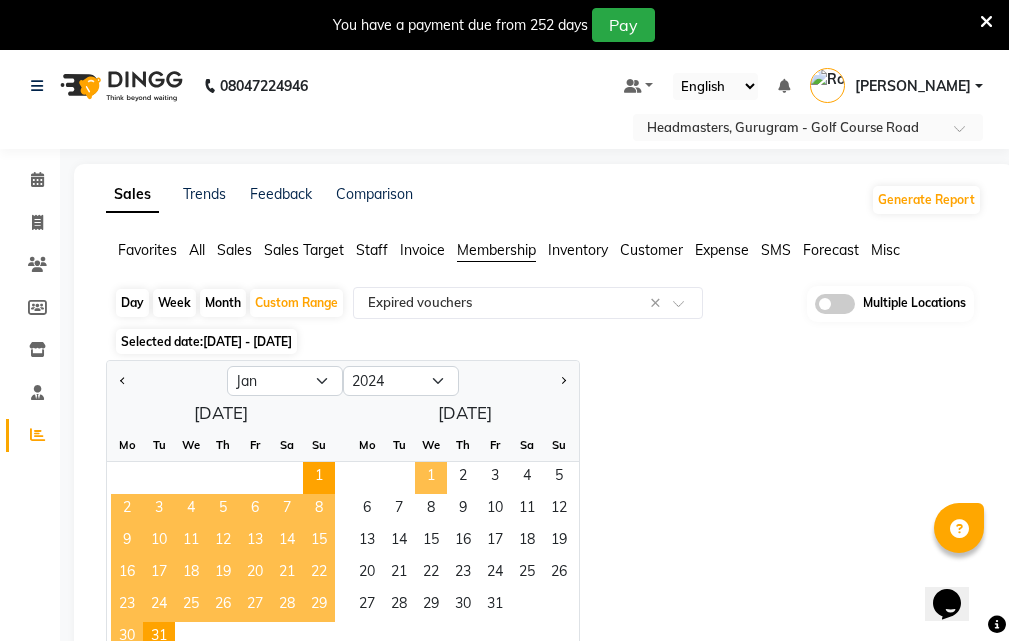 select on "2025" 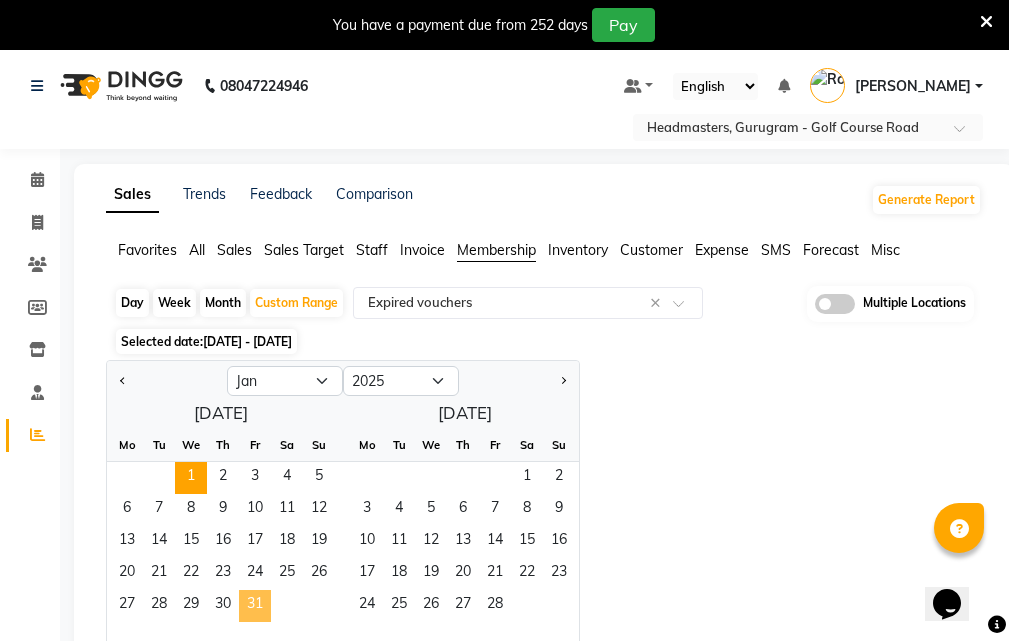 click on "31" 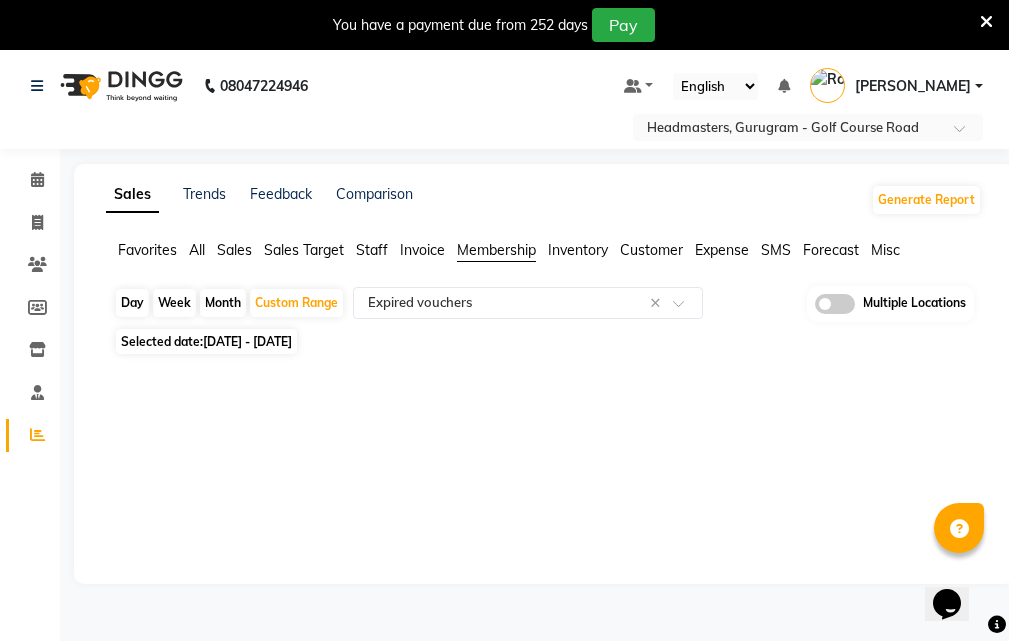 drag, startPoint x: 310, startPoint y: 304, endPoint x: 305, endPoint y: 329, distance: 25.495098 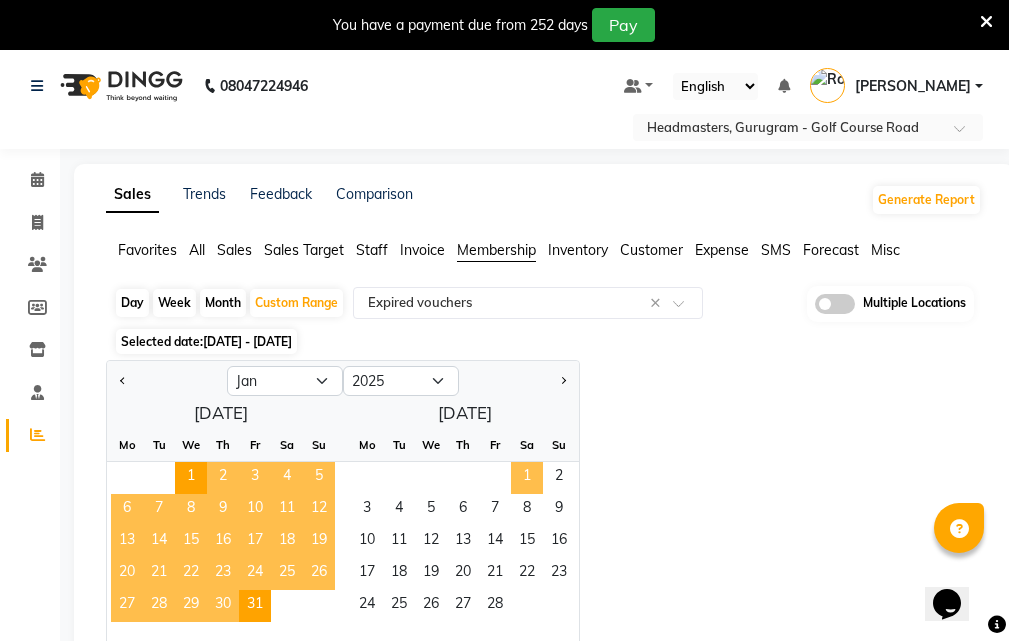 click on "1" 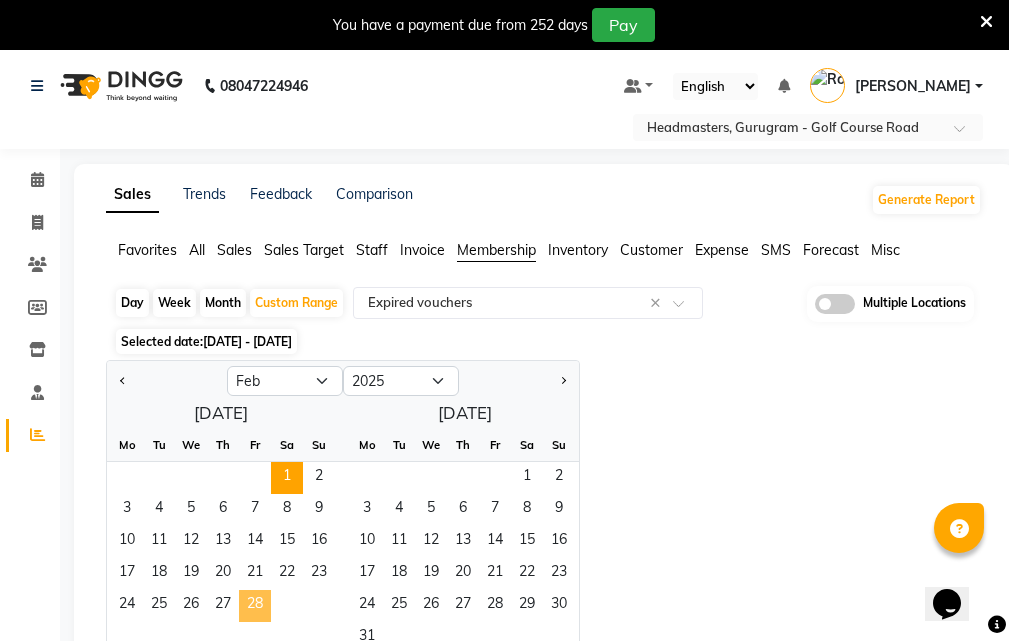 click on "28" 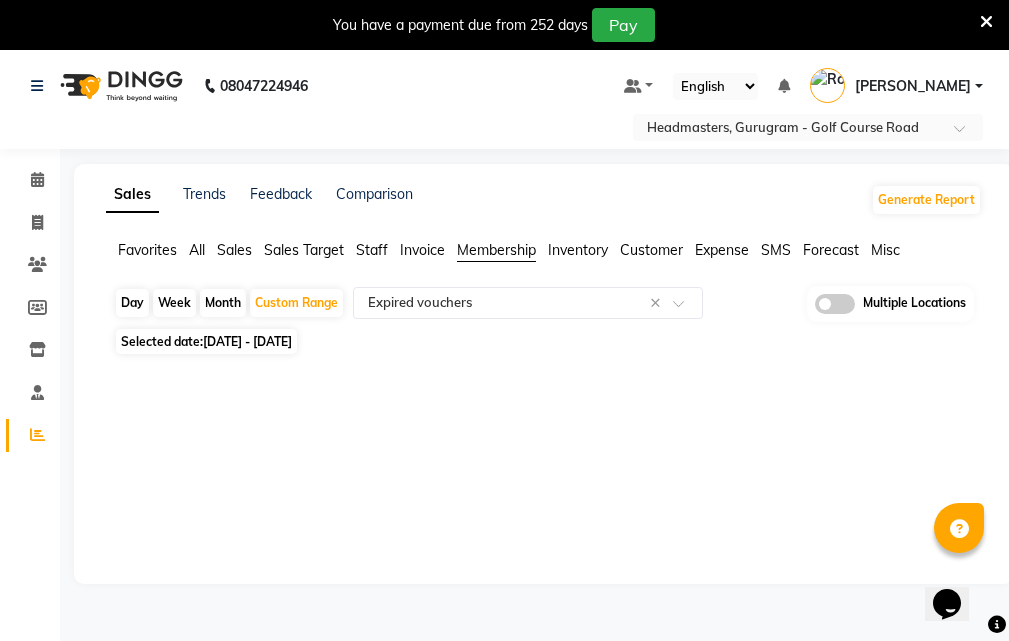 drag, startPoint x: 311, startPoint y: 305, endPoint x: 334, endPoint y: 349, distance: 49.648766 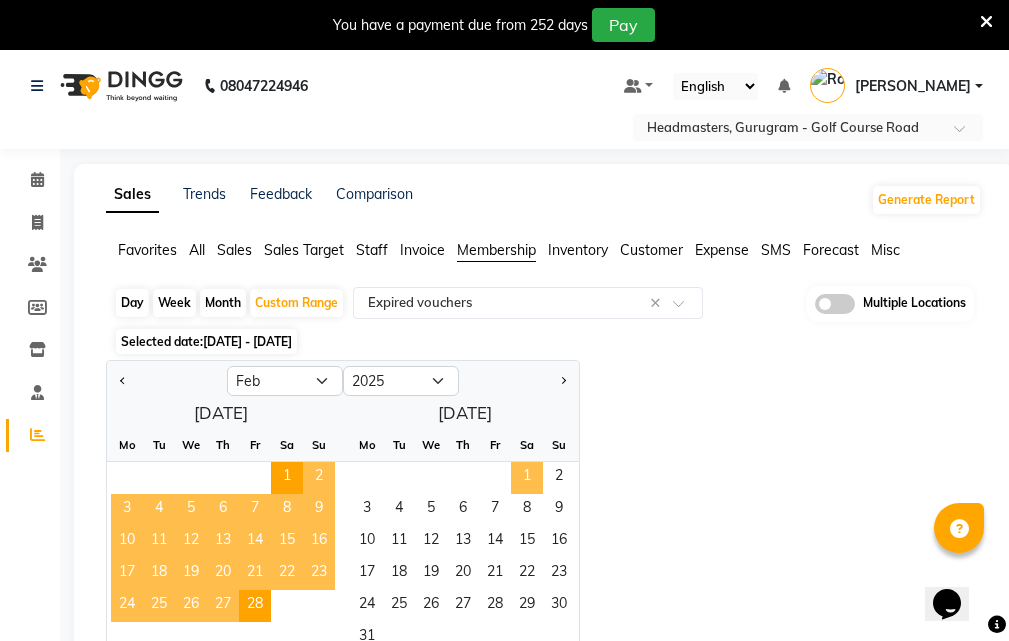 click on "1" 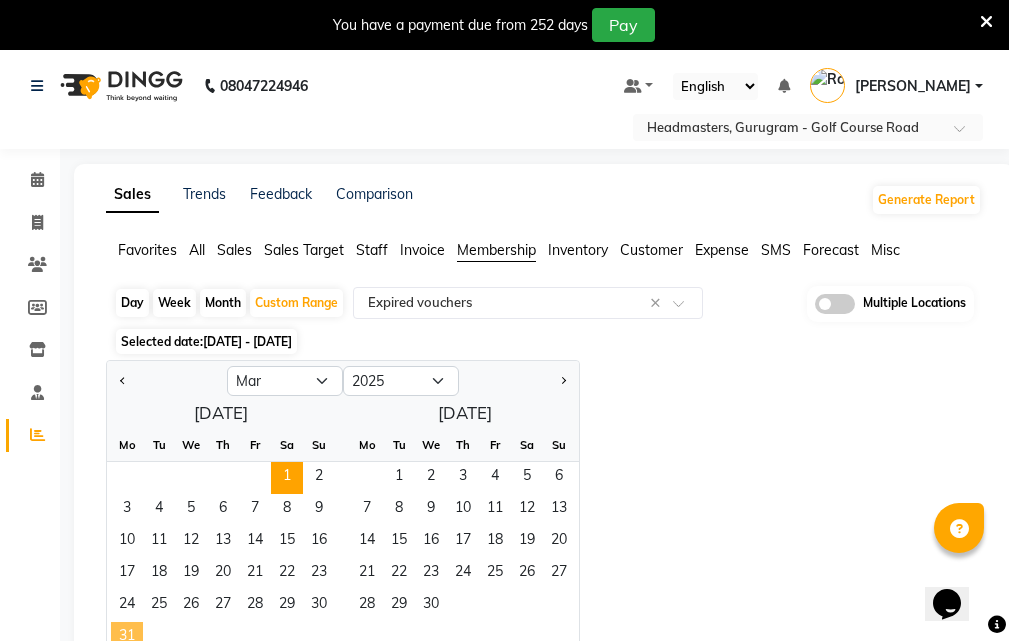click on "31" 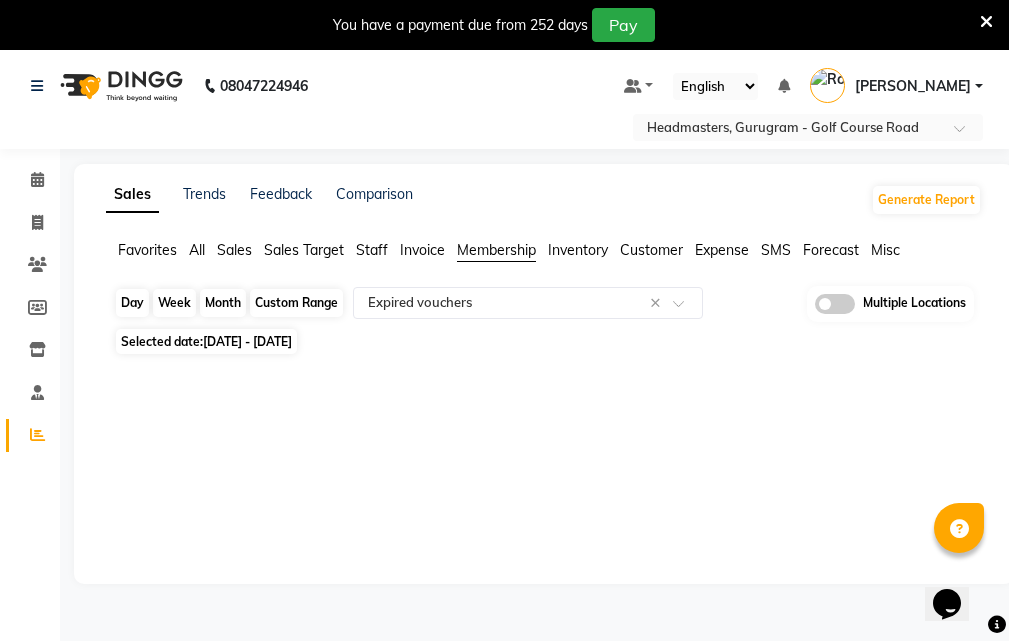 click on "Custom Range" 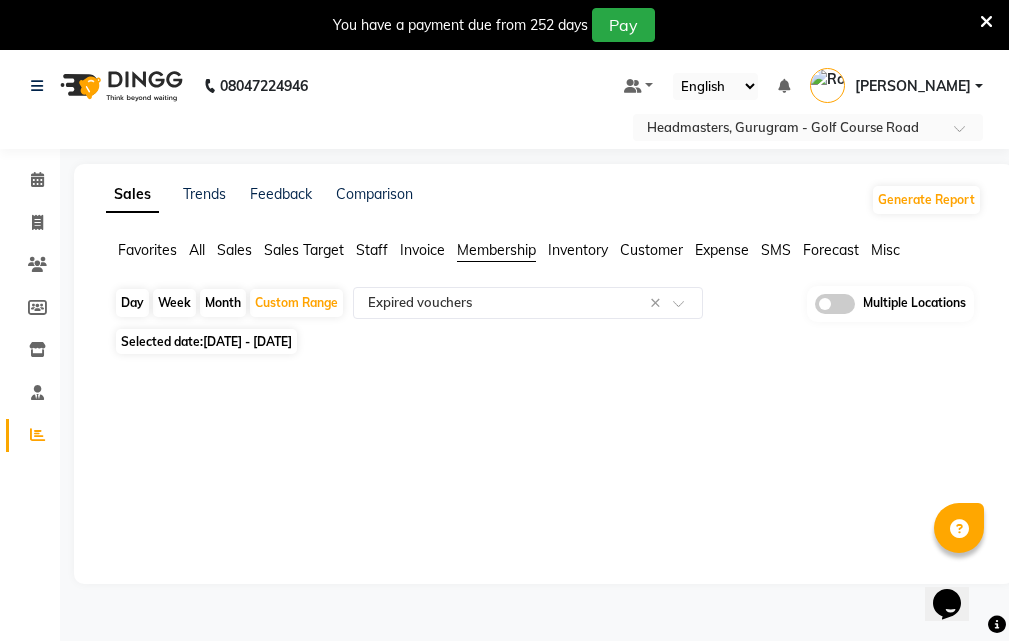 select on "3" 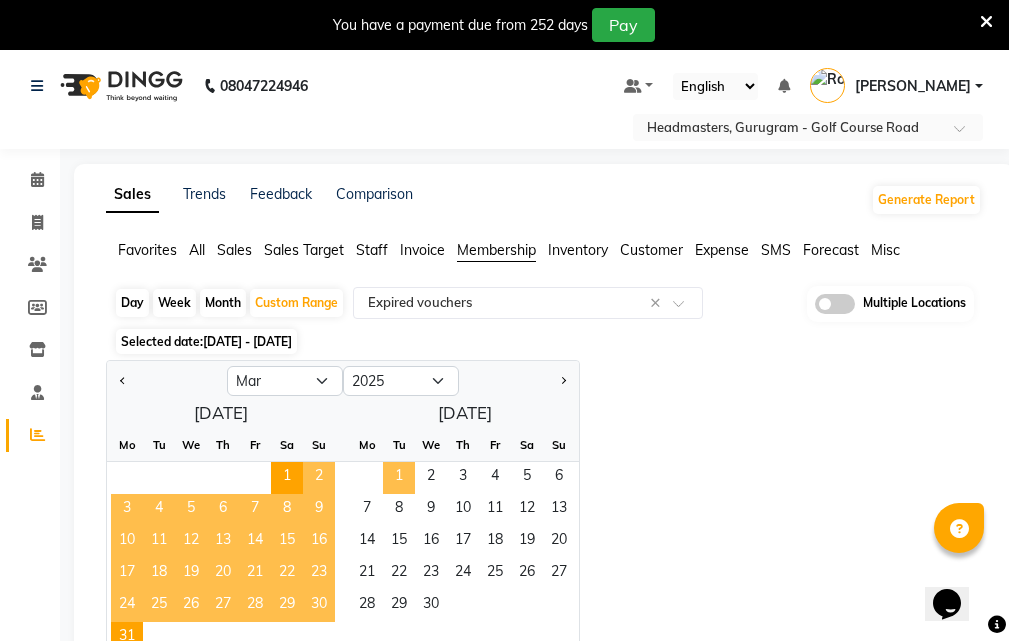 click on "1" 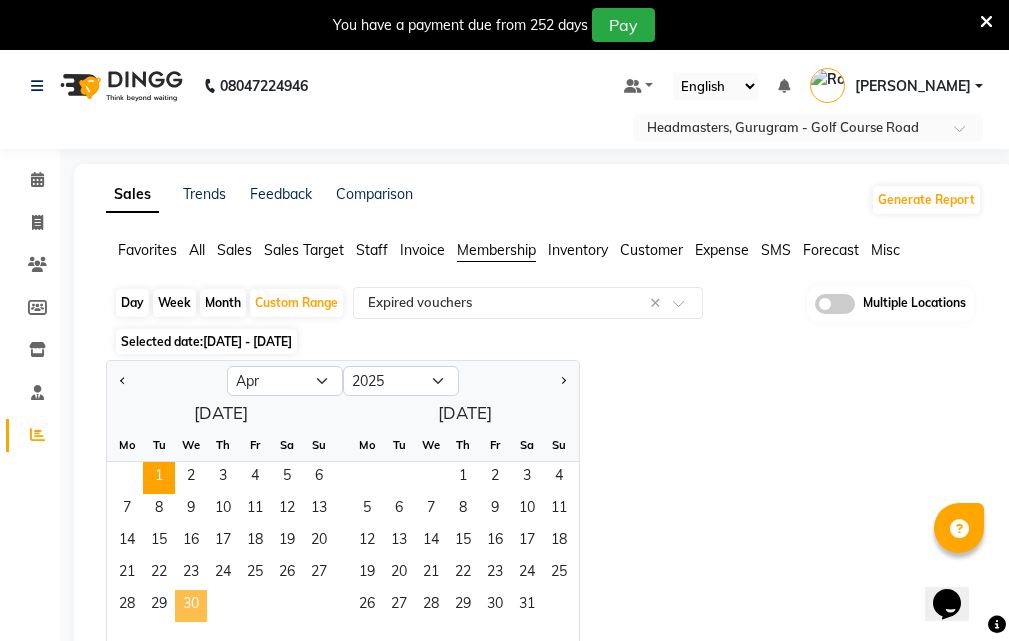 click on "30" 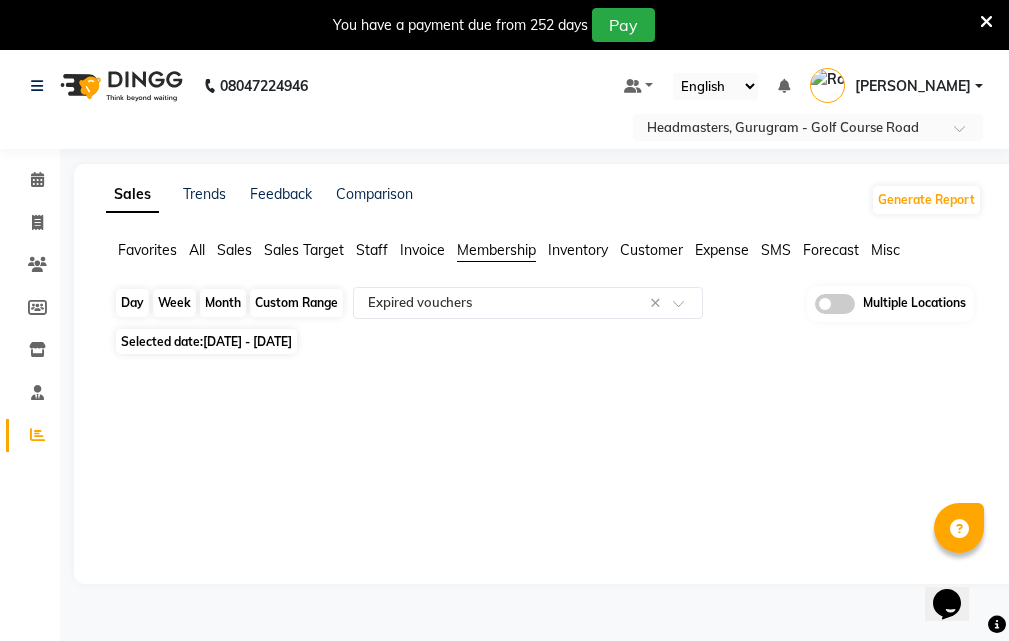 click on "Custom Range" 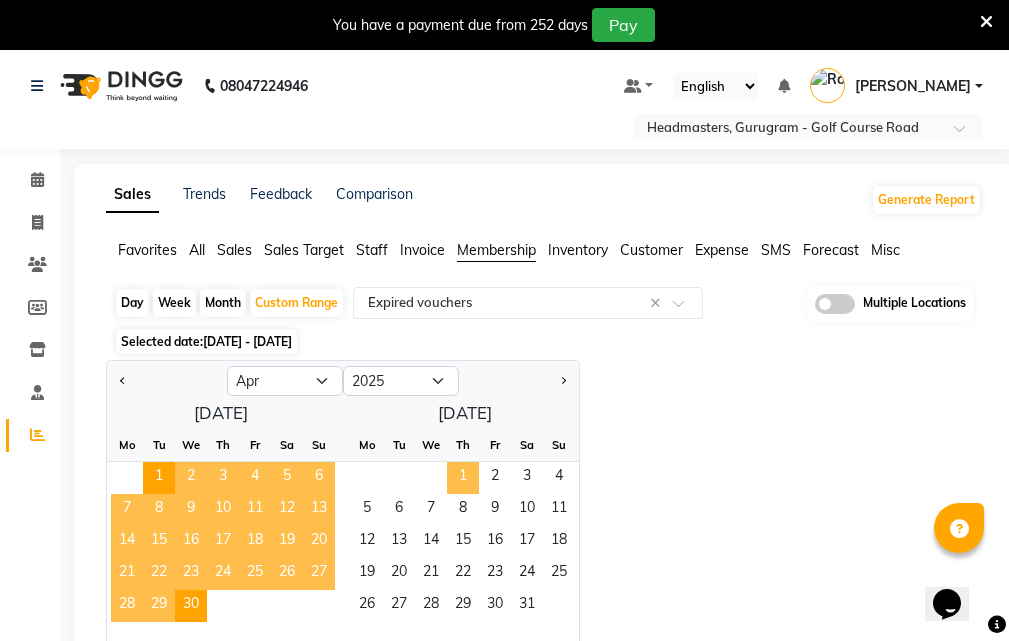 click on "1" 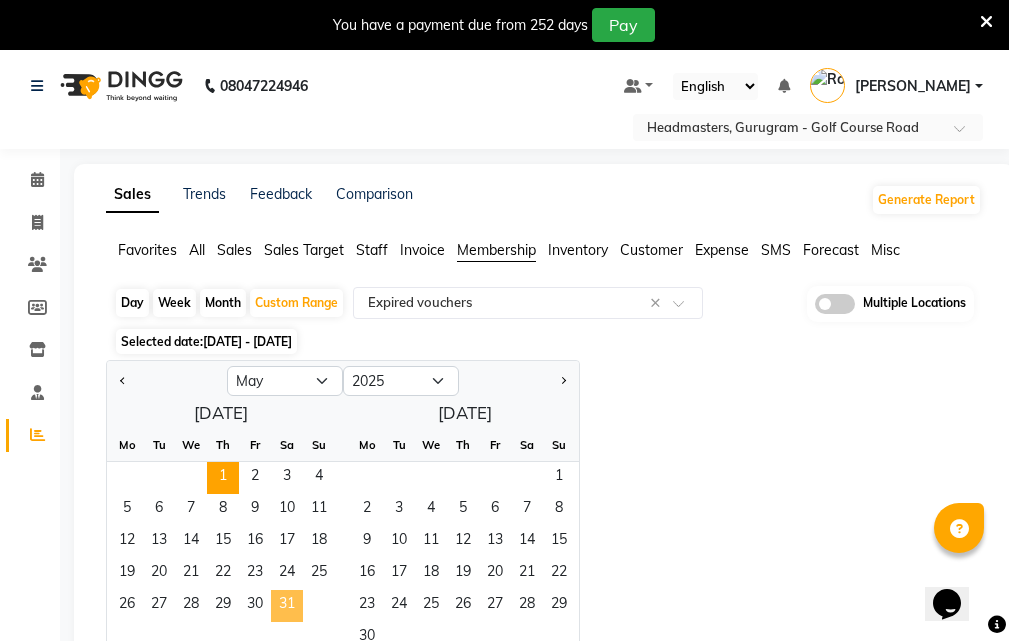 click on "31" 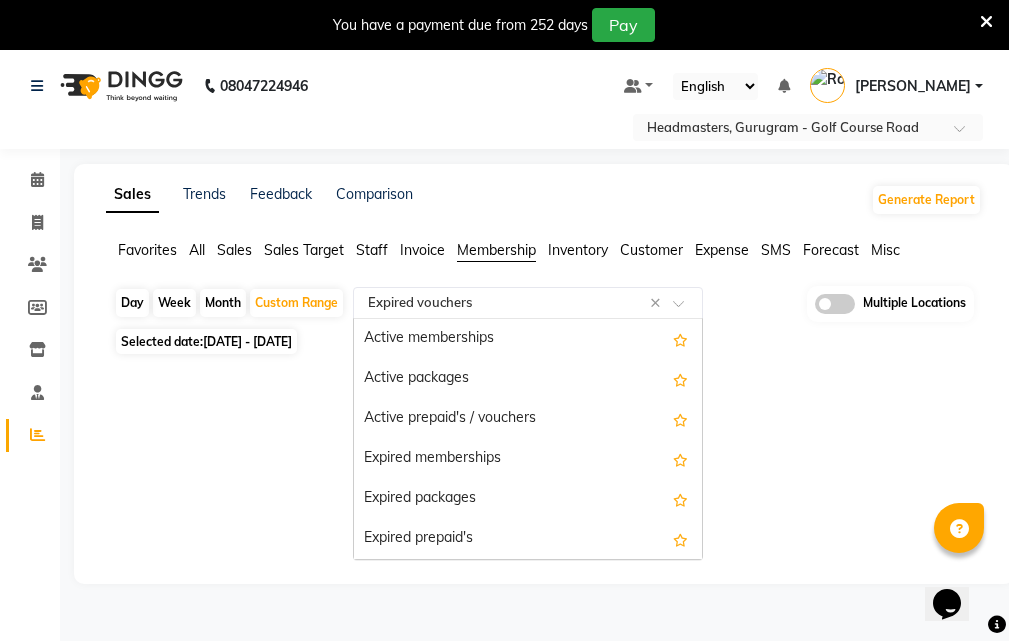 click 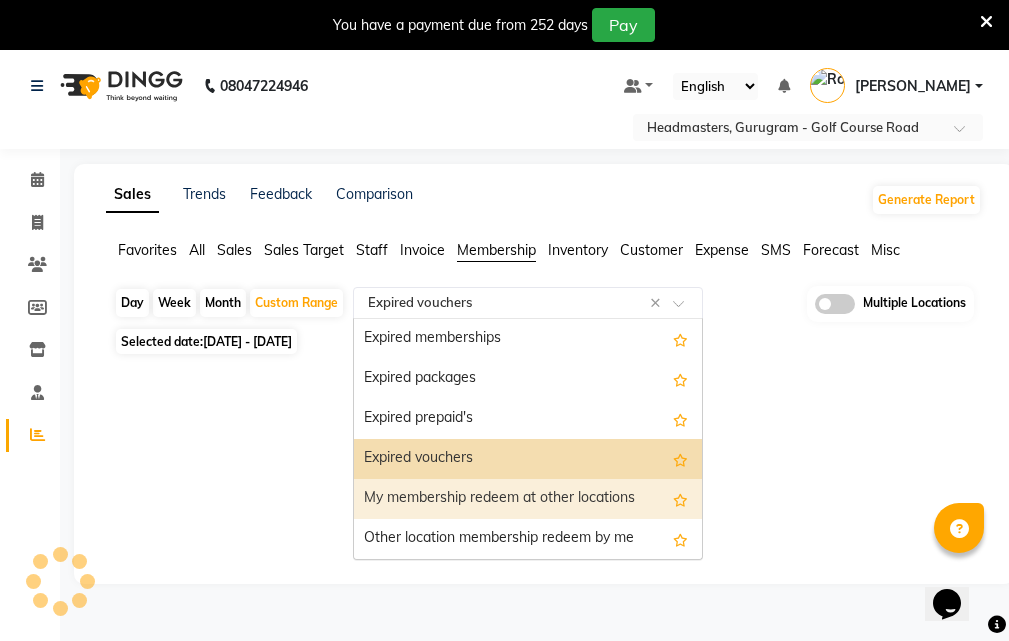 click on "My membership redeem at other locations" at bounding box center [528, 499] 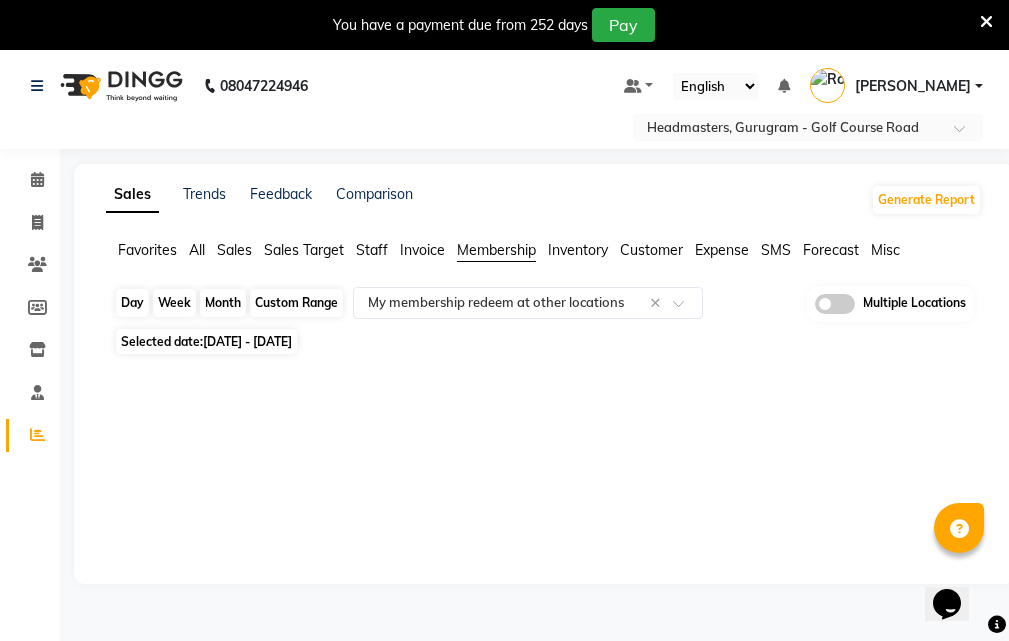 click on "Custom Range" 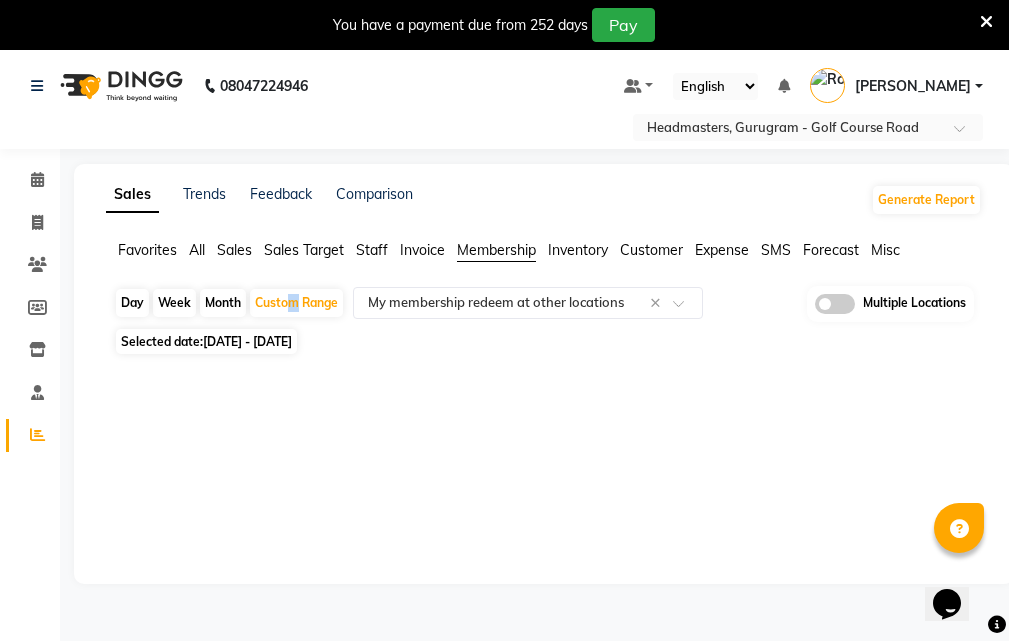 select on "5" 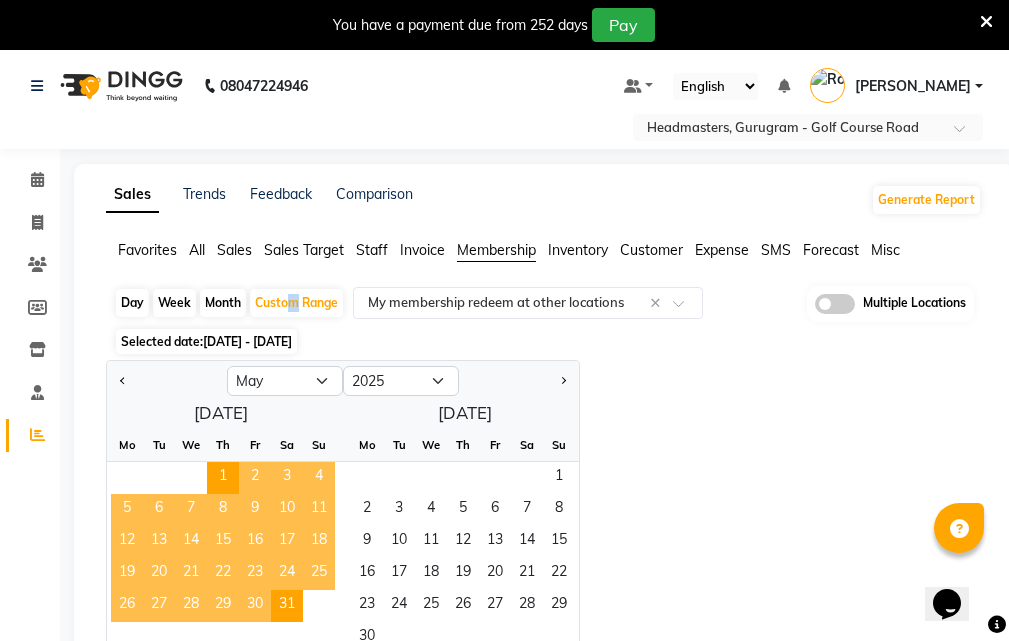 drag, startPoint x: 122, startPoint y: 373, endPoint x: 145, endPoint y: 420, distance: 52.3259 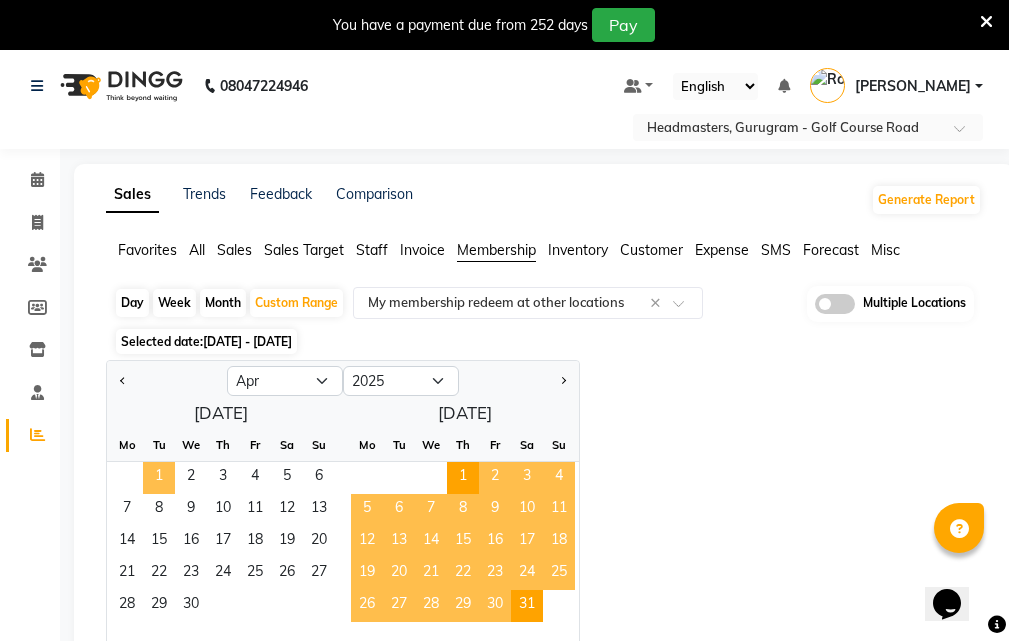 click on "1" 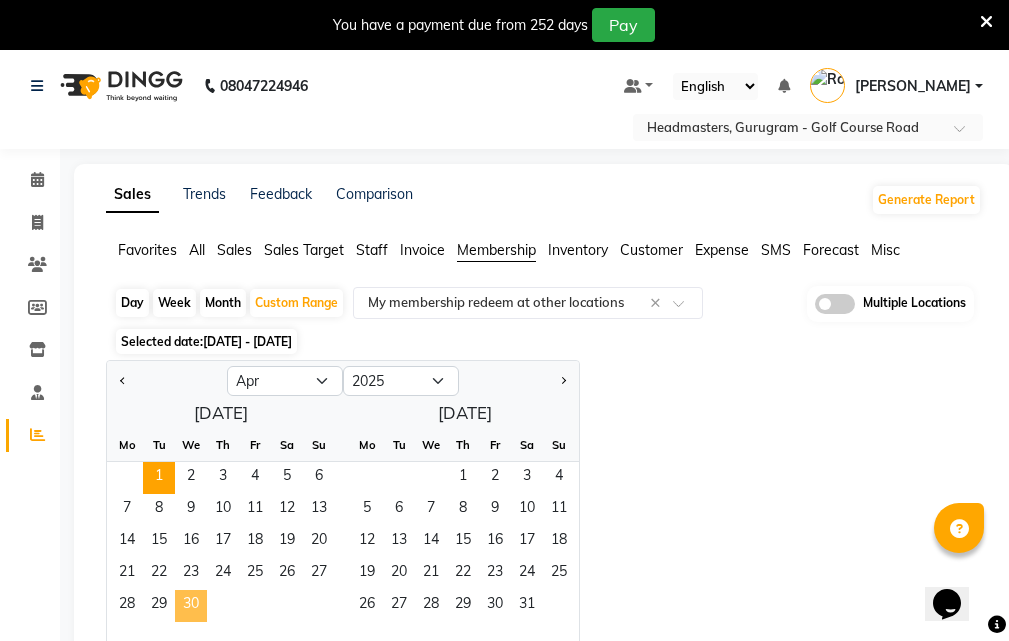 click on "30" 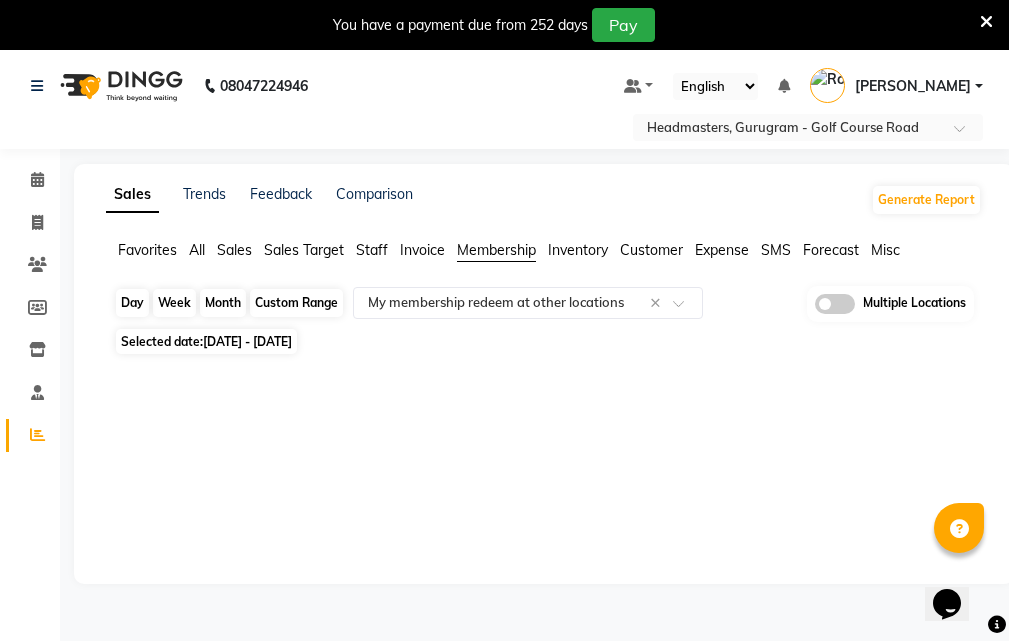 drag, startPoint x: 318, startPoint y: 293, endPoint x: 276, endPoint y: 349, distance: 70 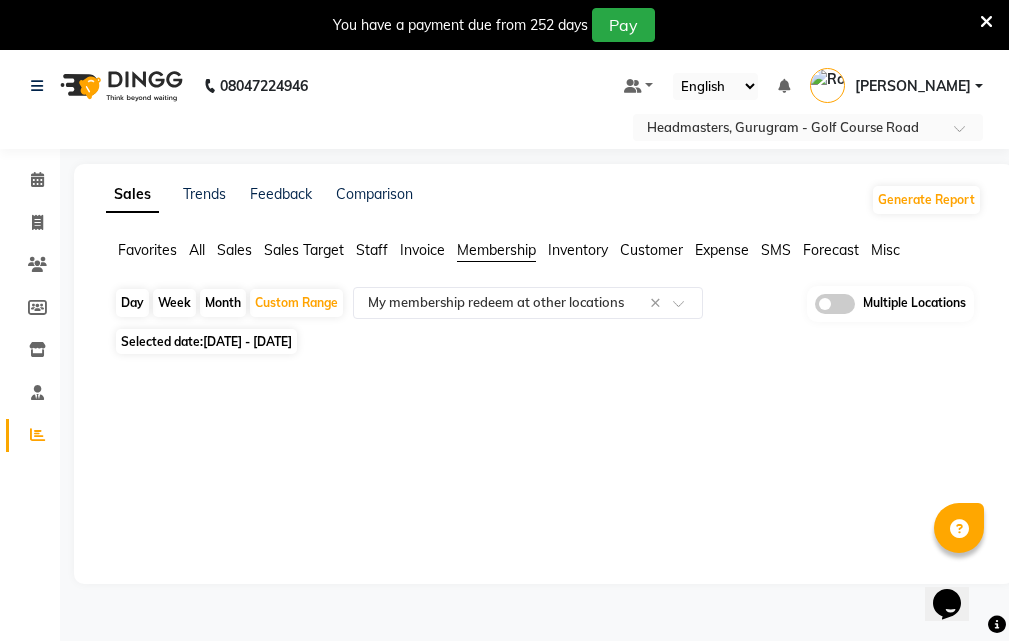 click on "Custom Range" 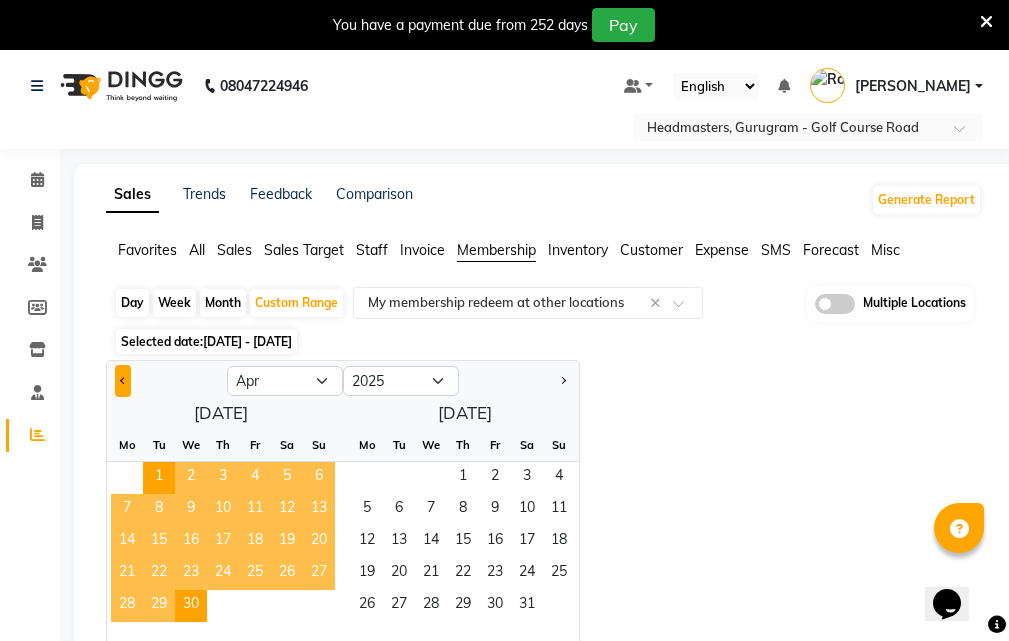 click 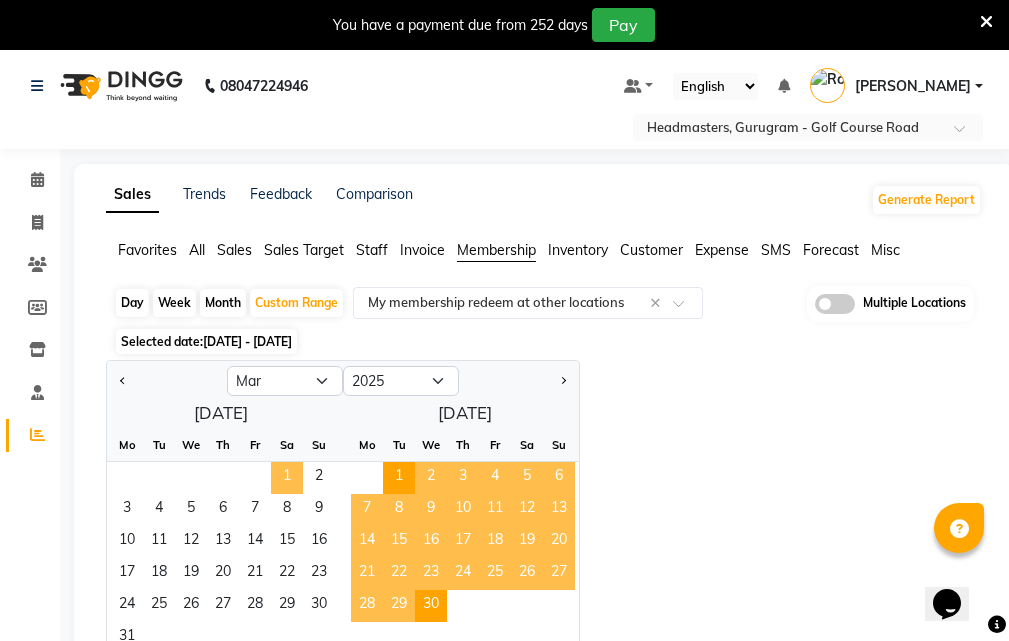 click on "1" 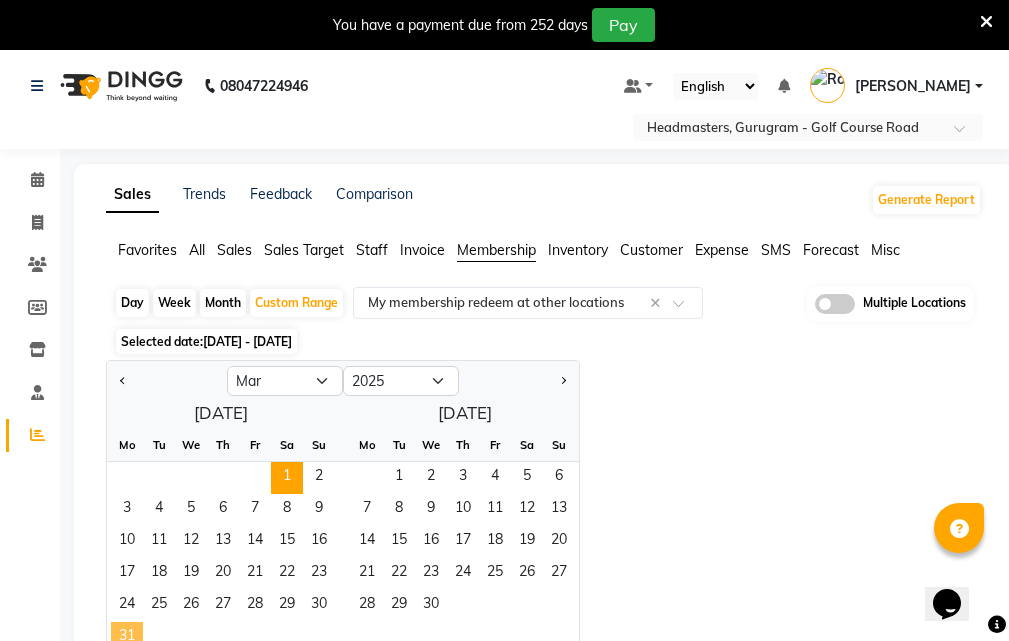 click on "31" 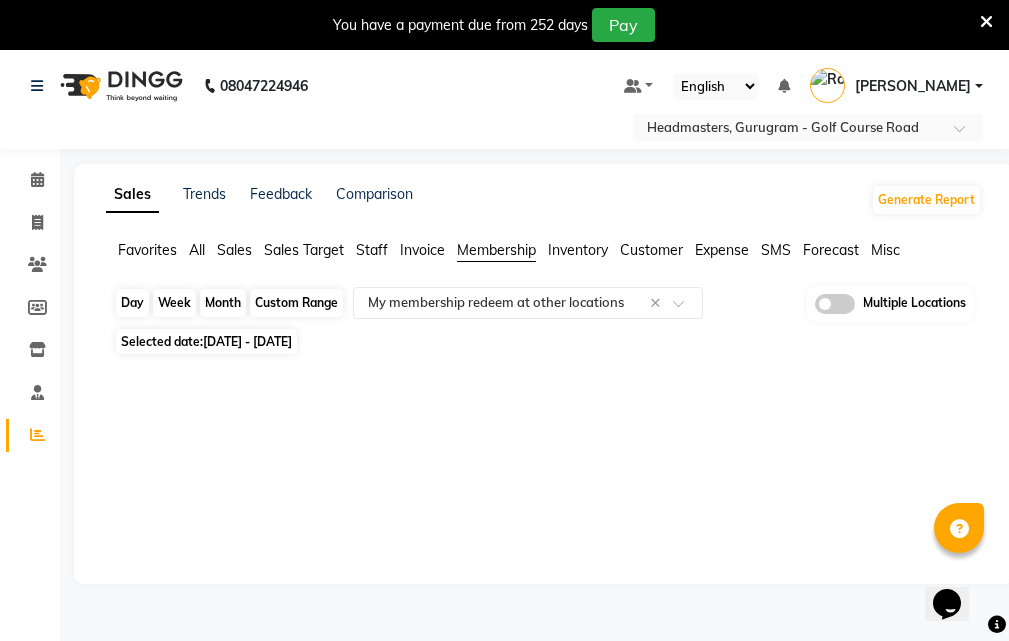 click on "Custom Range" 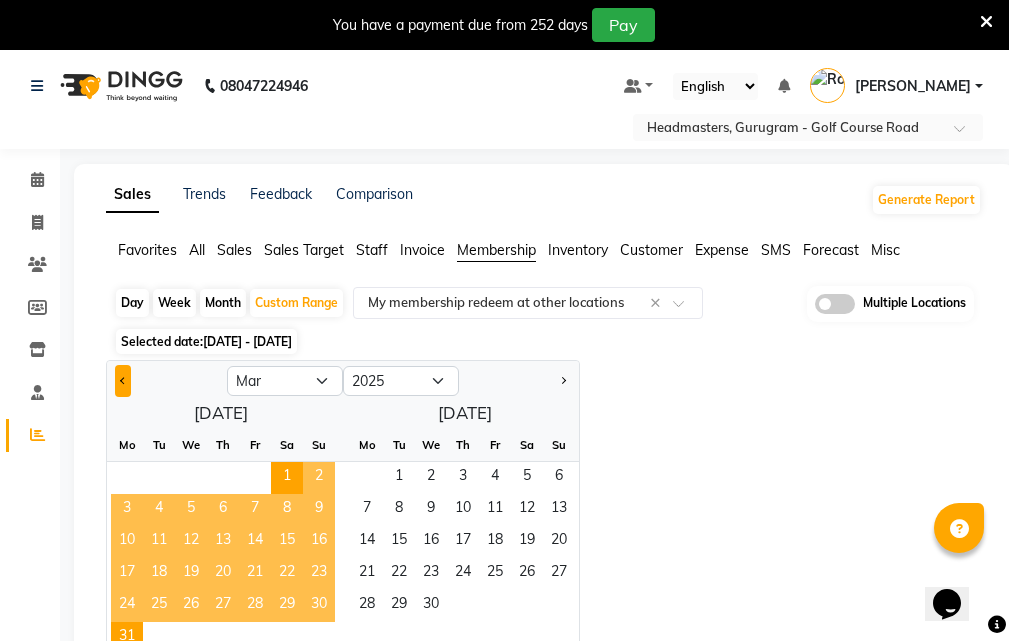 click 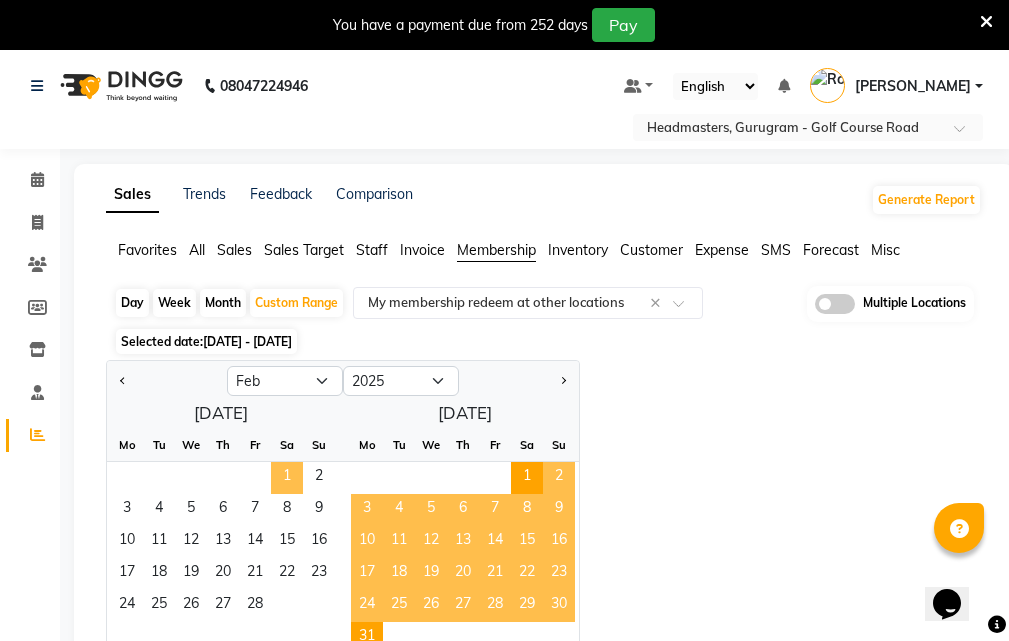 click on "1" 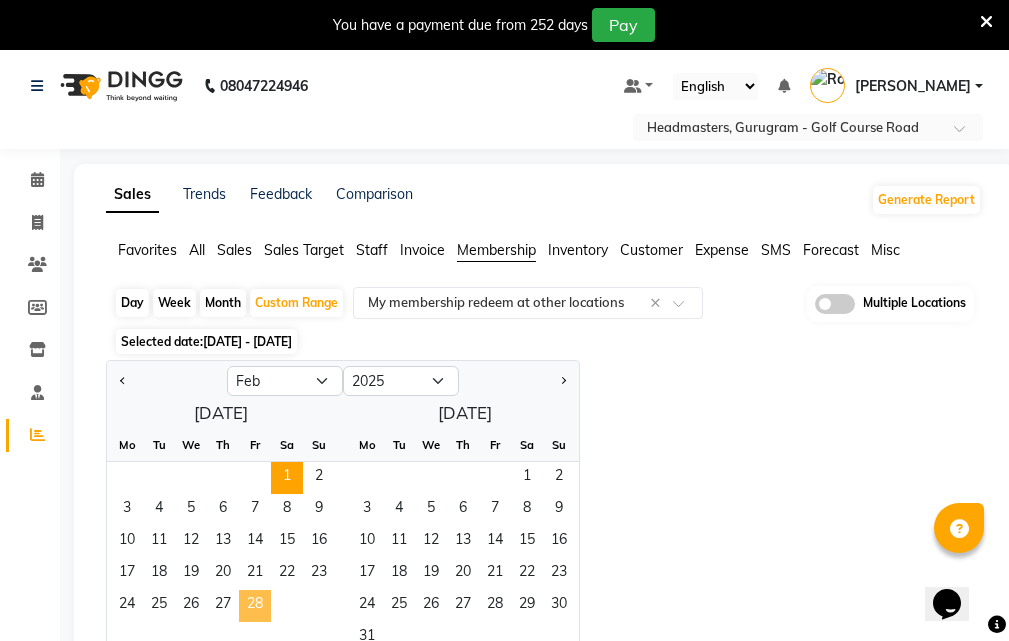 click on "28" 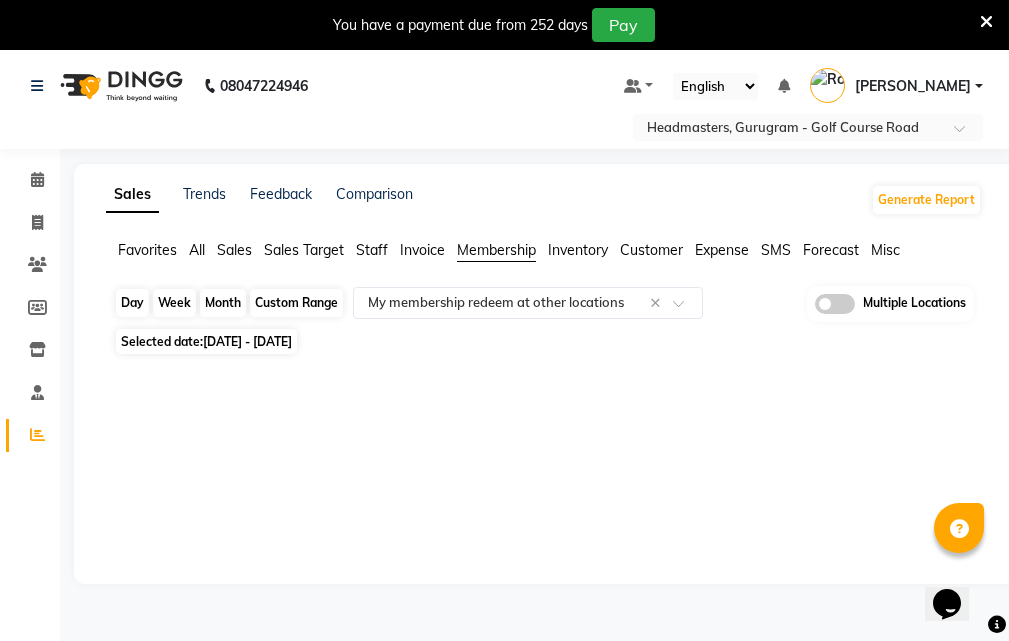 click on "Custom Range" 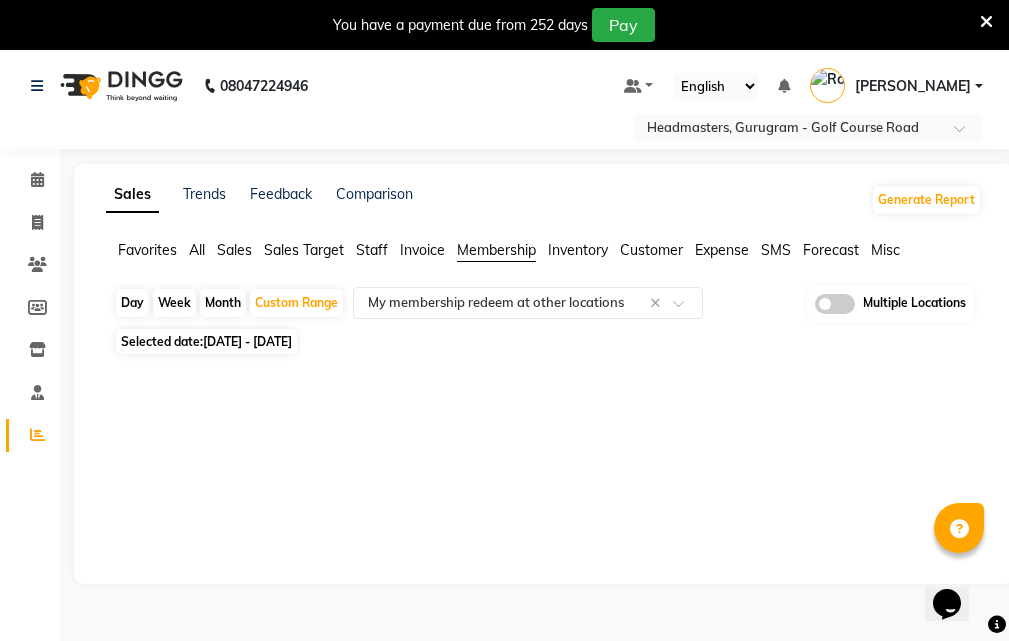 select on "2" 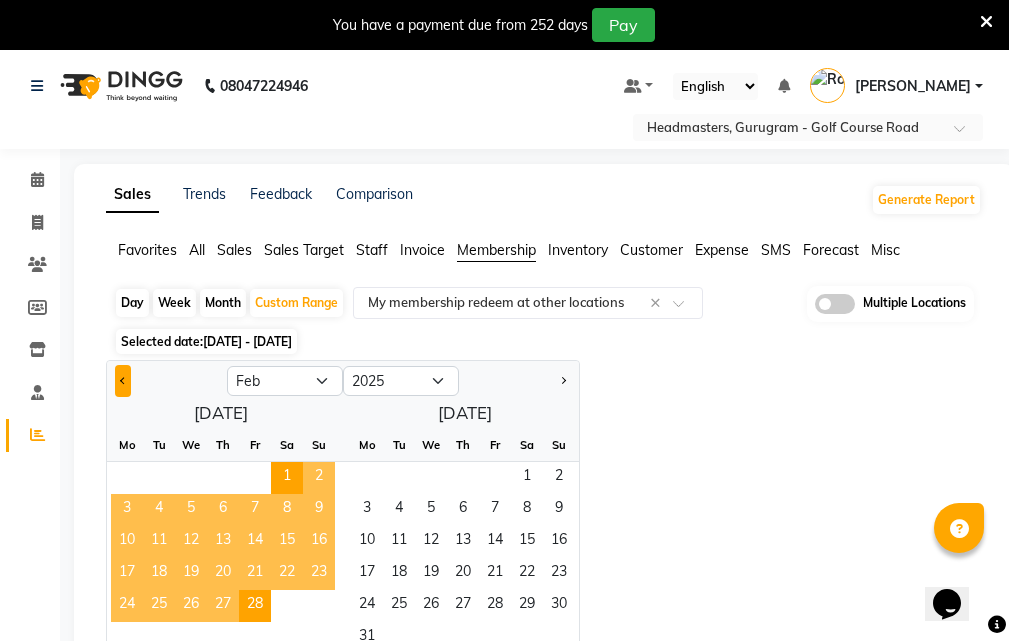 click 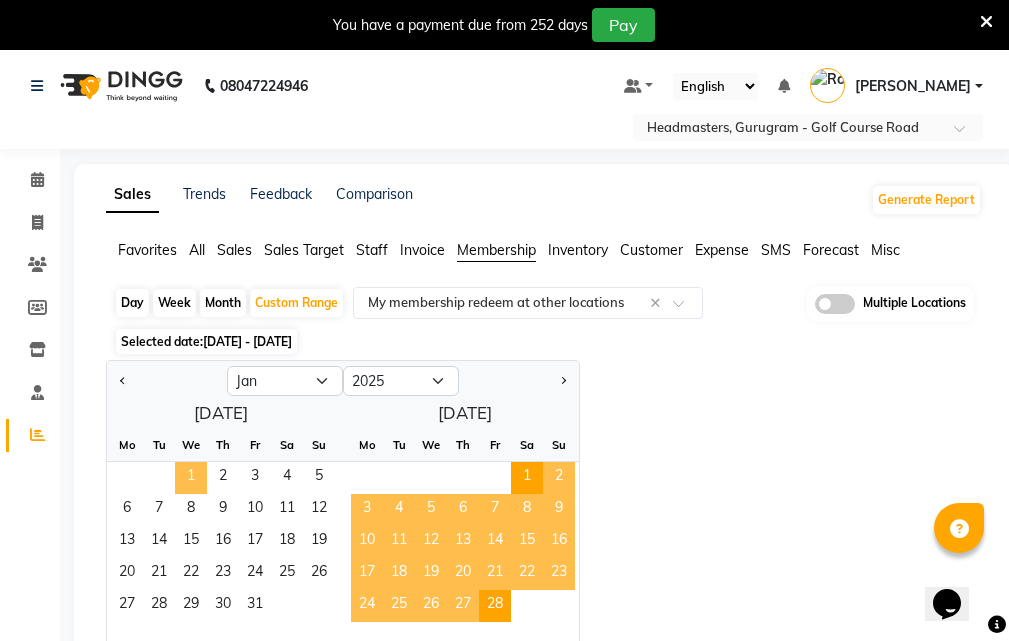 click on "1" 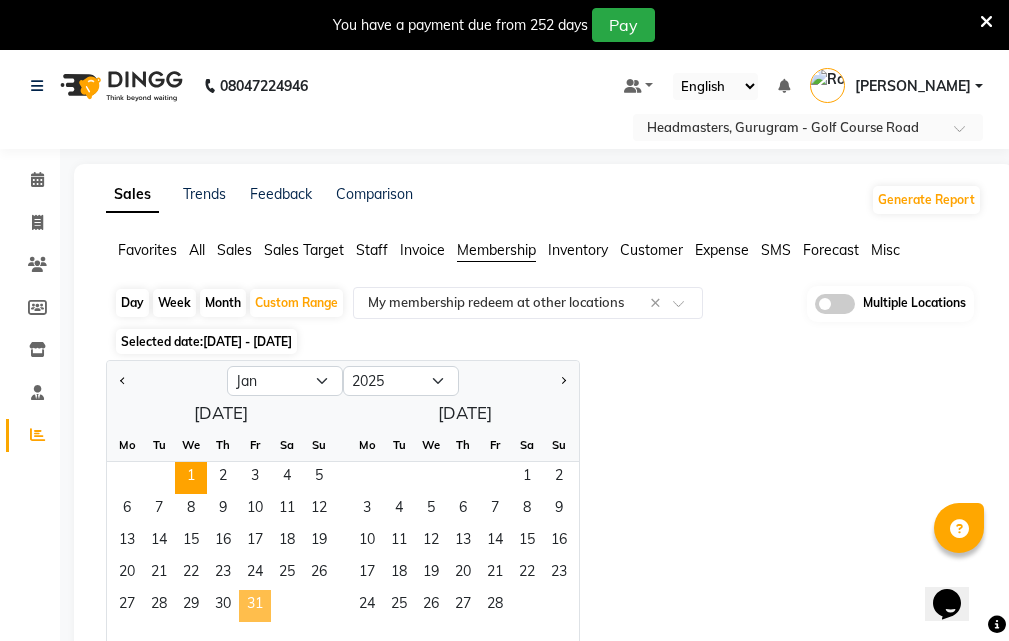 click on "31" 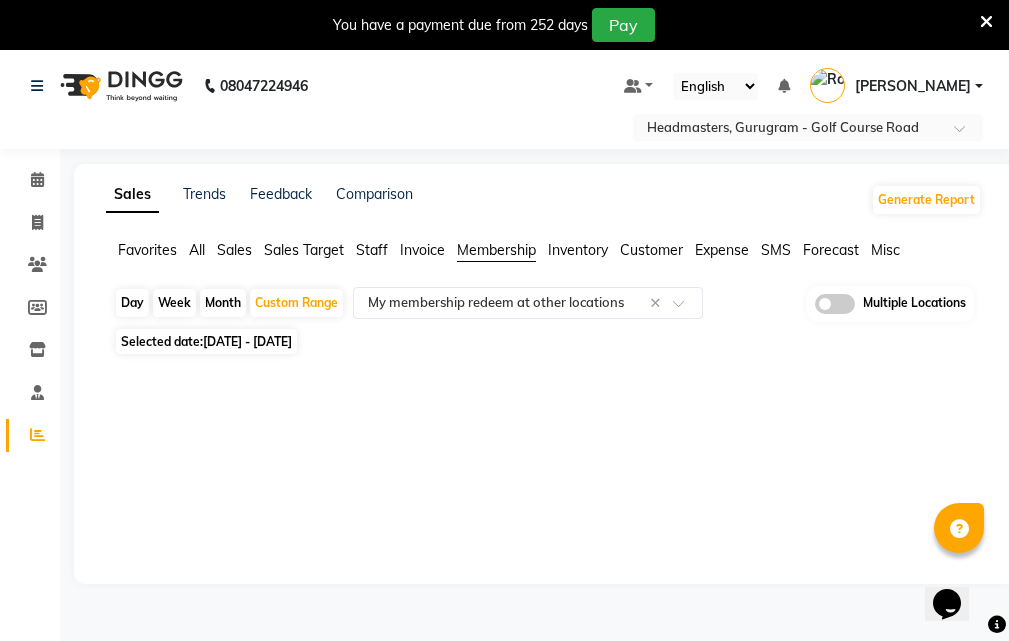 drag, startPoint x: 289, startPoint y: 308, endPoint x: 283, endPoint y: 319, distance: 12.529964 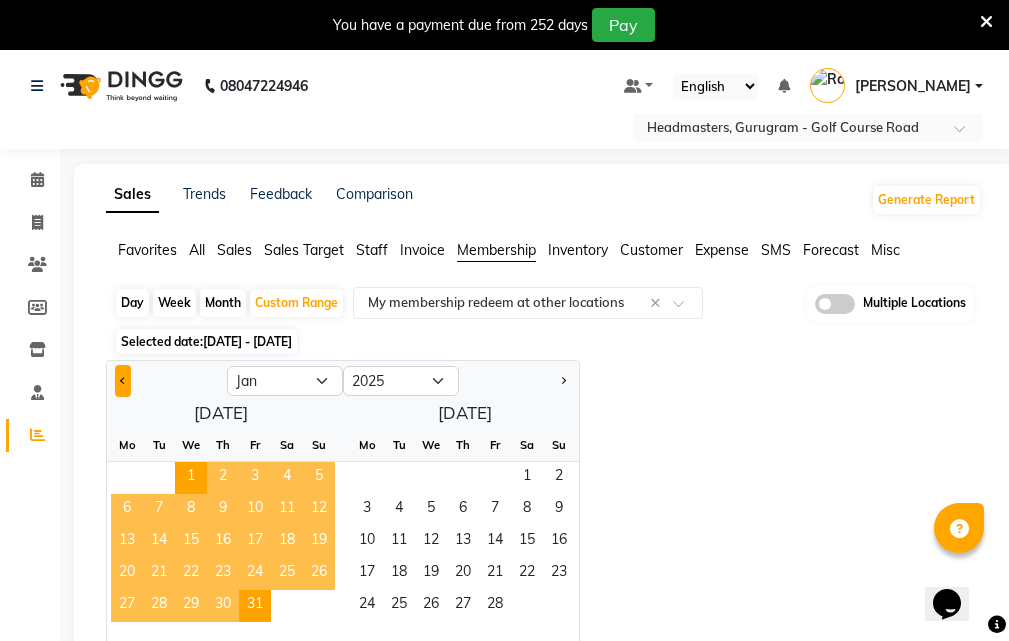 click 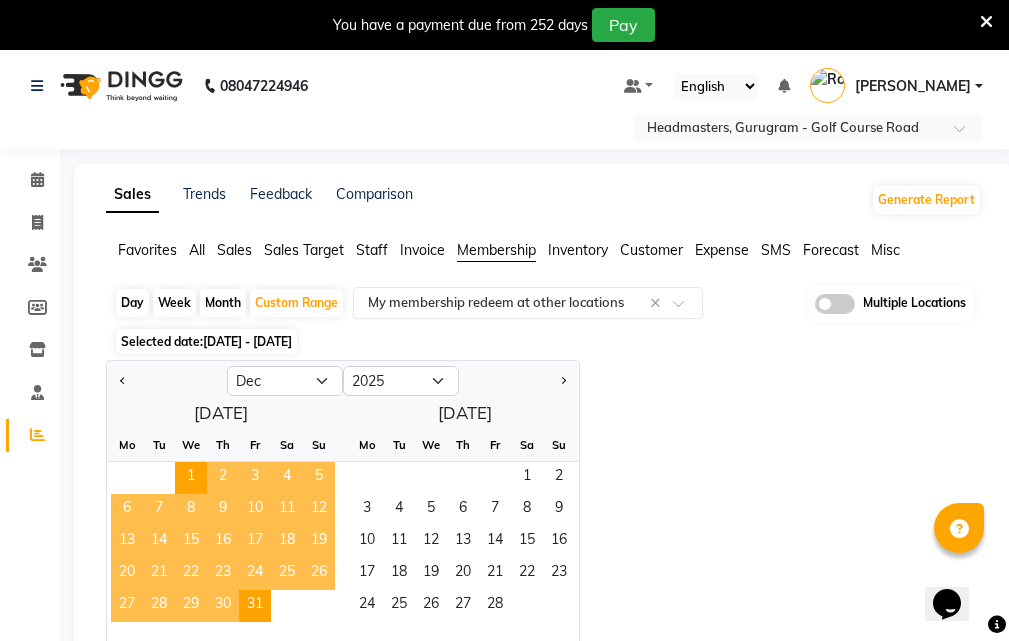 select on "2024" 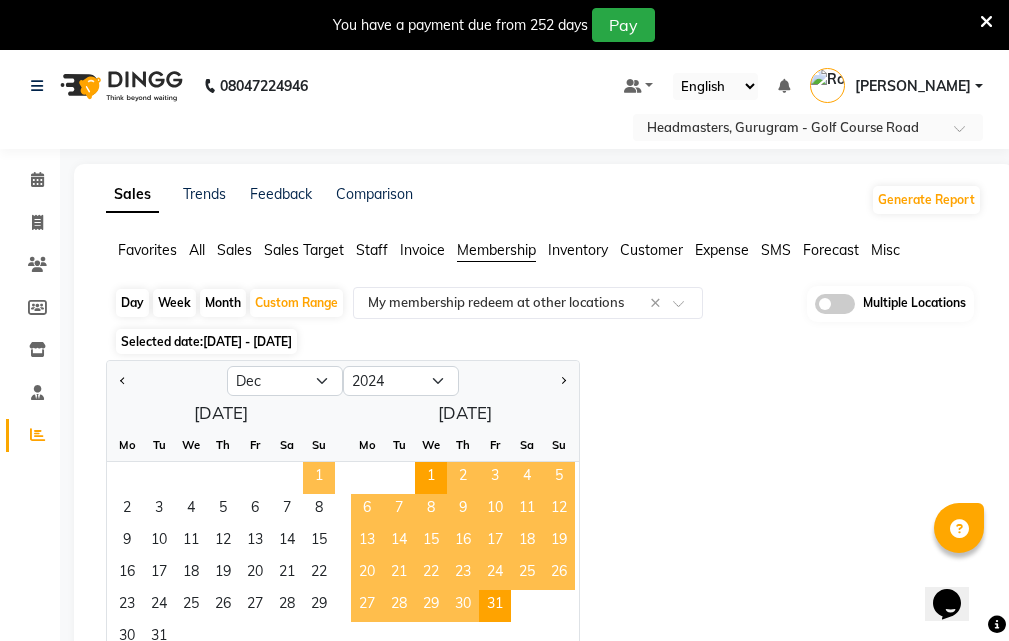 click on "1" 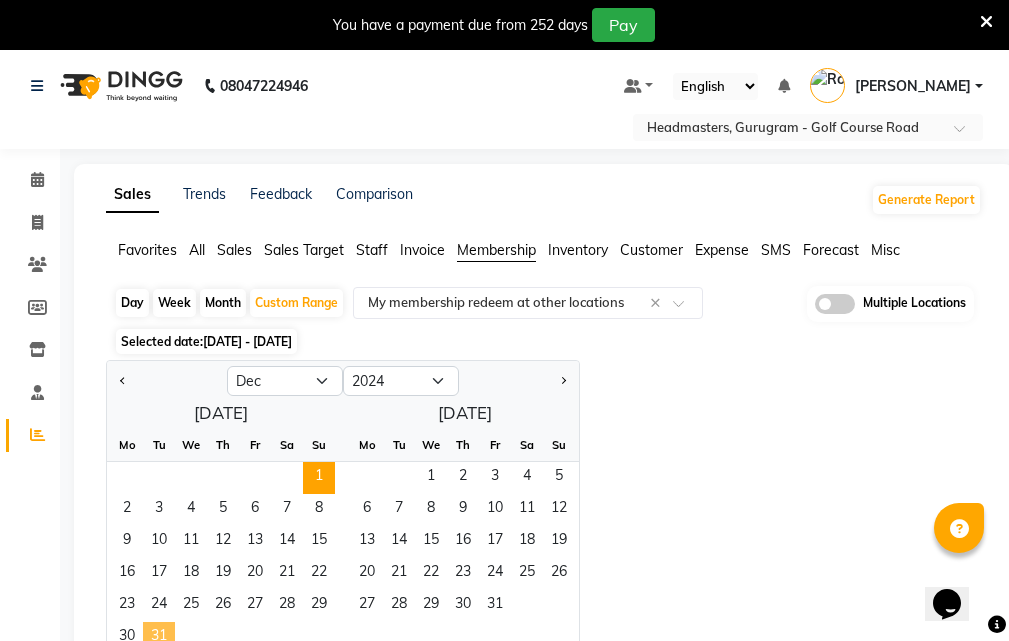 click on "31" 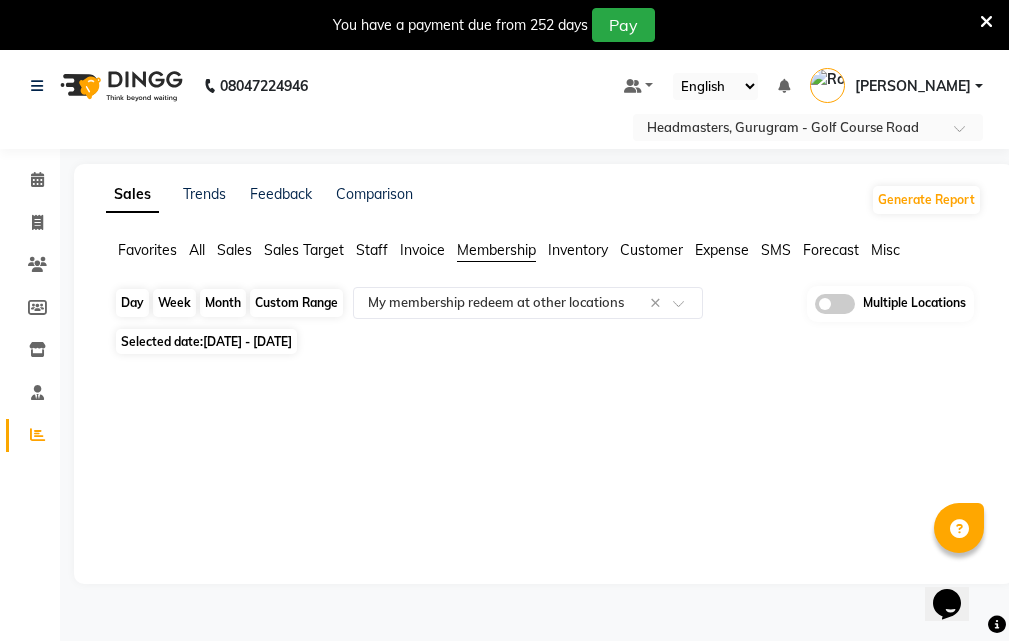 click on "Custom Range" 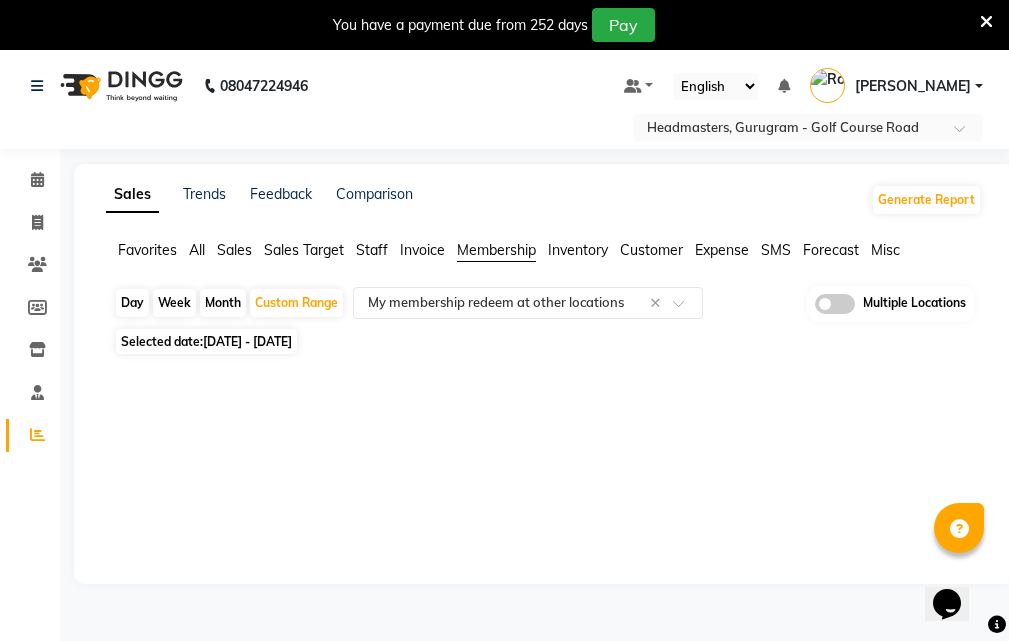 select on "12" 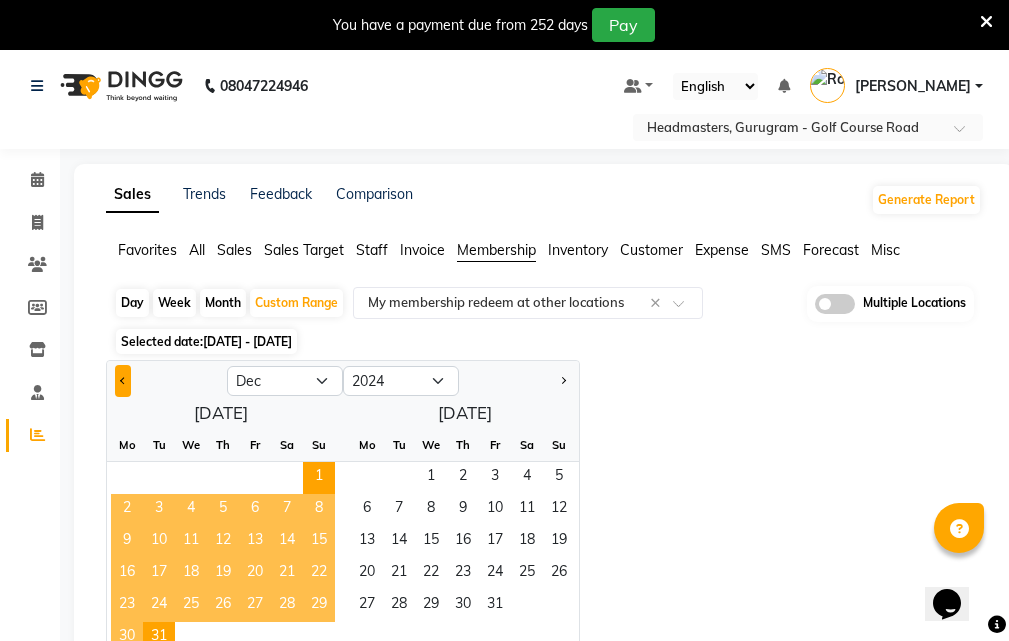 click 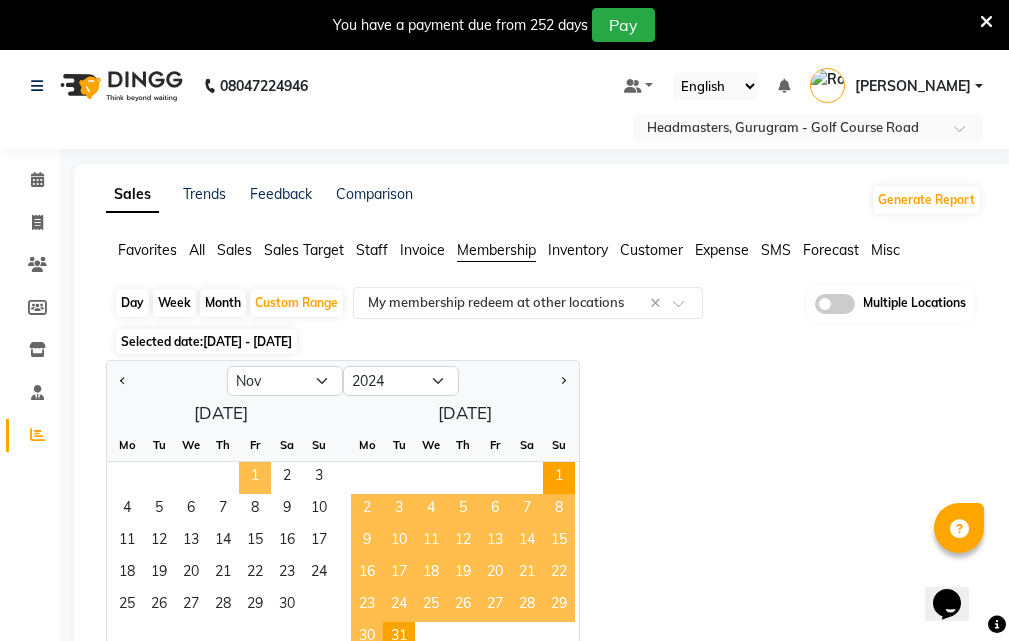 click on "1" 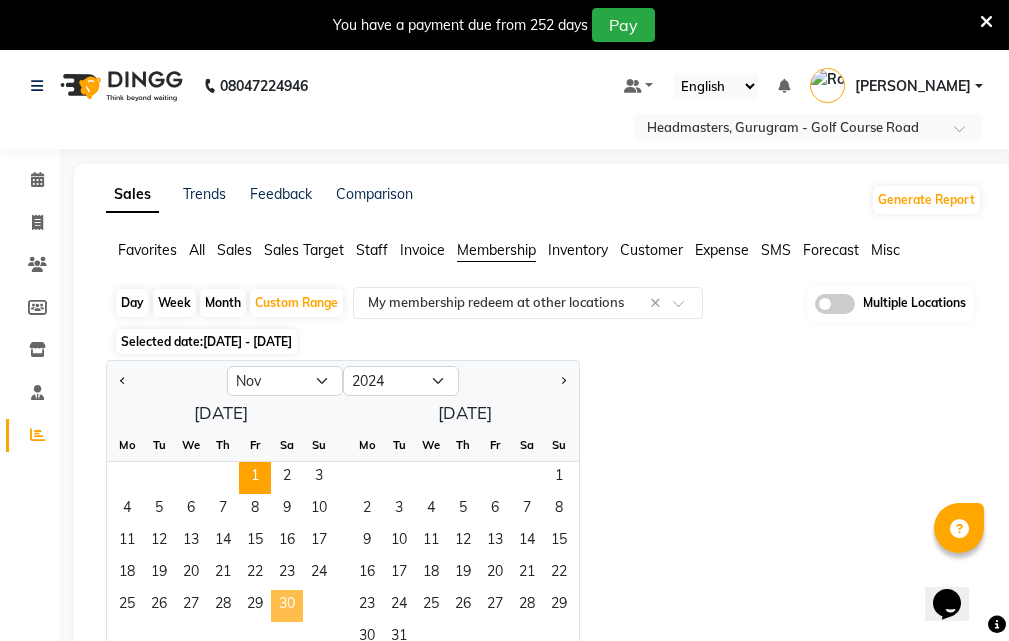 click on "30" 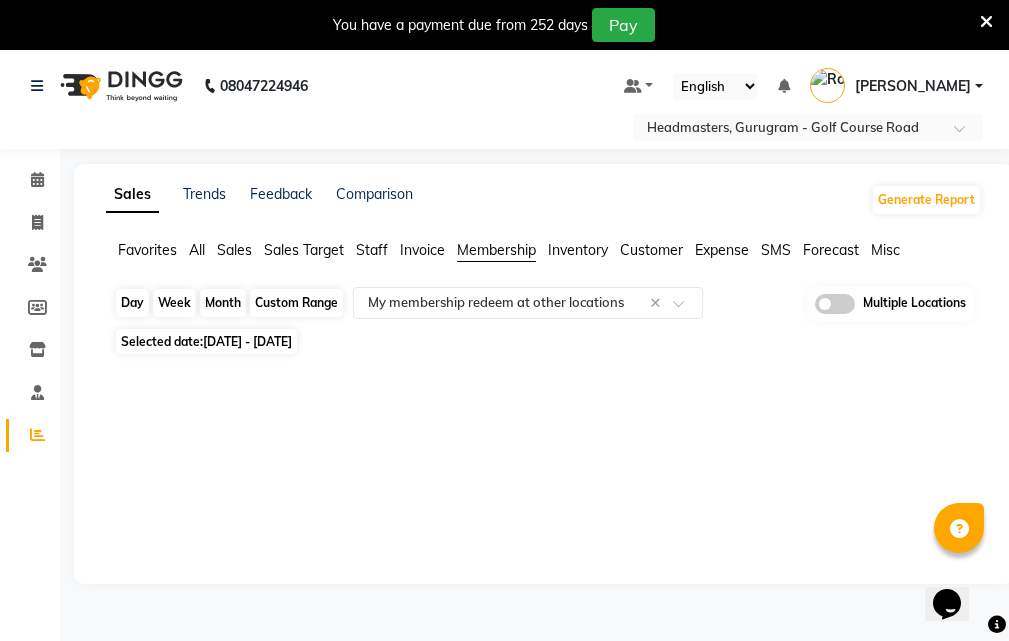 click on "Custom Range" 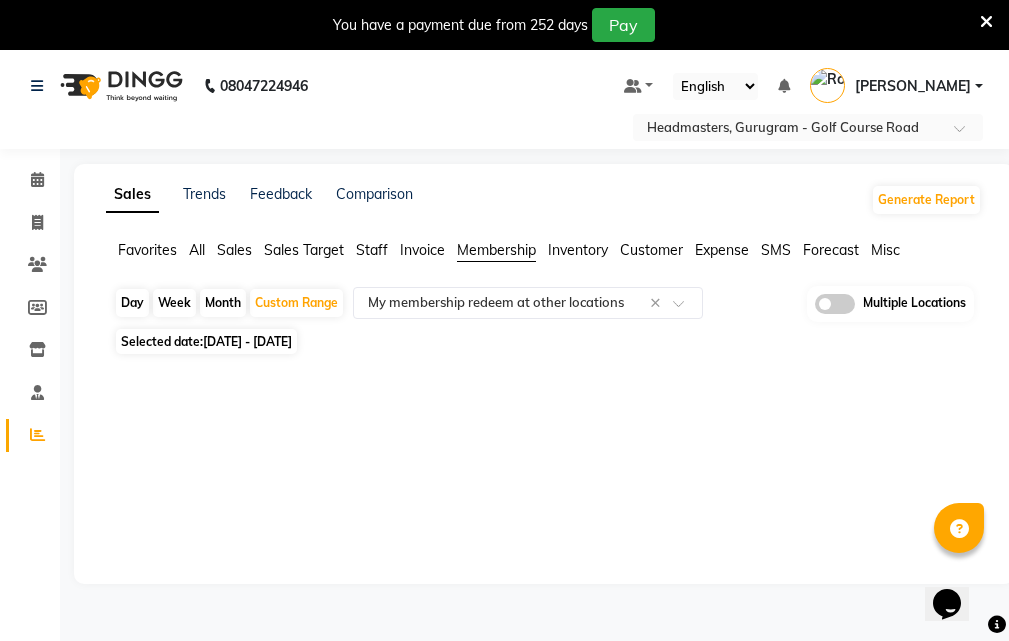 select on "11" 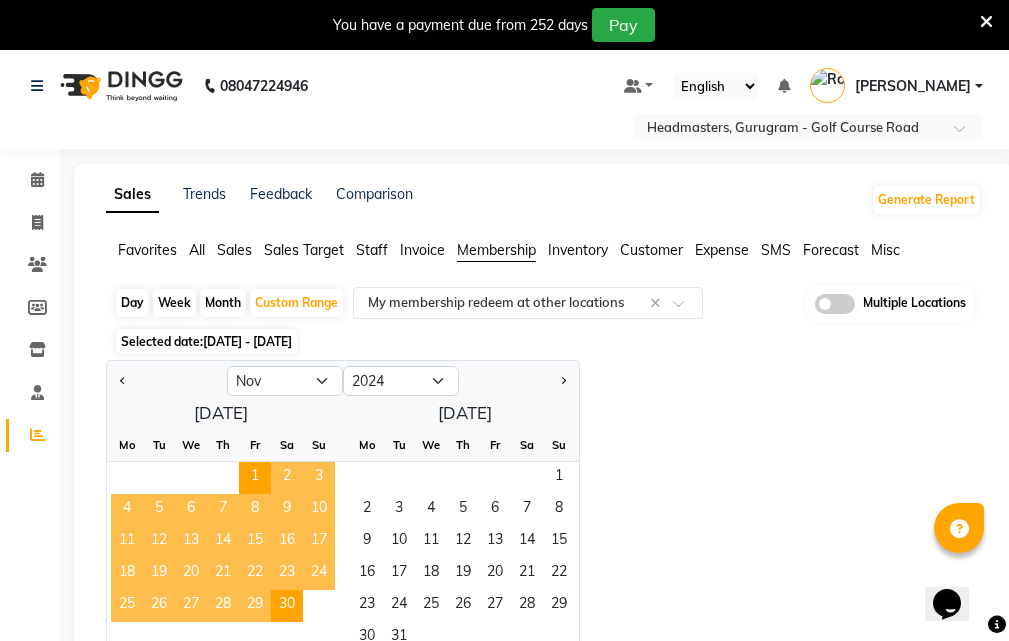 drag, startPoint x: 129, startPoint y: 381, endPoint x: 139, endPoint y: 391, distance: 14.142136 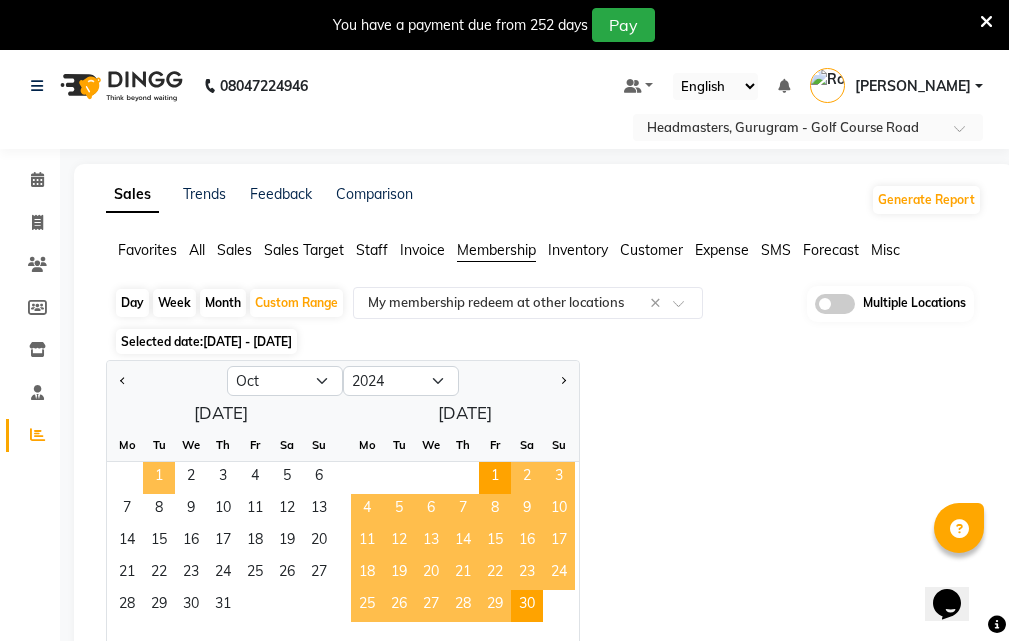 click on "1" 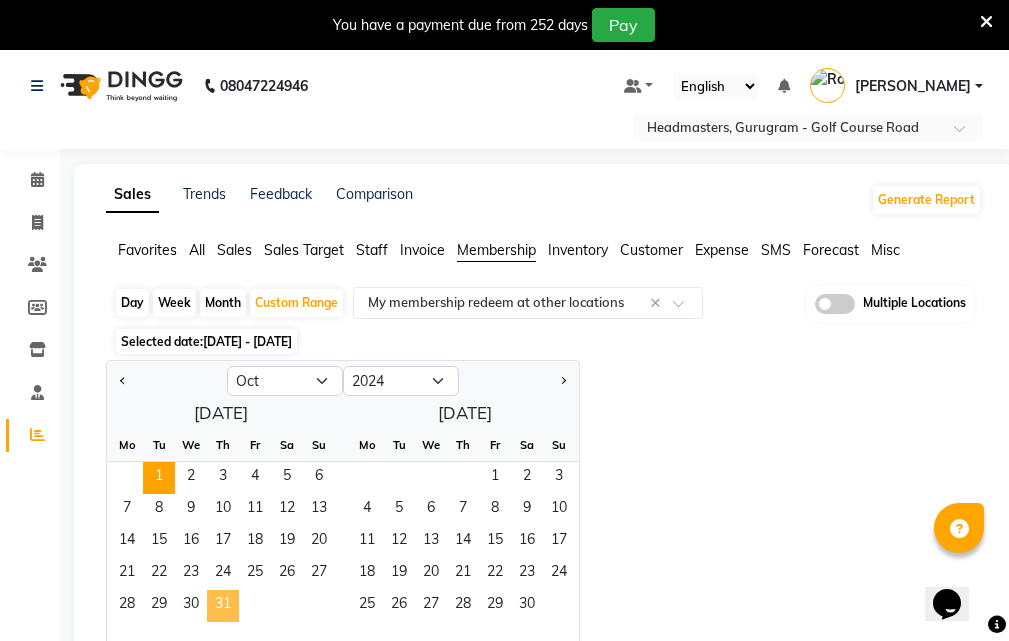 click 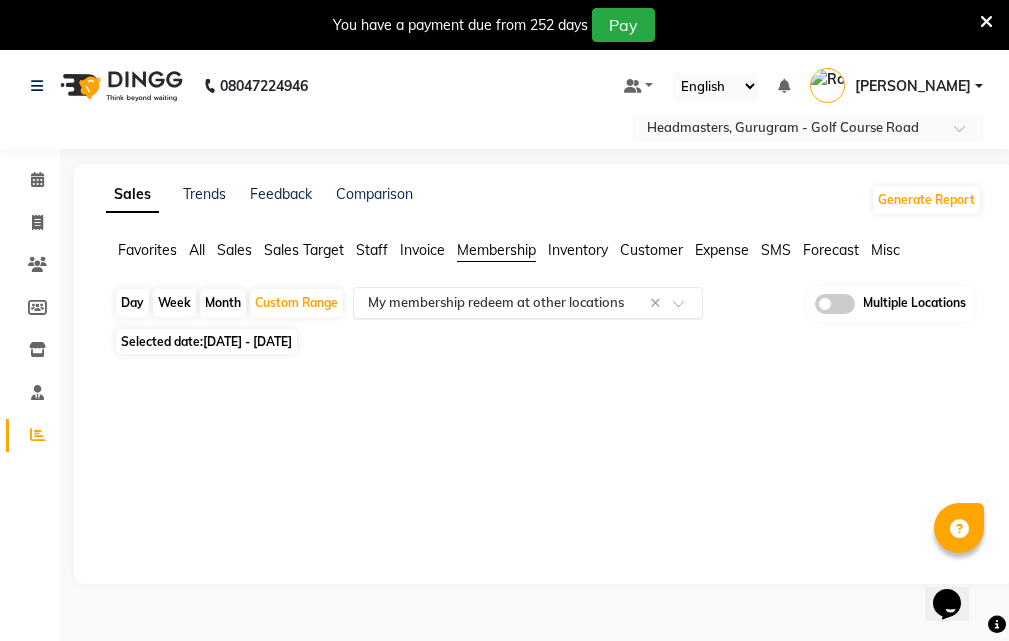 click 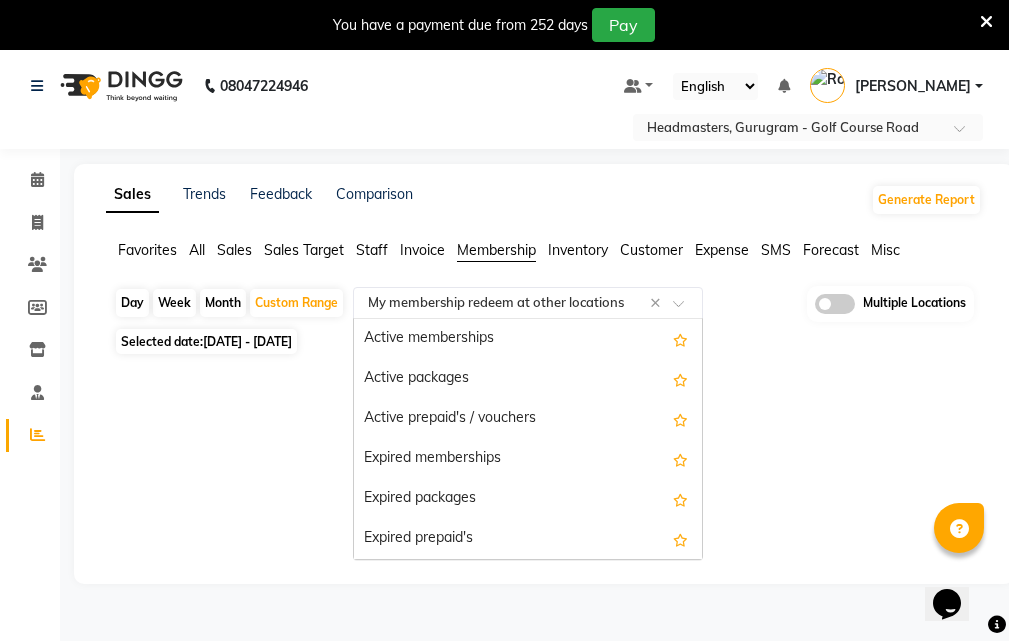 scroll, scrollTop: 120, scrollLeft: 0, axis: vertical 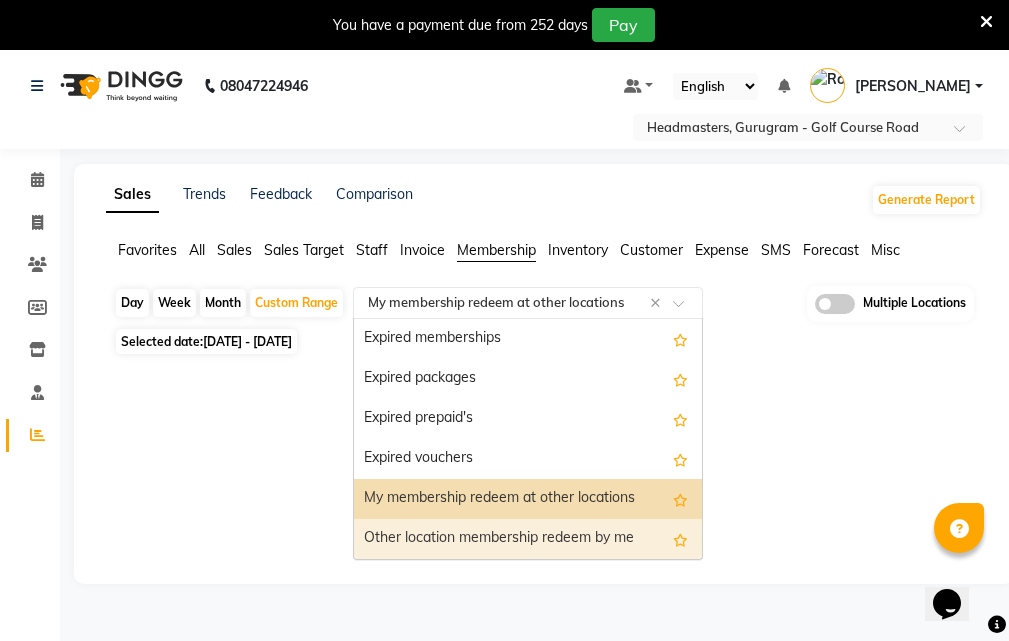 click on "Other location membership redeem by me" at bounding box center [528, 539] 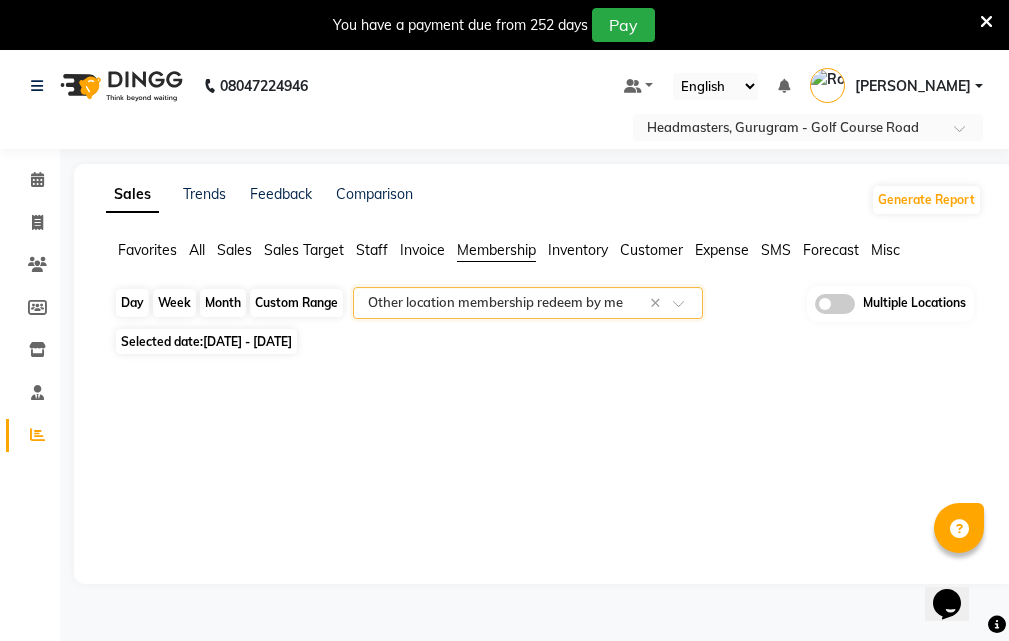 click on "Custom Range" 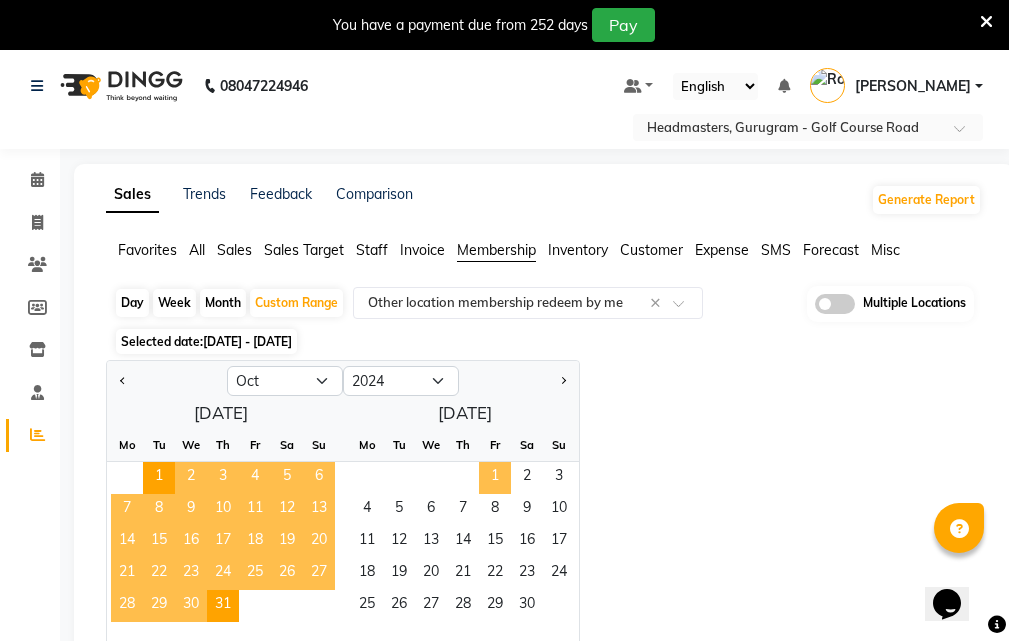 click on "1" 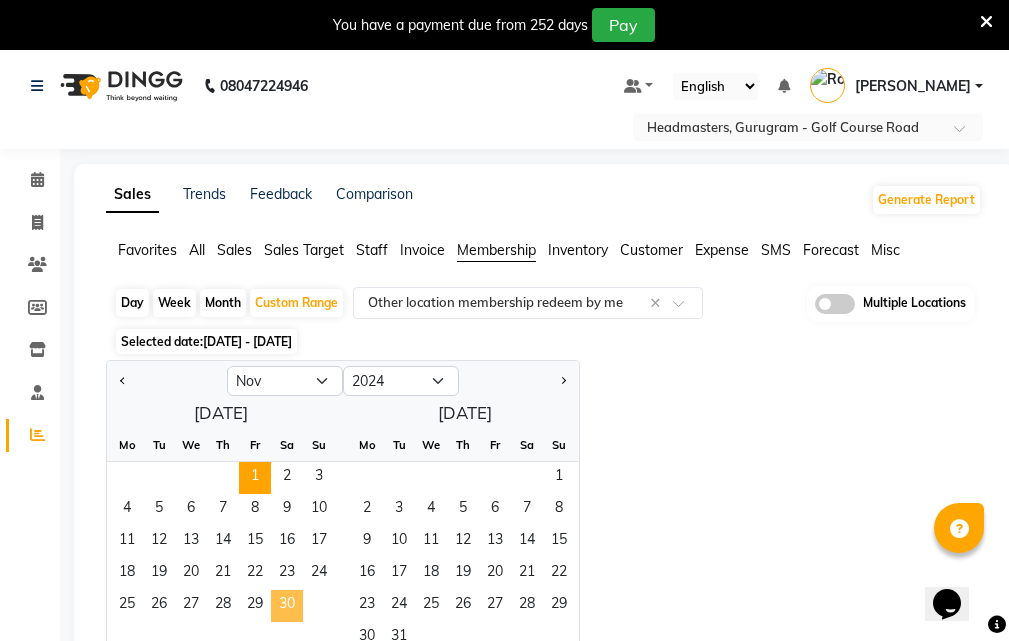 click on "30" 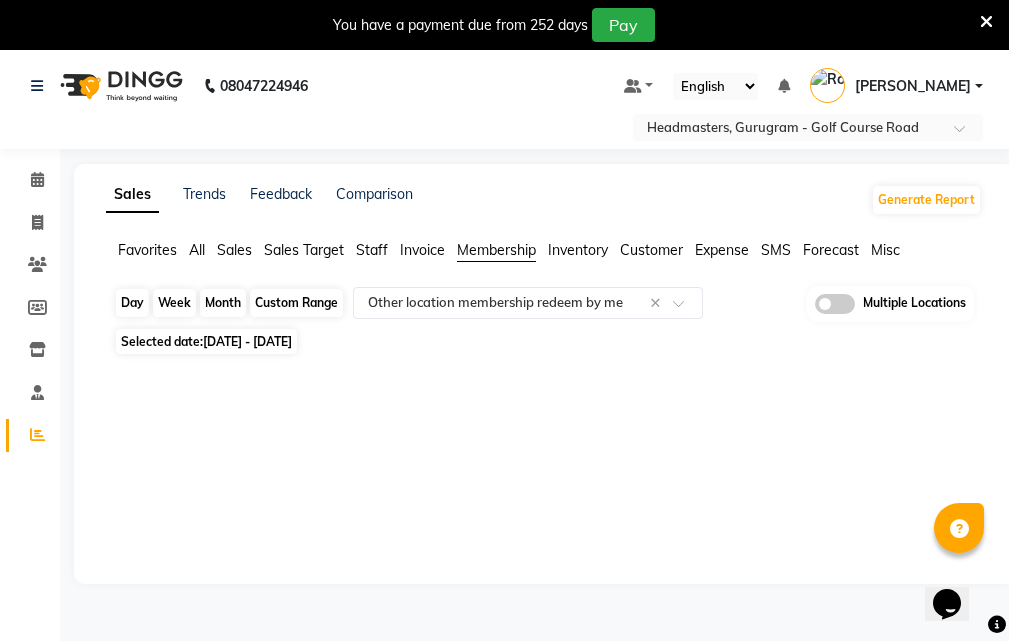 click on "Custom Range" 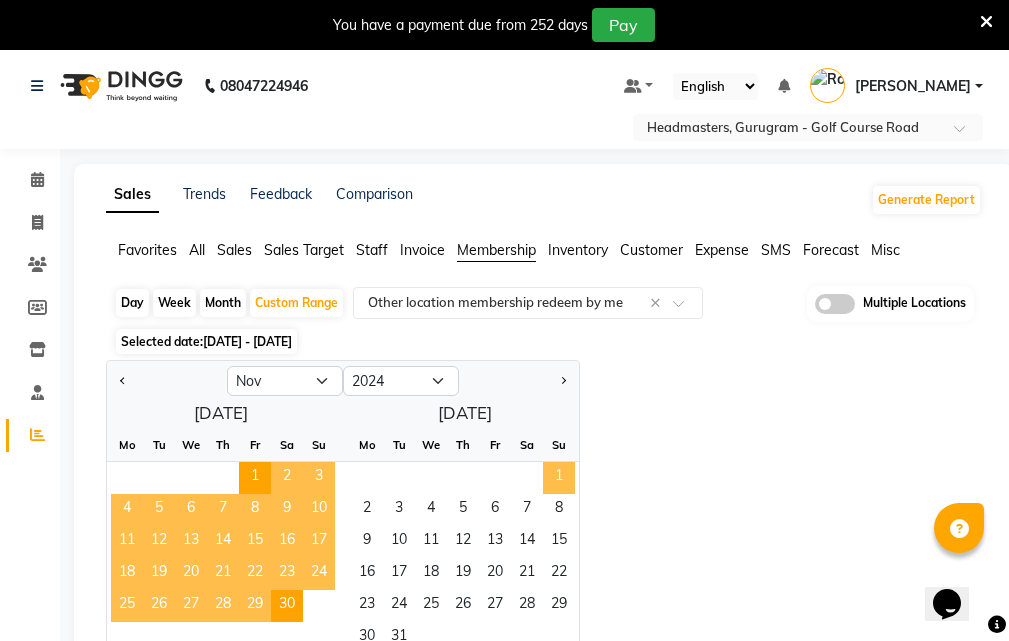 click on "1" 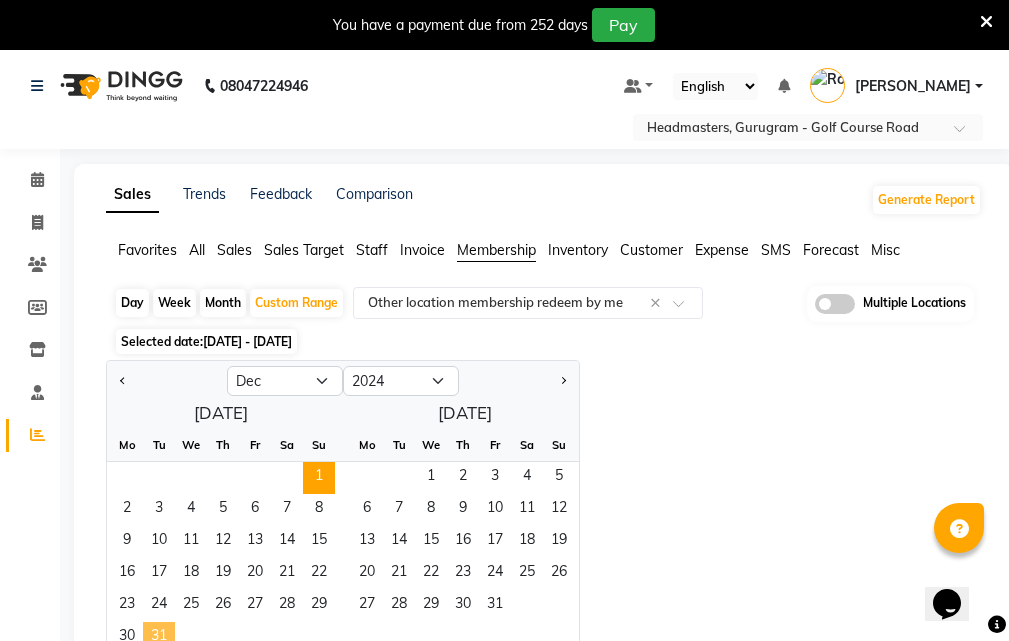 click on "31" 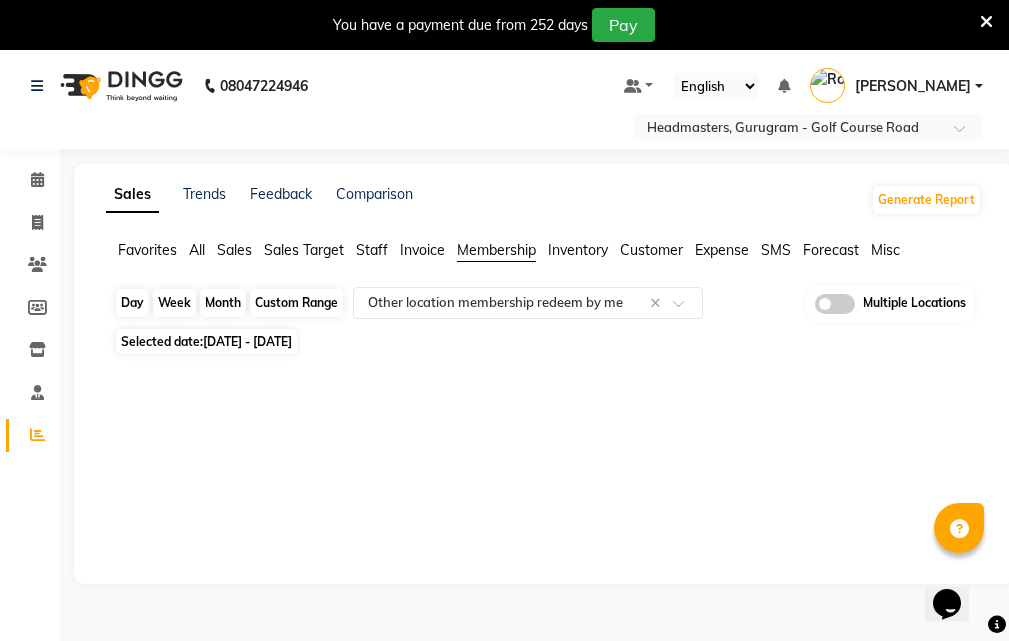 click on "Custom Range" 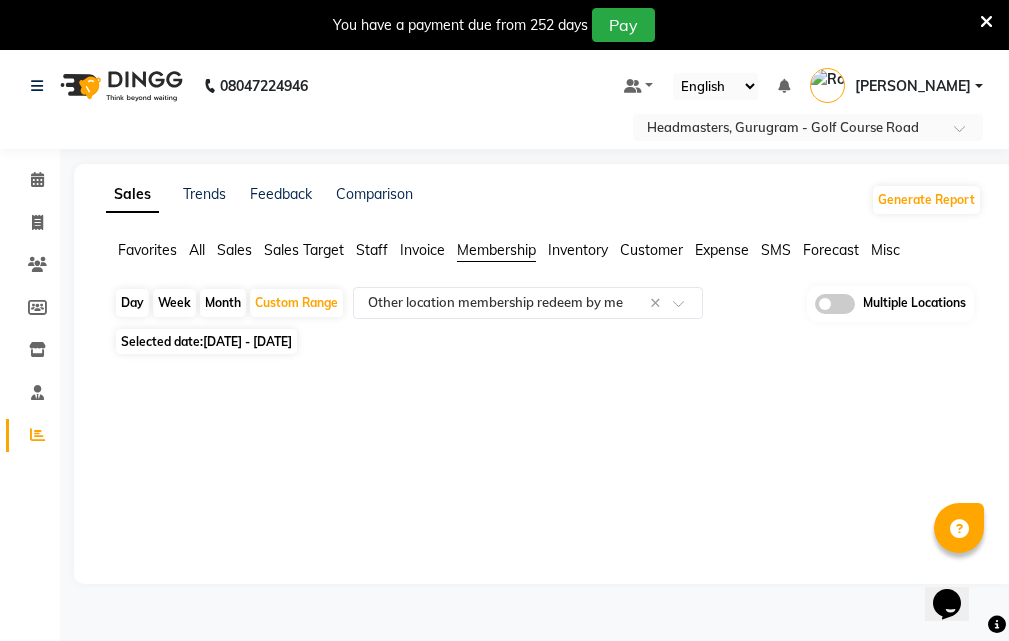 select on "12" 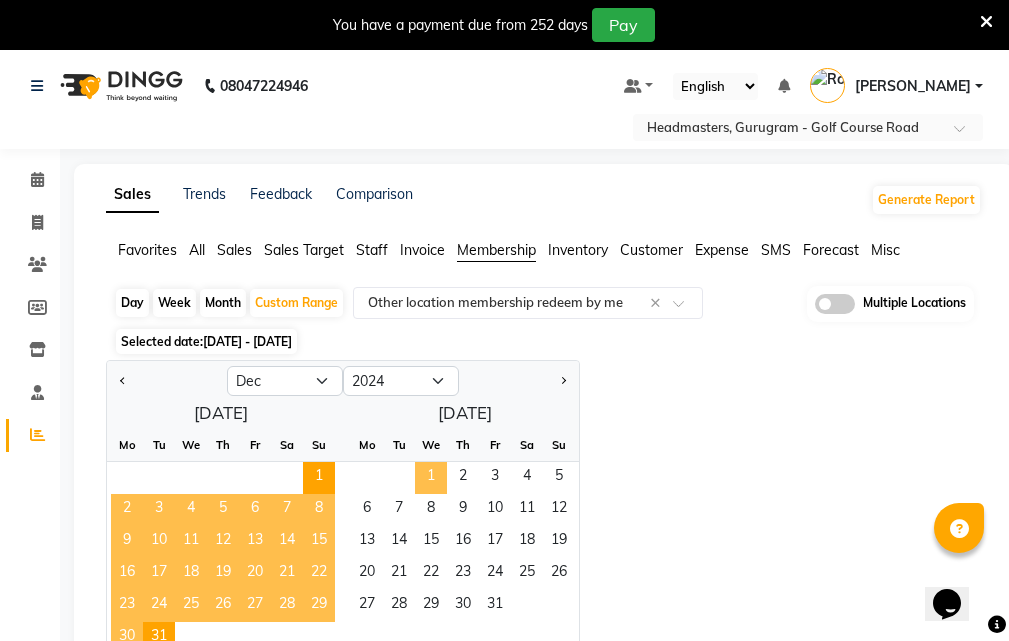 drag, startPoint x: 430, startPoint y: 482, endPoint x: 371, endPoint y: 541, distance: 83.4386 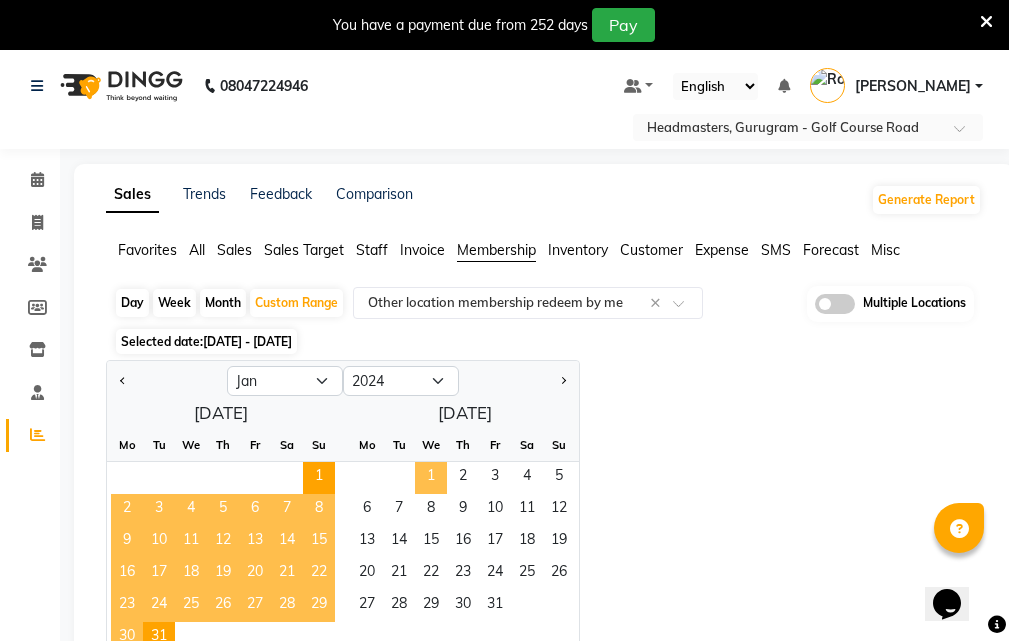 select on "2025" 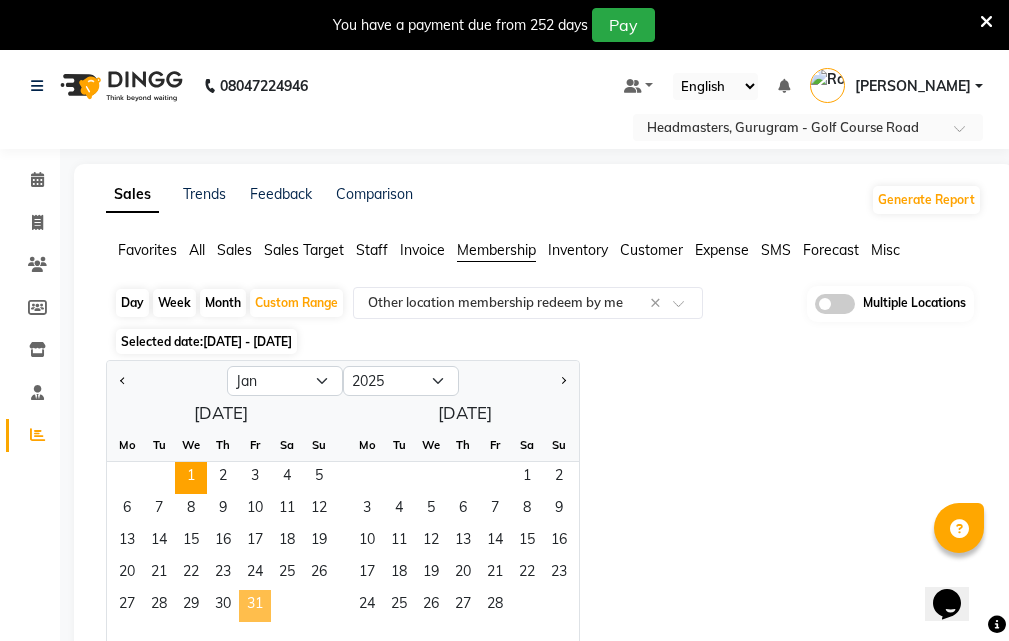click on "31" 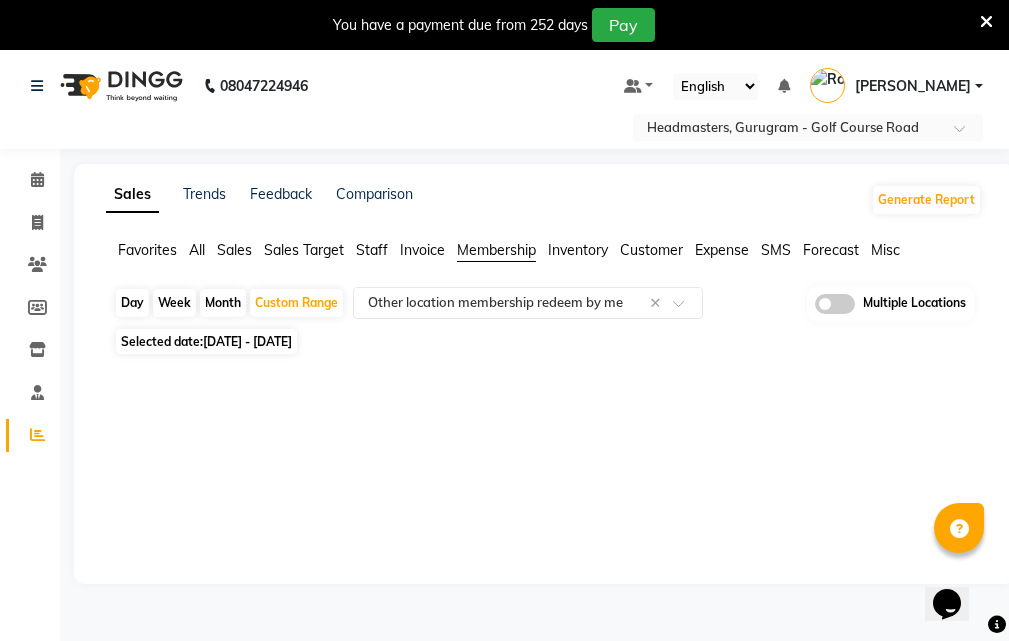 drag, startPoint x: 326, startPoint y: 302, endPoint x: 330, endPoint y: 346, distance: 44.181442 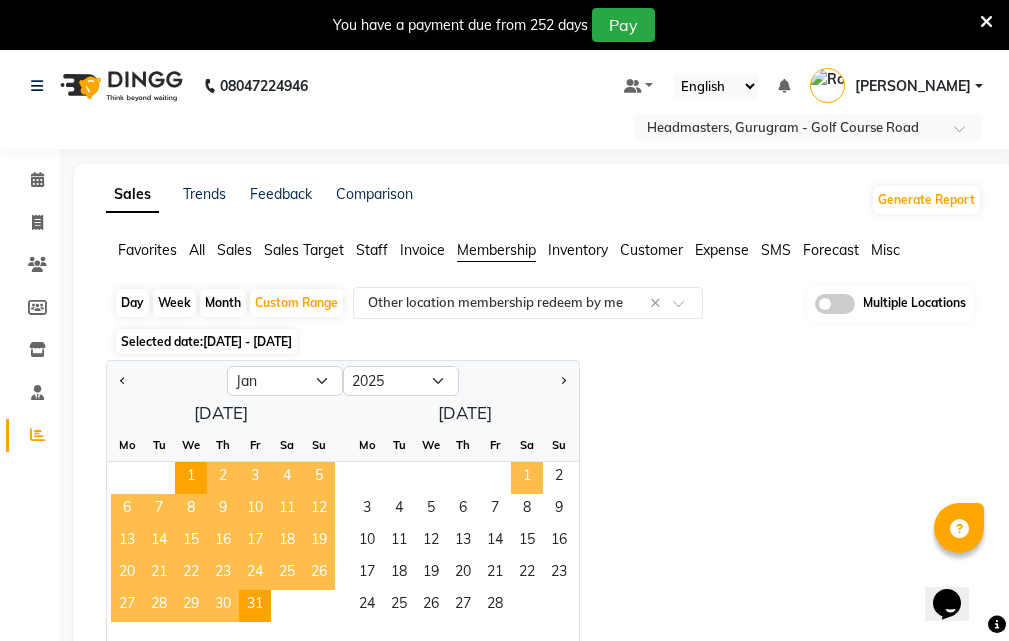drag, startPoint x: 533, startPoint y: 465, endPoint x: 443, endPoint y: 527, distance: 109.28861 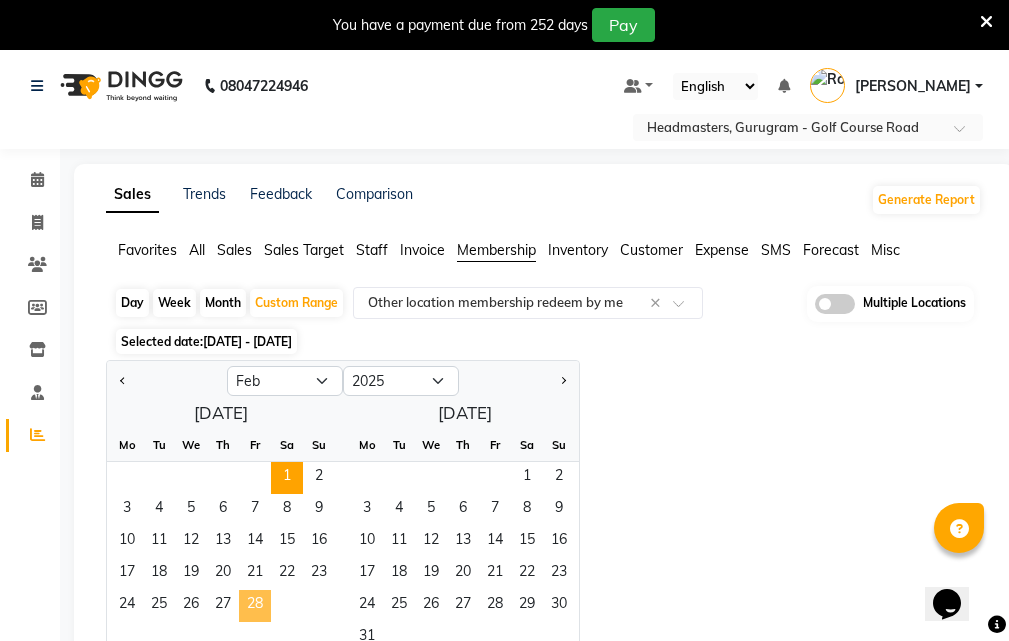 click on "28" 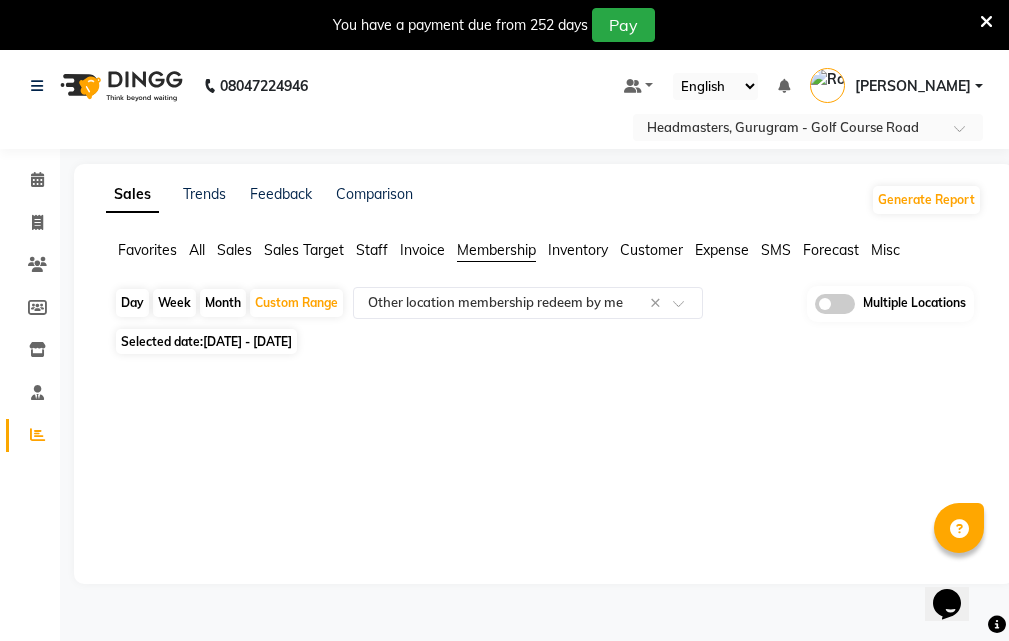 drag, startPoint x: 312, startPoint y: 310, endPoint x: 319, endPoint y: 357, distance: 47.518417 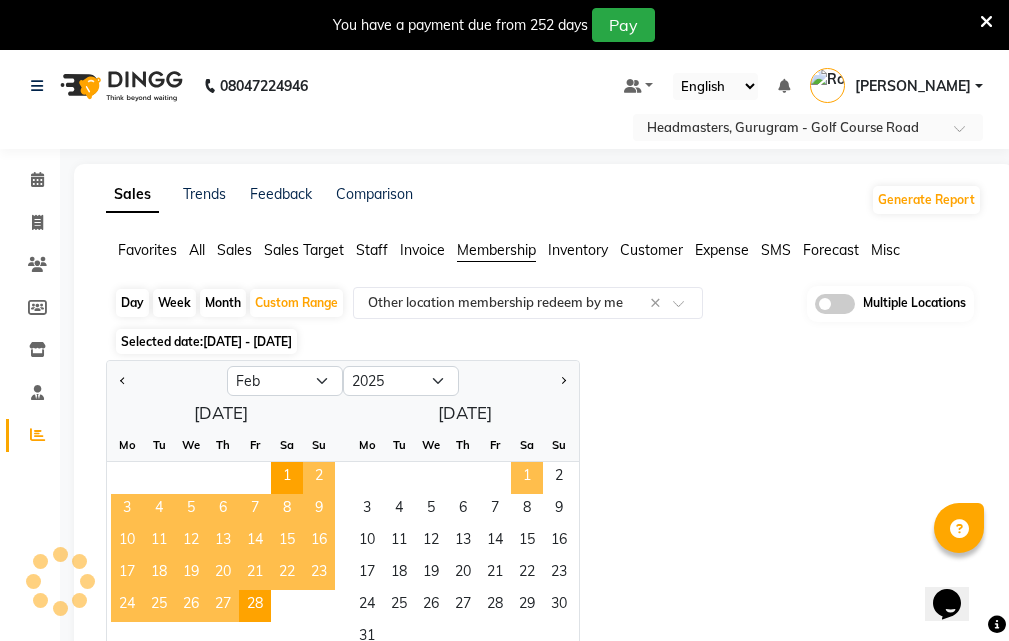 click on "1" 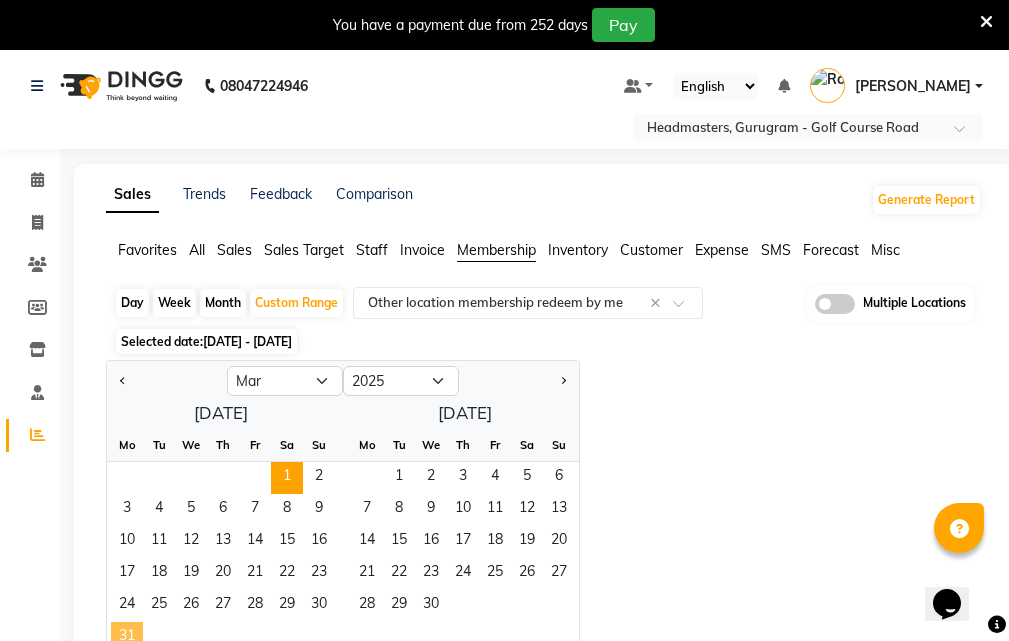 click on "31" 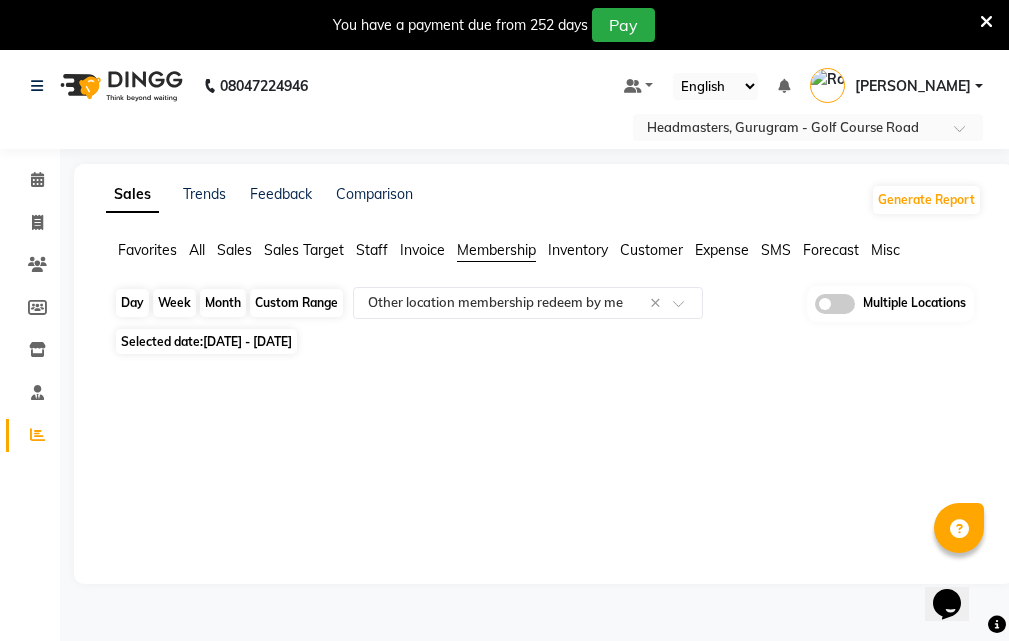 click on "Custom Range" 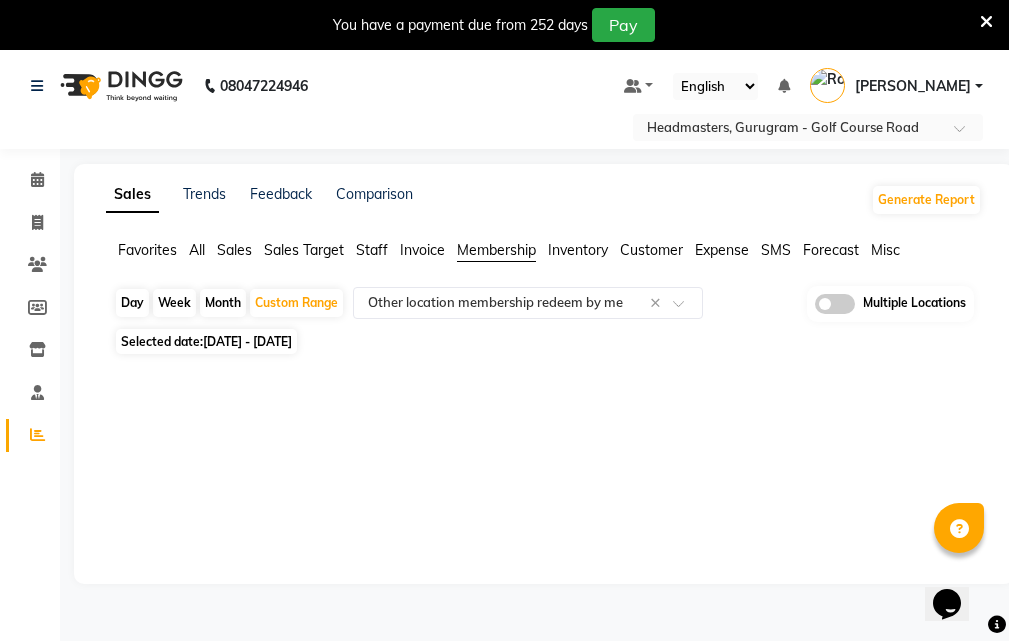 select on "3" 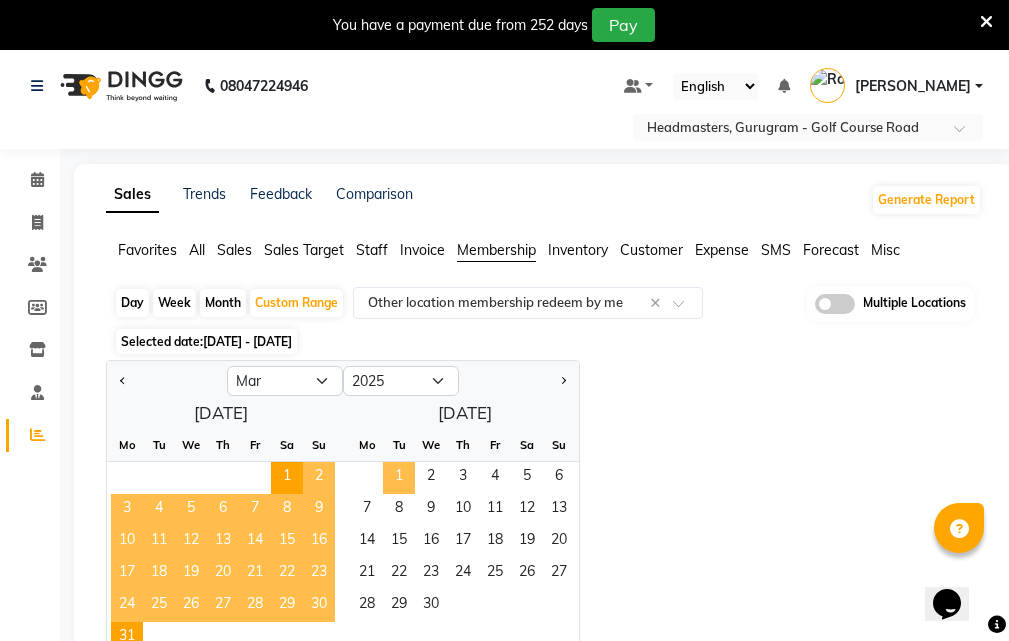 click on "1" 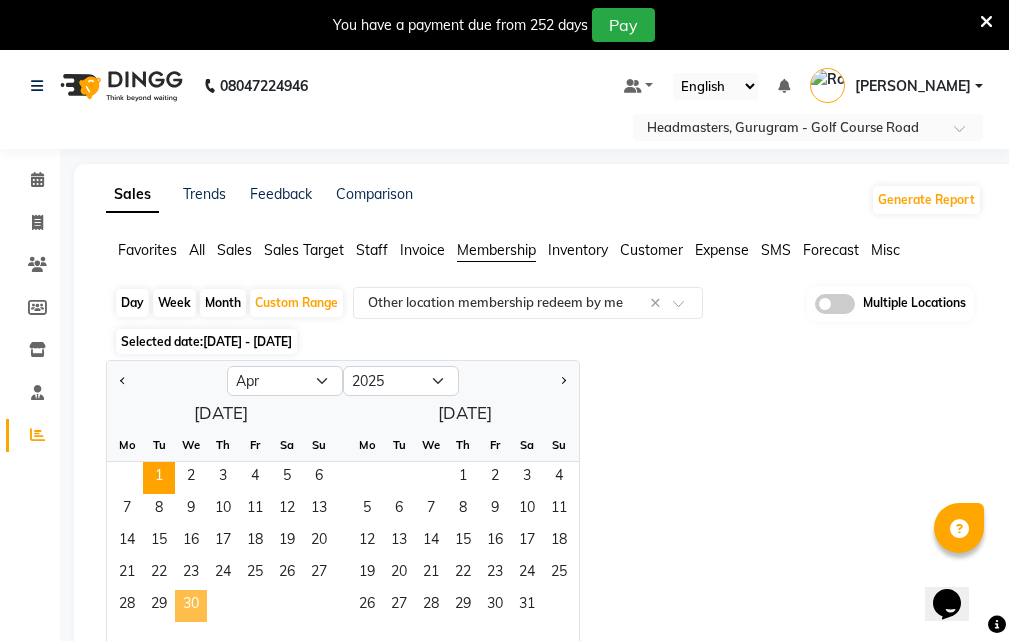 click on "30" 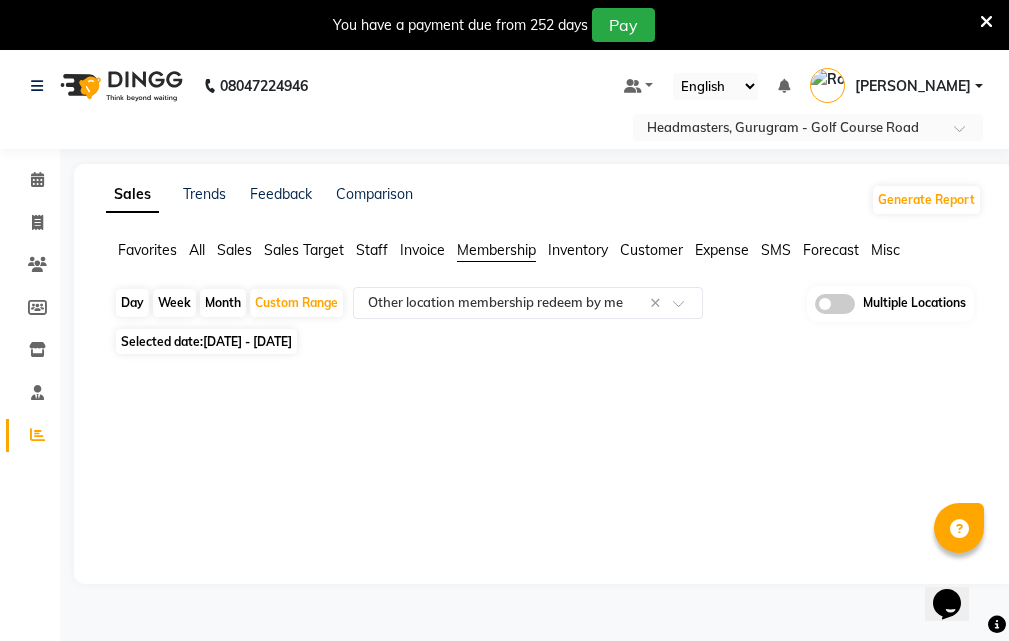 drag, startPoint x: 311, startPoint y: 305, endPoint x: 307, endPoint y: 343, distance: 38.209946 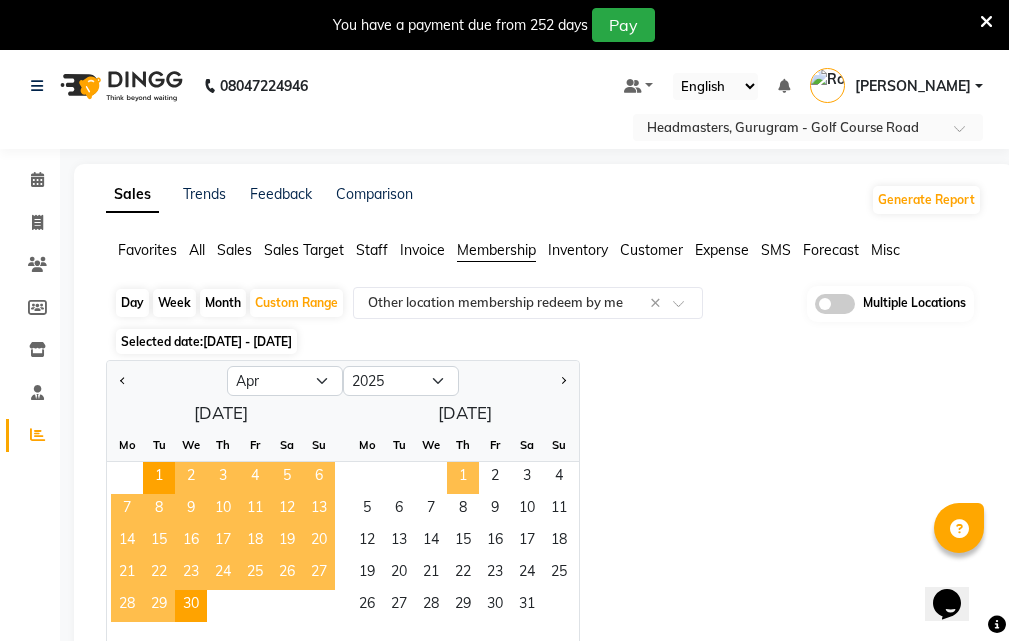 drag, startPoint x: 465, startPoint y: 464, endPoint x: 412, endPoint y: 515, distance: 73.552704 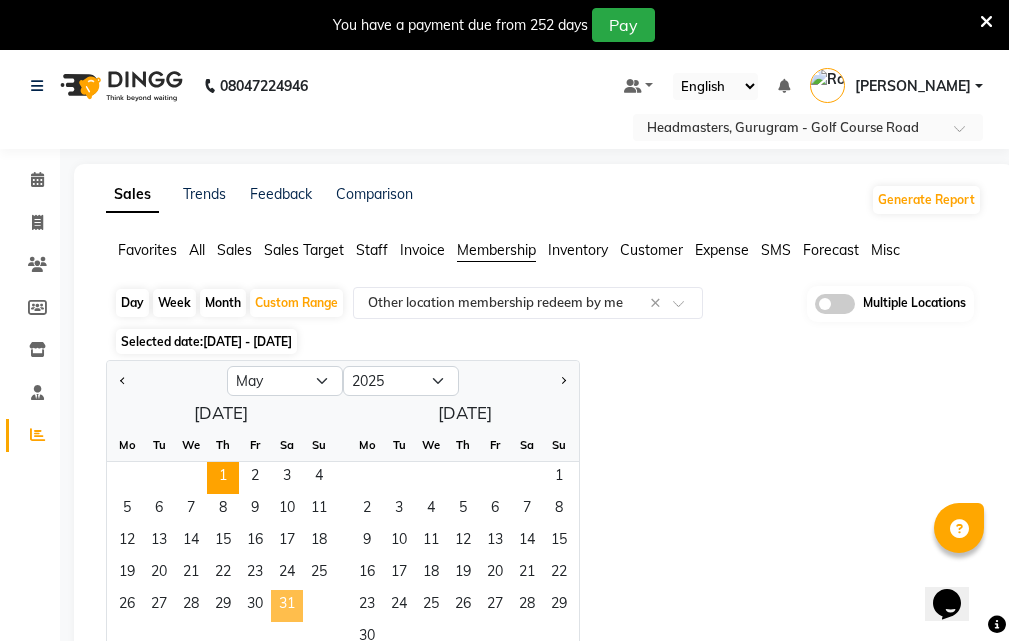 click on "31" 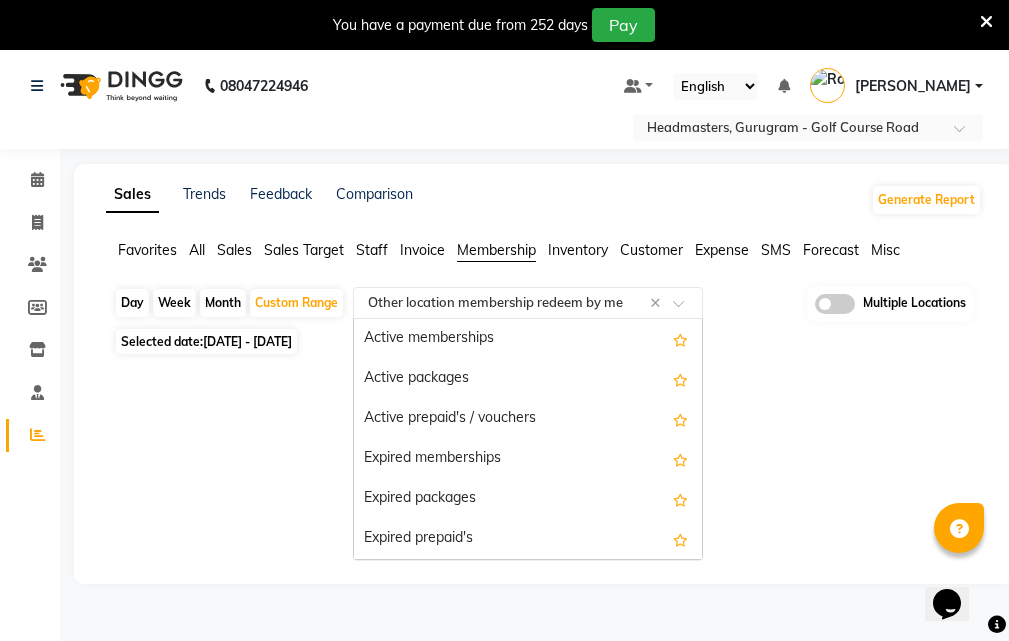 click 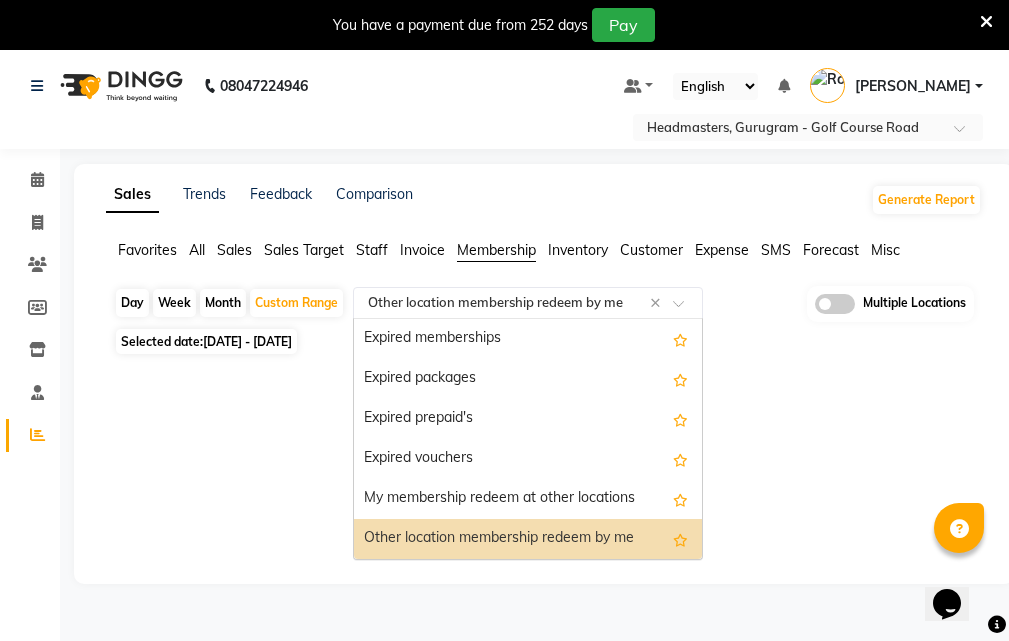 click 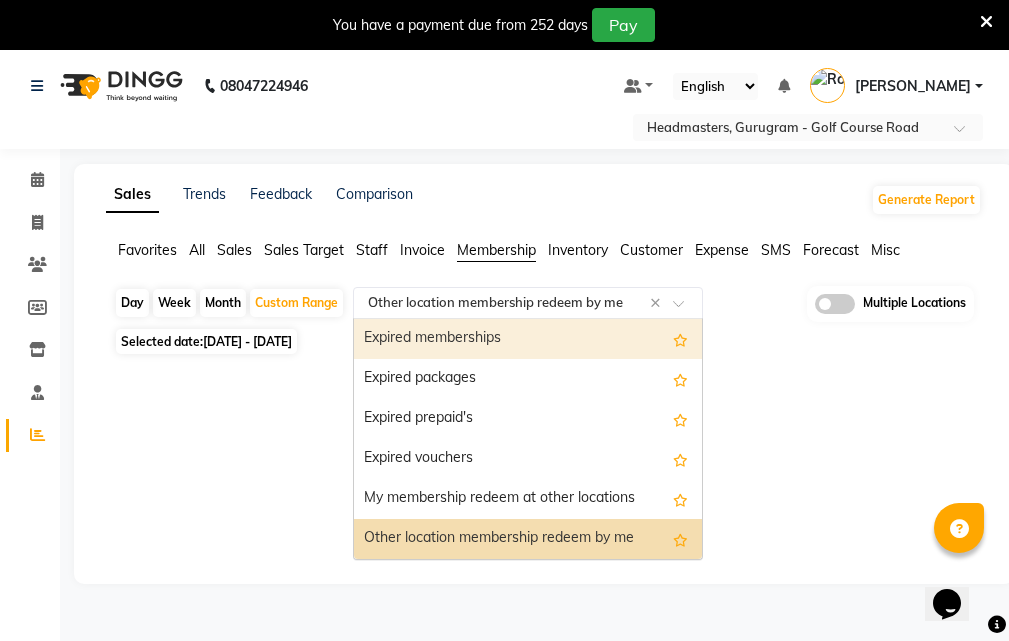 click 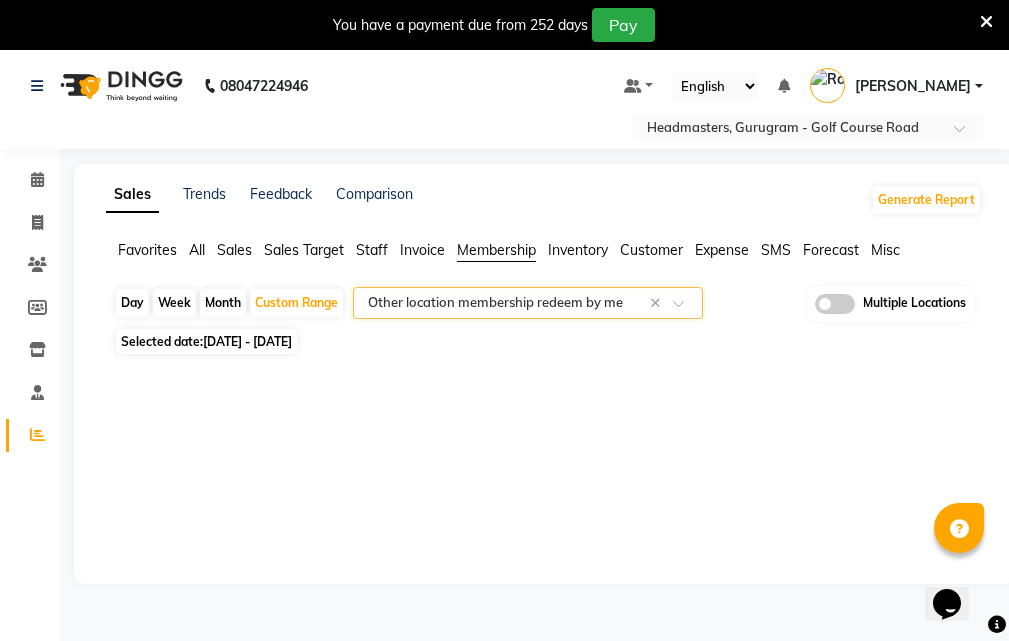 click on "Inventory" 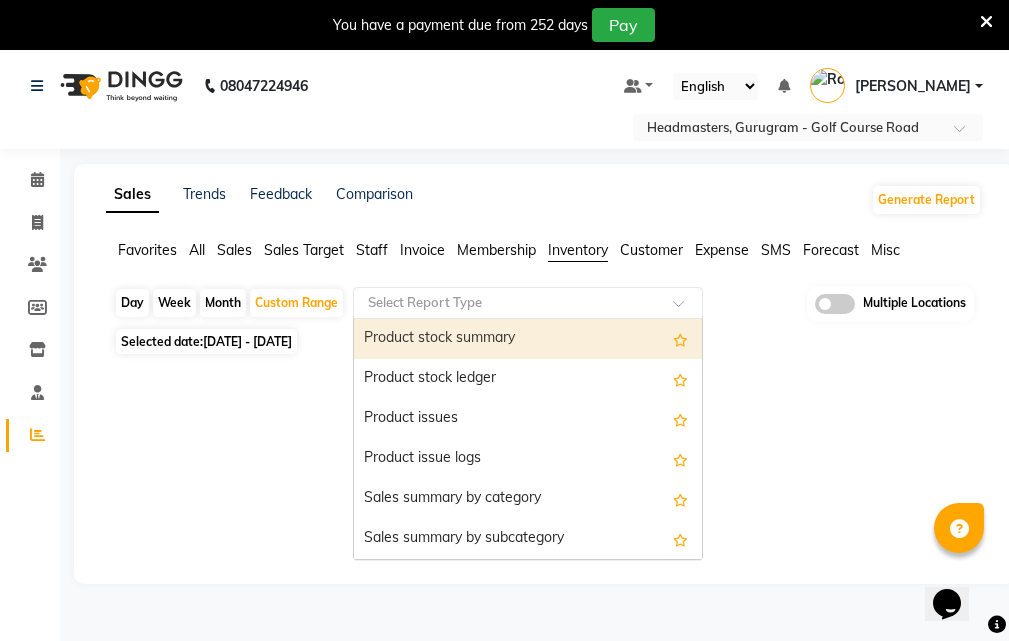 click 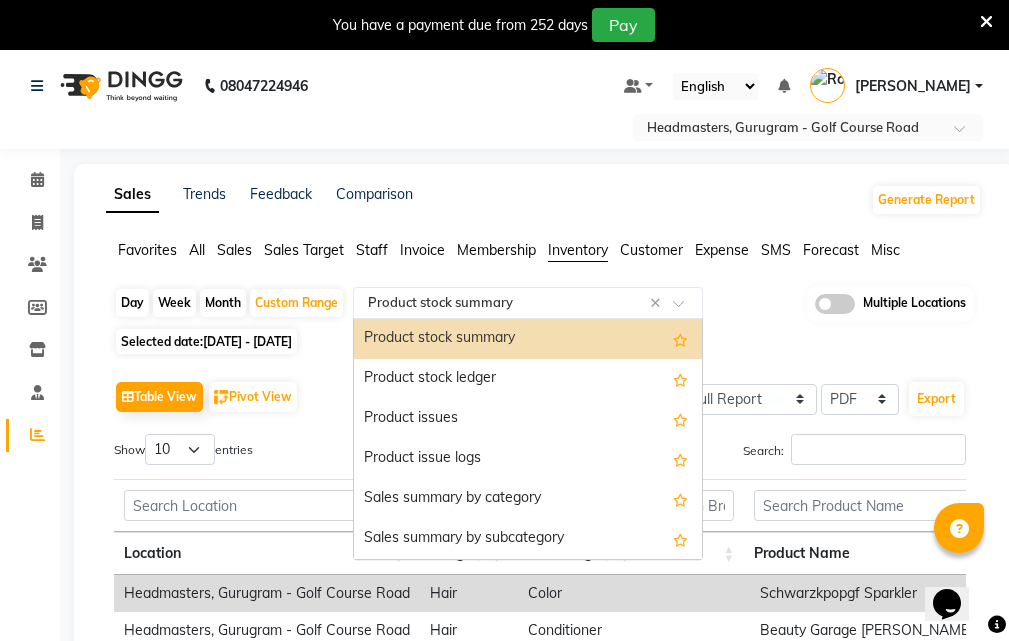 click 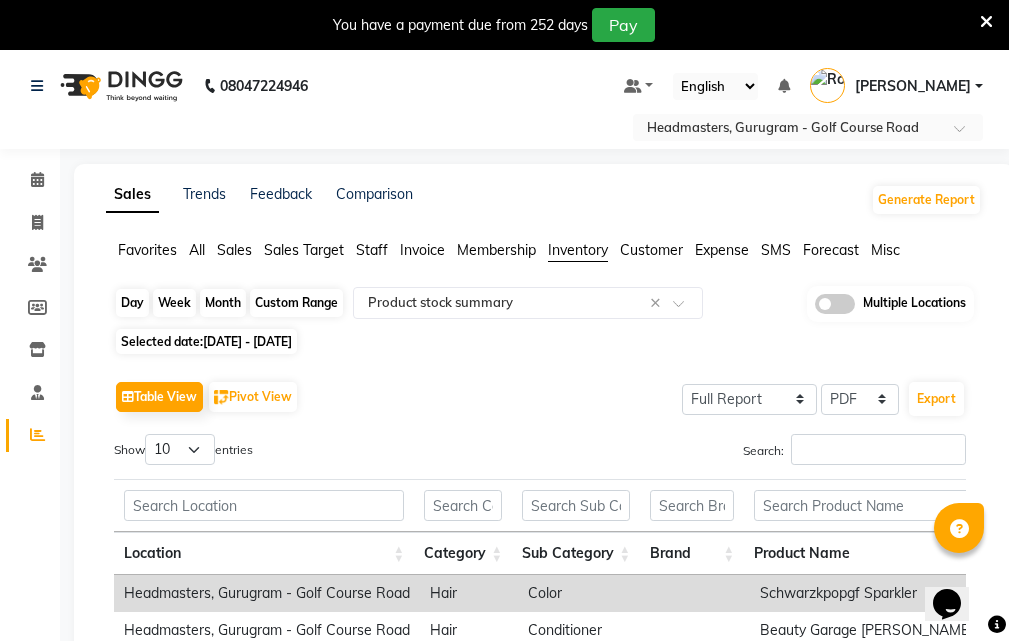 click on "Custom Range" 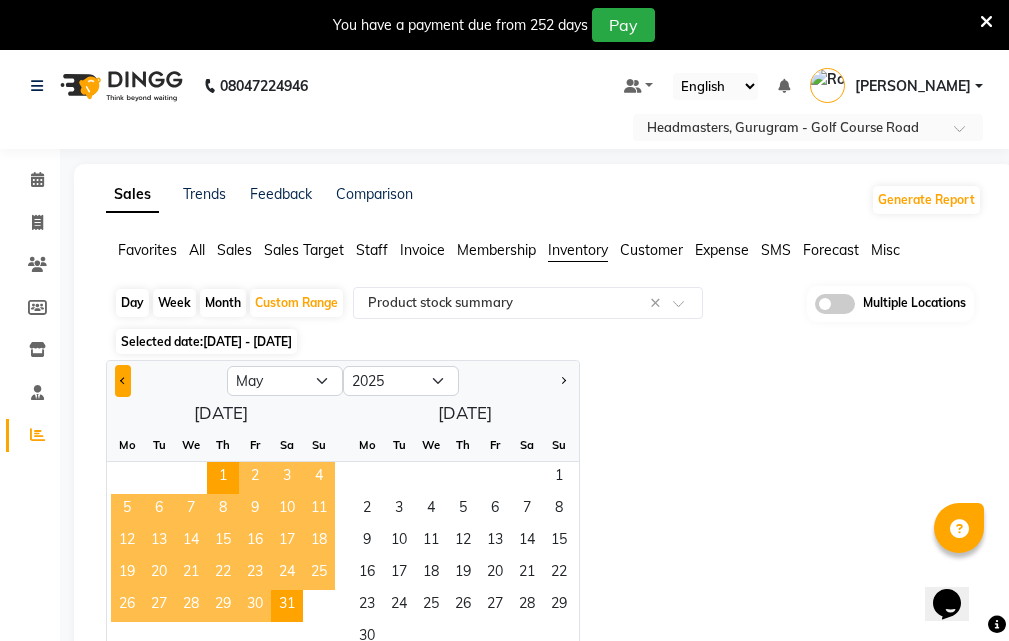 click 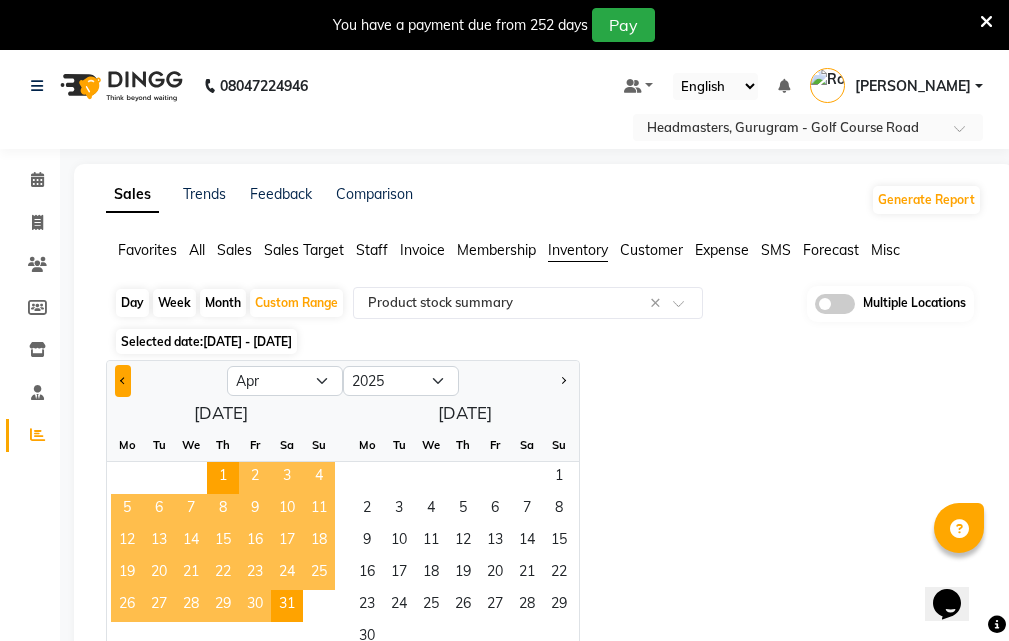 click 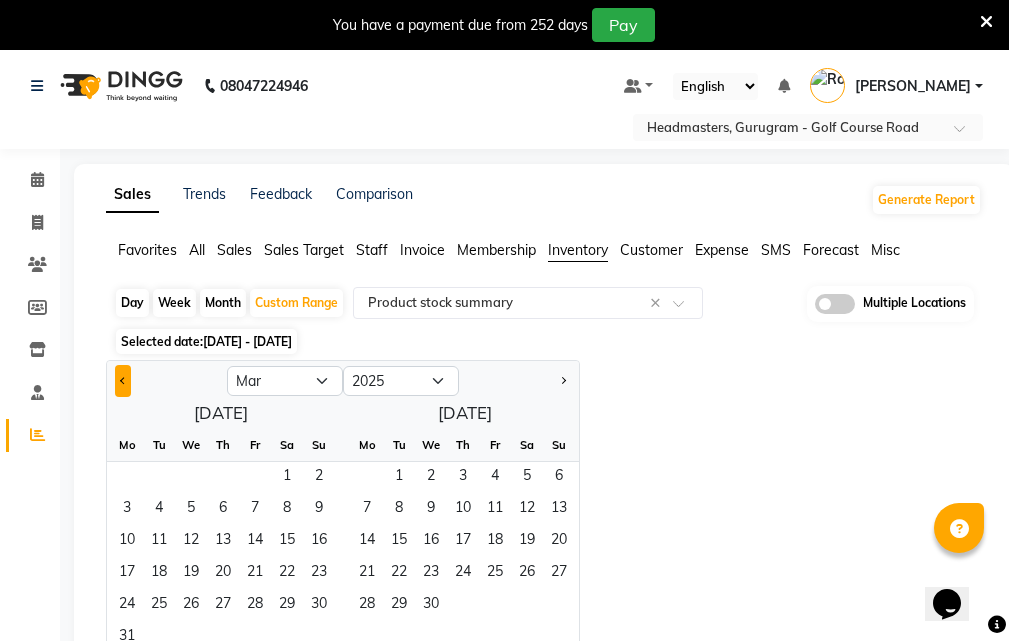 click 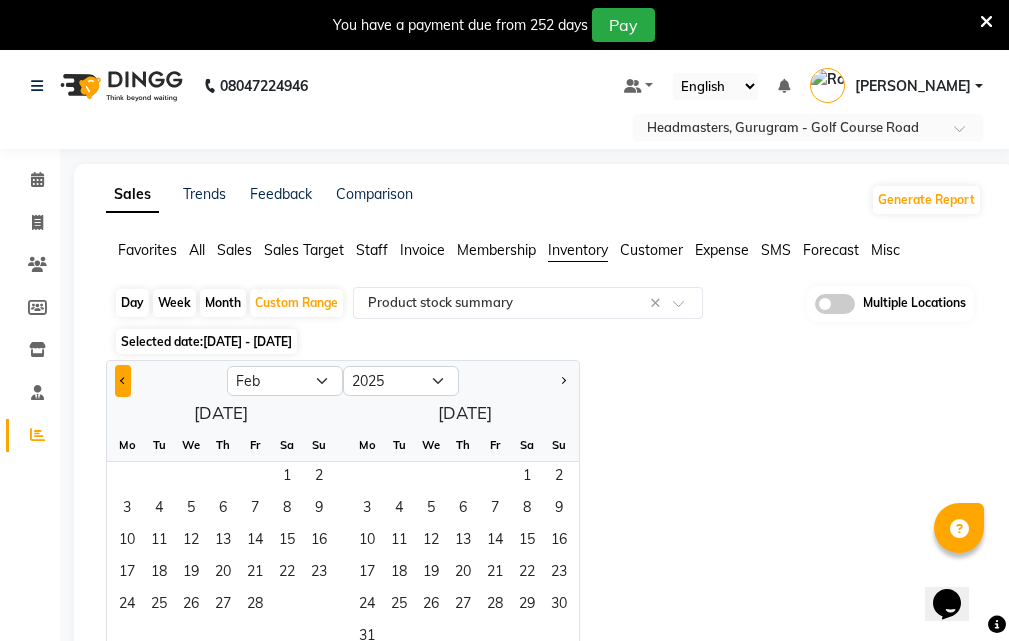 click 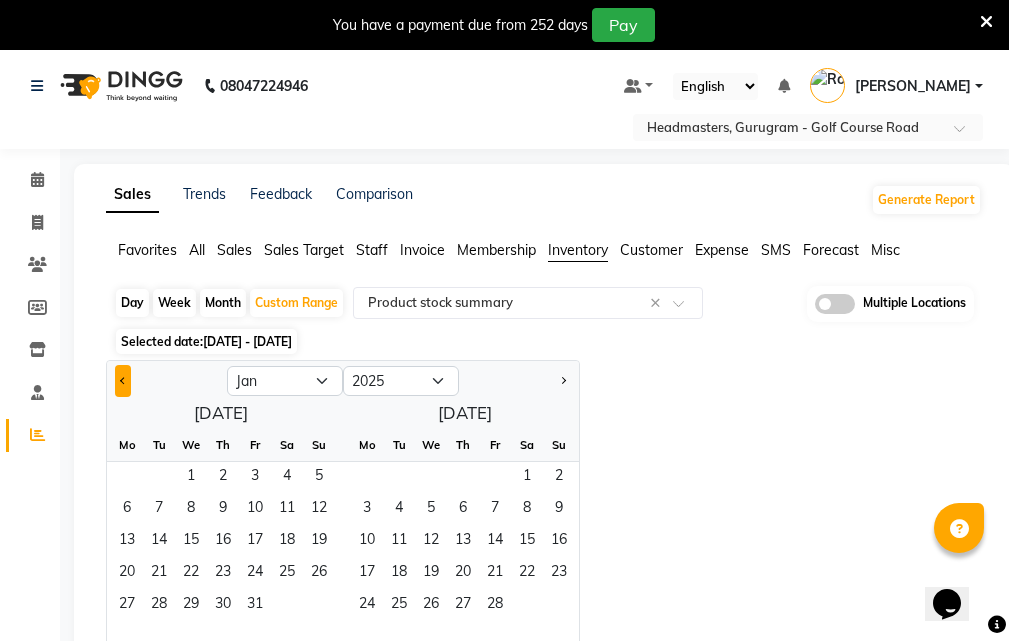click 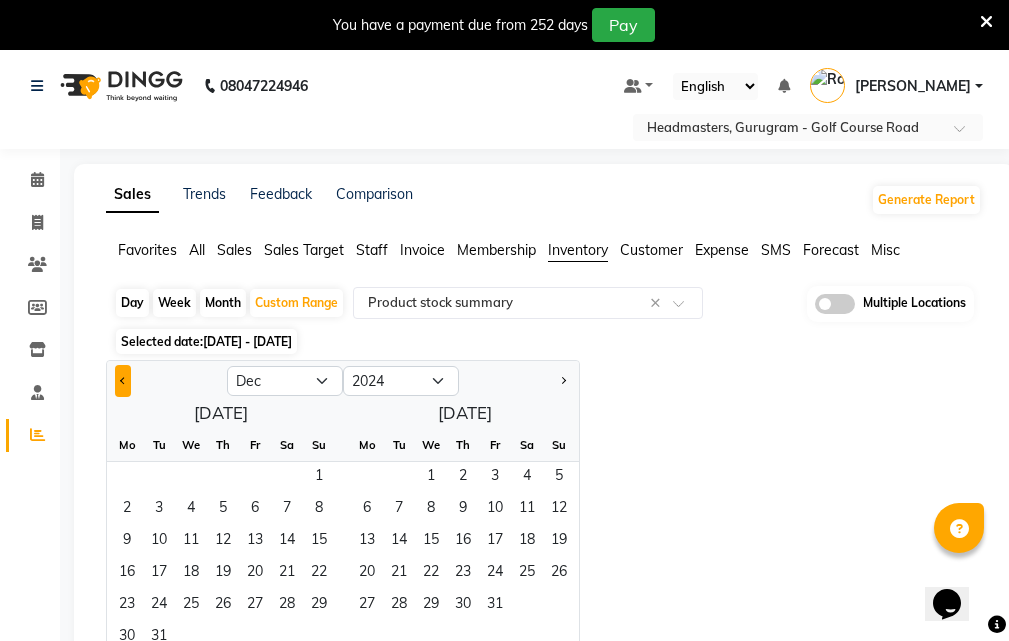 click 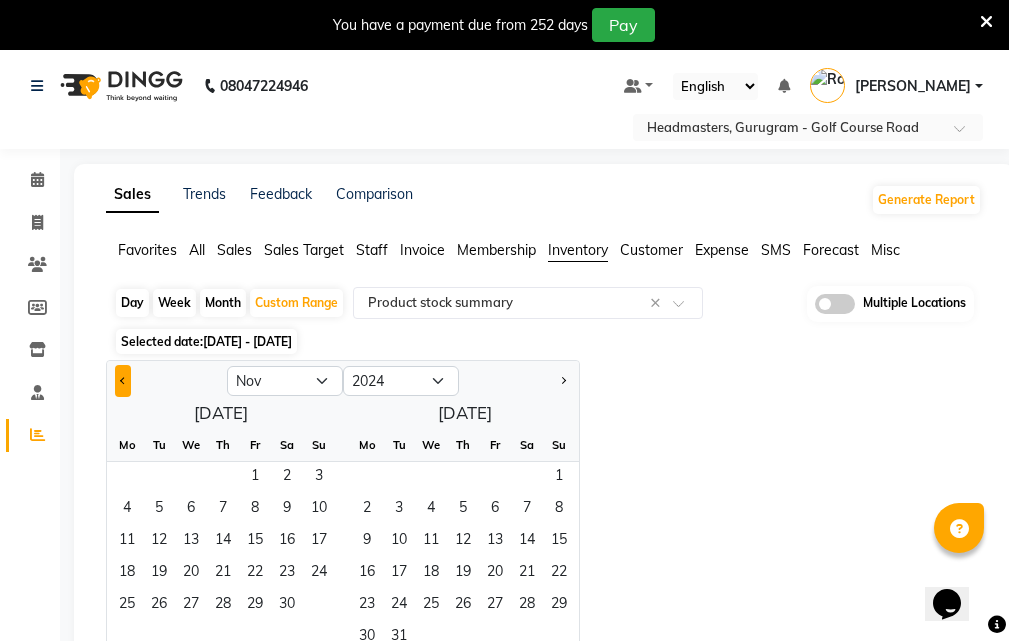 click 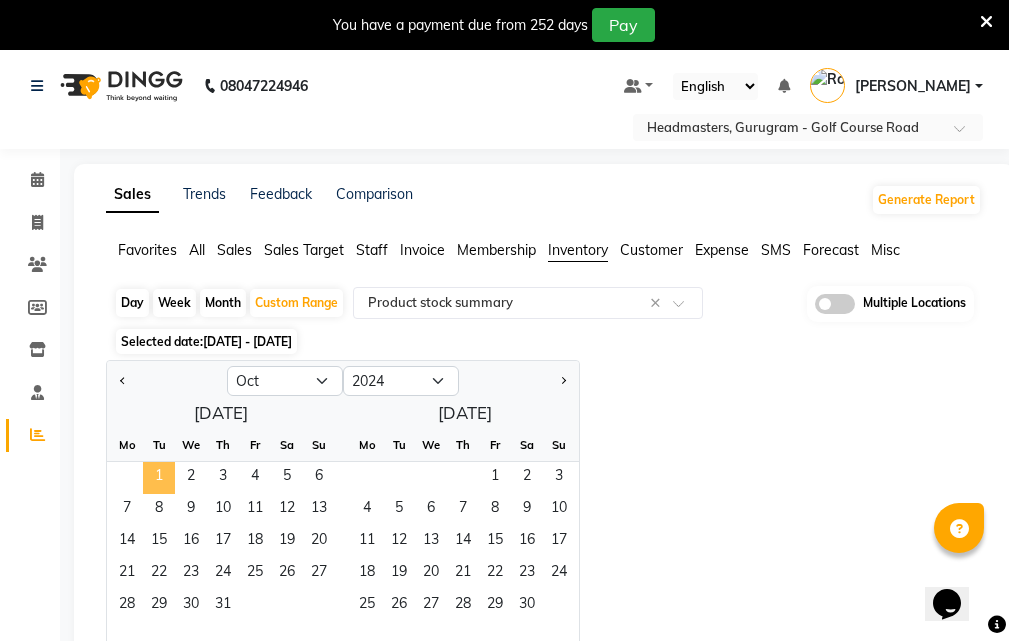click on "1" 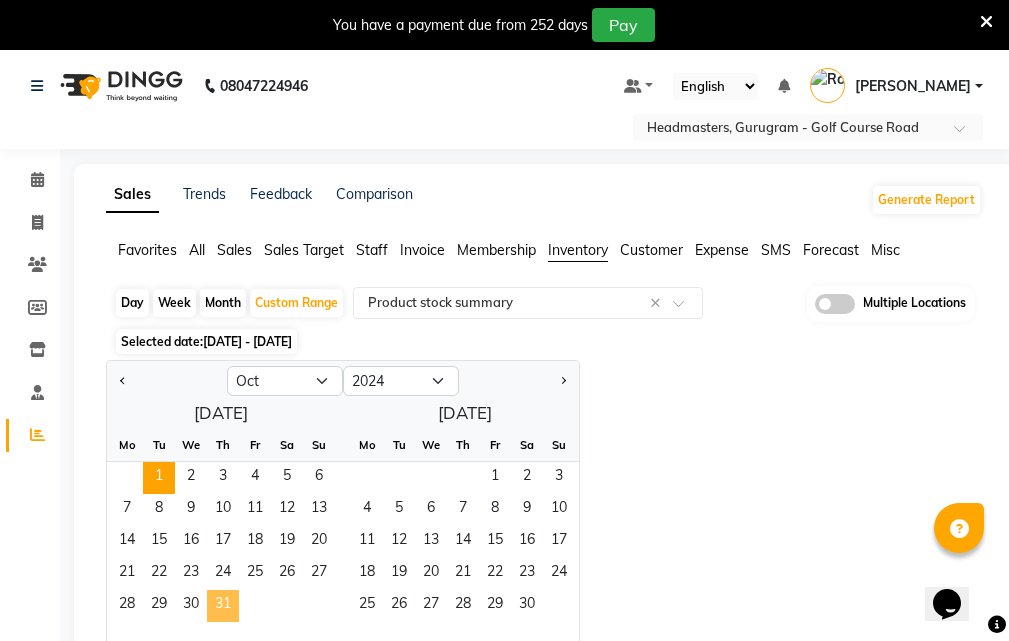 click on "31" 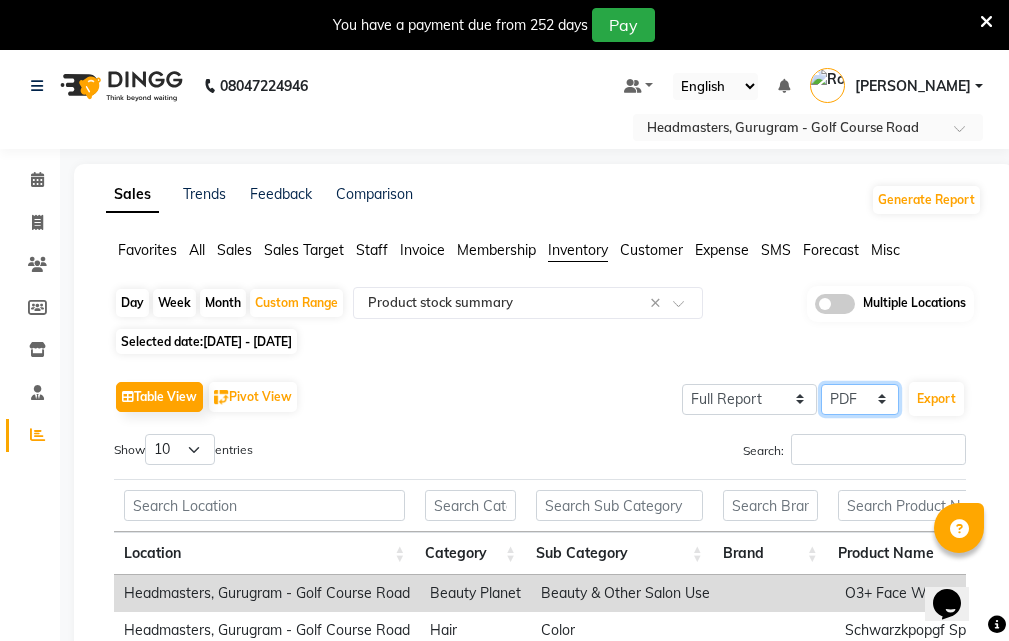 click on "Select CSV PDF" 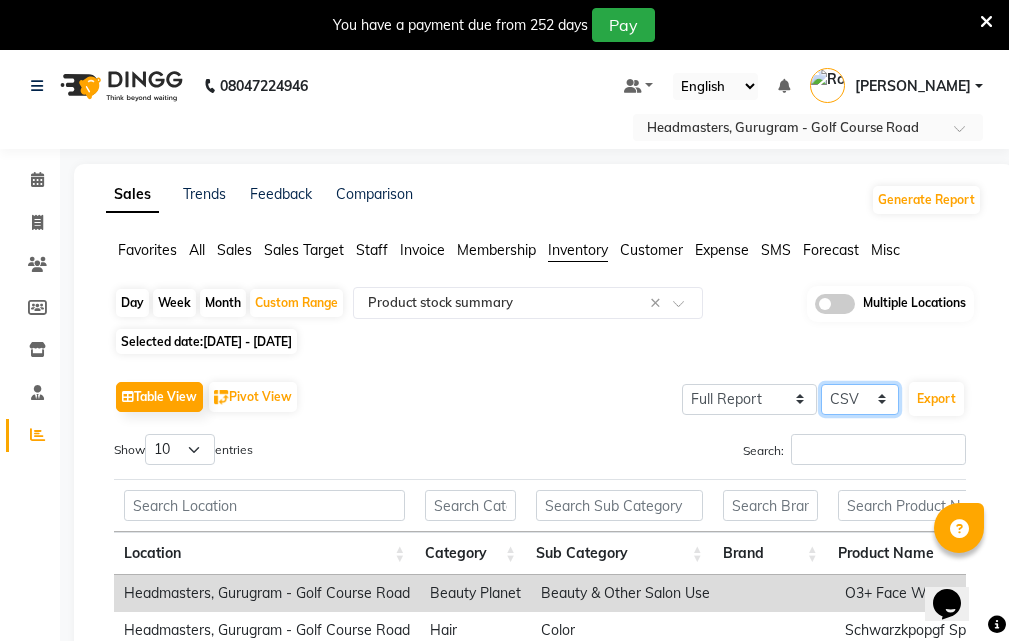 click on "Select CSV PDF" 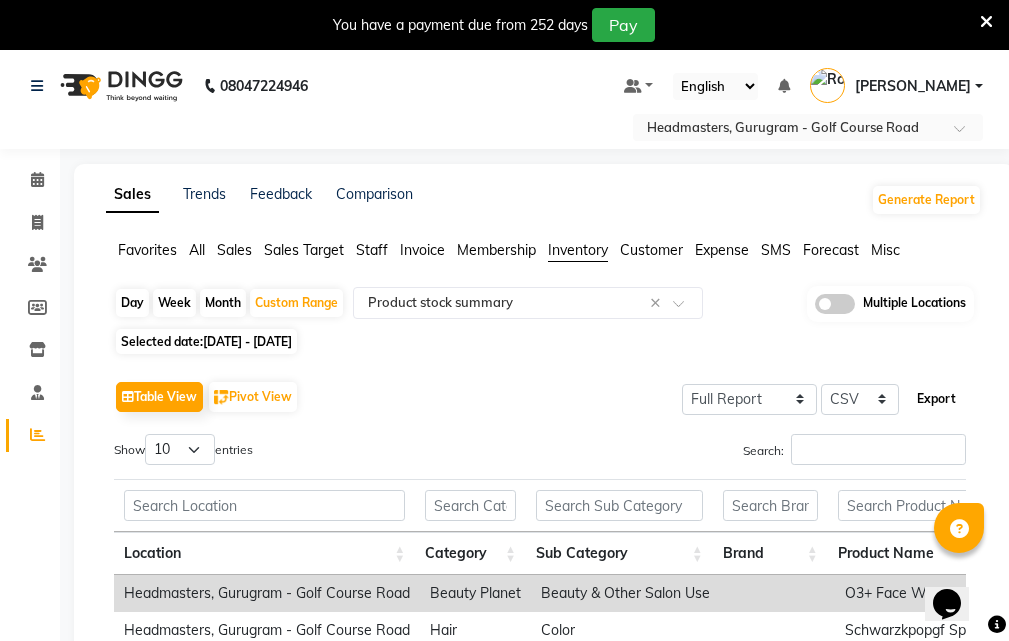 click on "Export" 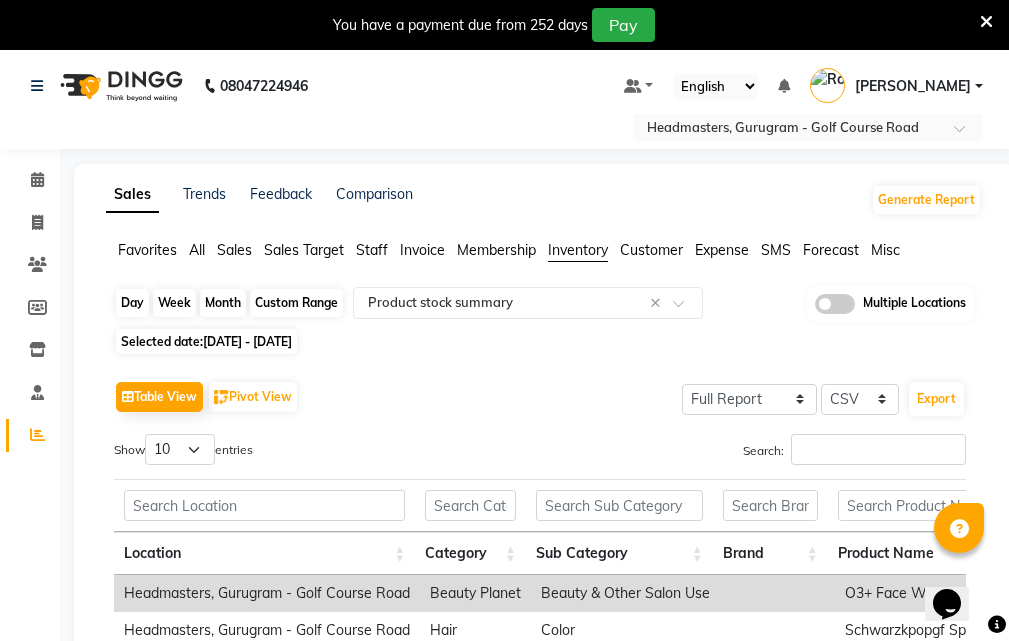click on "Custom Range" 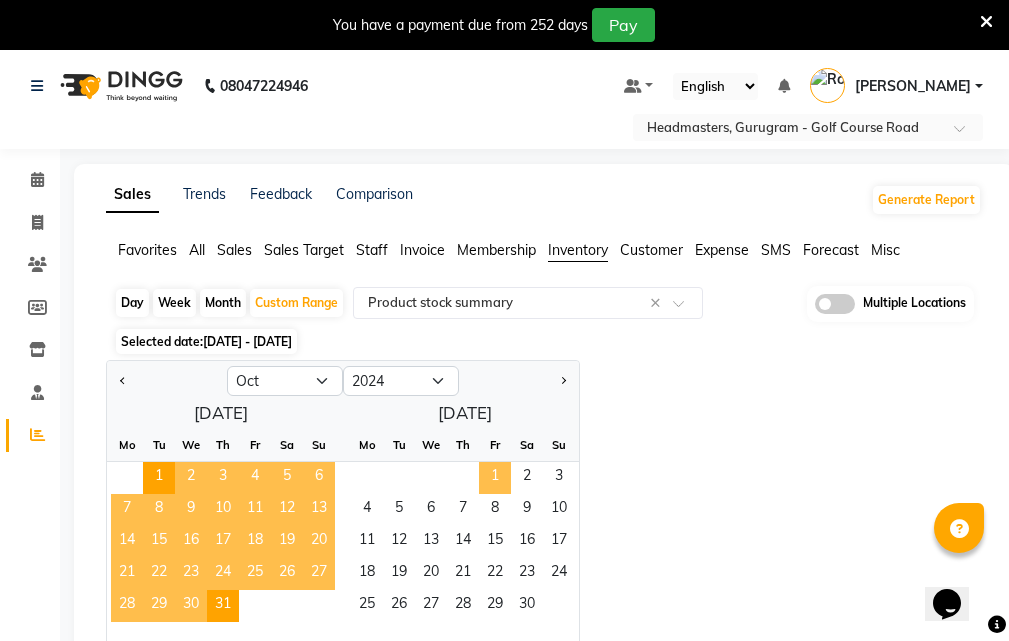 click on "1" 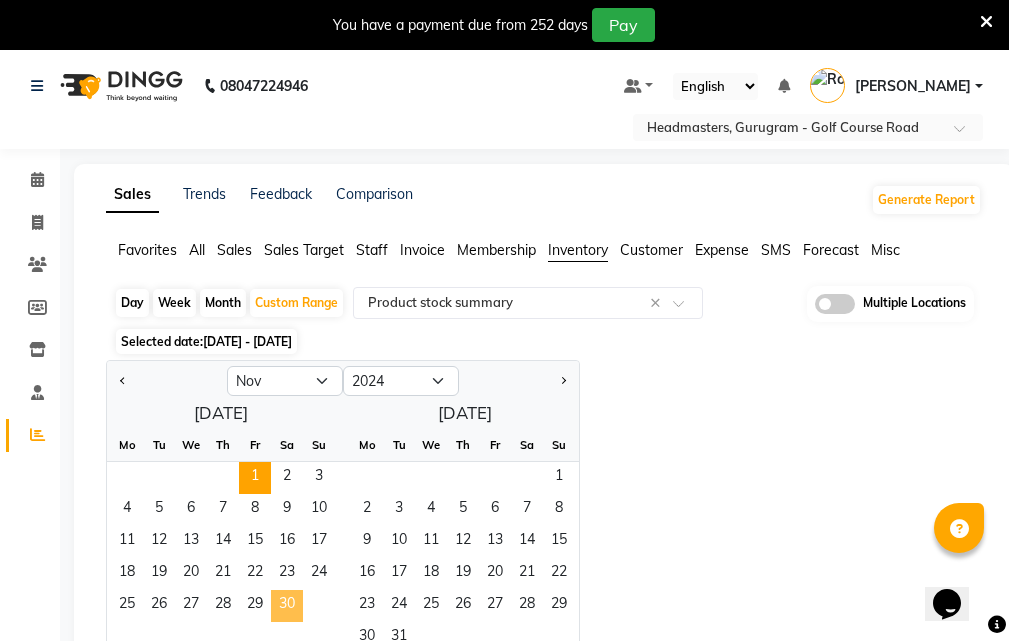 click on "30" 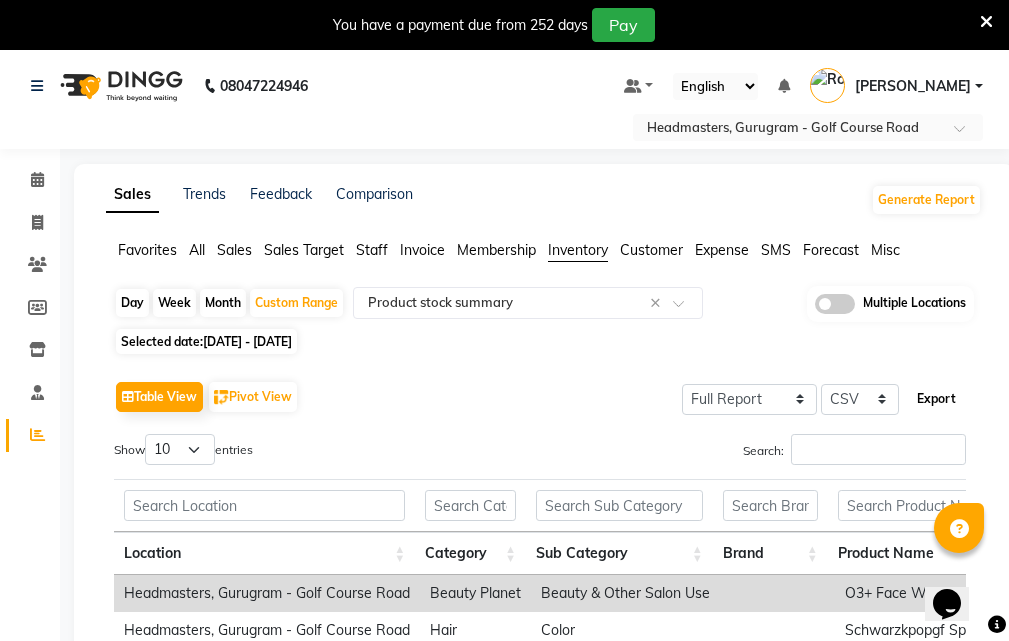 click on "Export" 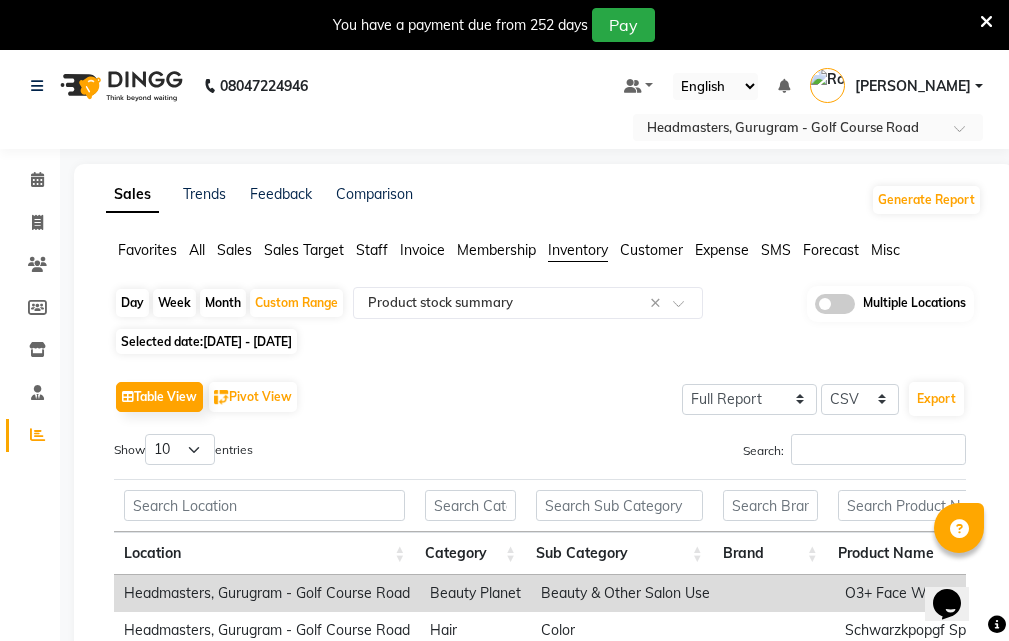 click on "Day   Week   Month   Custom Range  Select Report Type × Product stock summary × Multiple Locations" 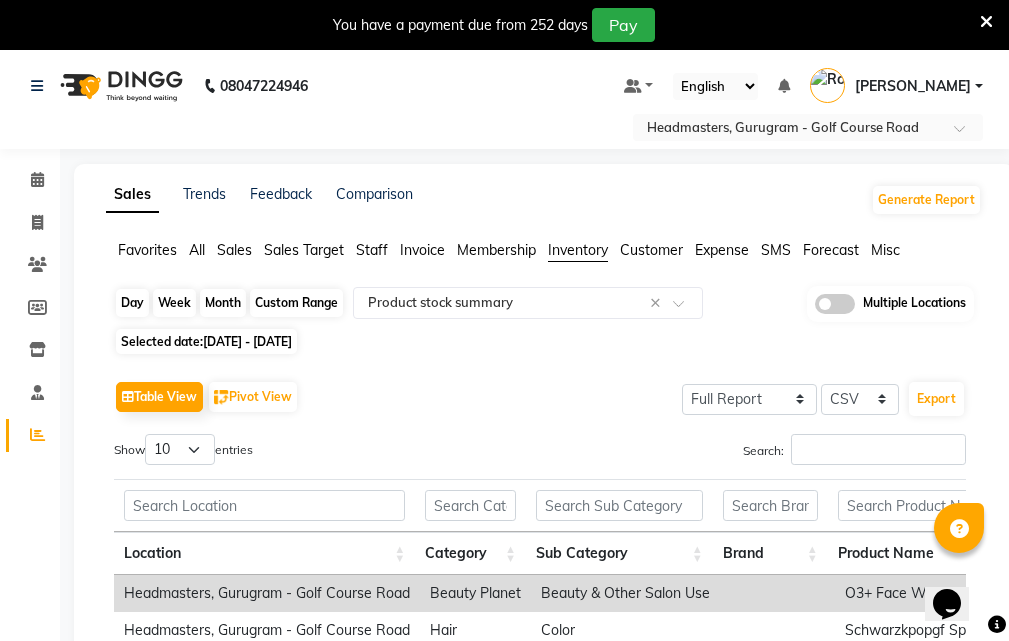 click on "Custom Range" 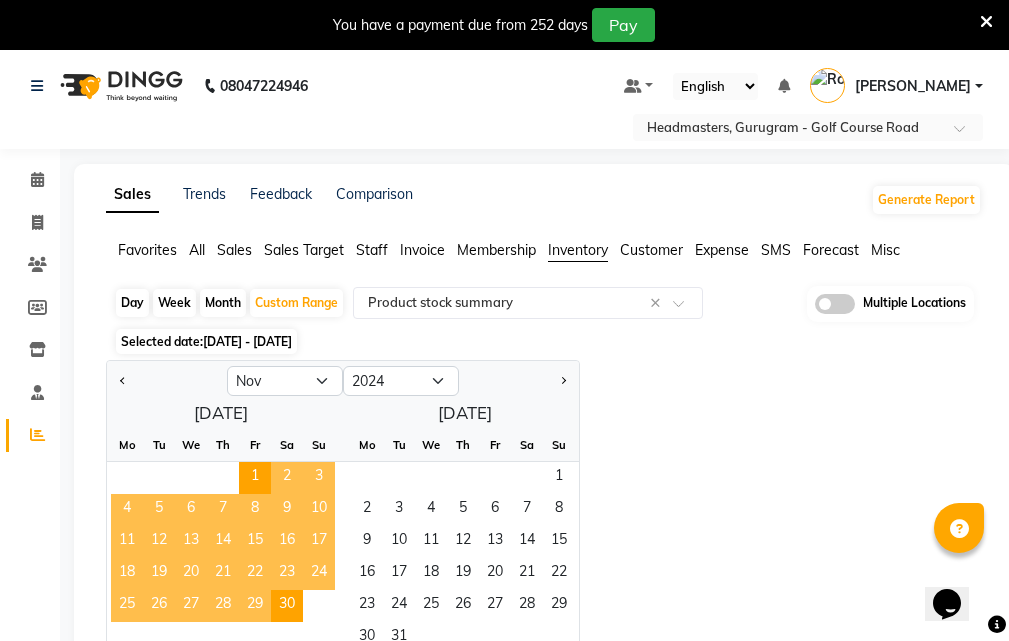 click on "1" 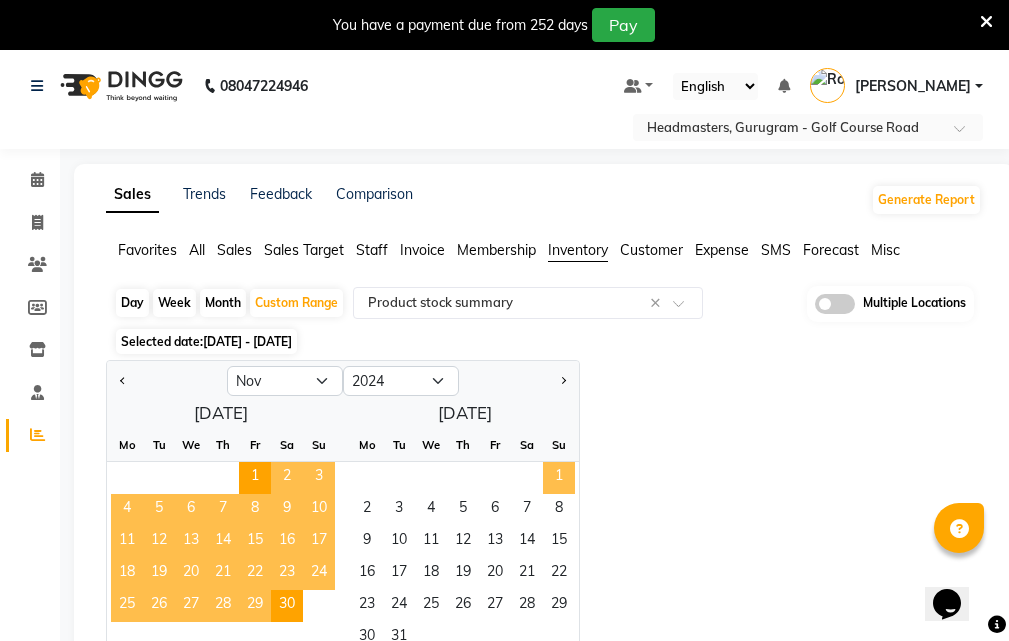 click on "1" 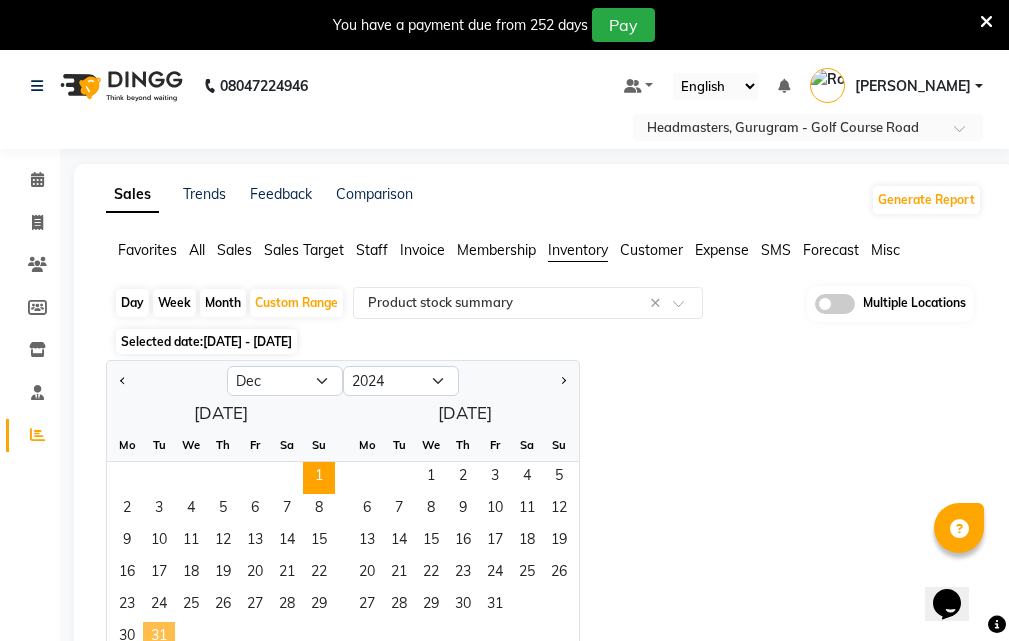 click on "31" 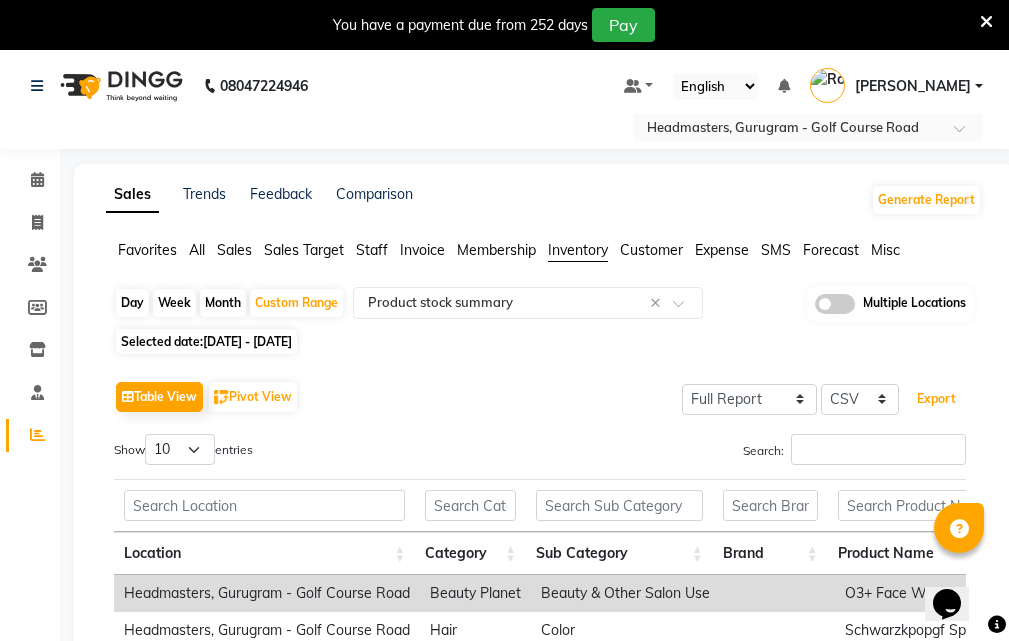 drag, startPoint x: 955, startPoint y: 401, endPoint x: 736, endPoint y: 413, distance: 219.32852 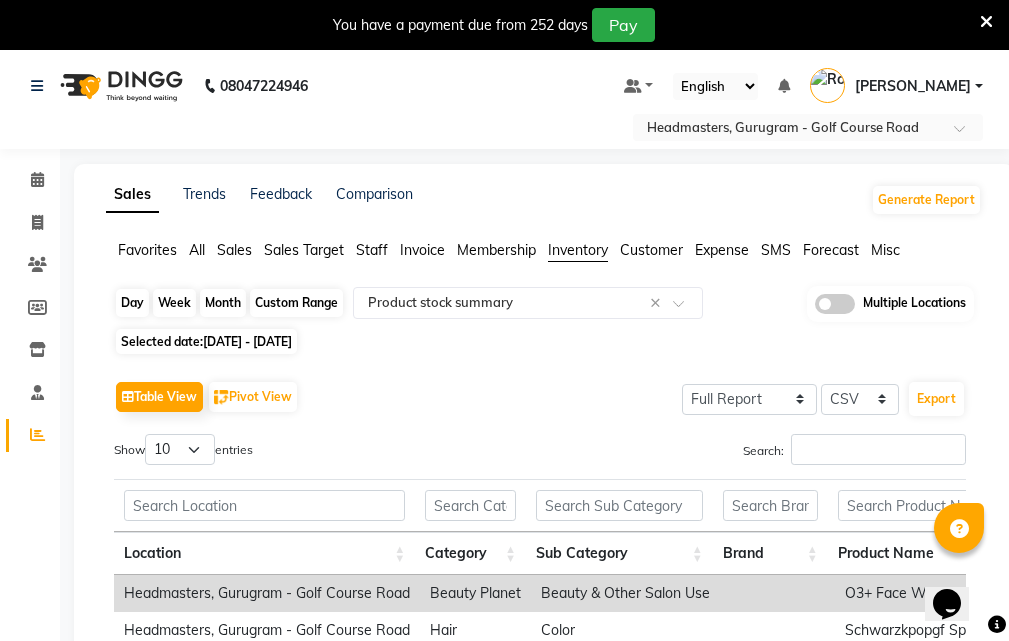 click on "Custom Range" 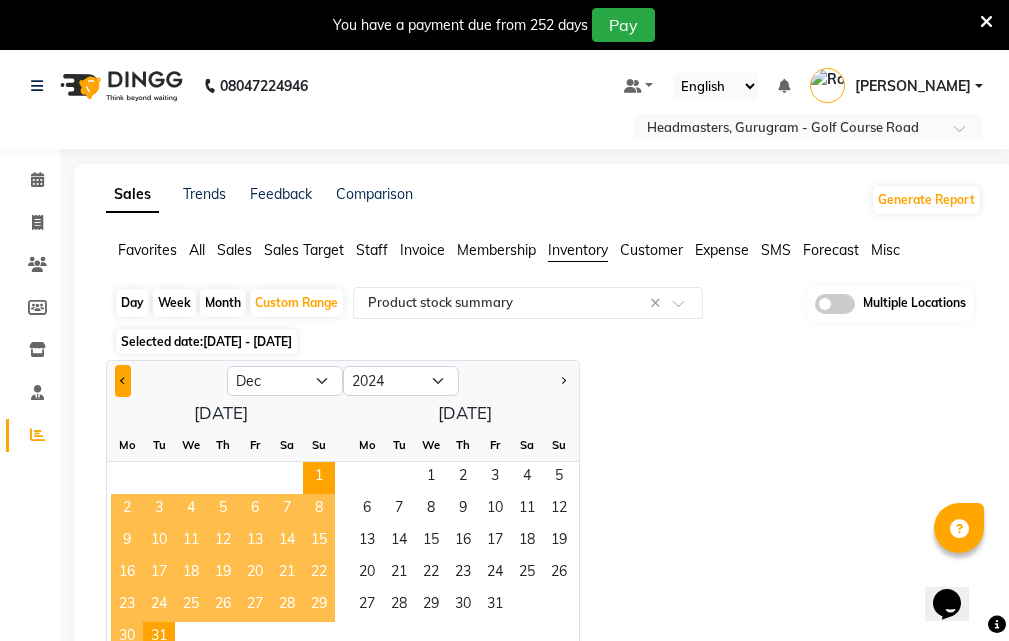 click 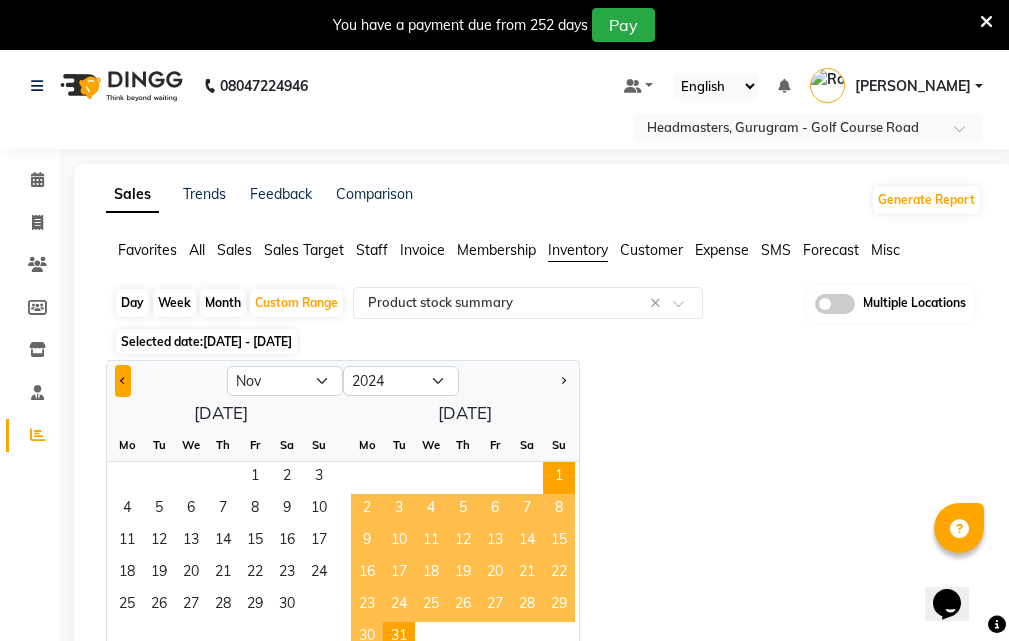 click 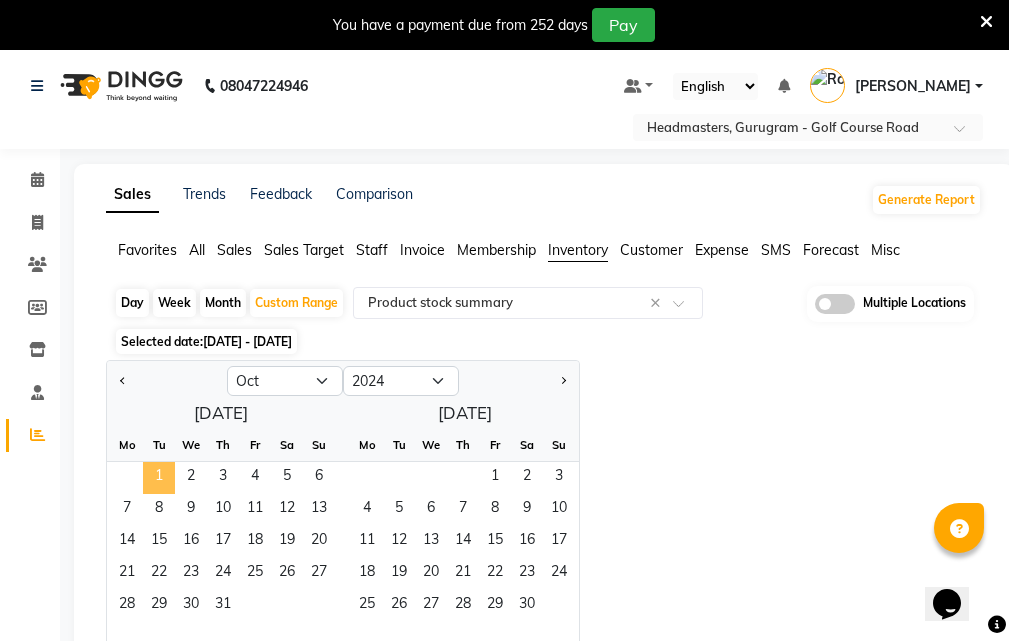 click on "1" 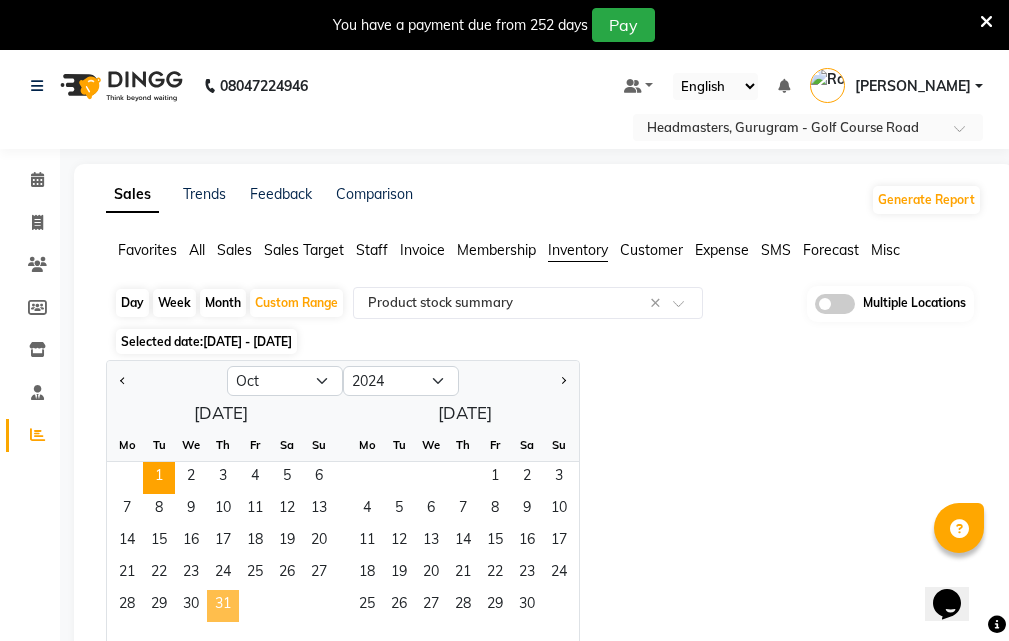 click on "31" 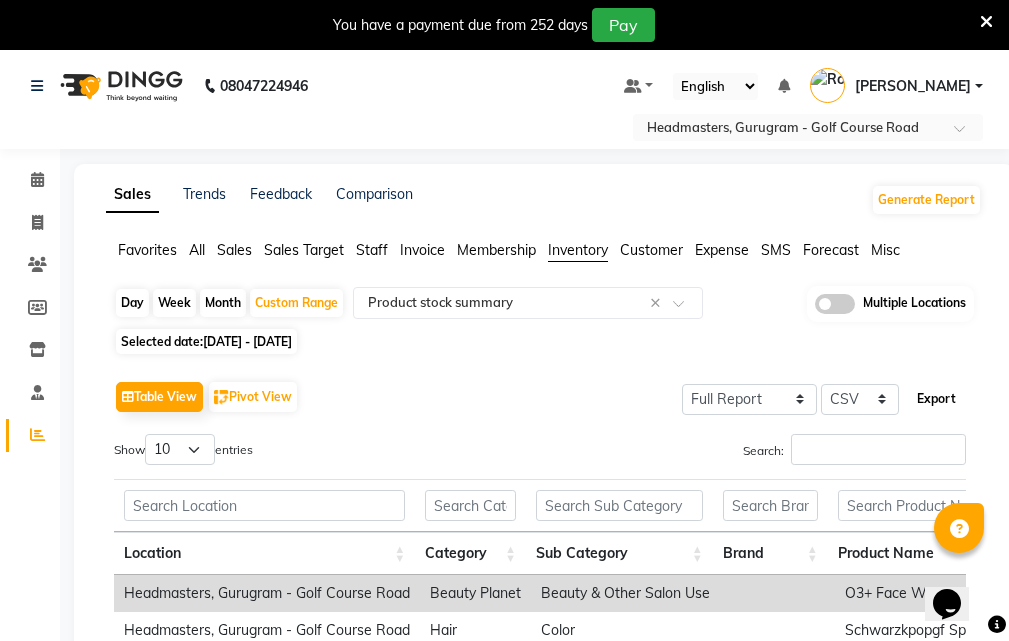 click on "Export" 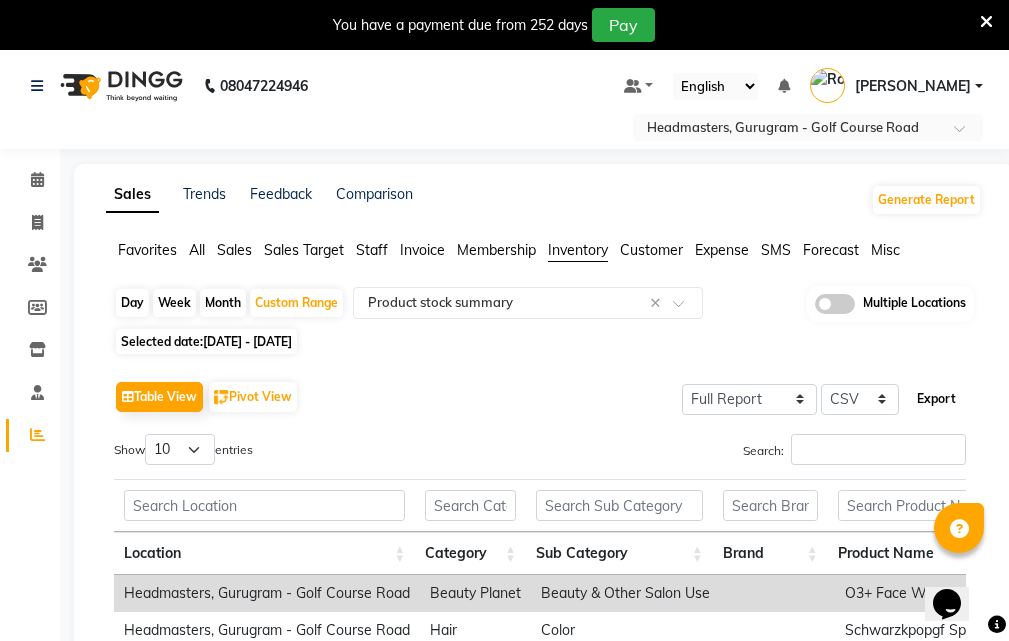 click on "Export" 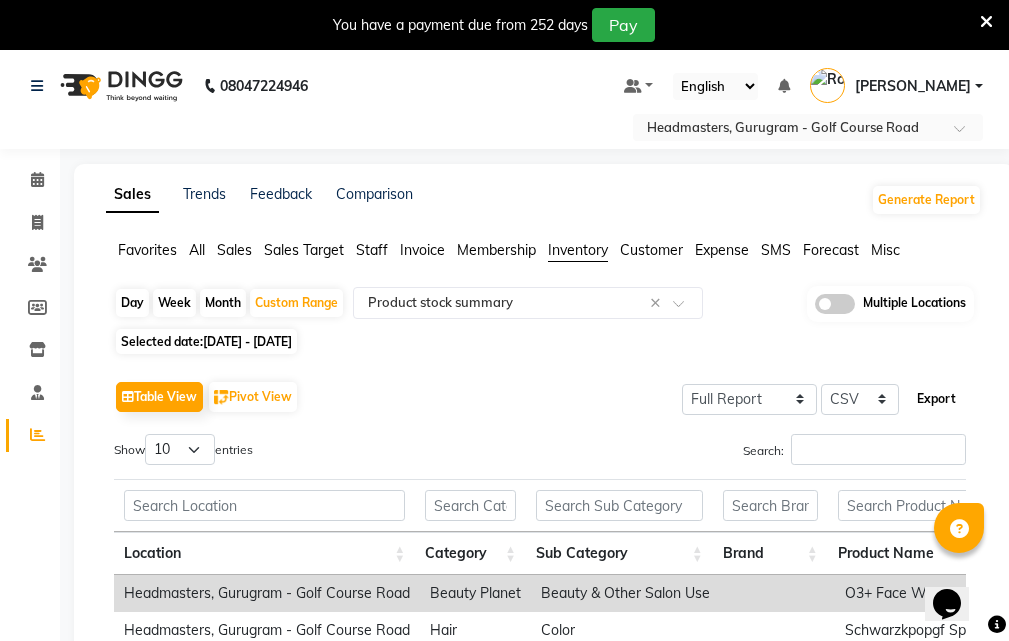click on "Export" 